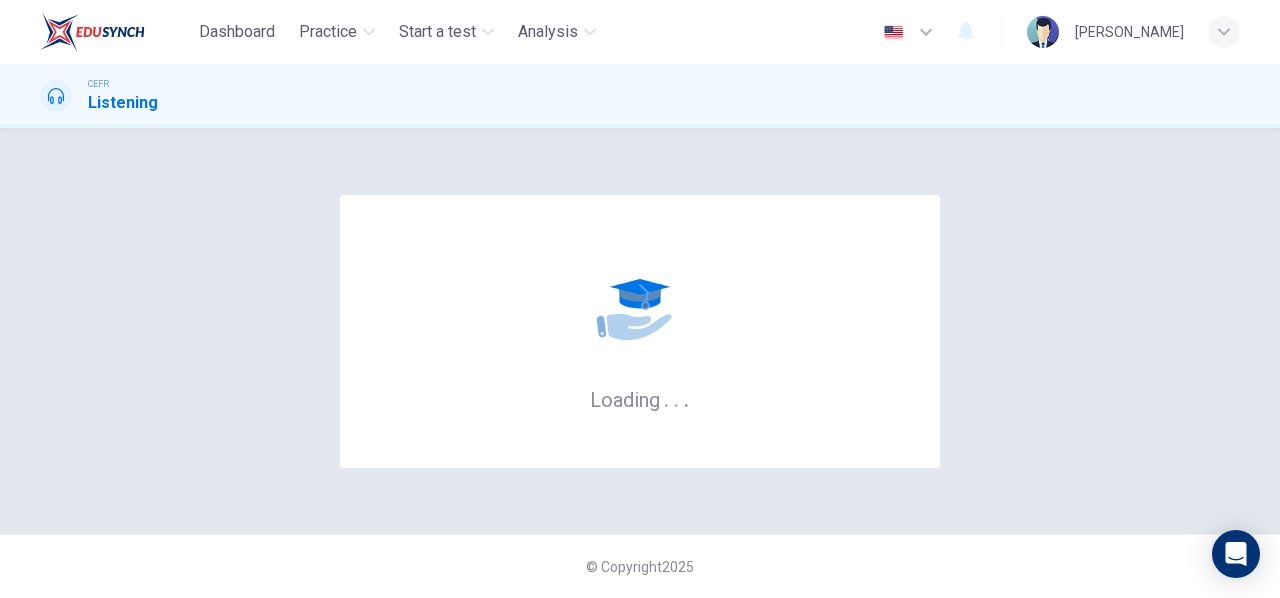 scroll, scrollTop: 0, scrollLeft: 0, axis: both 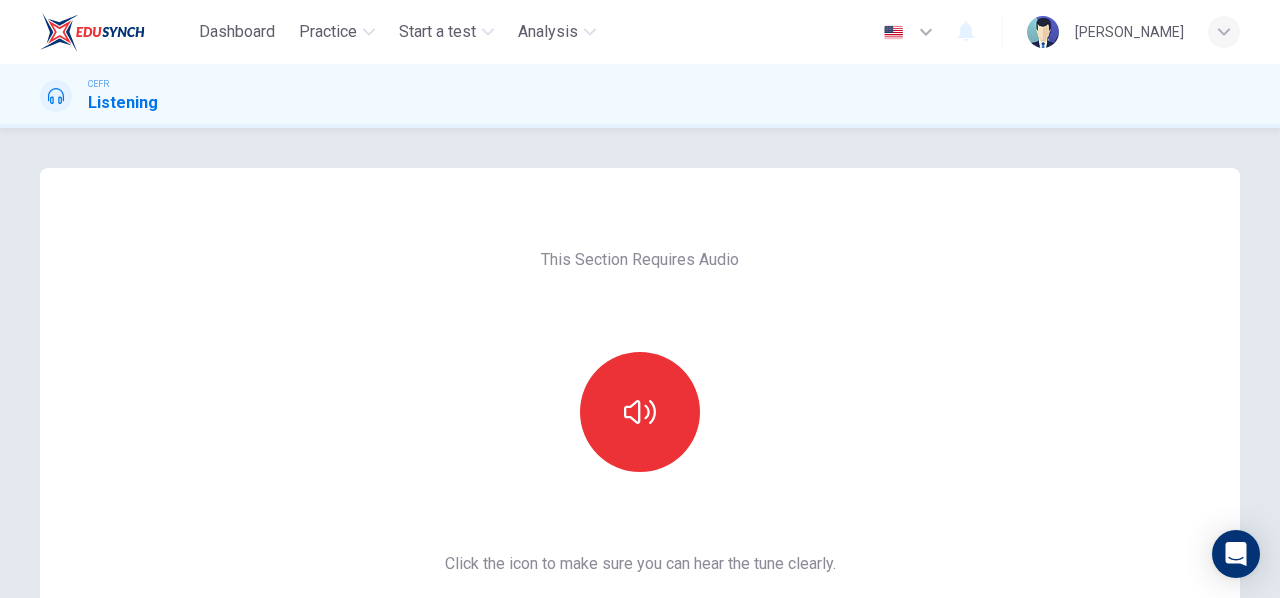 click on "CEFR Listening" at bounding box center (640, 96) 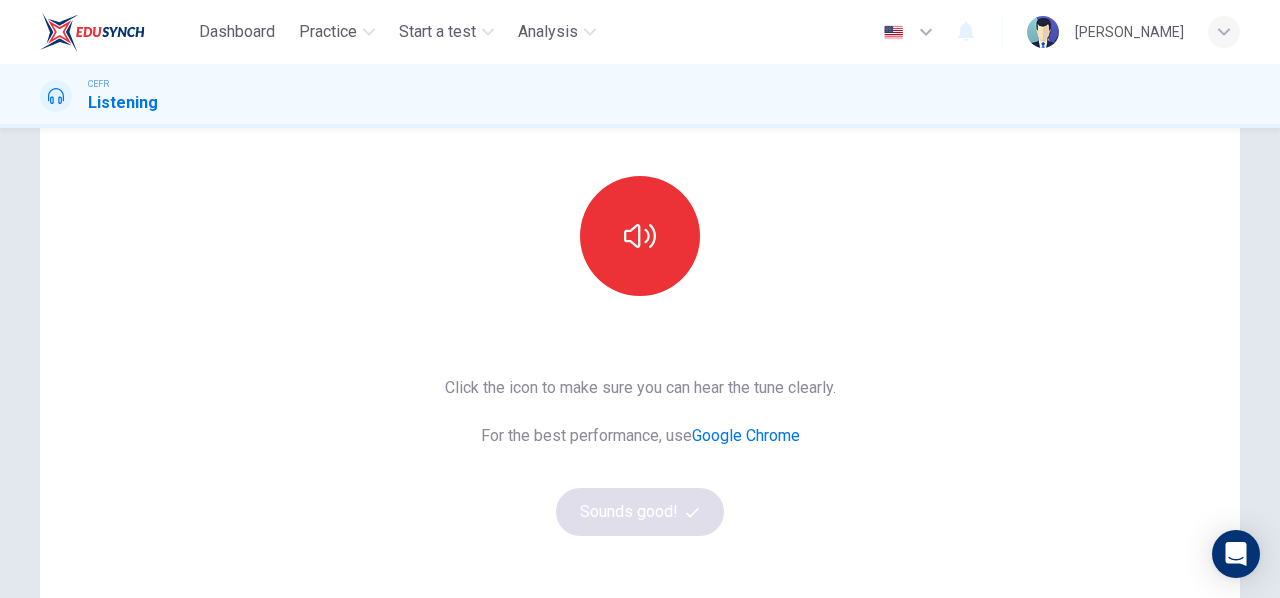 scroll, scrollTop: 177, scrollLeft: 0, axis: vertical 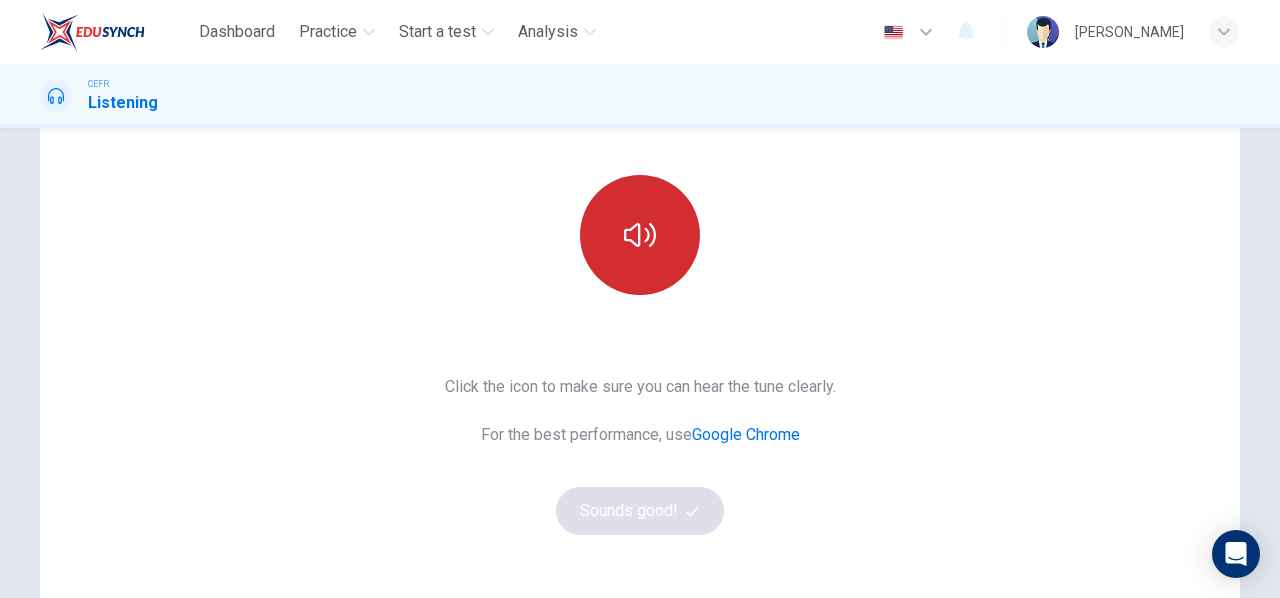 click at bounding box center [640, 235] 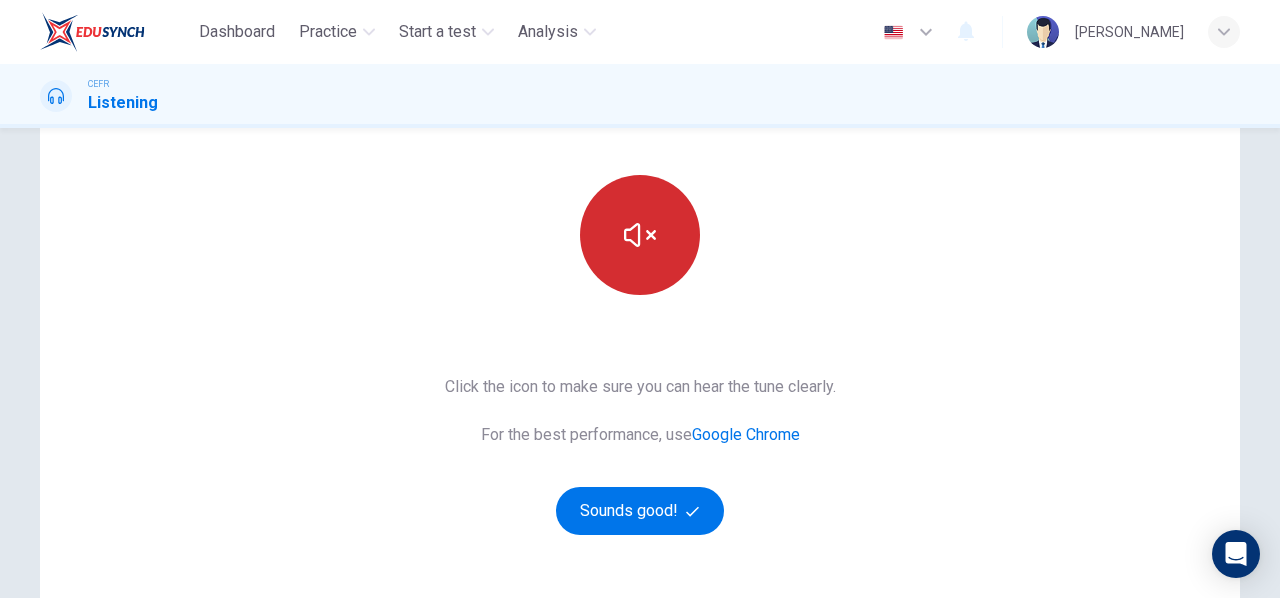 click at bounding box center [640, 235] 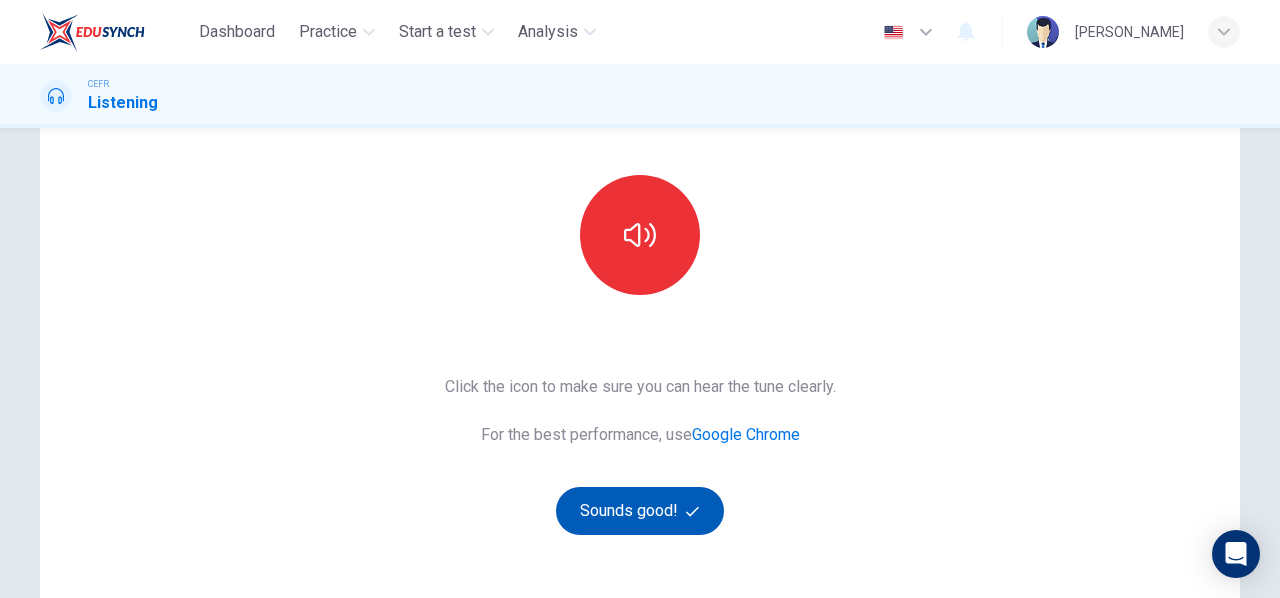 click on "Sounds good!" at bounding box center [640, 511] 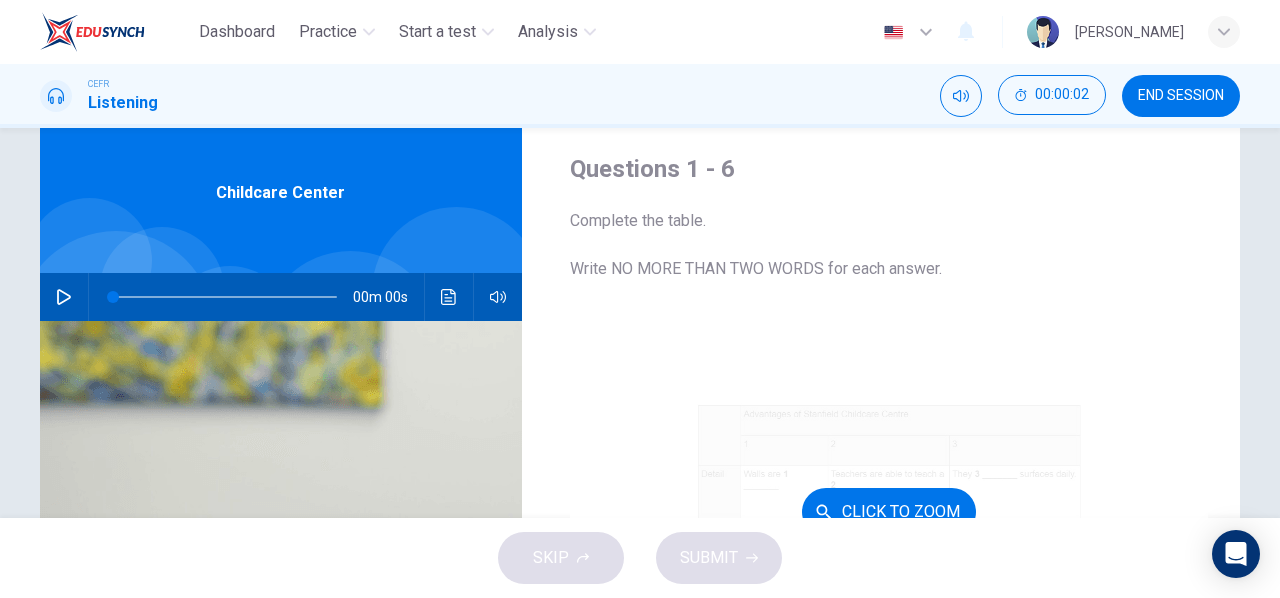 scroll, scrollTop: 0, scrollLeft: 0, axis: both 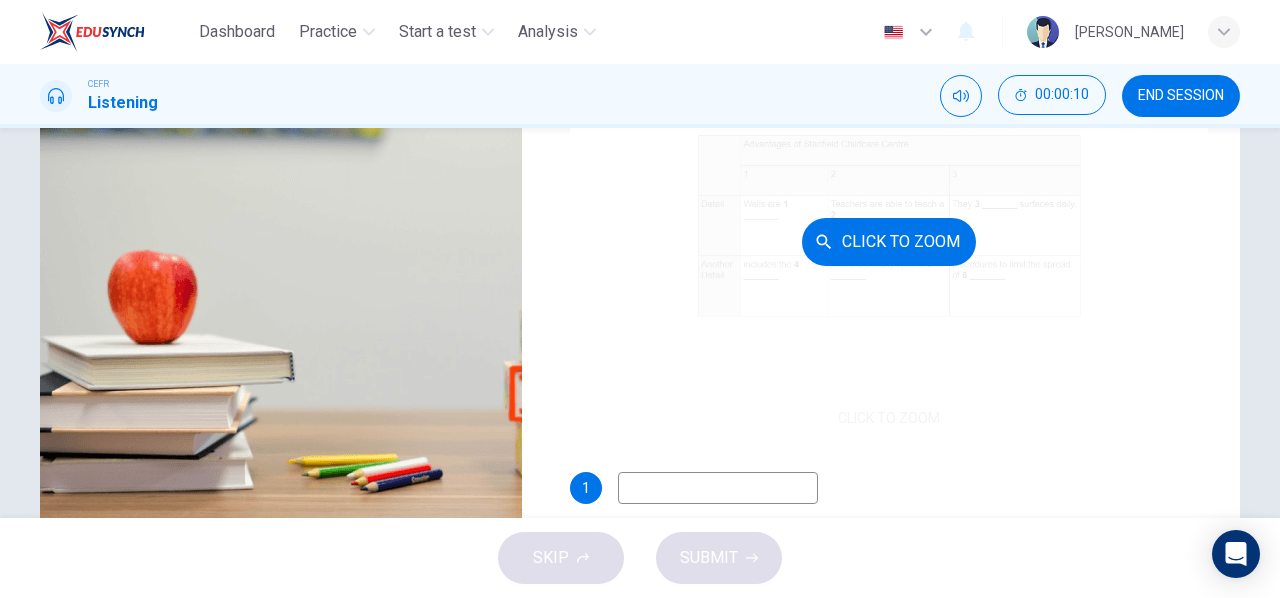 click on "Click to Zoom" at bounding box center [889, 241] 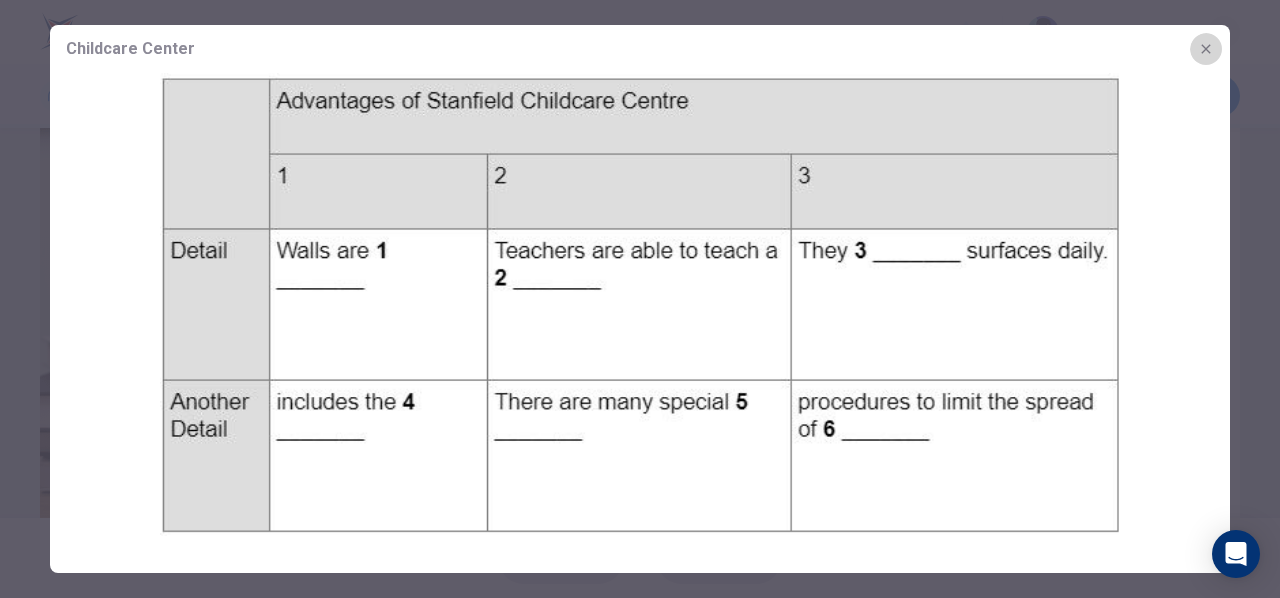 click 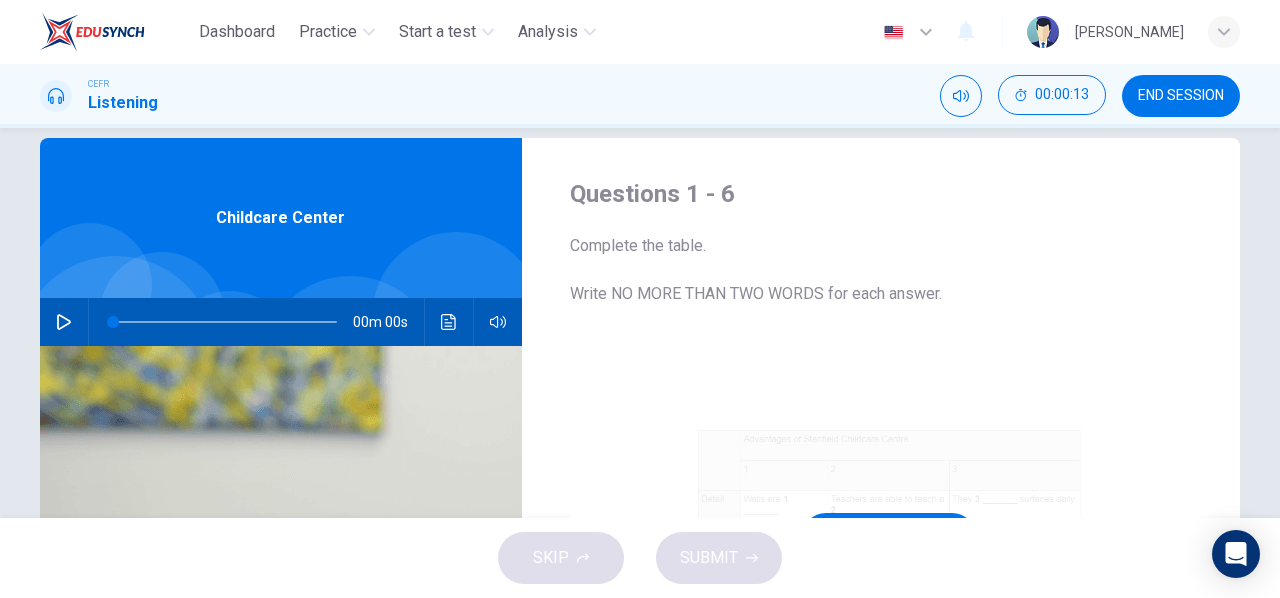 scroll, scrollTop: 0, scrollLeft: 0, axis: both 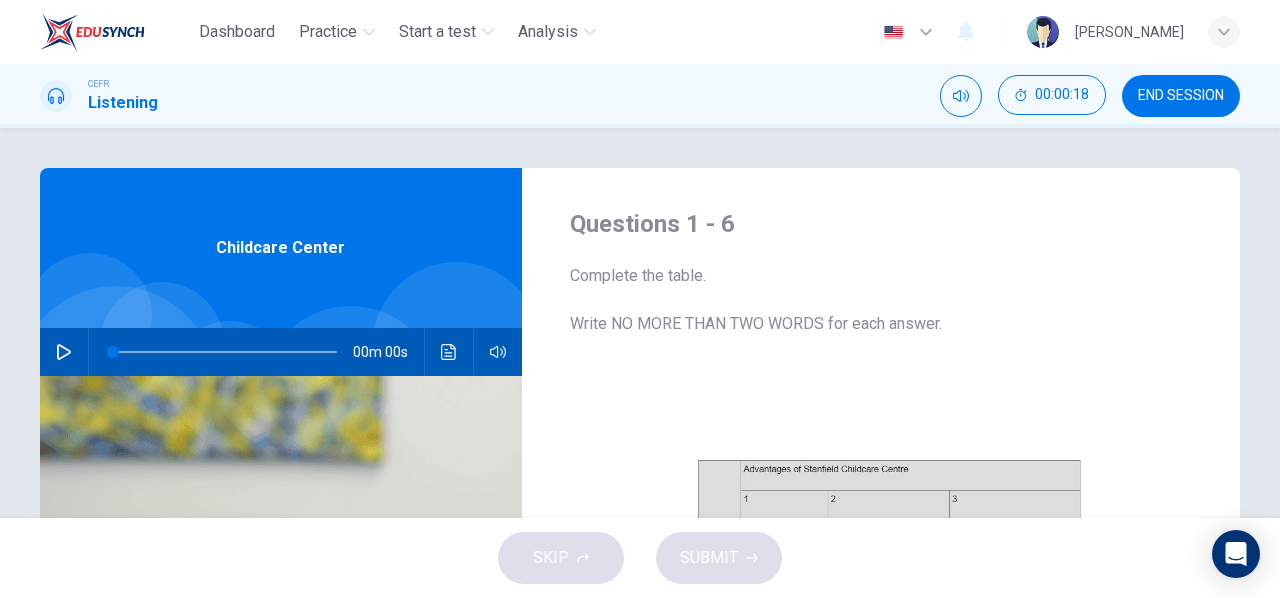 click 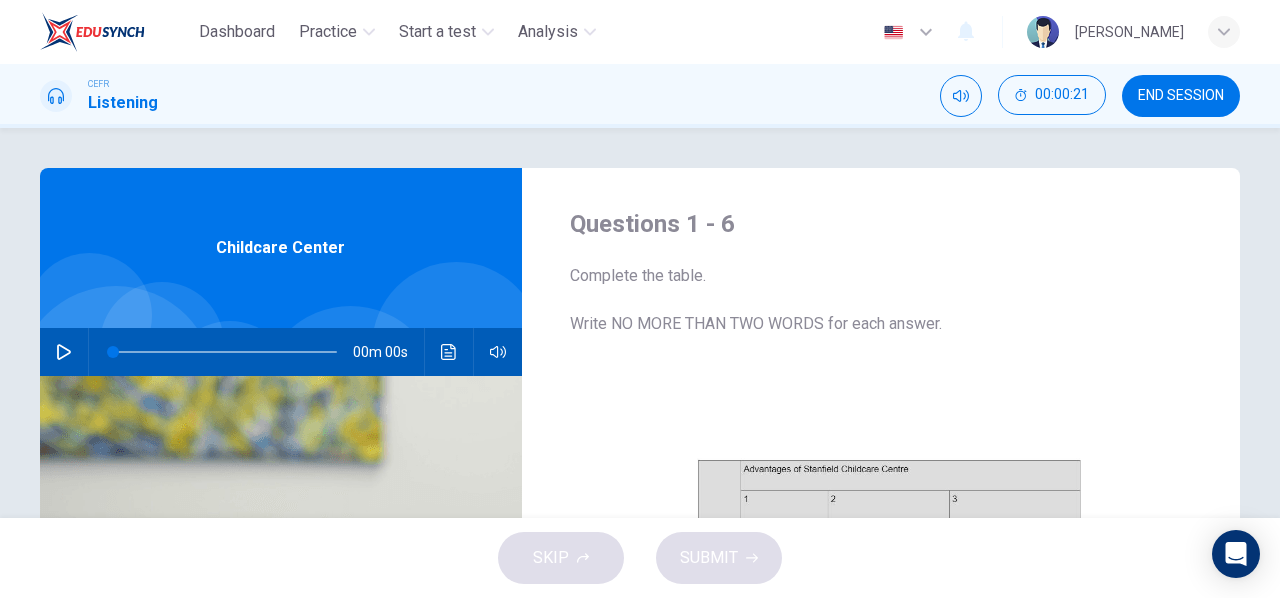 click 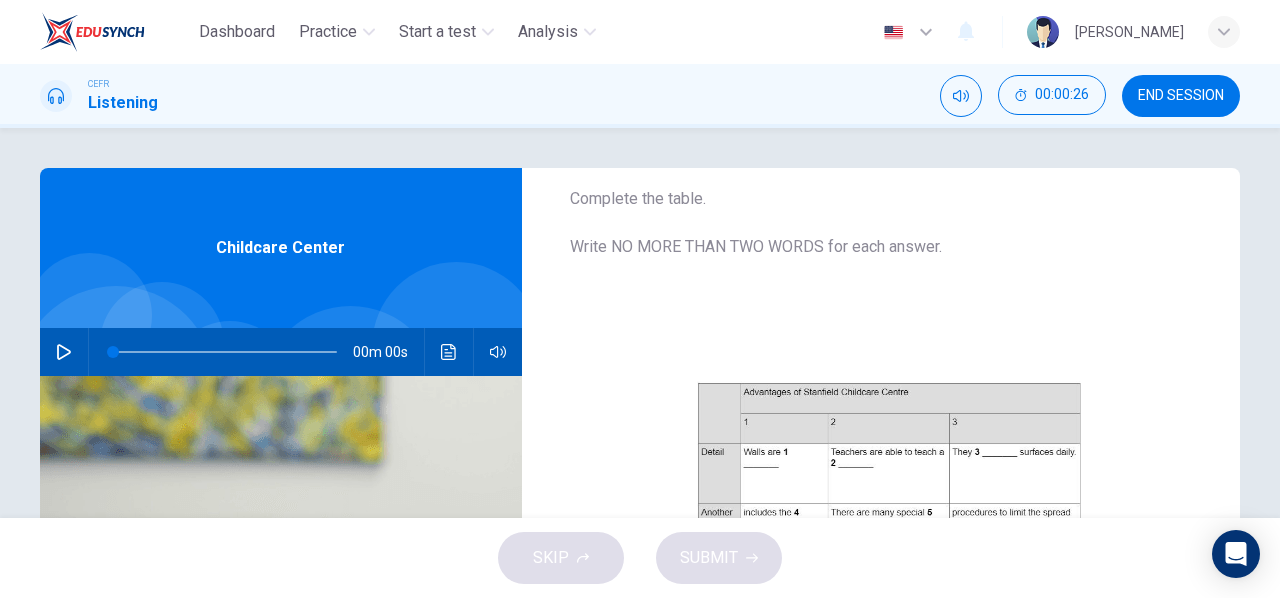 scroll, scrollTop: 76, scrollLeft: 0, axis: vertical 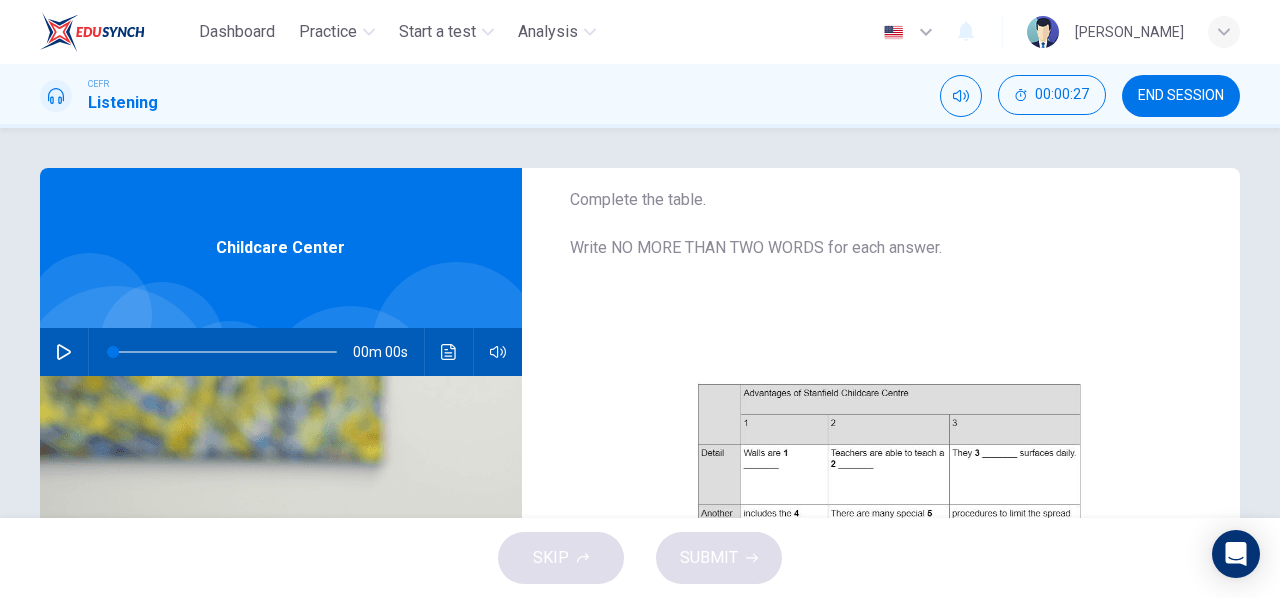 click on "Complete the table. Write NO MORE THAN TWO WORDS for each answer." at bounding box center (889, 224) 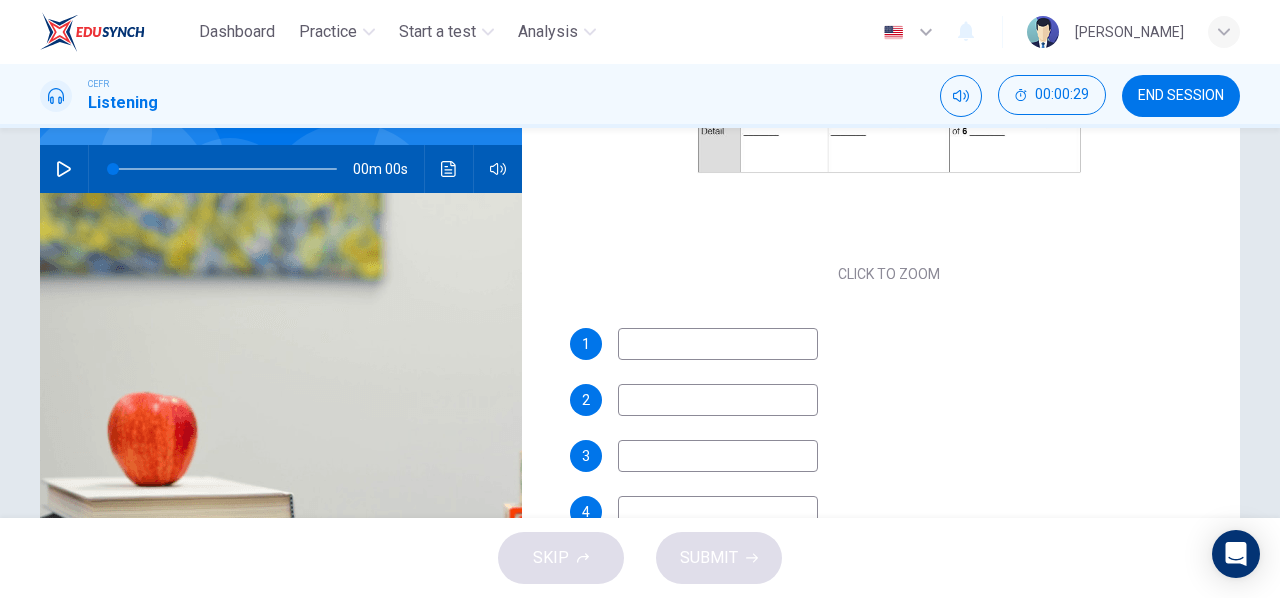 scroll, scrollTop: 185, scrollLeft: 0, axis: vertical 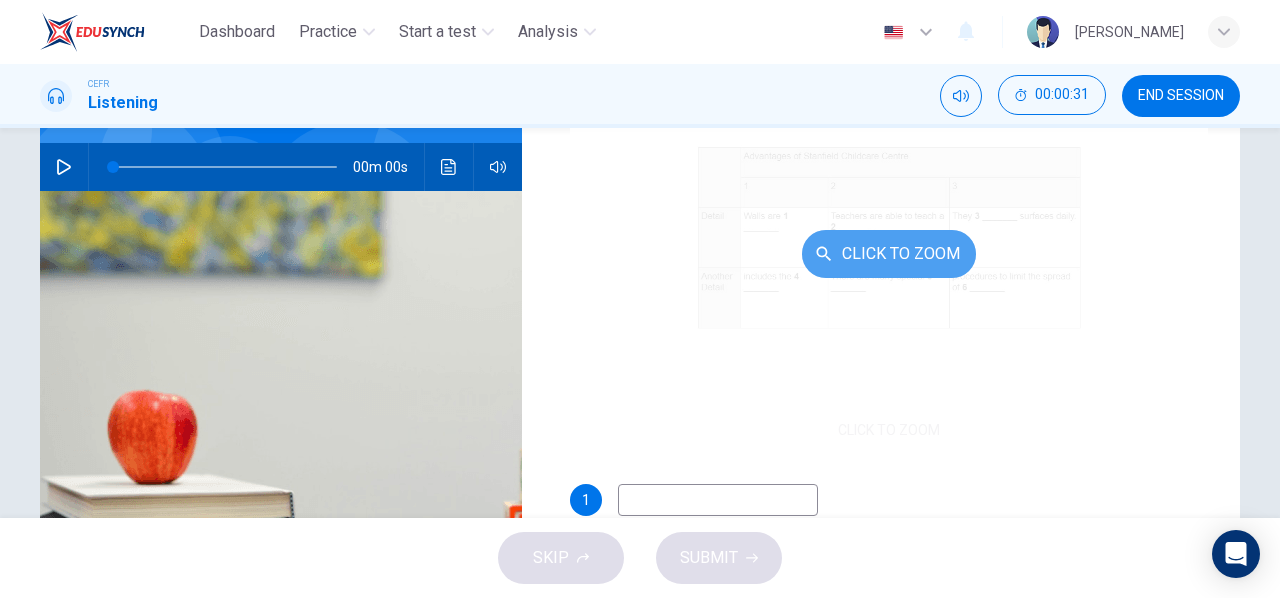 click on "Click to Zoom" at bounding box center [889, 254] 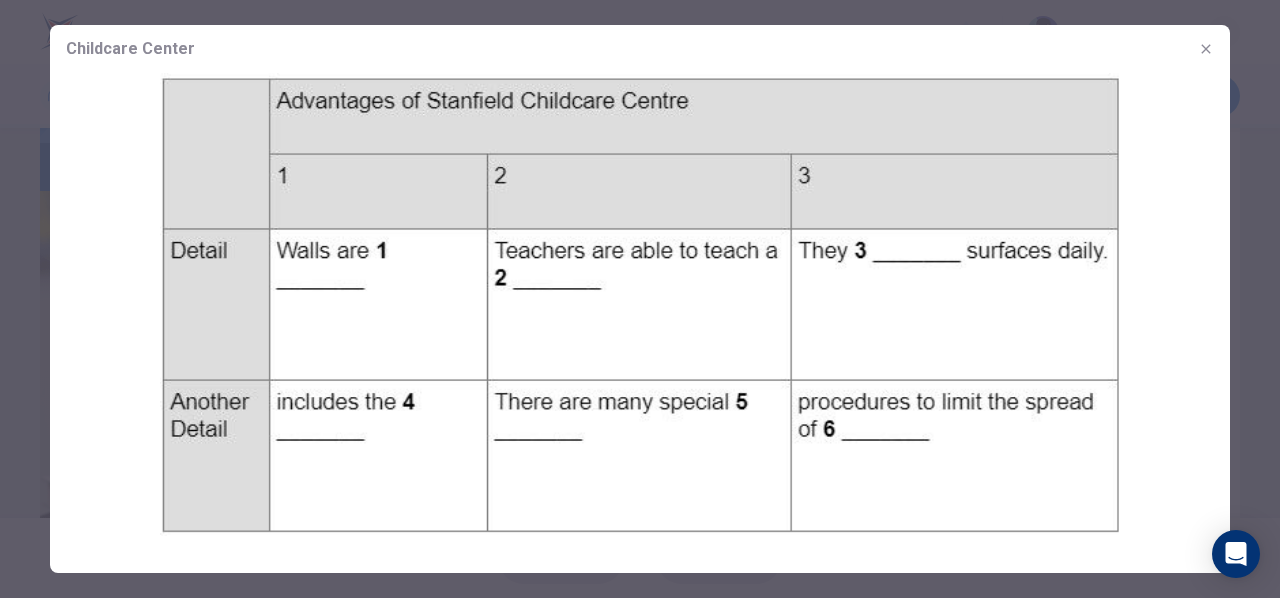 click 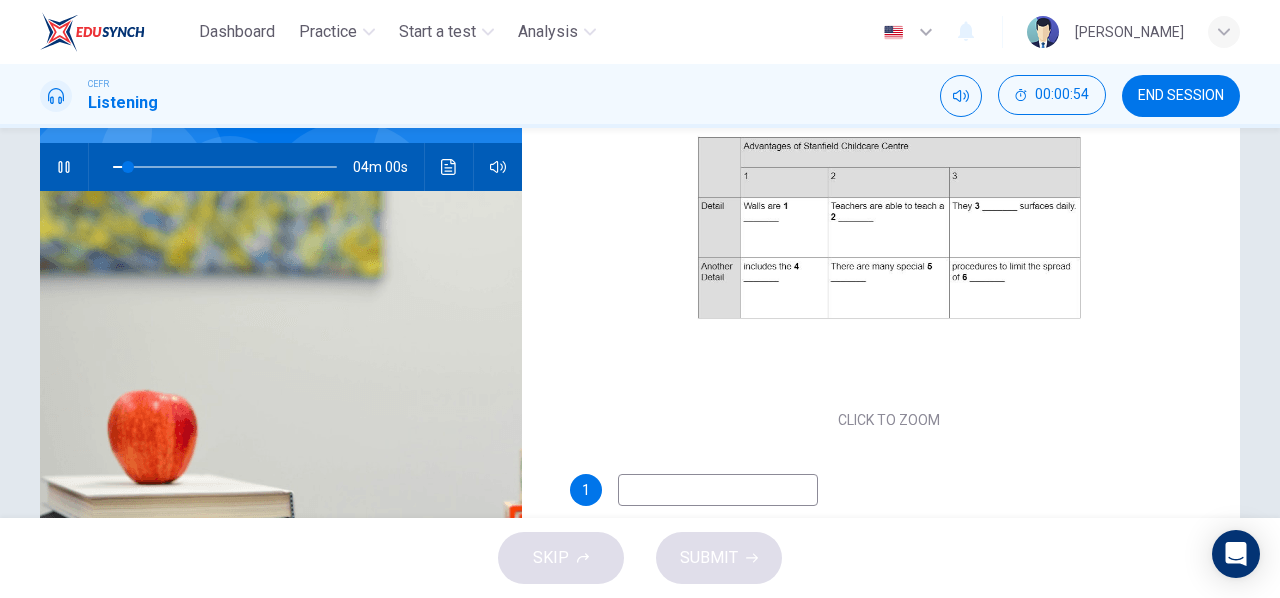 scroll, scrollTop: 139, scrollLeft: 0, axis: vertical 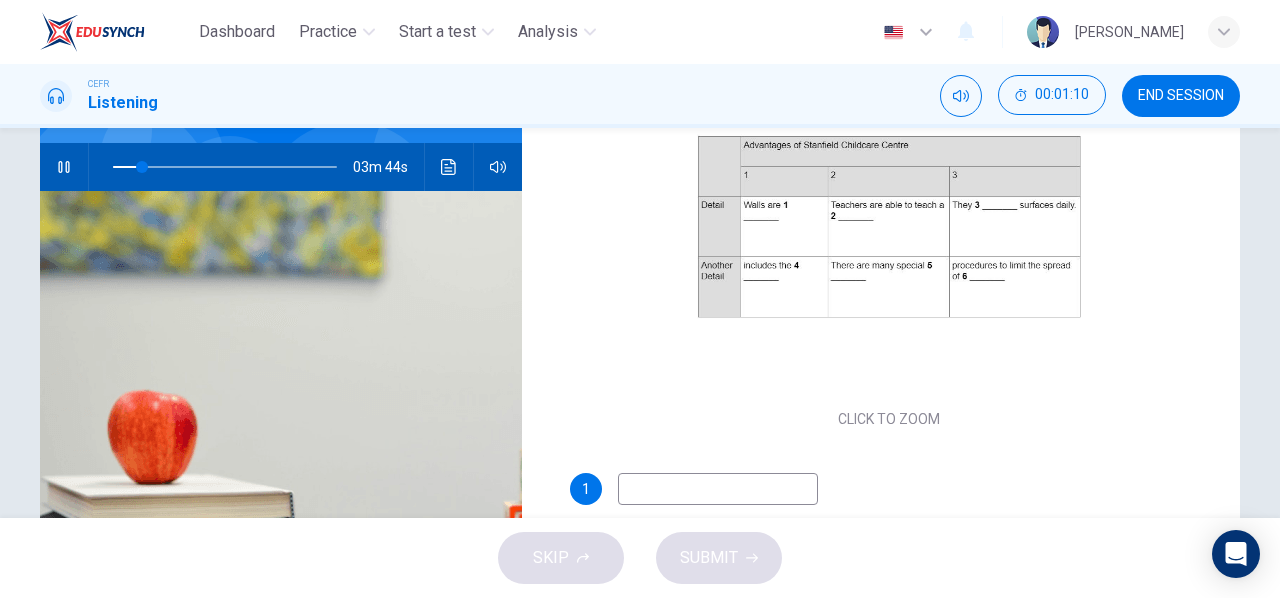 click at bounding box center (718, 489) 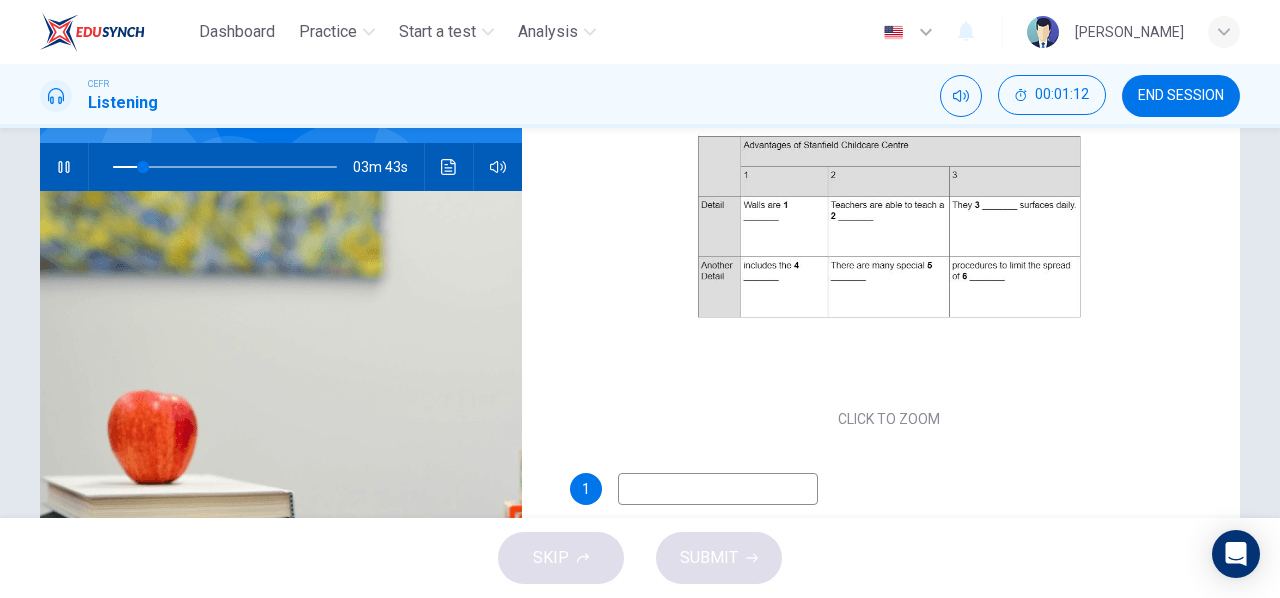 type on "14" 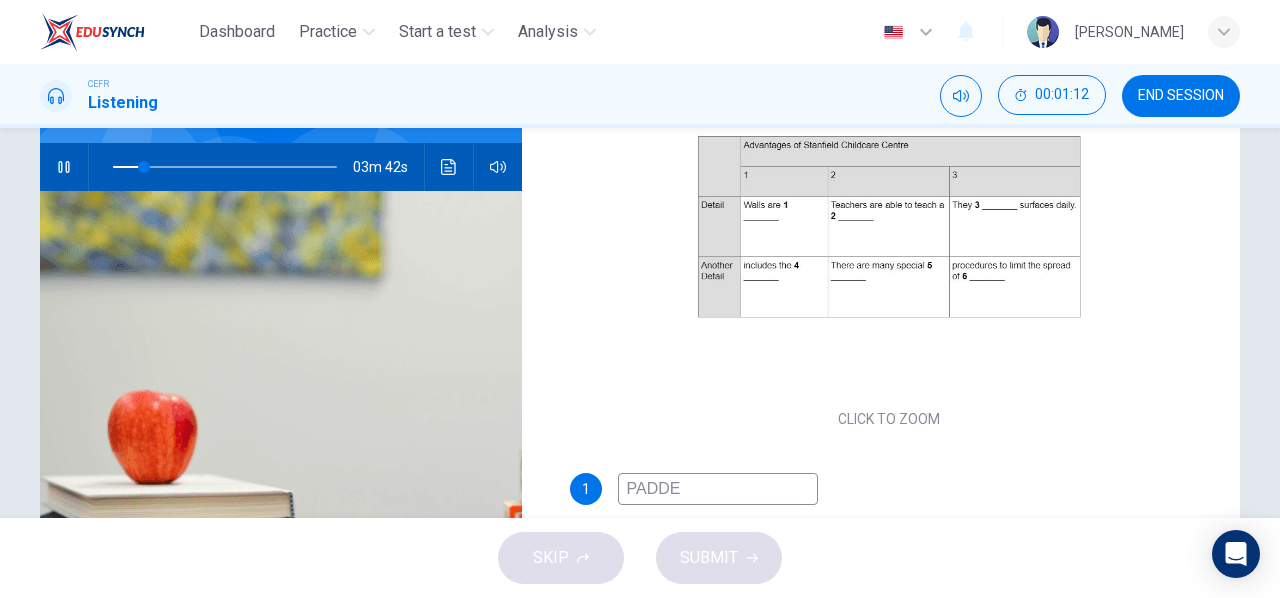 type on "PADDED" 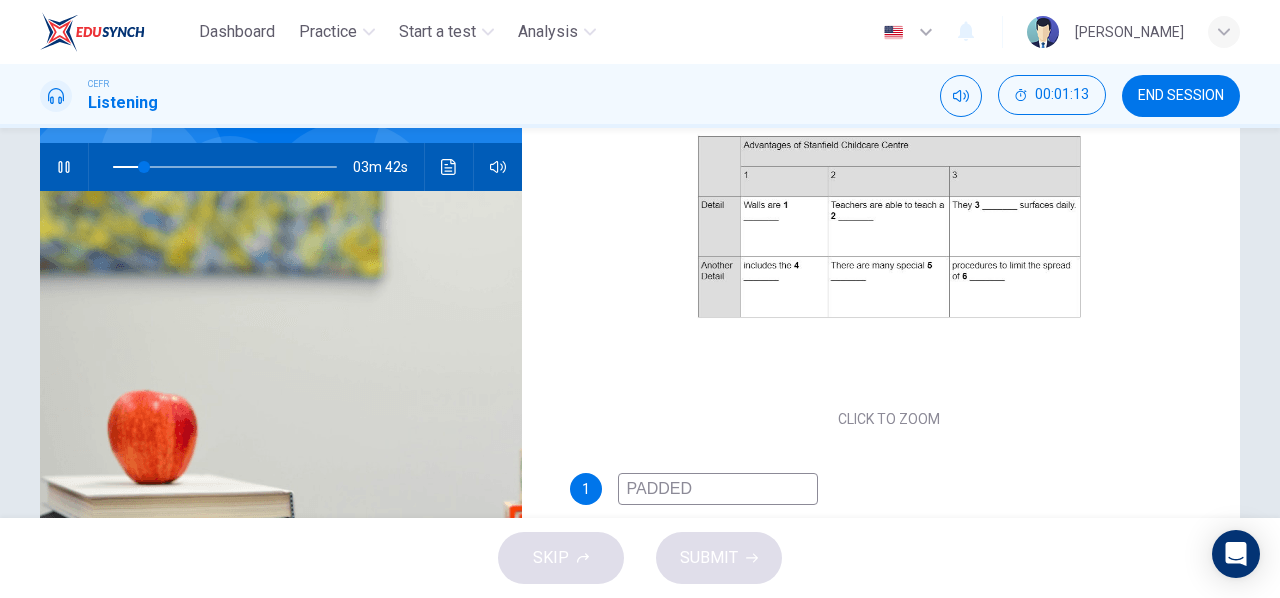 type on "14" 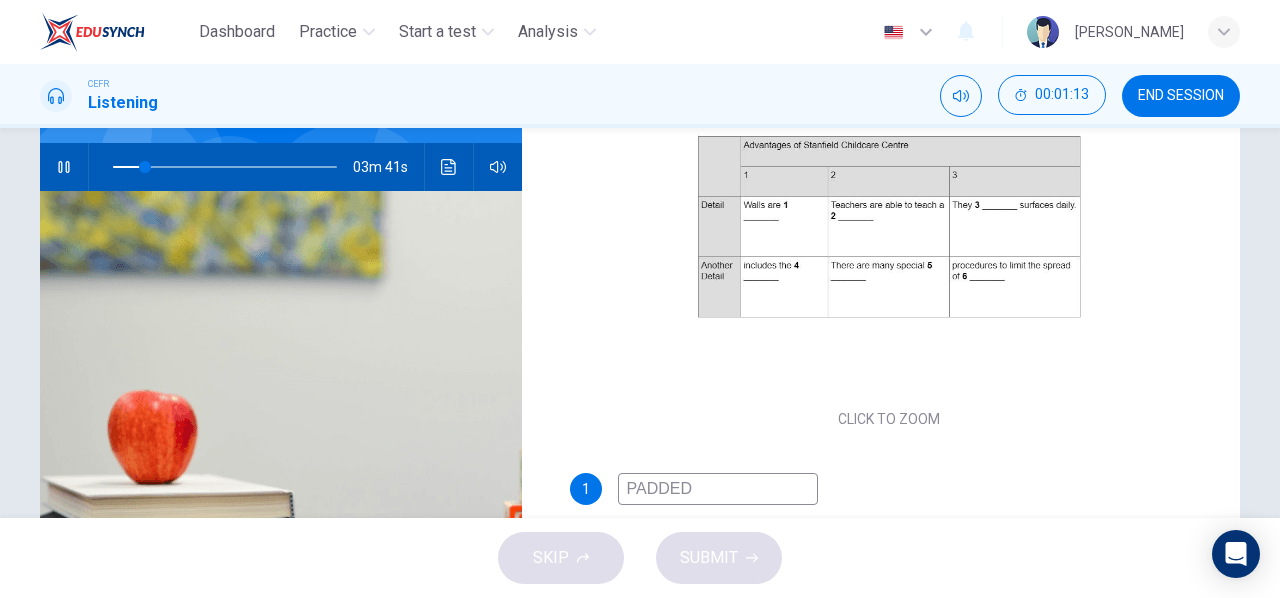 type on "PADDE" 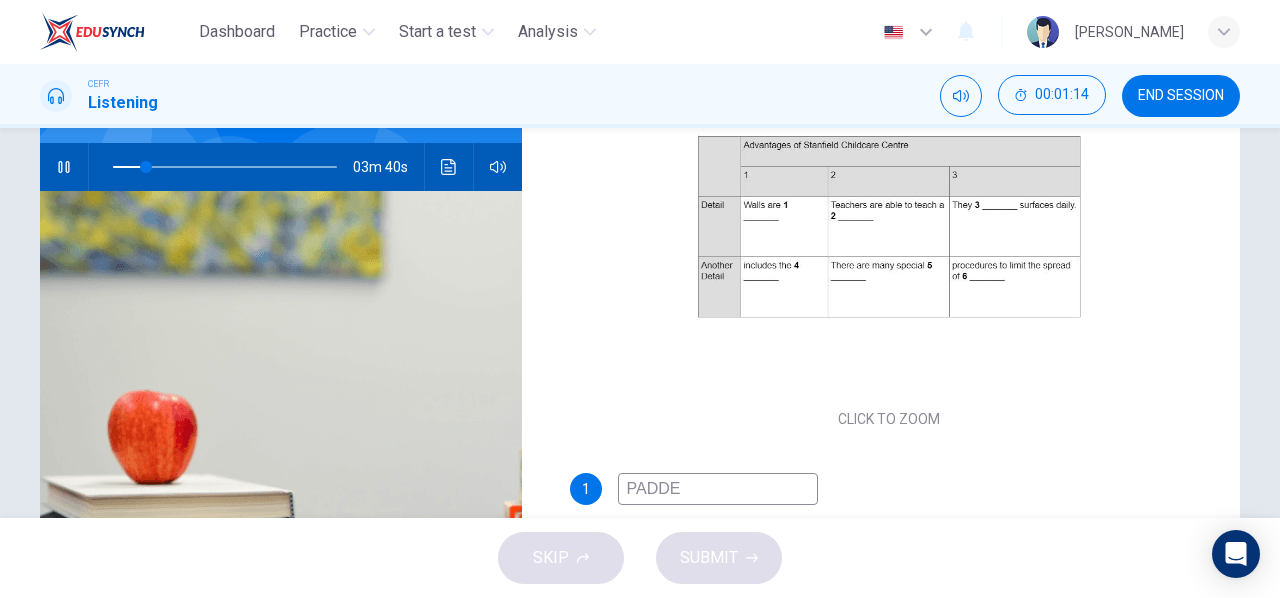 type on "15" 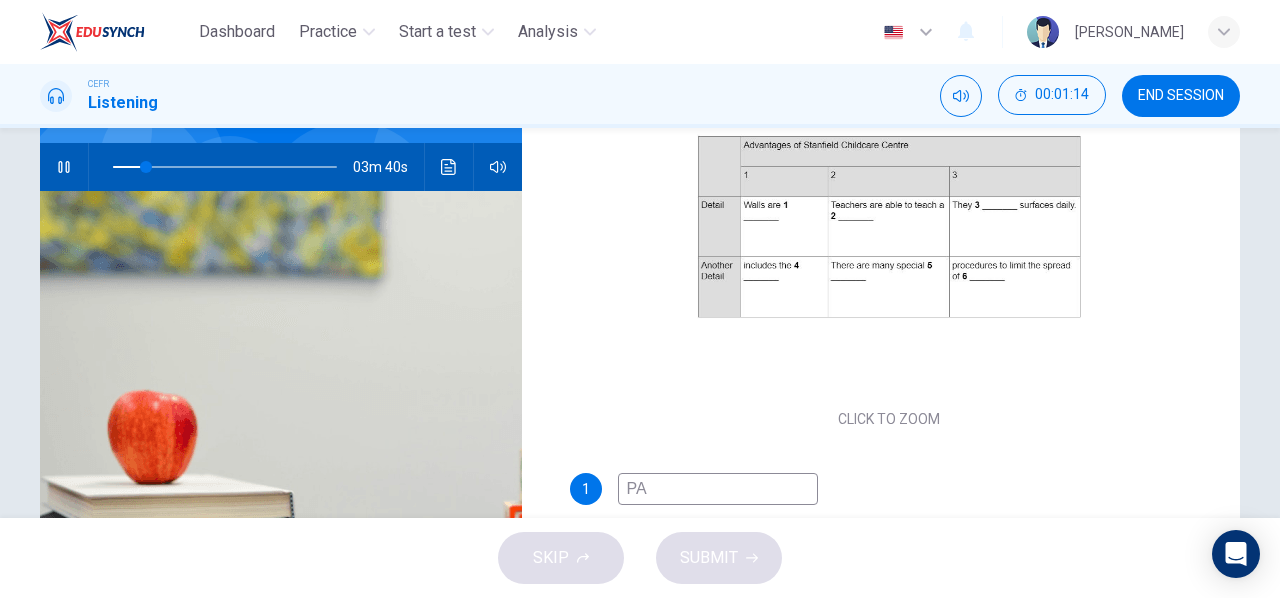type on "P" 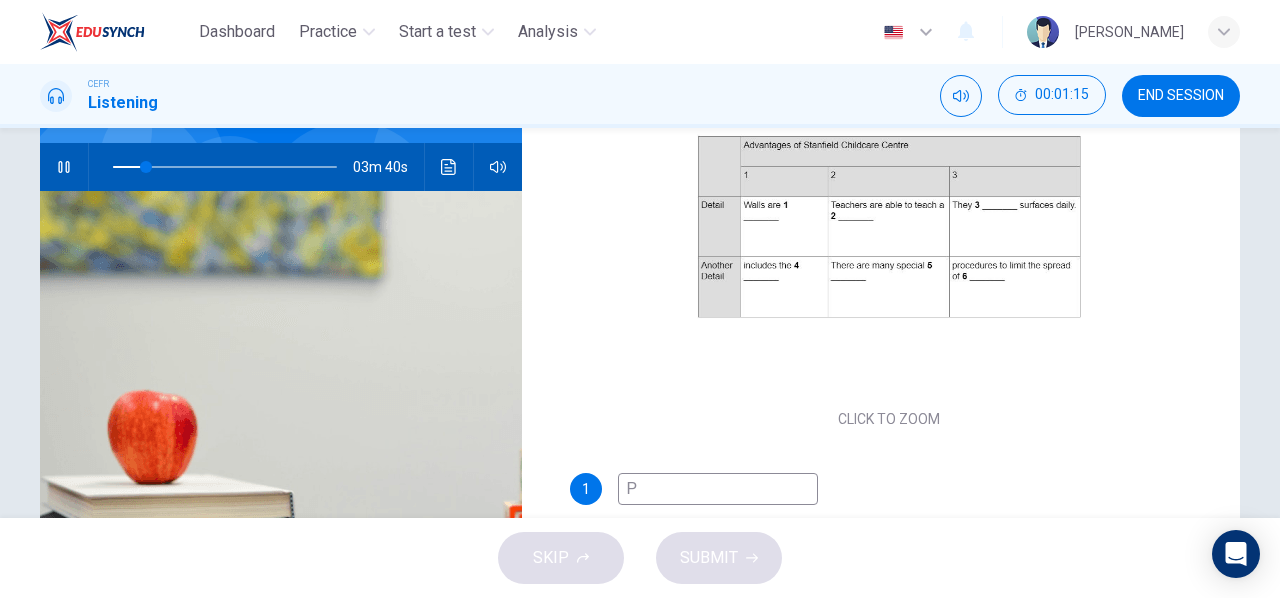 type on "15" 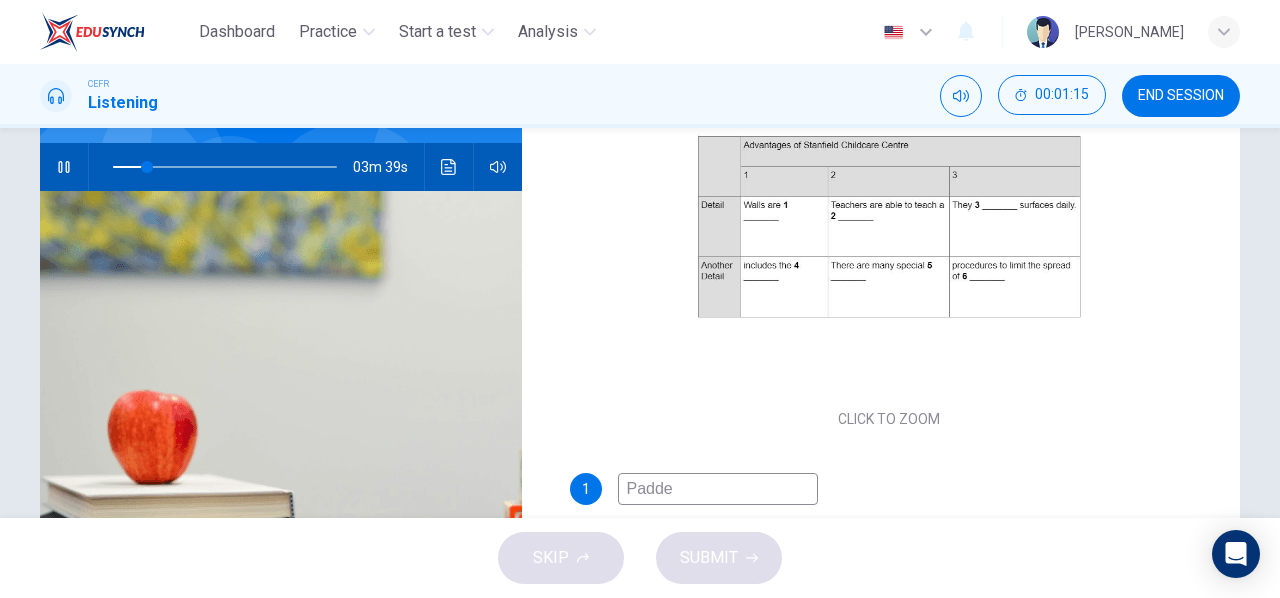 type on "Padded" 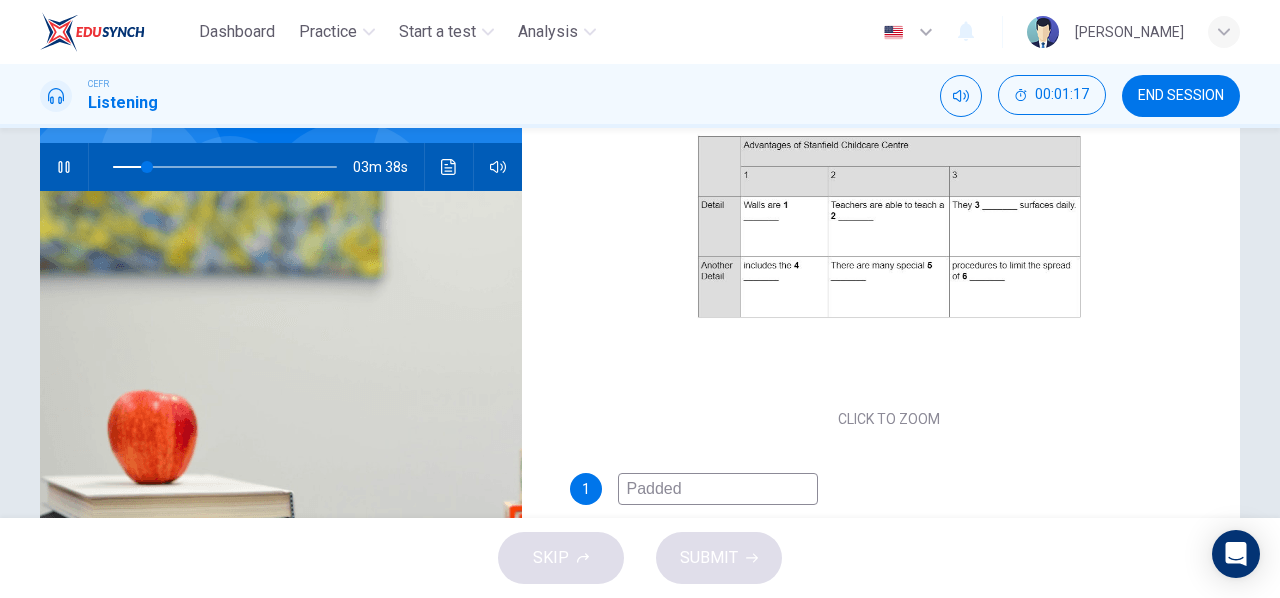 type on "16" 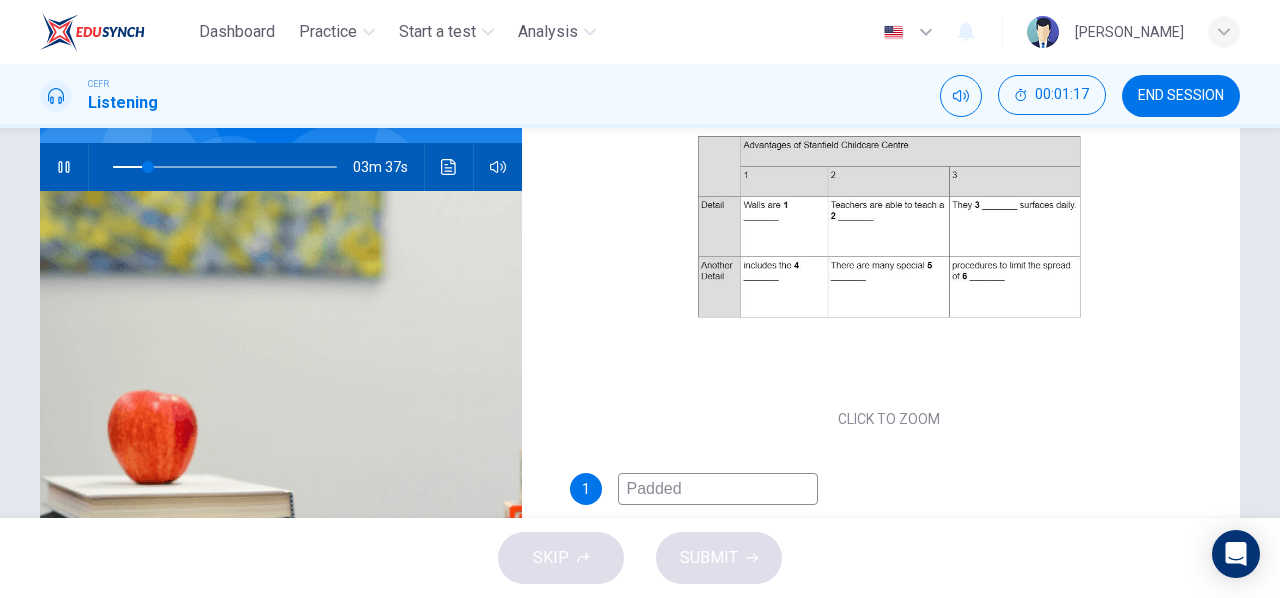 scroll, scrollTop: 286, scrollLeft: 0, axis: vertical 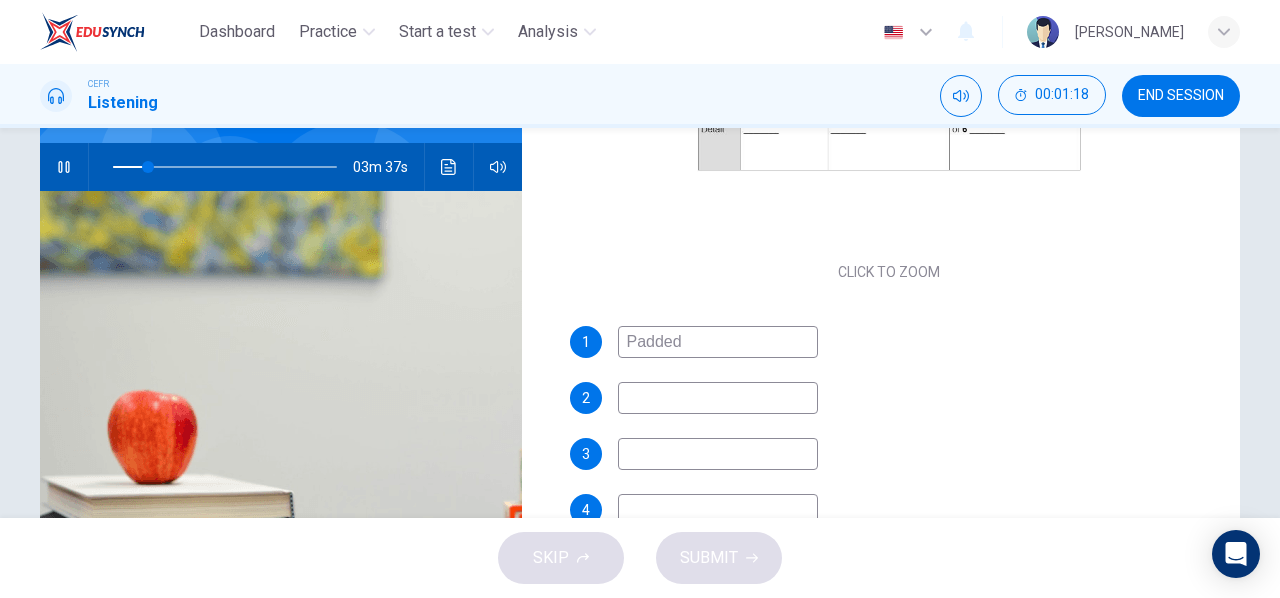 type on "Padded" 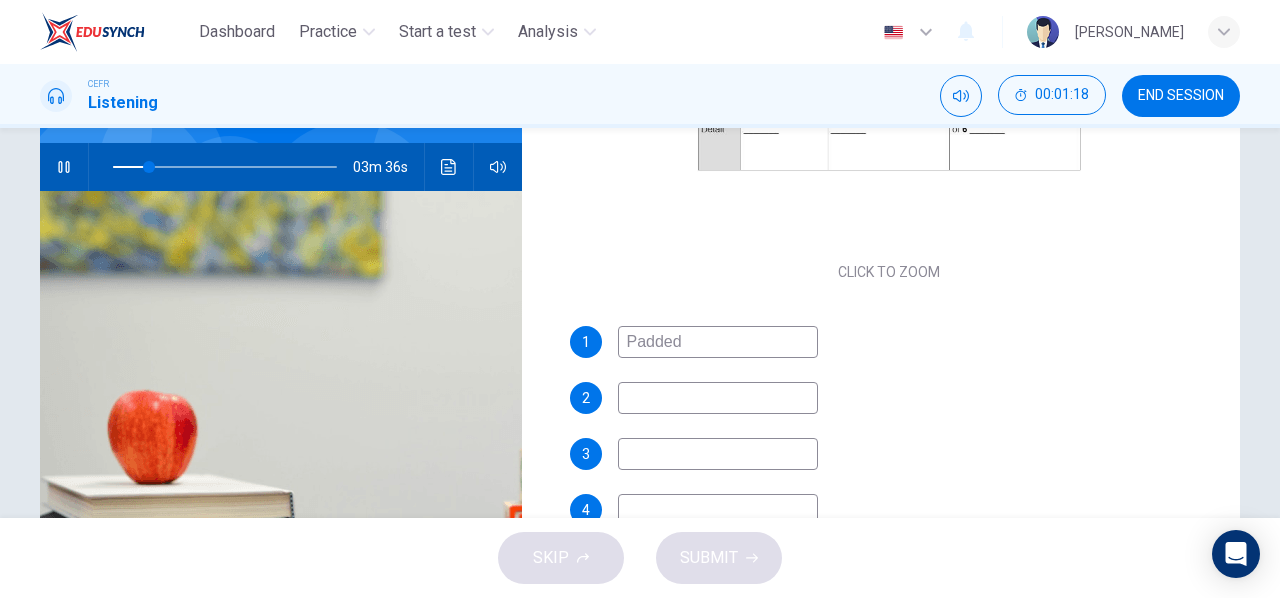 click at bounding box center (718, 398) 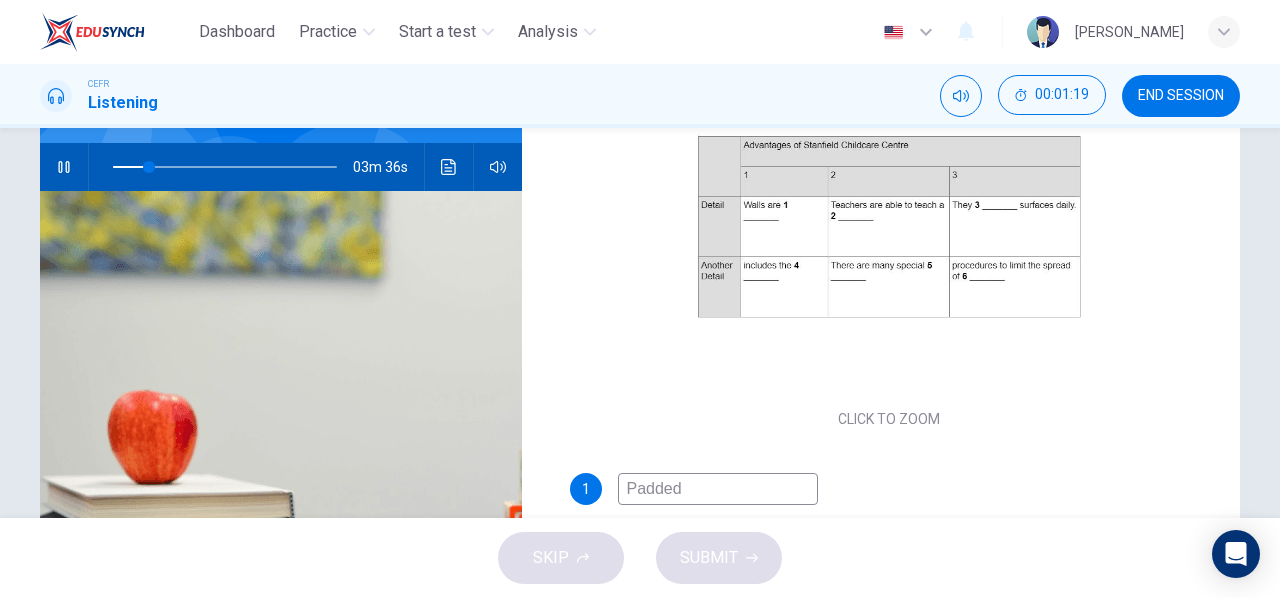 scroll, scrollTop: 138, scrollLeft: 0, axis: vertical 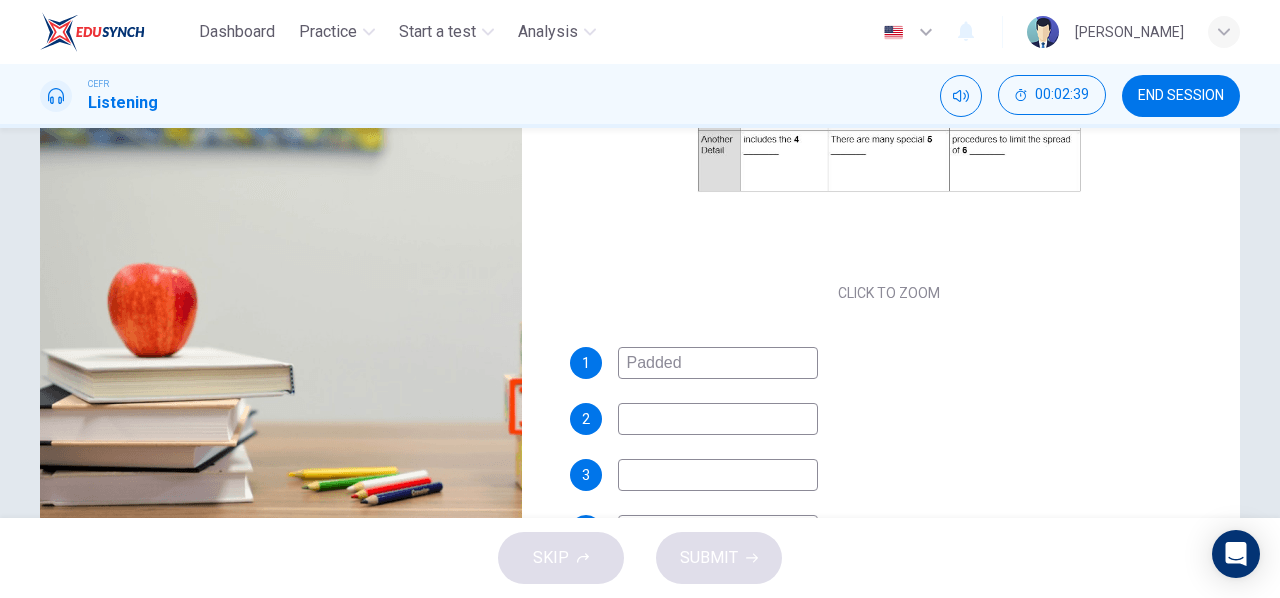 type on "48" 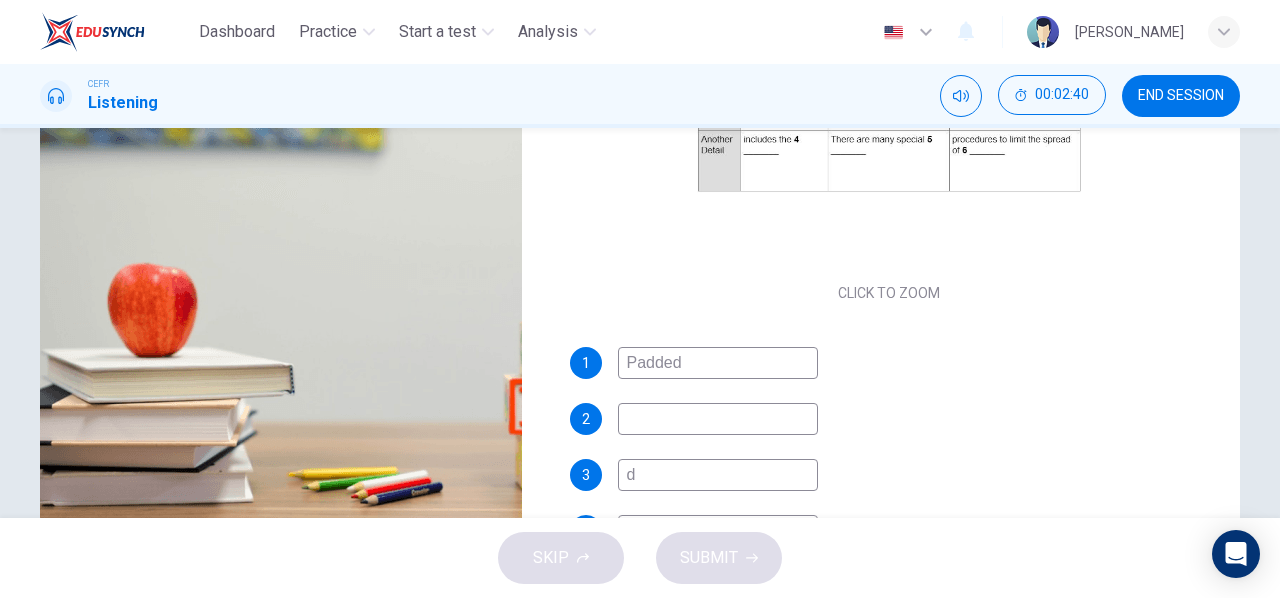 type on "di" 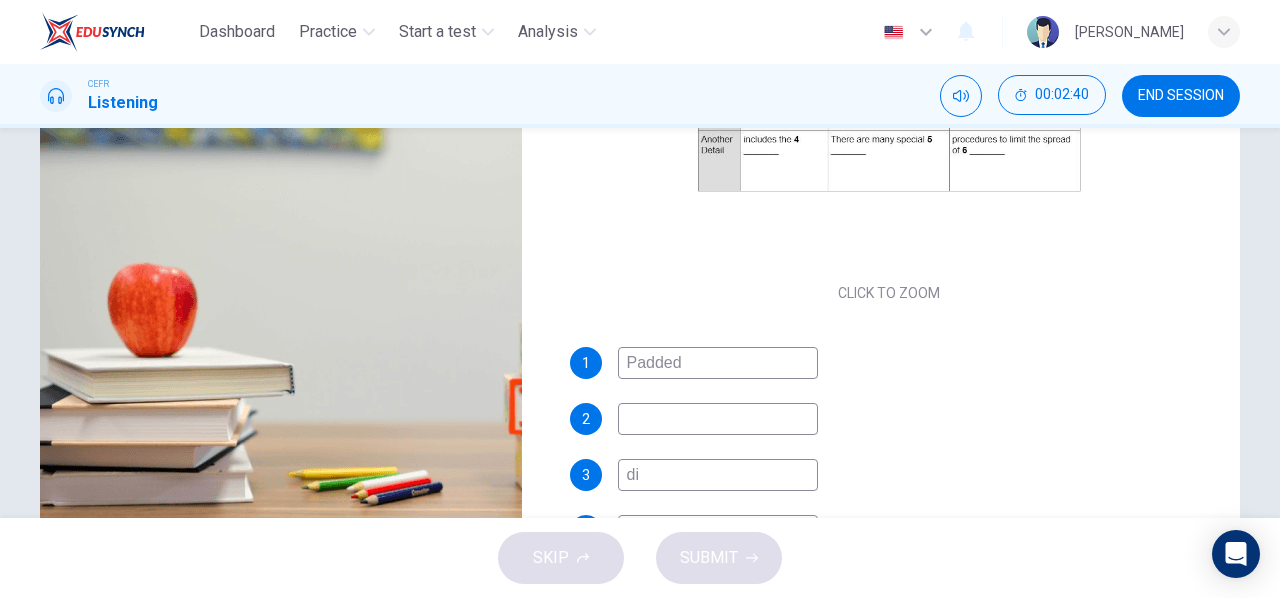 type on "48" 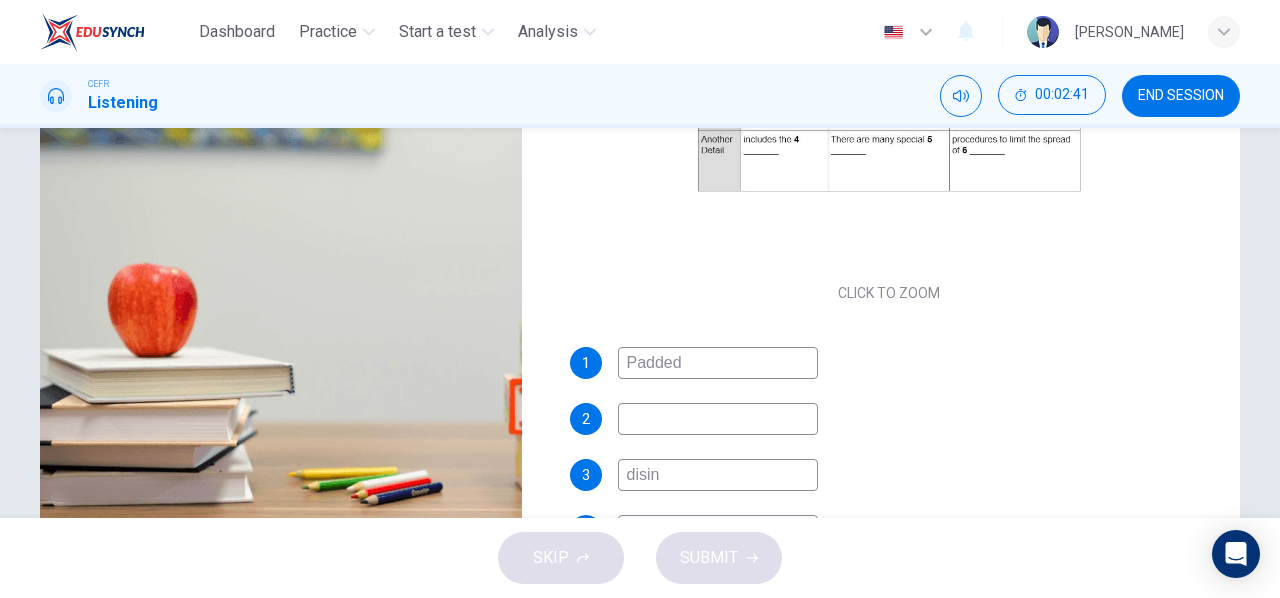 type on "disinf" 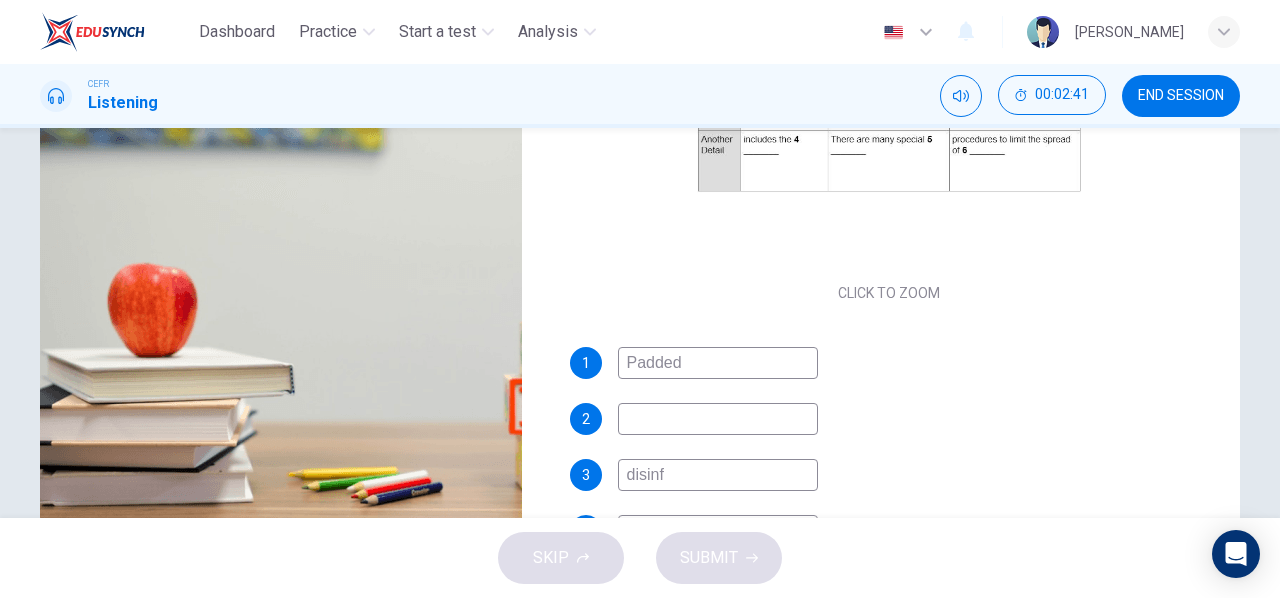 type on "48" 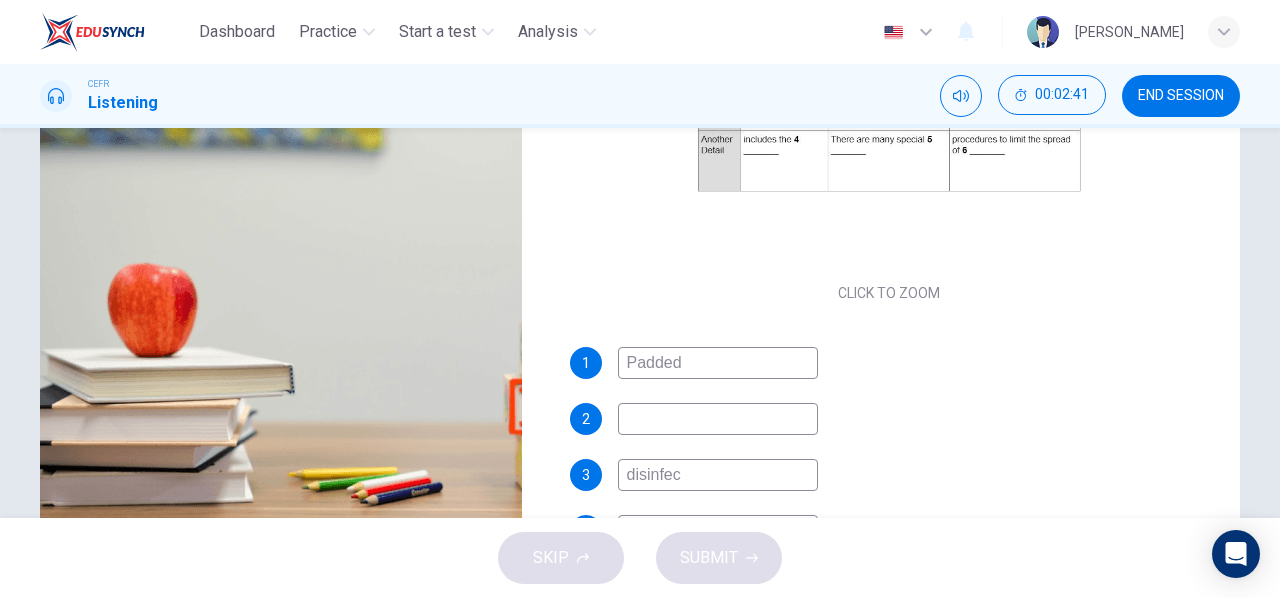 type on "disinfect" 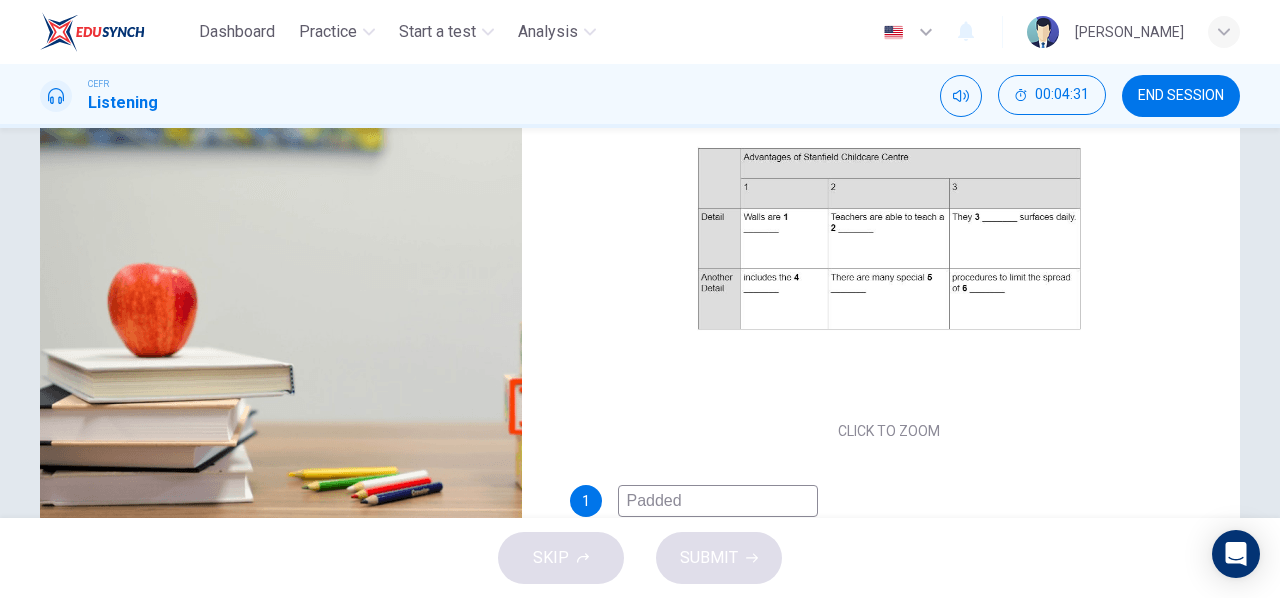 scroll, scrollTop: 286, scrollLeft: 0, axis: vertical 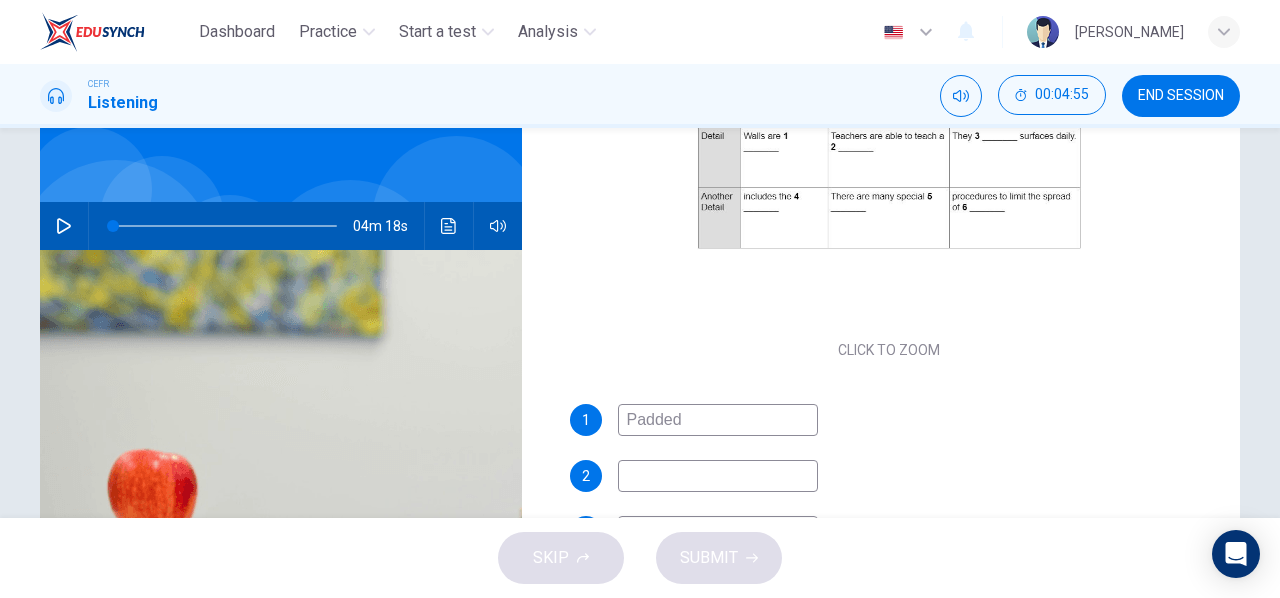 type on "0" 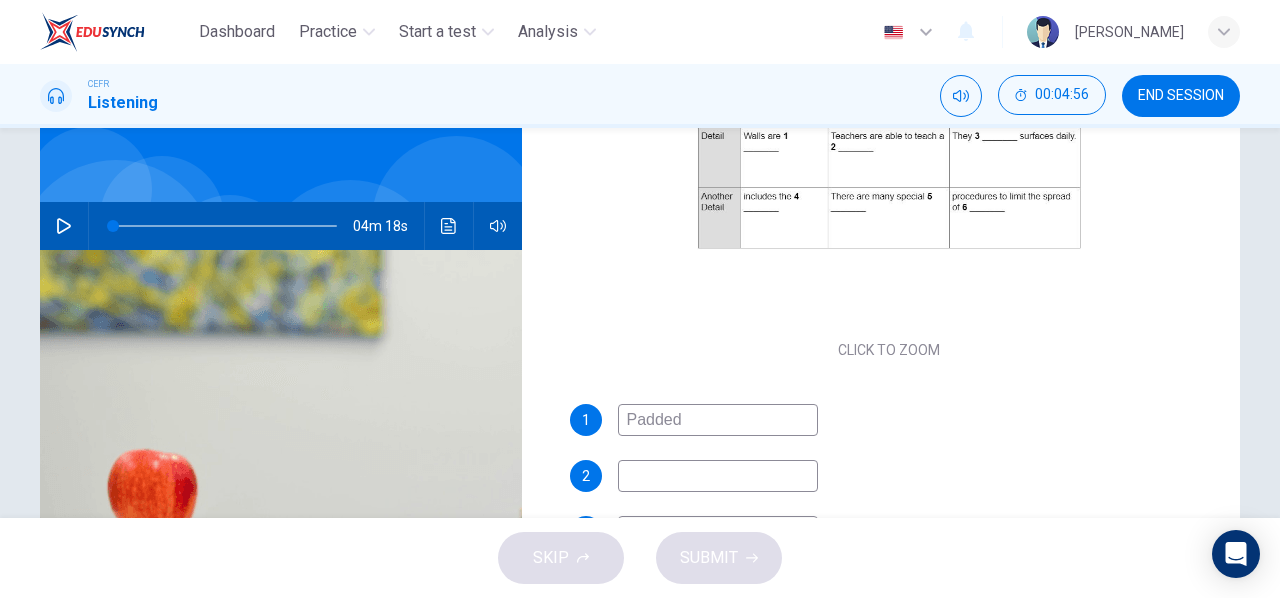 type on "disinfect" 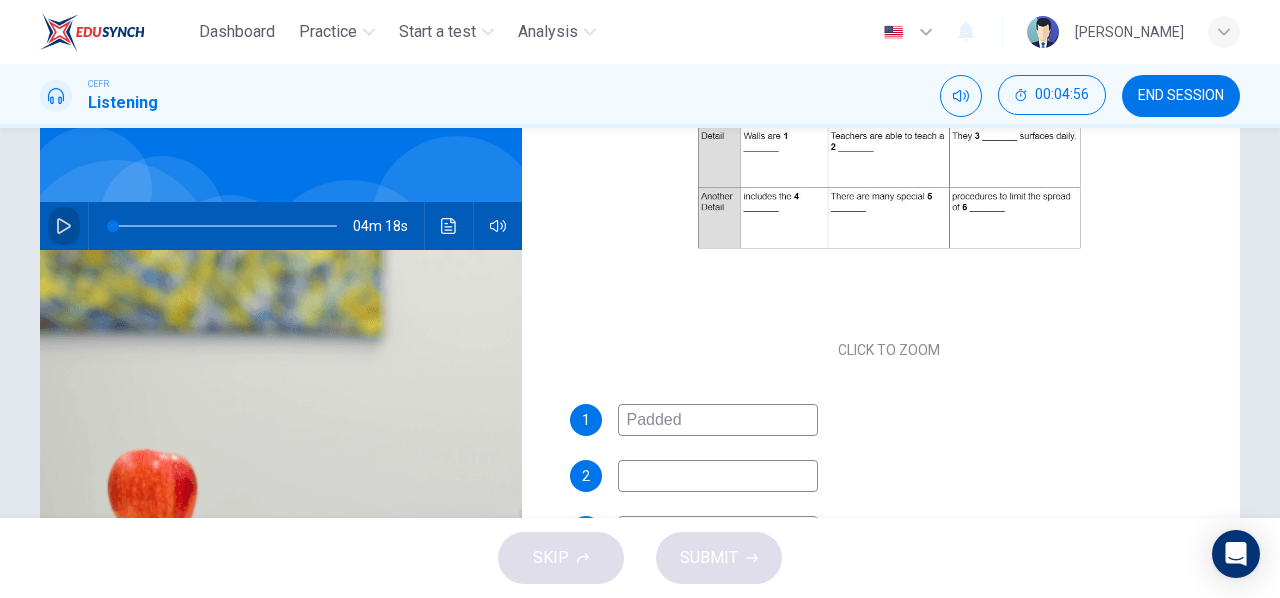 click at bounding box center [64, 226] 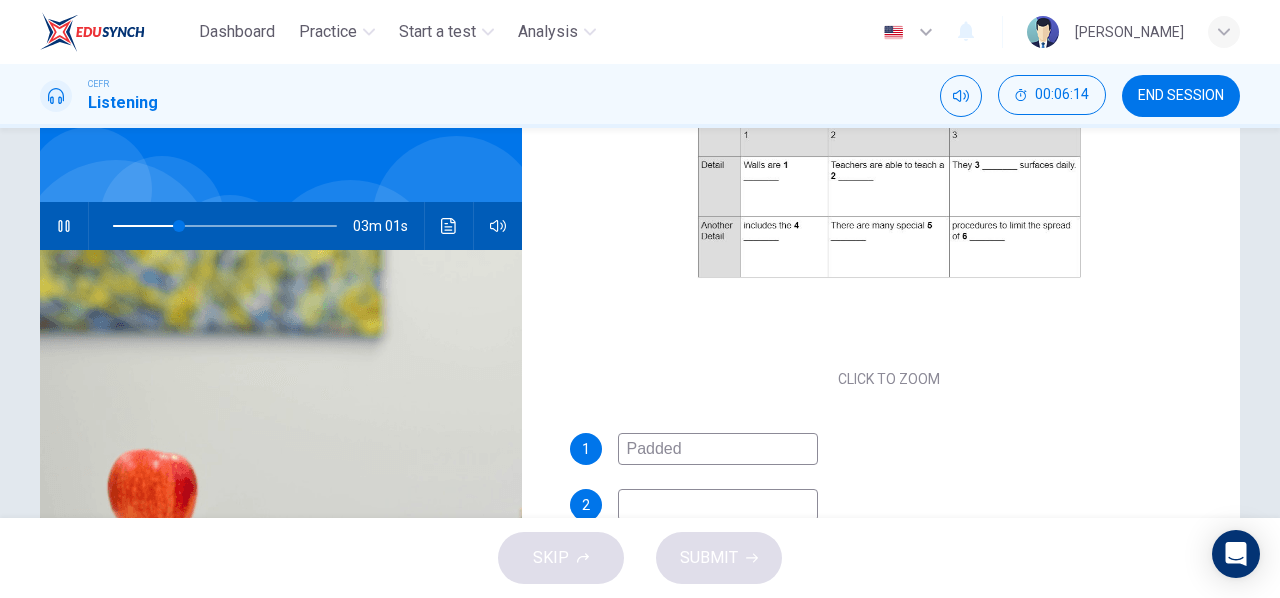 scroll, scrollTop: 286, scrollLeft: 0, axis: vertical 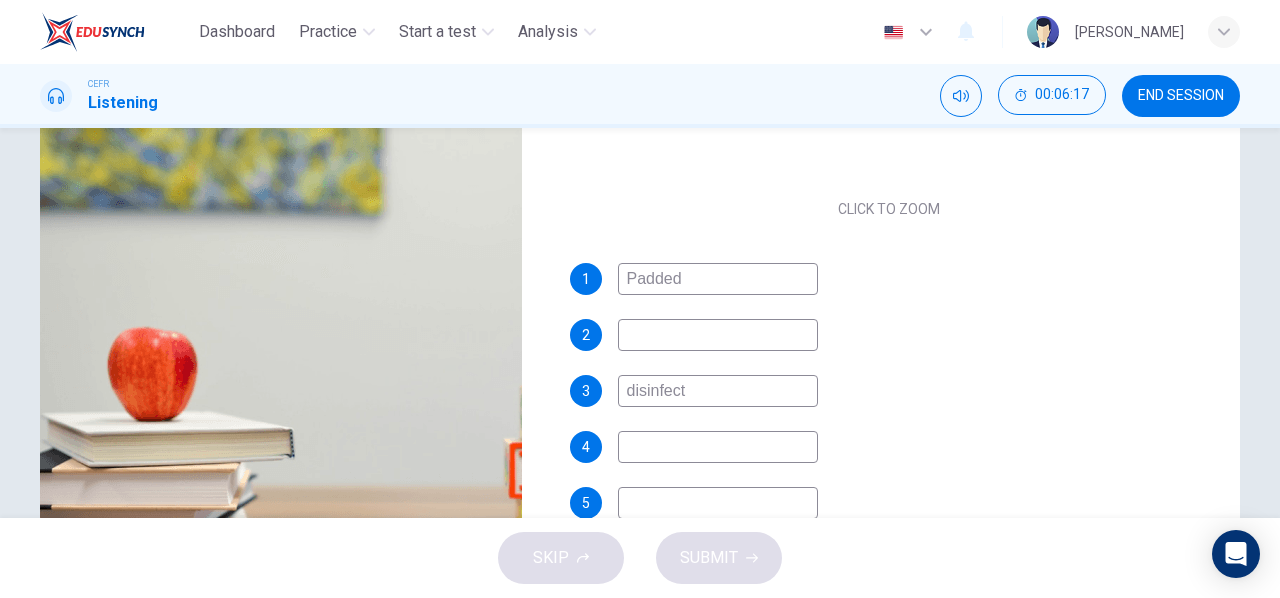 click at bounding box center [718, 503] 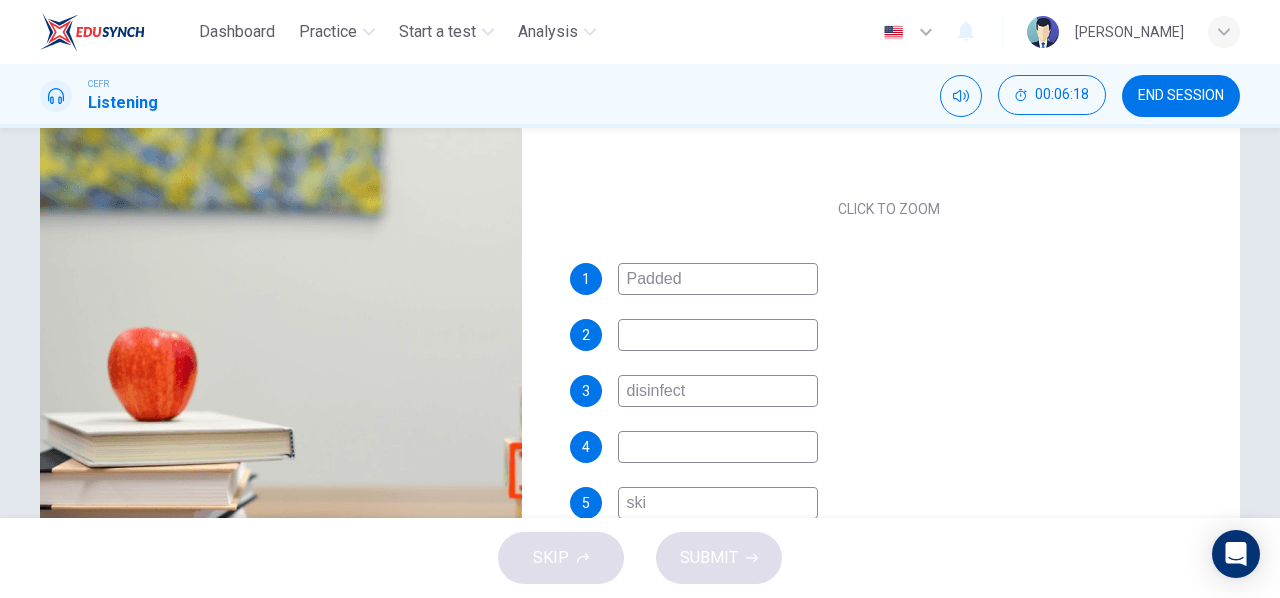 type on "skil" 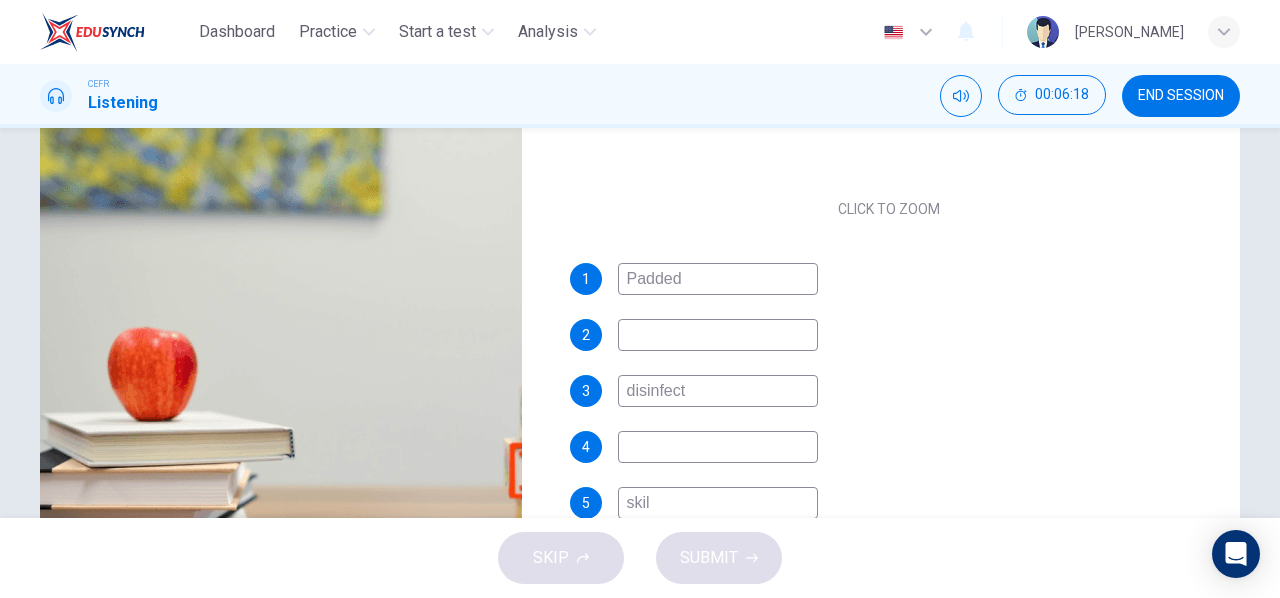 type on "32" 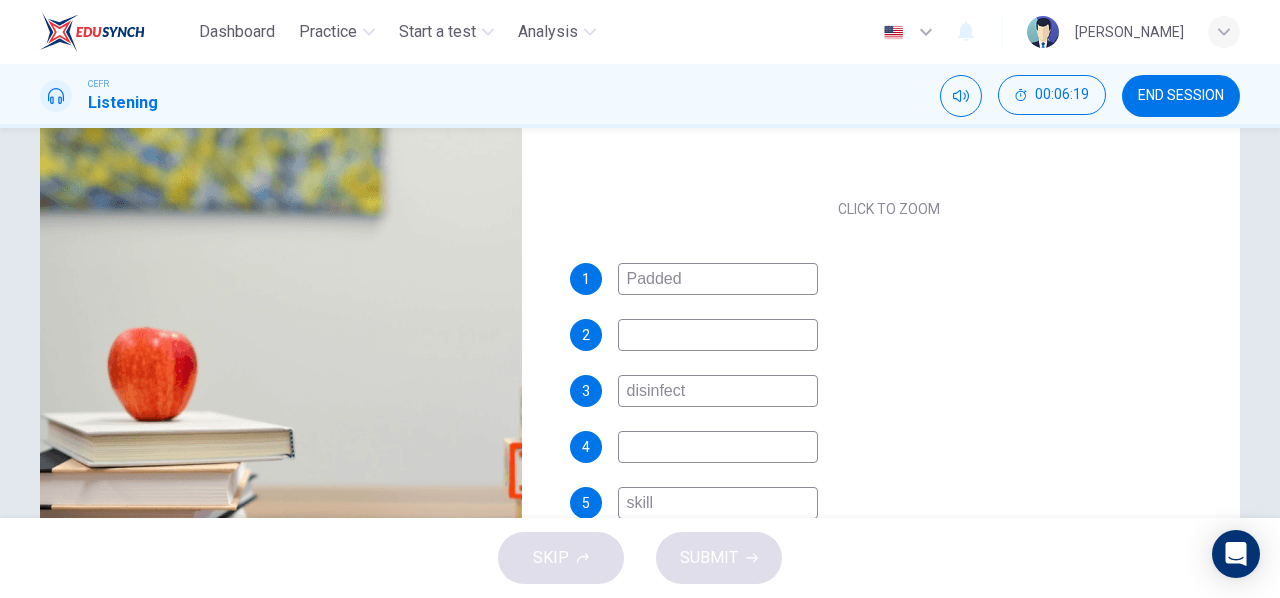 type on "skills" 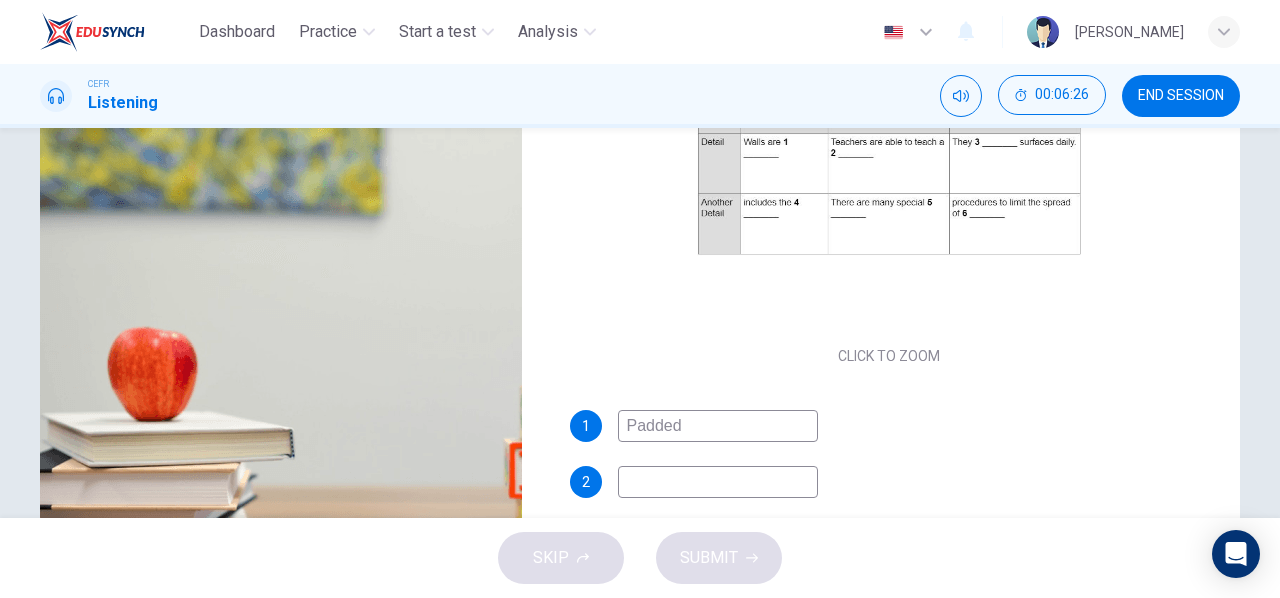 scroll, scrollTop: 147, scrollLeft: 0, axis: vertical 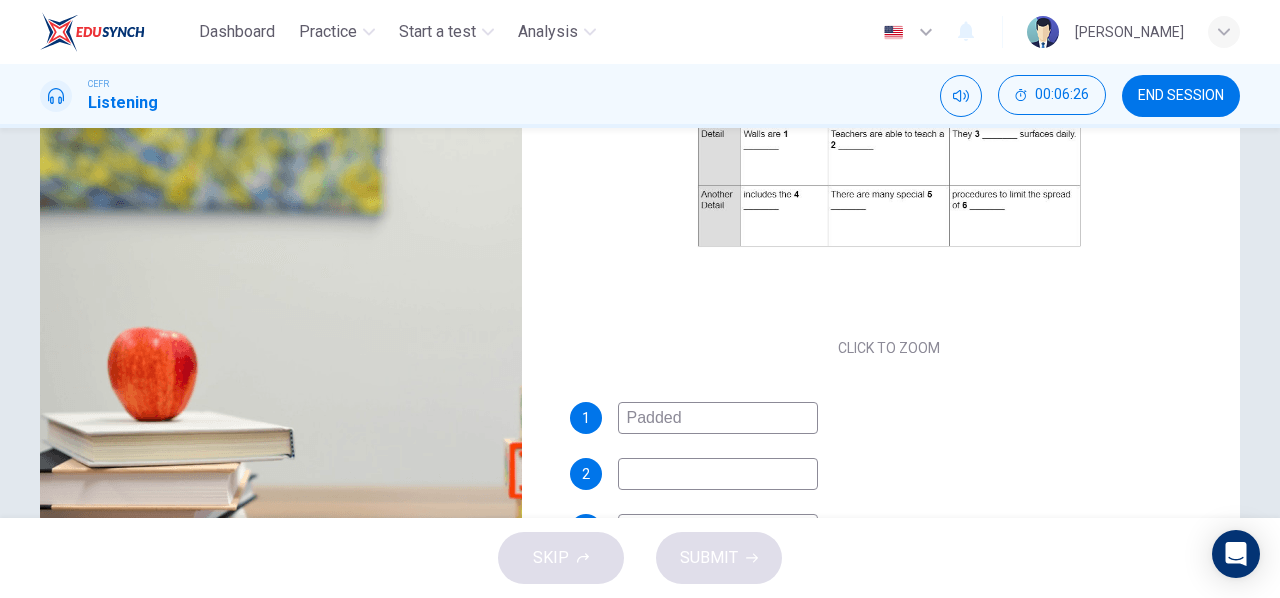 type on "34" 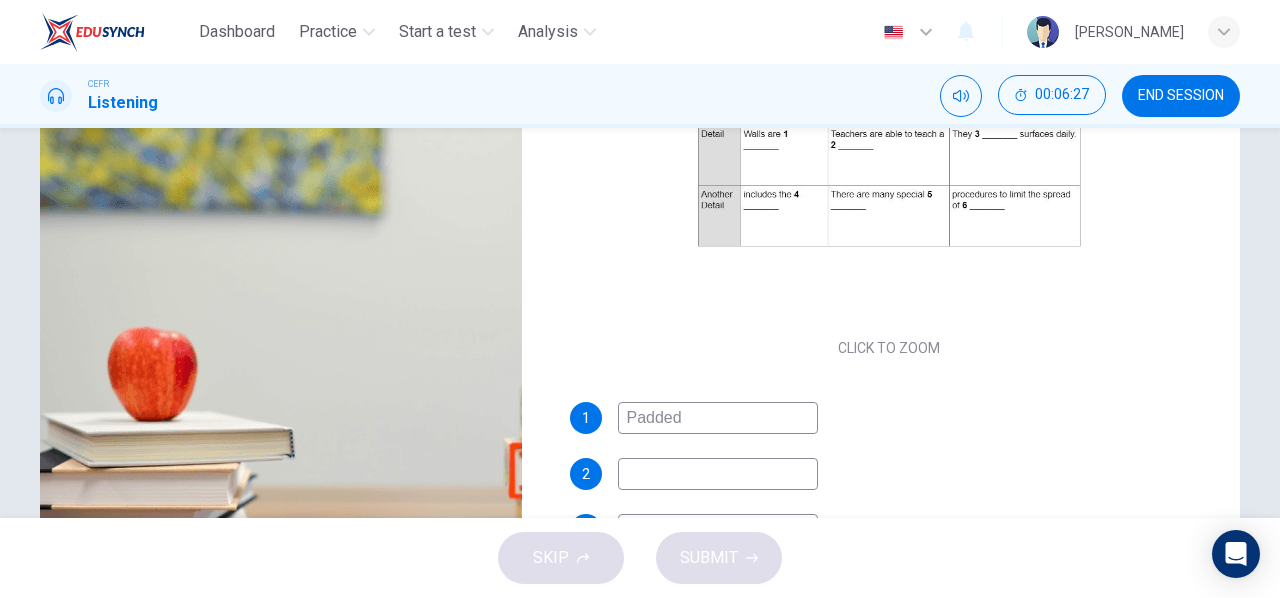 click at bounding box center [718, 474] 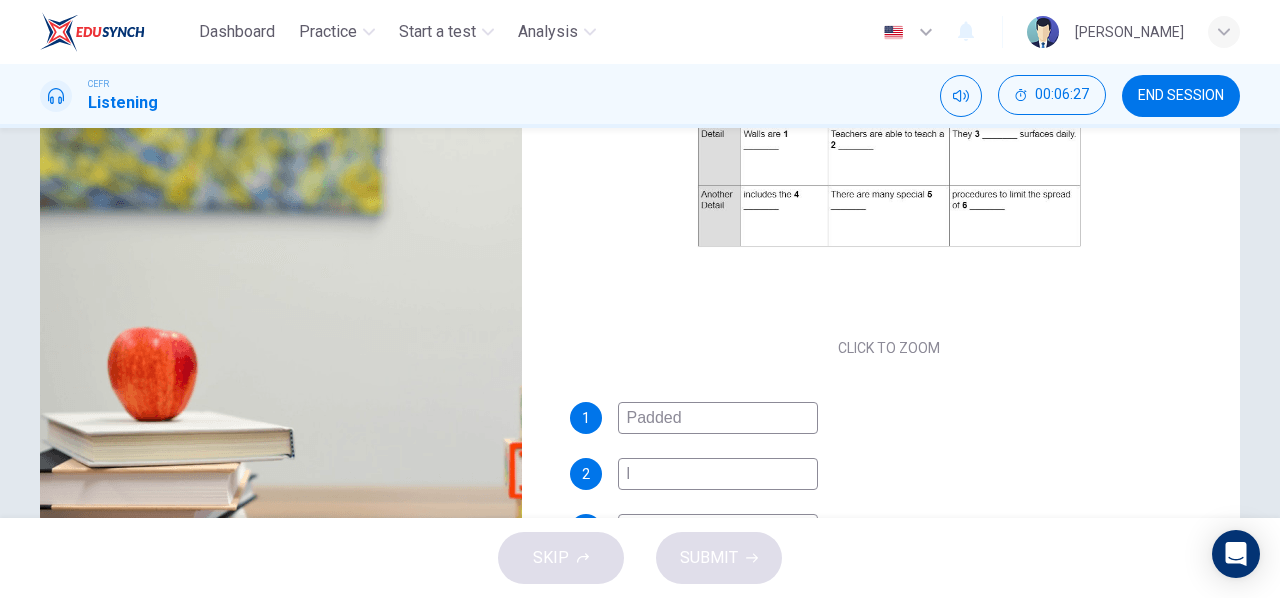 type on "li" 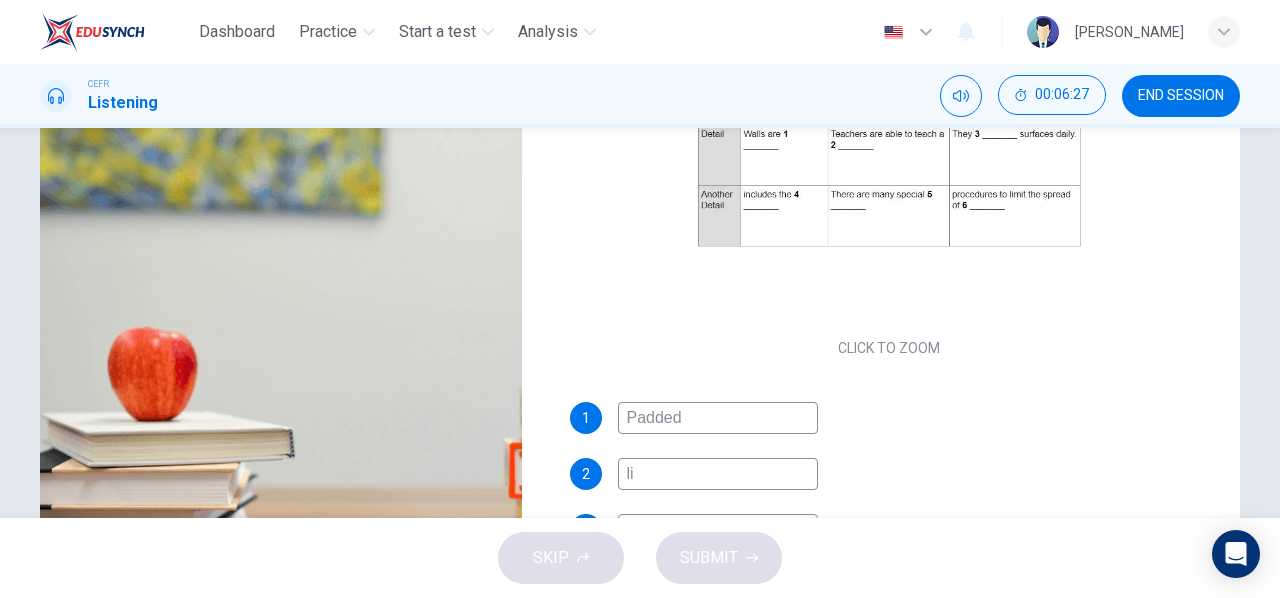 type on "35" 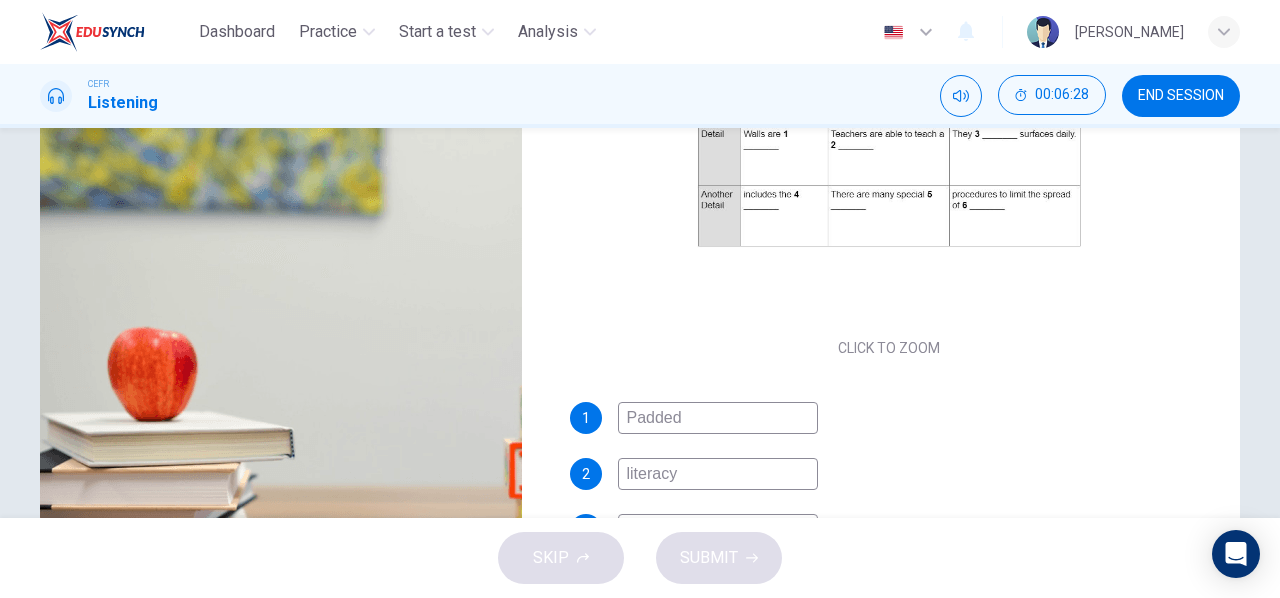 type on "literacy" 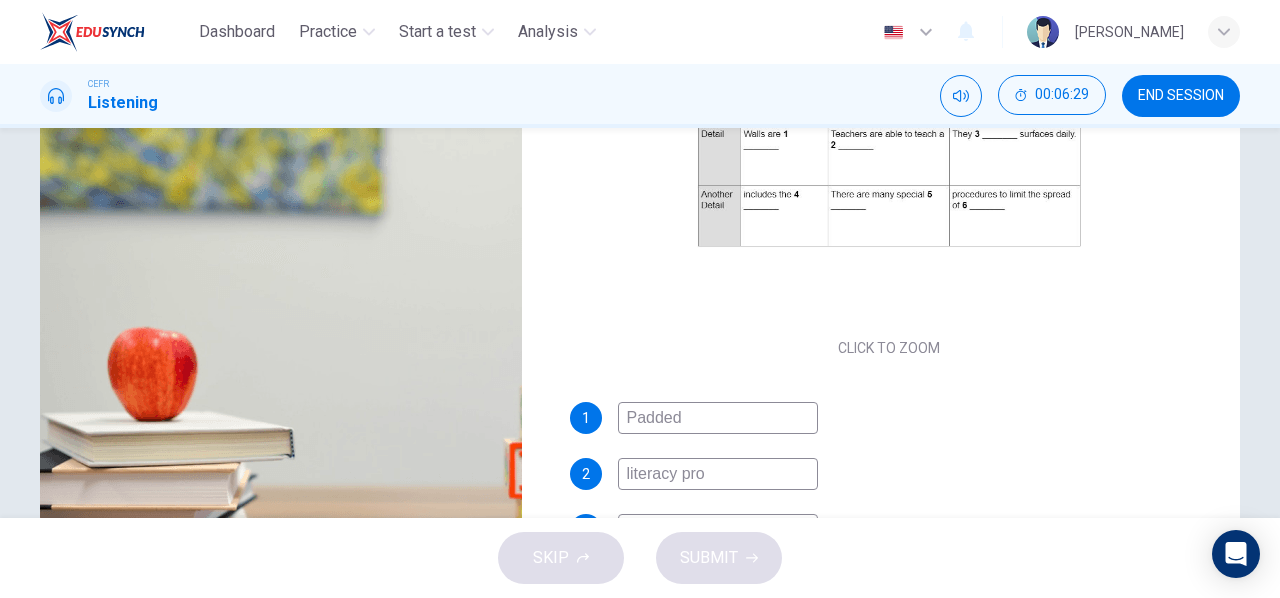 type on "literacy prog" 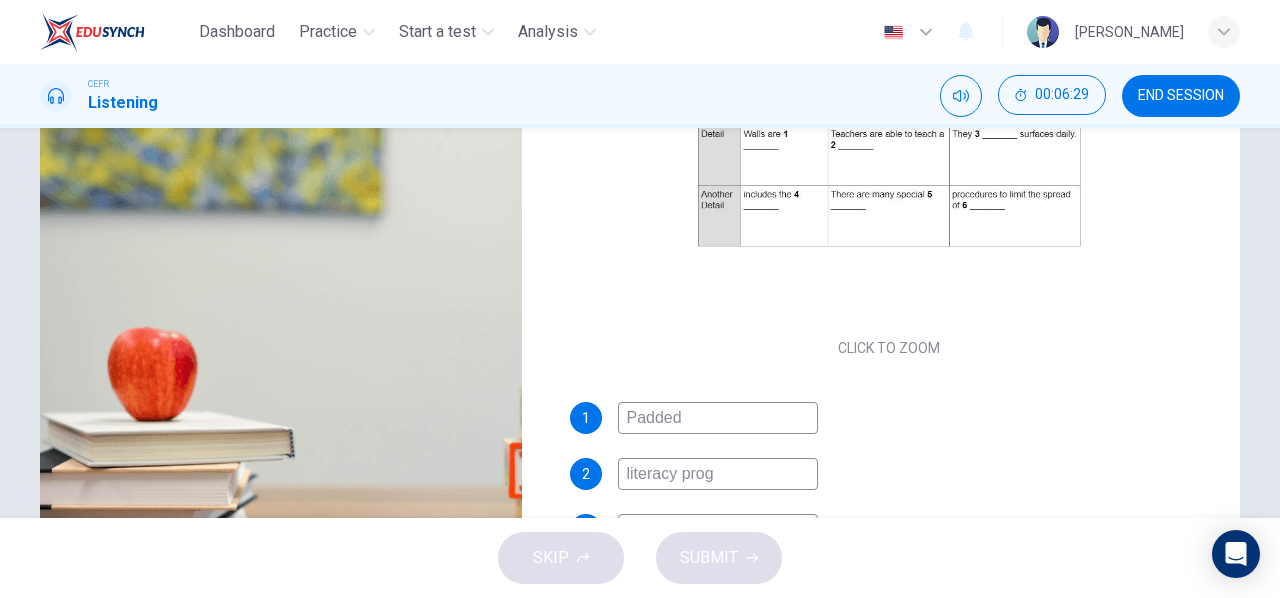 type on "36" 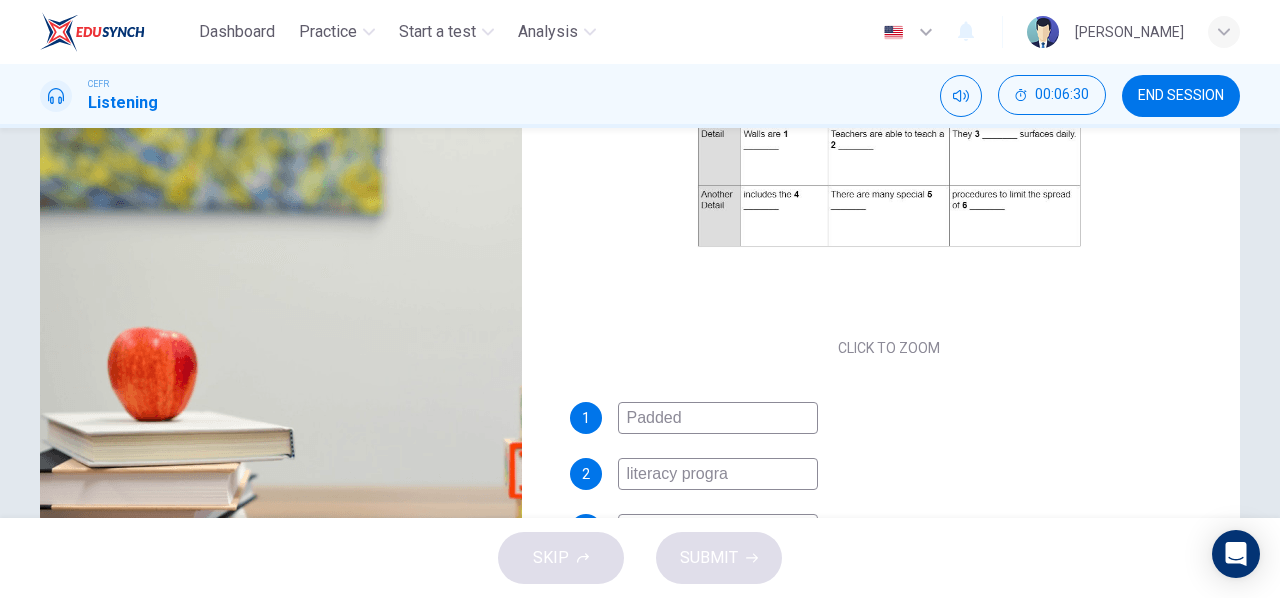 type on "literacy program" 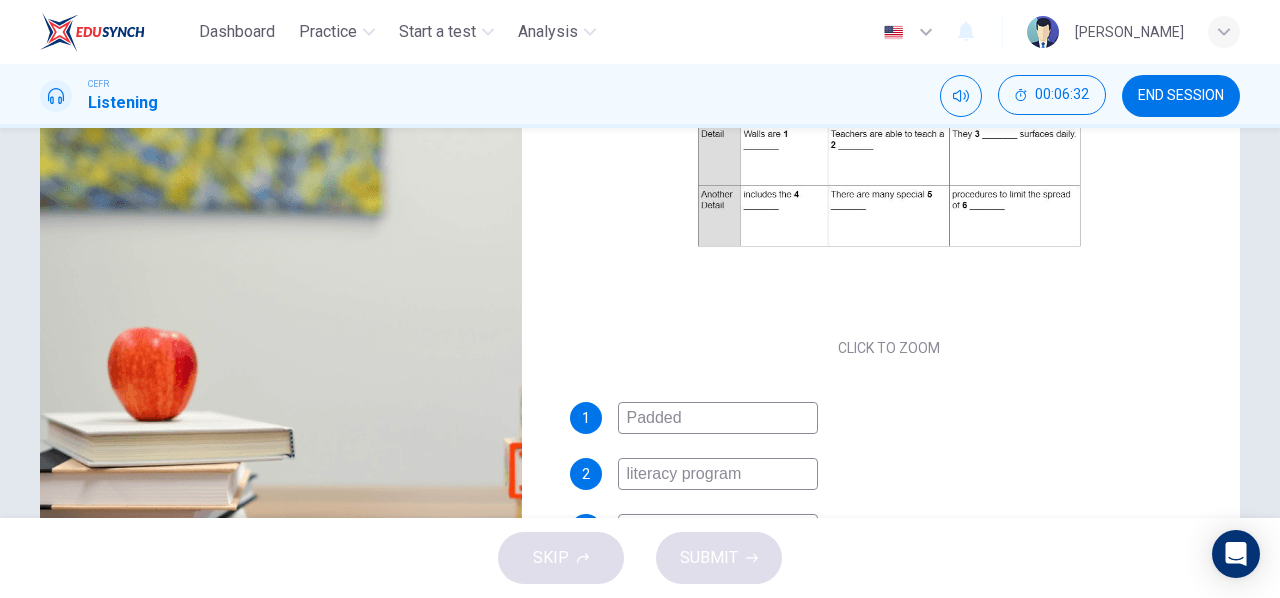 click on "literacy program" at bounding box center (718, 474) 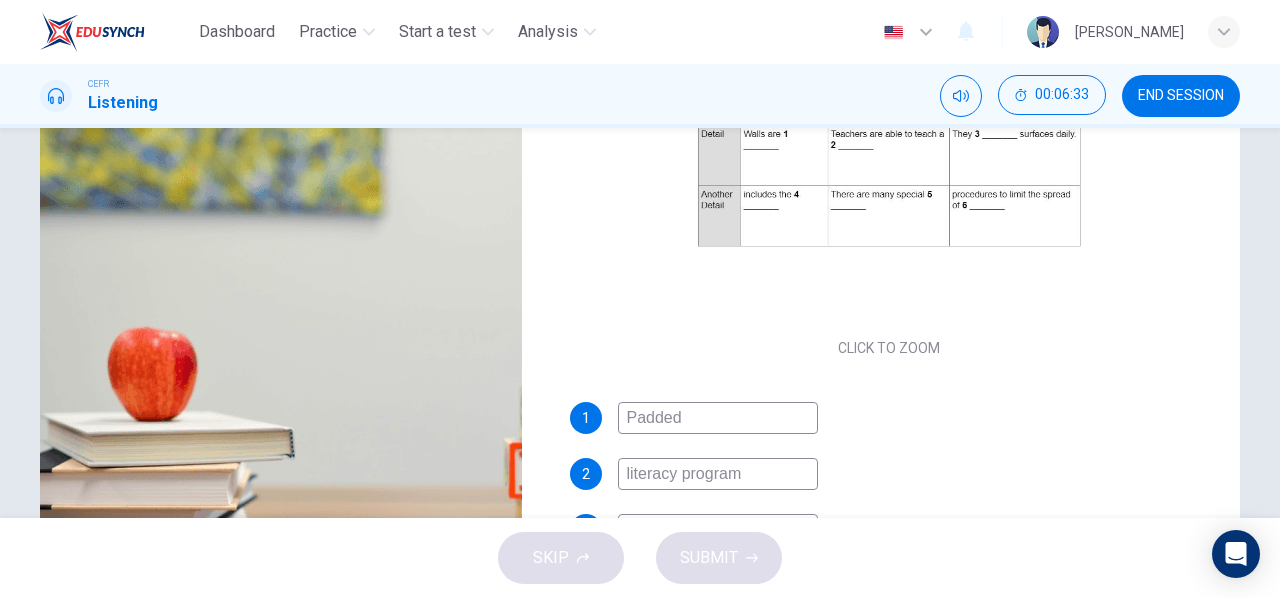 type on "literacy program" 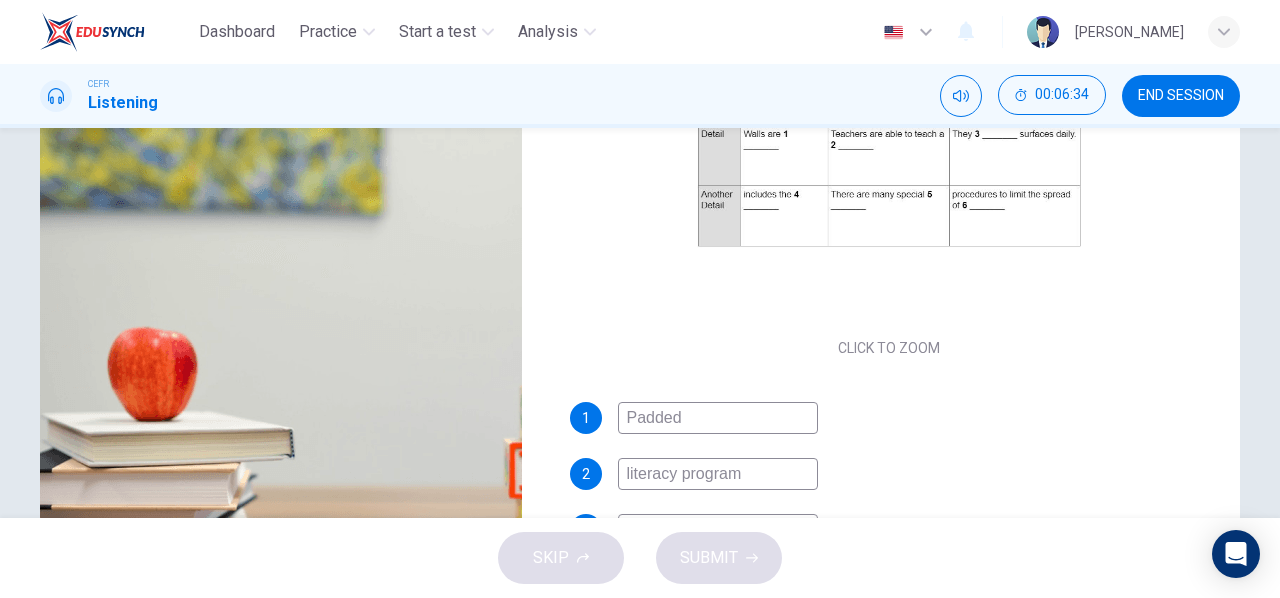click on "Padded" at bounding box center (718, 418) 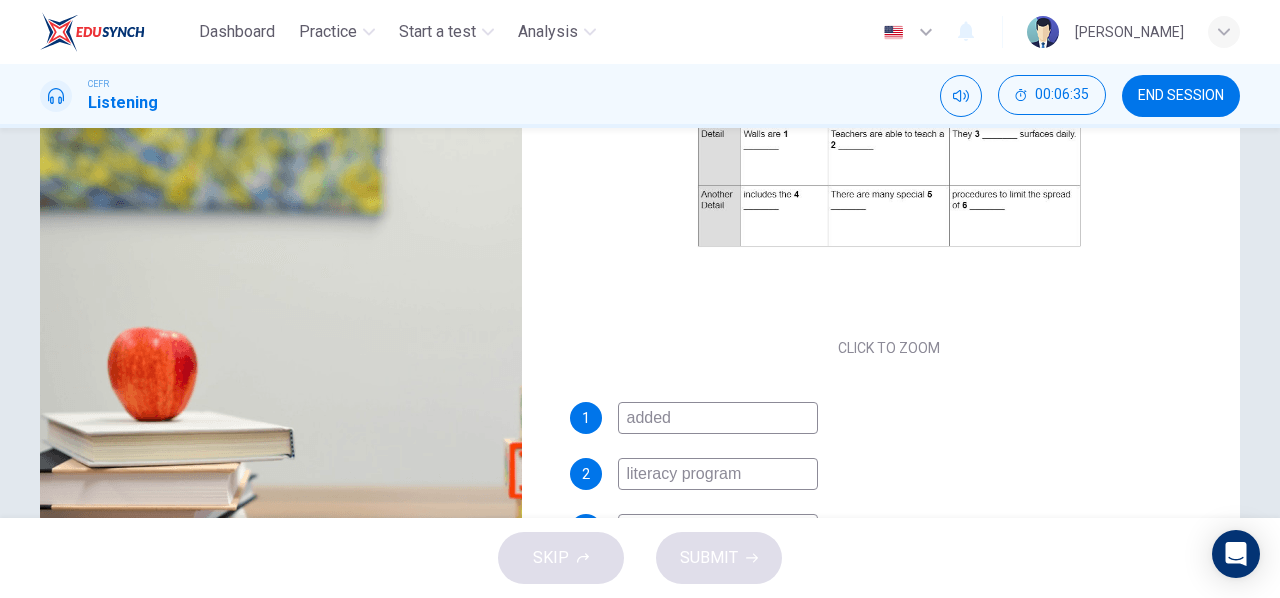 type on "padded" 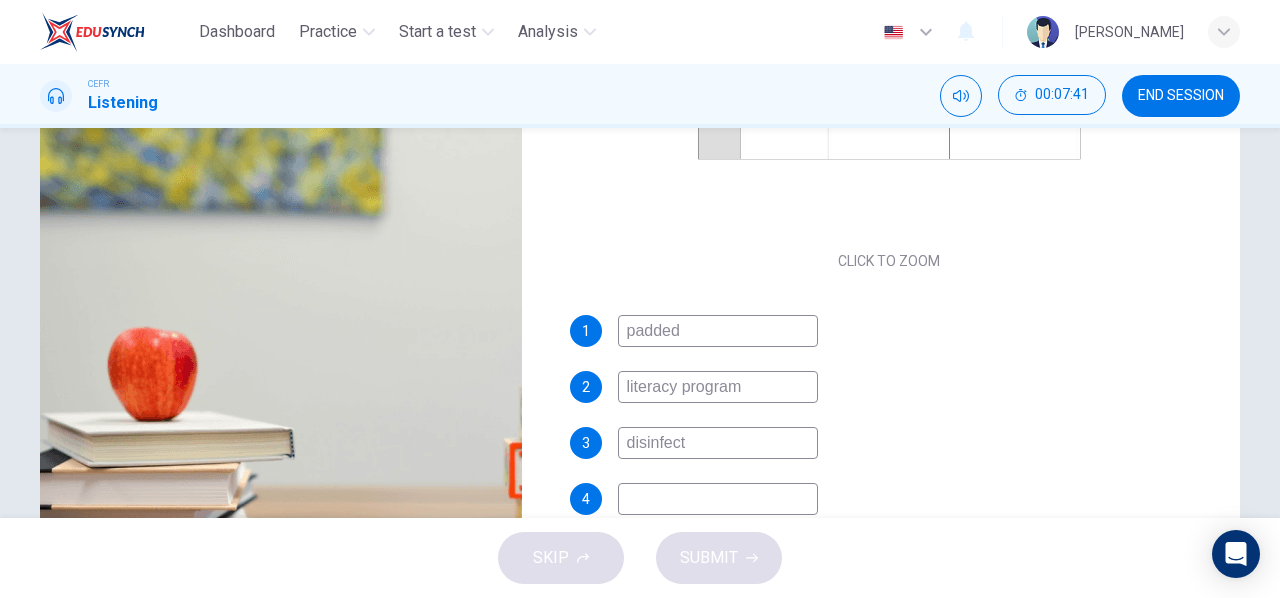 scroll, scrollTop: 286, scrollLeft: 0, axis: vertical 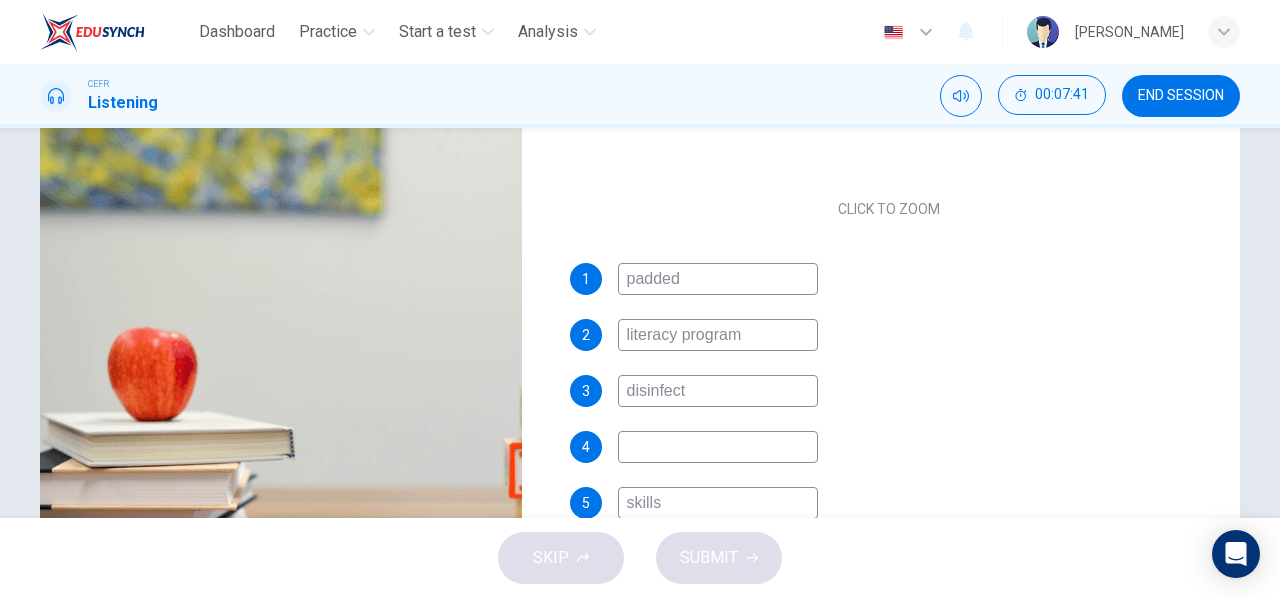 type on "64" 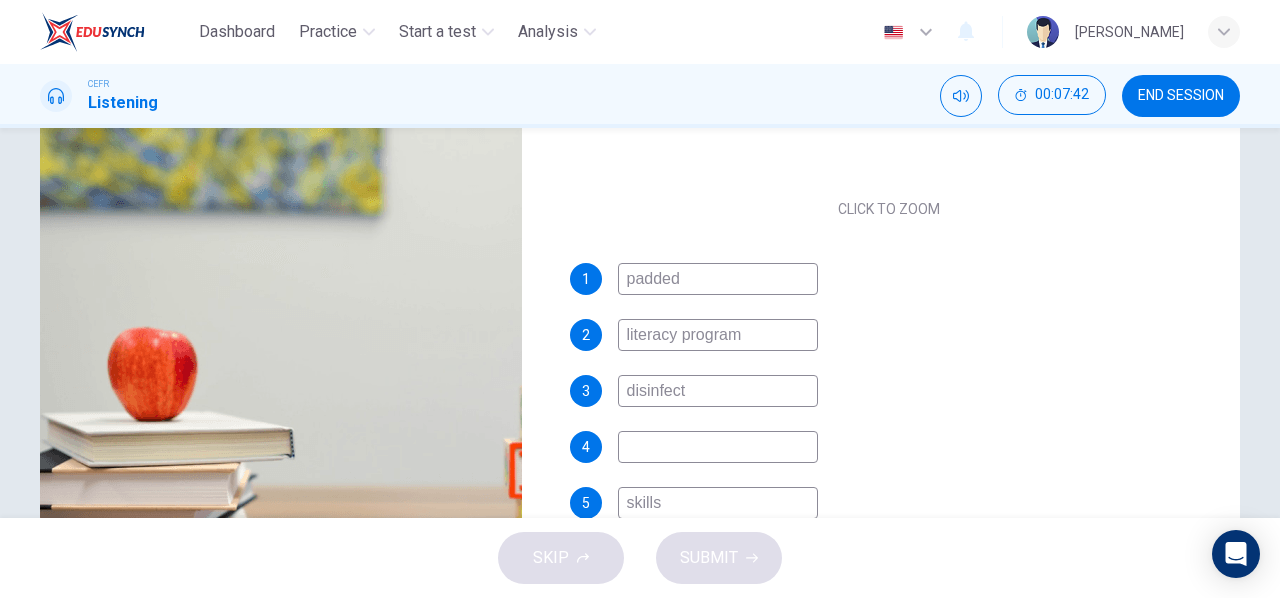 type on "padded" 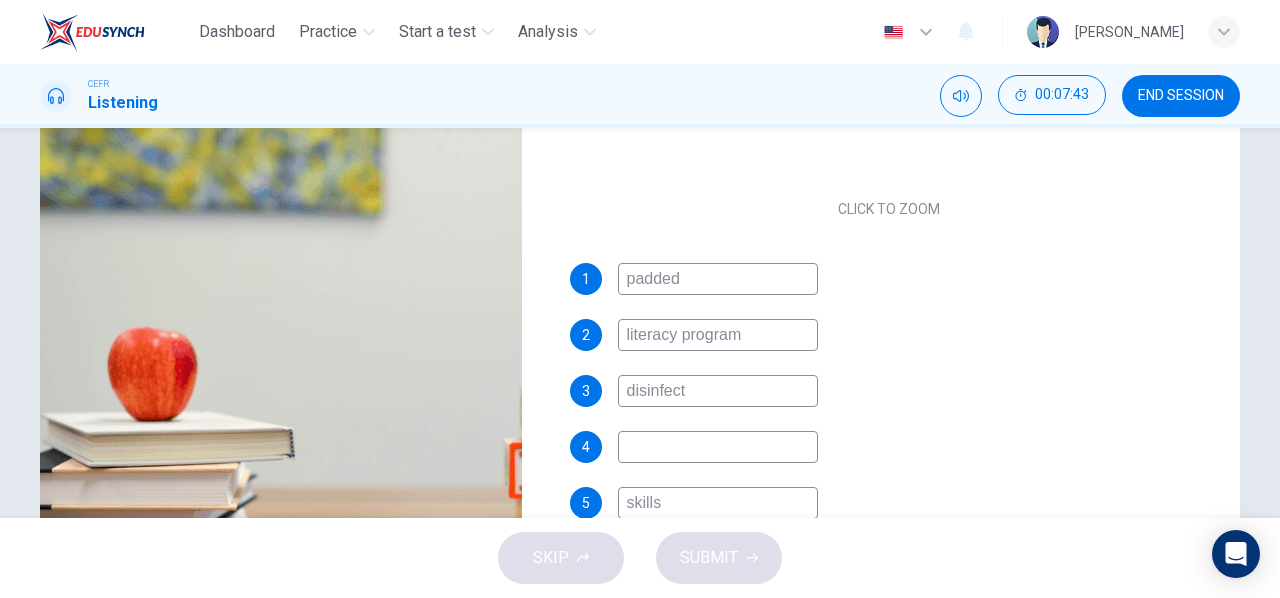 click at bounding box center (718, 447) 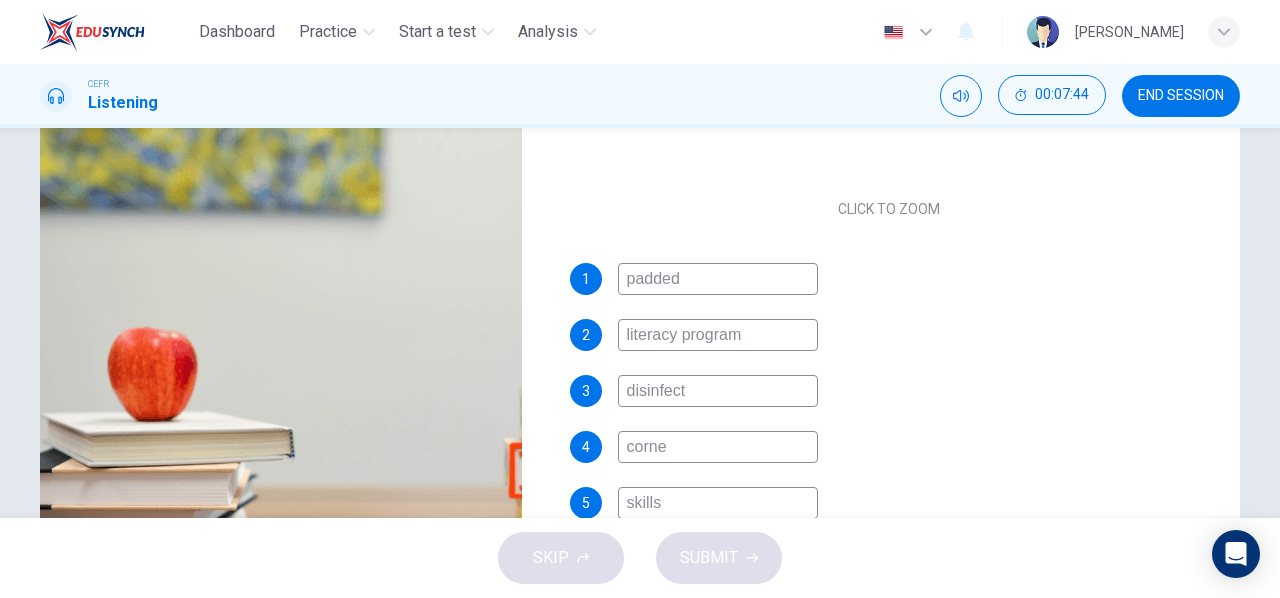 type on "corner" 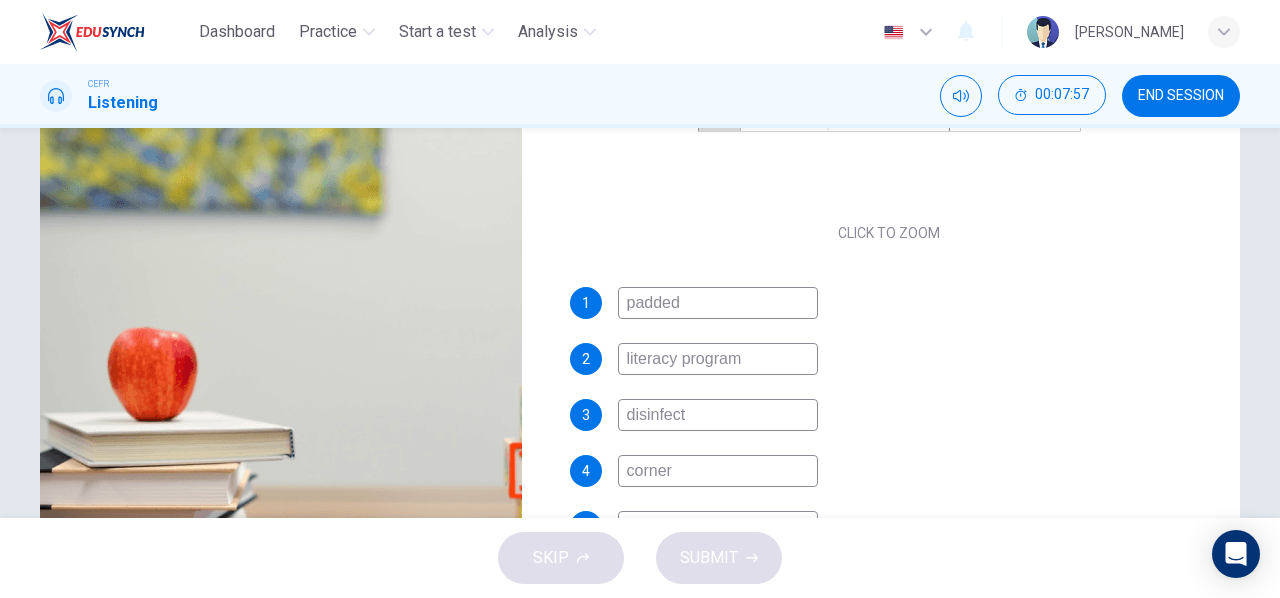 scroll, scrollTop: 286, scrollLeft: 0, axis: vertical 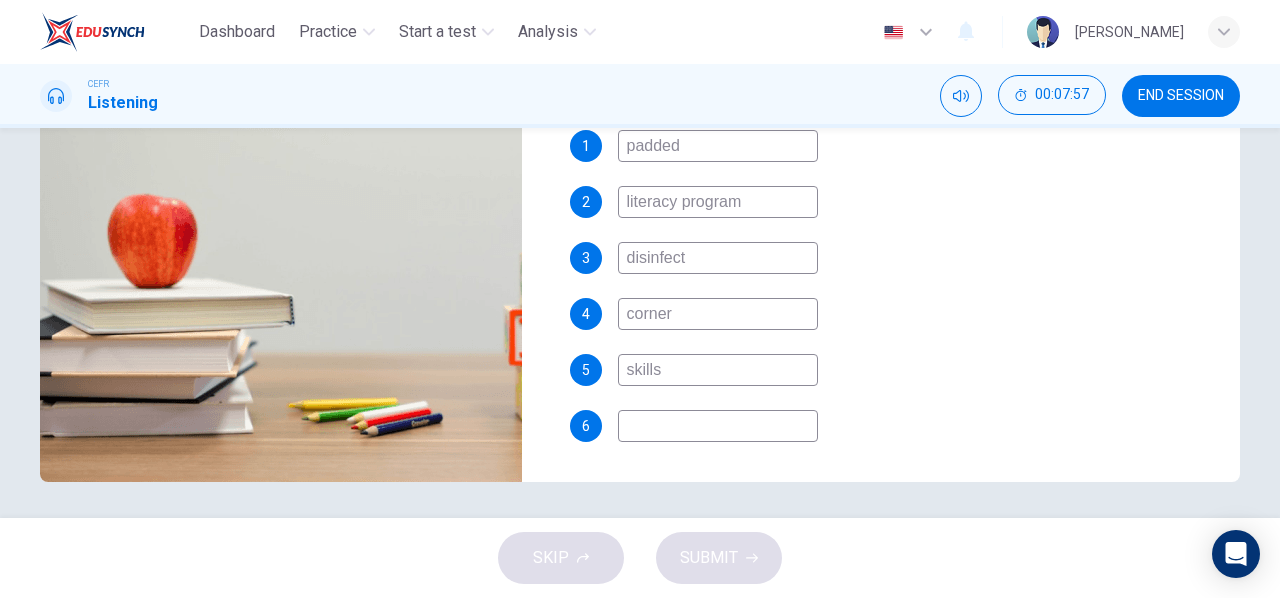 type on "70" 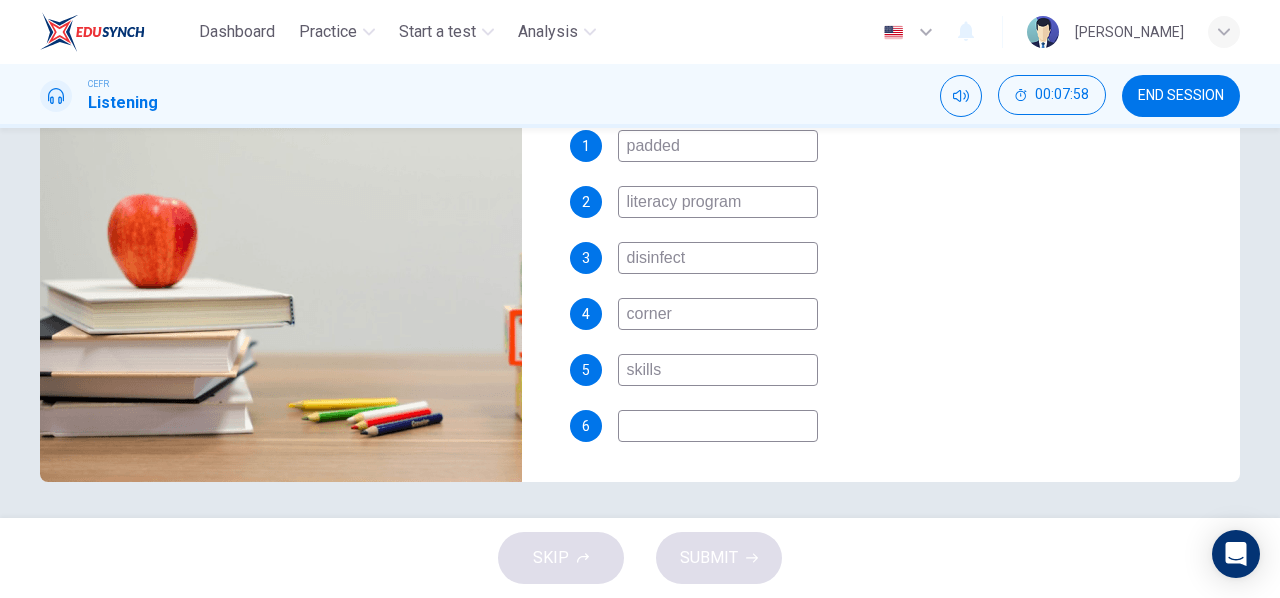 click at bounding box center (718, 426) 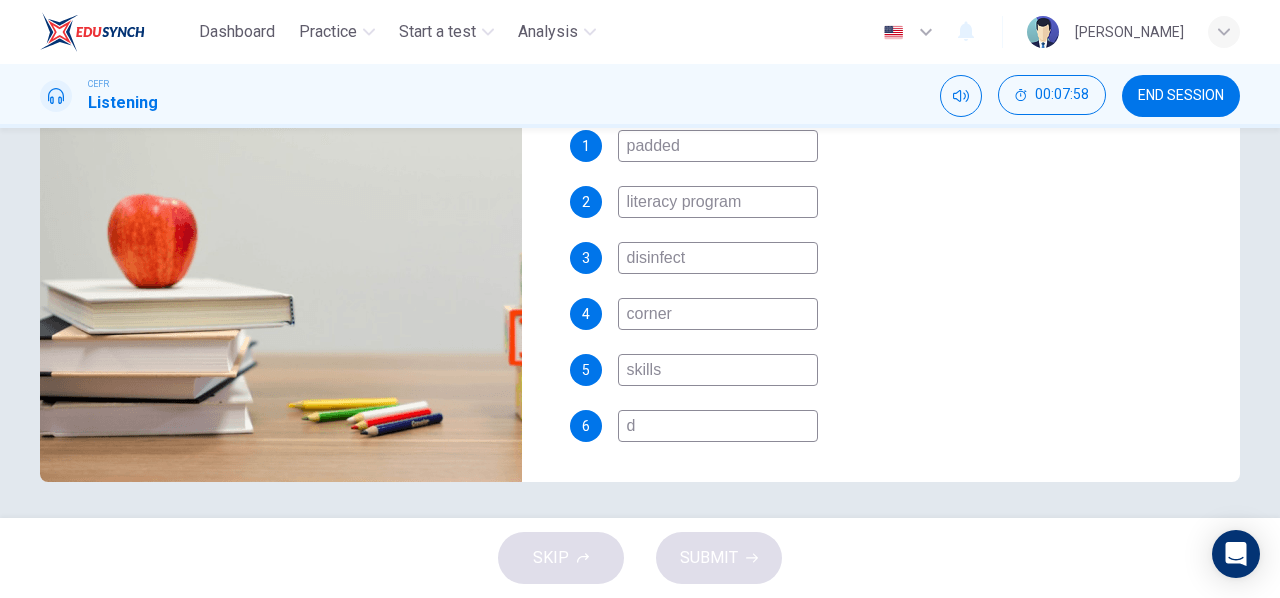 type on "70" 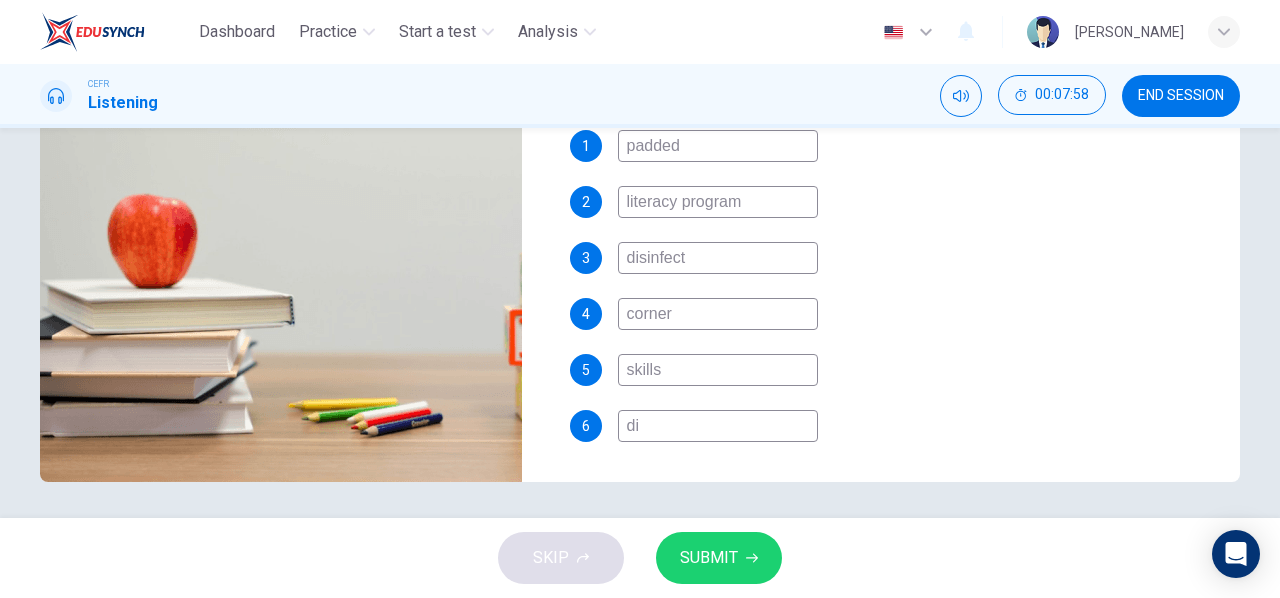 type on "70" 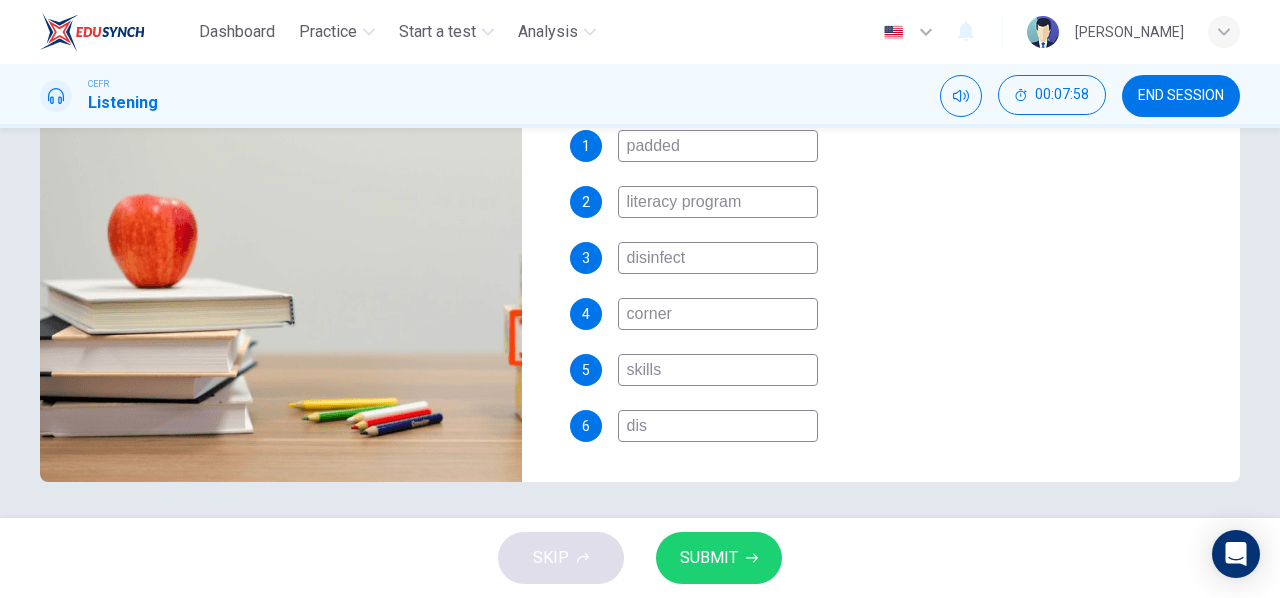 type on "70" 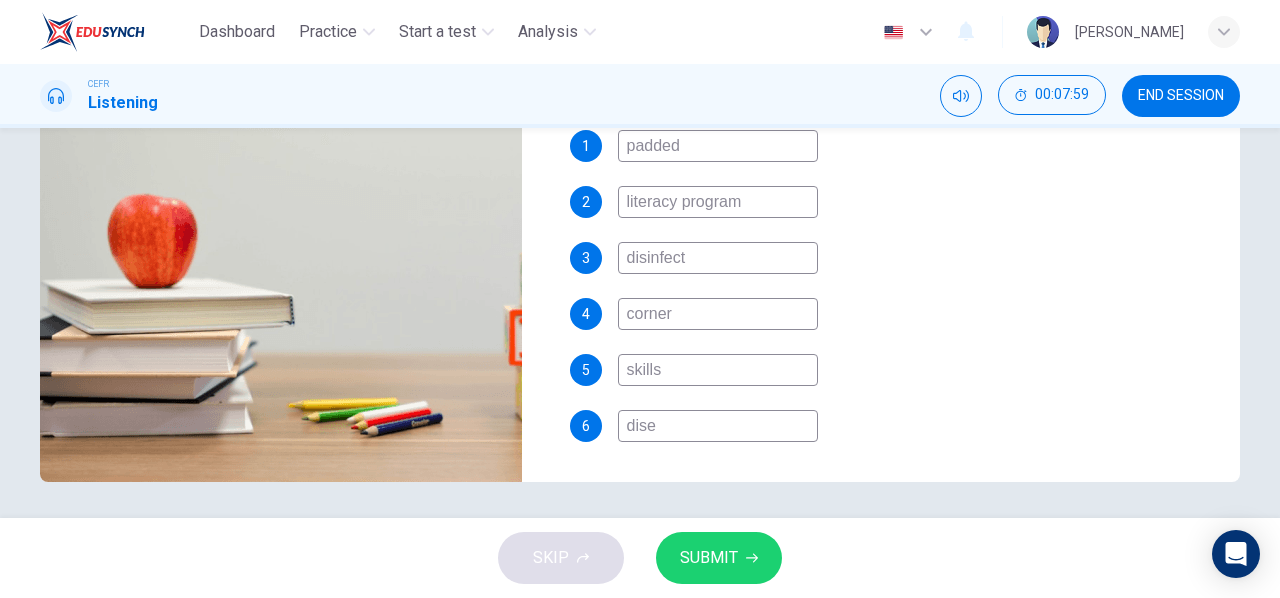 type on "disea" 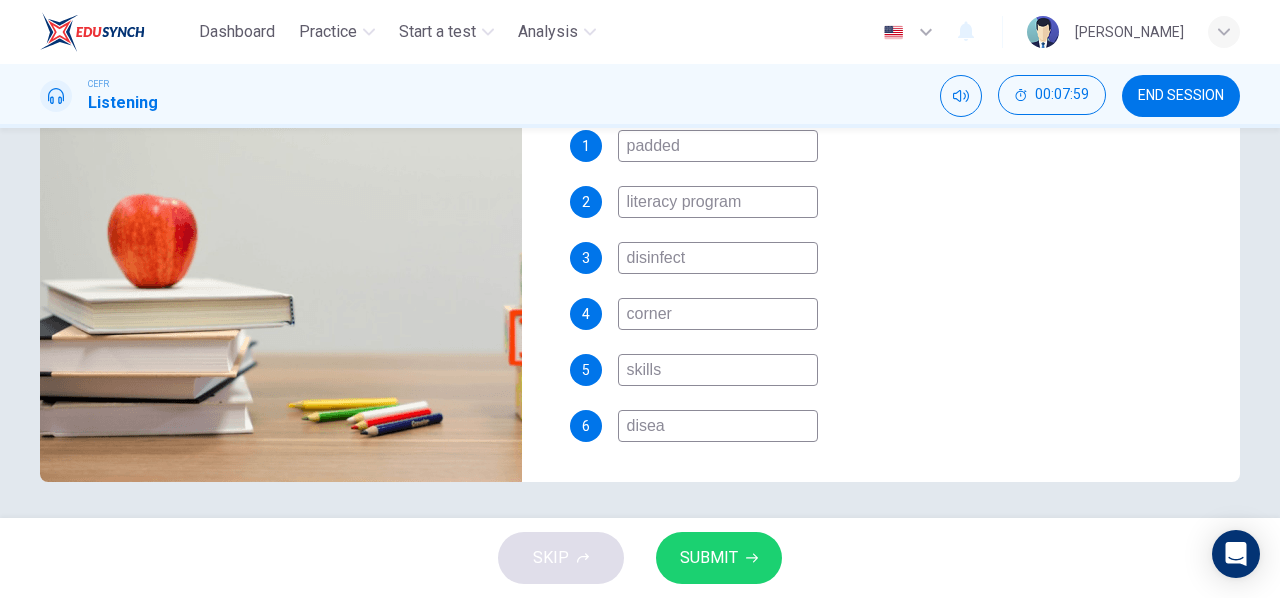 type on "70" 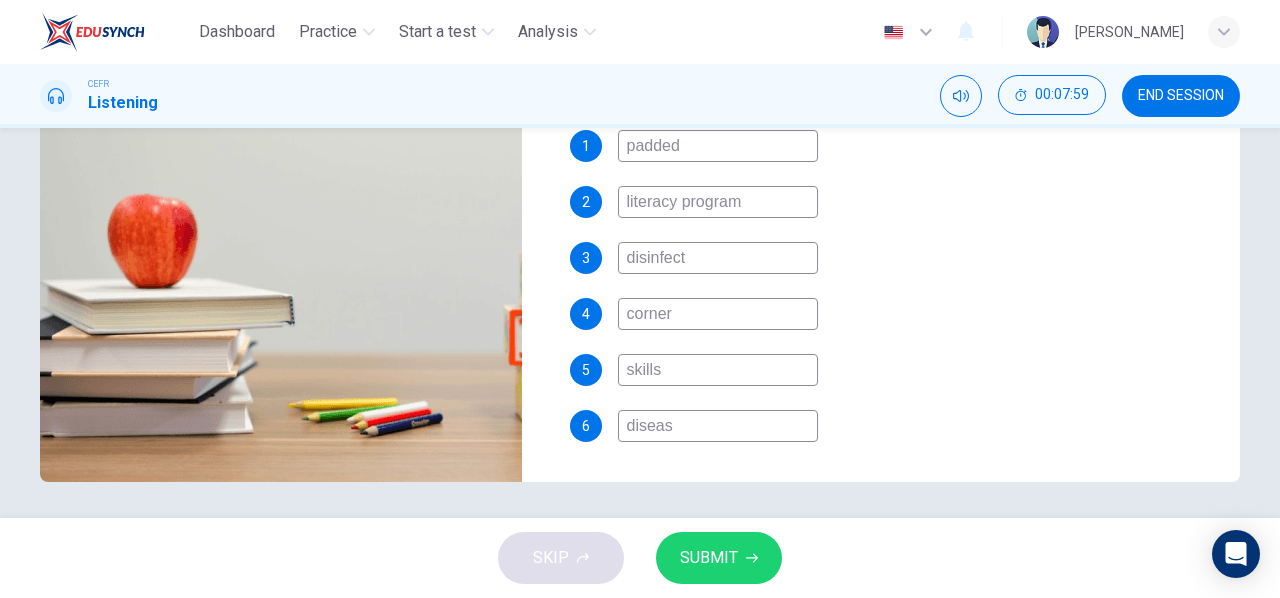 type on "70" 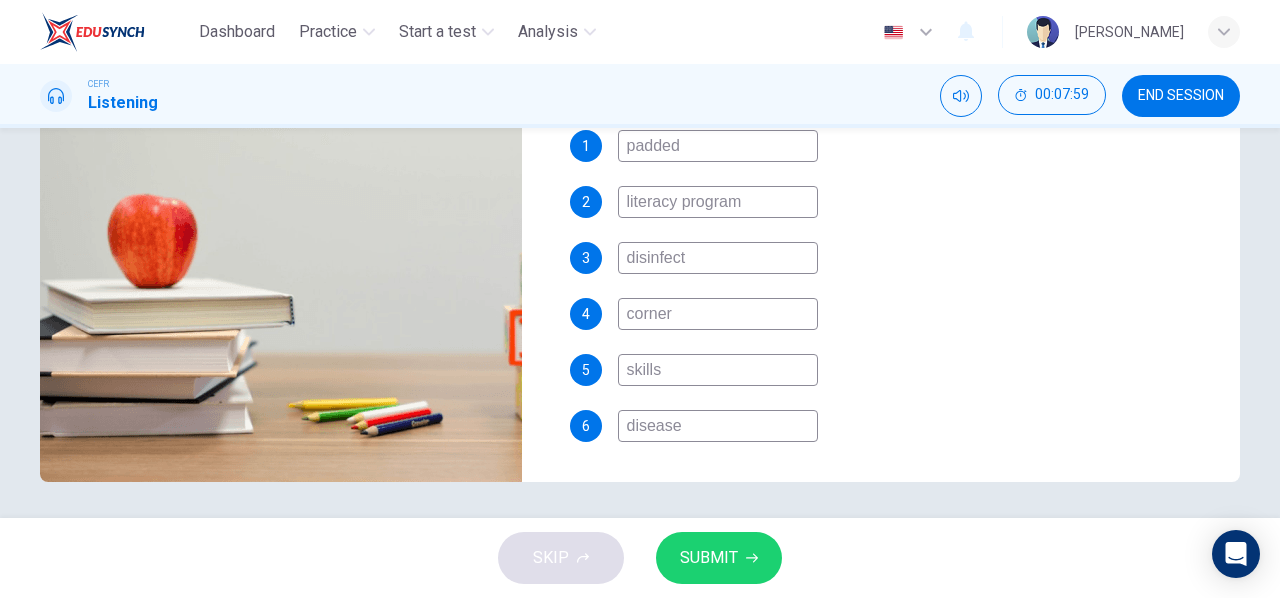 type on "71" 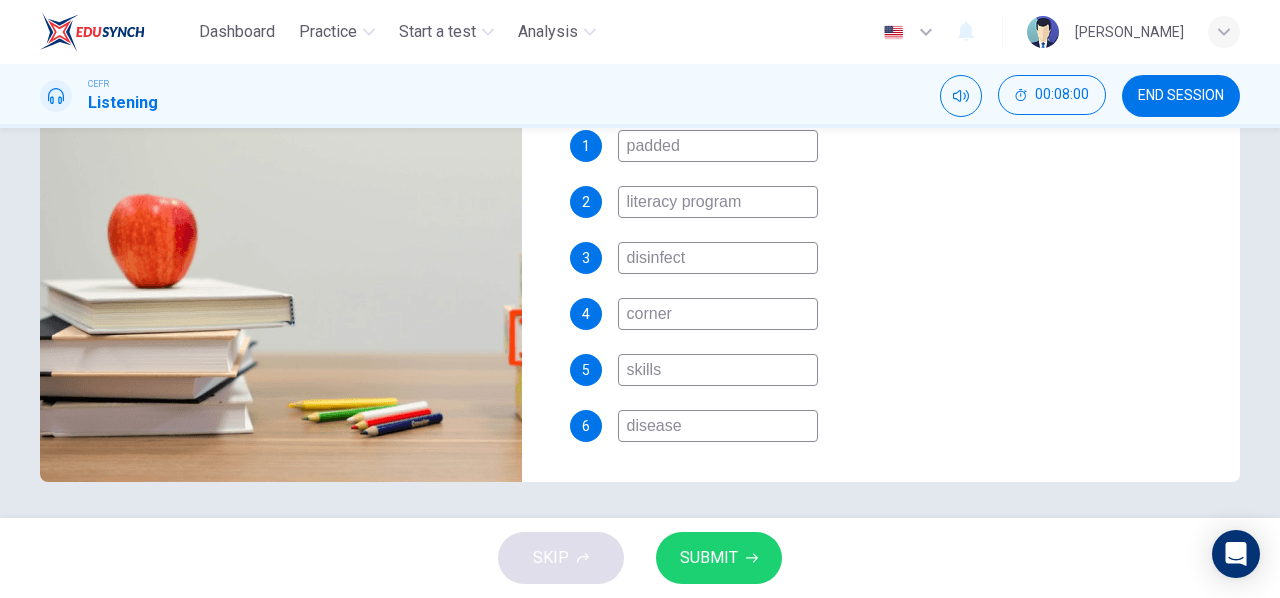 type on "diseases" 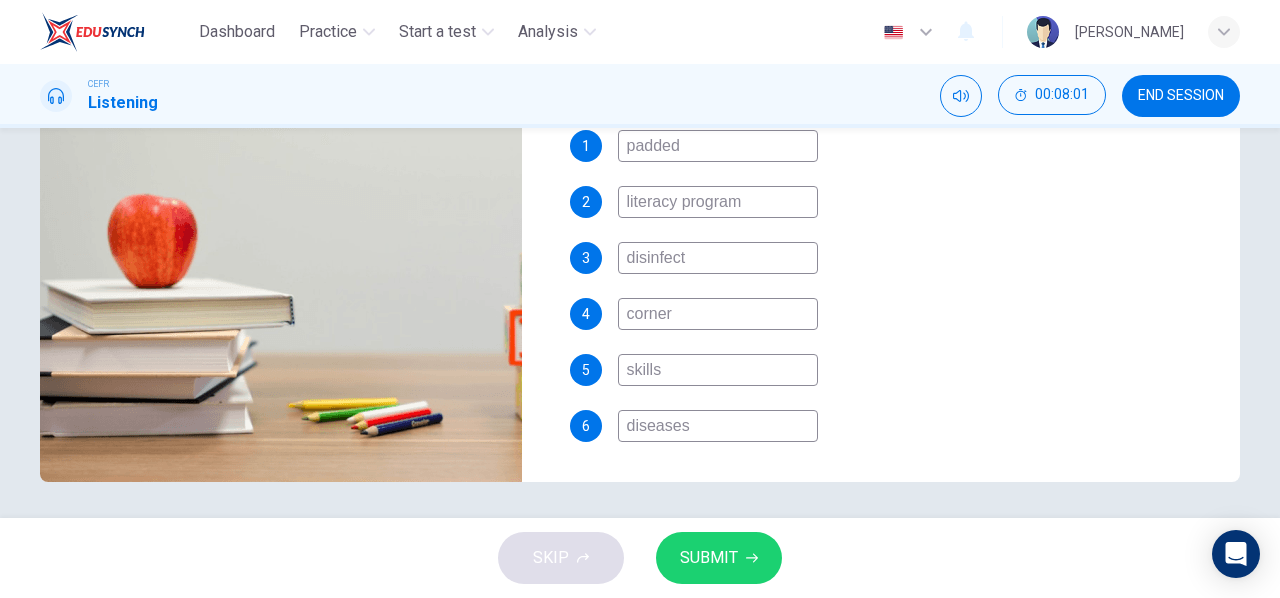 scroll, scrollTop: 0, scrollLeft: 0, axis: both 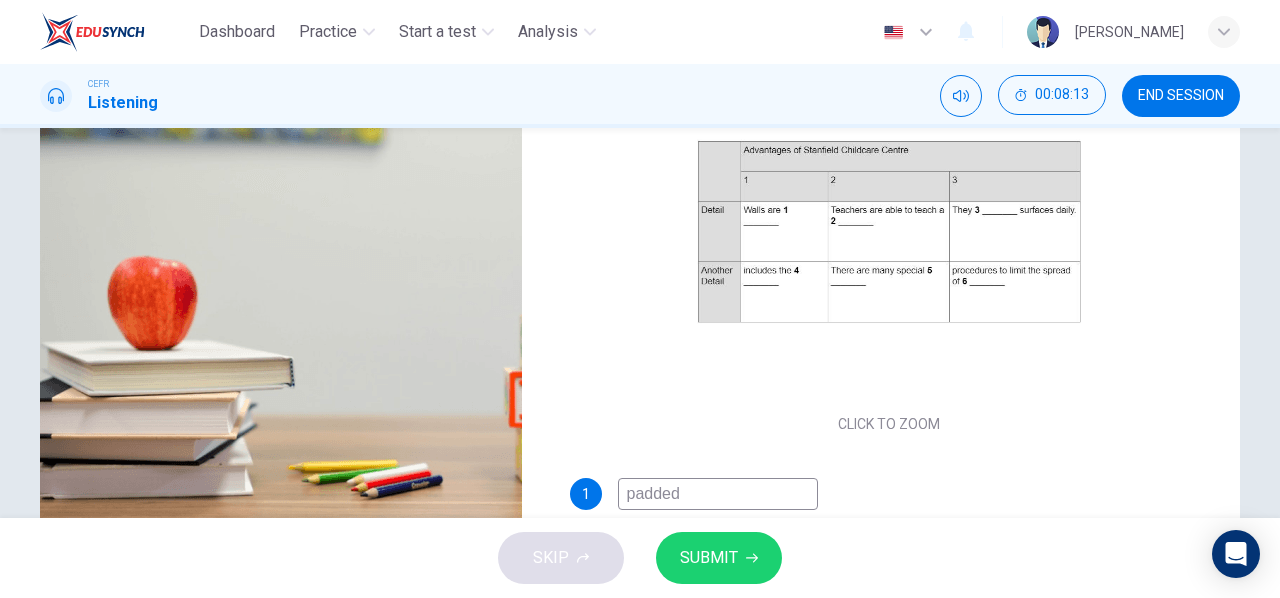type on "76" 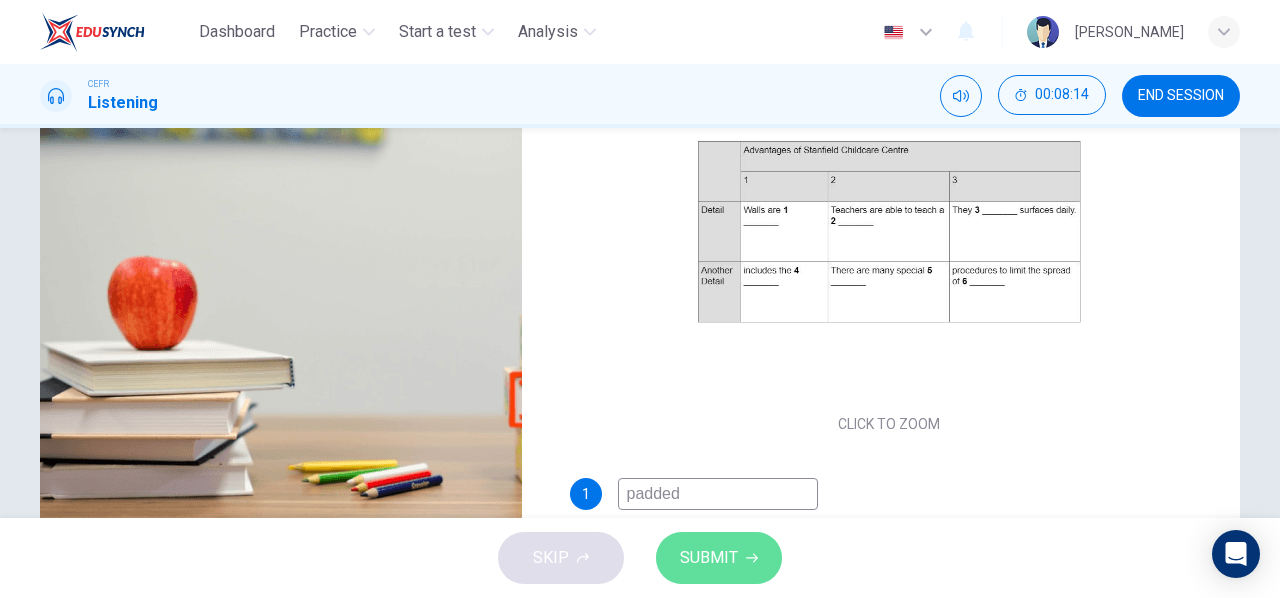 click on "SUBMIT" at bounding box center [719, 558] 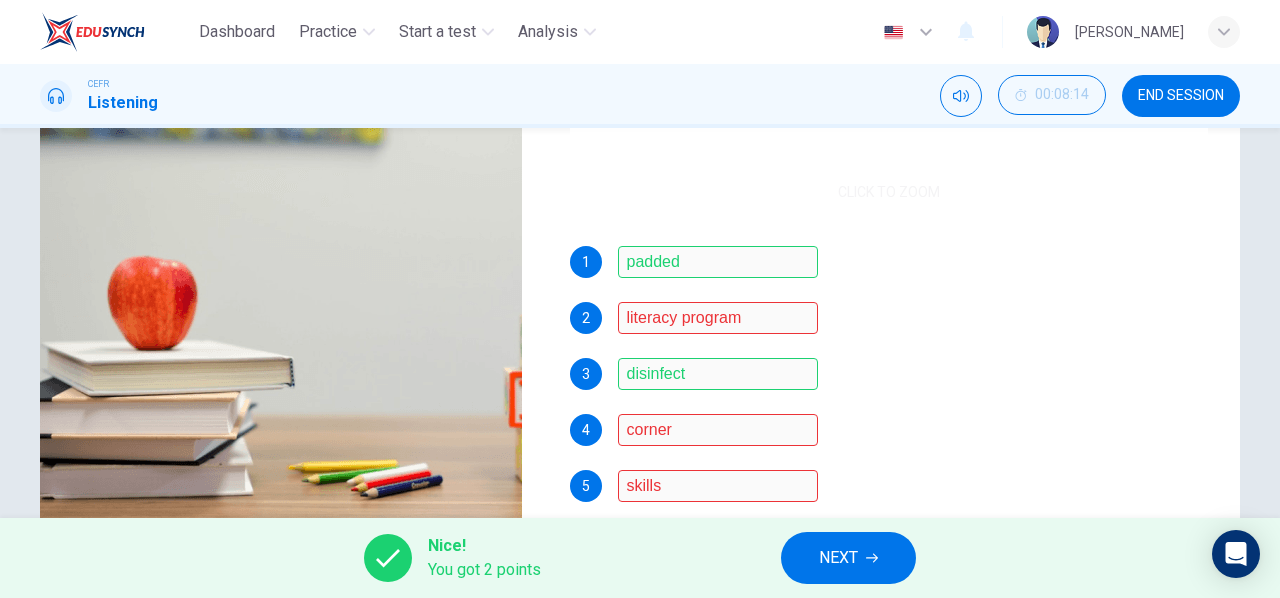 scroll, scrollTop: 286, scrollLeft: 0, axis: vertical 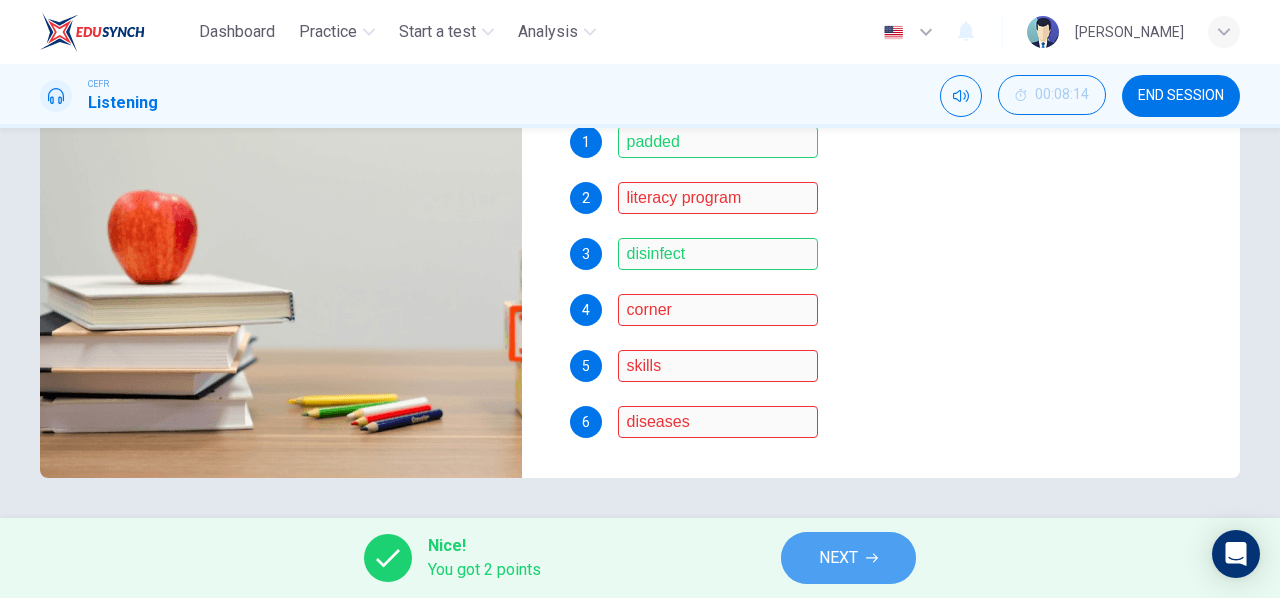 click on "NEXT" at bounding box center (838, 558) 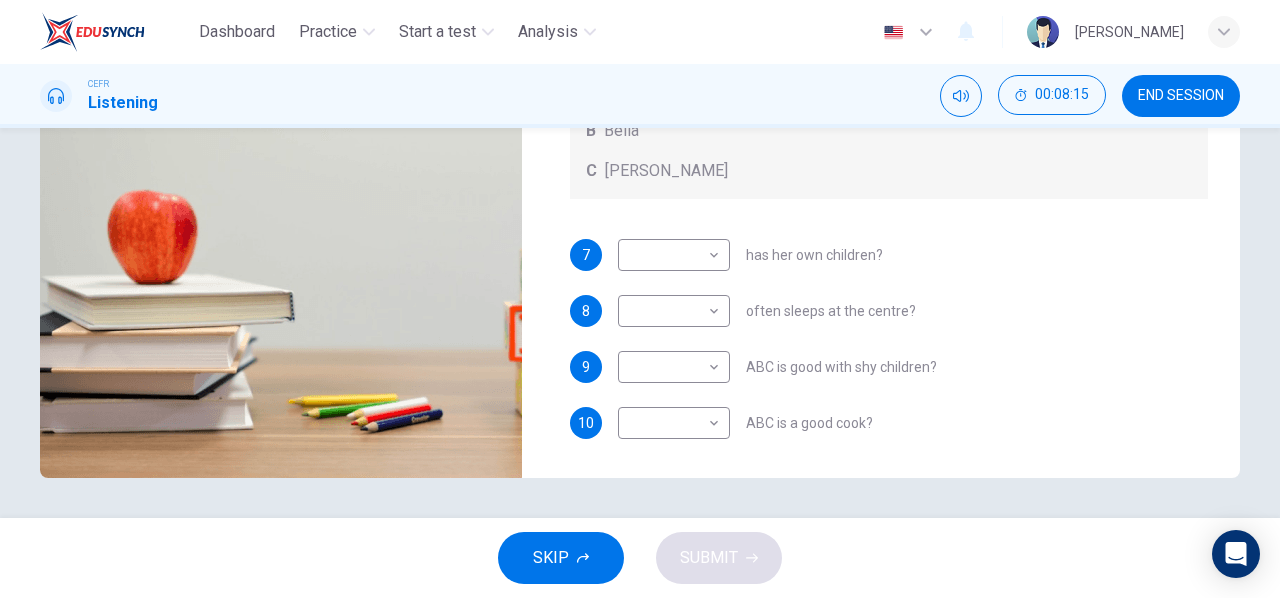 scroll, scrollTop: 0, scrollLeft: 0, axis: both 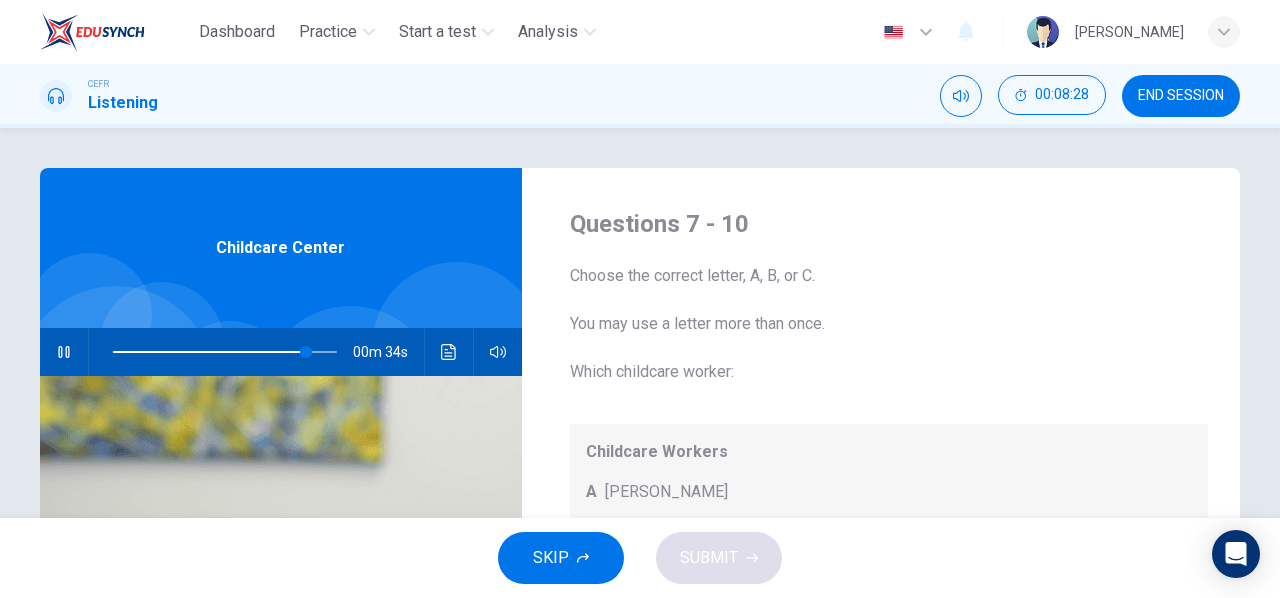 click at bounding box center (225, 352) 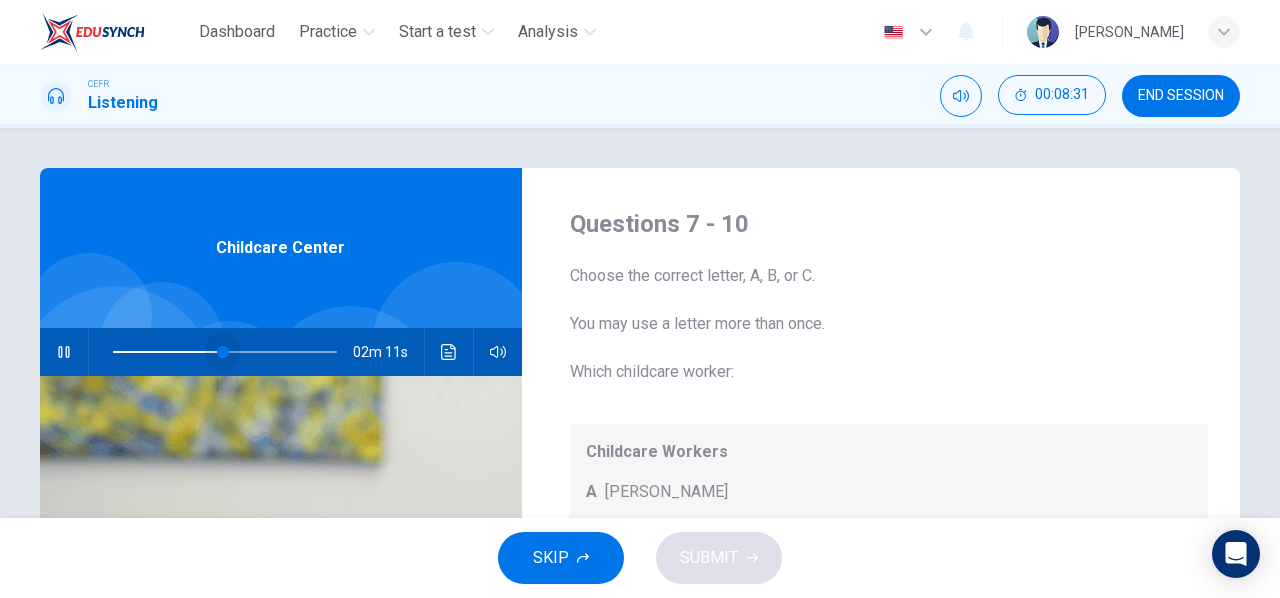 click at bounding box center (225, 352) 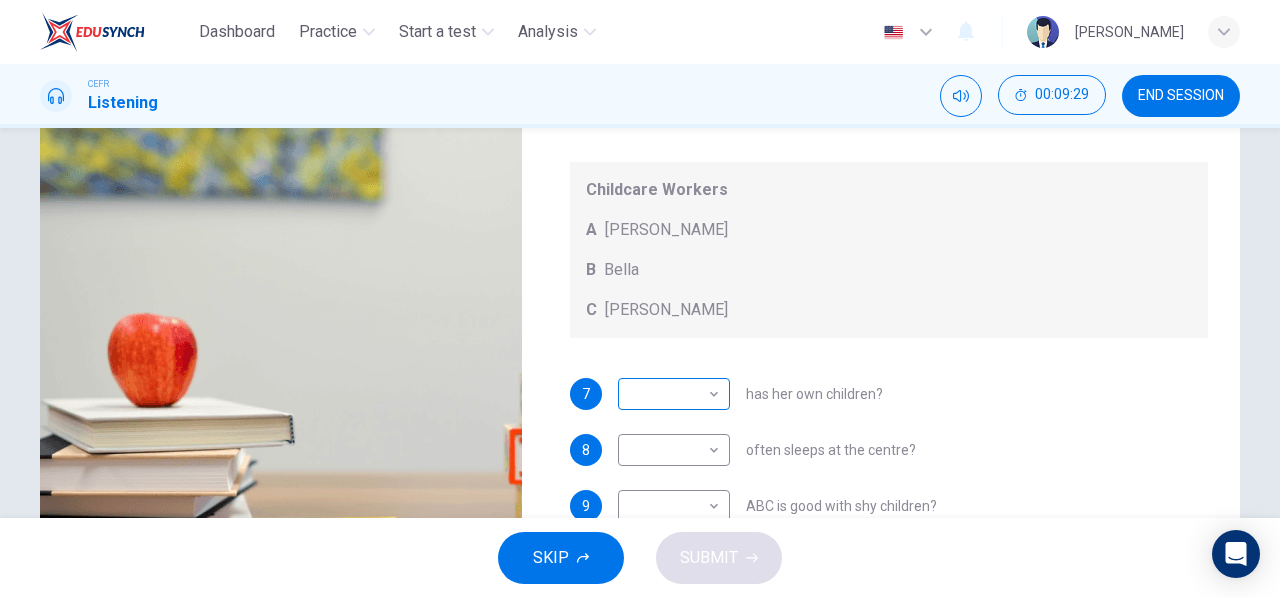 scroll, scrollTop: 241, scrollLeft: 0, axis: vertical 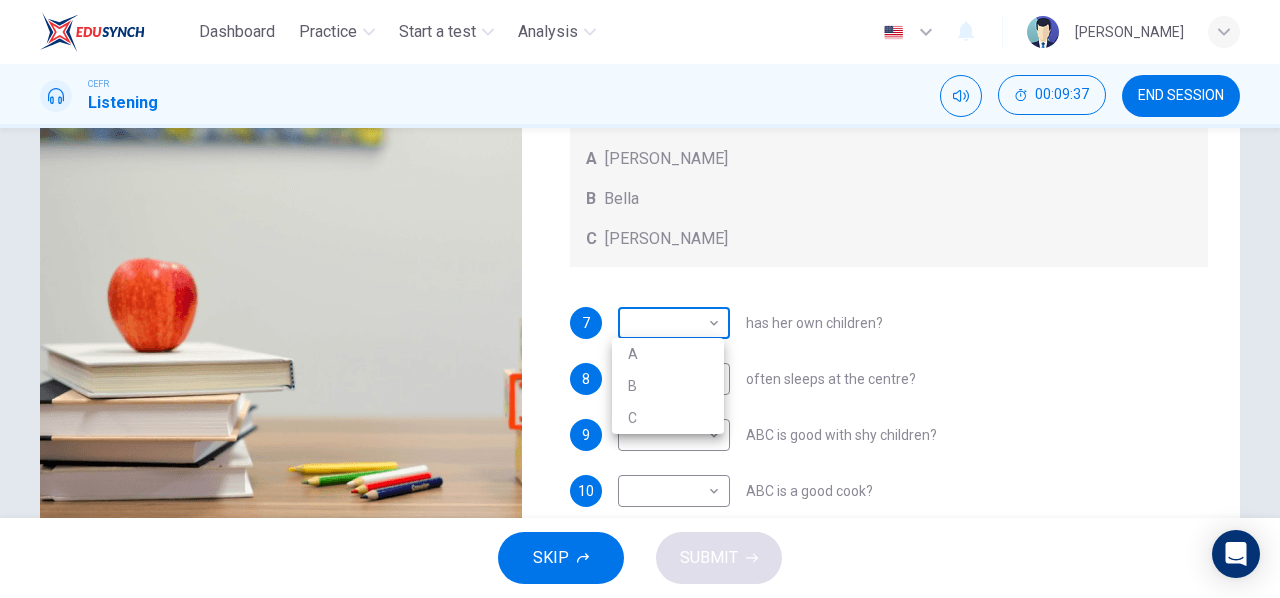 click on "Dashboard Practice Start a test Analysis English en ​ YVONNE JUSIUS CEFR Listening 00:09:37 END SESSION Questions 7 - 10 Choose the correct letter, A, B, or C. You may use a letter more than once. Which childcare worker:
Childcare Workers A Andrea B Bella C Cathy 7 ​ ​ has her own children? 8 ​ ​ often sleeps at the centre? 9 ​ ​ ABC is good with shy children? 10 ​ ​ ABC is a good cook?
Childcare Center 01m 06s SKIP SUBMIT EduSynch - Online Language Proficiency Testing
Dashboard Practice Start a test Analysis Notifications © Copyright  2025 A B C" at bounding box center [640, 299] 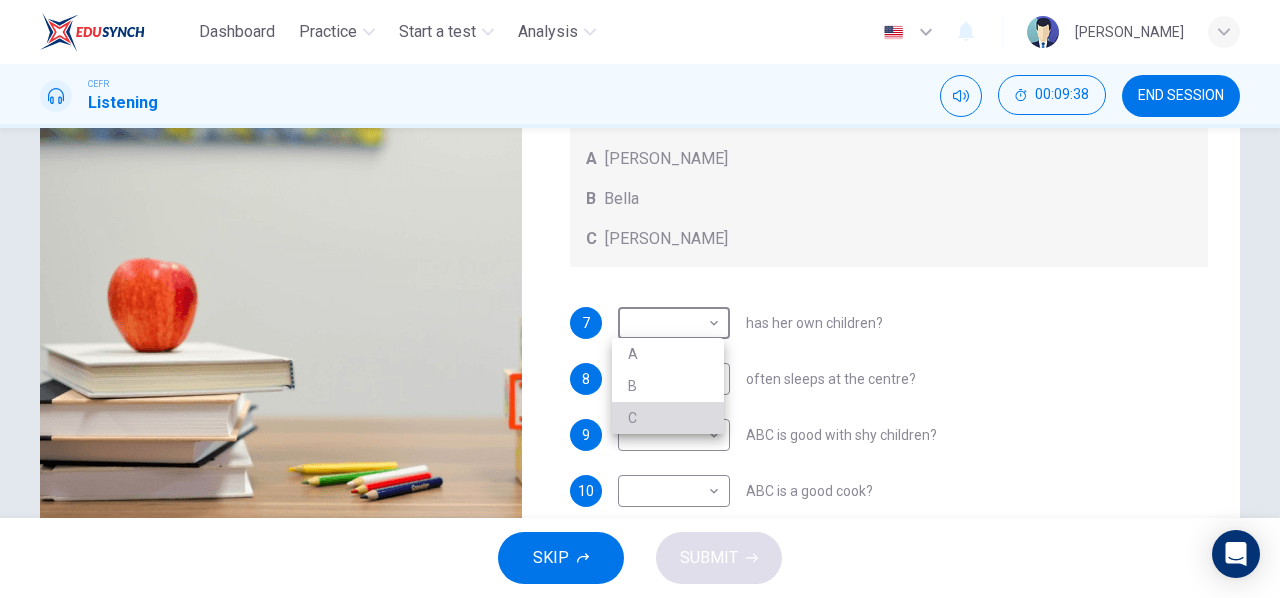click on "C" at bounding box center [668, 418] 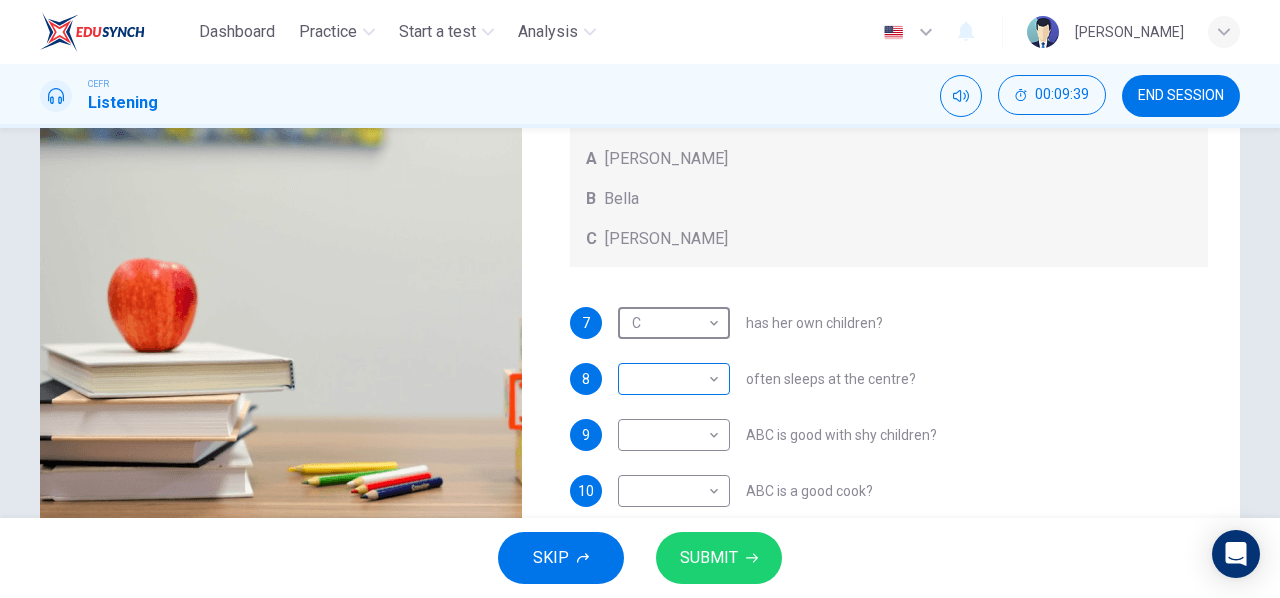 click on "Dashboard Practice Start a test Analysis English en ​ YVONNE JUSIUS CEFR Listening 00:09:39 END SESSION Questions 7 - 10 Choose the correct letter, A, B, or C. You may use a letter more than once. Which childcare worker:
Childcare Workers A Andrea B Bella C Cathy 7 C C ​ has her own children? 8 ​ ​ often sleeps at the centre? 9 ​ ​ ABC is good with shy children? 10 ​ ​ ABC is a good cook?
Childcare Center 01m 04s SKIP SUBMIT EduSynch - Online Language Proficiency Testing
Dashboard Practice Start a test Analysis Notifications © Copyright  2025" at bounding box center (640, 299) 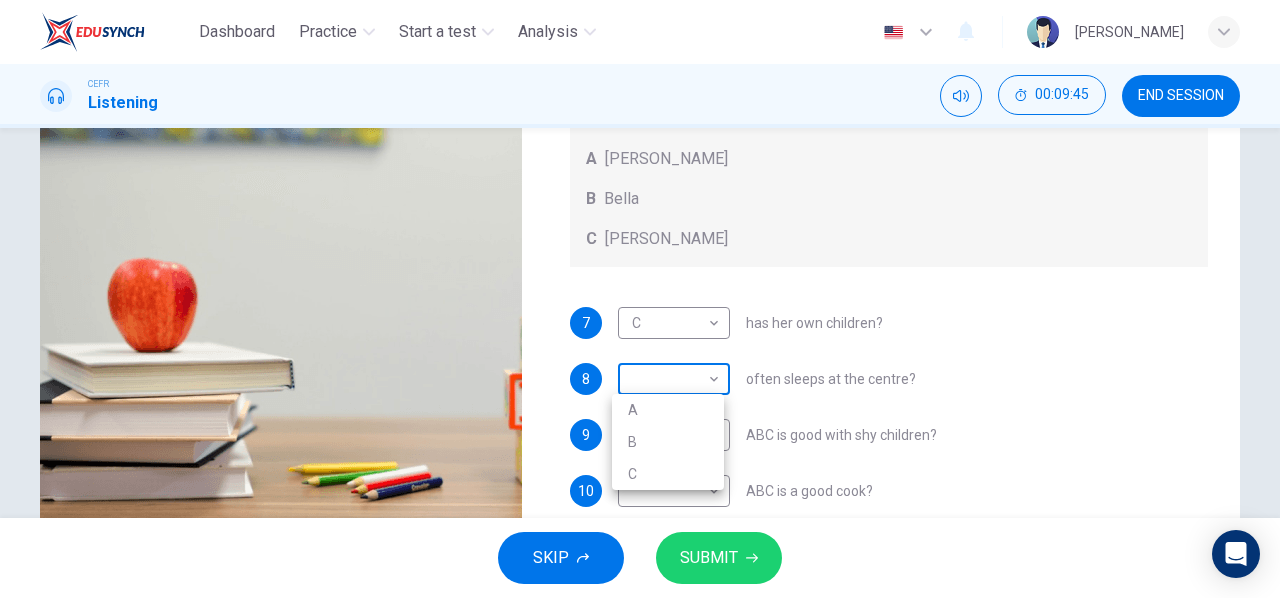 click at bounding box center [640, 299] 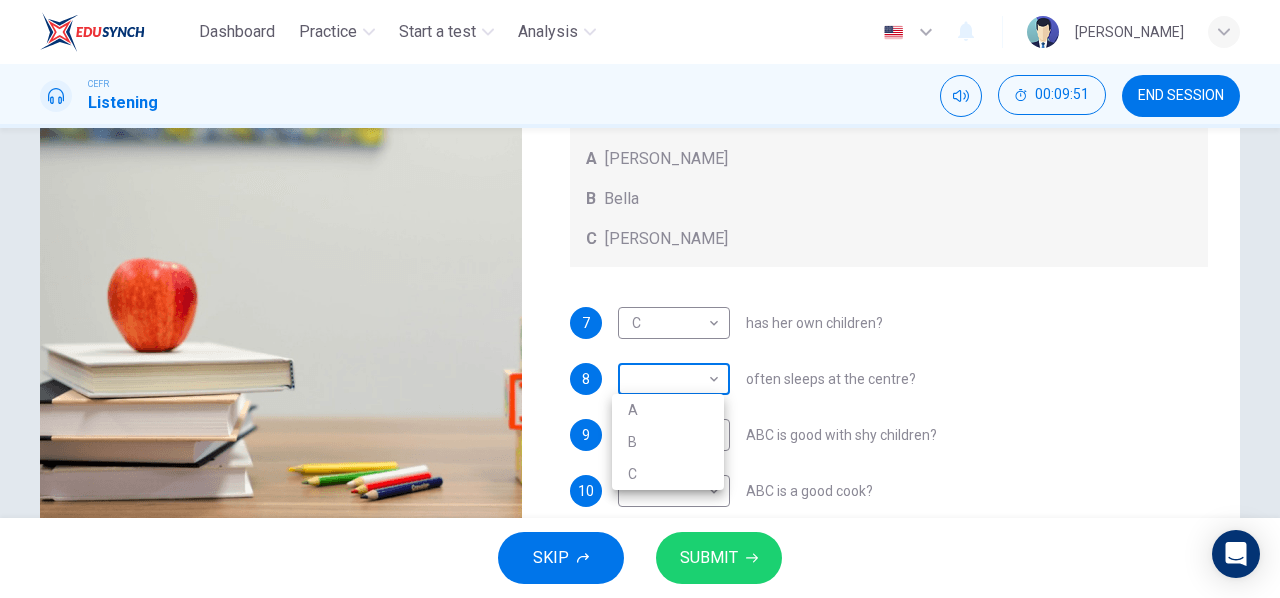click on "Dashboard Practice Start a test Analysis English en ​ YVONNE JUSIUS CEFR Listening 00:09:51 END SESSION Questions 7 - 10 Choose the correct letter, A, B, or C. You may use a letter more than once. Which childcare worker:
Childcare Workers A Andrea B Bella C Cathy 7 C C ​ has her own children? 8 ​ ​ often sleeps at the centre? 9 ​ ​ ABC is good with shy children? 10 ​ ​ ABC is a good cook?
Childcare Center 00m 51s SKIP SUBMIT EduSynch - Online Language Proficiency Testing
Dashboard Practice Start a test Analysis Notifications © Copyright  2025 A B C" at bounding box center [640, 299] 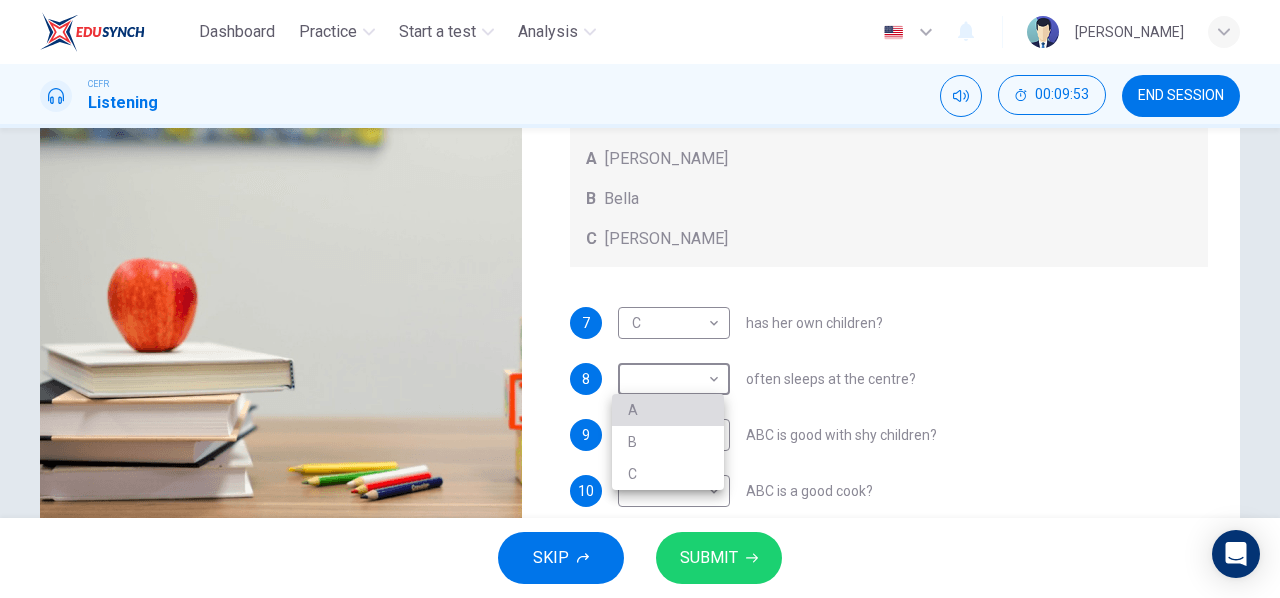 click on "A" at bounding box center [668, 410] 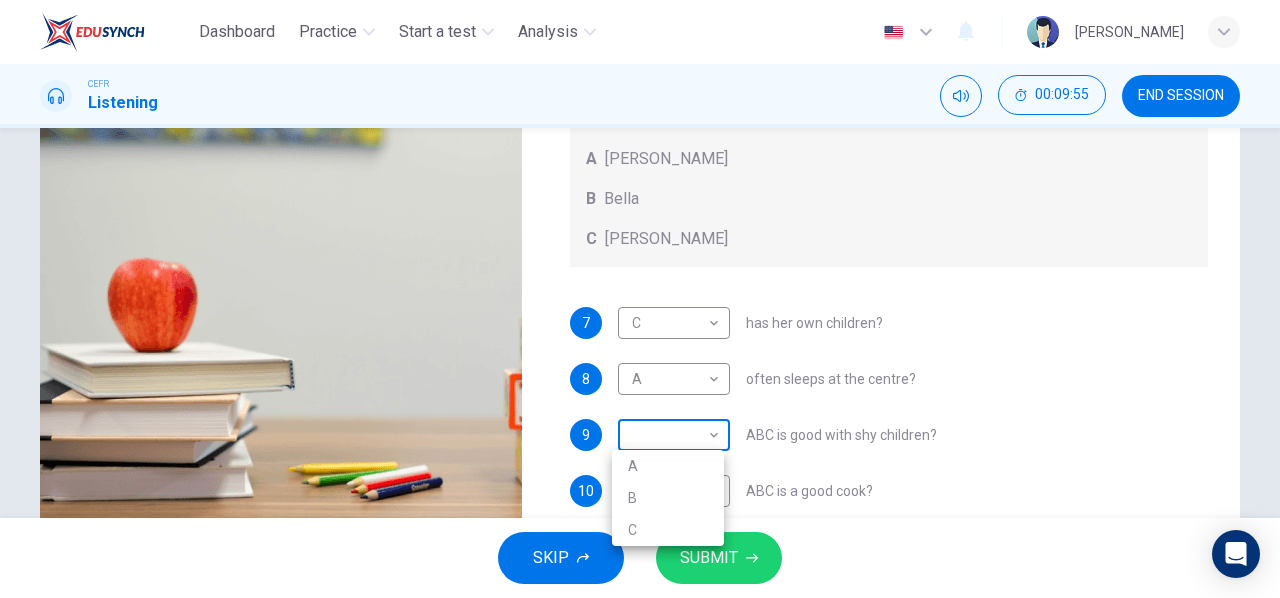 click on "Dashboard Practice Start a test Analysis English en ​ YVONNE JUSIUS CEFR Listening 00:09:55 END SESSION Questions 7 - 10 Choose the correct letter, A, B, or C. You may use a letter more than once. Which childcare worker:
Childcare Workers A Andrea B Bella C Cathy 7 C C ​ has her own children? 8 A A ​ often sleeps at the centre? 9 ​ ​ ABC is good with shy children? 10 ​ ​ ABC is a good cook?
Childcare Center 00m 48s SKIP SUBMIT EduSynch - Online Language Proficiency Testing
Dashboard Practice Start a test Analysis Notifications © Copyright  2025 A B C" at bounding box center [640, 299] 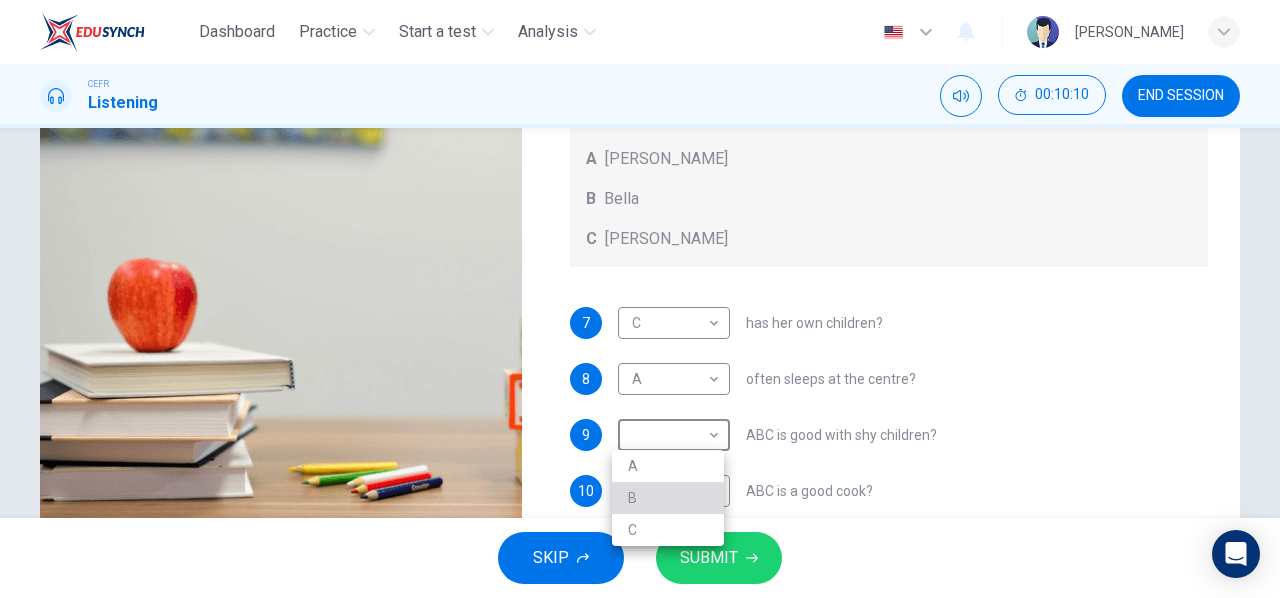click on "B" at bounding box center (668, 498) 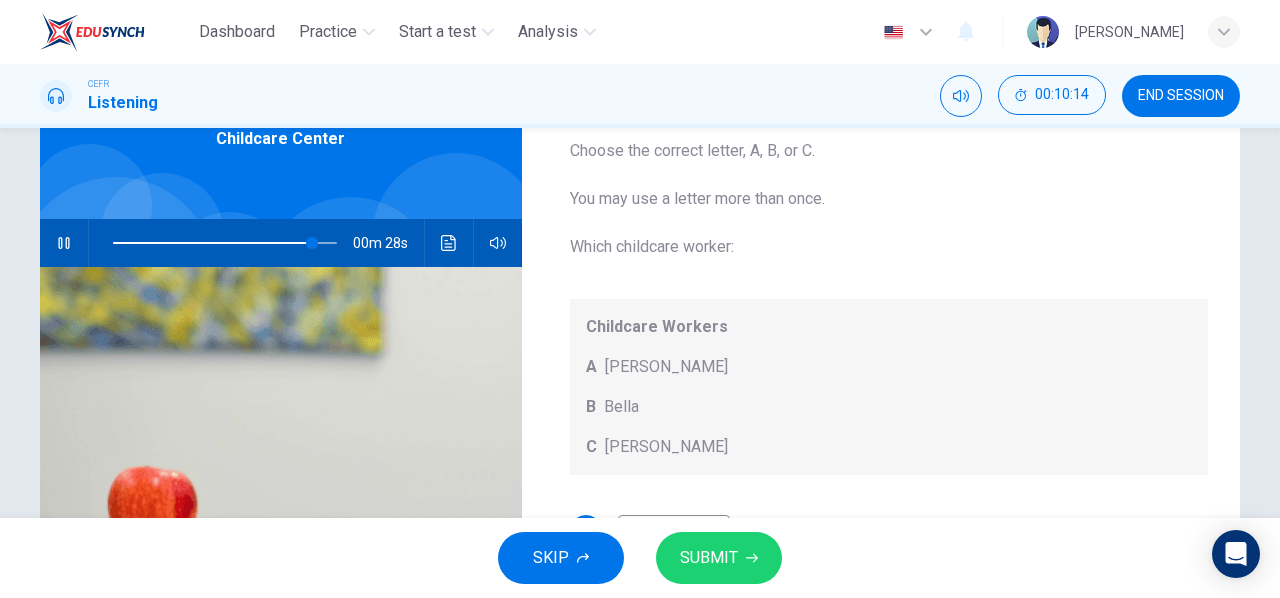 scroll, scrollTop: 101, scrollLeft: 0, axis: vertical 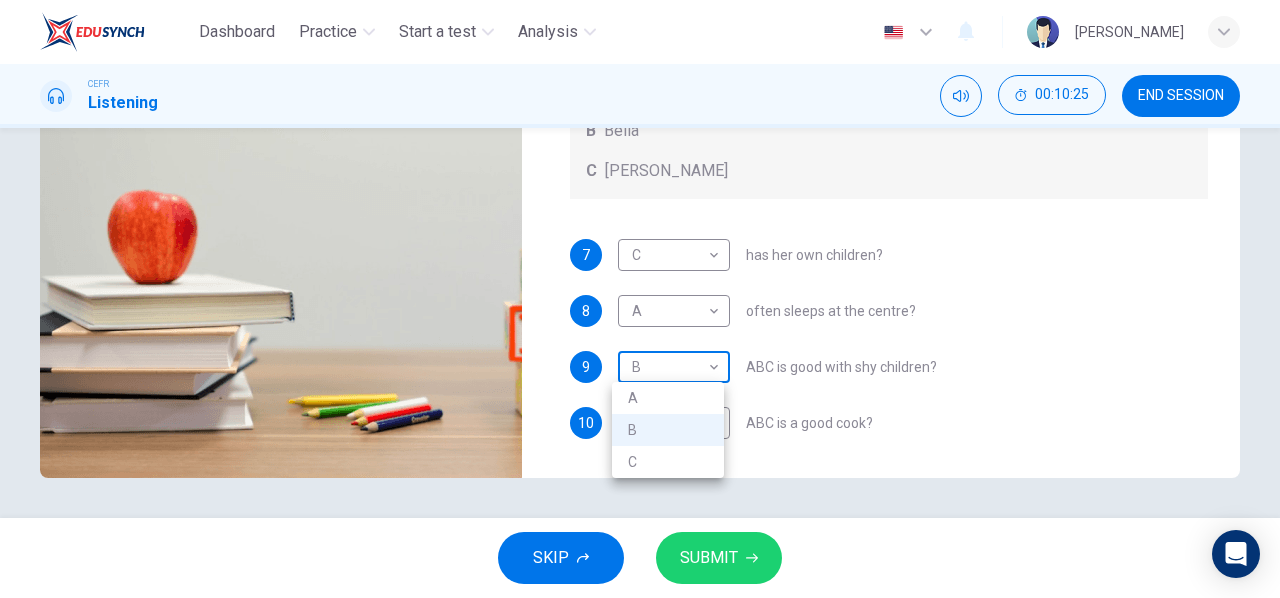 click on "Dashboard Practice Start a test Analysis English en ​ YVONNE JUSIUS CEFR Listening 00:10:25 END SESSION Questions 7 - 10 Choose the correct letter, A, B, or C. You may use a letter more than once. Which childcare worker:
Childcare Workers A Andrea B Bella C Cathy 7 C C ​ has her own children? 8 A A ​ often sleeps at the centre? 9 B B ​ ABC is good with shy children? 10 ​ ​ ABC is a good cook?
Childcare Center 00m 17s SKIP SUBMIT EduSynch - Online Language Proficiency Testing
Dashboard Practice Start a test Analysis Notifications © Copyright  2025 A B C" at bounding box center (640, 299) 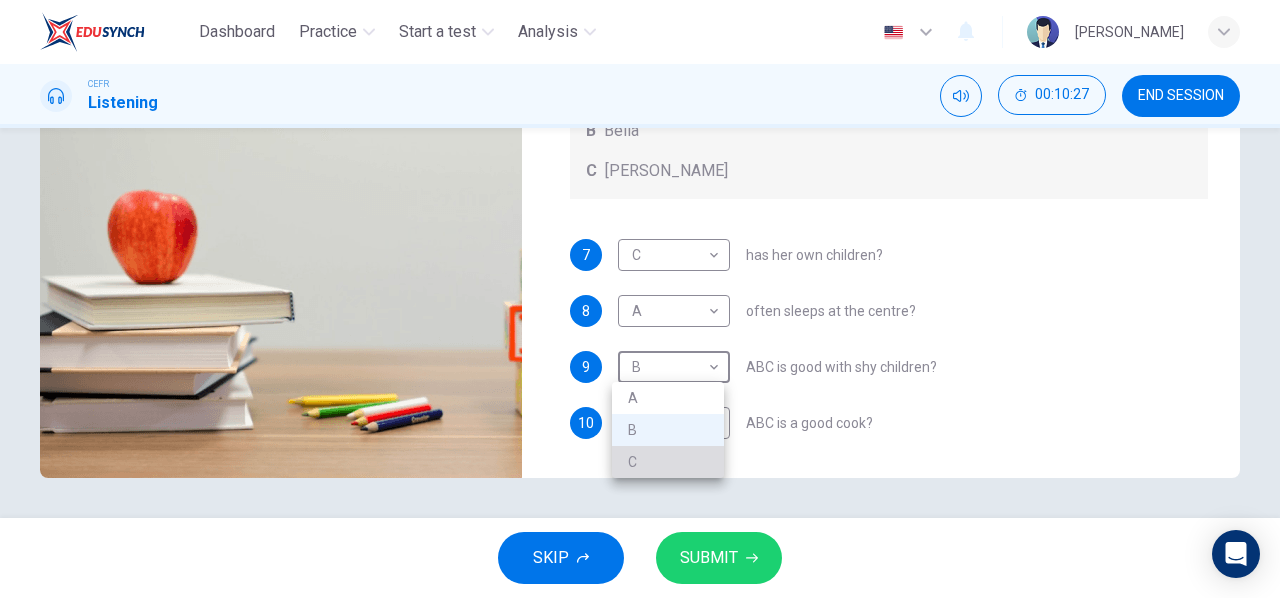 click on "C" at bounding box center (668, 462) 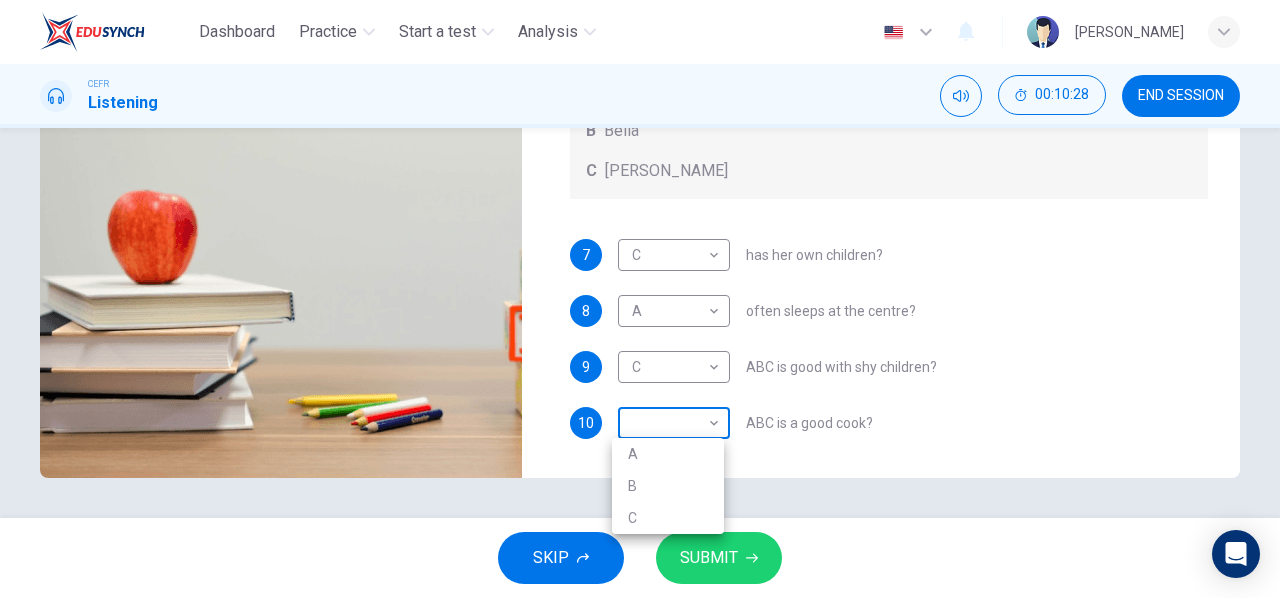 click on "Dashboard Practice Start a test Analysis English en ​ YVONNE JUSIUS CEFR Listening 00:10:28 END SESSION Questions 7 - 10 Choose the correct letter, A, B, or C. You may use a letter more than once. Which childcare worker:
Childcare Workers A Andrea B Bella C Cathy 7 C C ​ has her own children? 8 A A ​ often sleeps at the centre? 9 C C ​ ABC is good with shy children? 10 ​ ​ ABC is a good cook?
Childcare Center 00m 14s SKIP SUBMIT EduSynch - Online Language Proficiency Testing
Dashboard Practice Start a test Analysis Notifications © Copyright  2025 A B C" at bounding box center [640, 299] 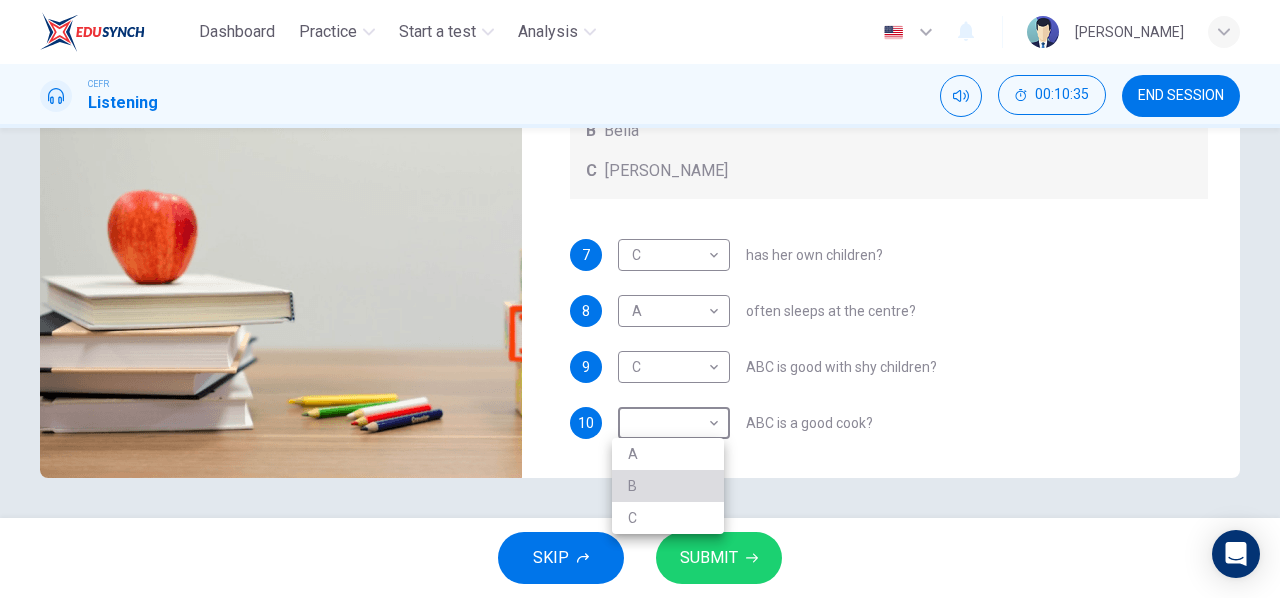 click on "B" at bounding box center (668, 486) 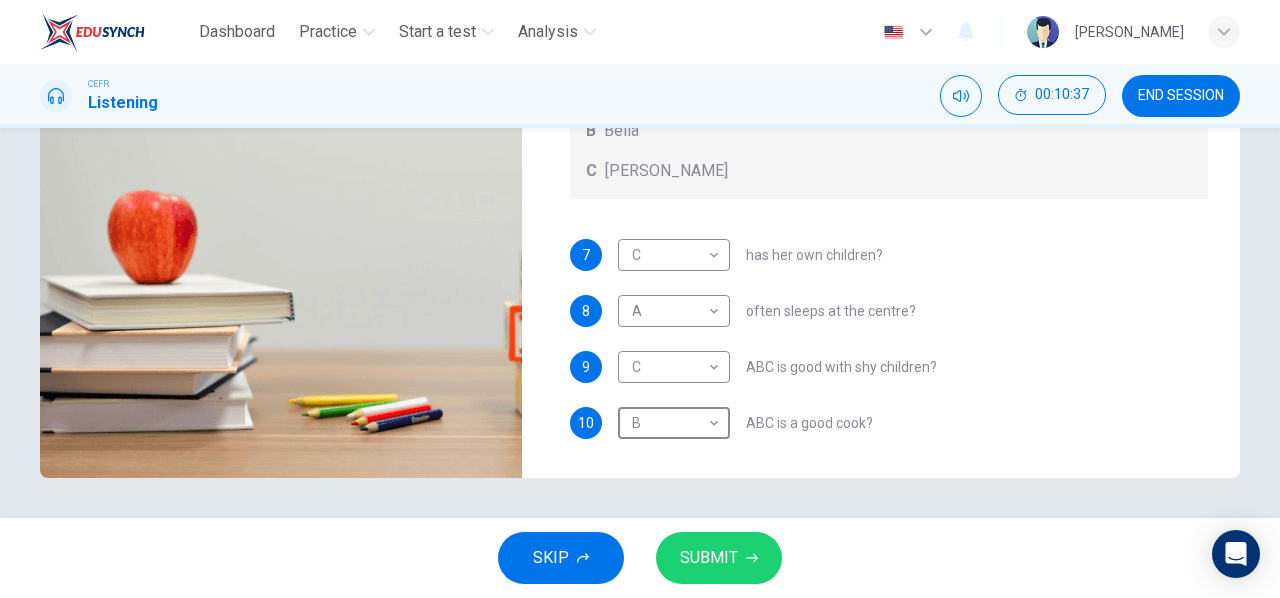 scroll, scrollTop: 0, scrollLeft: 0, axis: both 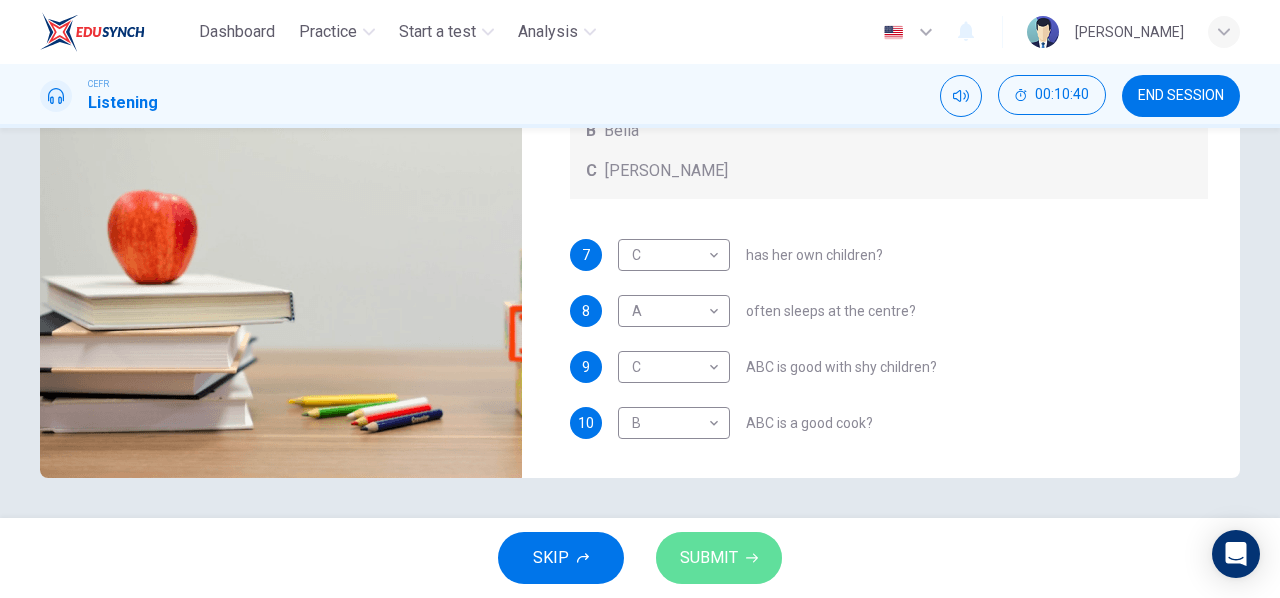 click on "SUBMIT" at bounding box center [719, 558] 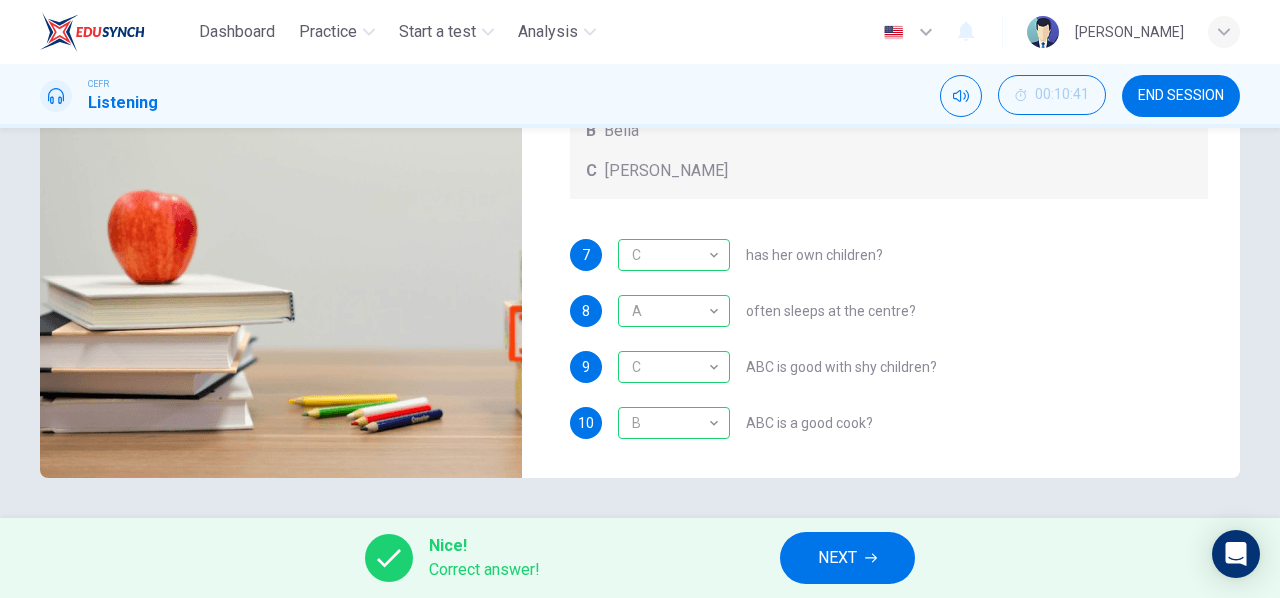 type on "0" 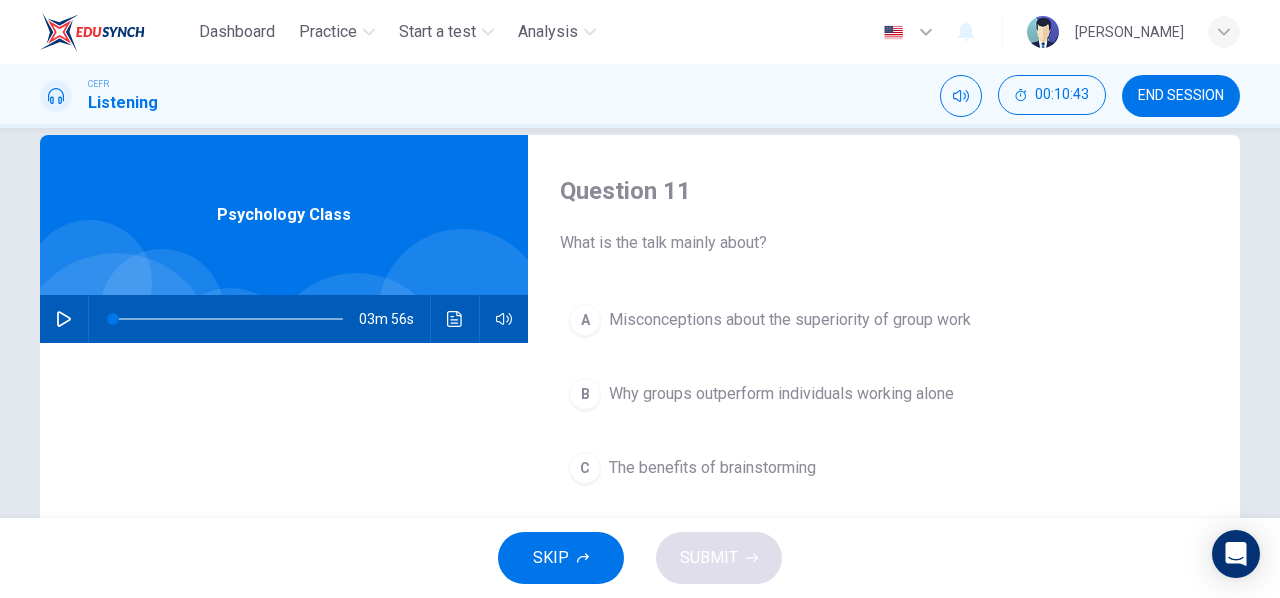 scroll, scrollTop: 0, scrollLeft: 0, axis: both 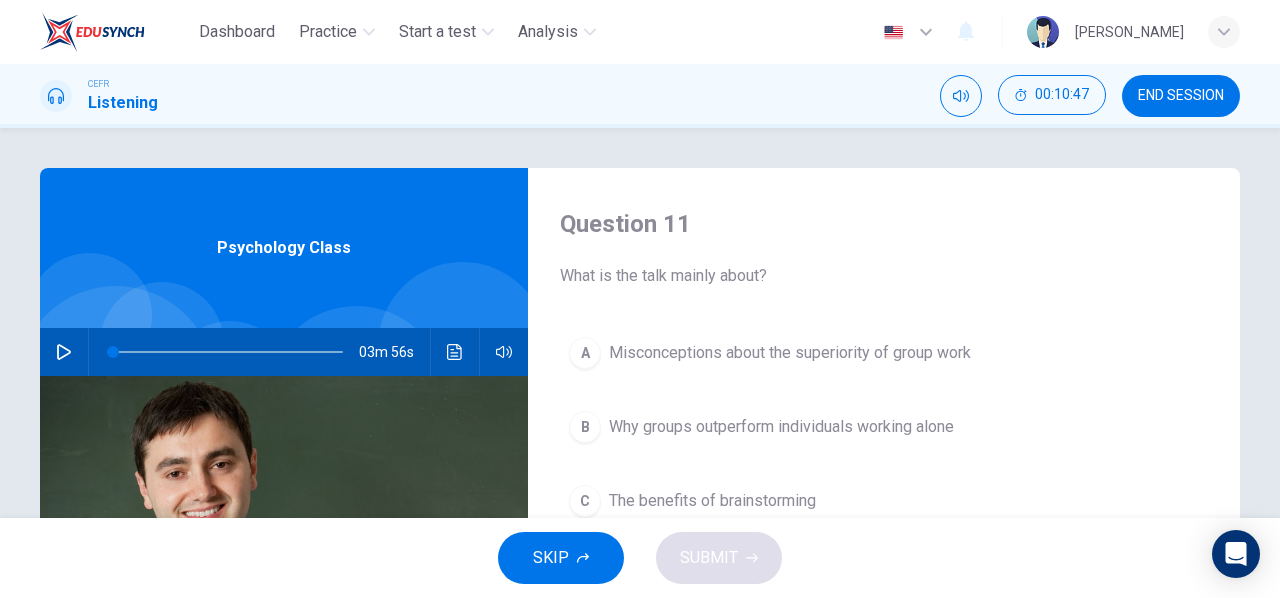 click 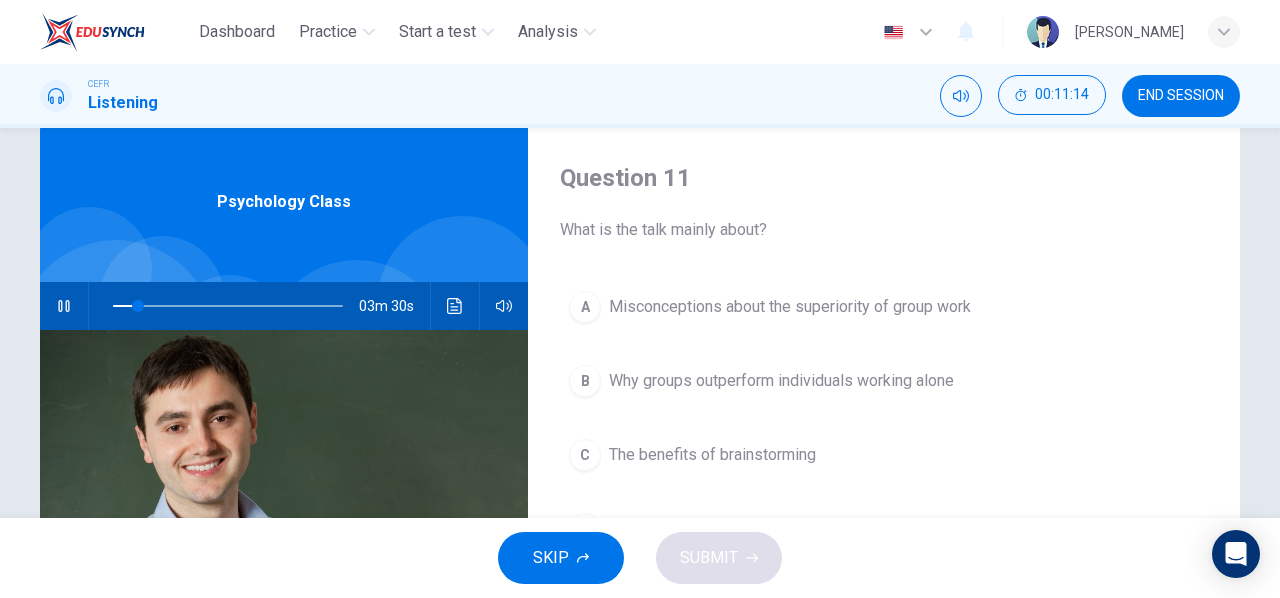 scroll, scrollTop: 94, scrollLeft: 0, axis: vertical 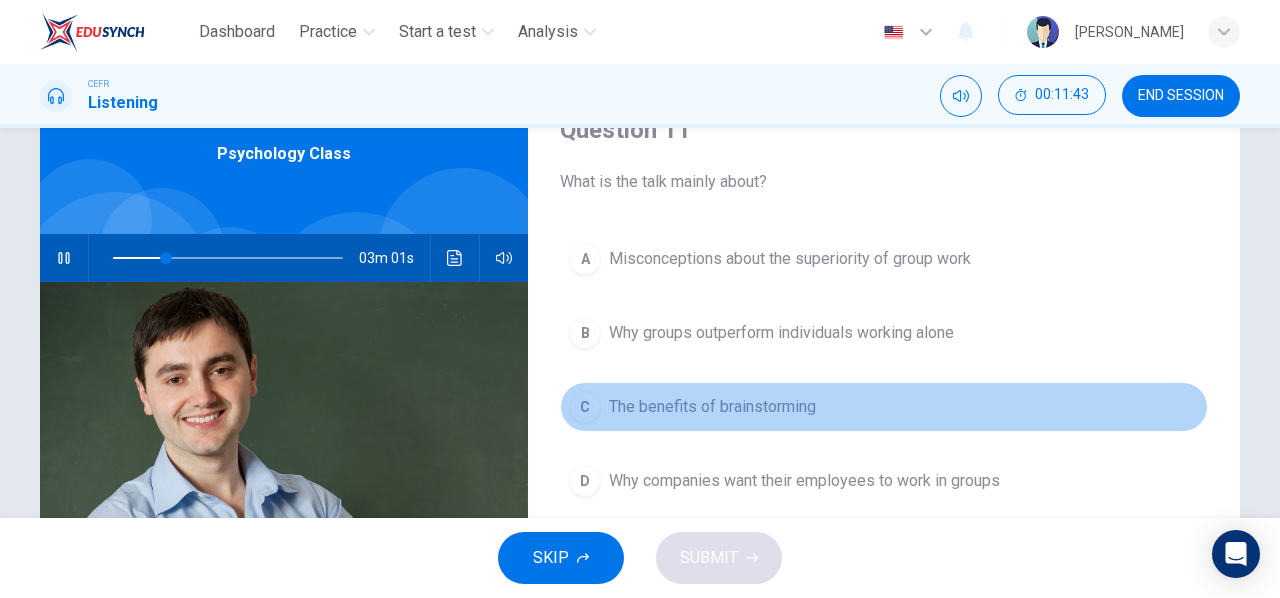 click on "C" at bounding box center [585, 407] 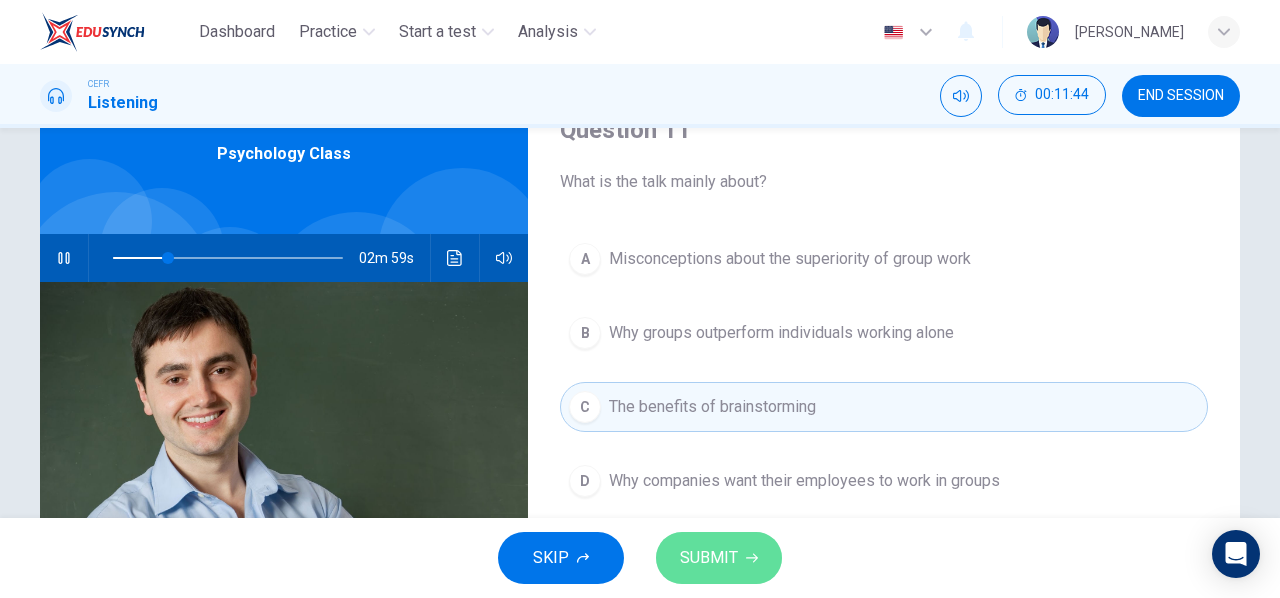 click on "SUBMIT" at bounding box center (709, 558) 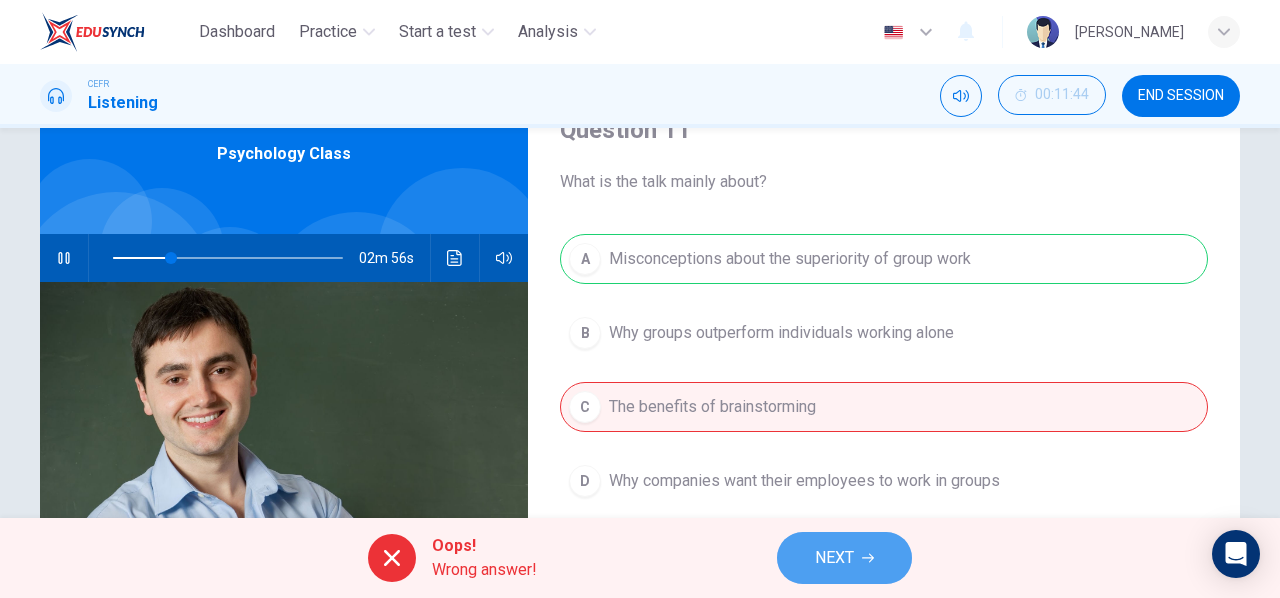 click on "NEXT" at bounding box center (834, 558) 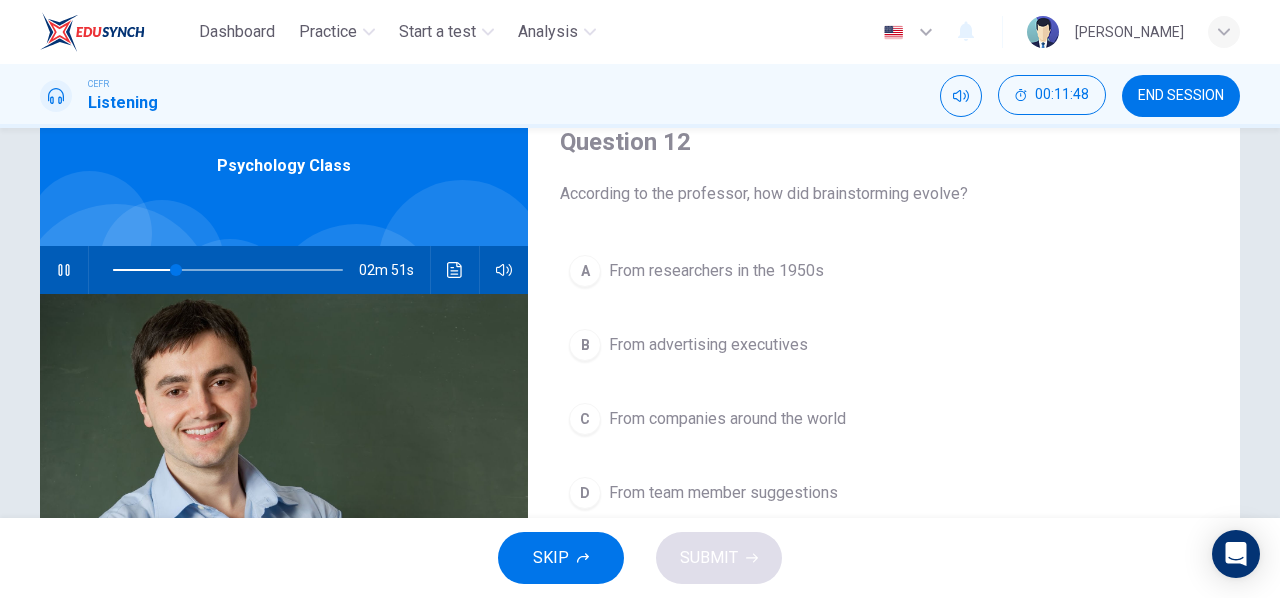 scroll, scrollTop: 80, scrollLeft: 0, axis: vertical 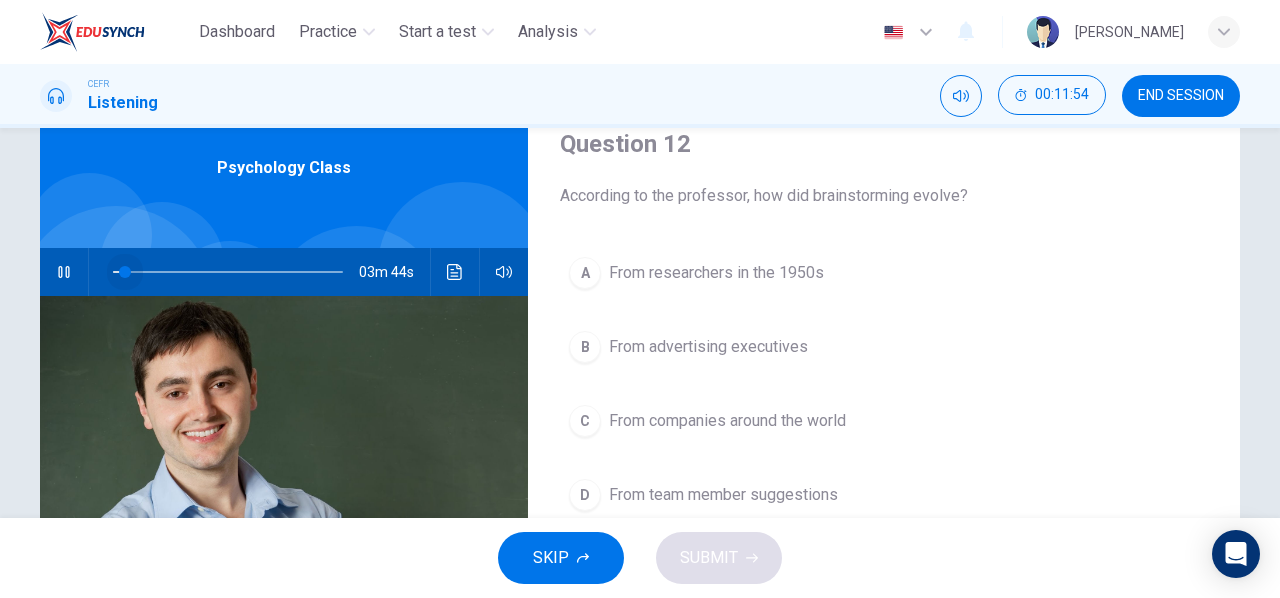 click at bounding box center (228, 272) 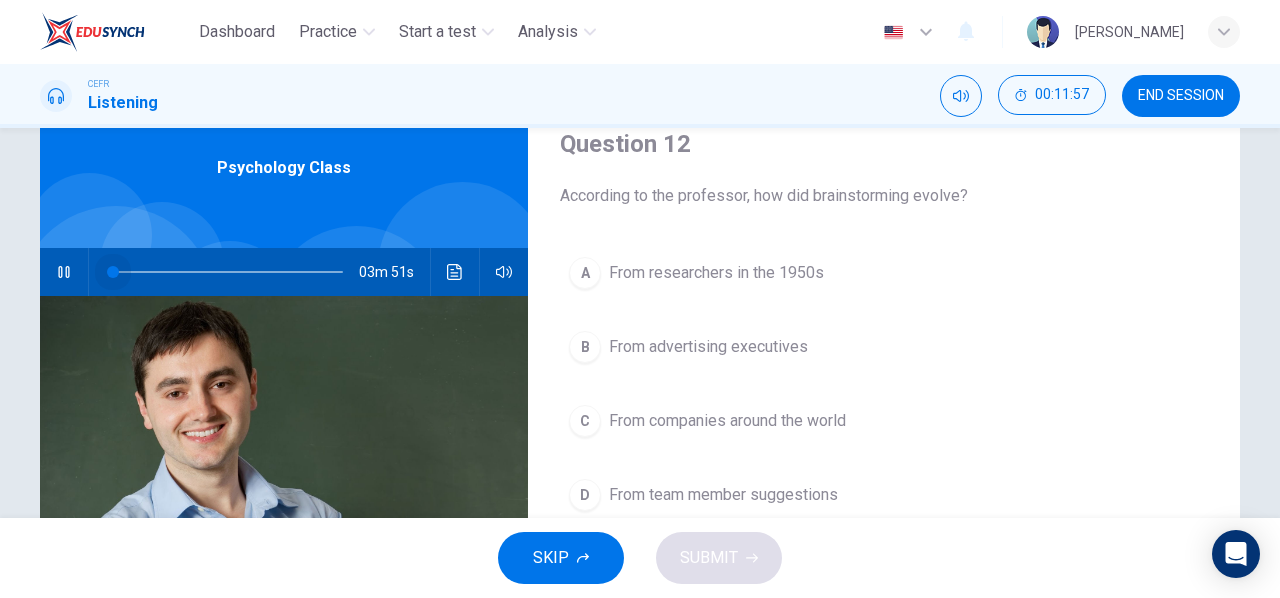 drag, startPoint x: 119, startPoint y: 271, endPoint x: 50, endPoint y: 269, distance: 69.02898 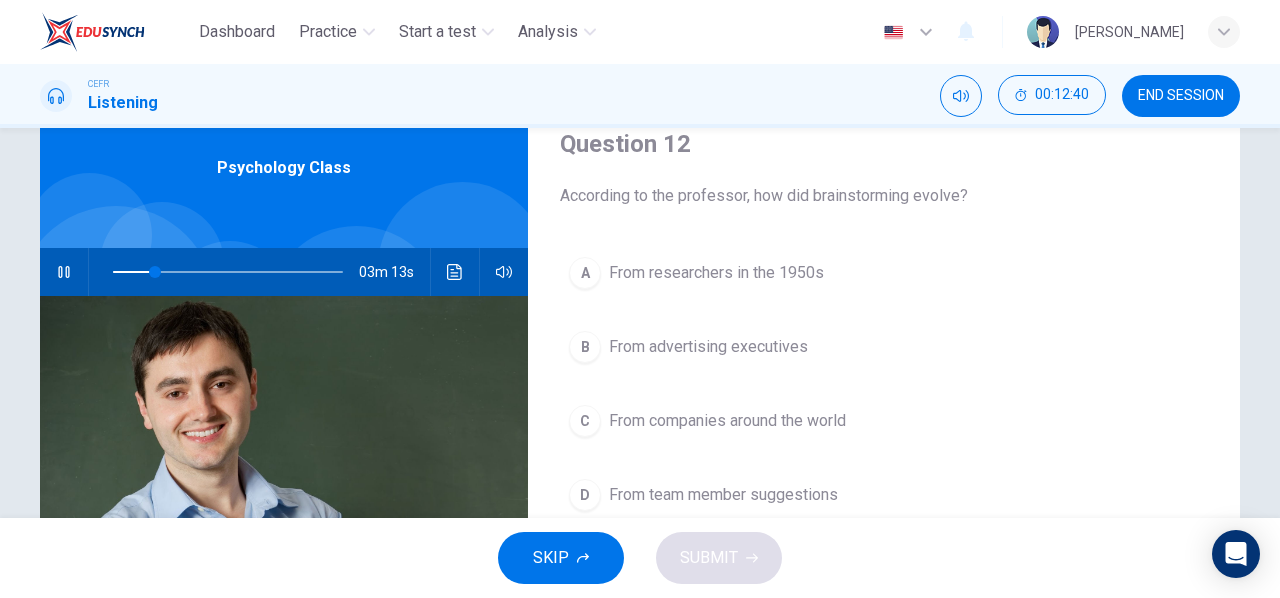 click on "B" at bounding box center (585, 347) 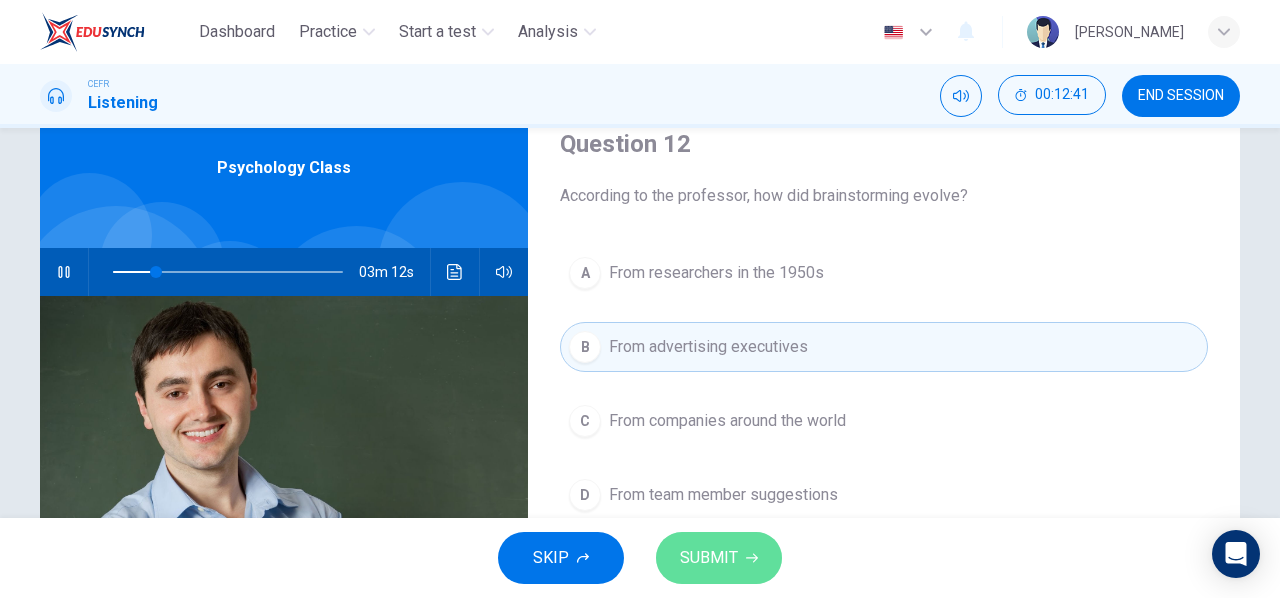click on "SUBMIT" at bounding box center (709, 558) 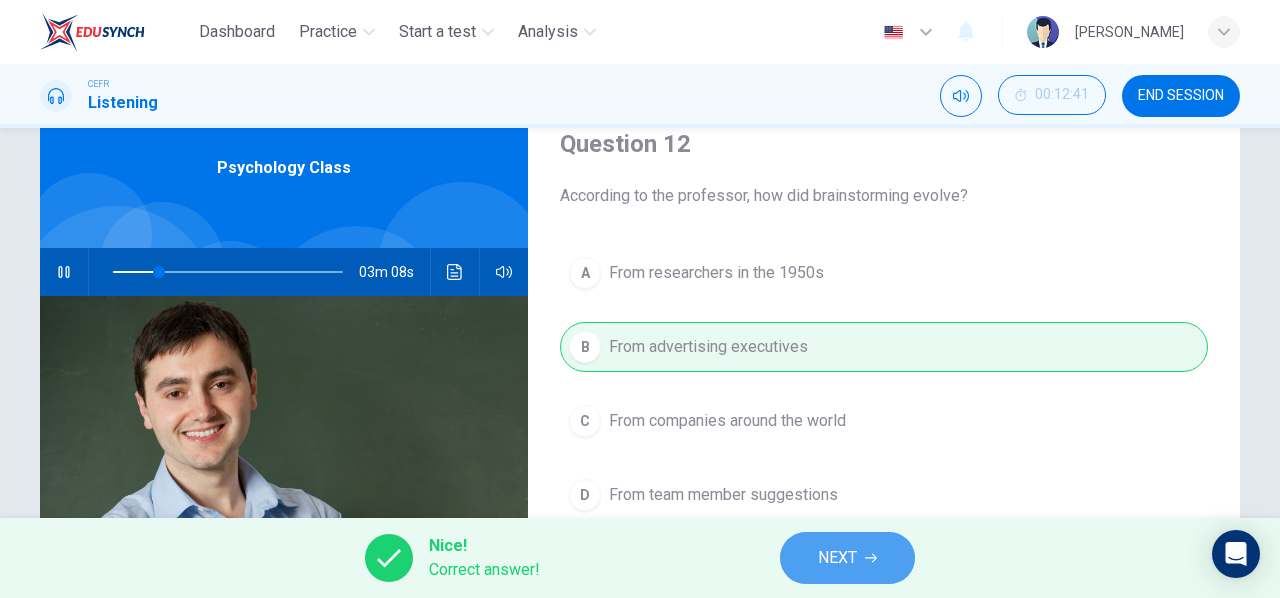 click on "NEXT" at bounding box center (847, 558) 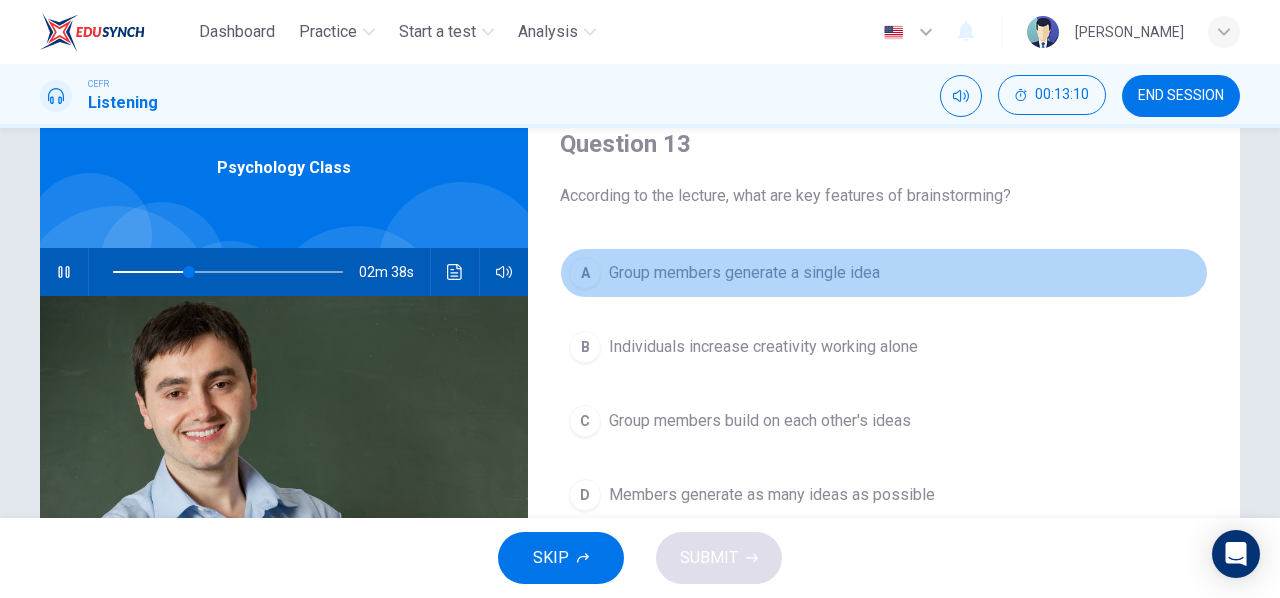 click on "A" at bounding box center [585, 273] 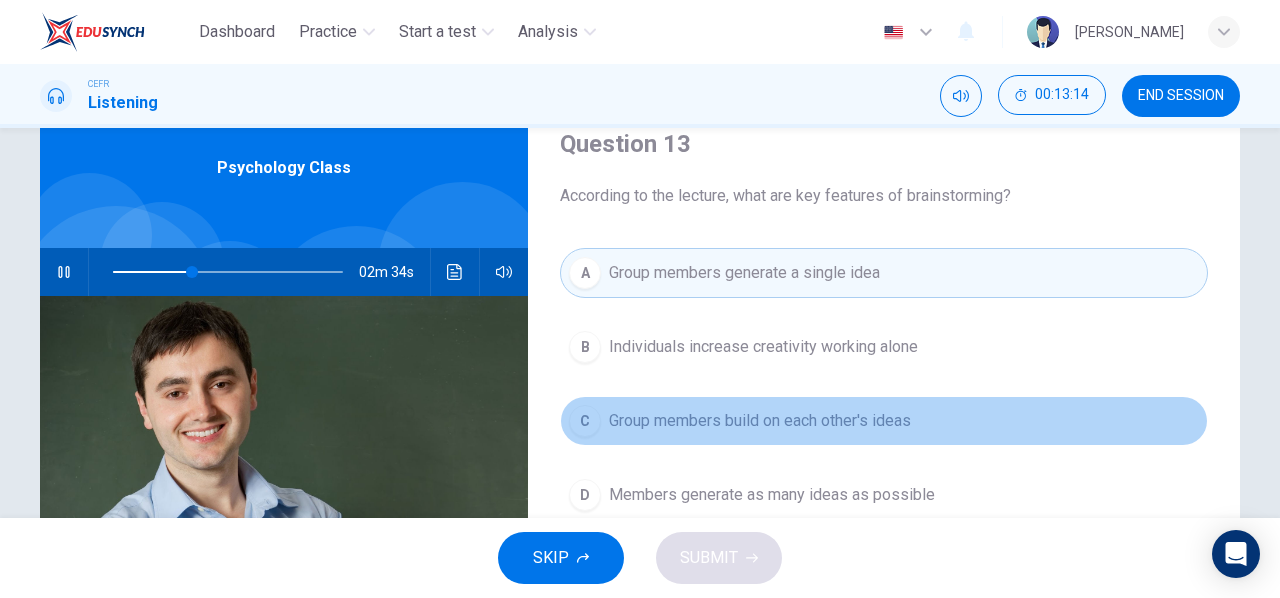 click on "C Group members build on each other's ideas" at bounding box center [884, 421] 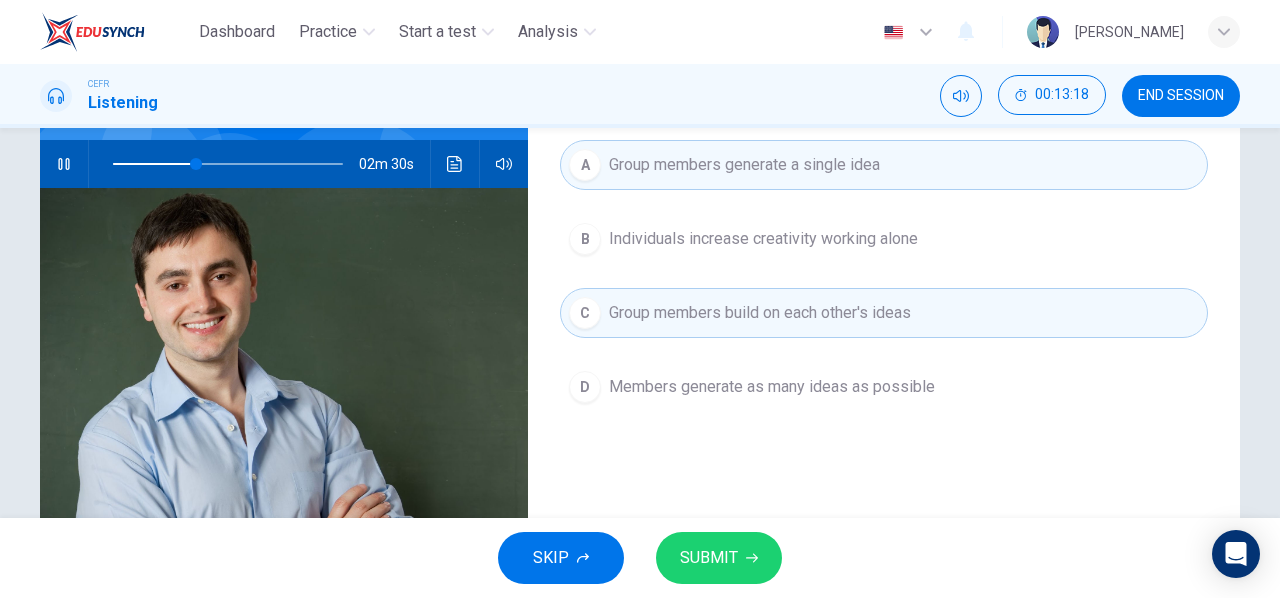 scroll, scrollTop: 181, scrollLeft: 0, axis: vertical 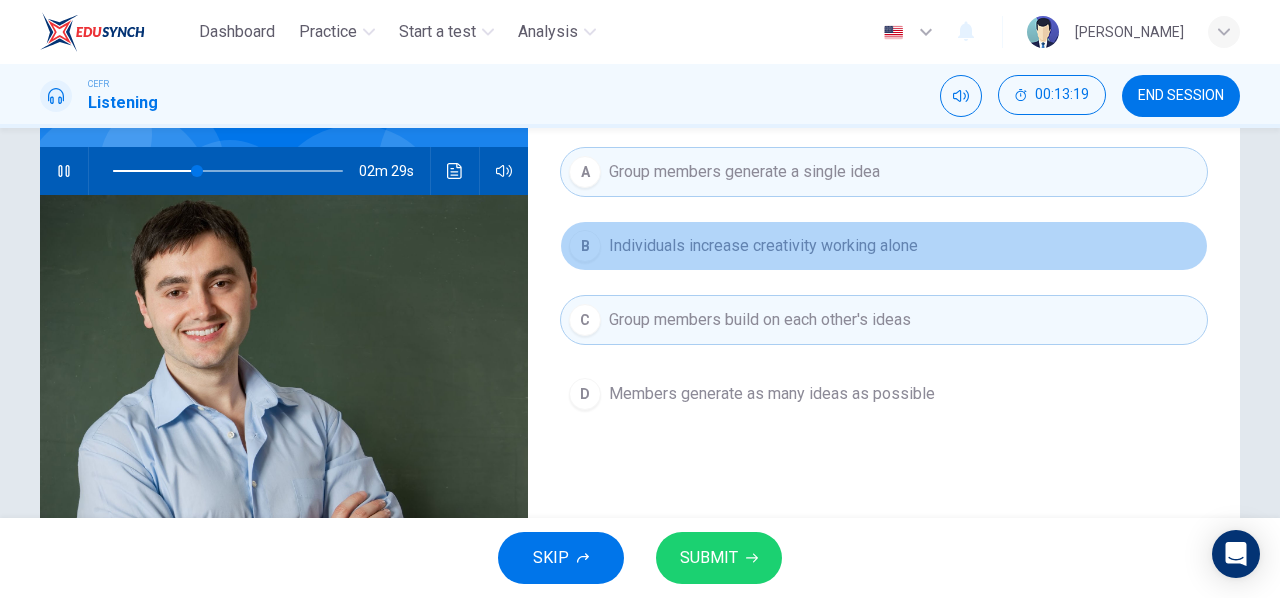 click on "B Individuals increase creativity working alone" at bounding box center [884, 246] 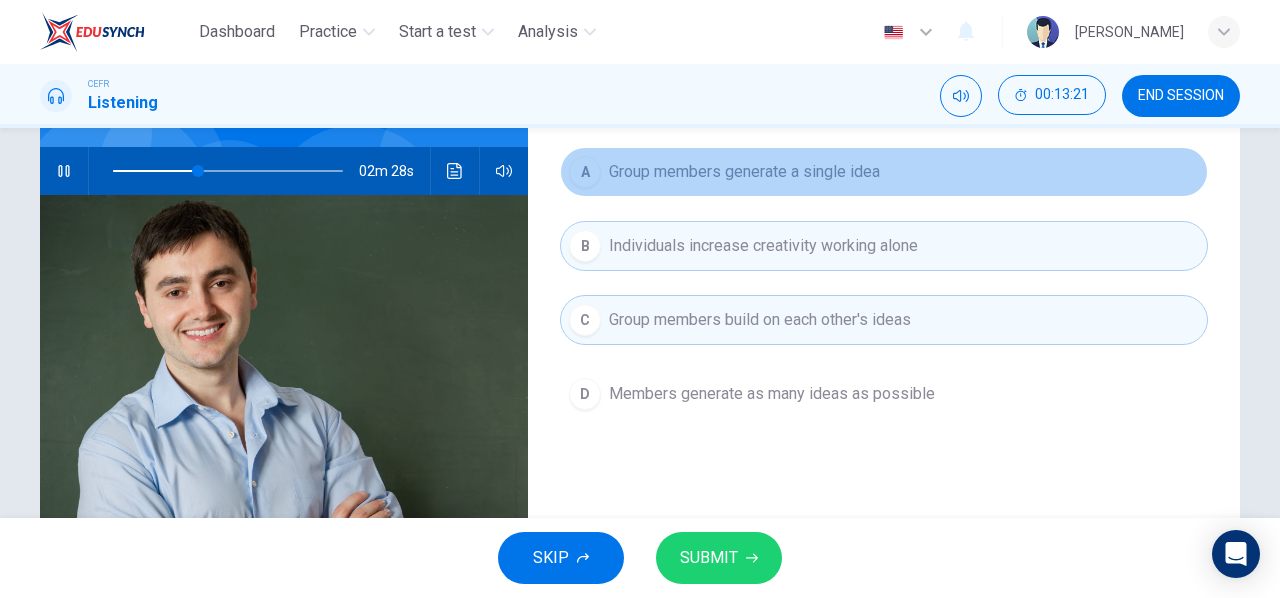 click on "Group members generate a single idea" at bounding box center (744, 172) 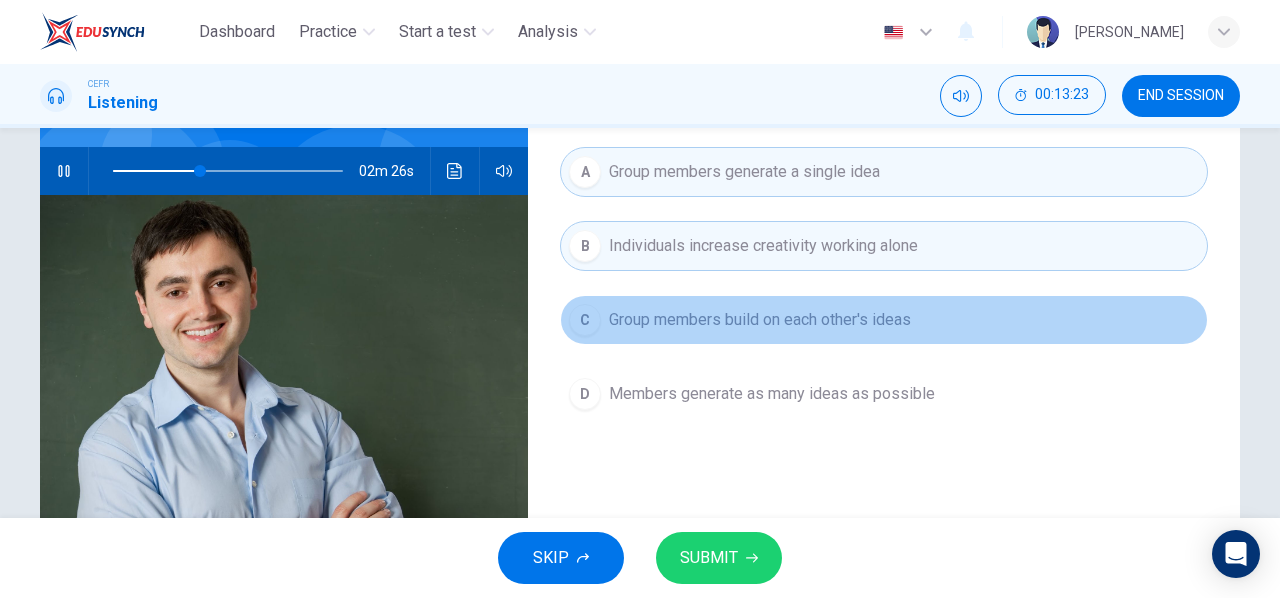 click on "Group members build on each other's ideas" at bounding box center [760, 320] 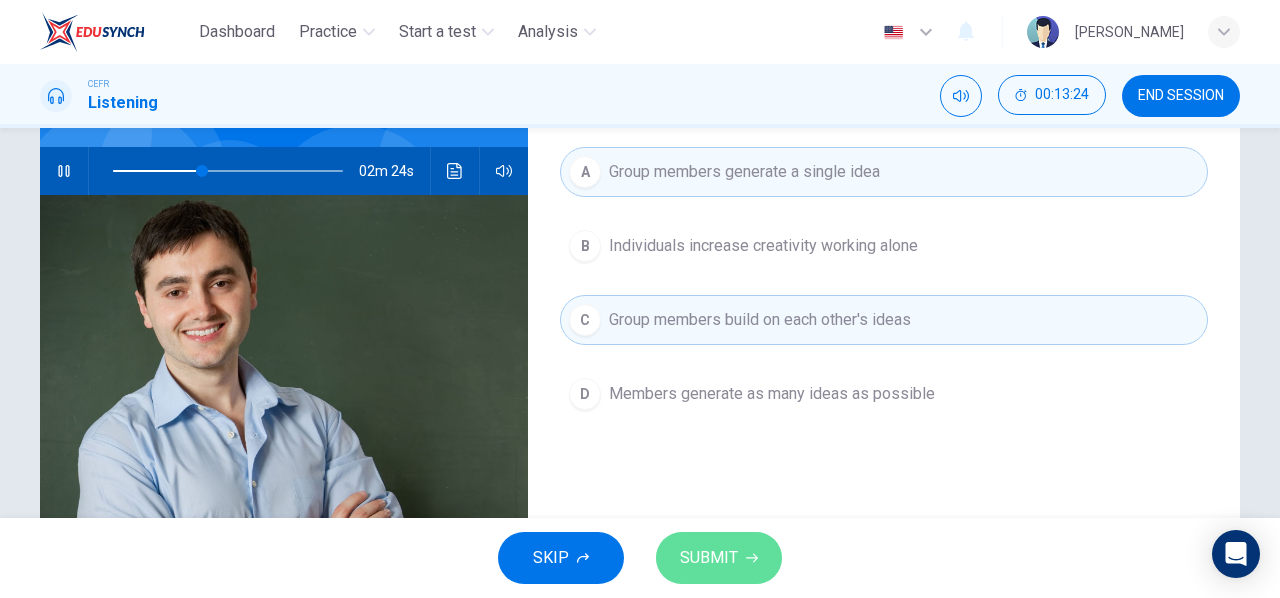 click on "SUBMIT" at bounding box center [709, 558] 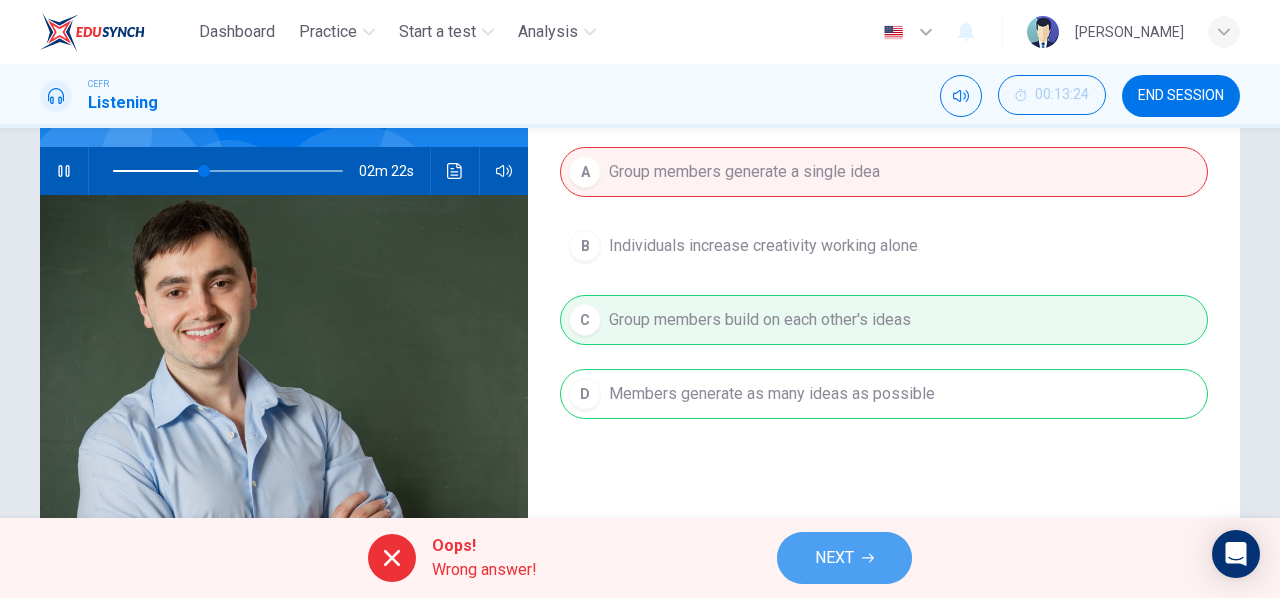 click on "NEXT" at bounding box center [834, 558] 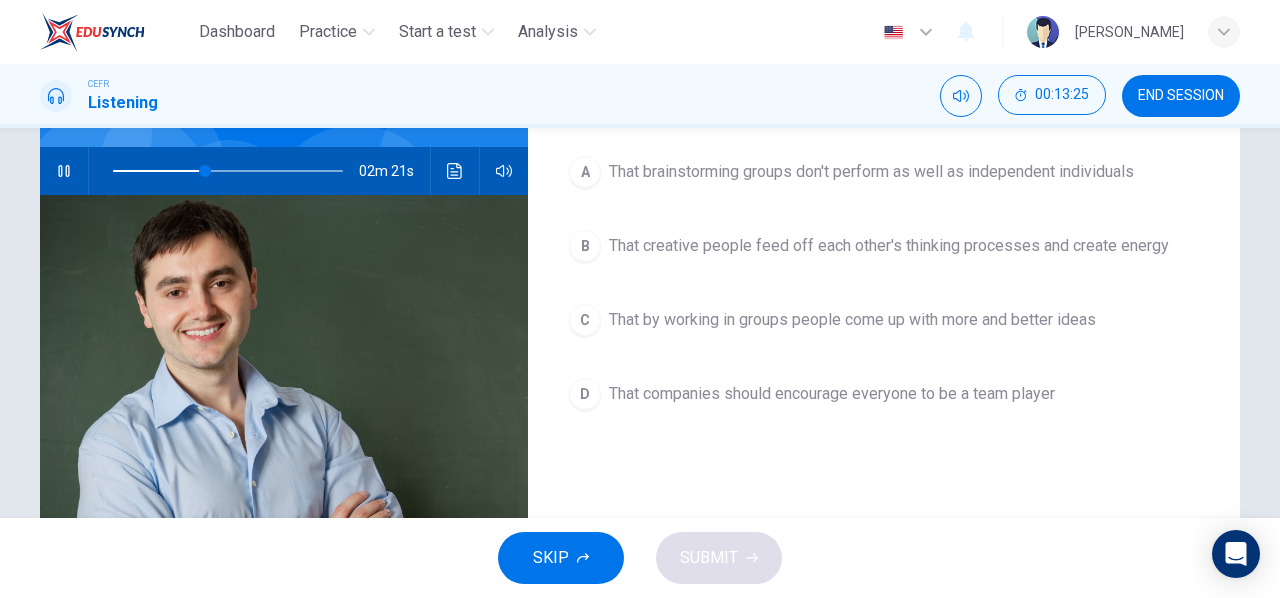 scroll, scrollTop: 56, scrollLeft: 0, axis: vertical 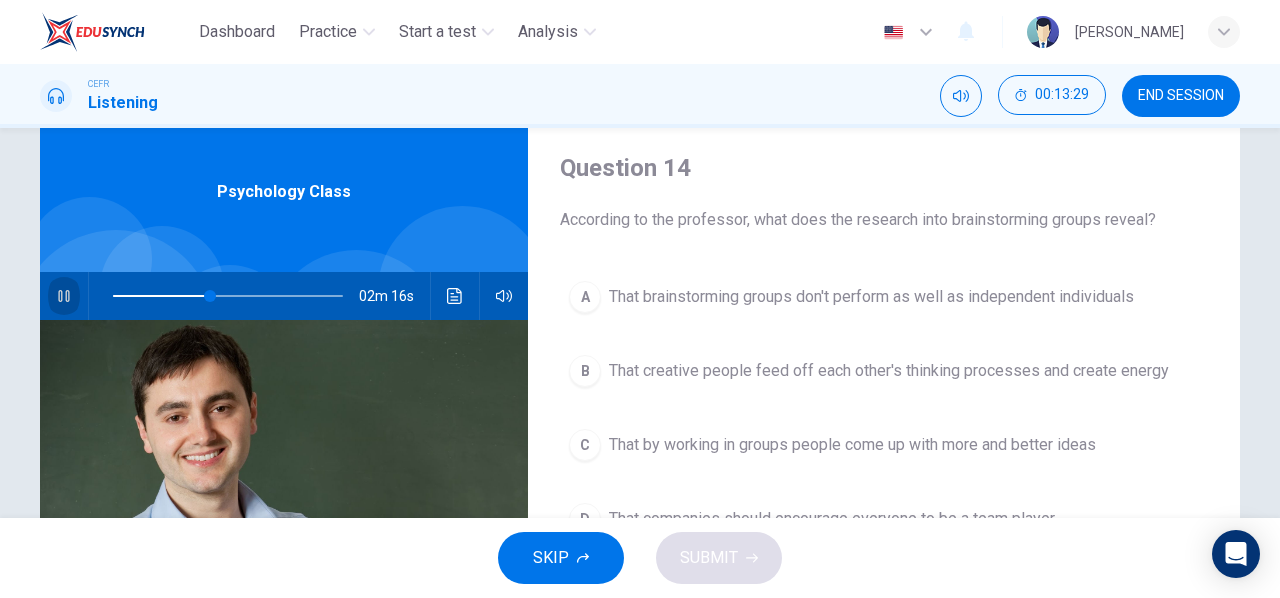 click at bounding box center (64, 296) 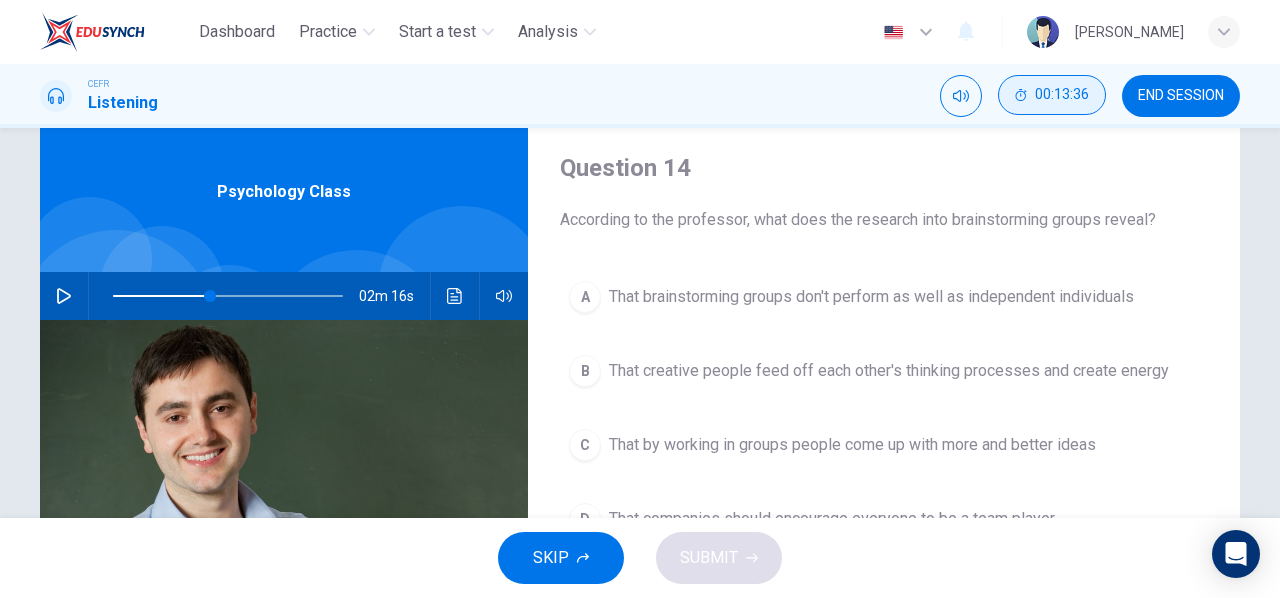 click on "00:13:36" at bounding box center [1062, 95] 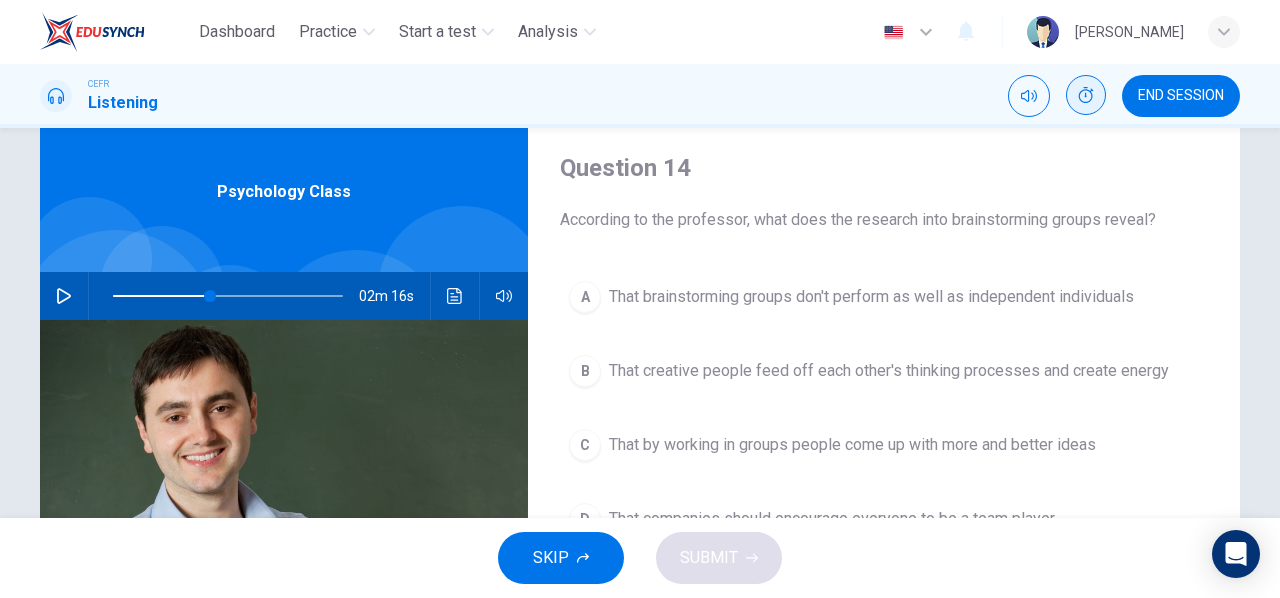 click on "Question 14 According to the professor, what does the research into brainstorming groups reveal?" at bounding box center [884, 192] 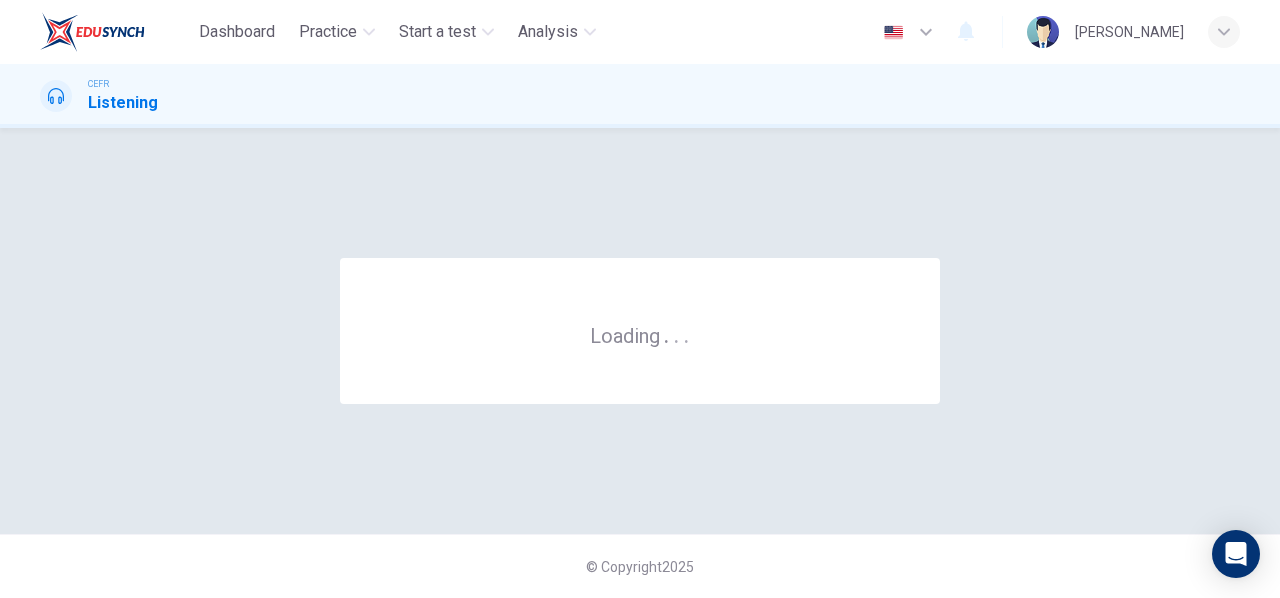 scroll, scrollTop: 0, scrollLeft: 0, axis: both 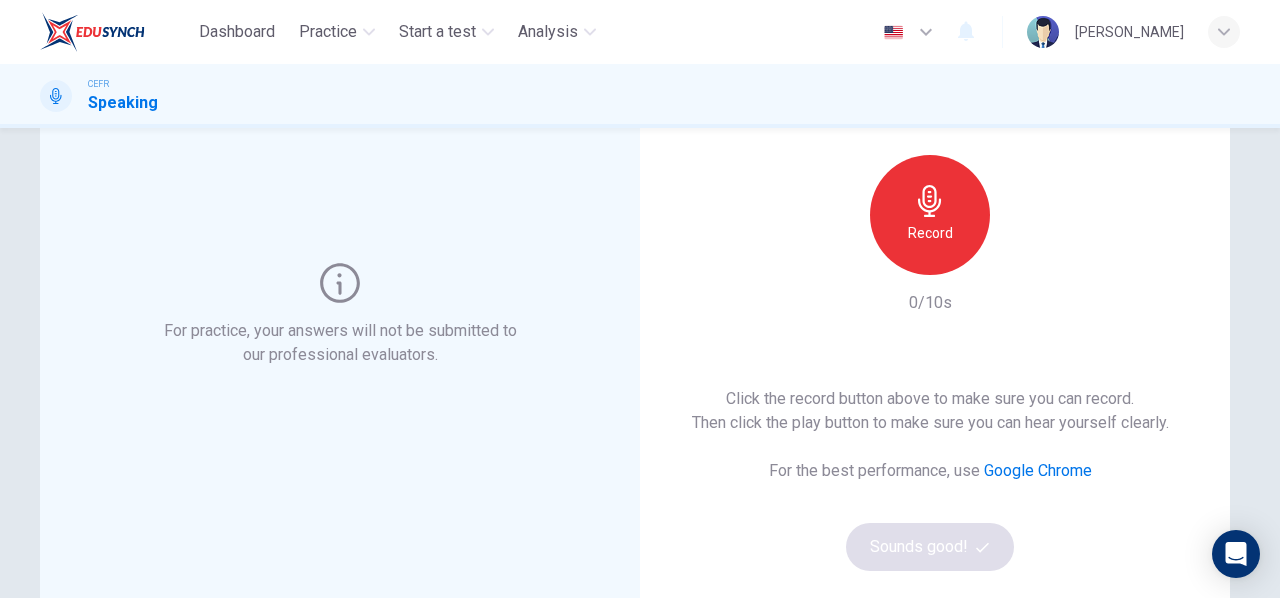 click on "Record" at bounding box center [930, 215] 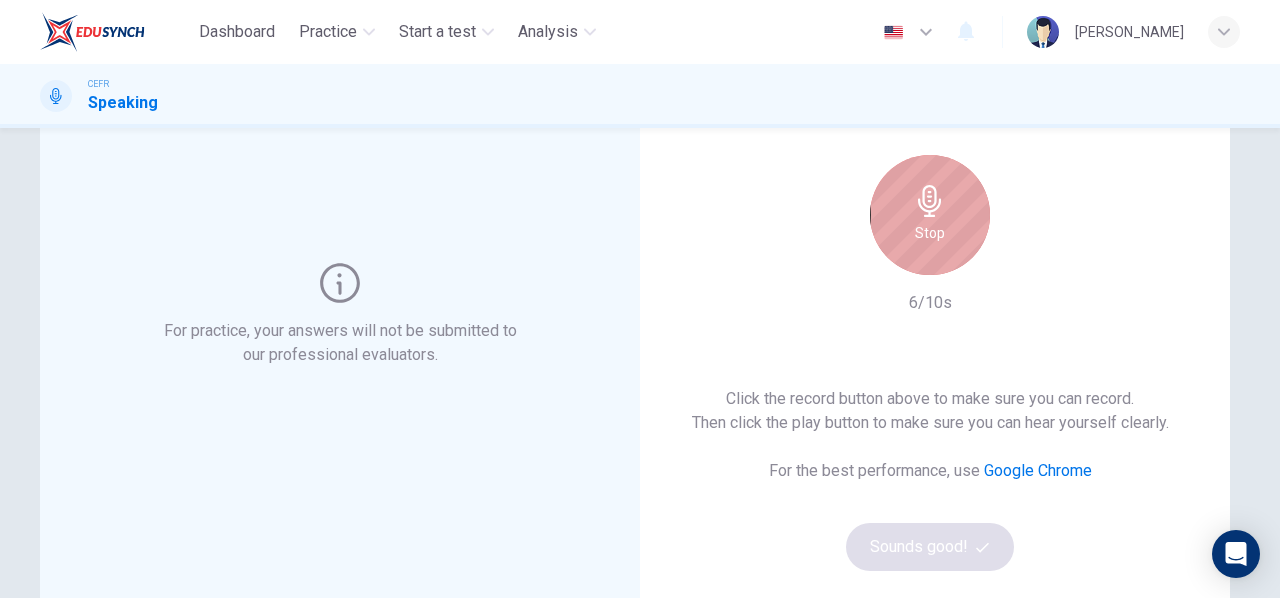 click on "Stop" at bounding box center (930, 215) 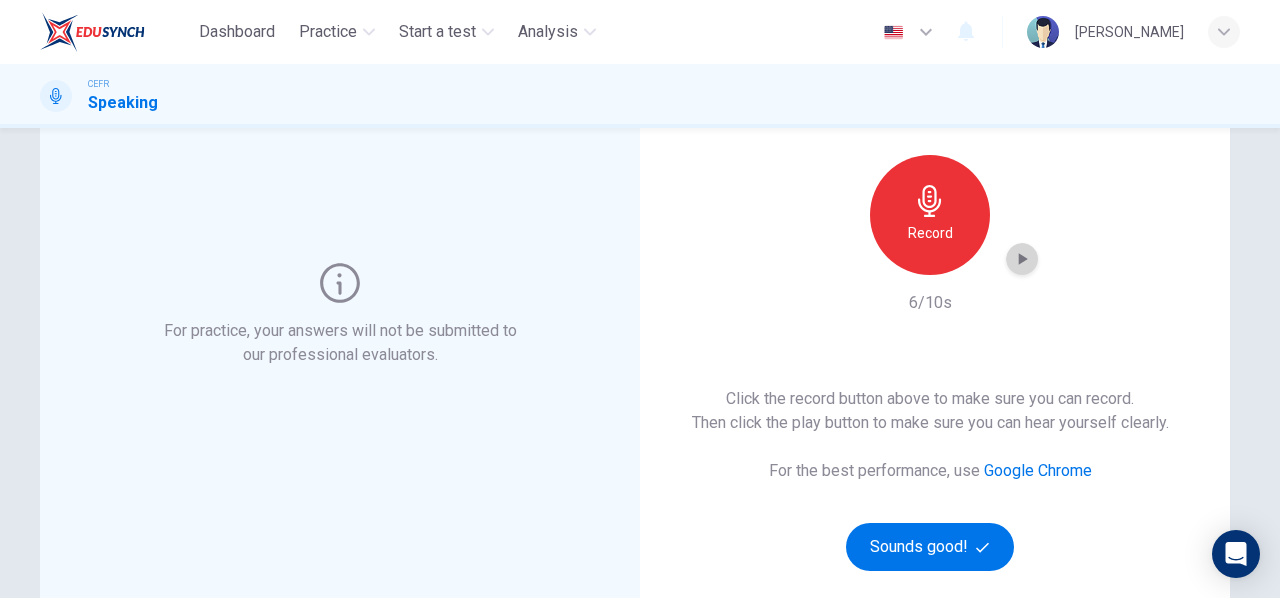 click at bounding box center (1022, 259) 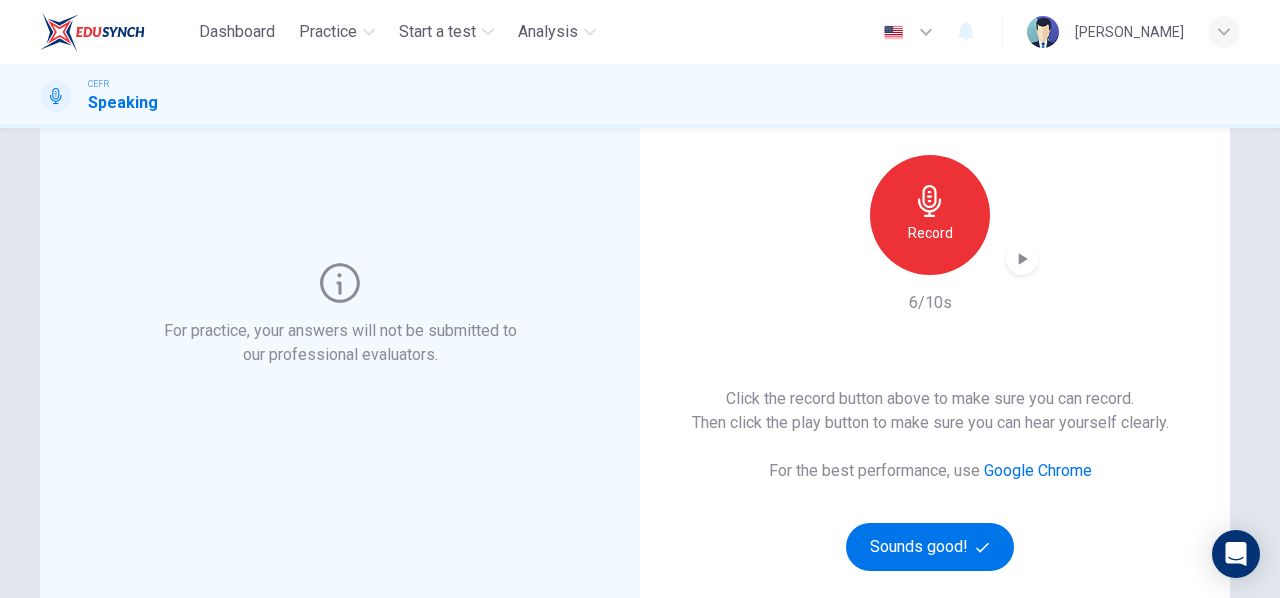 click on "Record" at bounding box center [930, 233] 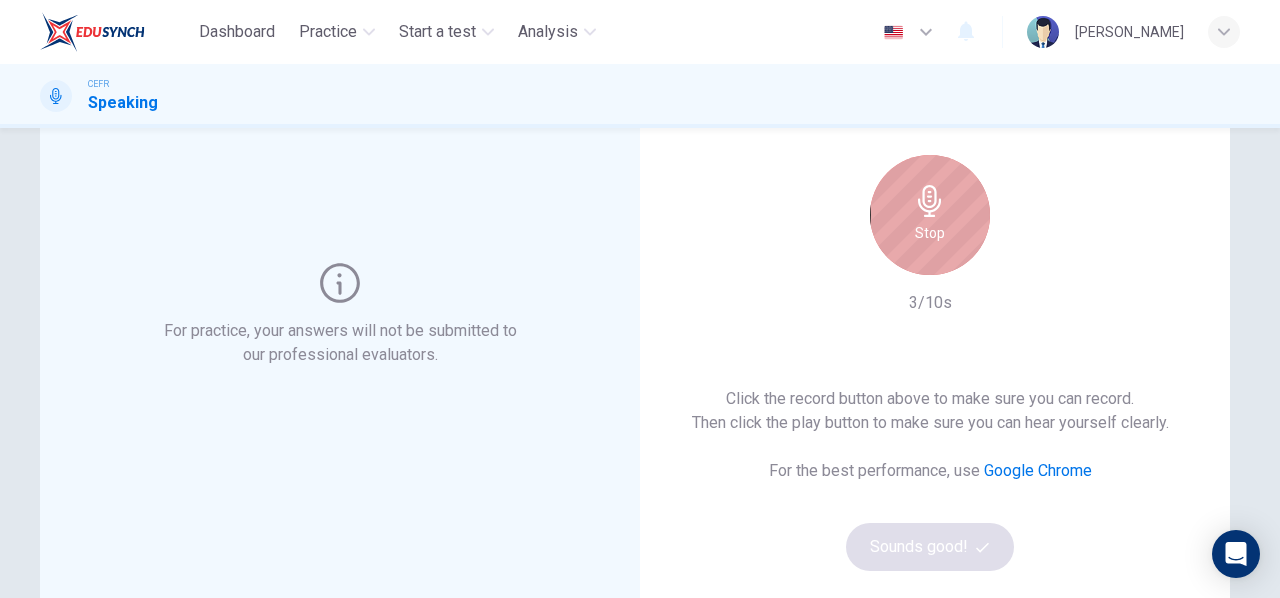 click on "Stop" at bounding box center [930, 233] 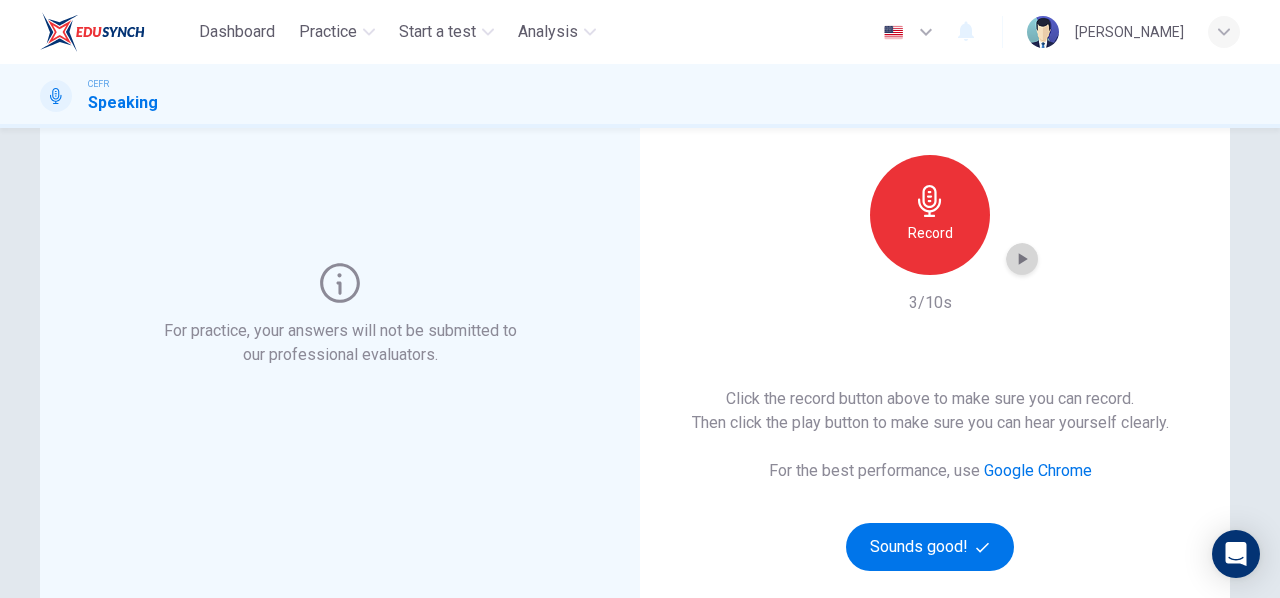 click at bounding box center (1022, 259) 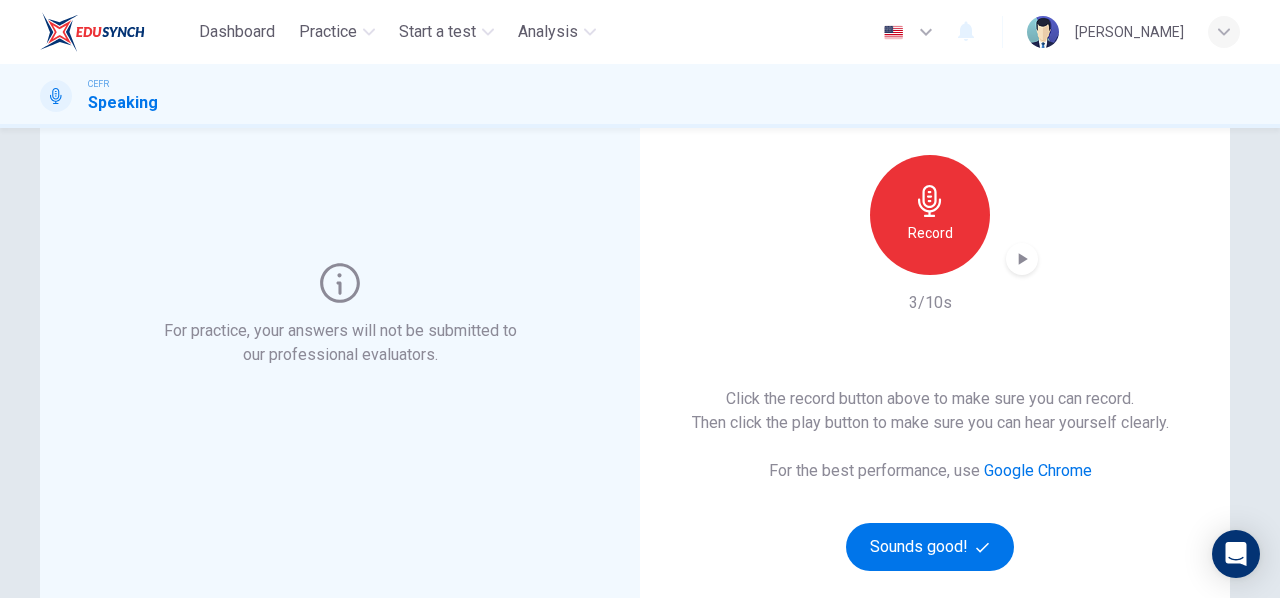 type 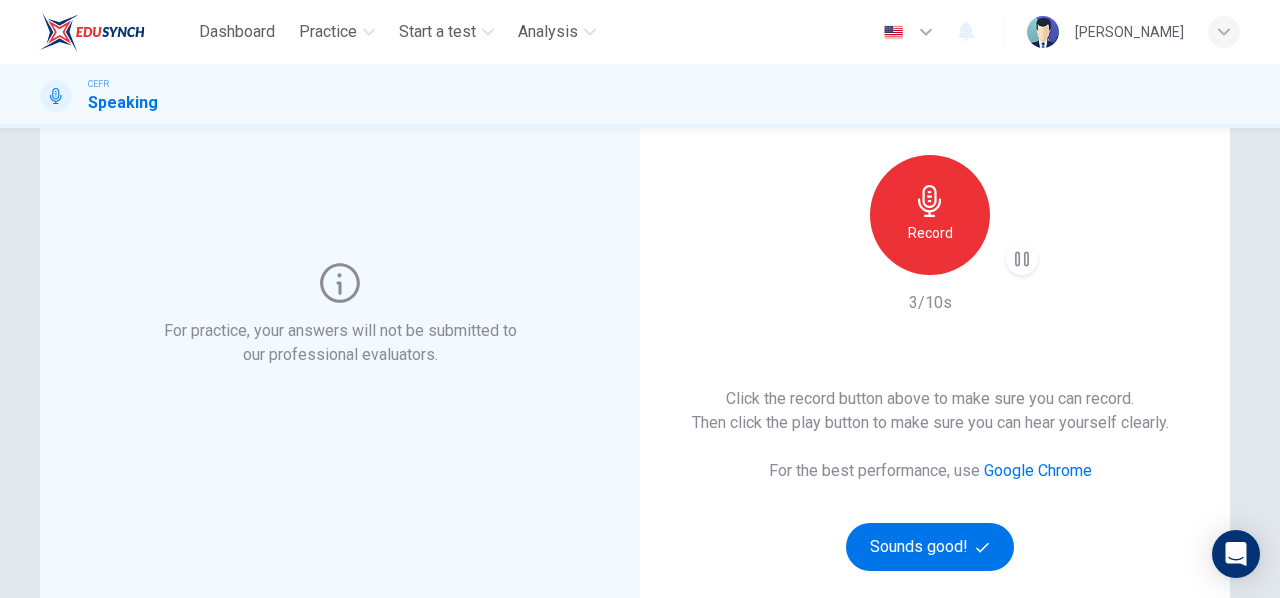 click at bounding box center (1022, 259) 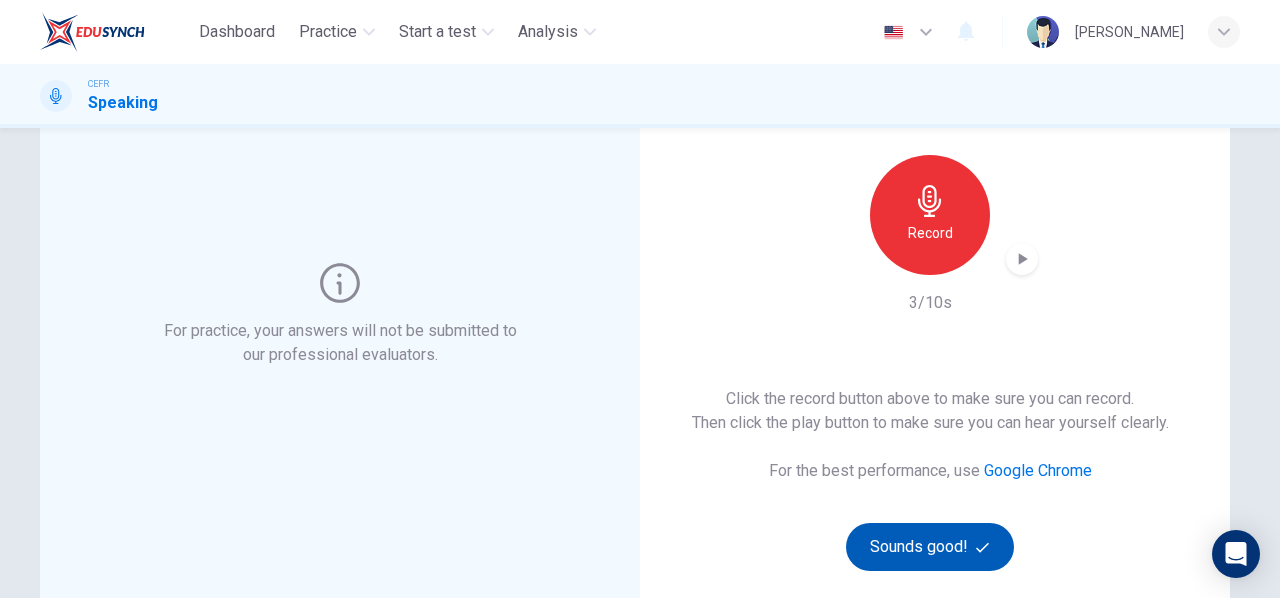 click on "Sounds good!" at bounding box center [930, 547] 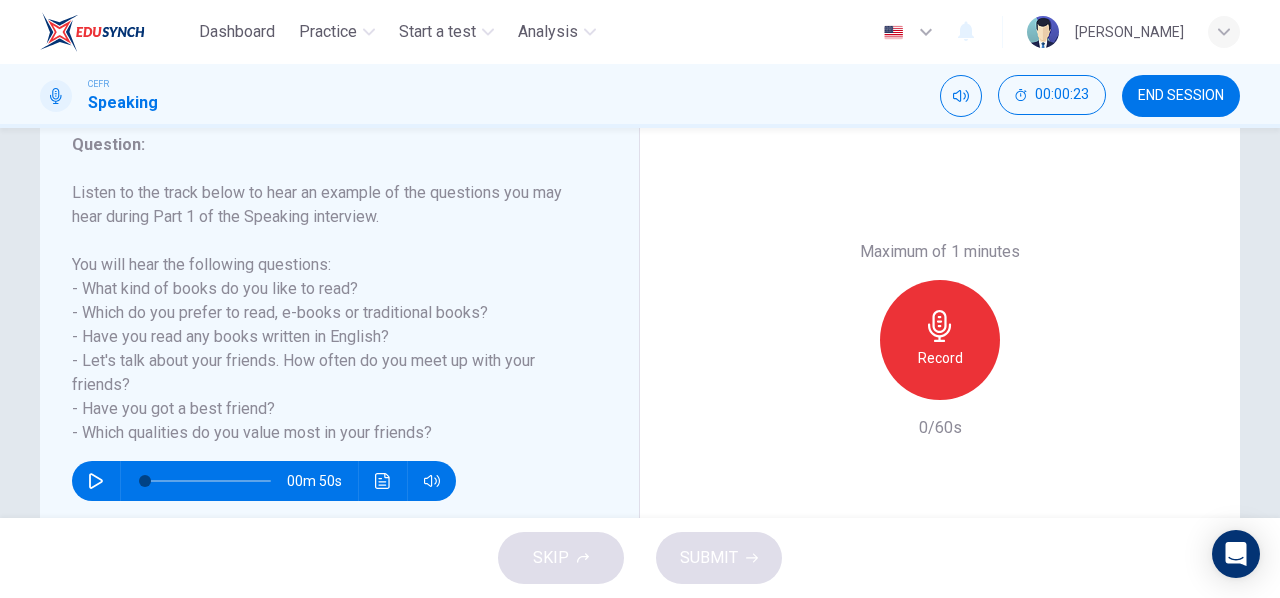 scroll, scrollTop: 385, scrollLeft: 0, axis: vertical 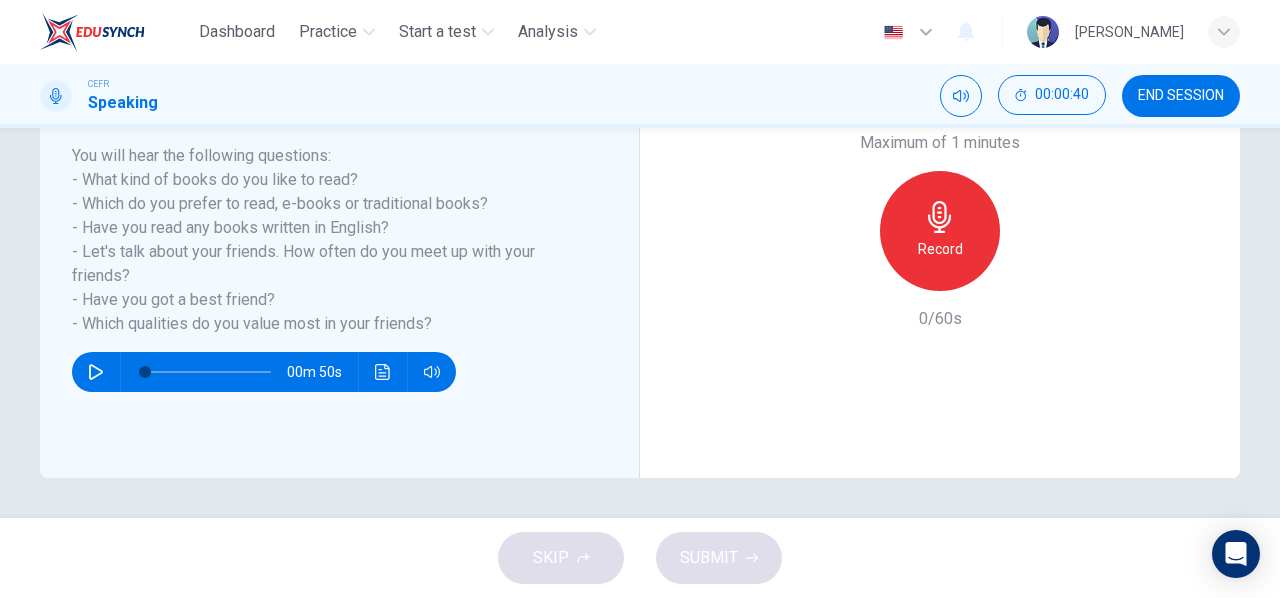 click 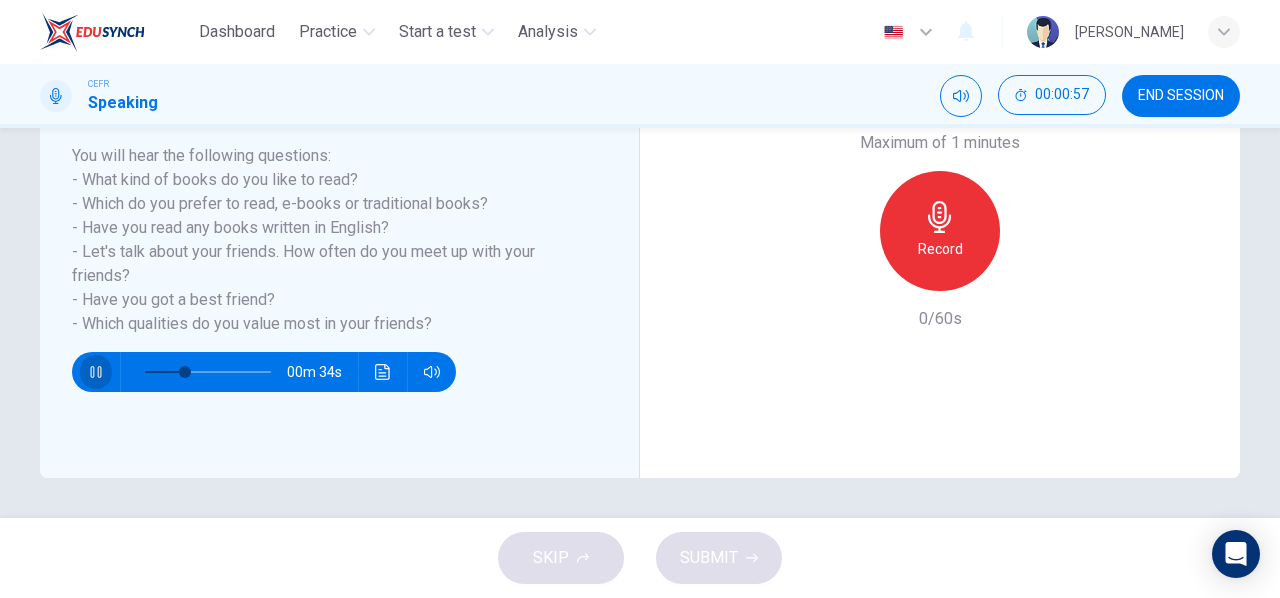 click at bounding box center (96, 372) 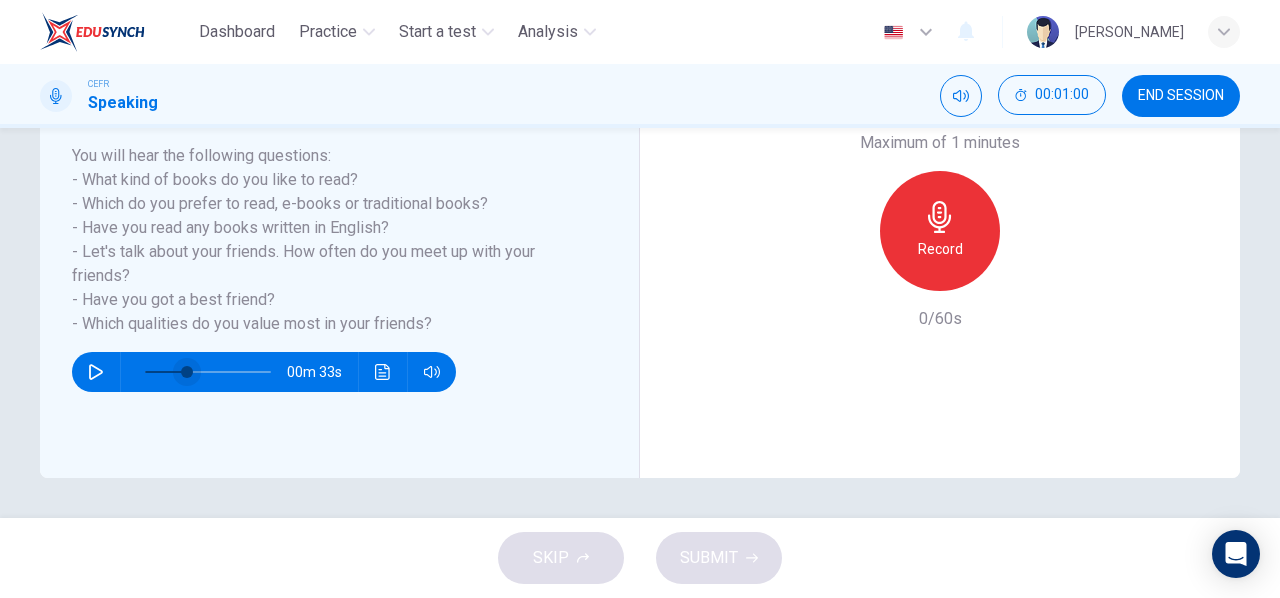 click at bounding box center [187, 372] 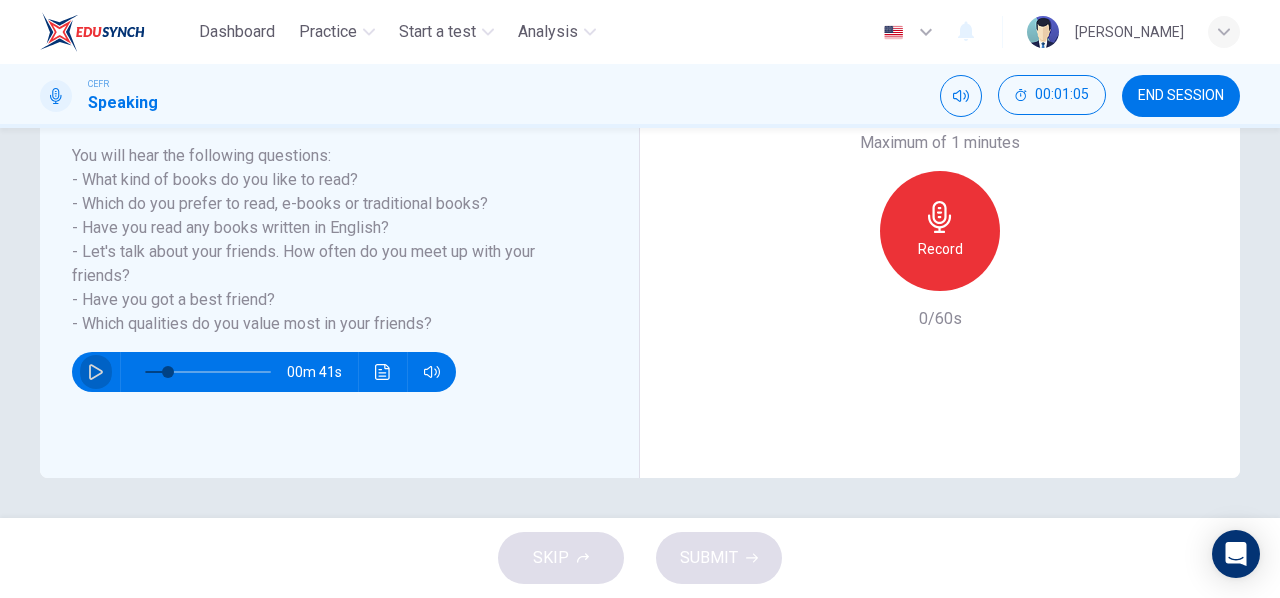click at bounding box center [96, 372] 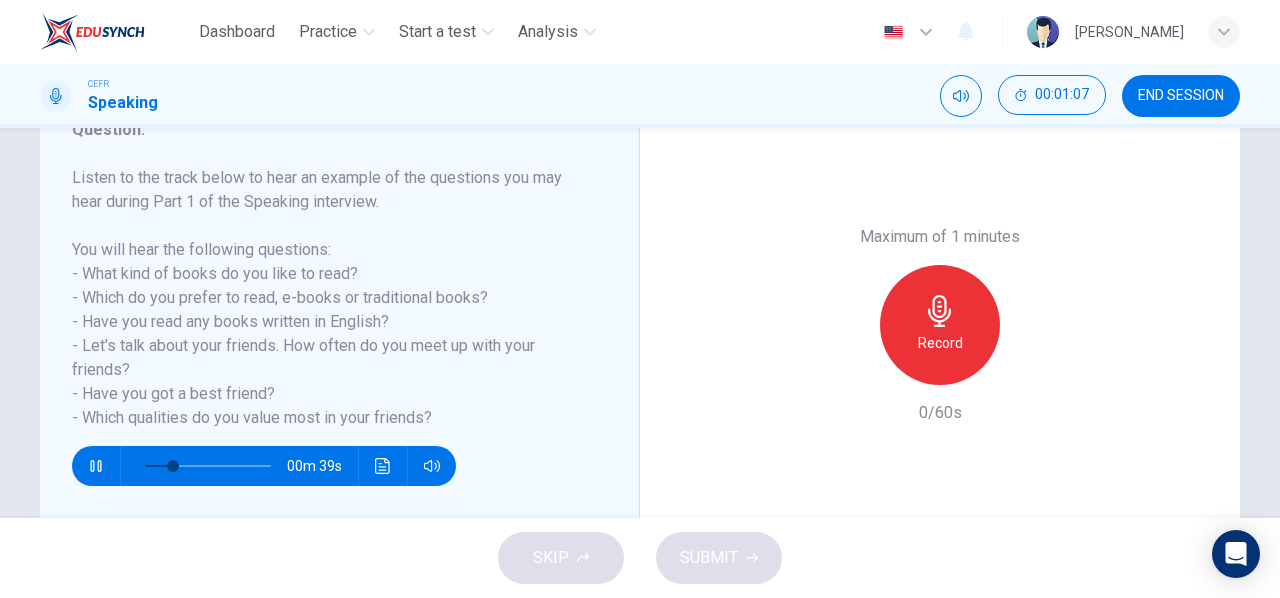 scroll, scrollTop: 283, scrollLeft: 0, axis: vertical 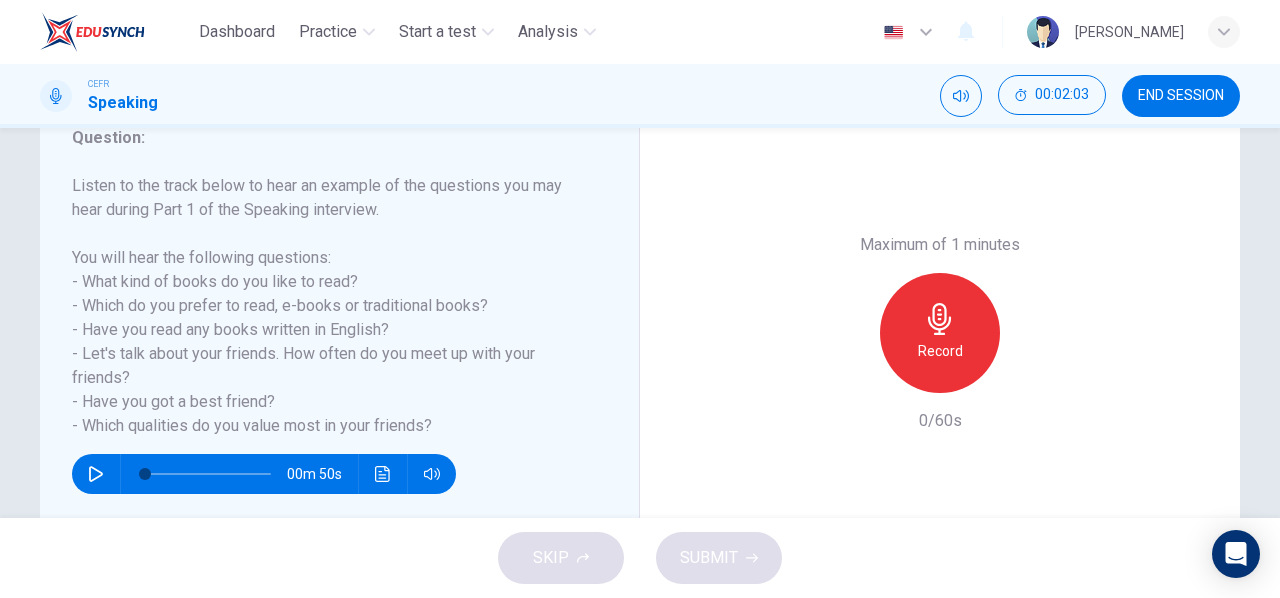 click 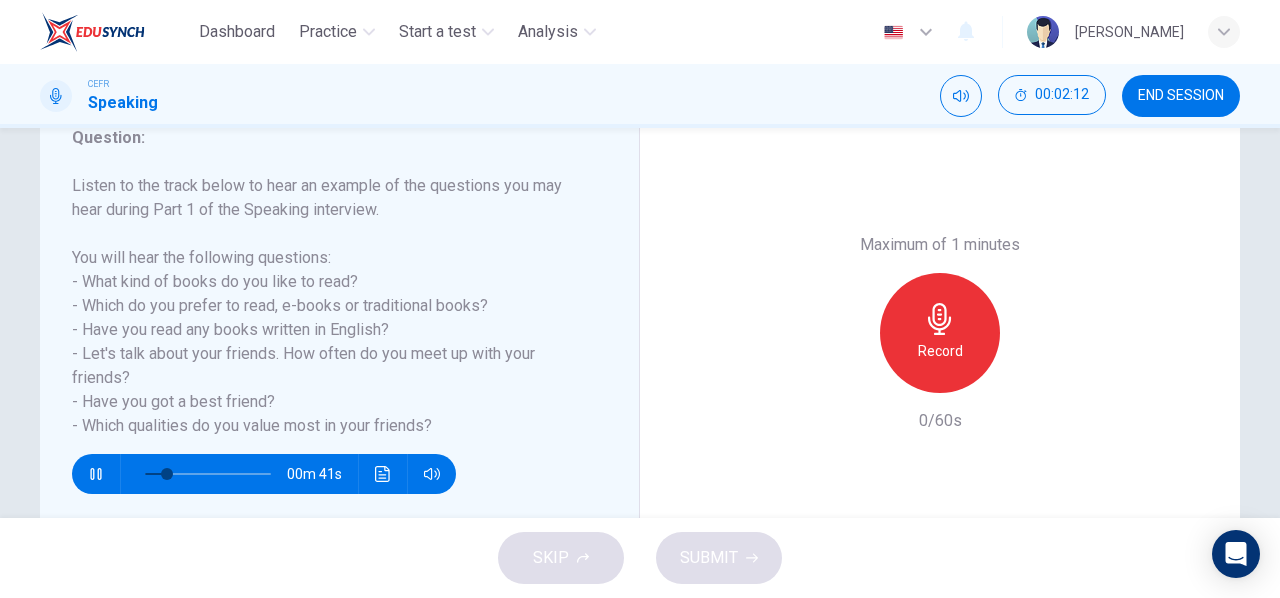 click 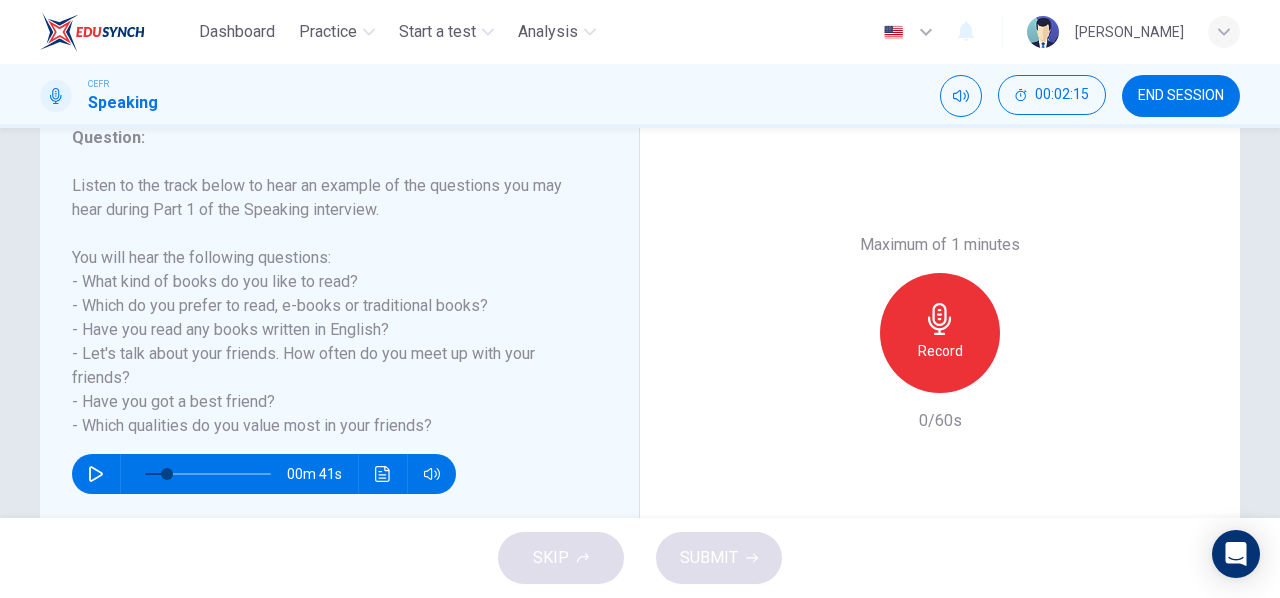 click 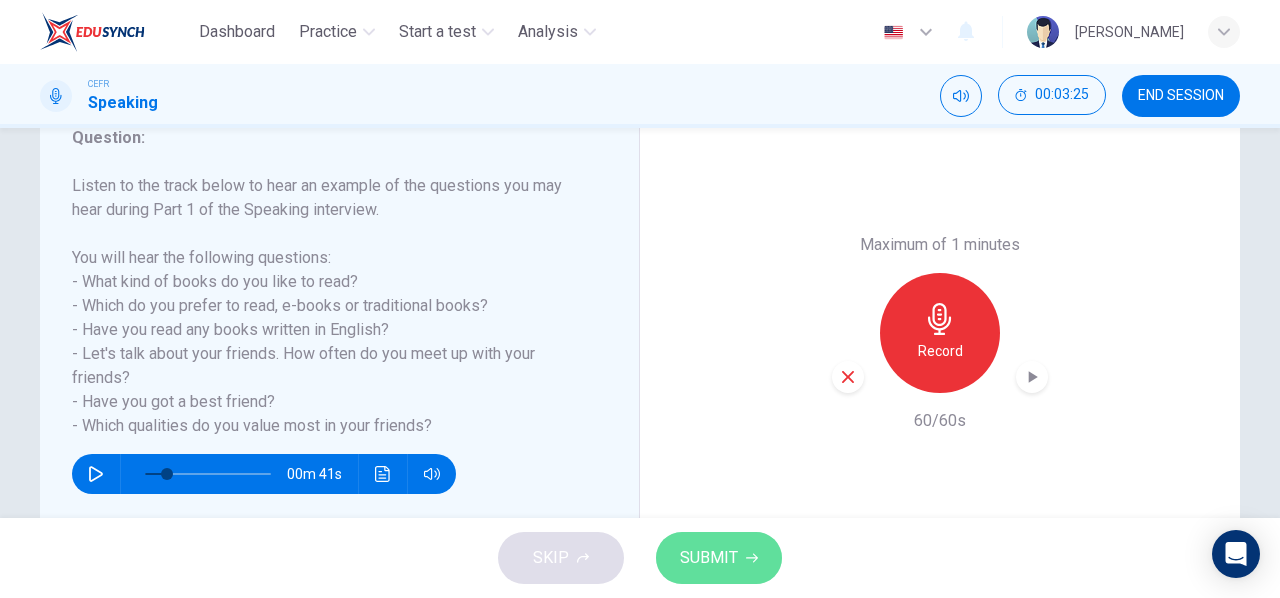 click on "SUBMIT" at bounding box center (709, 558) 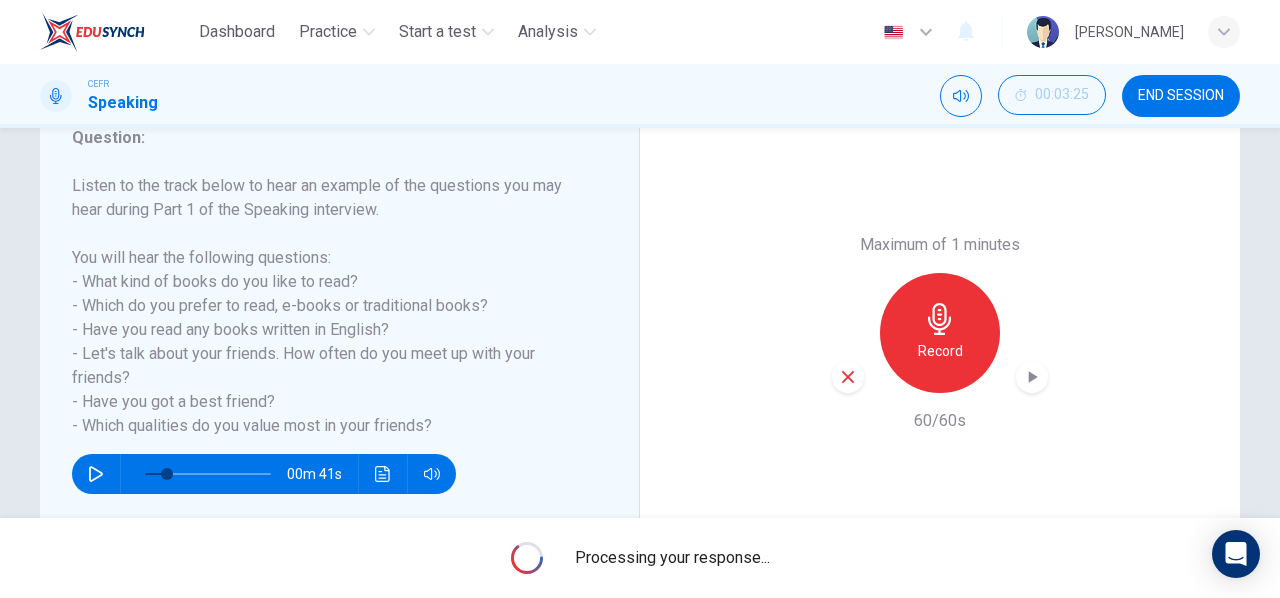 type on "0" 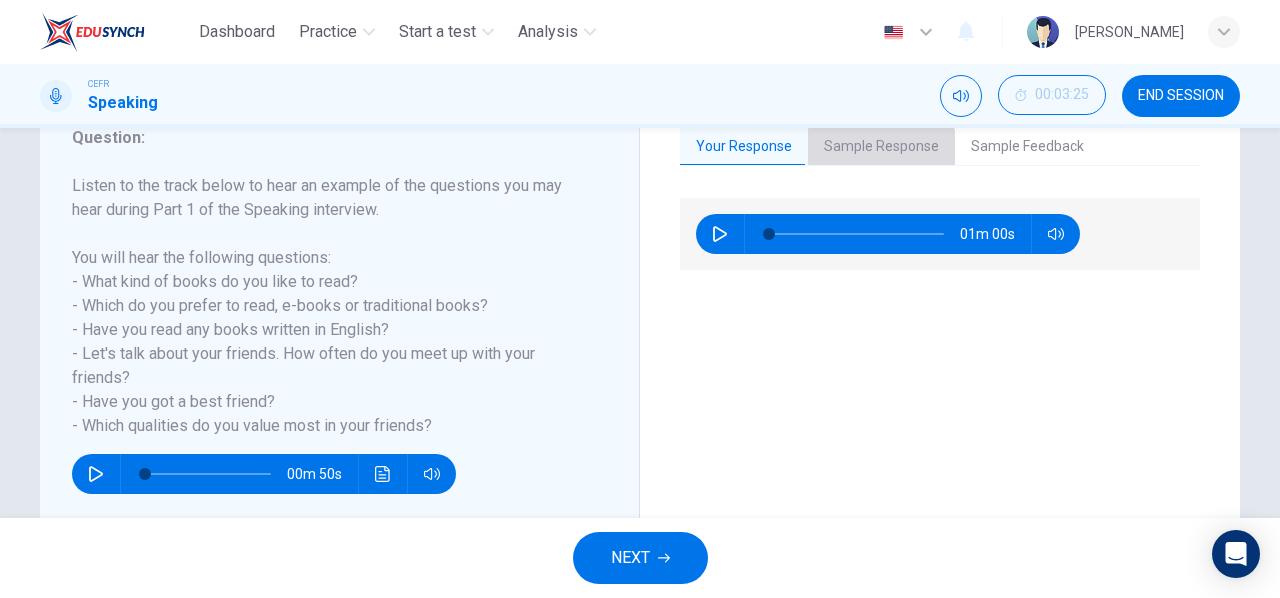 click on "Sample Response" at bounding box center [881, 147] 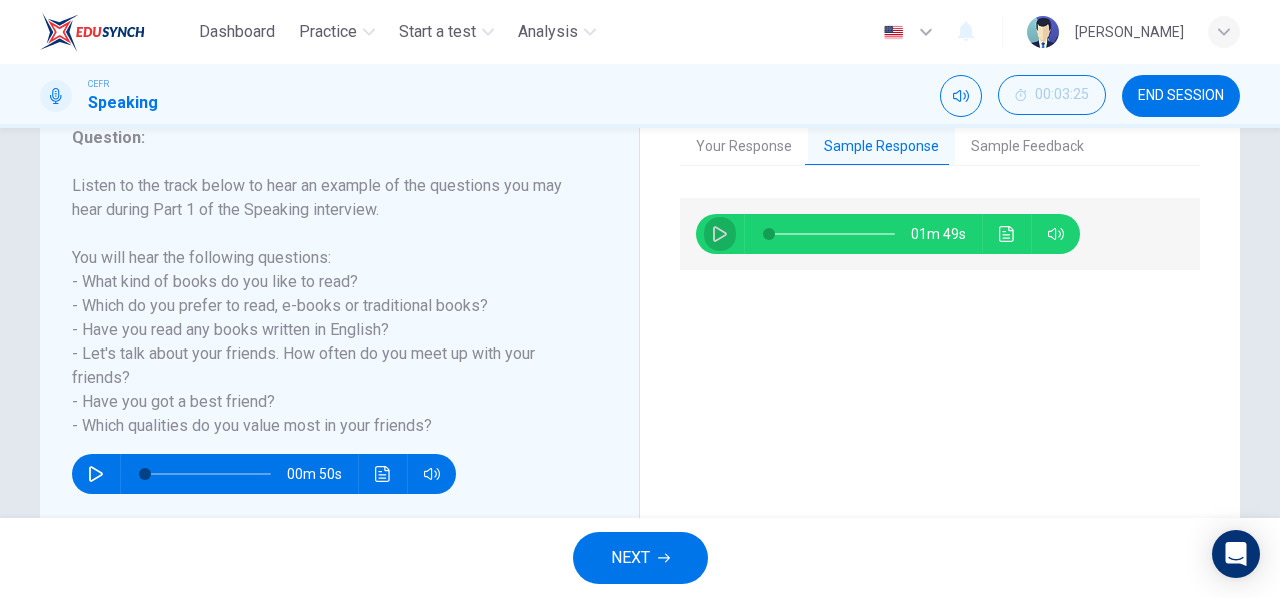 click at bounding box center [720, 234] 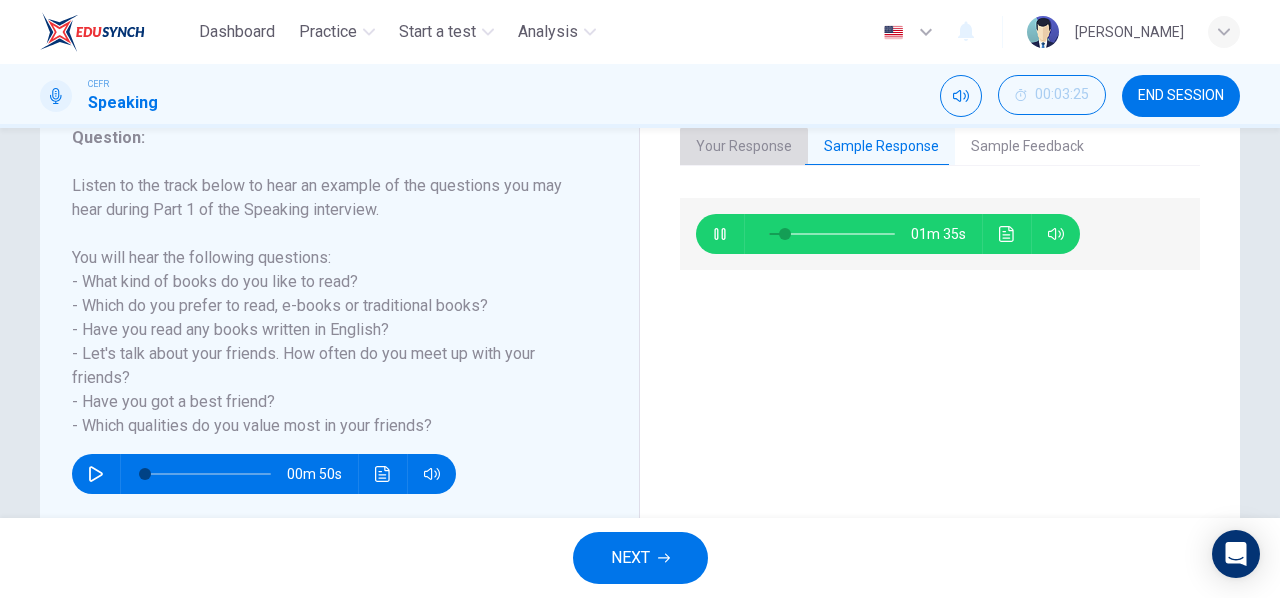 type on "14" 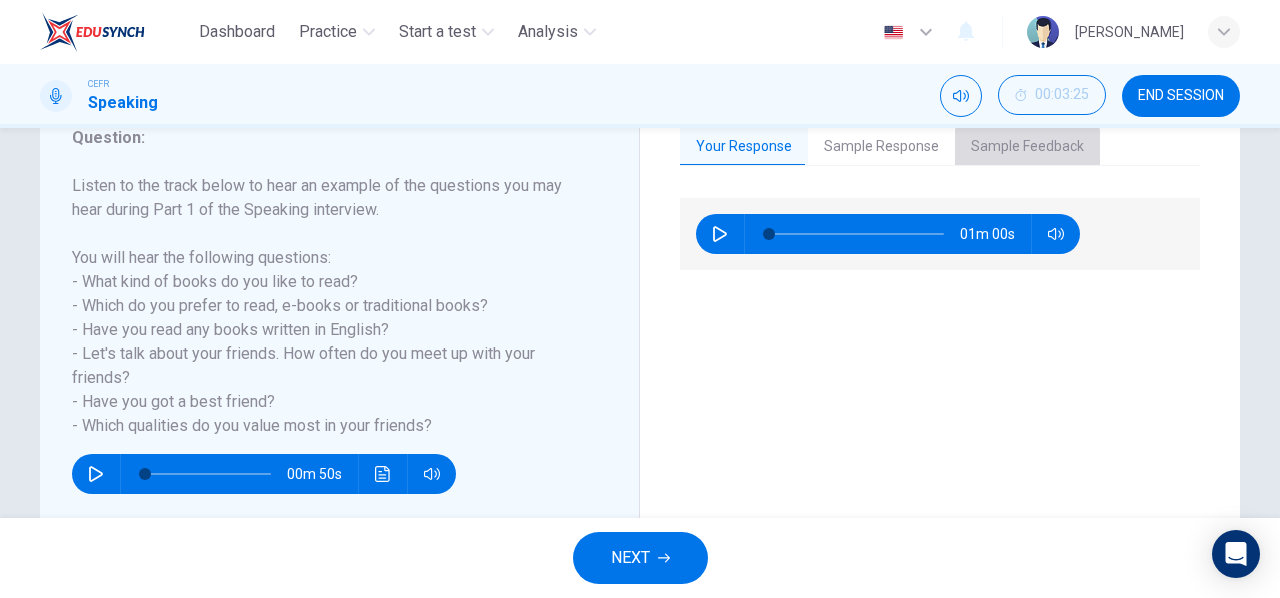 click on "Sample Feedback" at bounding box center (1027, 147) 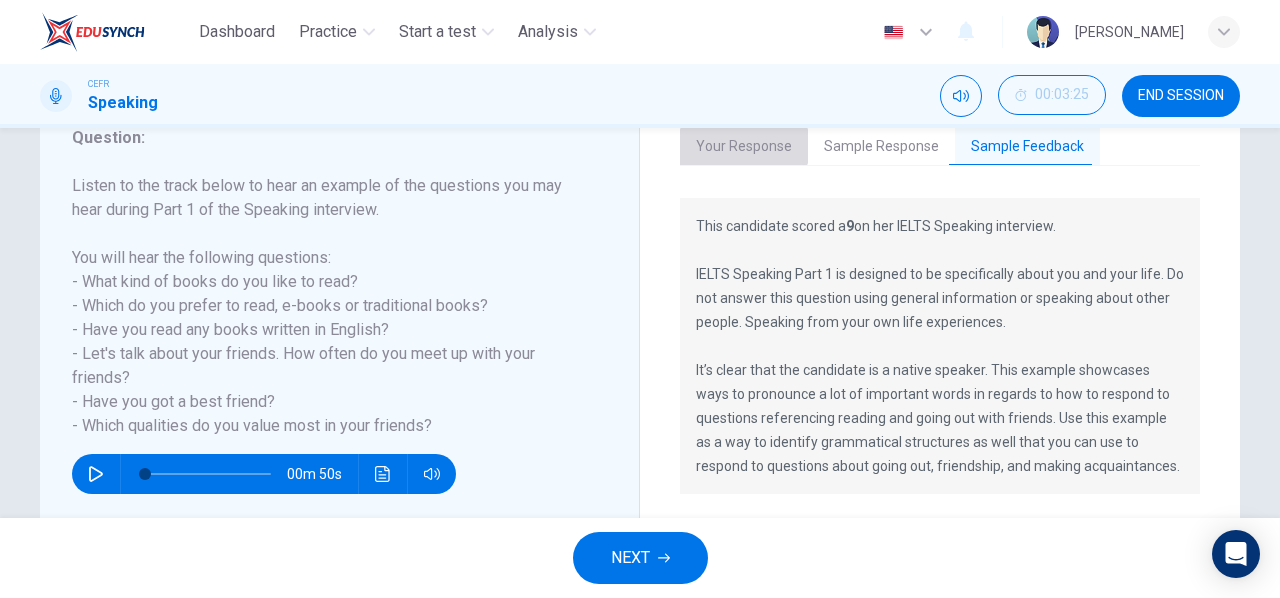 click on "Your Response" at bounding box center (744, 147) 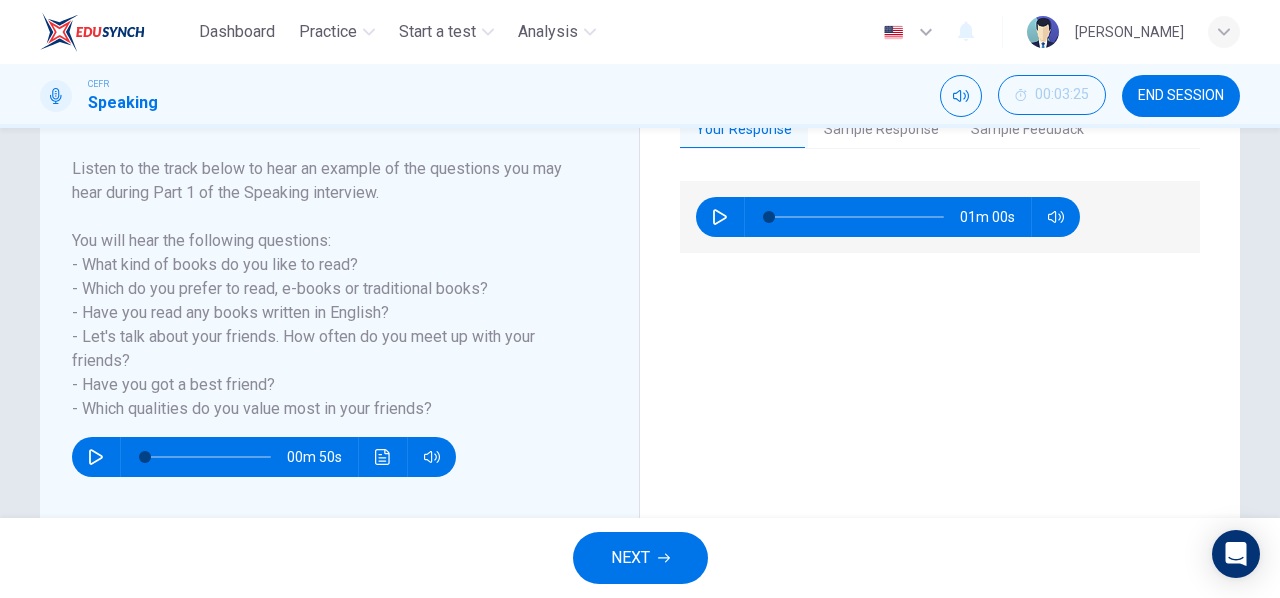 scroll, scrollTop: 299, scrollLeft: 0, axis: vertical 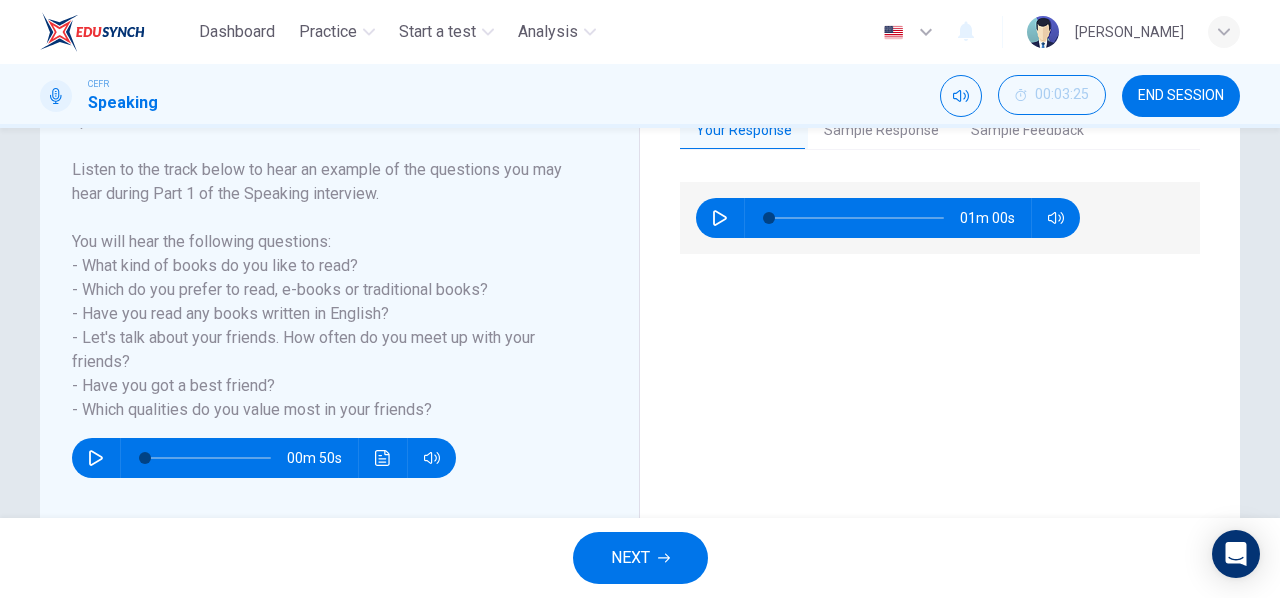 click on "NEXT" at bounding box center (640, 558) 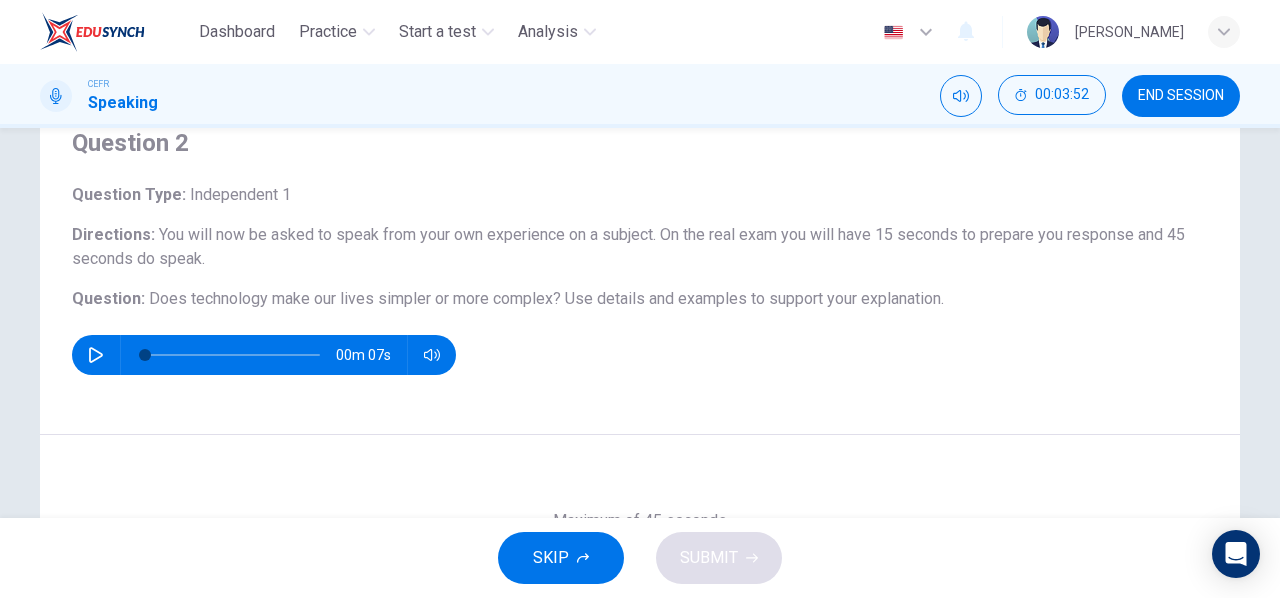 scroll, scrollTop: 59, scrollLeft: 0, axis: vertical 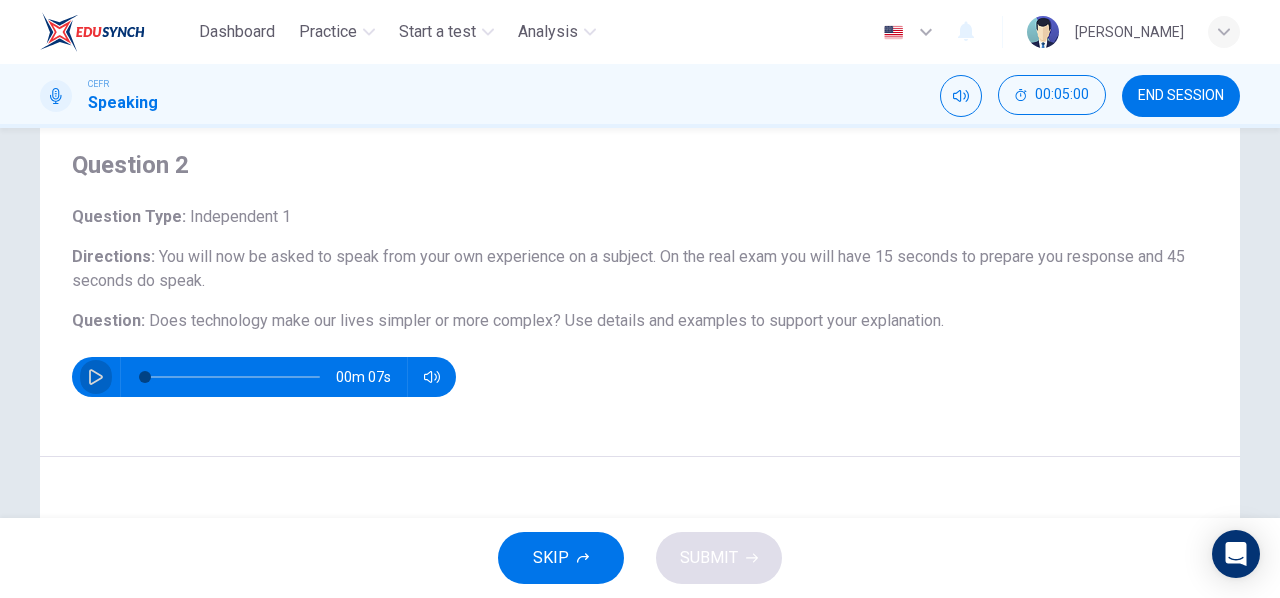 click 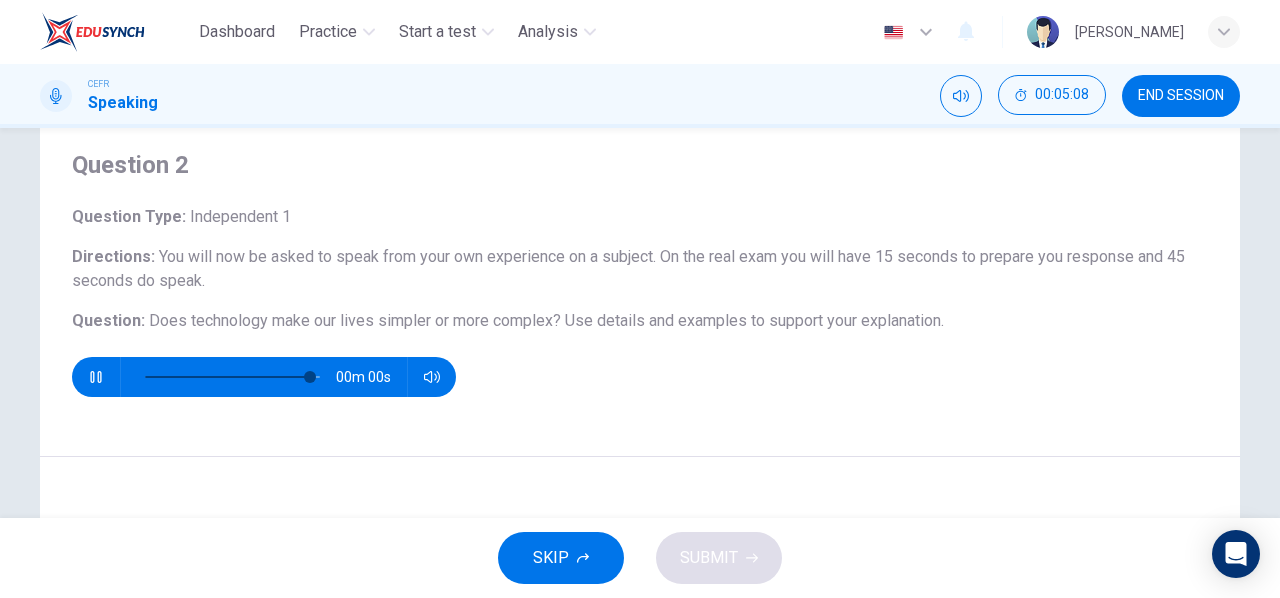 type on "0" 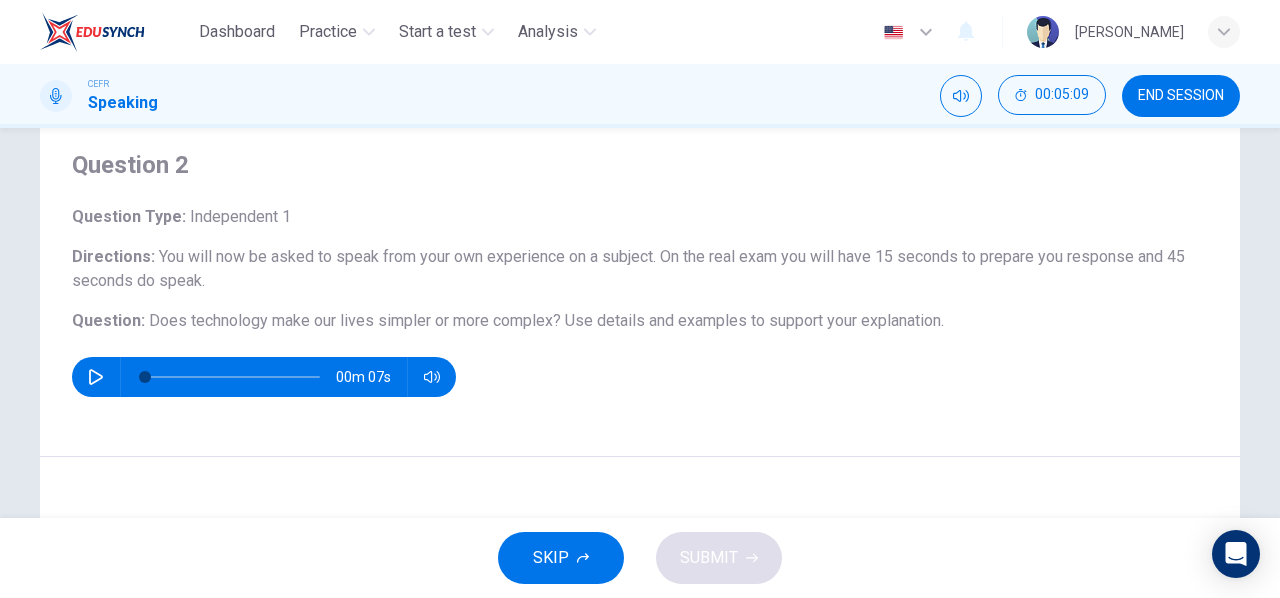 scroll, scrollTop: 385, scrollLeft: 0, axis: vertical 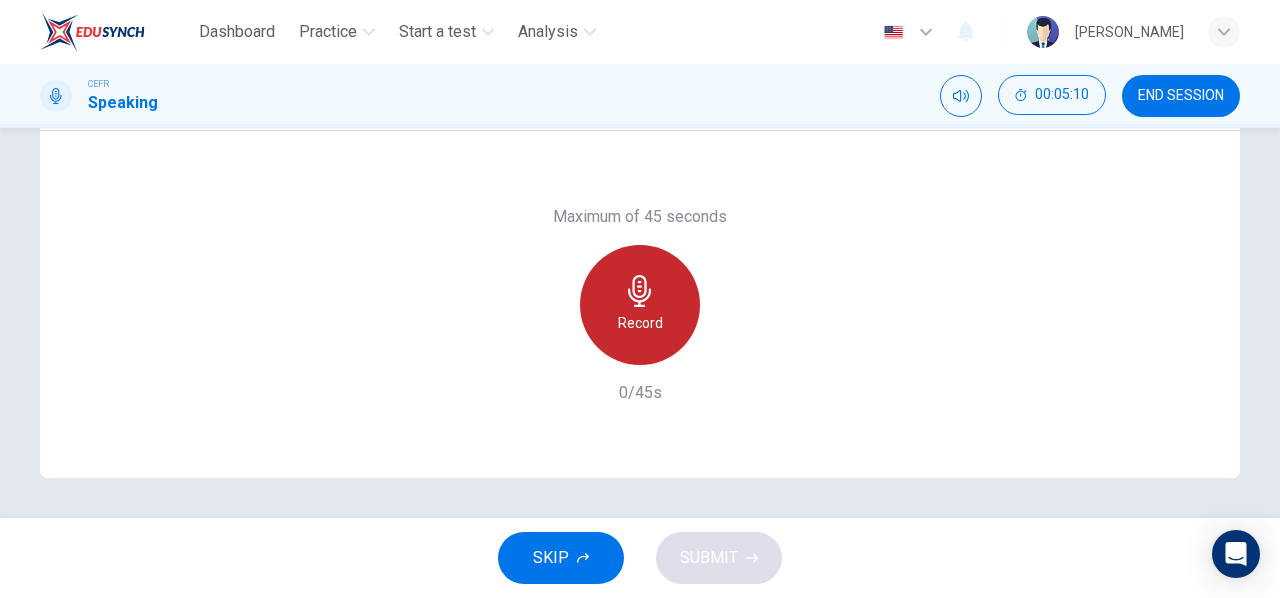 click on "Record" at bounding box center [640, 323] 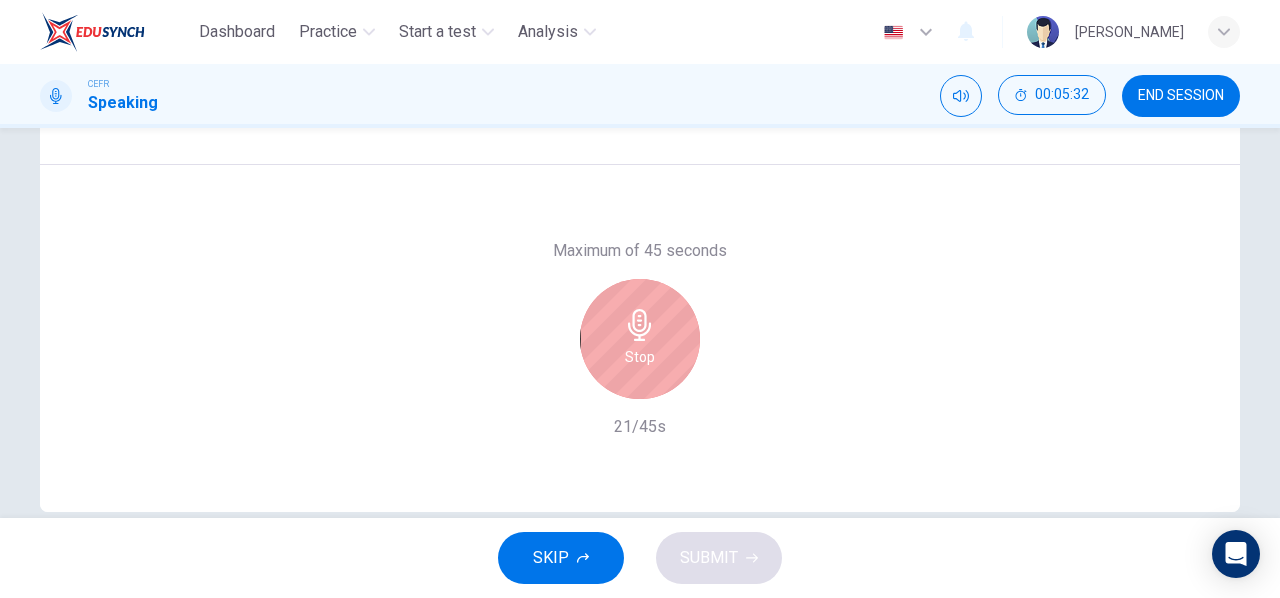 scroll, scrollTop: 352, scrollLeft: 0, axis: vertical 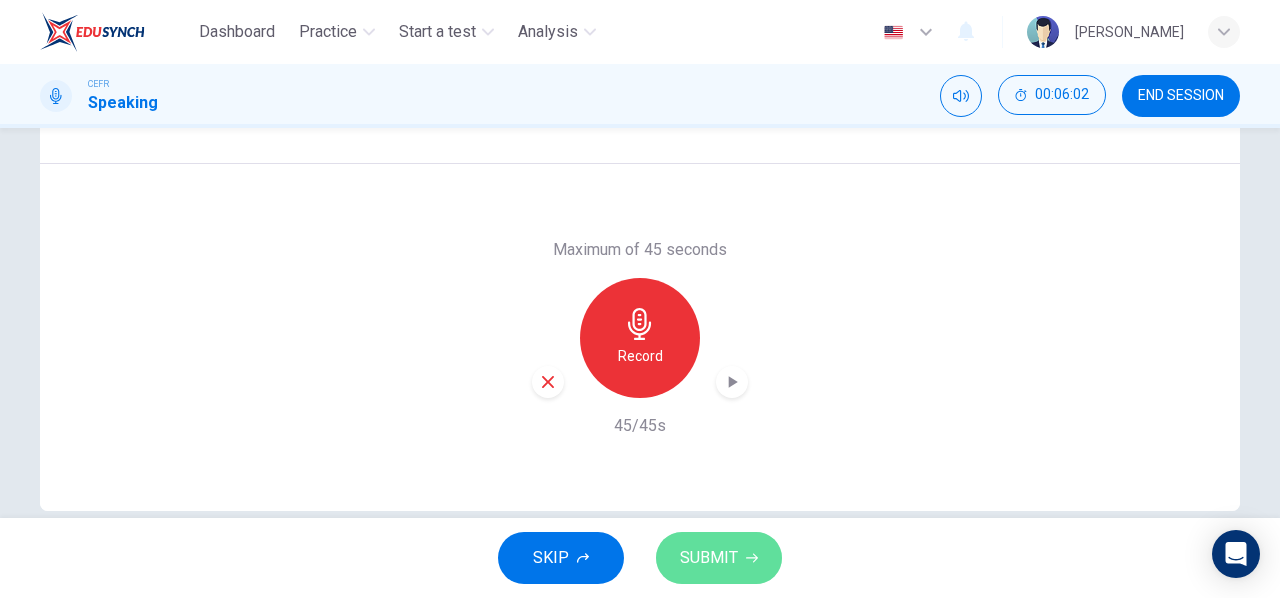 click on "SUBMIT" at bounding box center [719, 558] 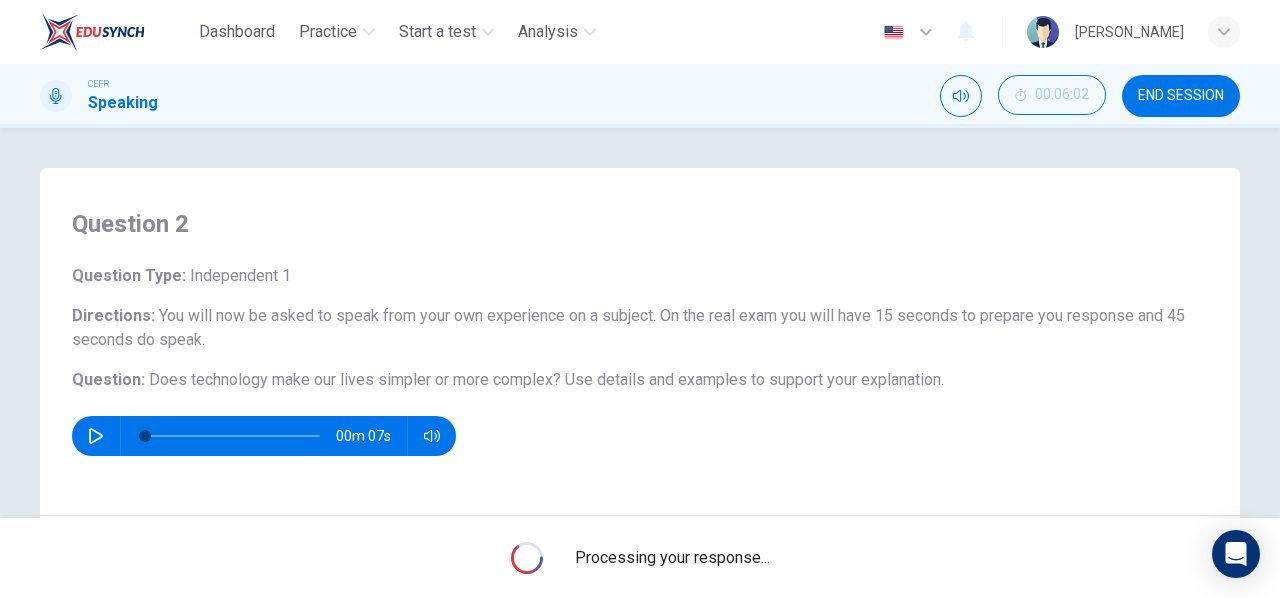 scroll, scrollTop: 385, scrollLeft: 0, axis: vertical 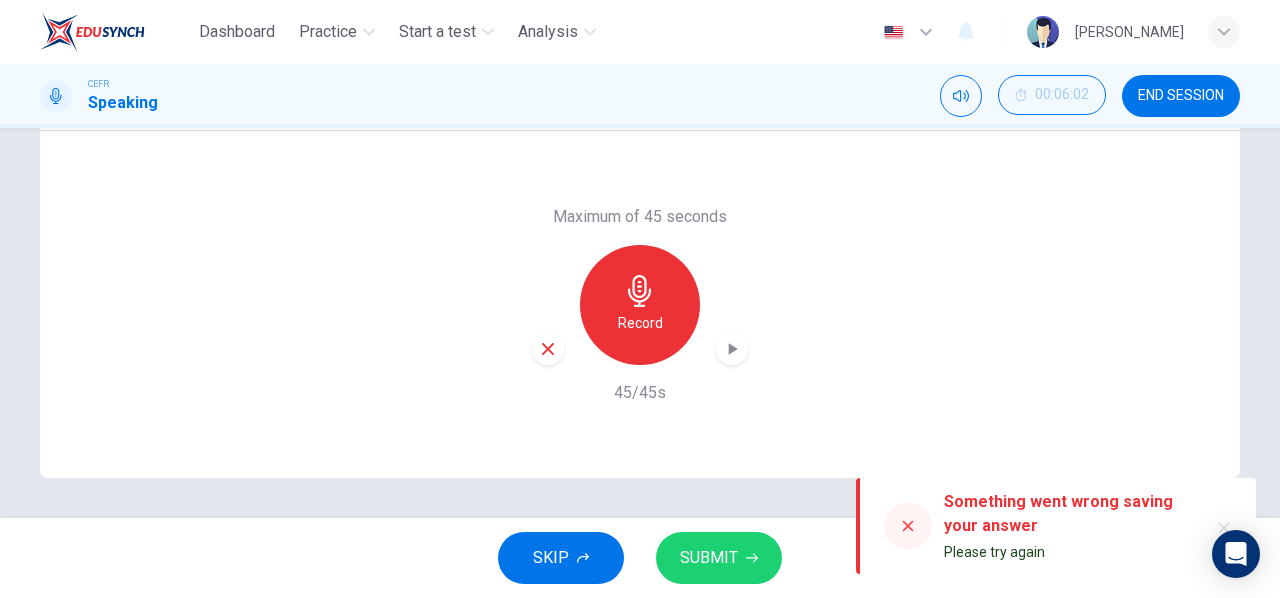 click on "SUBMIT" at bounding box center [719, 558] 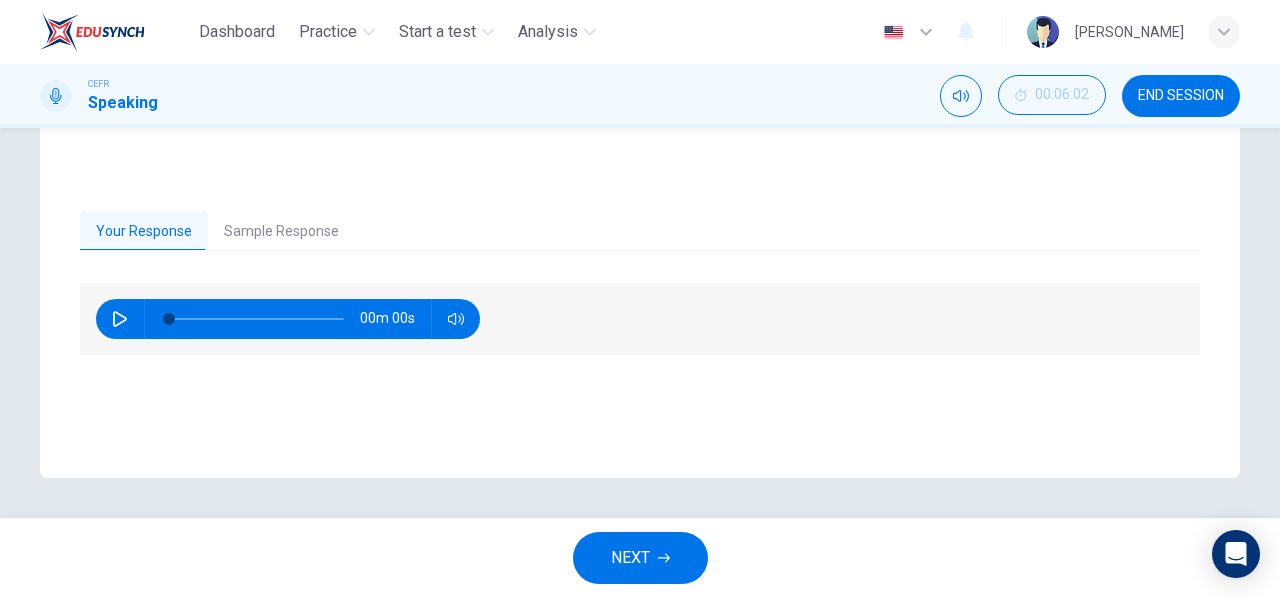 click on "00m 00s" at bounding box center (640, 319) 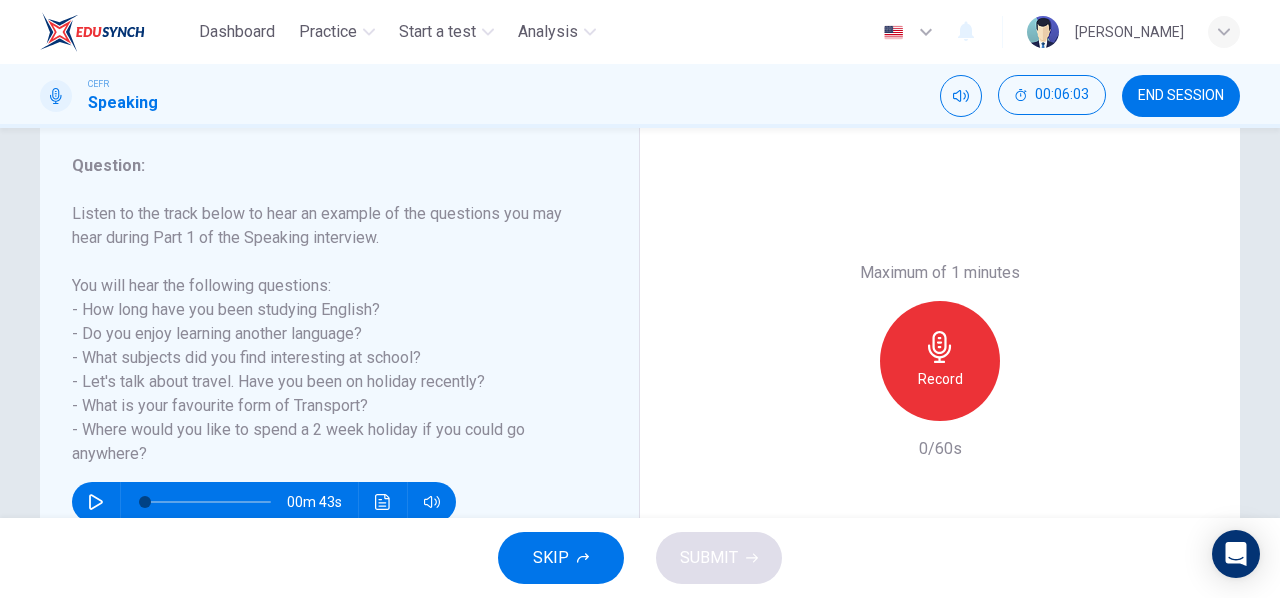 scroll, scrollTop: 257, scrollLeft: 0, axis: vertical 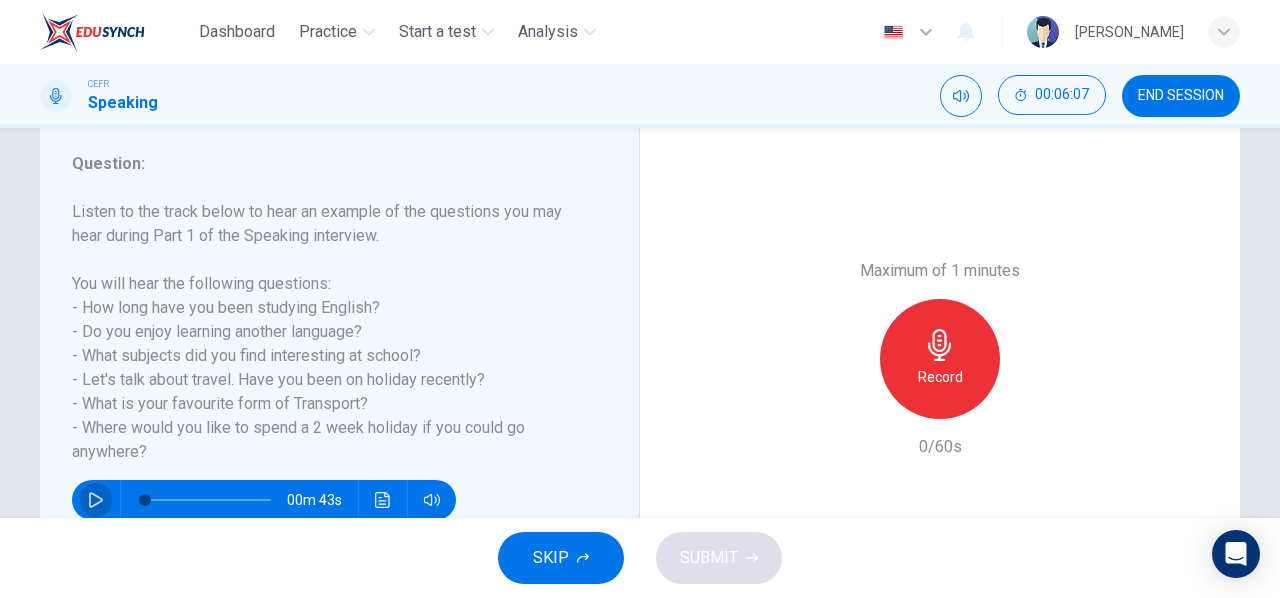 click 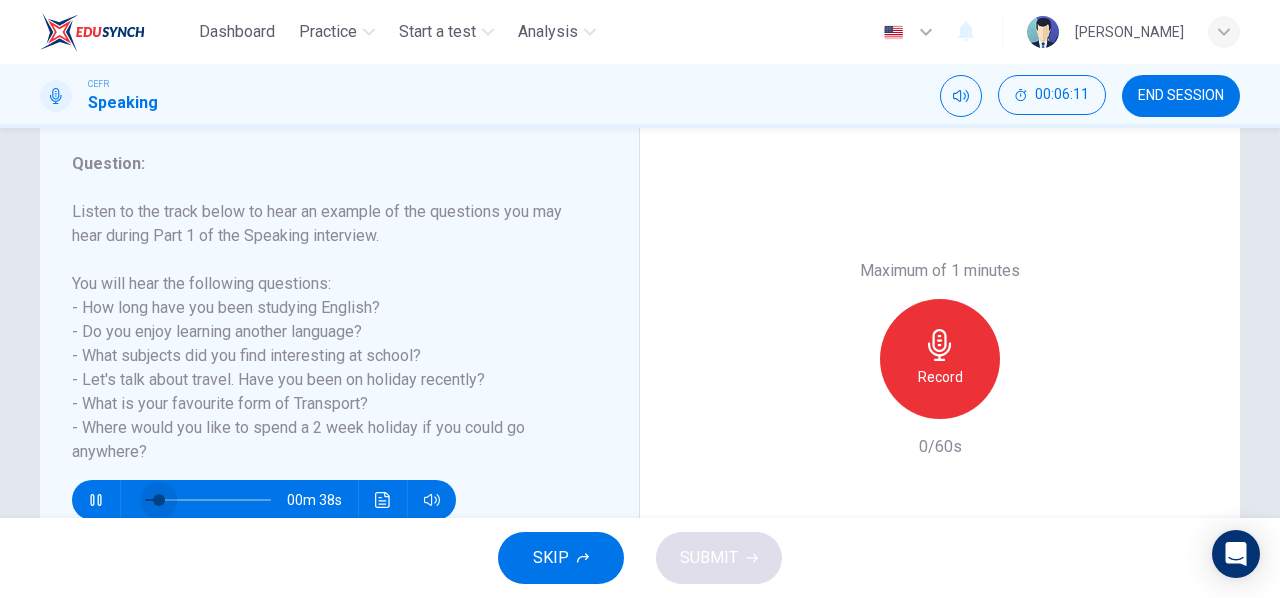 drag, startPoint x: 154, startPoint y: 499, endPoint x: 0, endPoint y: 470, distance: 156.70673 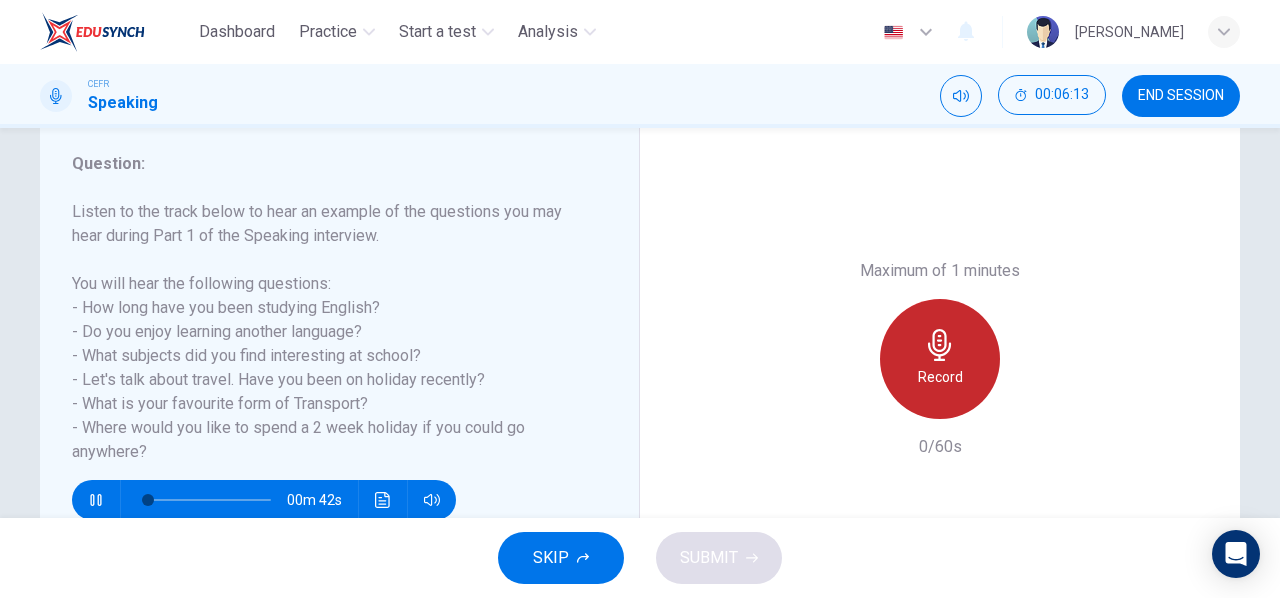 click 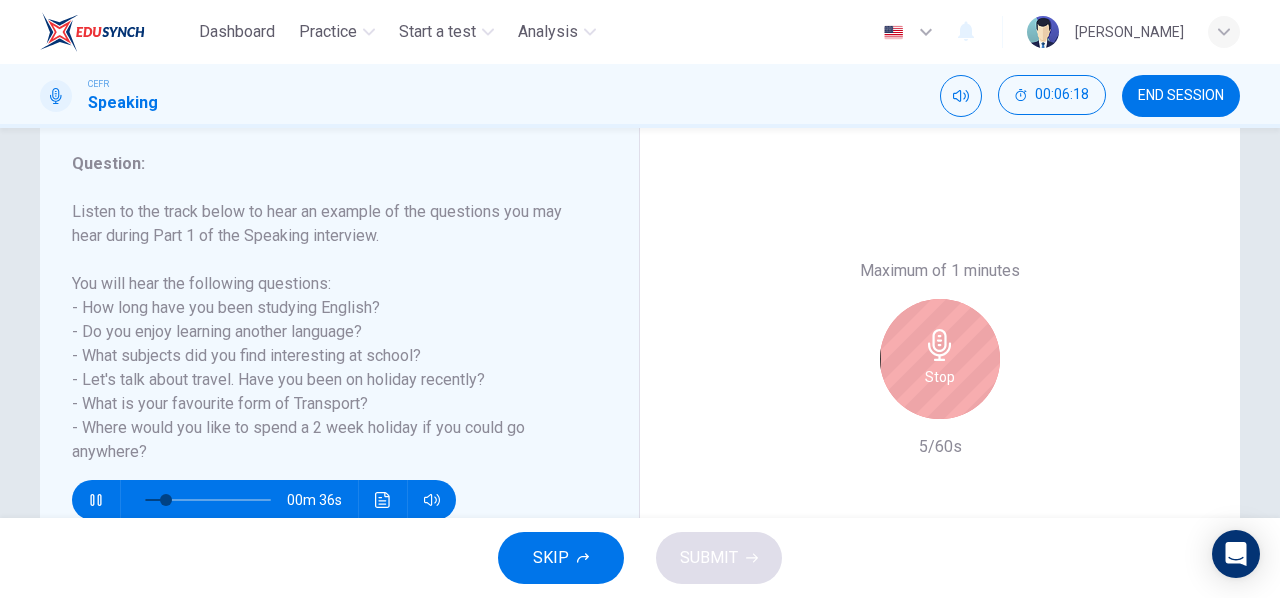 click 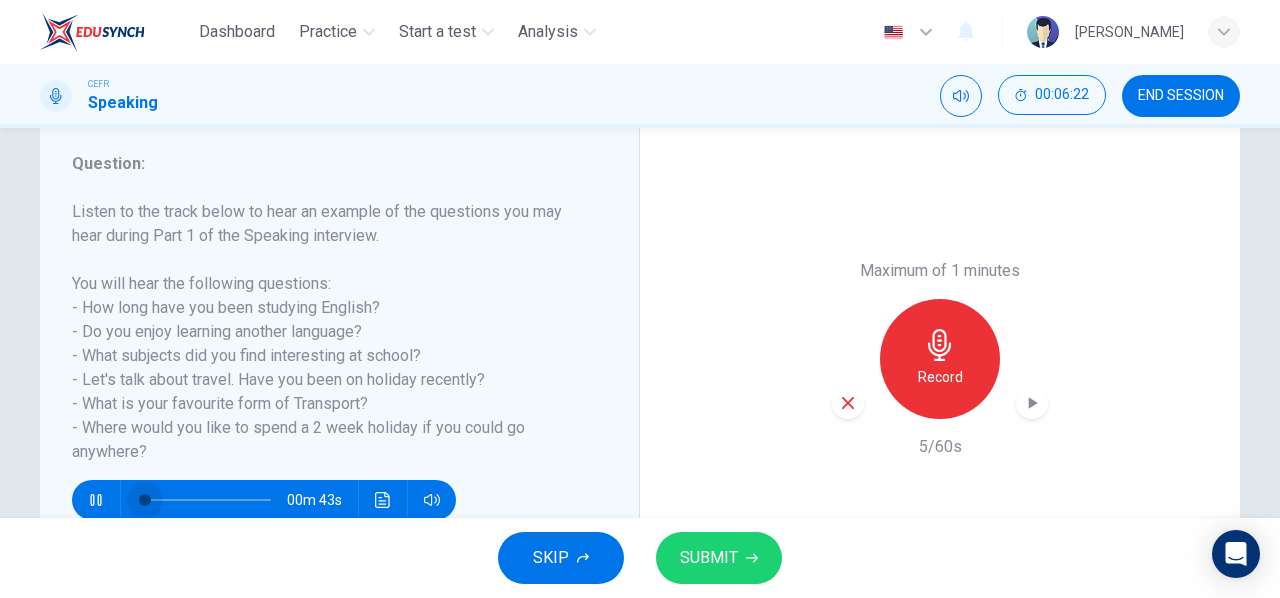drag, startPoint x: 158, startPoint y: 504, endPoint x: 52, endPoint y: 480, distance: 108.68302 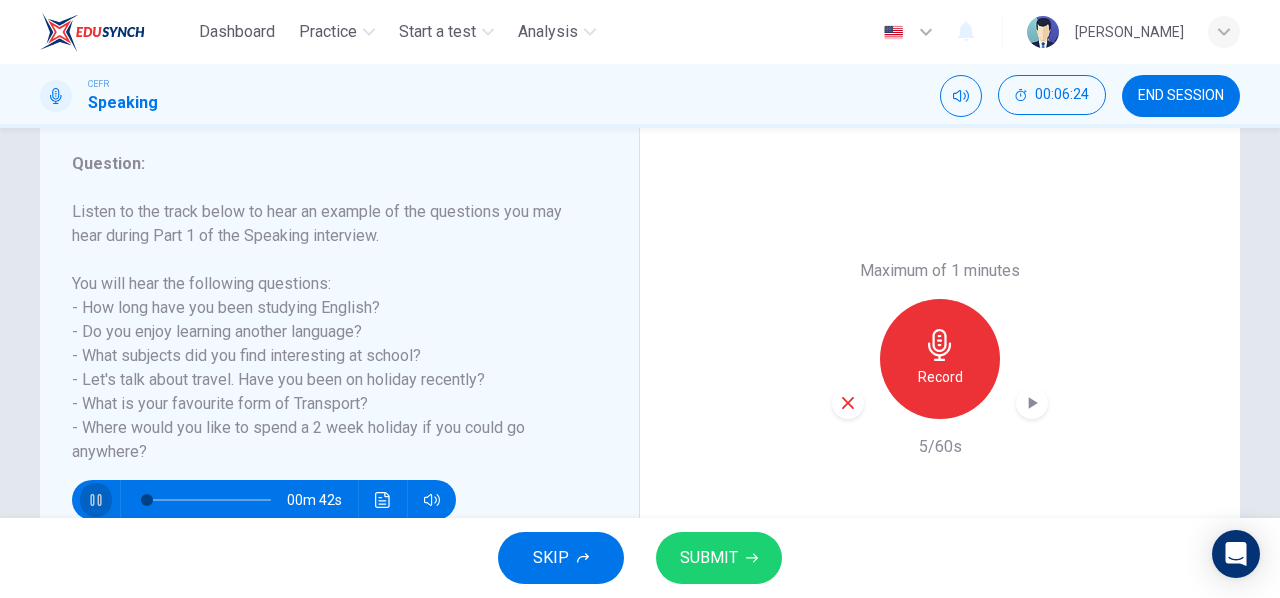 click at bounding box center (96, 500) 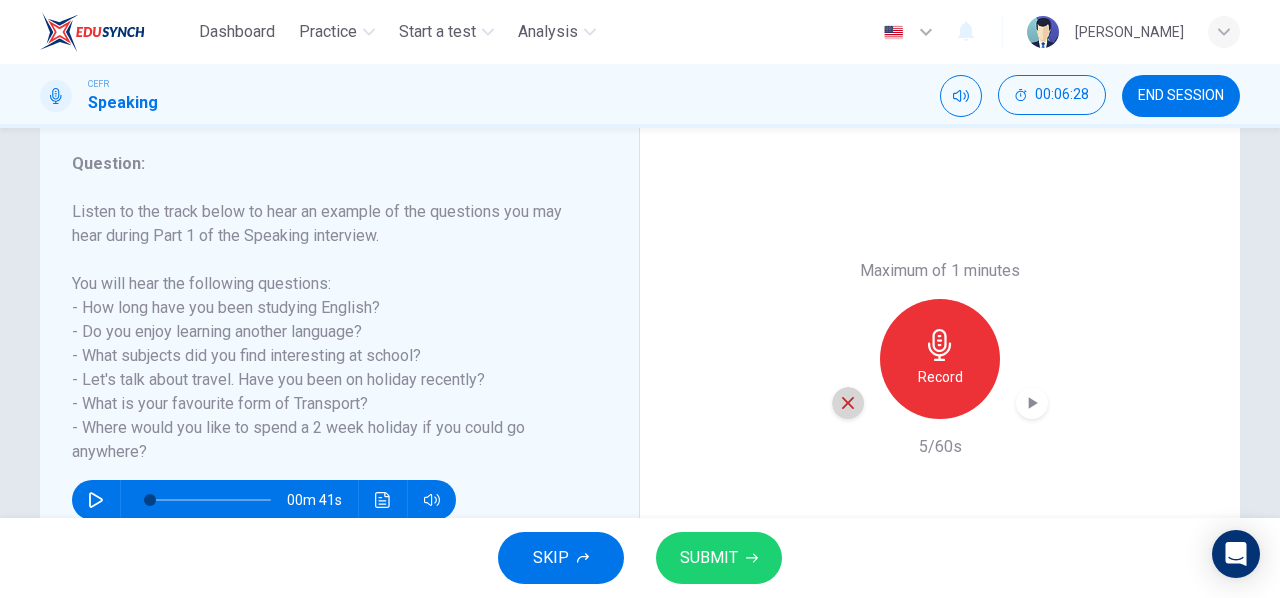 click 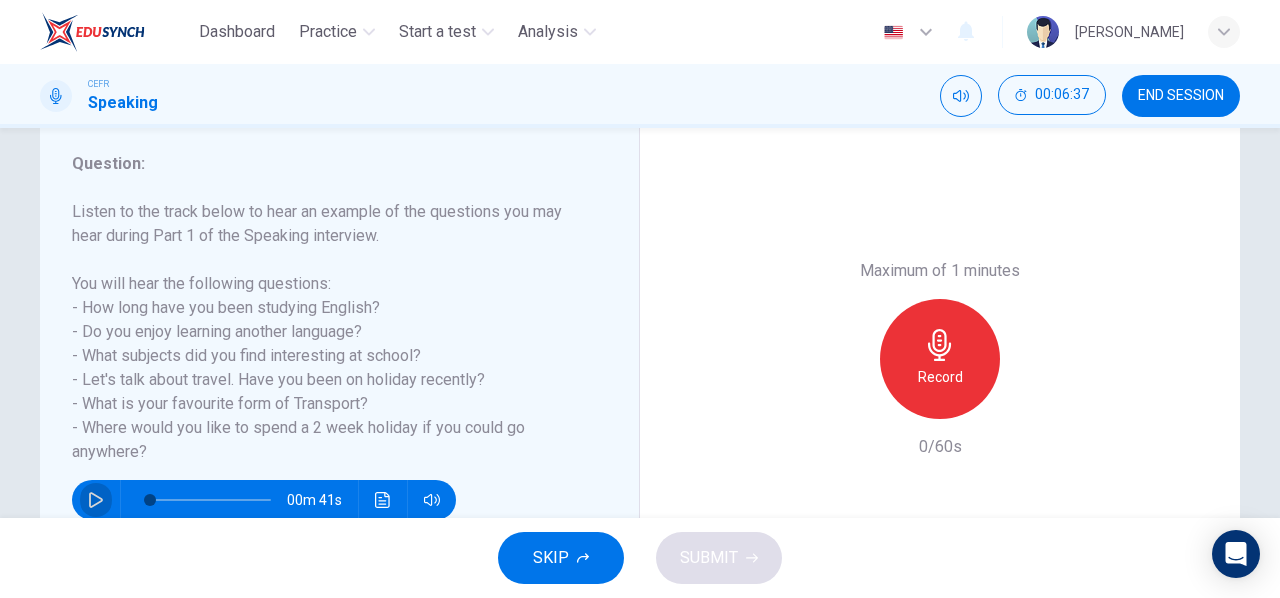 click at bounding box center [96, 500] 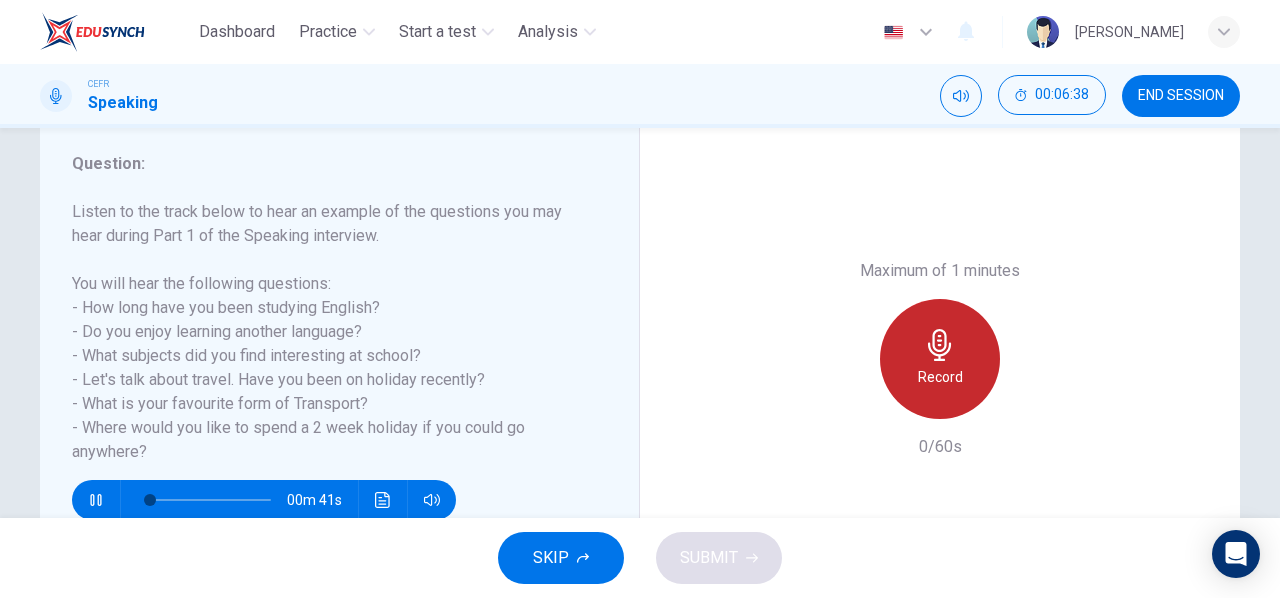 click on "Record" at bounding box center (940, 359) 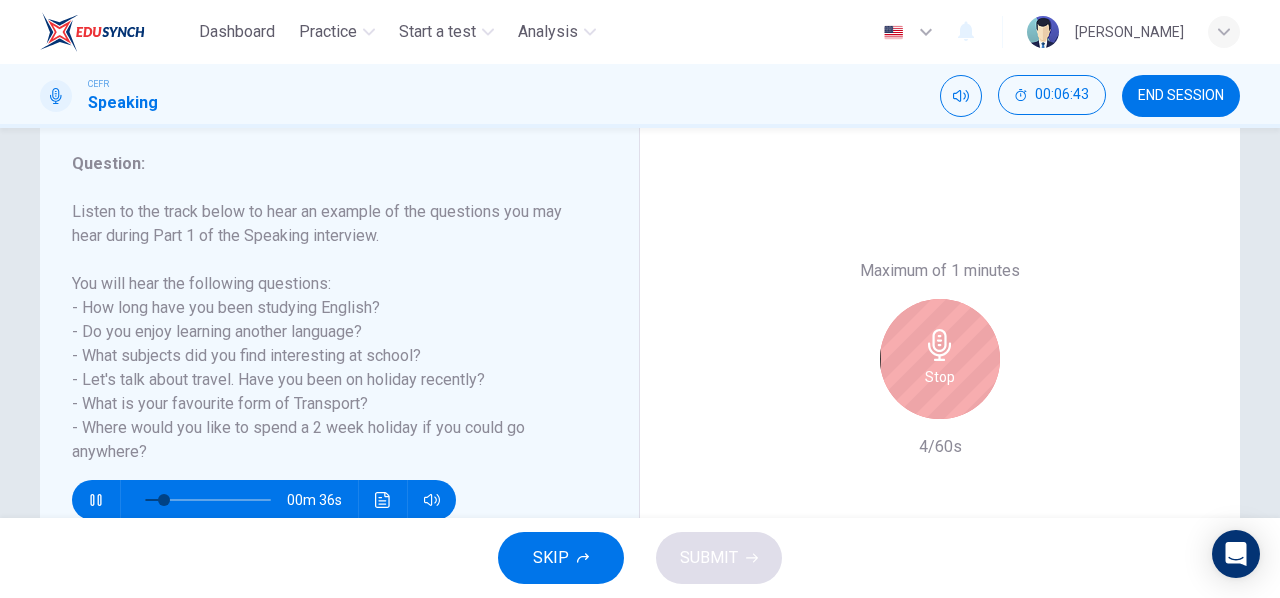 click on "Stop" at bounding box center (940, 359) 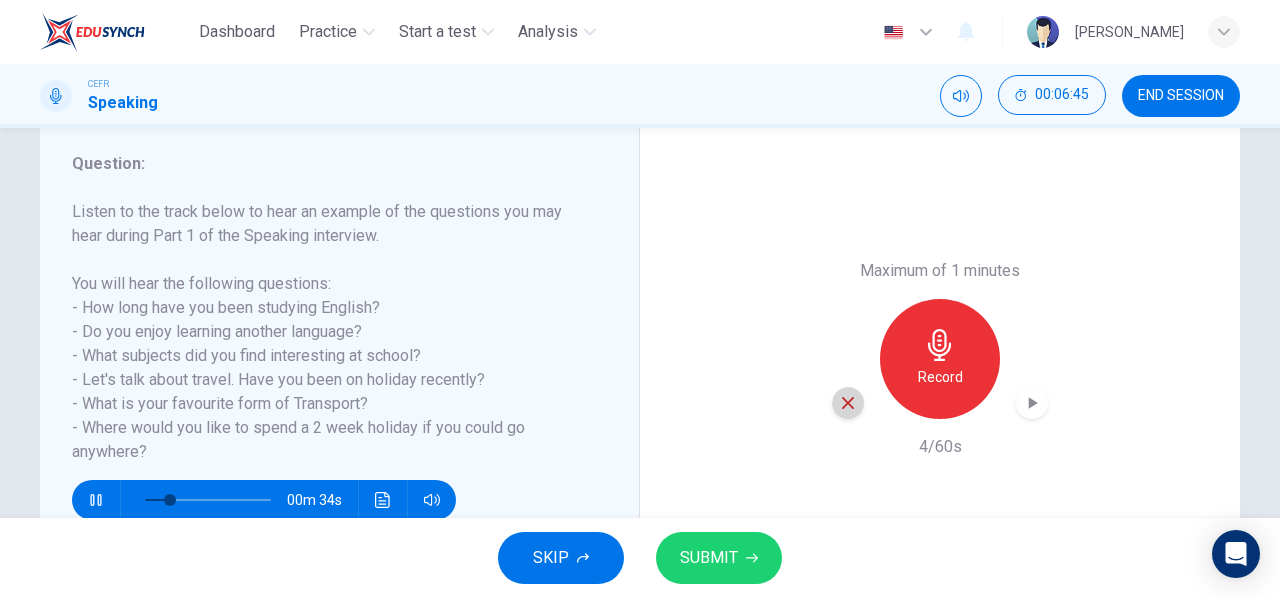 click 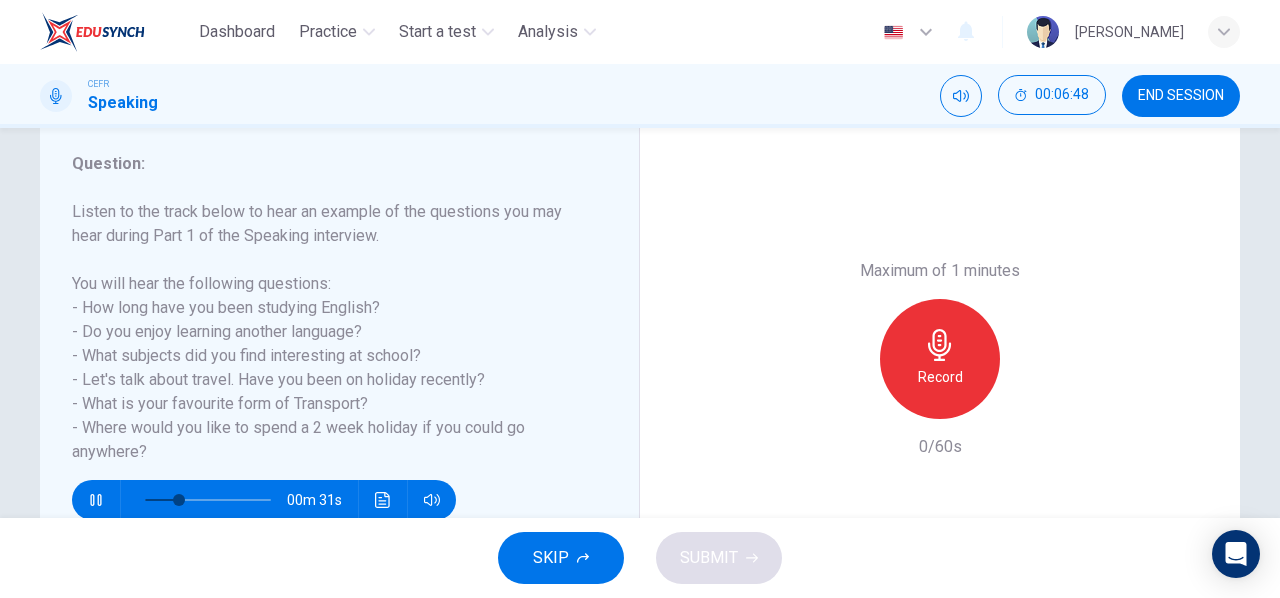 click 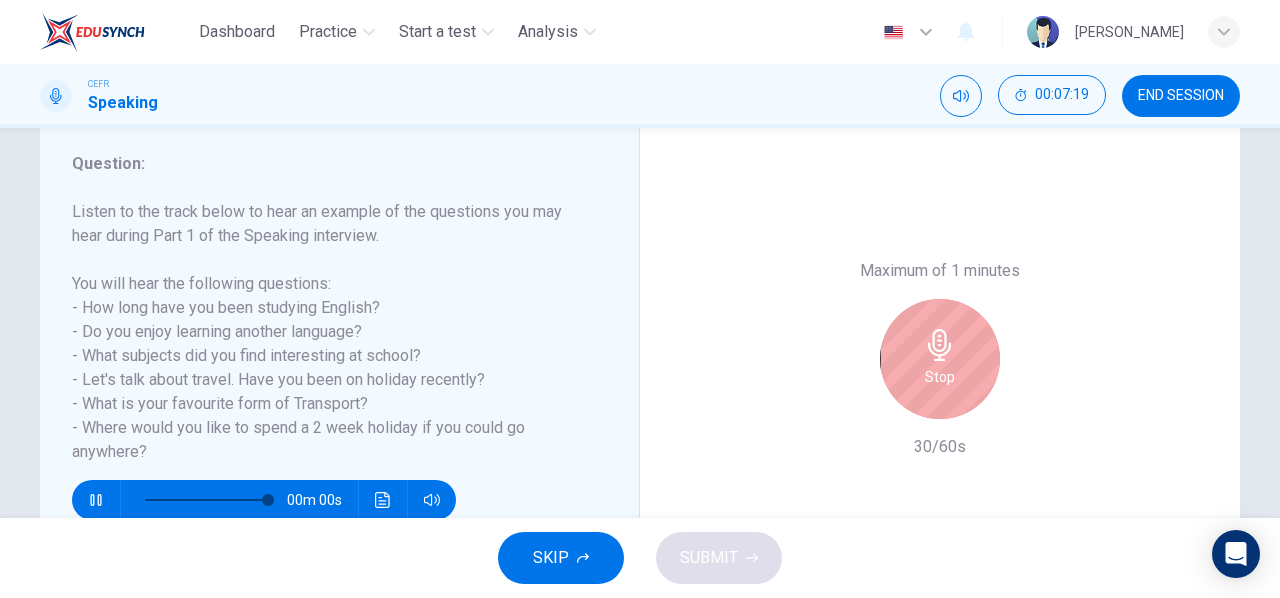 type on "0" 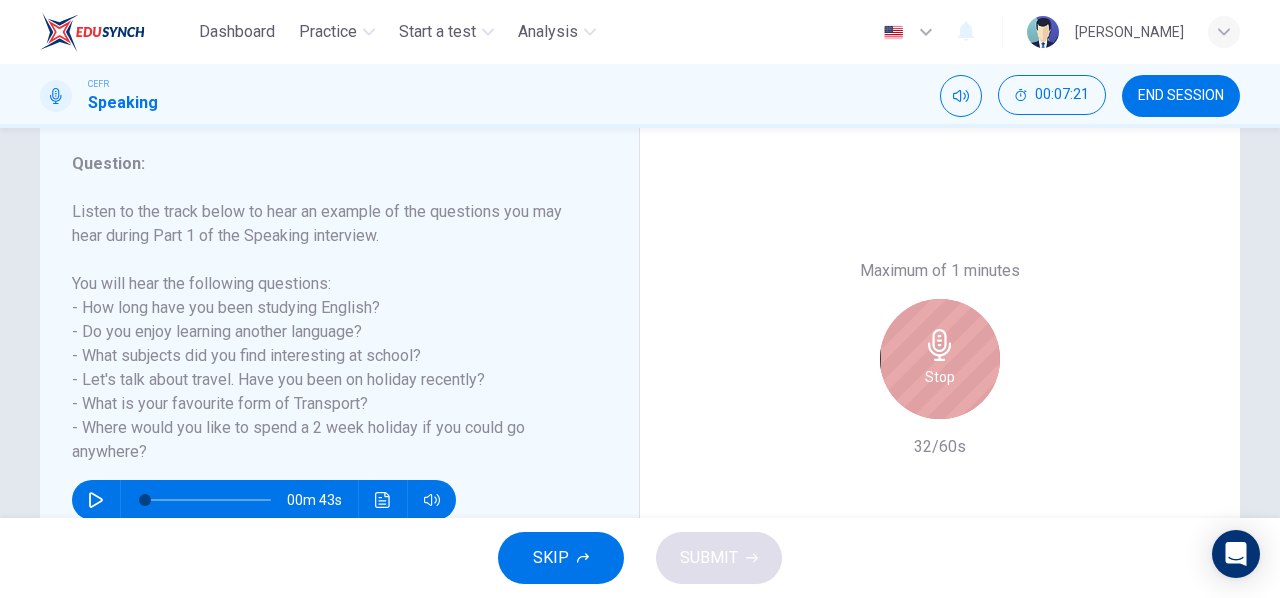 click on "Stop" at bounding box center [940, 377] 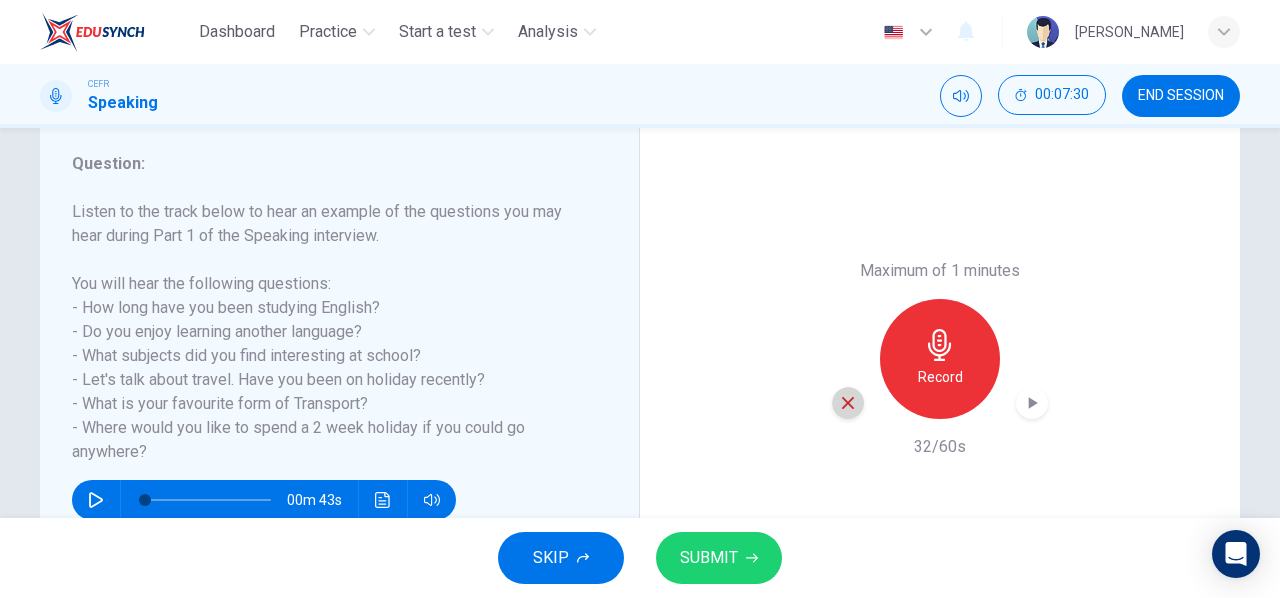 click 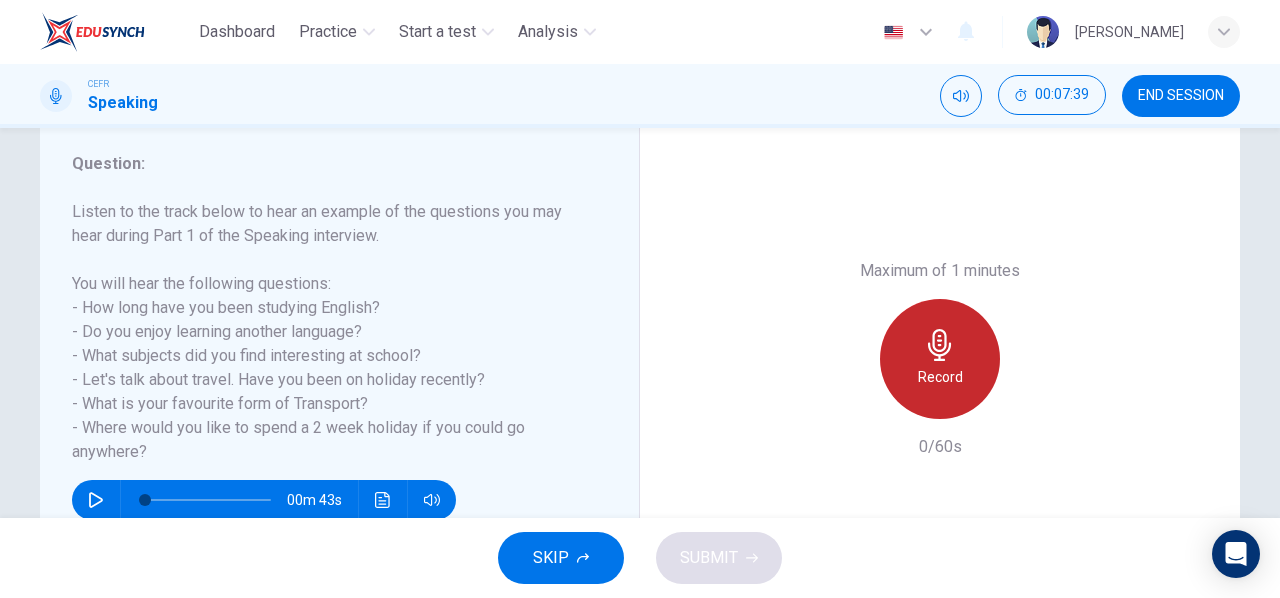 click on "Record" at bounding box center (940, 359) 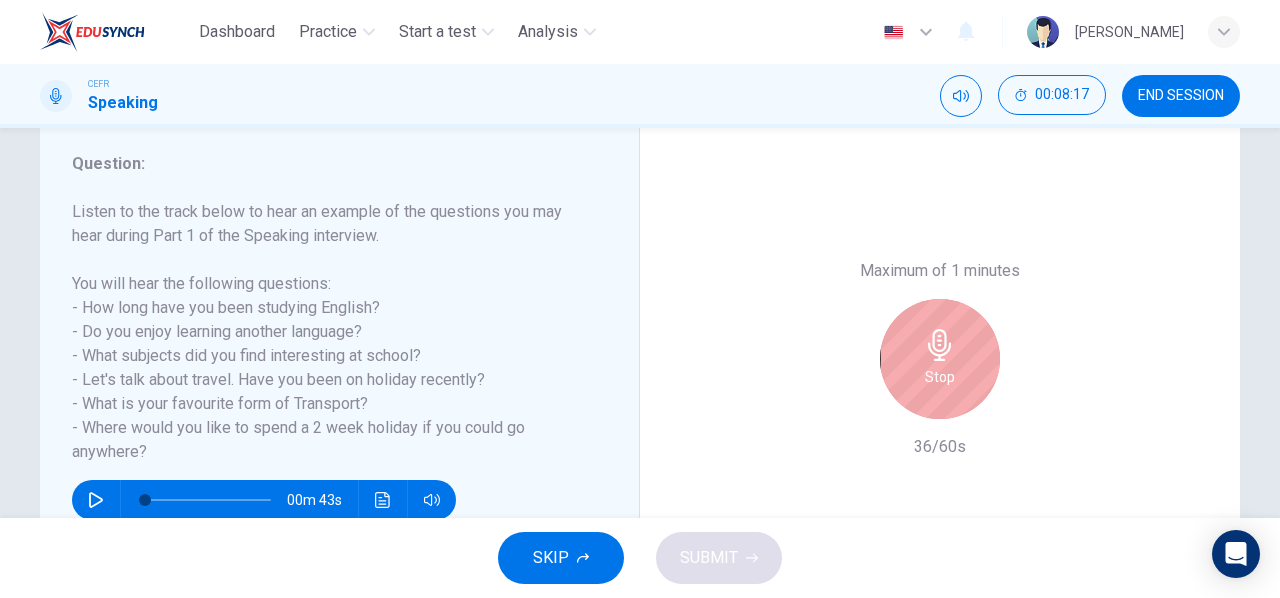 click on "Stop" at bounding box center (940, 359) 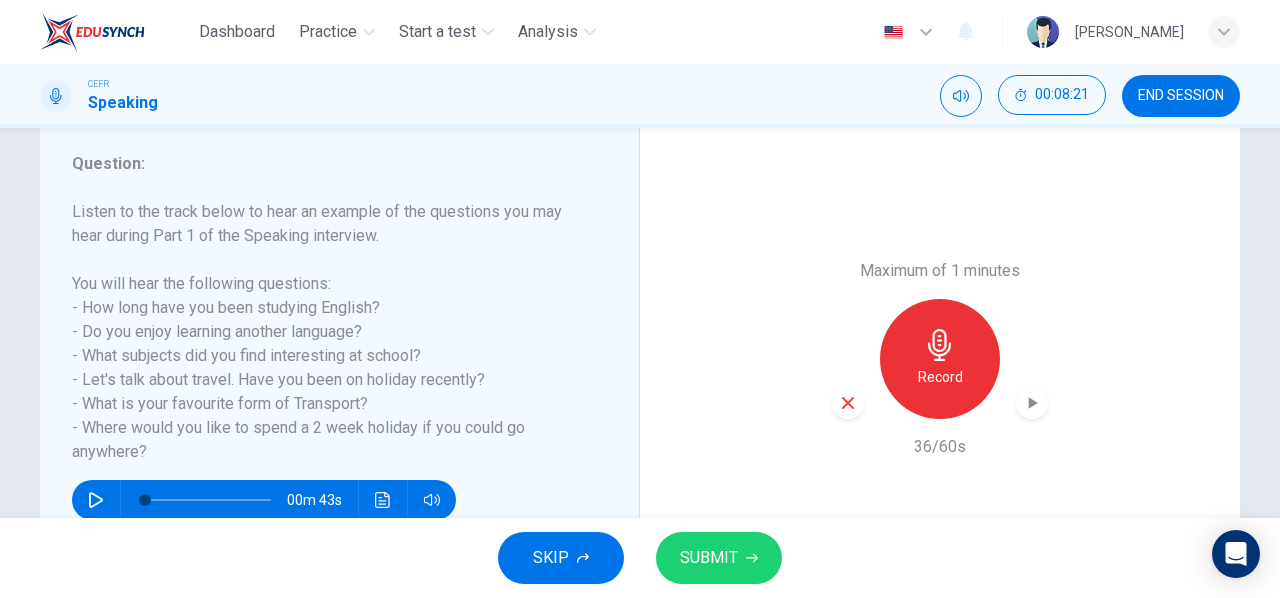 click on "SUBMIT" at bounding box center [719, 558] 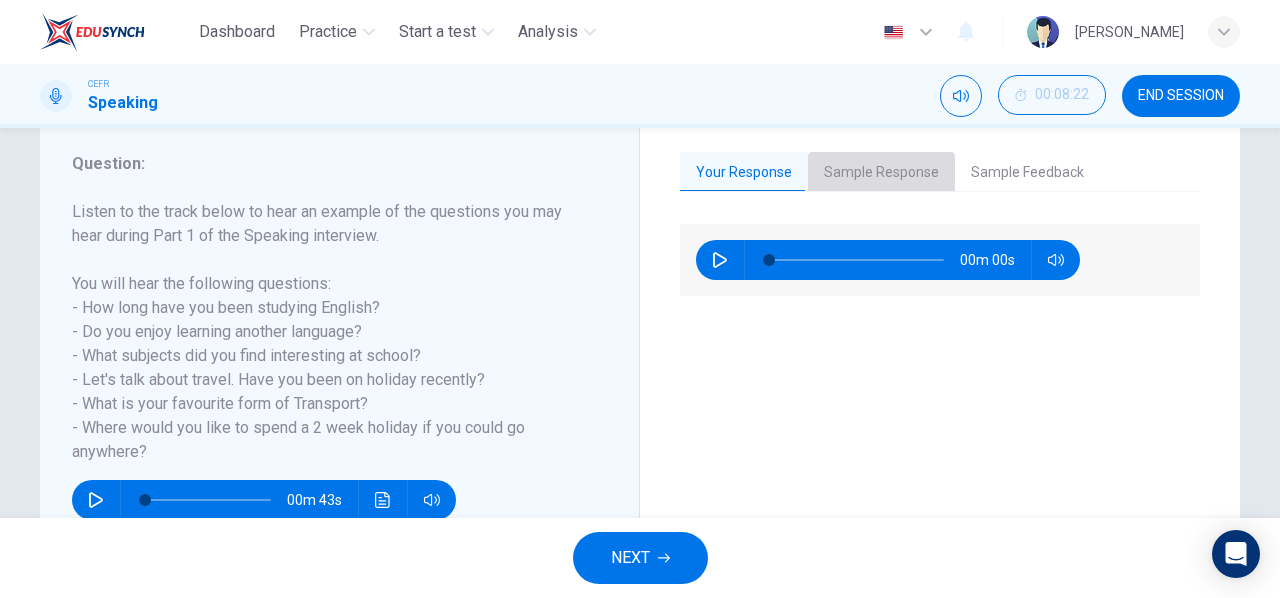 click on "Sample Response" at bounding box center (881, 173) 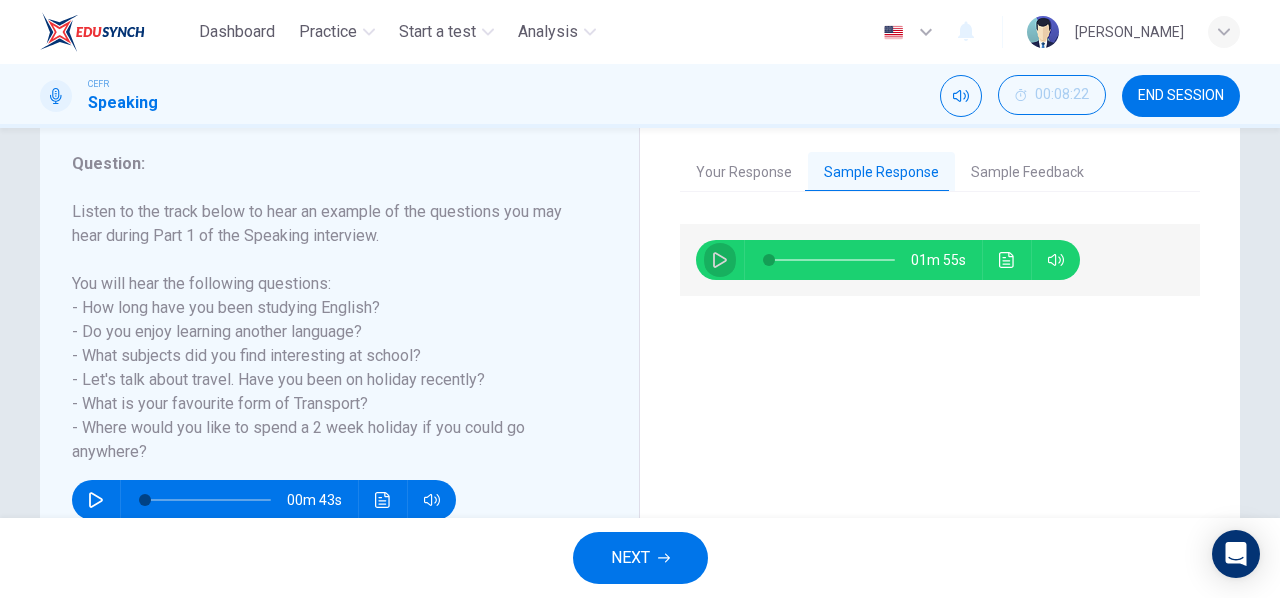 click 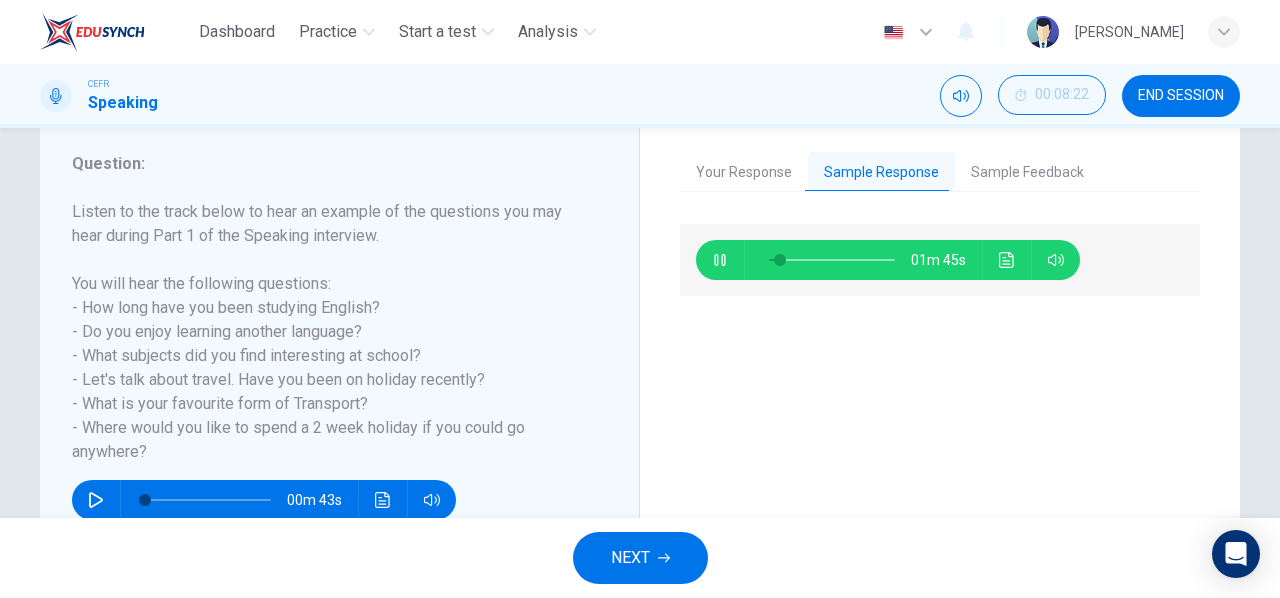 click 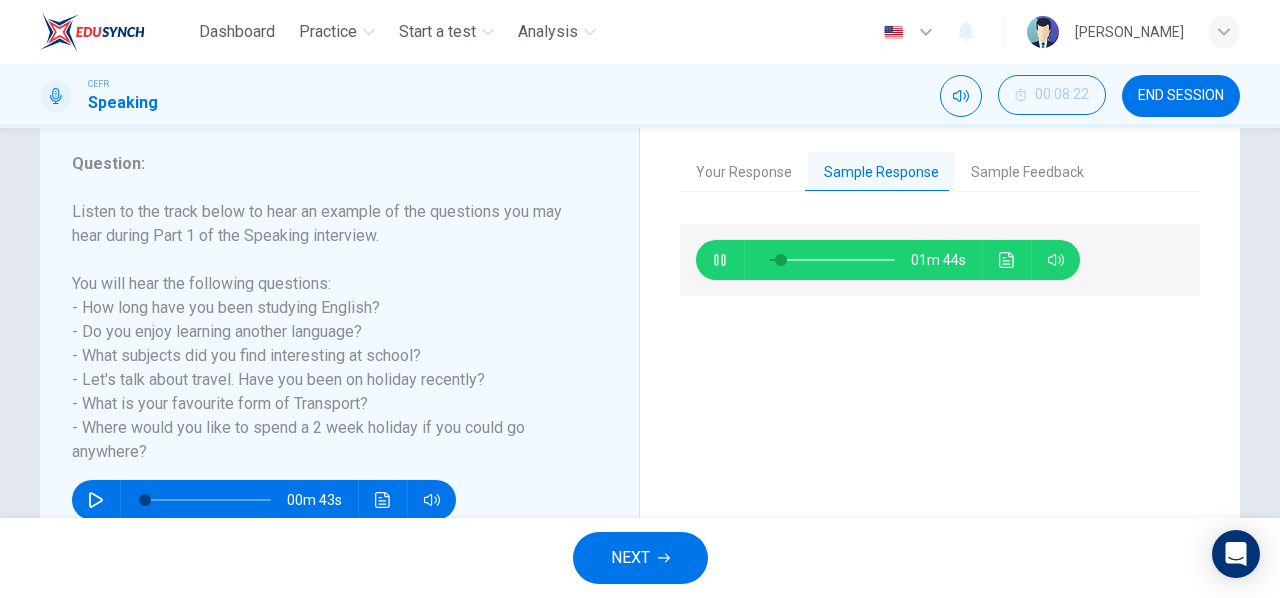 type on "9" 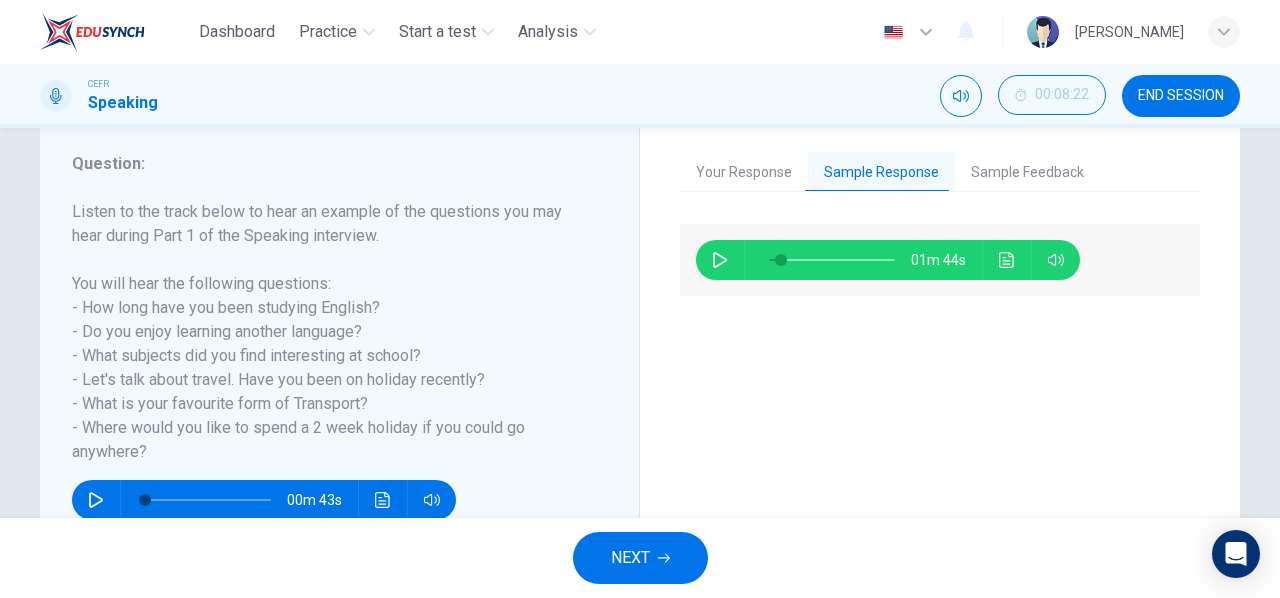 click on "NEXT" at bounding box center [640, 558] 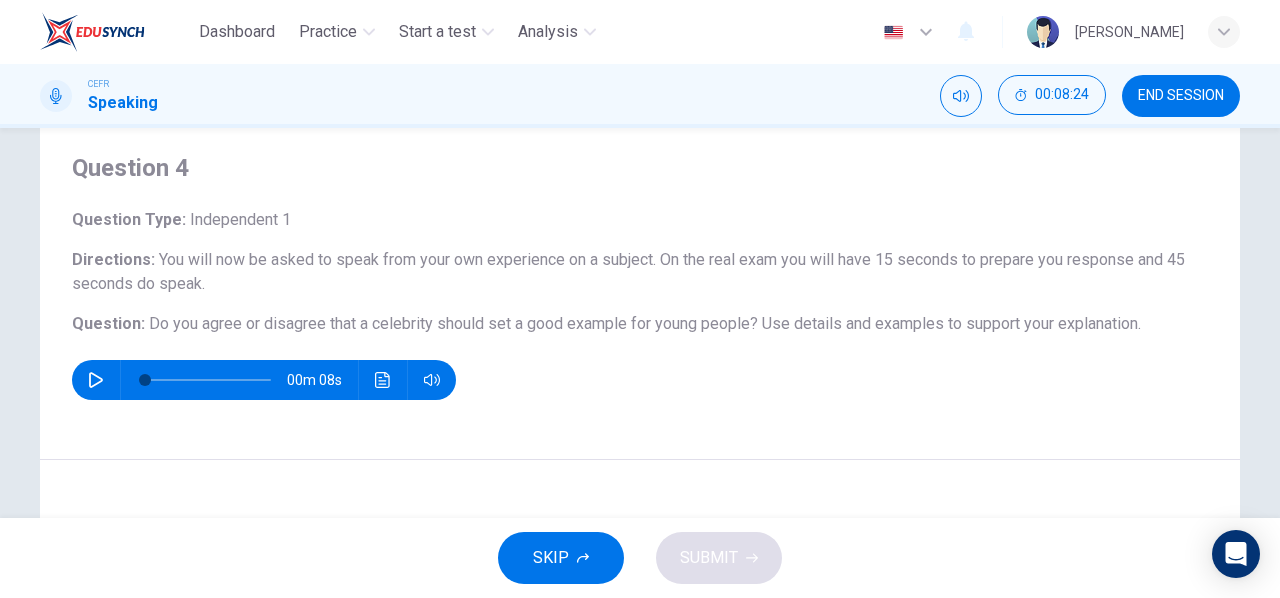 scroll, scrollTop: 0, scrollLeft: 0, axis: both 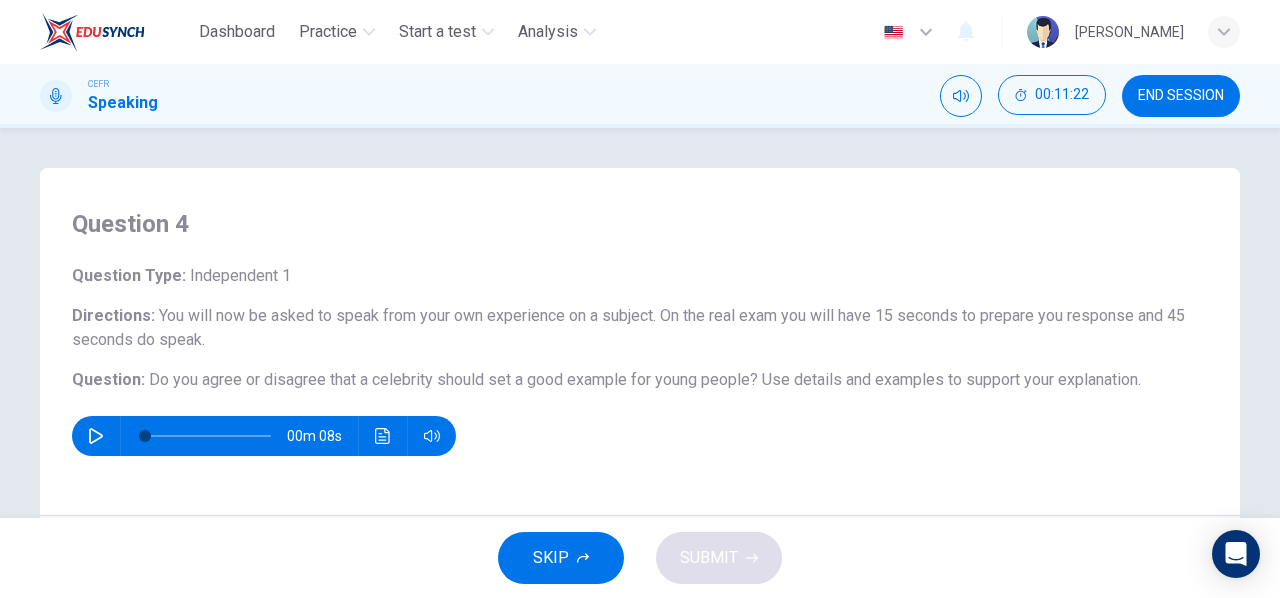 click on "SKIP SUBMIT" at bounding box center [640, 558] 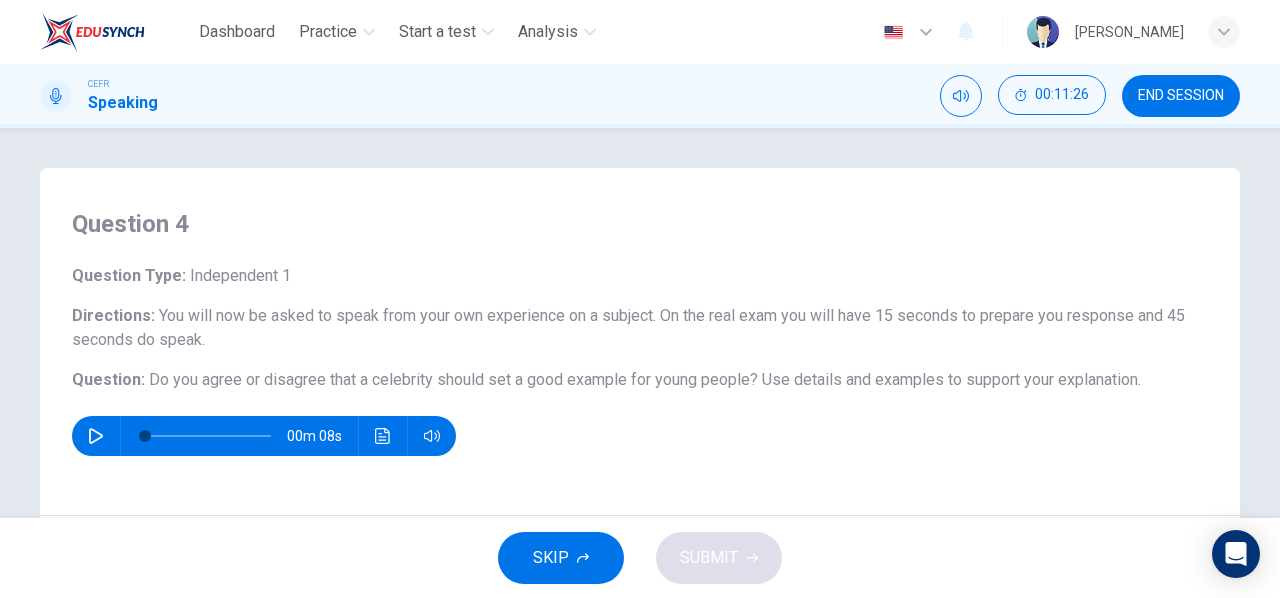 click on "END SESSION" at bounding box center [1181, 96] 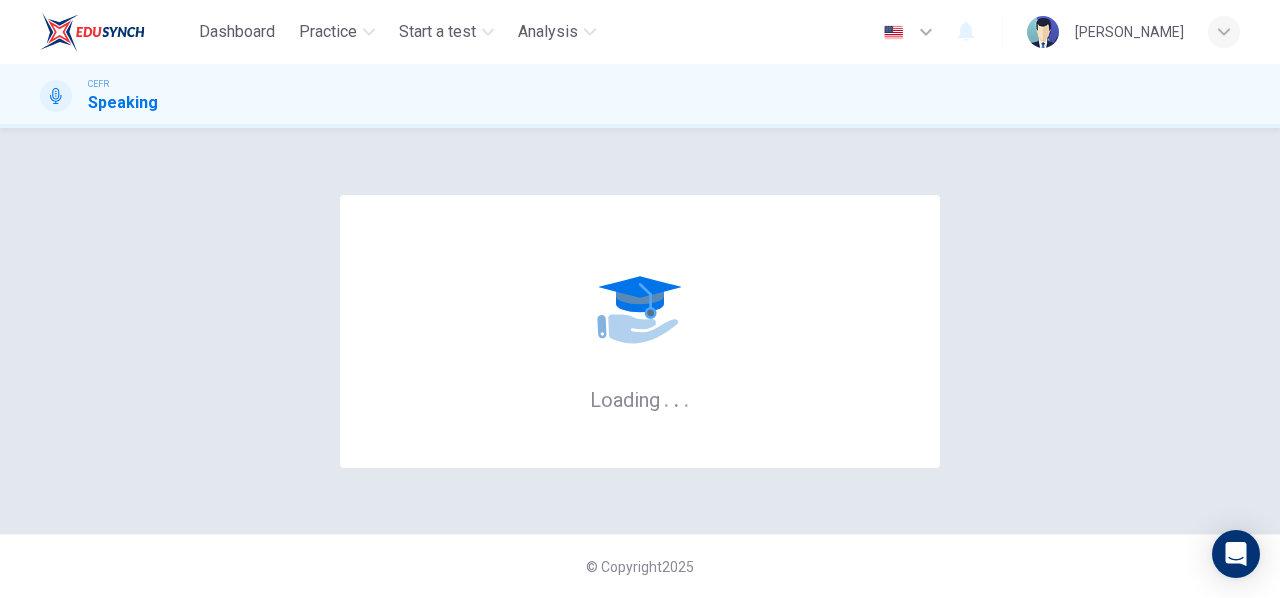 scroll, scrollTop: 0, scrollLeft: 0, axis: both 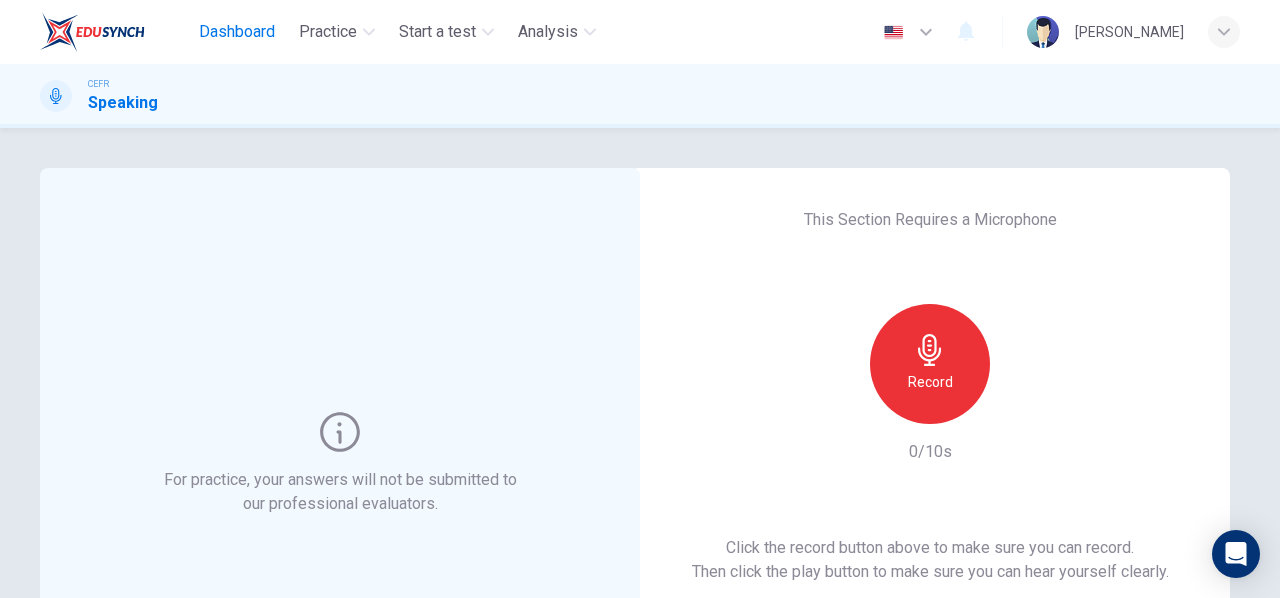 click on "Dashboard" at bounding box center [237, 32] 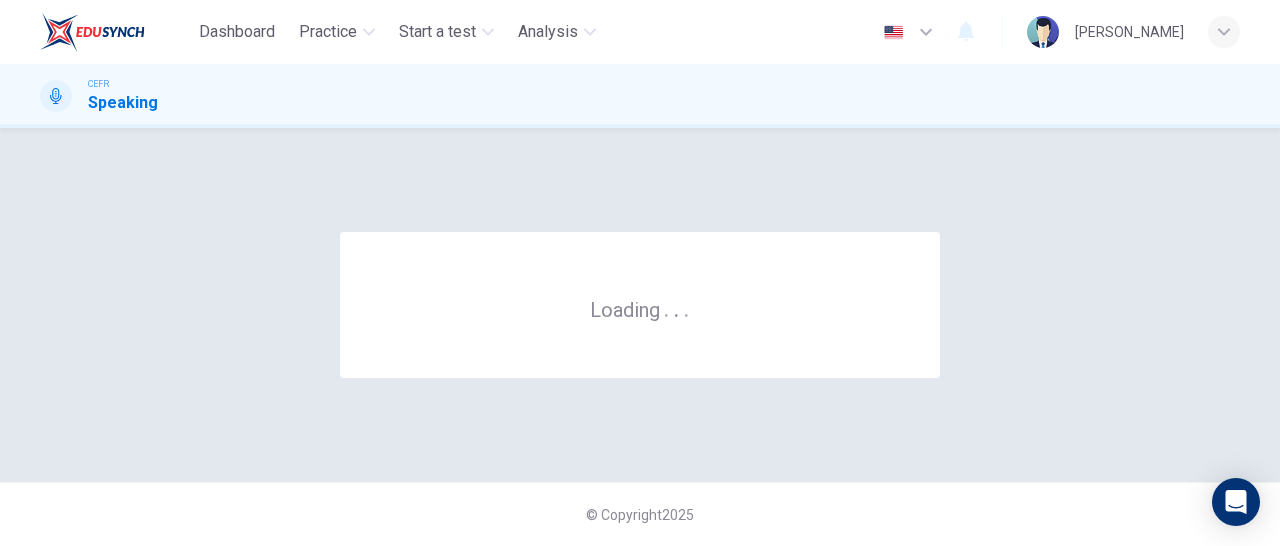 scroll, scrollTop: 0, scrollLeft: 0, axis: both 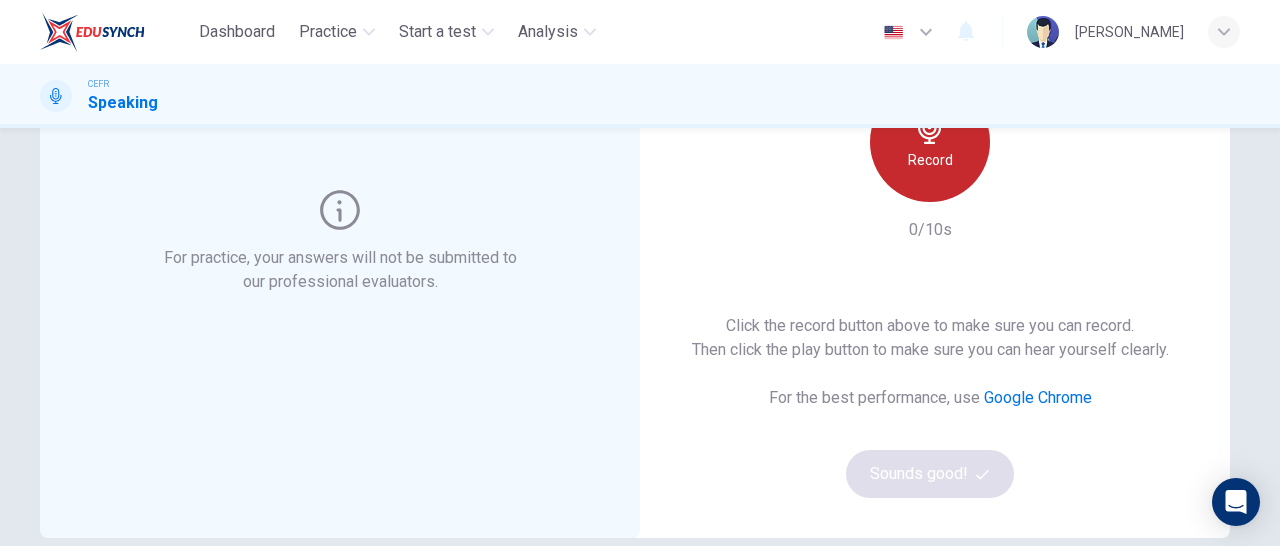 click on "Record" at bounding box center [930, 160] 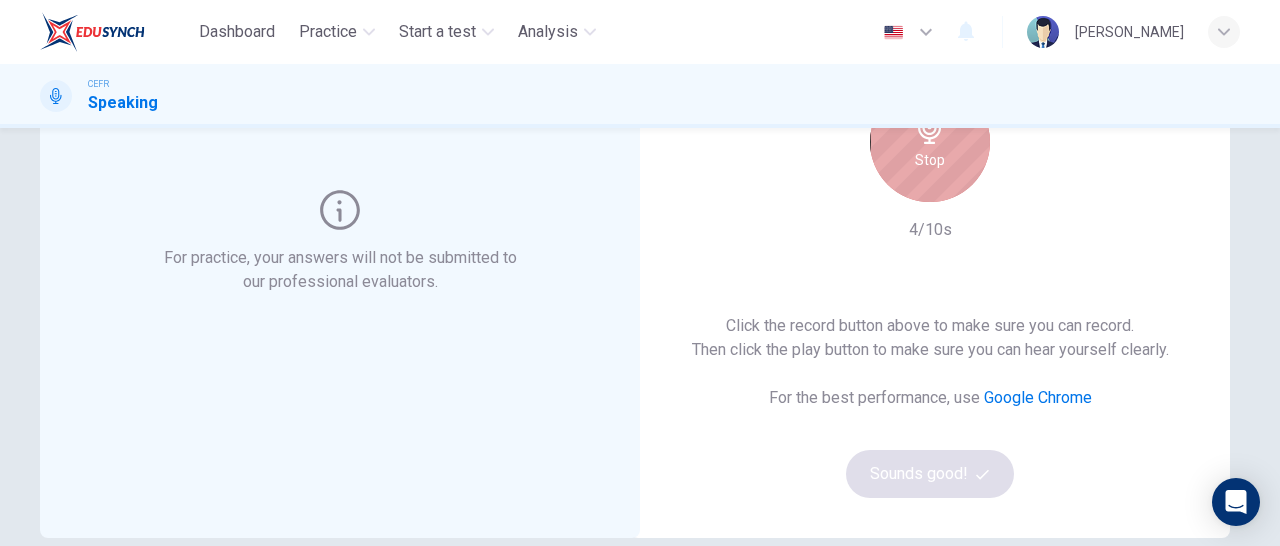 click on "Stop" at bounding box center (930, 142) 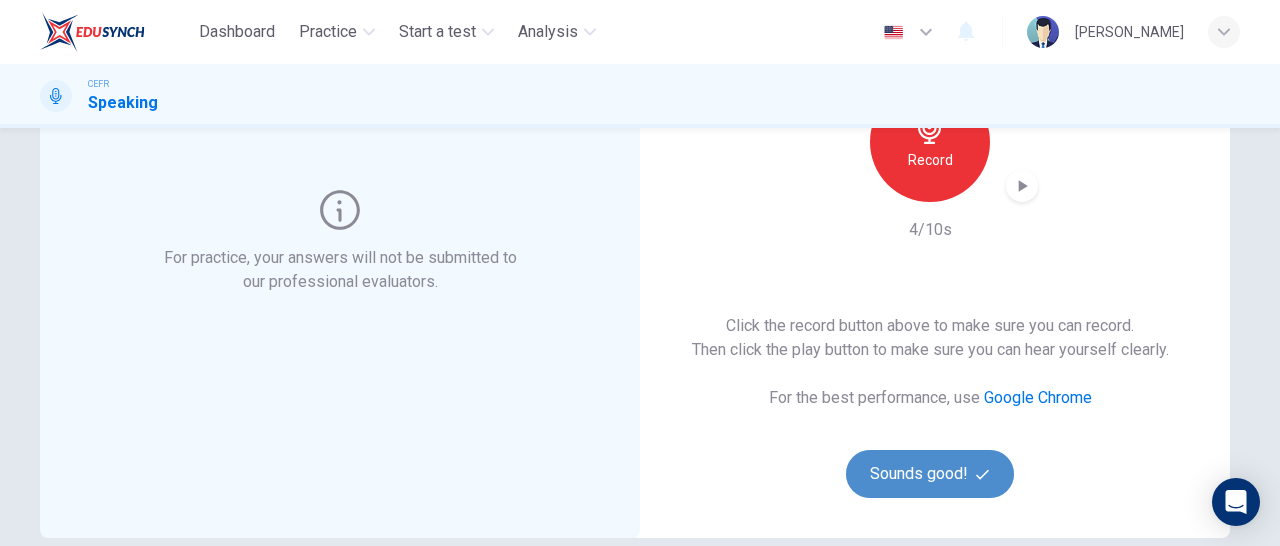 click on "Sounds good!" at bounding box center [930, 474] 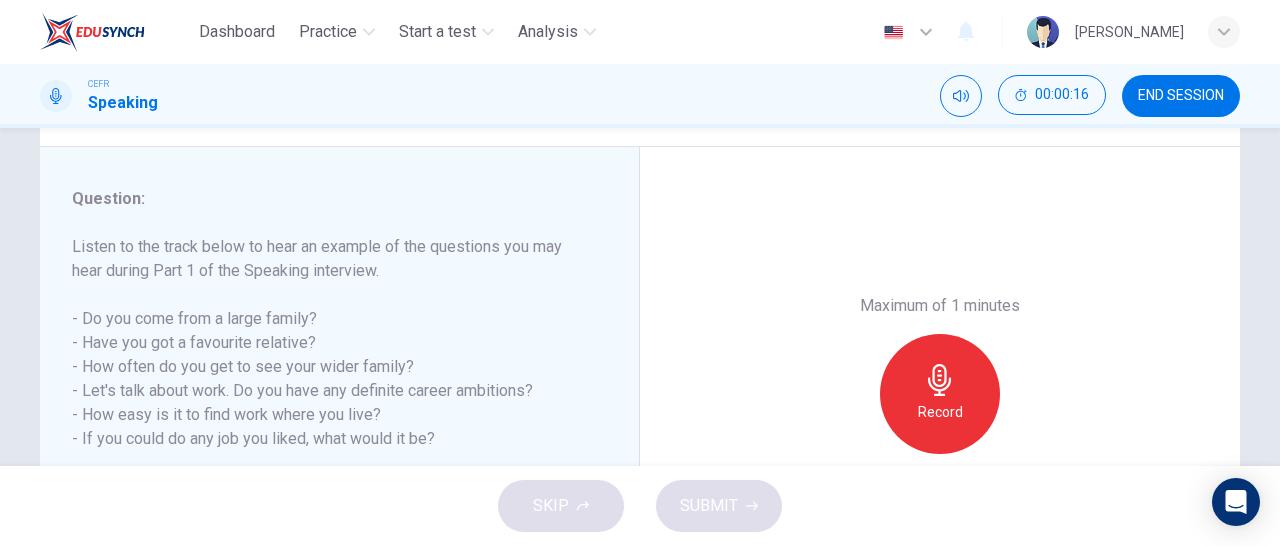 scroll, scrollTop: 340, scrollLeft: 0, axis: vertical 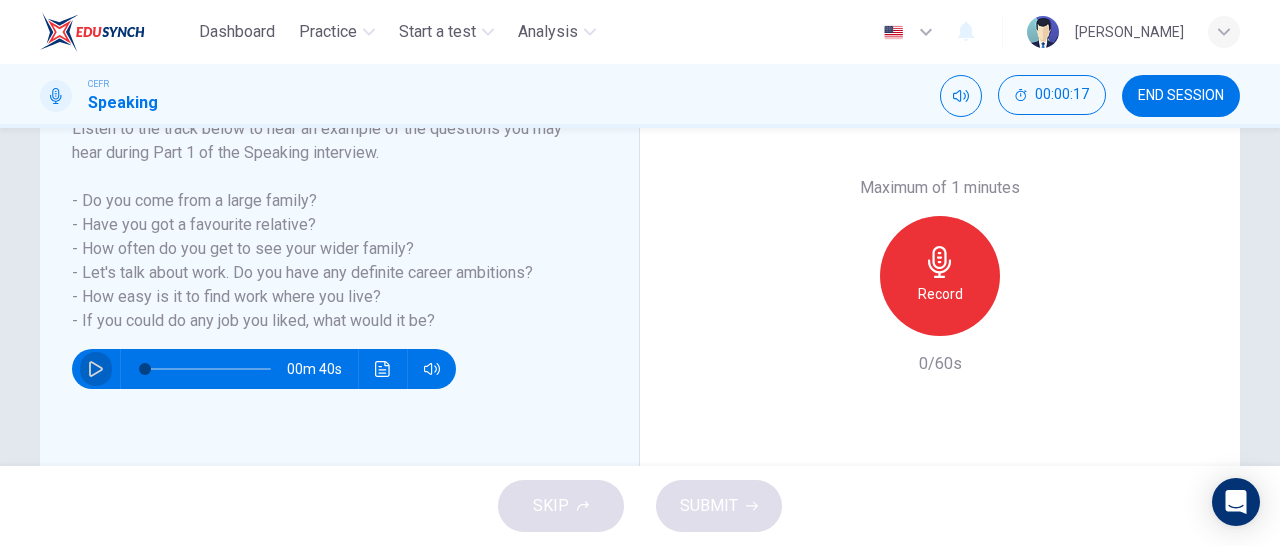 click 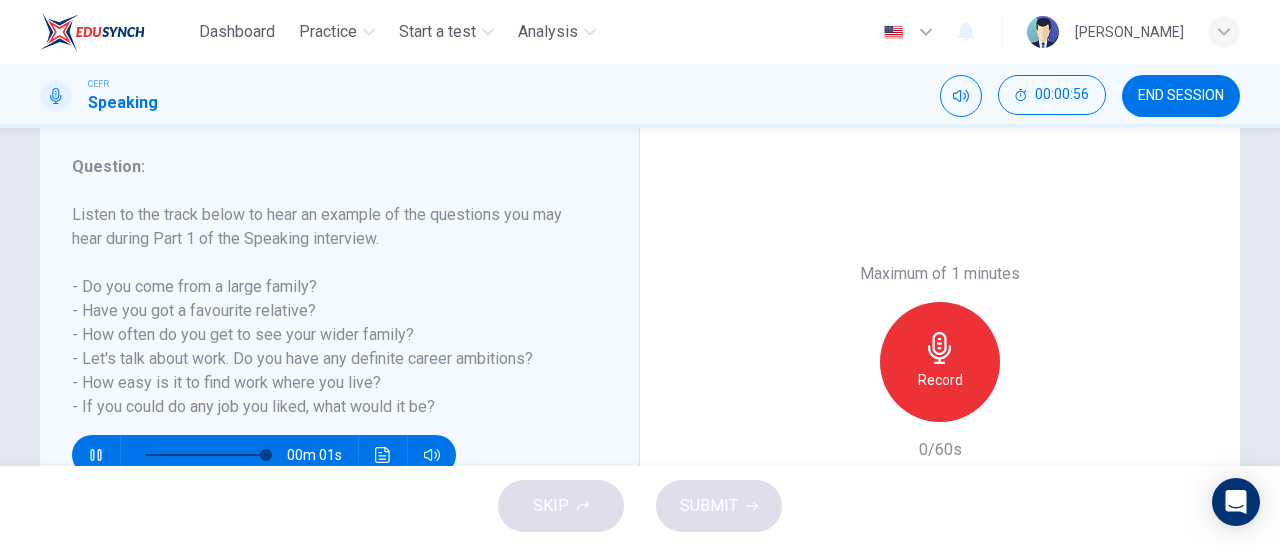 scroll, scrollTop: 252, scrollLeft: 0, axis: vertical 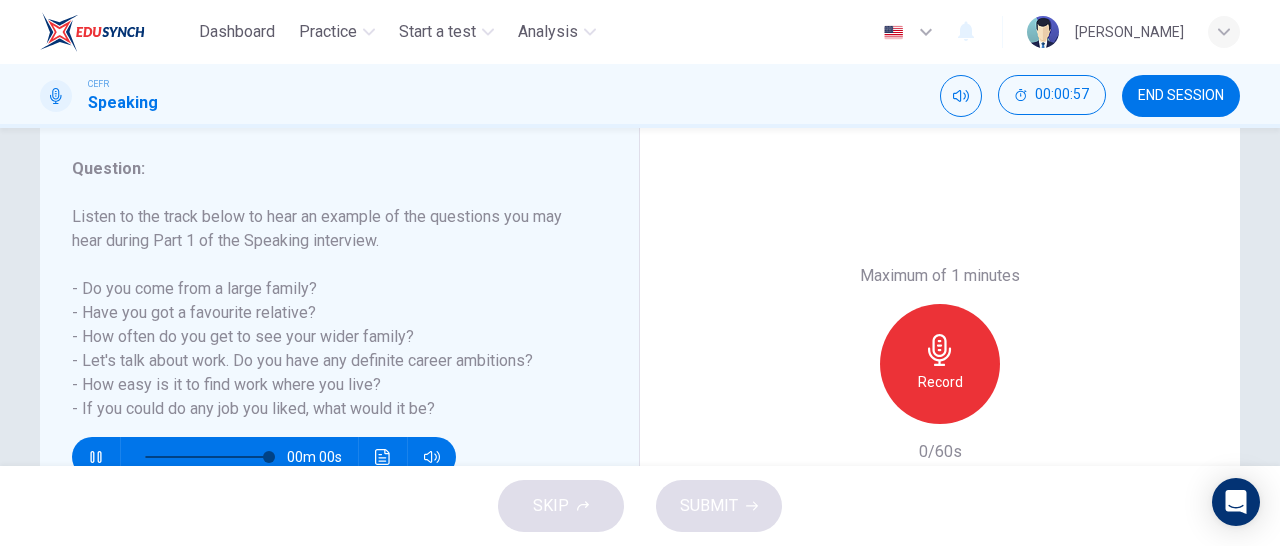 type on "0" 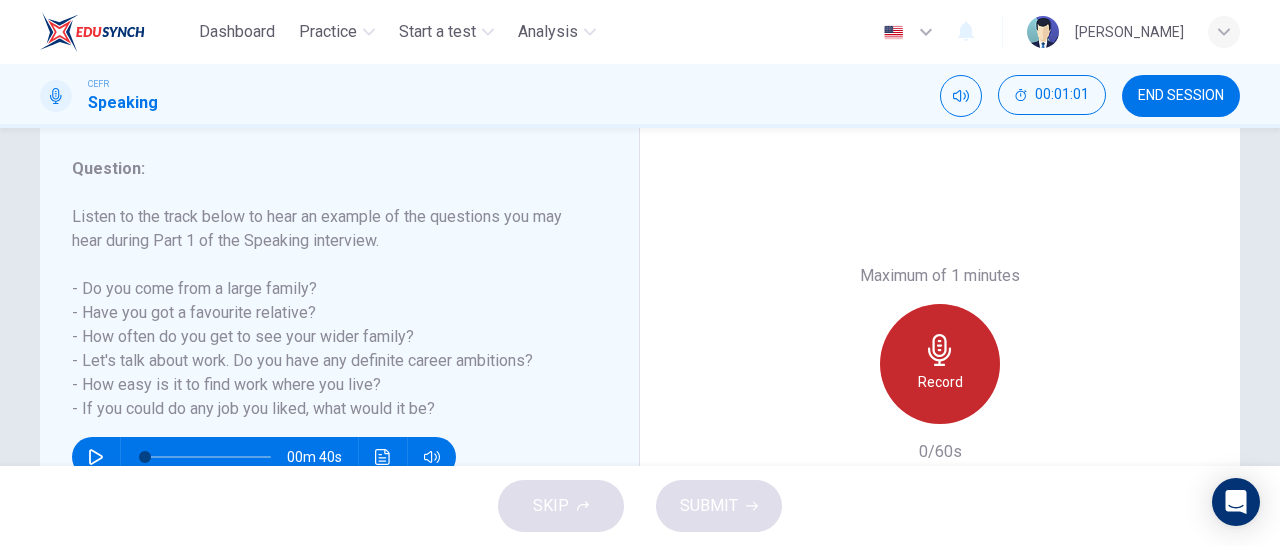 click on "Record" at bounding box center (940, 382) 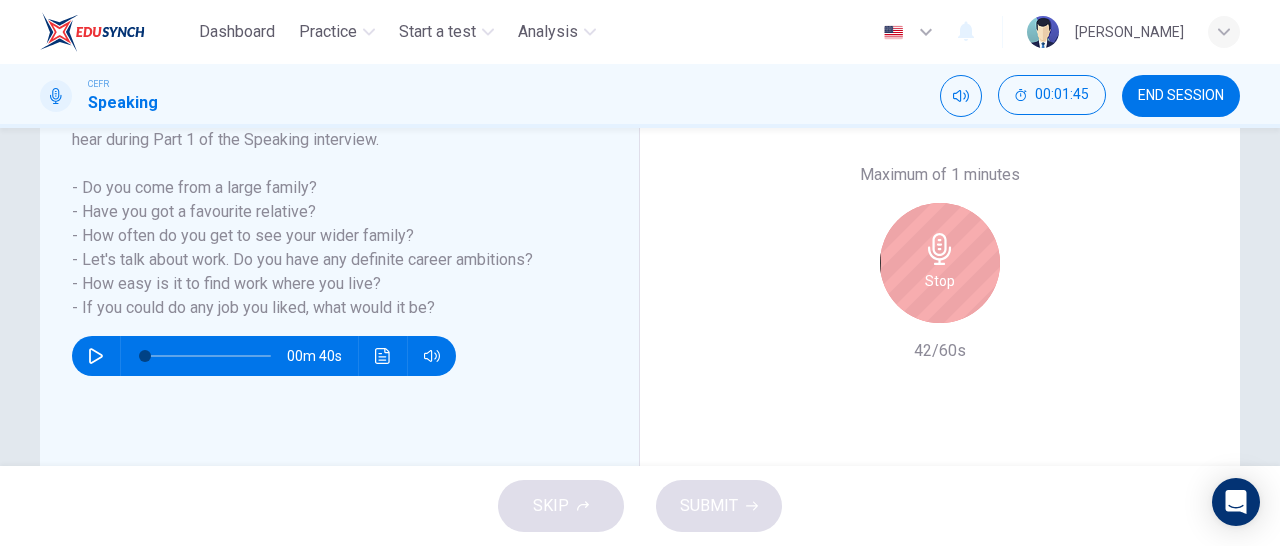 scroll, scrollTop: 354, scrollLeft: 0, axis: vertical 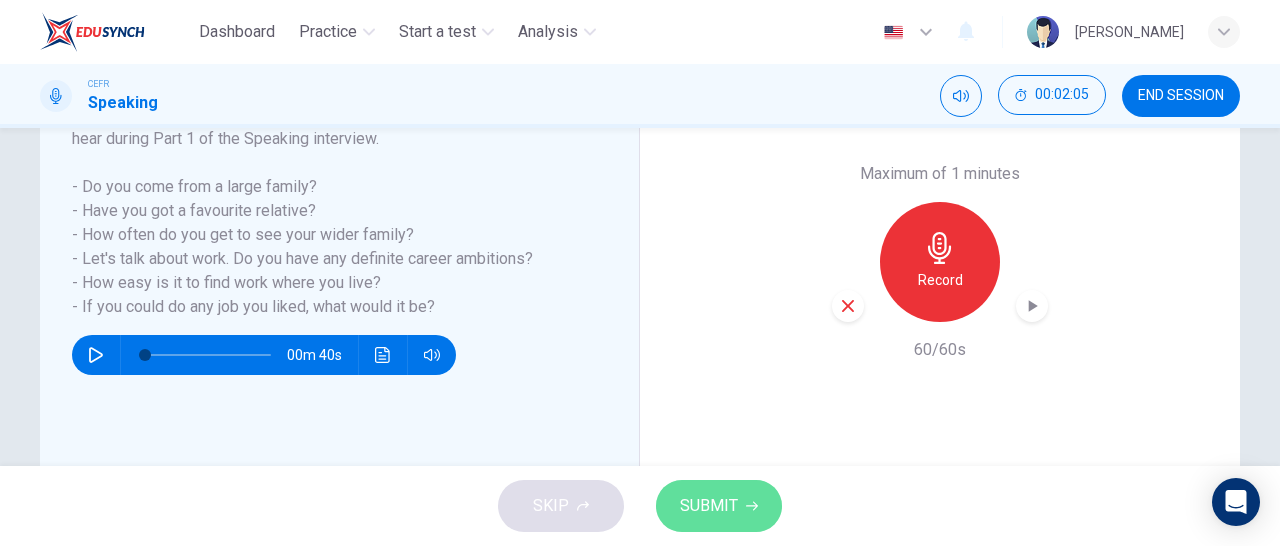 click on "SUBMIT" at bounding box center (709, 506) 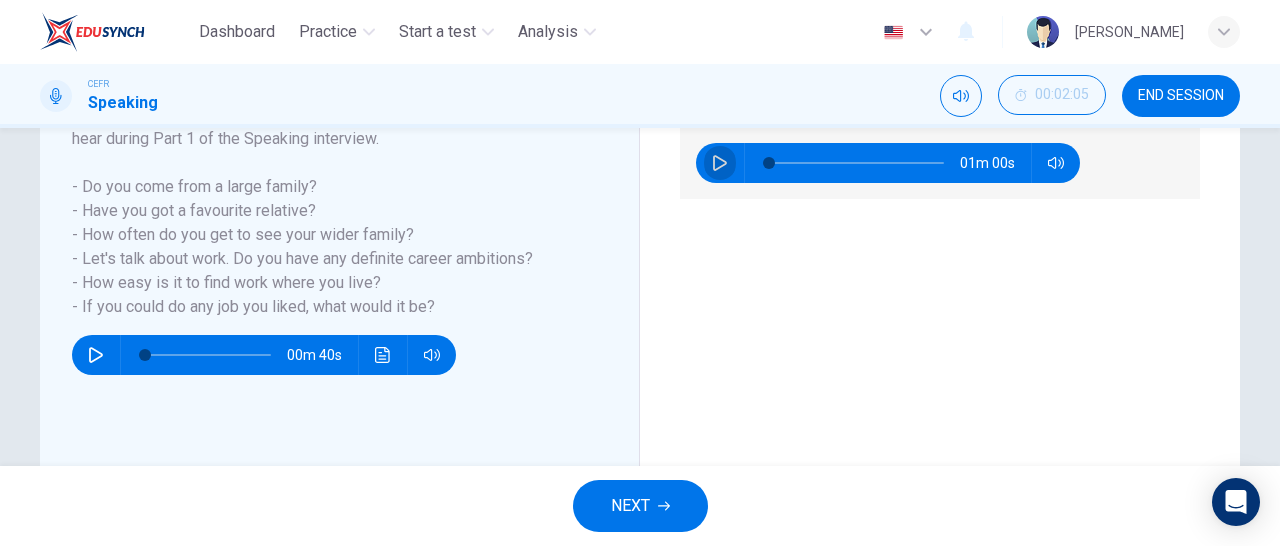 click 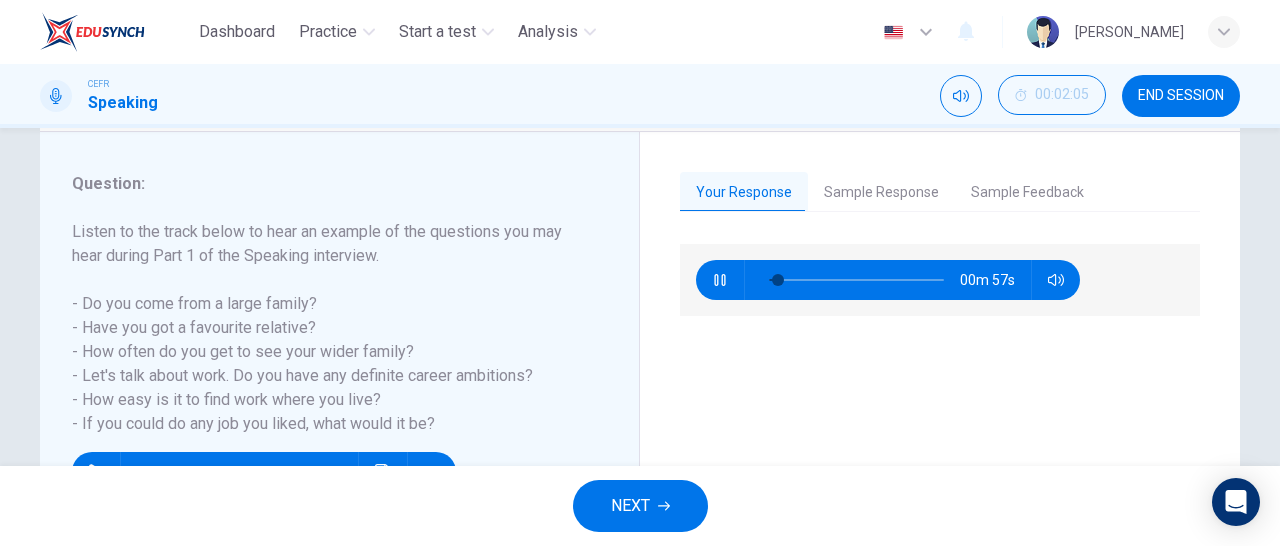 scroll, scrollTop: 236, scrollLeft: 0, axis: vertical 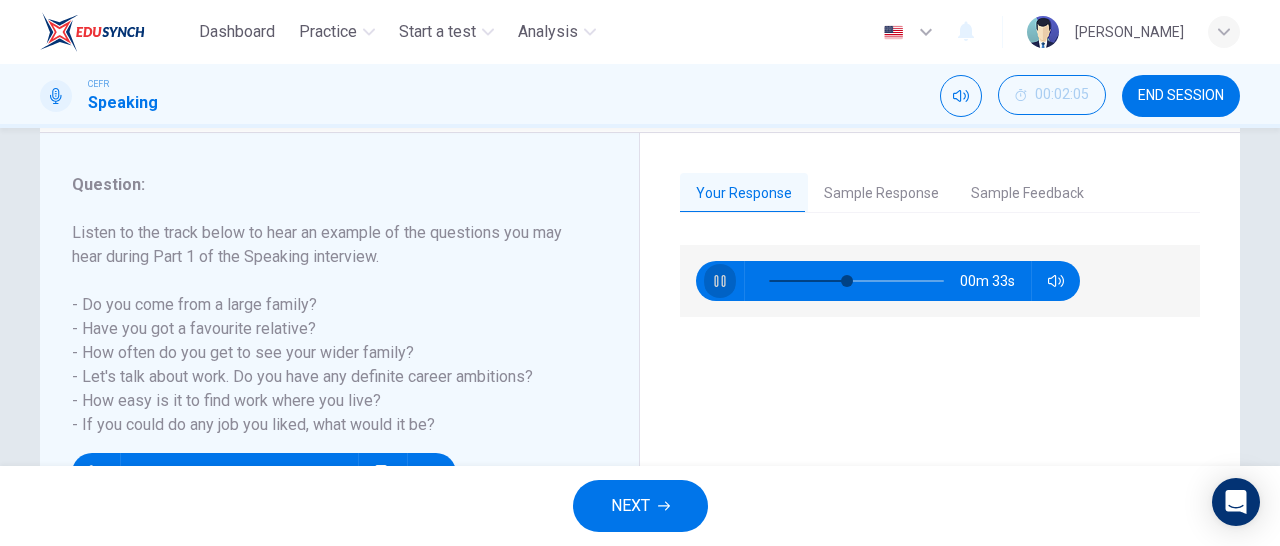 click 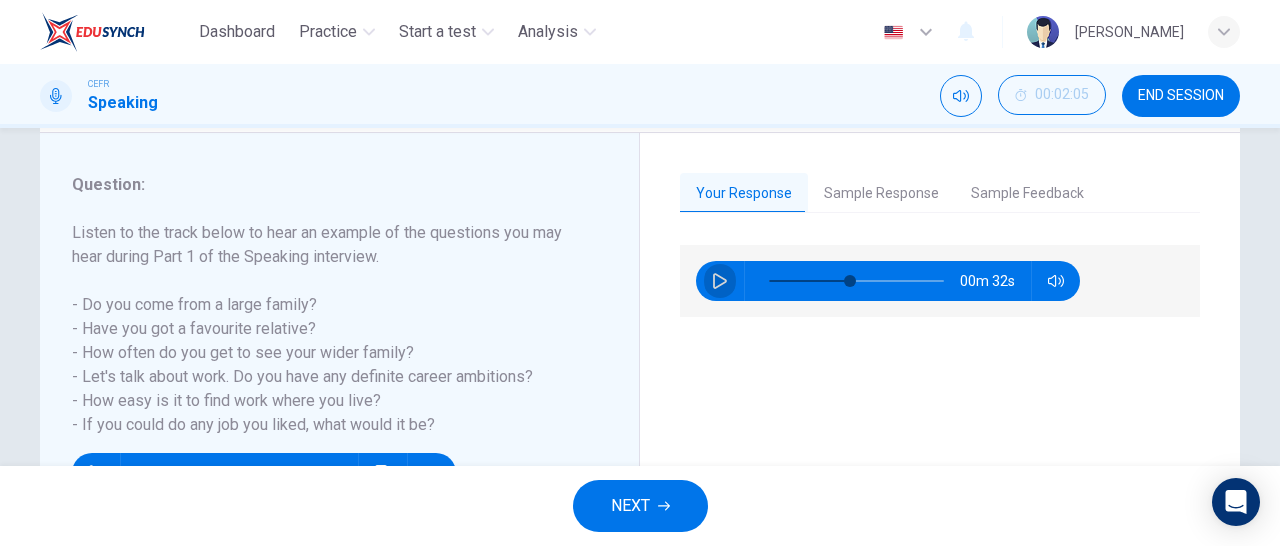 click 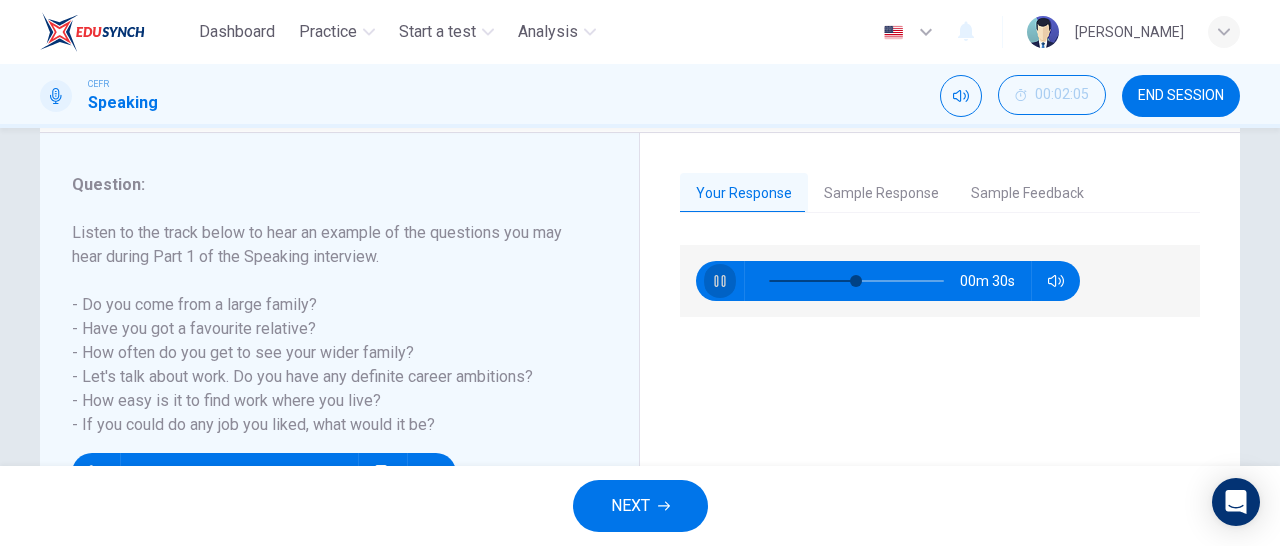 click 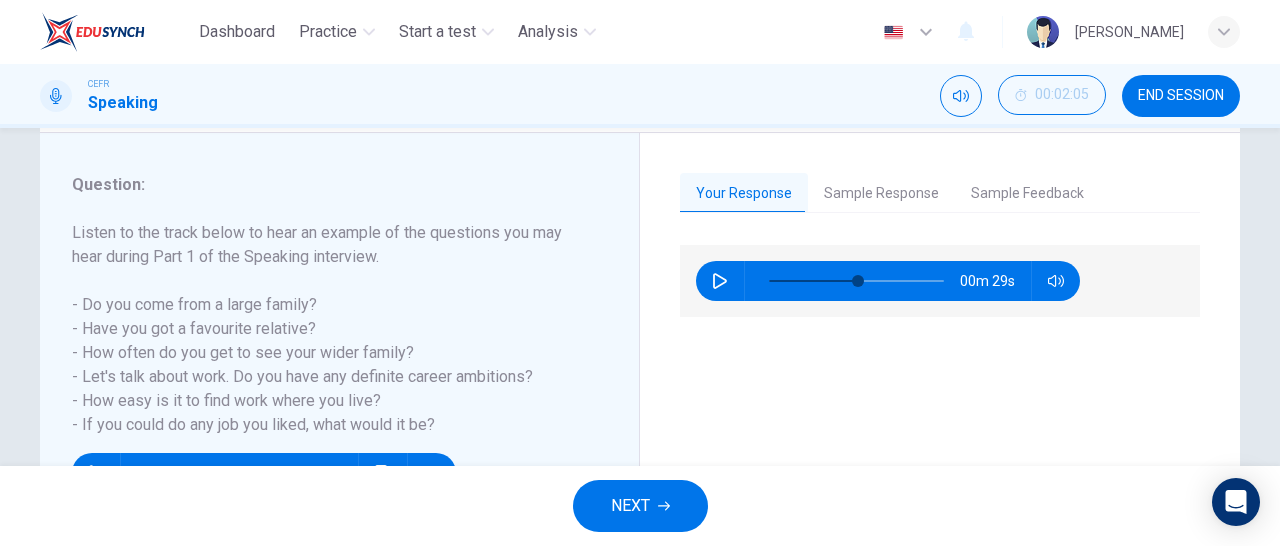 click 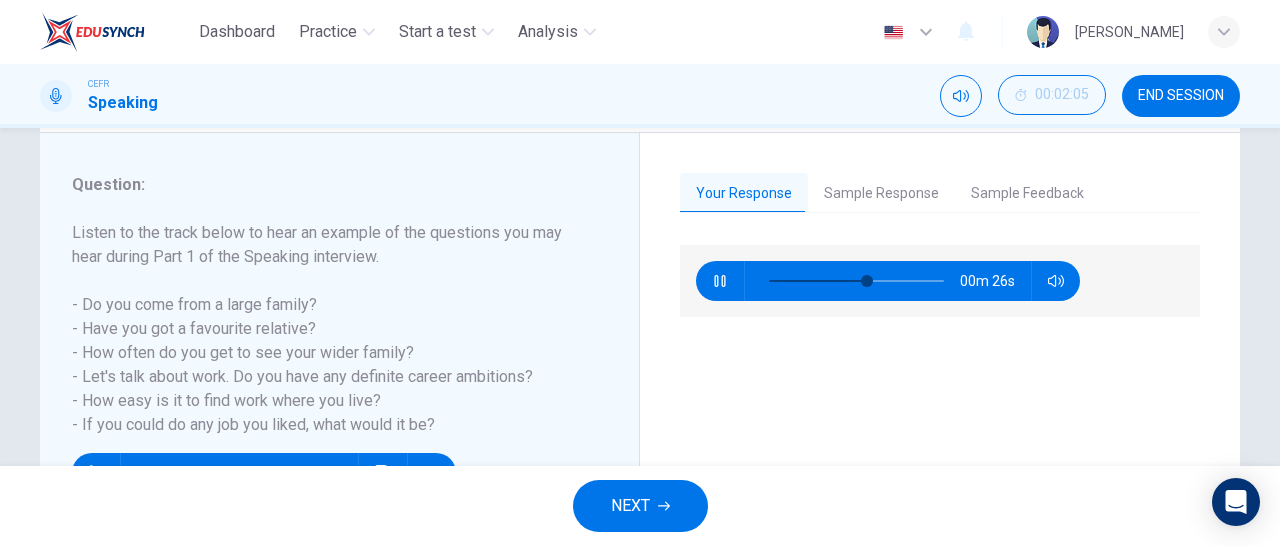 click 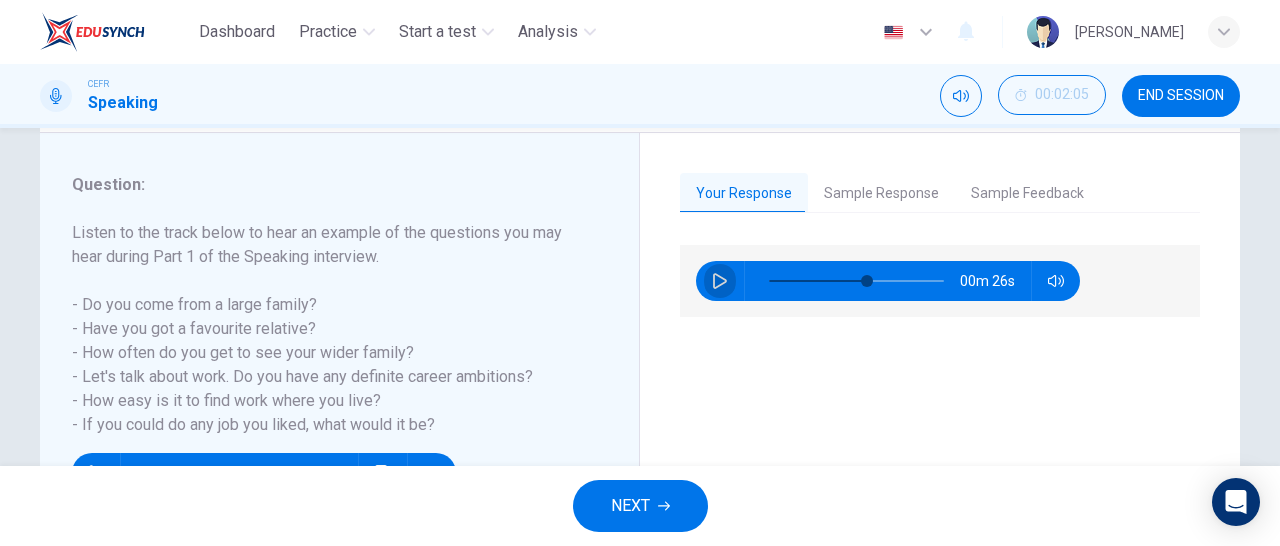 click at bounding box center (720, 281) 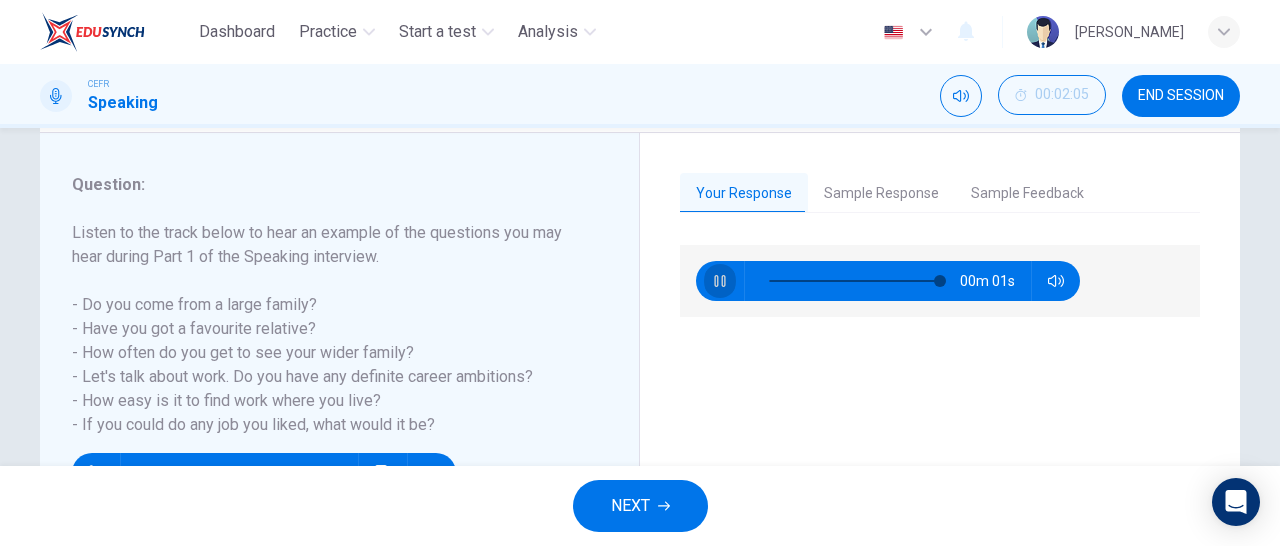 click at bounding box center (720, 281) 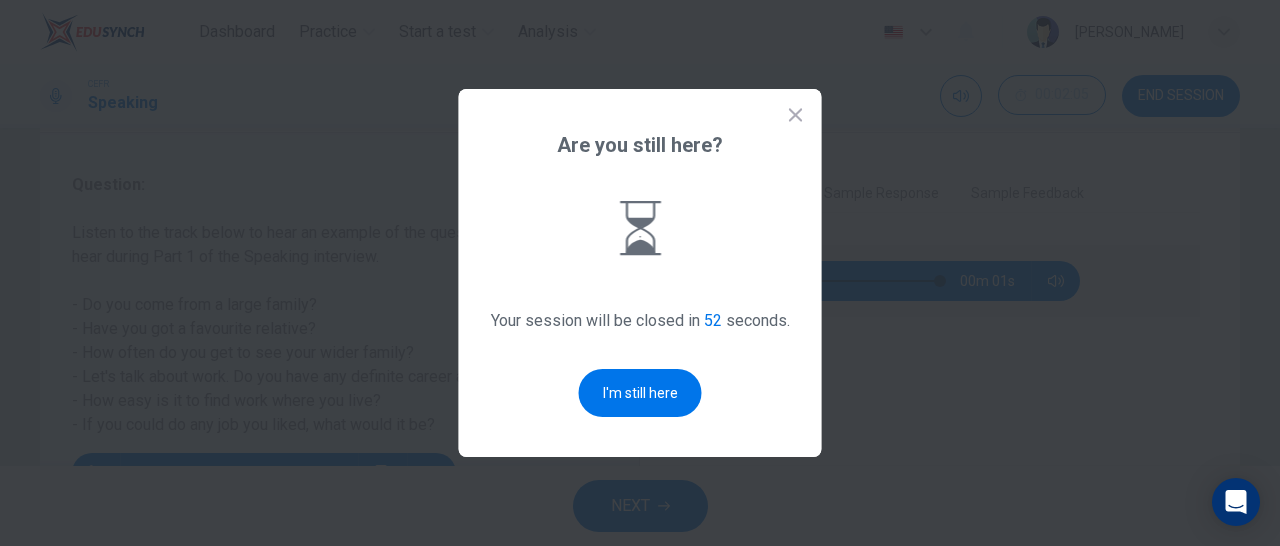 click 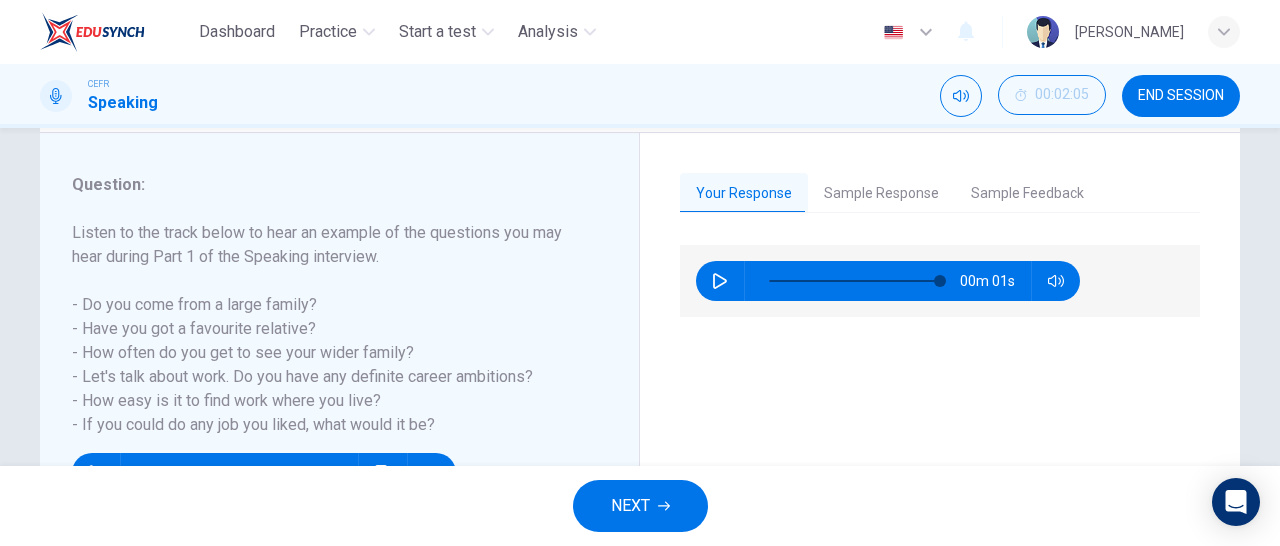 click on "NEXT" at bounding box center [640, 506] 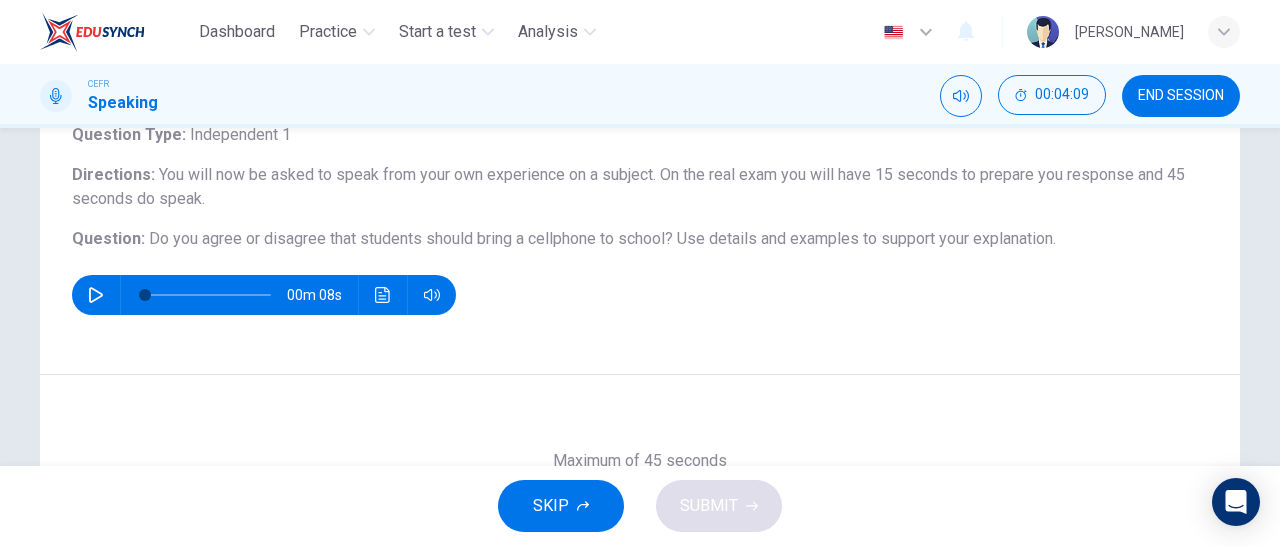 scroll, scrollTop: 140, scrollLeft: 0, axis: vertical 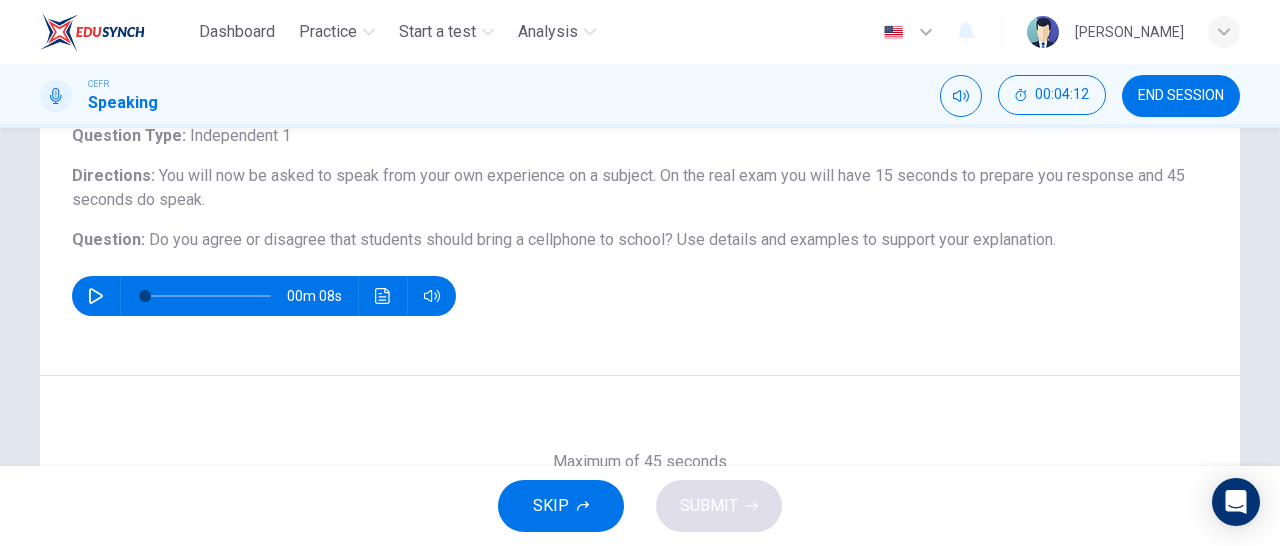 click 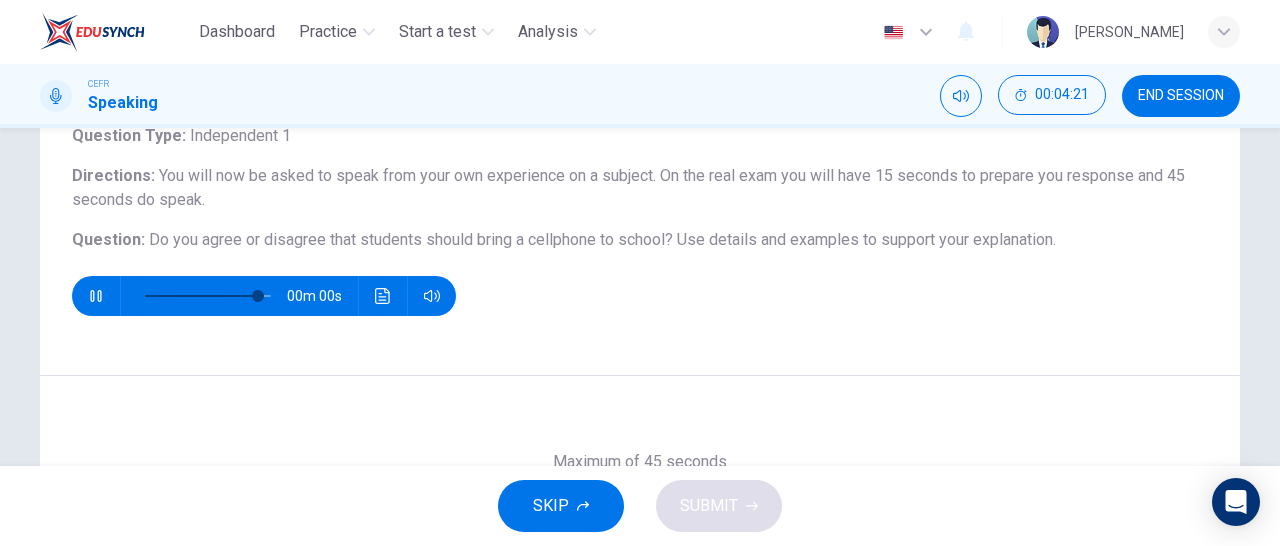 type on "0" 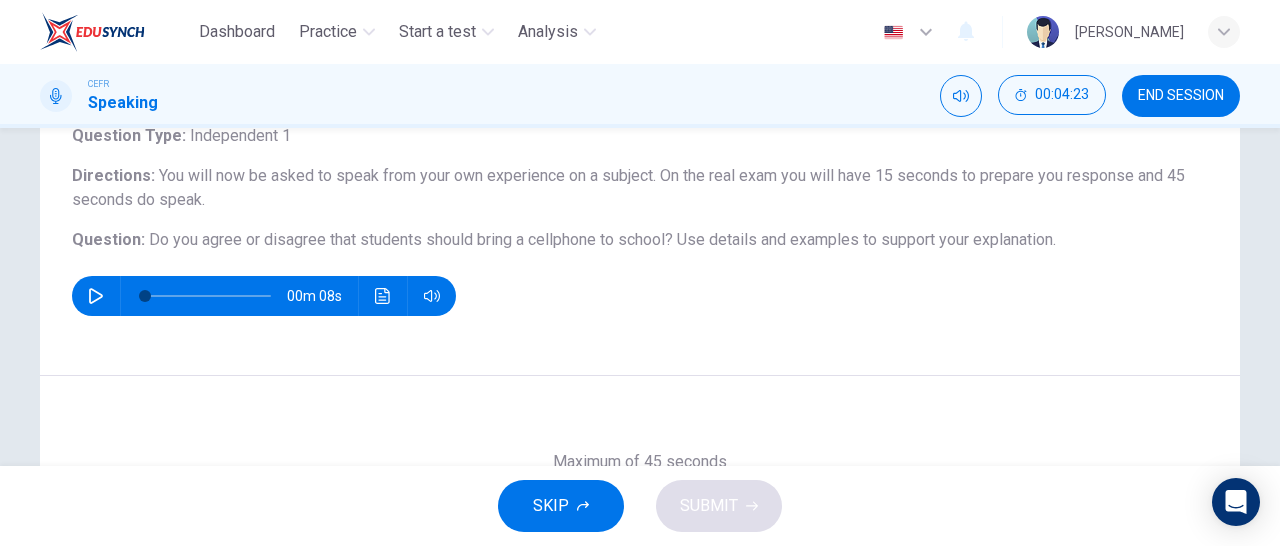 drag, startPoint x: 540, startPoint y: 500, endPoint x: 656, endPoint y: 297, distance: 233.80548 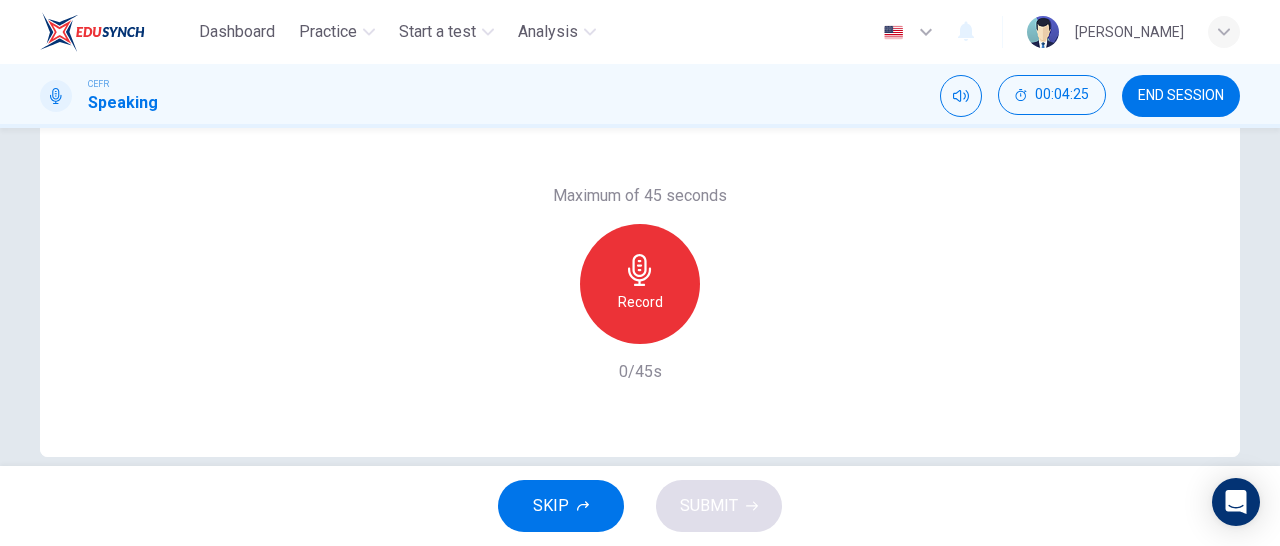 scroll, scrollTop: 347, scrollLeft: 0, axis: vertical 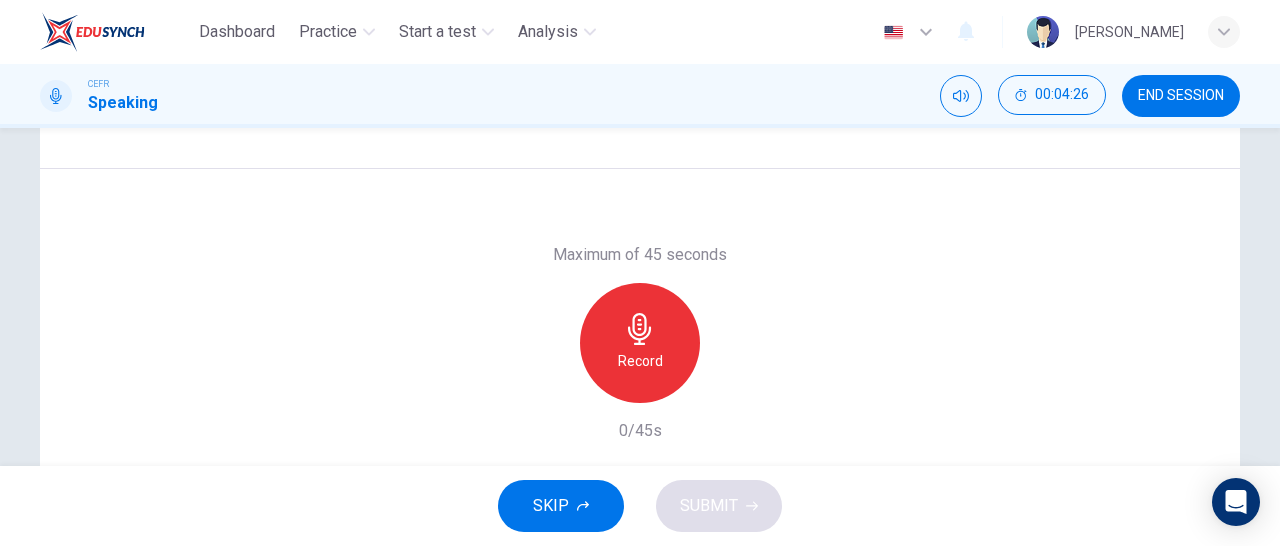 click on "Record" at bounding box center [640, 343] 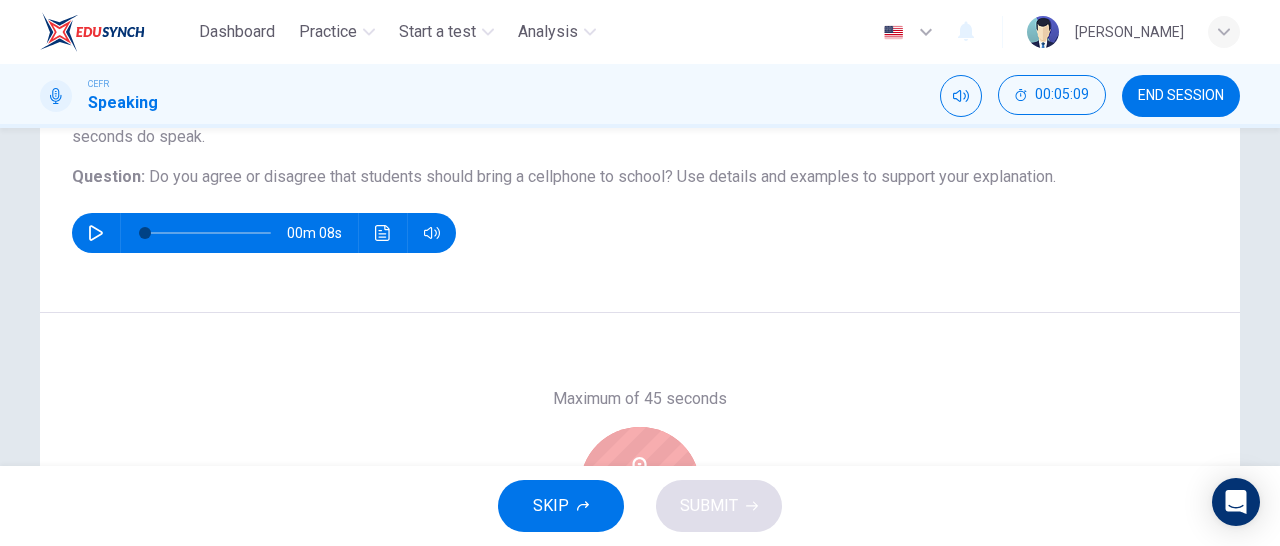 scroll, scrollTop: 399, scrollLeft: 0, axis: vertical 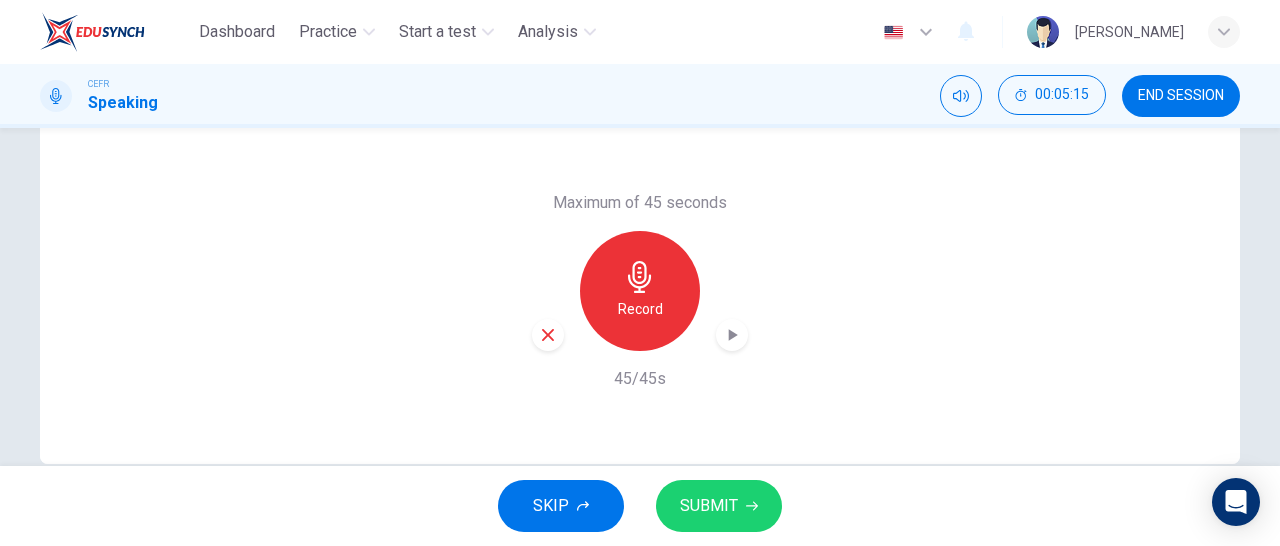 click on "SUBMIT" at bounding box center [709, 506] 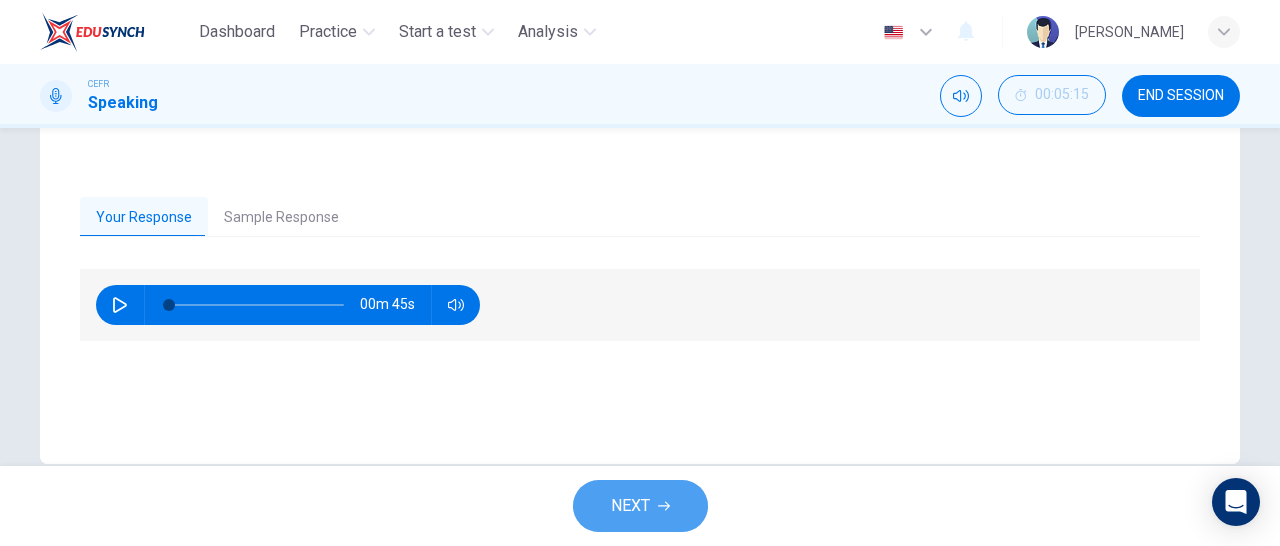 click on "NEXT" at bounding box center (640, 506) 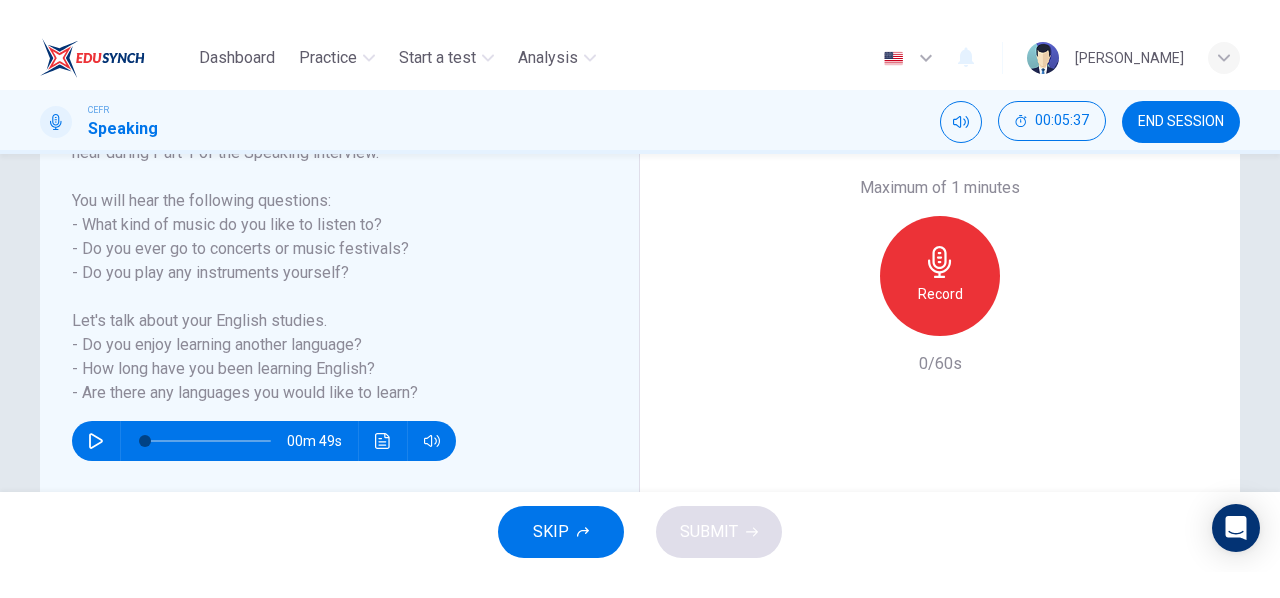 scroll, scrollTop: 348, scrollLeft: 0, axis: vertical 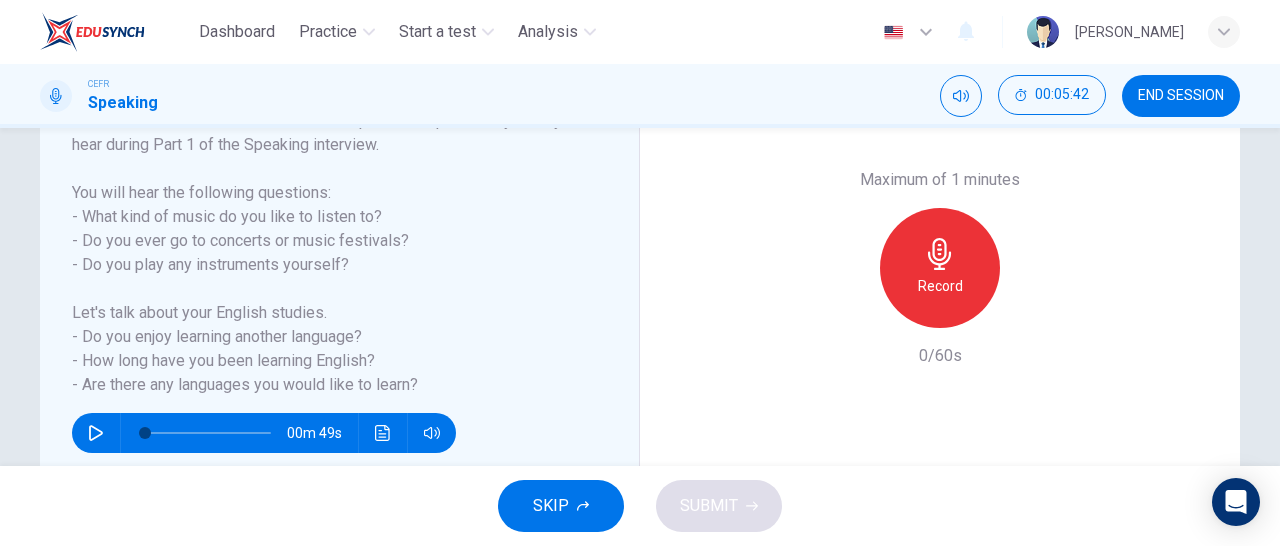 click on "Record" at bounding box center [940, 268] 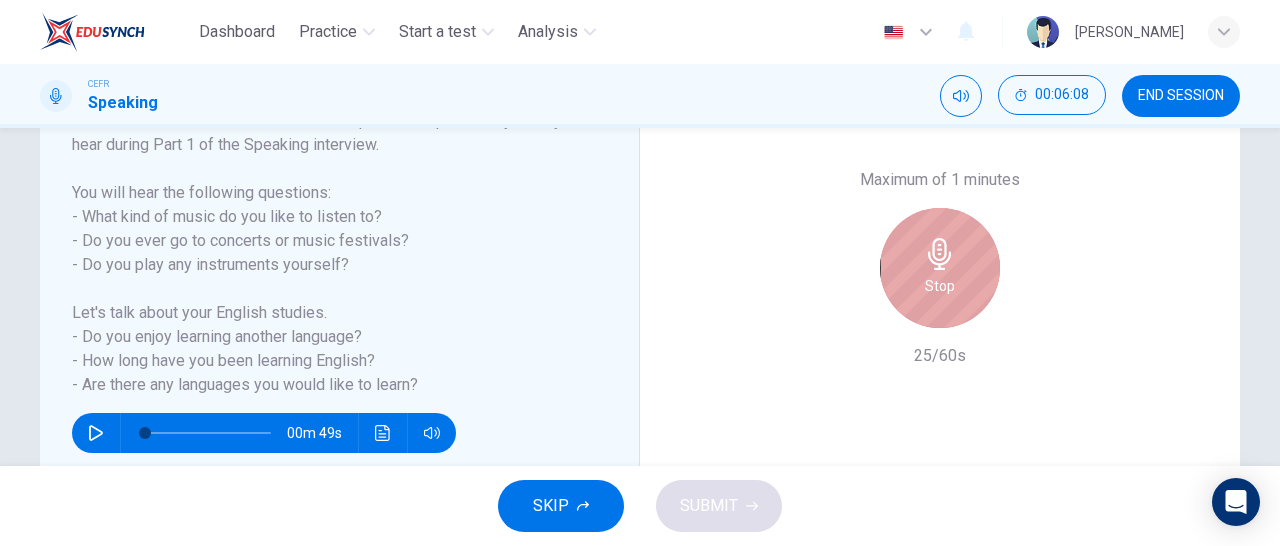 click on "Stop" at bounding box center [940, 268] 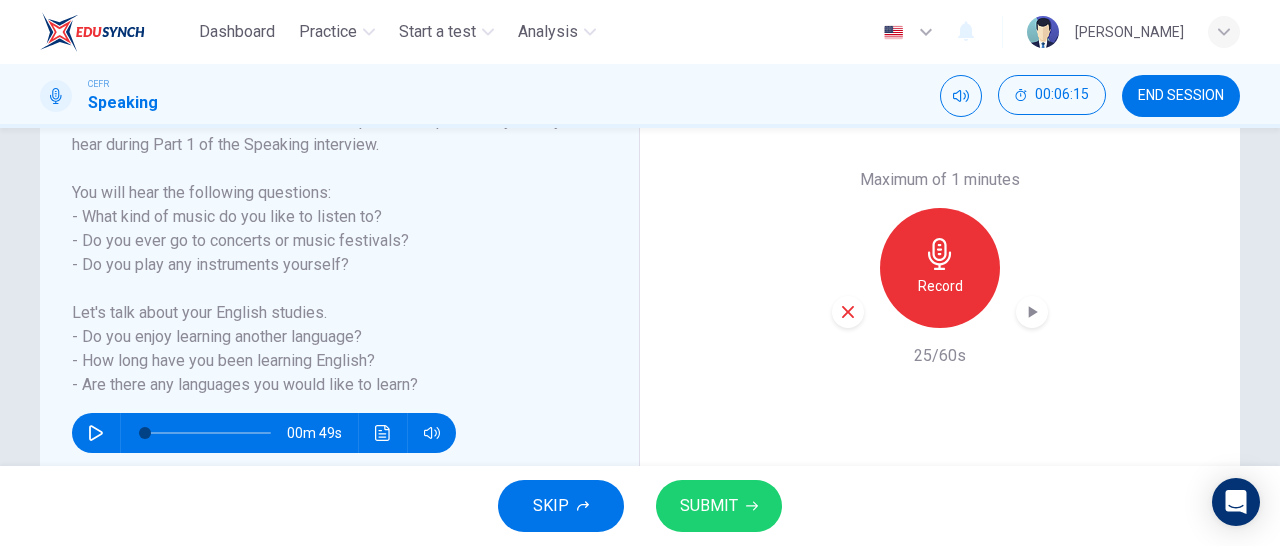 click 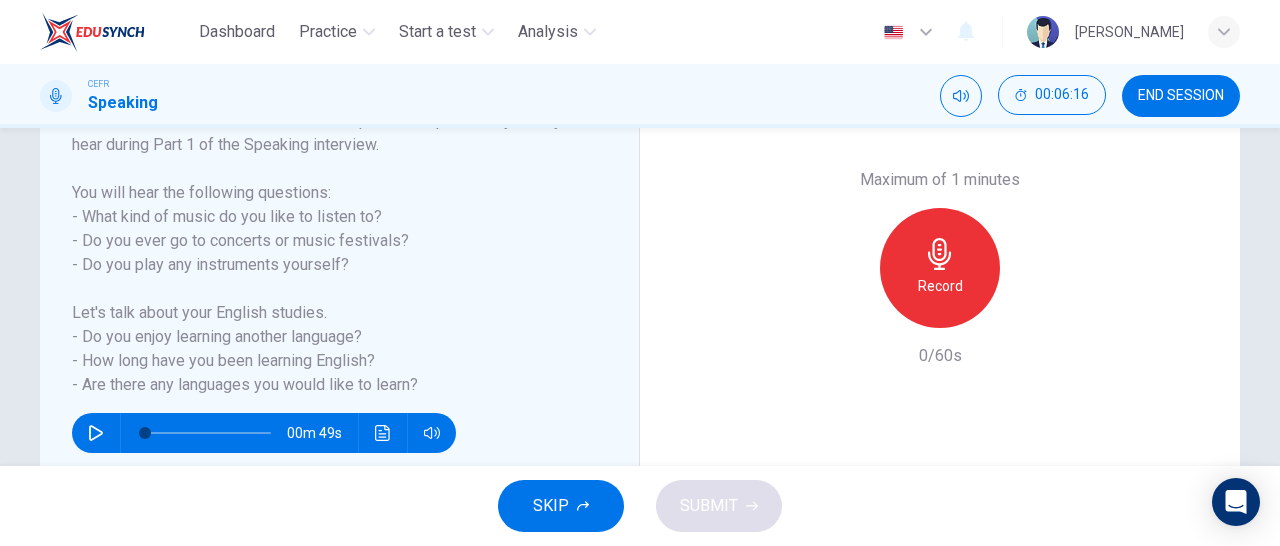 click 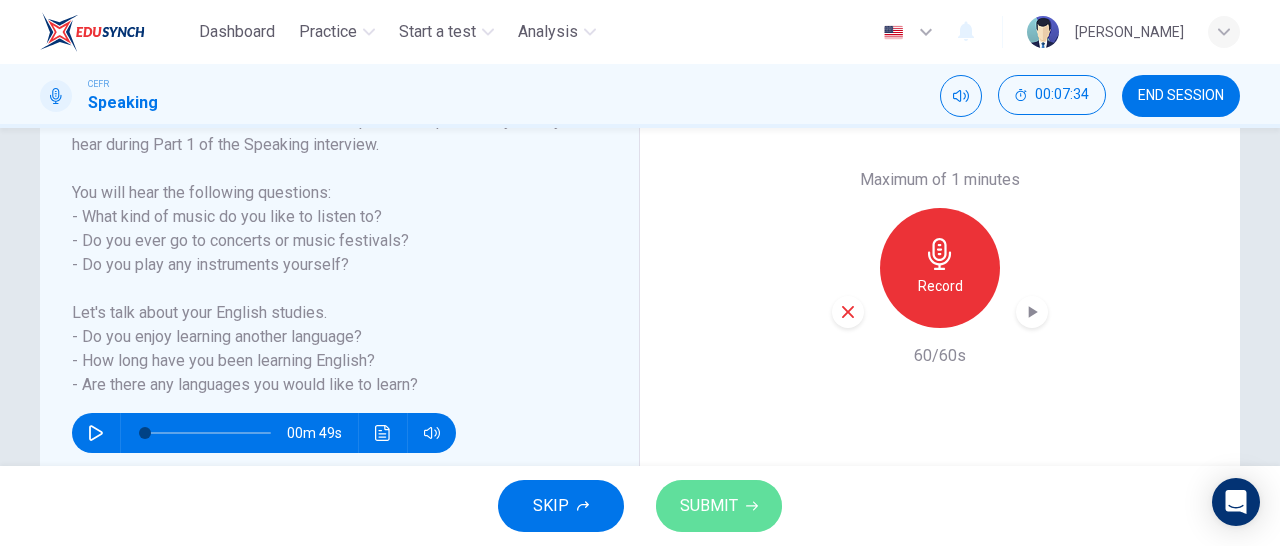 click on "SUBMIT" at bounding box center [709, 506] 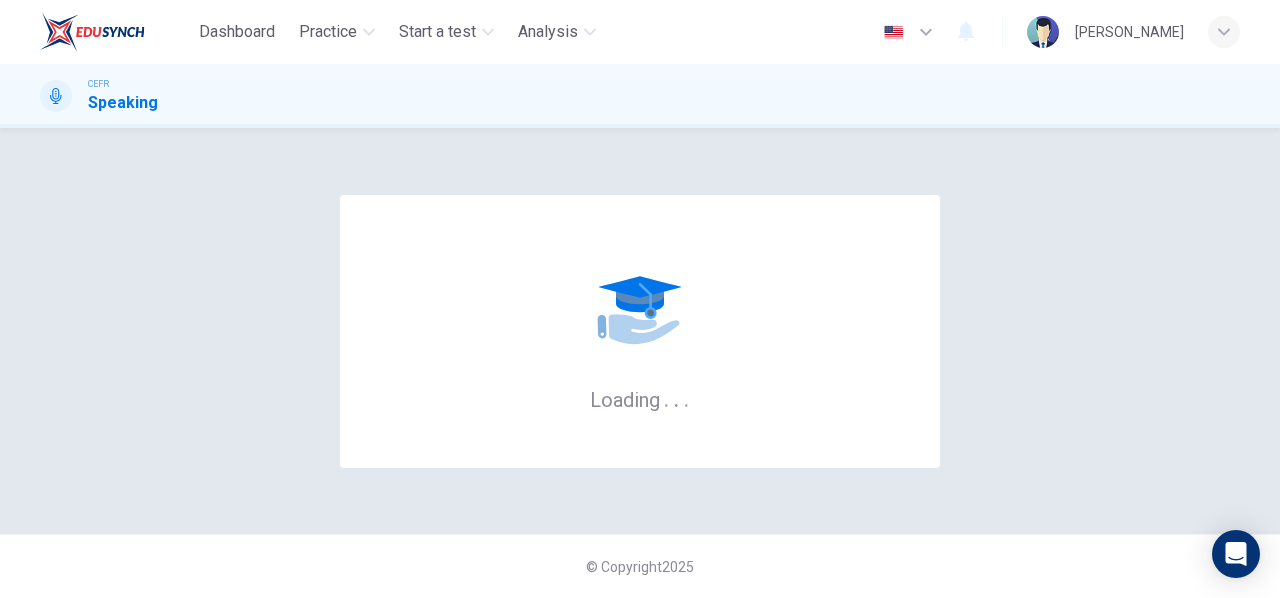 scroll, scrollTop: 0, scrollLeft: 0, axis: both 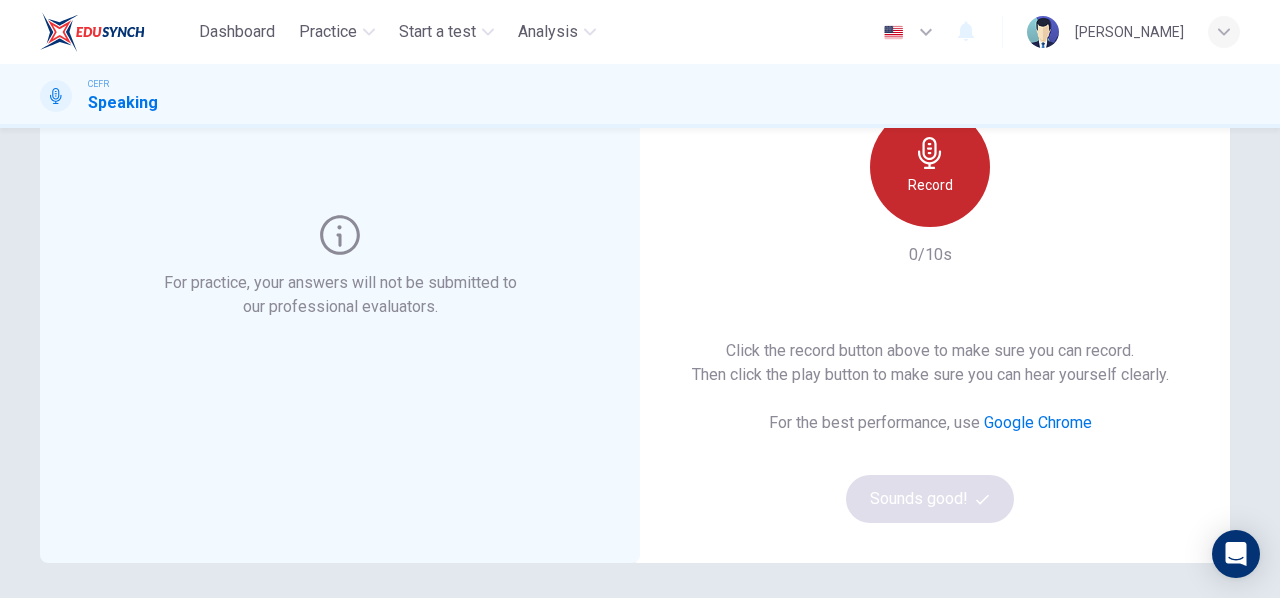 click 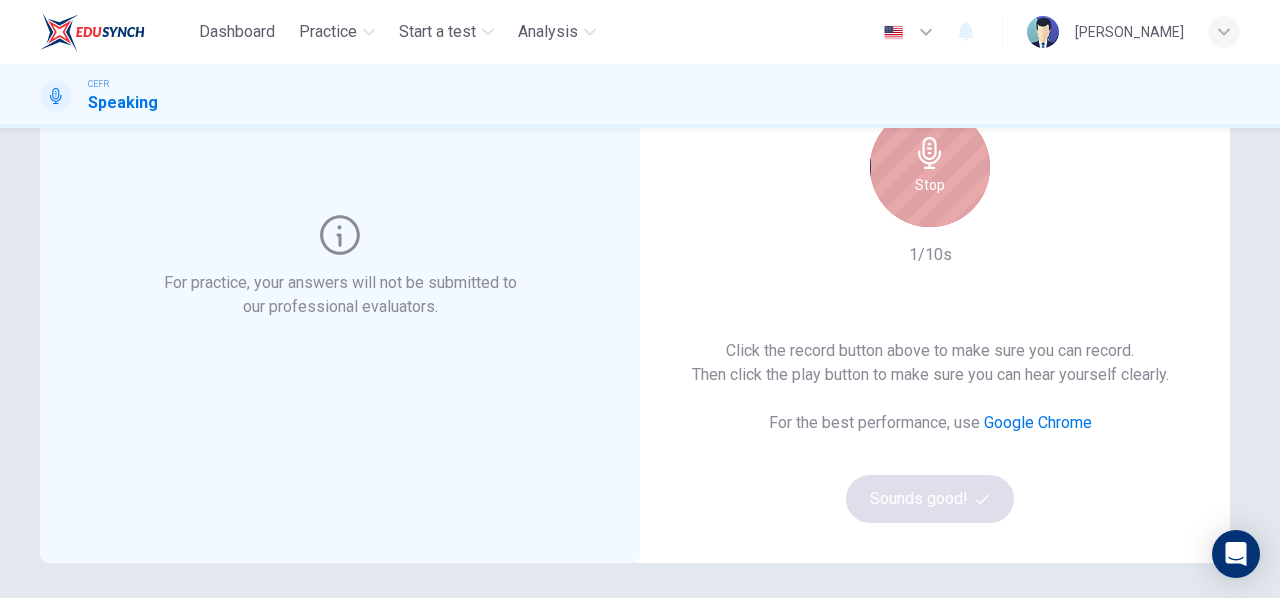 click 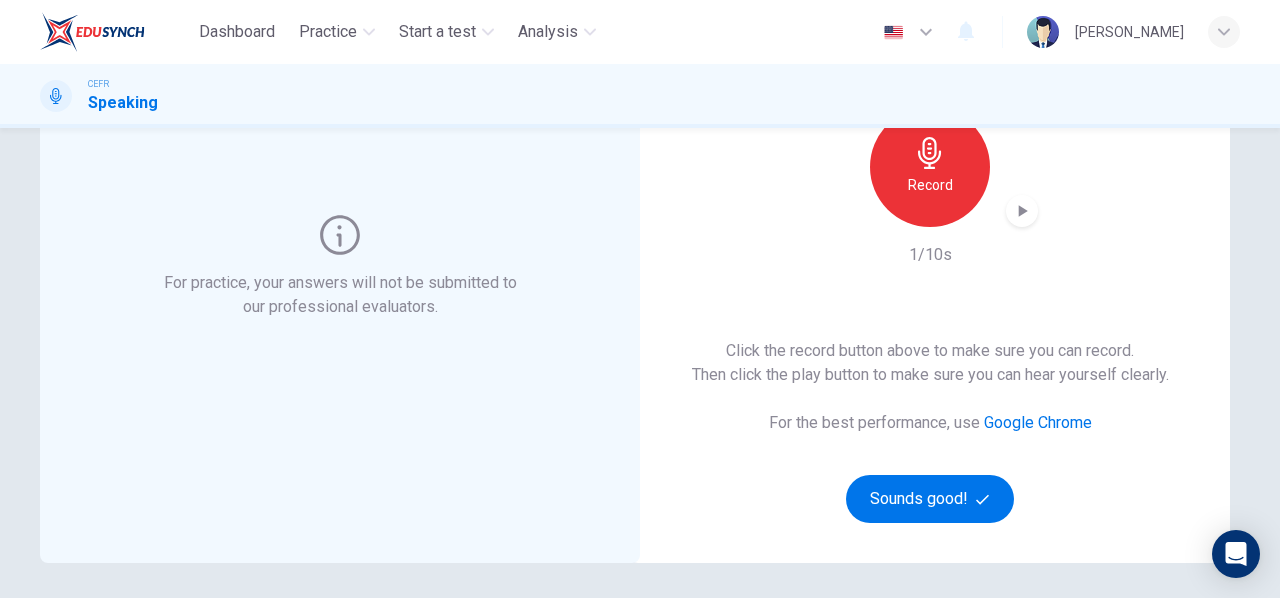 click 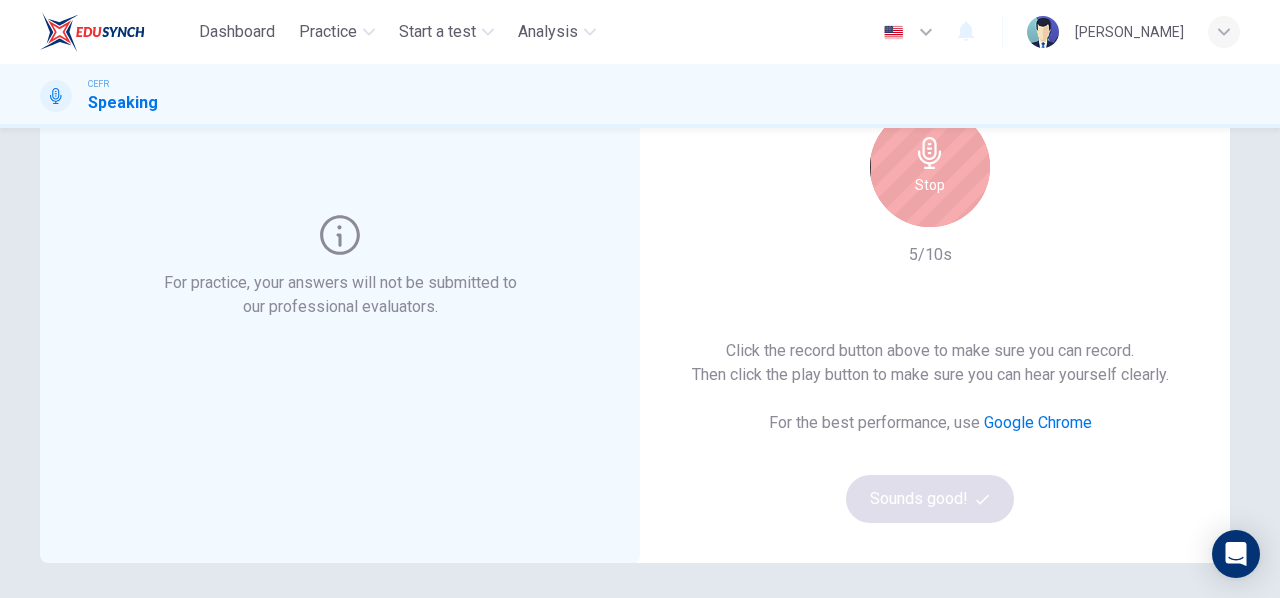 click 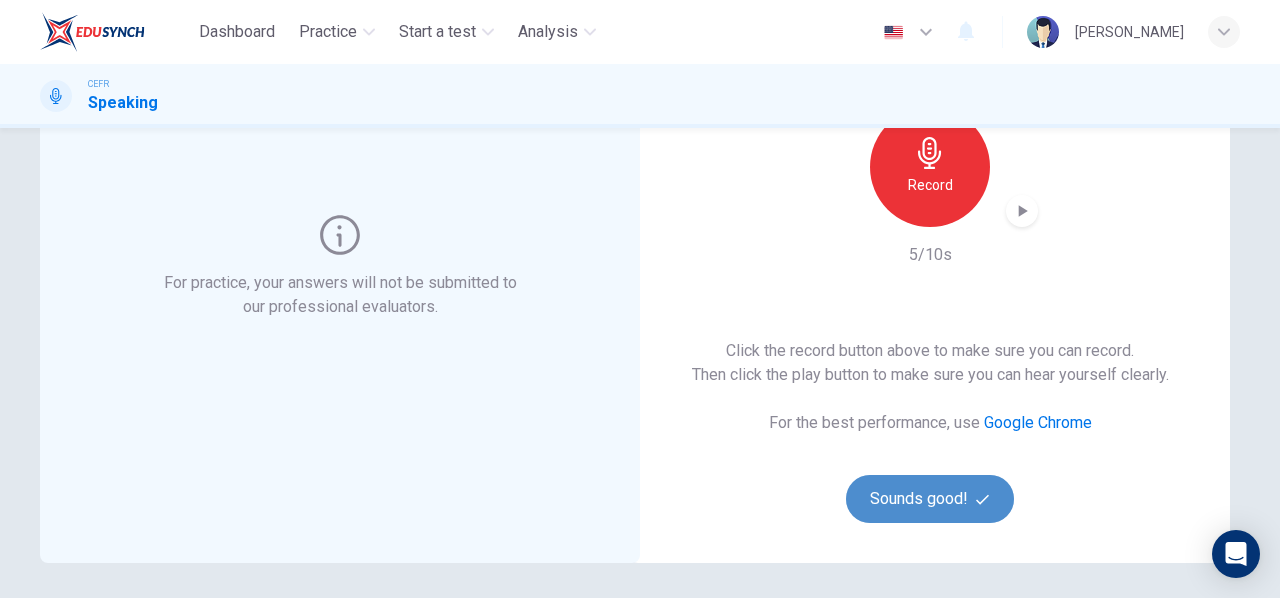 click on "Sounds good!" at bounding box center (930, 499) 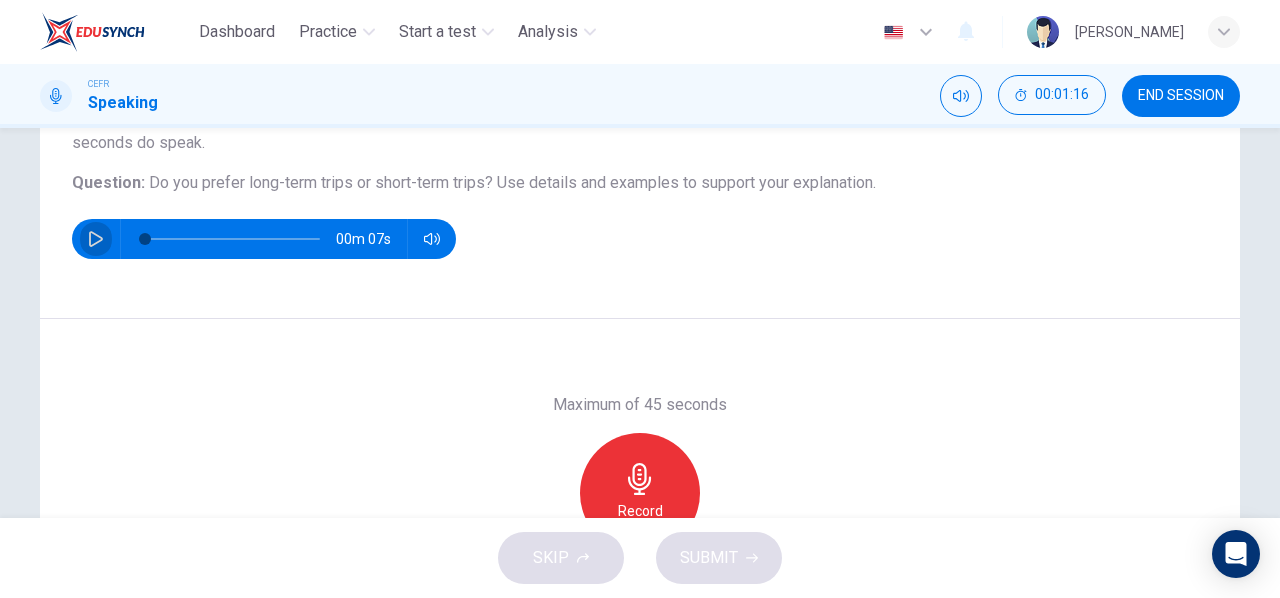 click at bounding box center [96, 239] 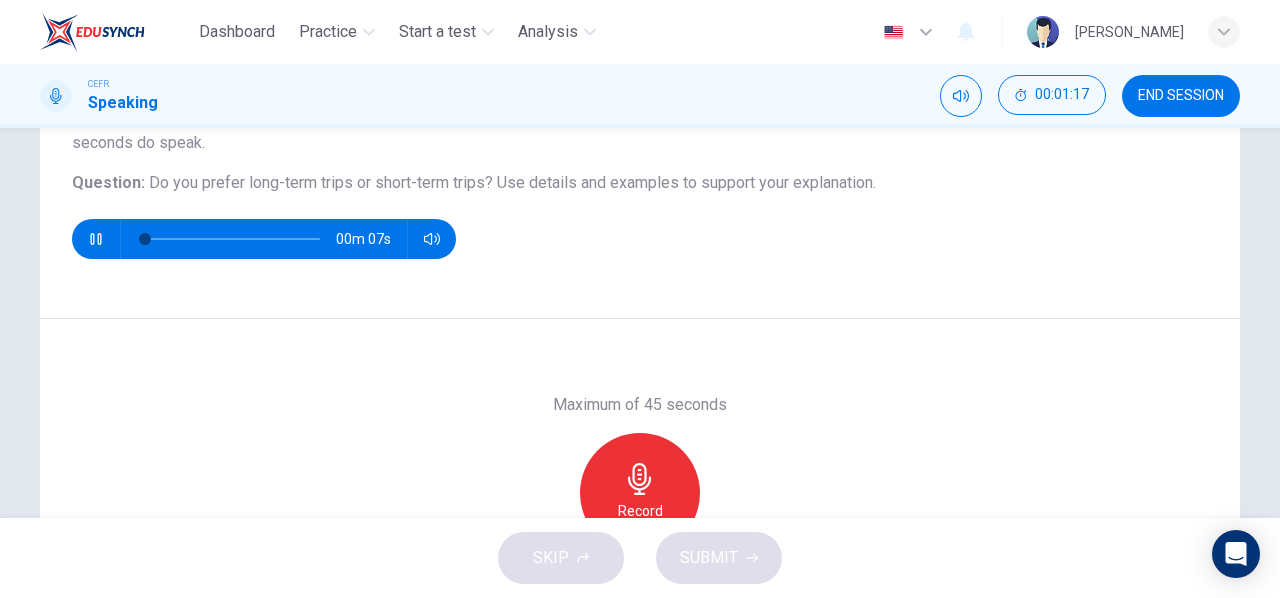 click at bounding box center [96, 239] 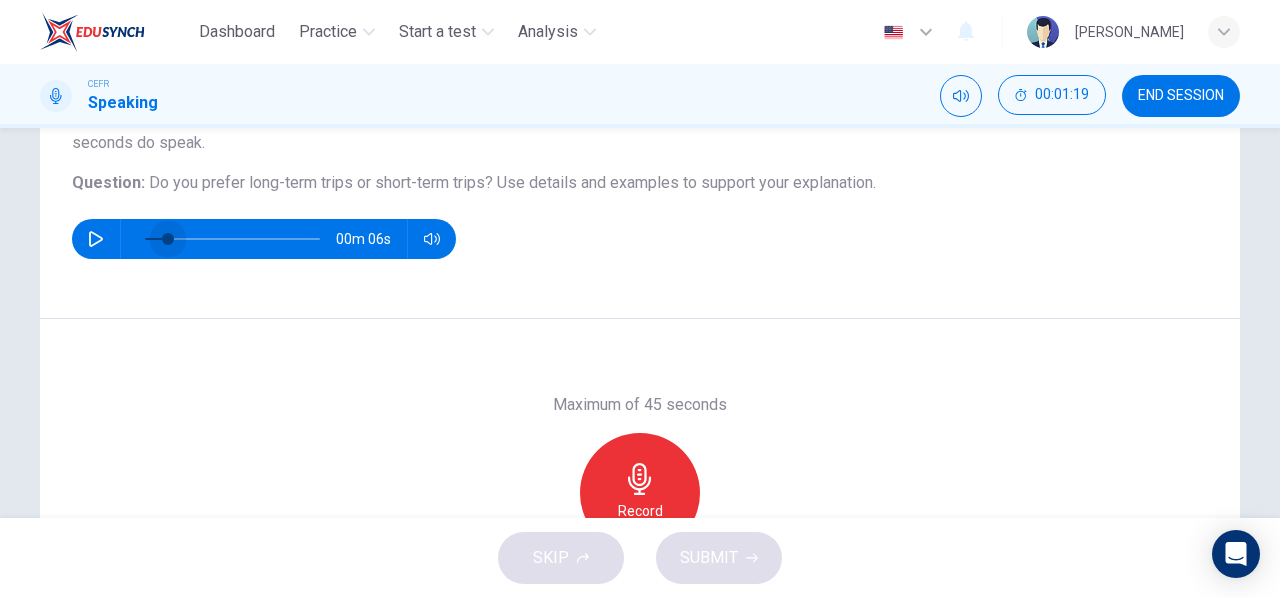 type on "0" 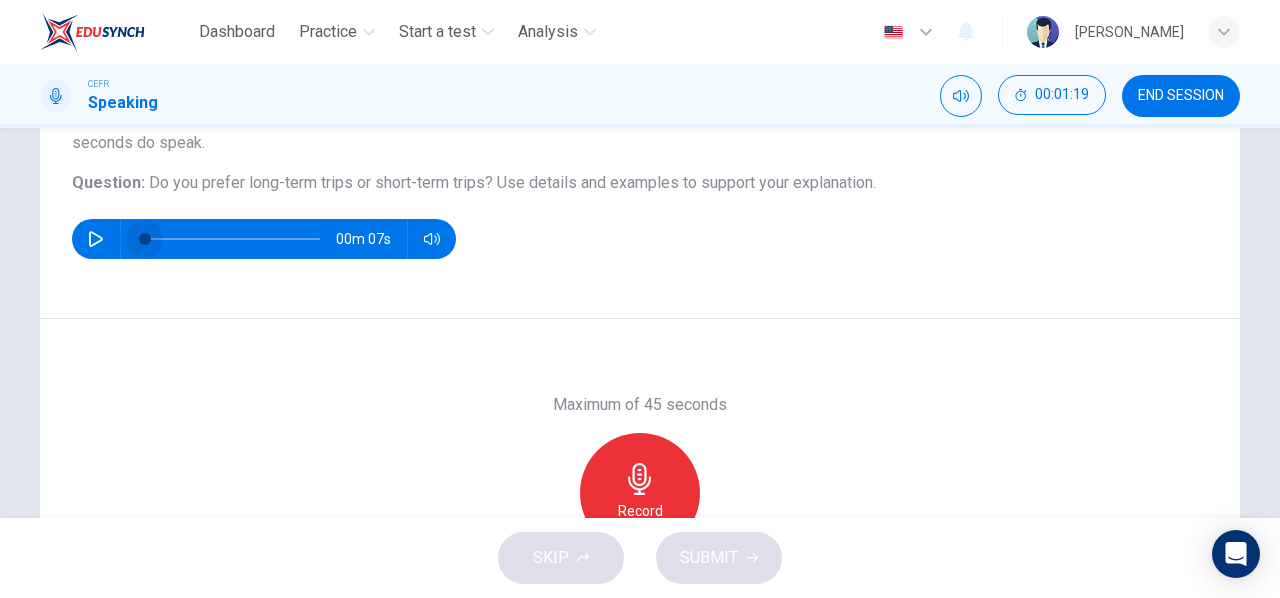 drag, startPoint x: 162, startPoint y: 245, endPoint x: 134, endPoint y: 243, distance: 28.071337 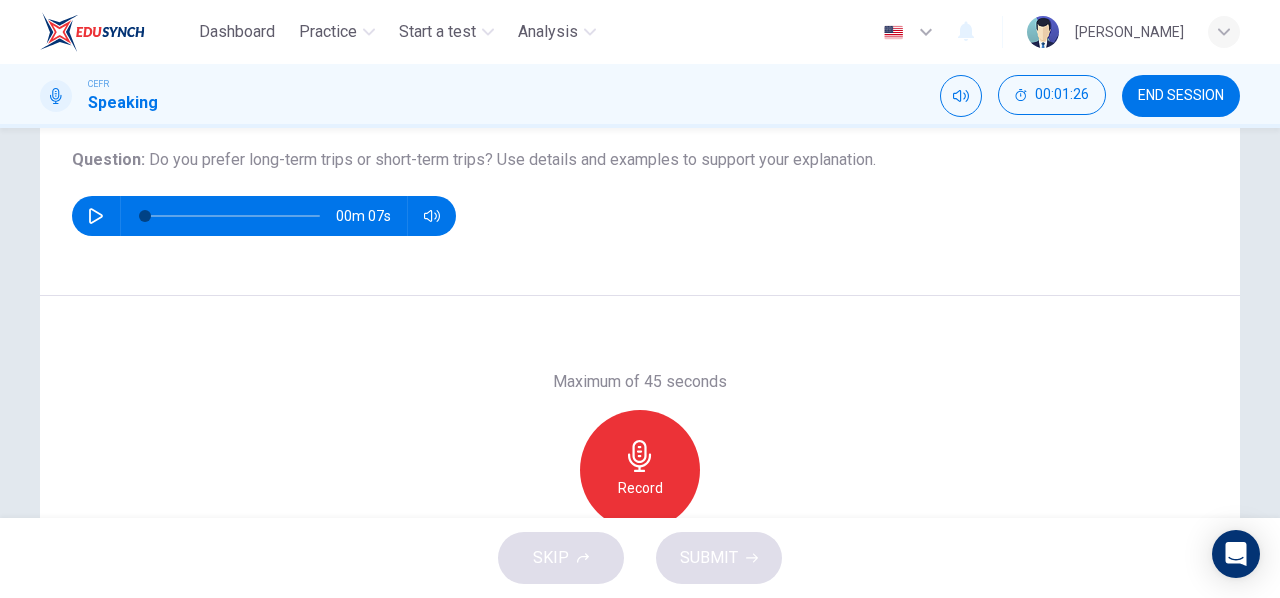 scroll, scrollTop: 219, scrollLeft: 0, axis: vertical 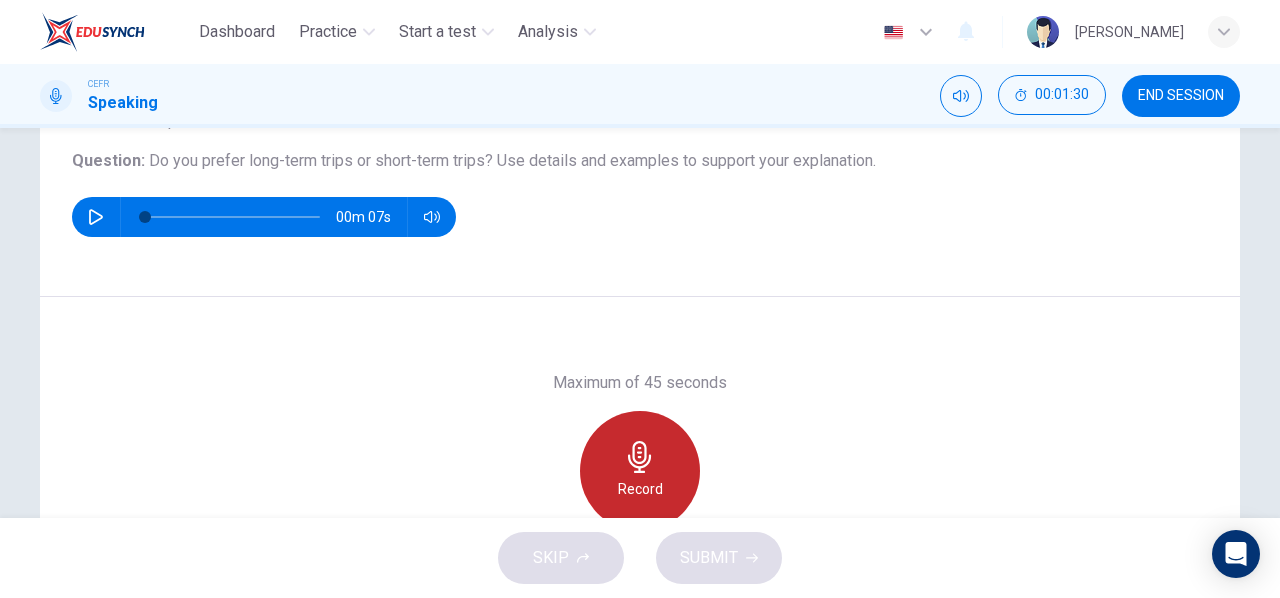 click 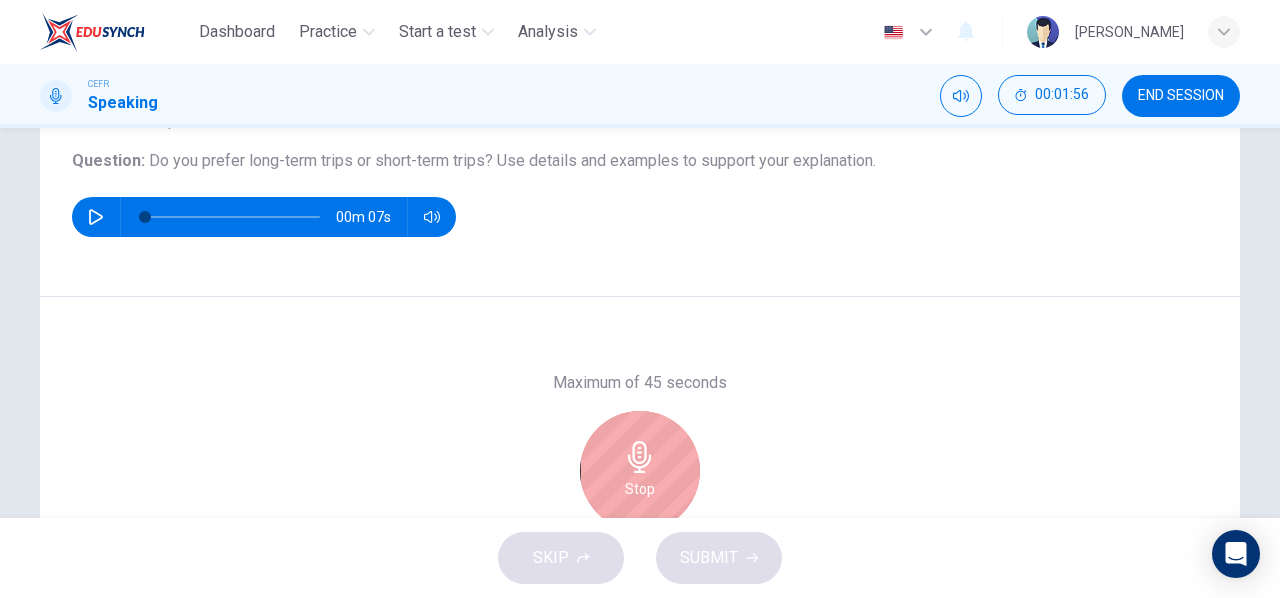 click 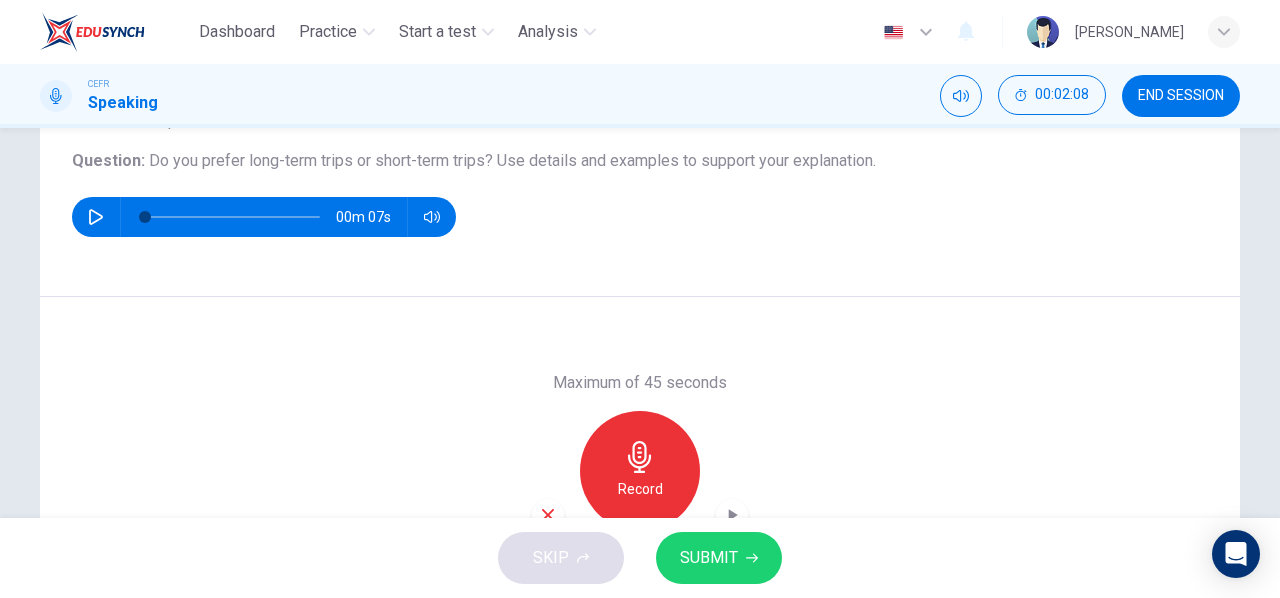 type 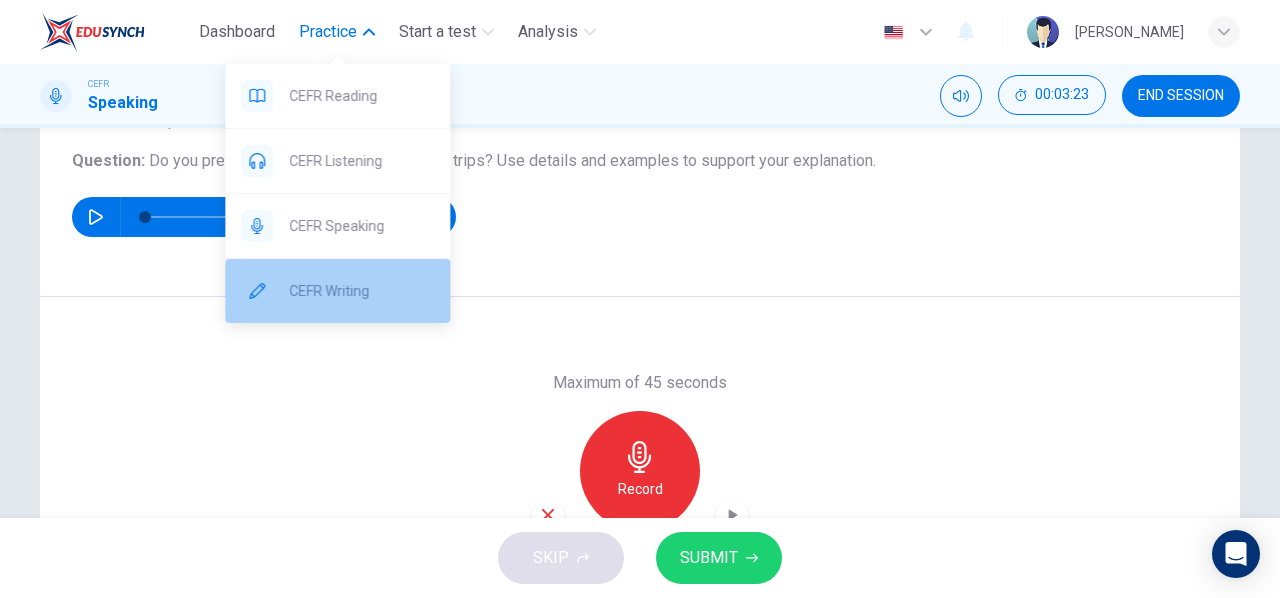 click on "CEFR Writing" at bounding box center (361, 291) 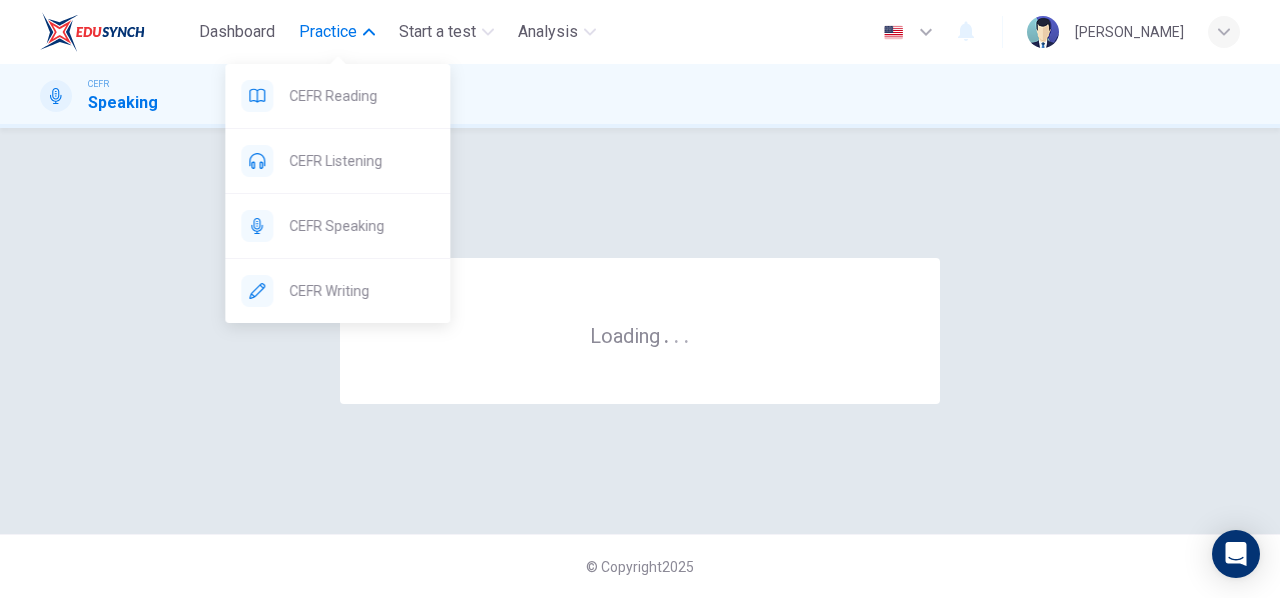 scroll, scrollTop: 0, scrollLeft: 0, axis: both 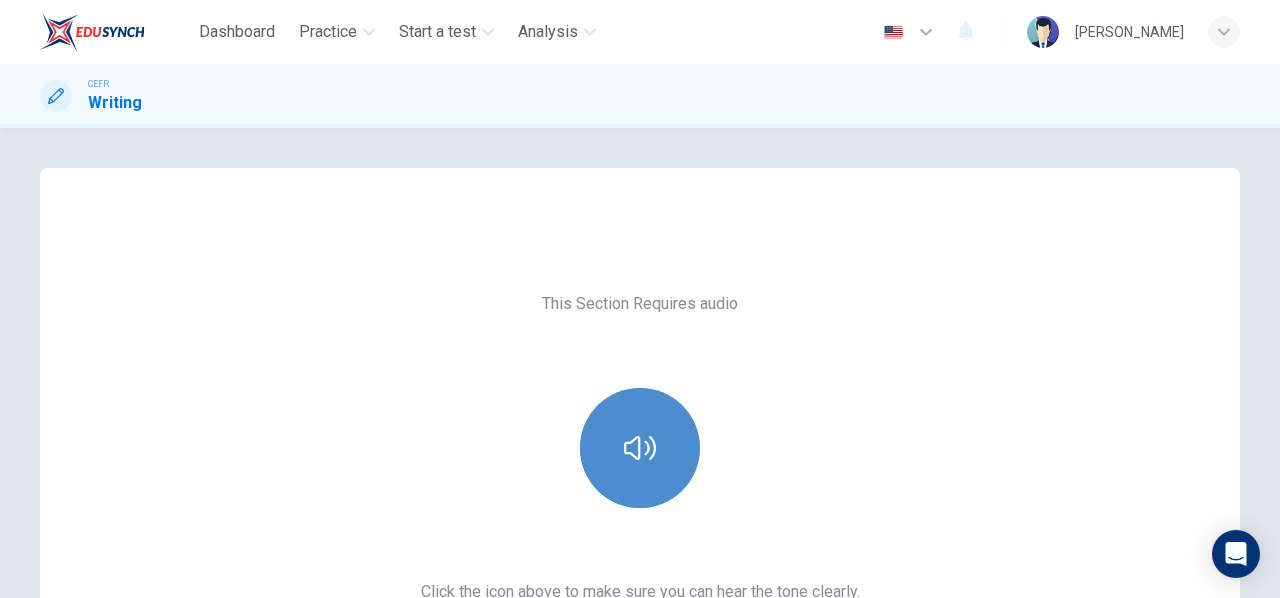 click 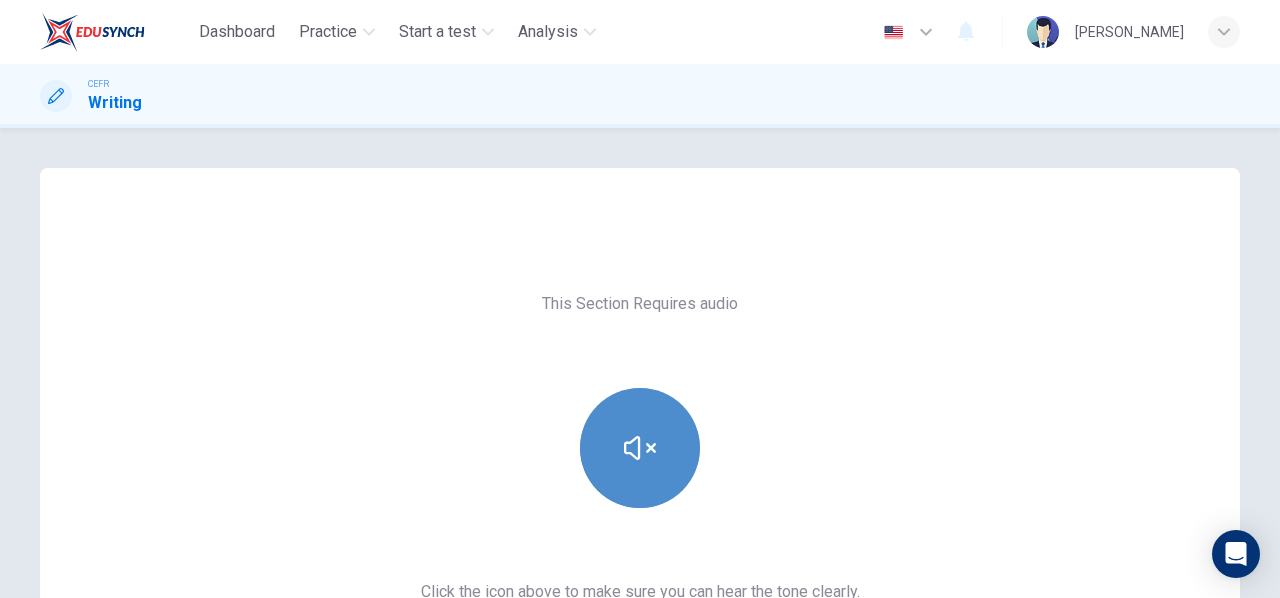 click 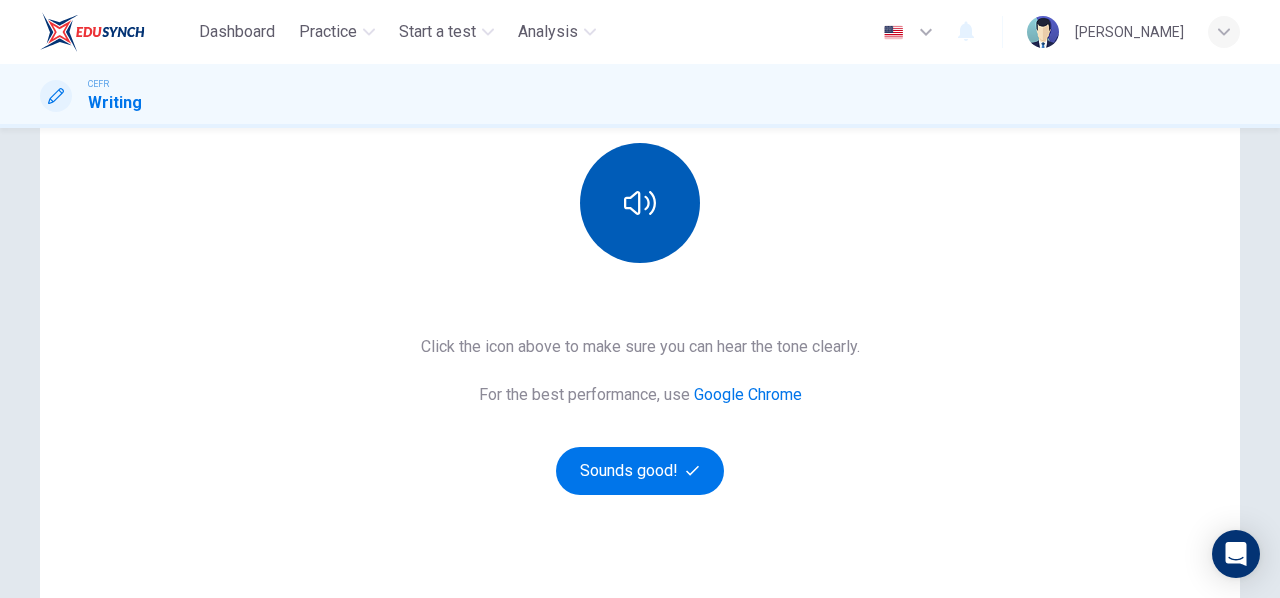 scroll, scrollTop: 246, scrollLeft: 0, axis: vertical 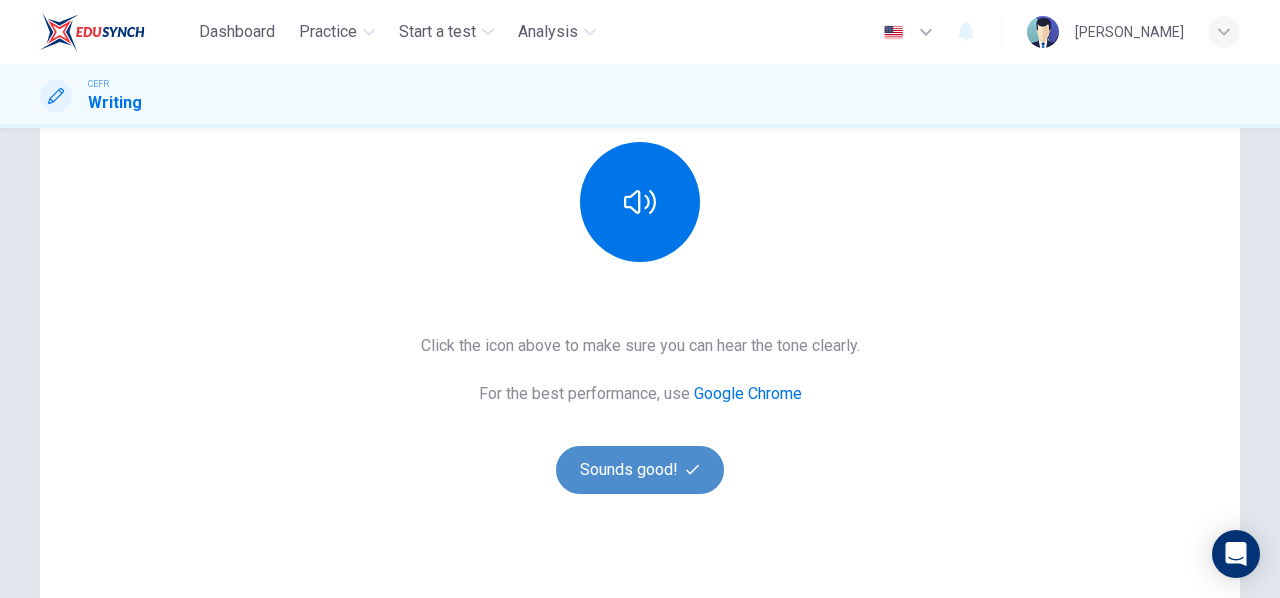 click on "Sounds good!" at bounding box center (640, 470) 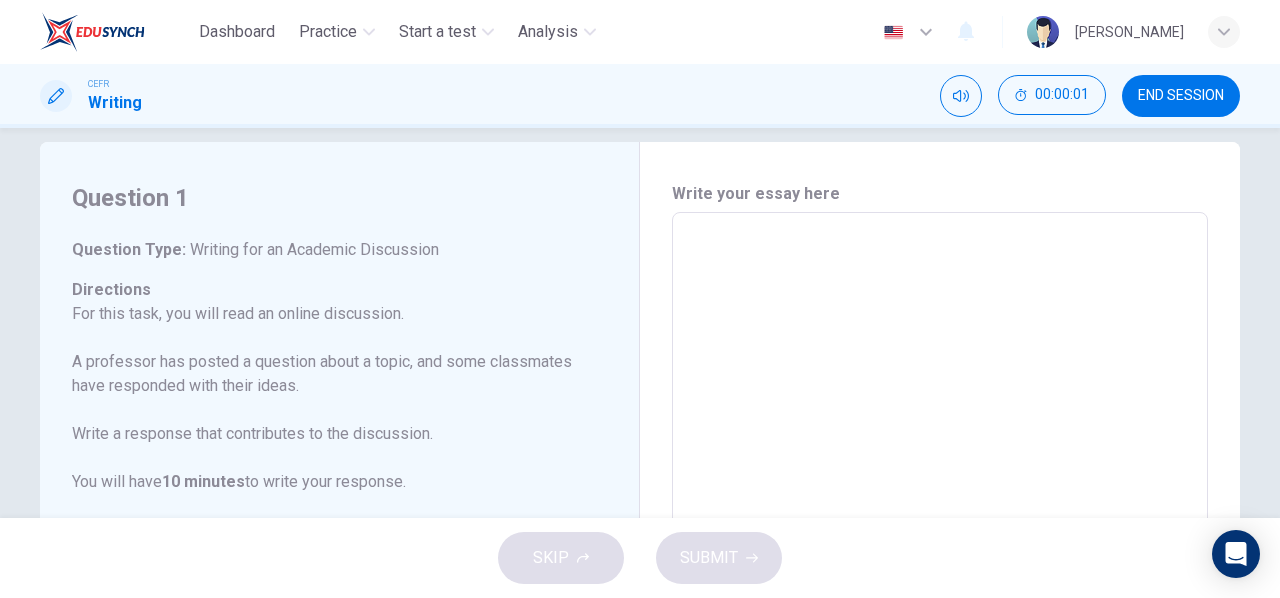 scroll, scrollTop: 25, scrollLeft: 0, axis: vertical 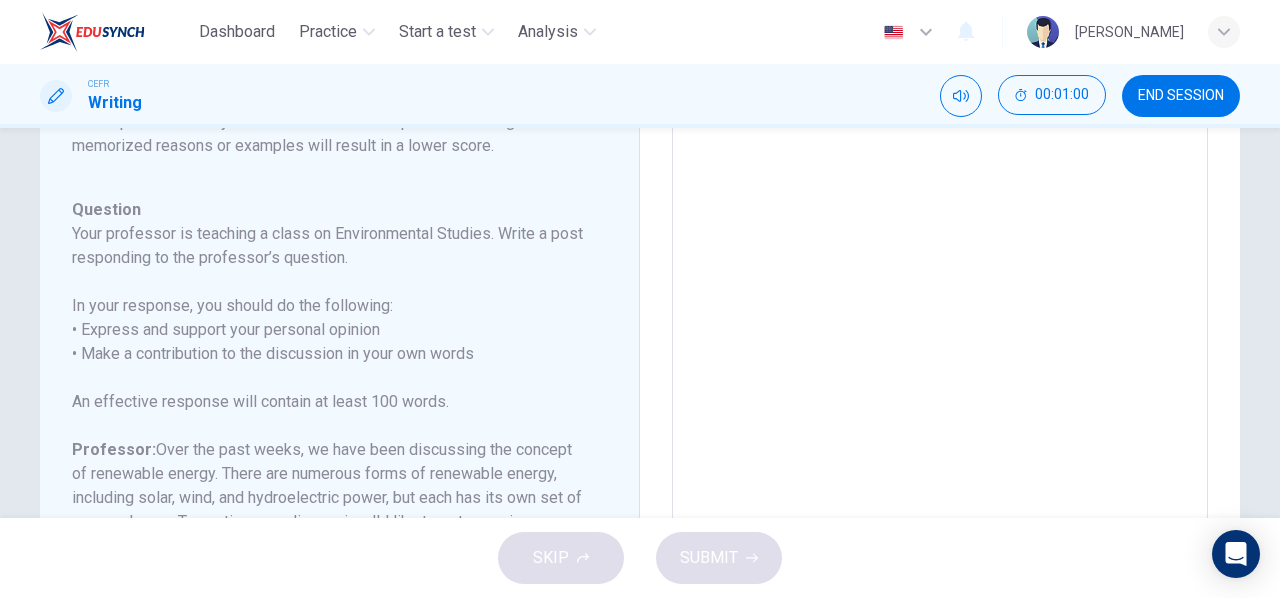 click at bounding box center (940, 393) 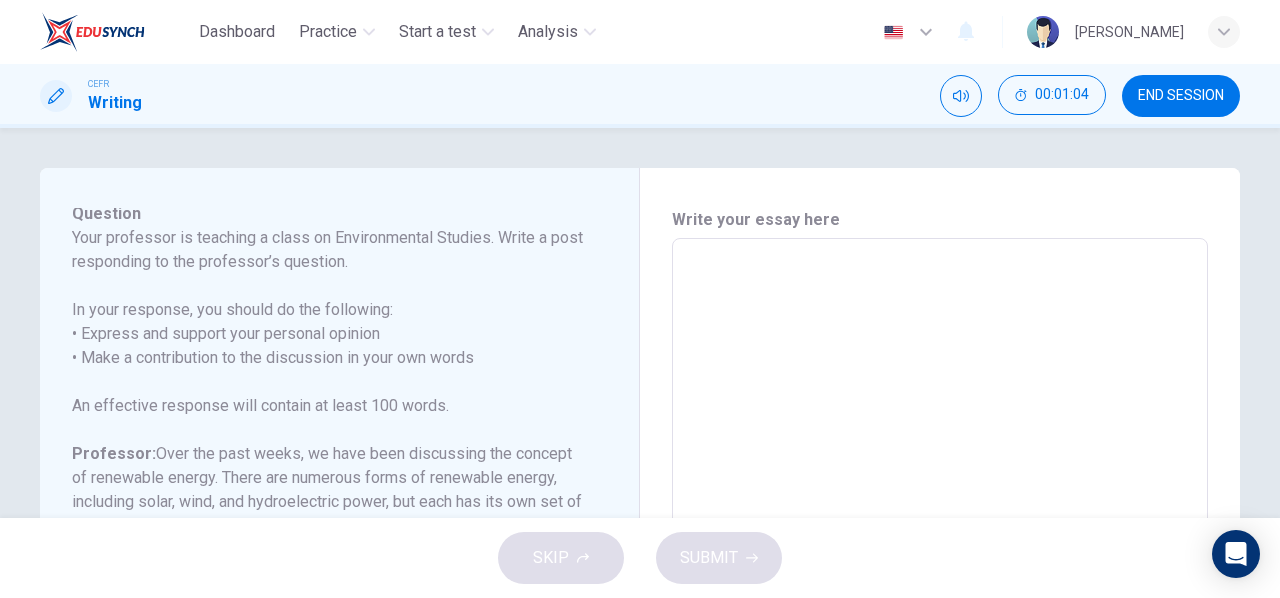 scroll, scrollTop: 438, scrollLeft: 0, axis: vertical 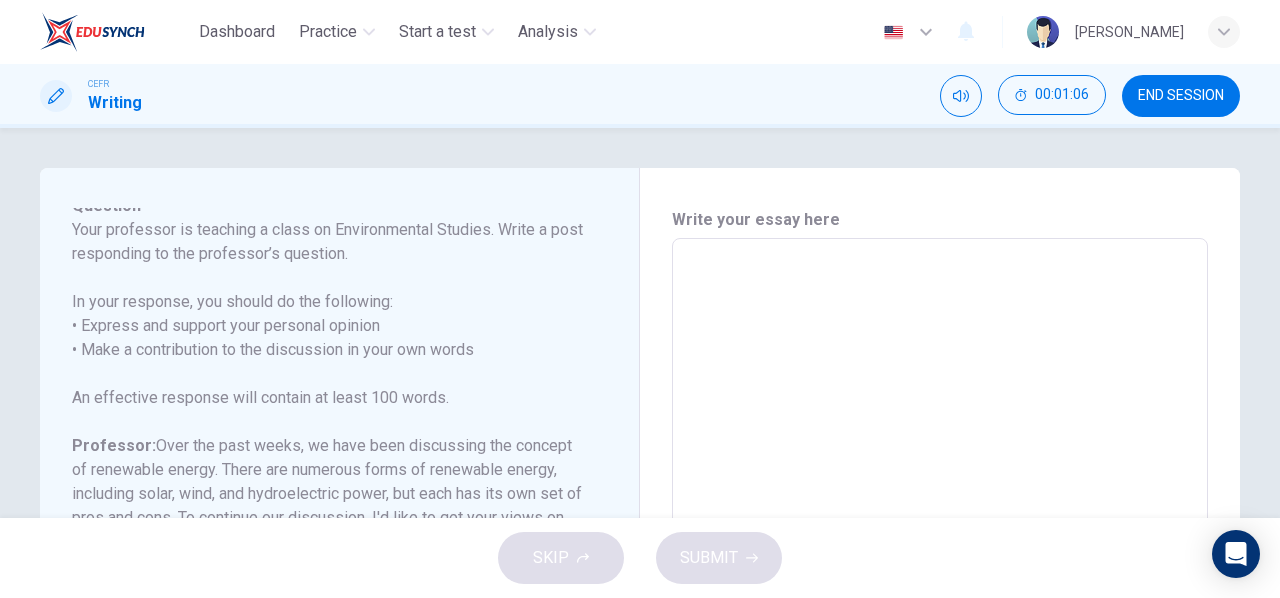 type on "K" 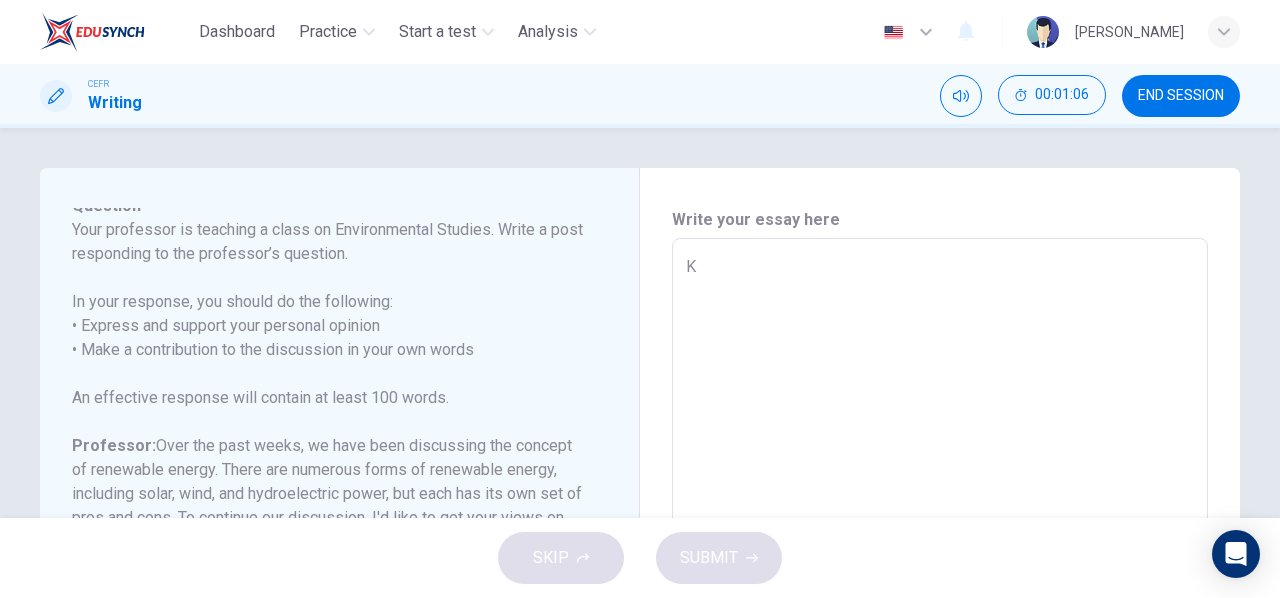 type on "x" 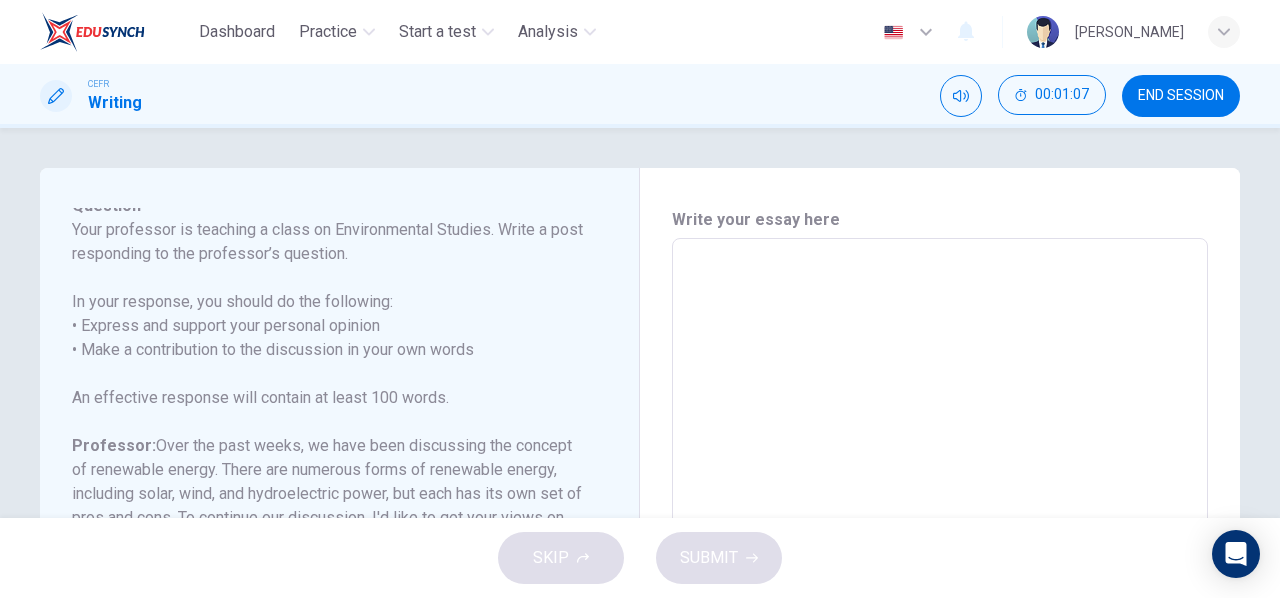 type on "I" 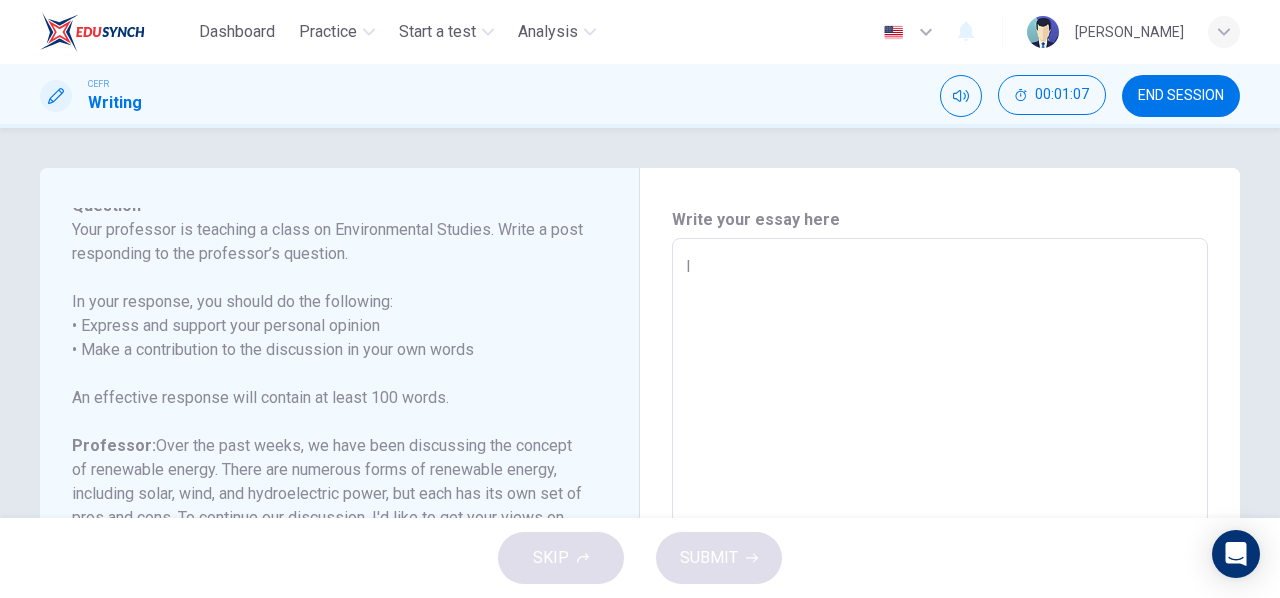 type on "x" 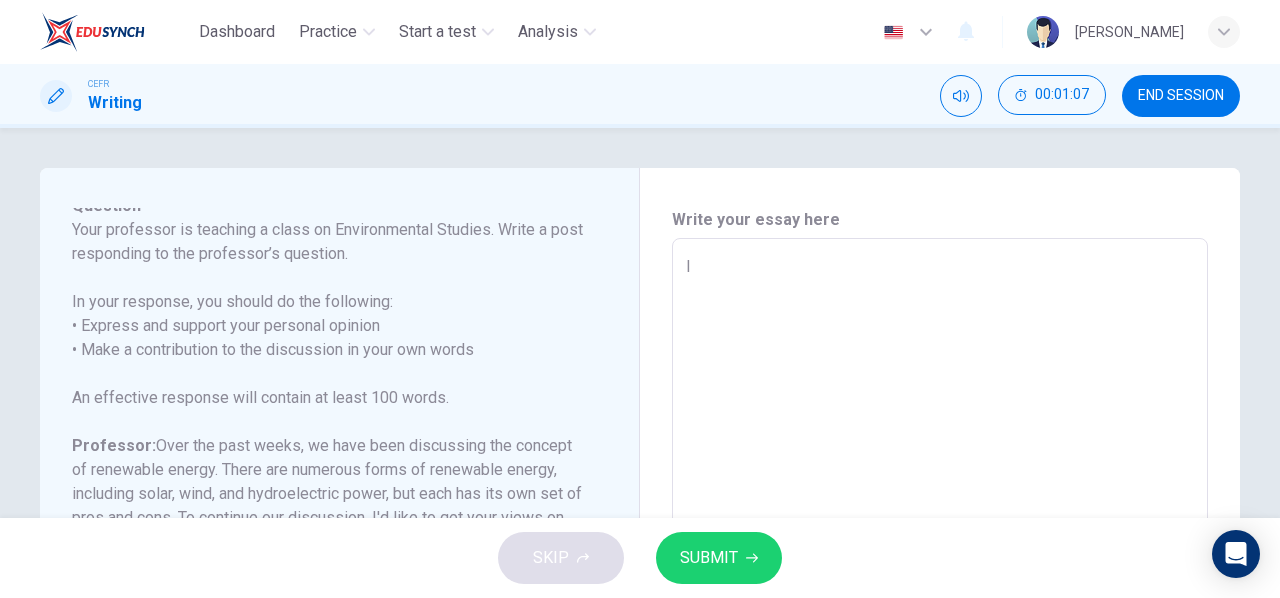 type on "In" 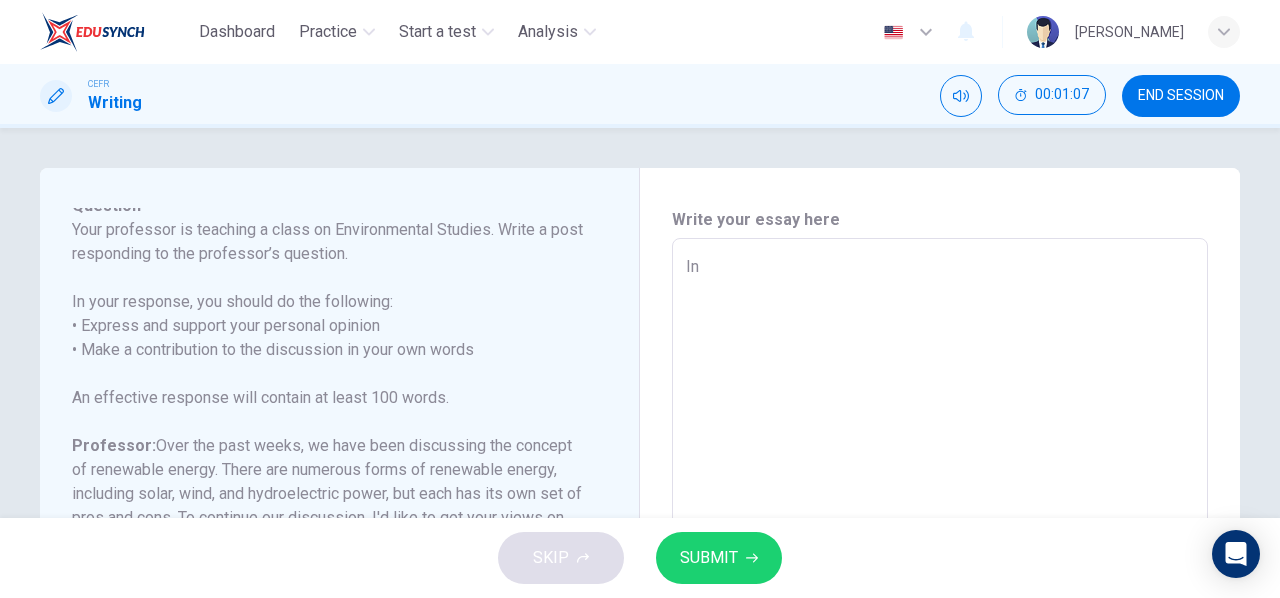 type on "x" 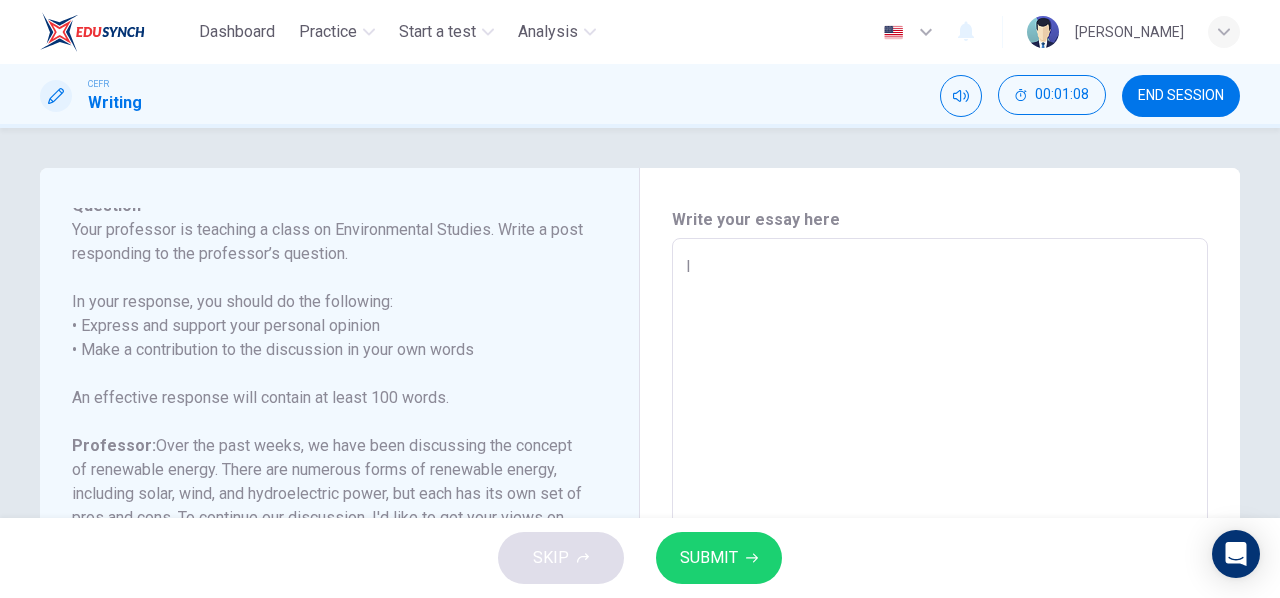 type on "In" 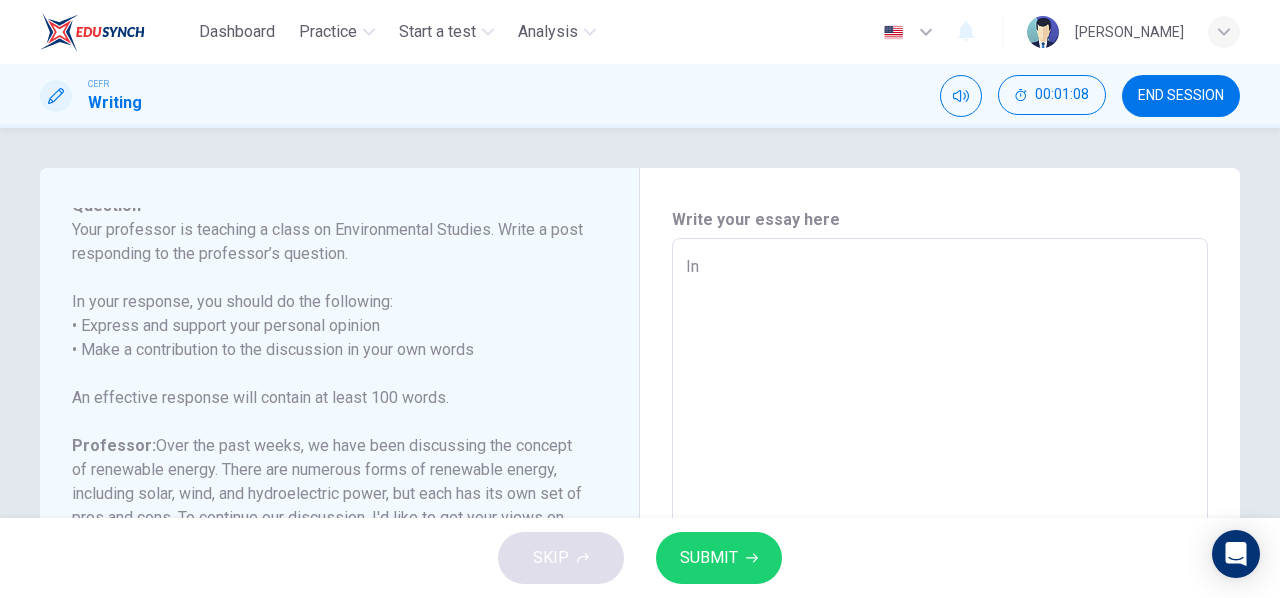 type on "In" 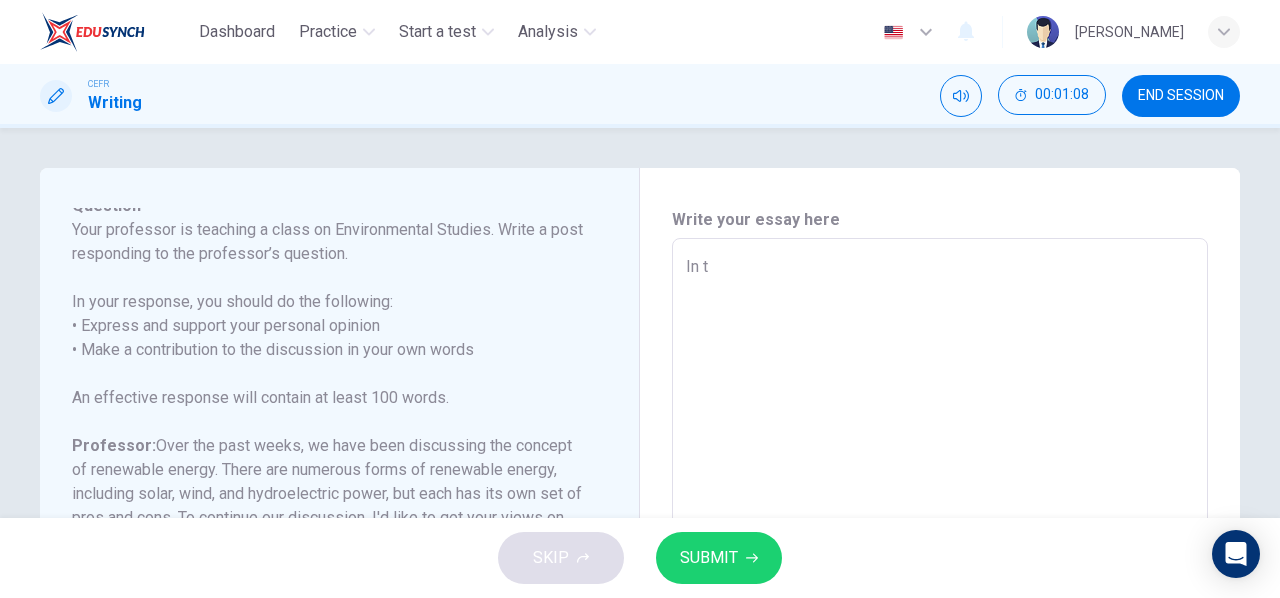 type on "x" 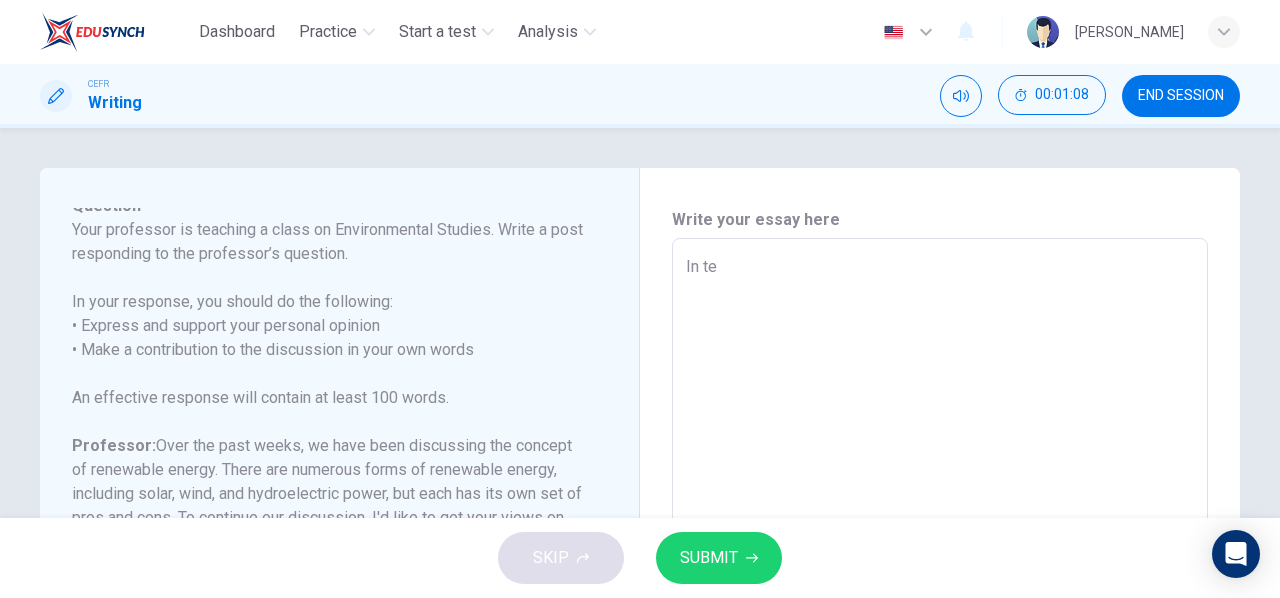 type on "x" 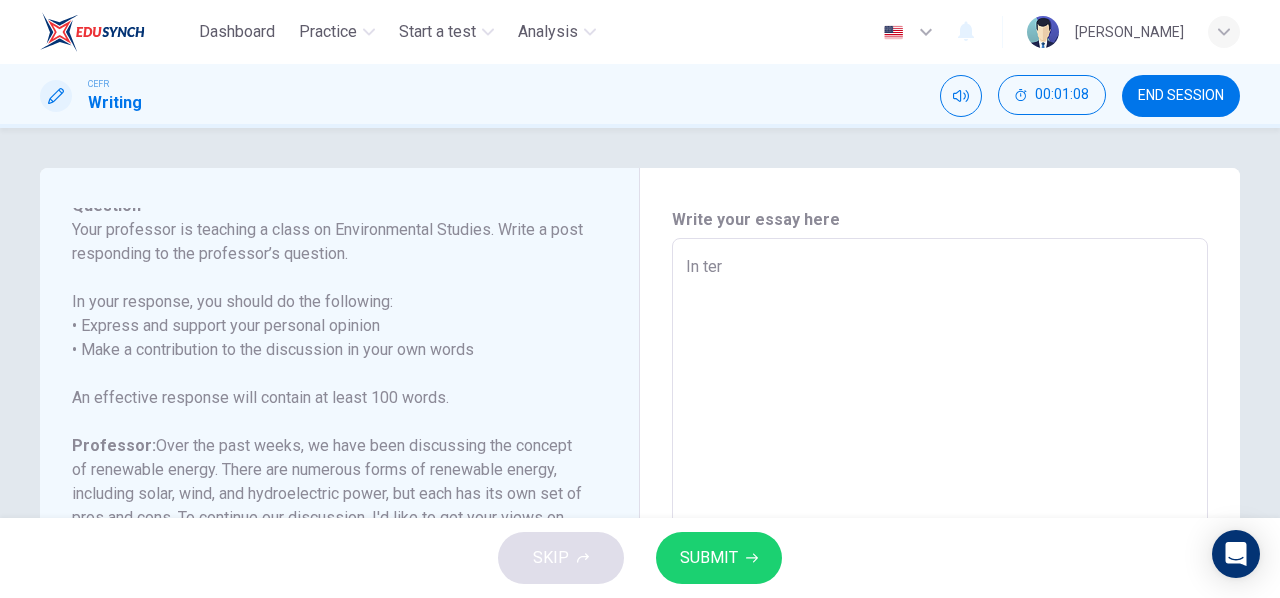 type on "x" 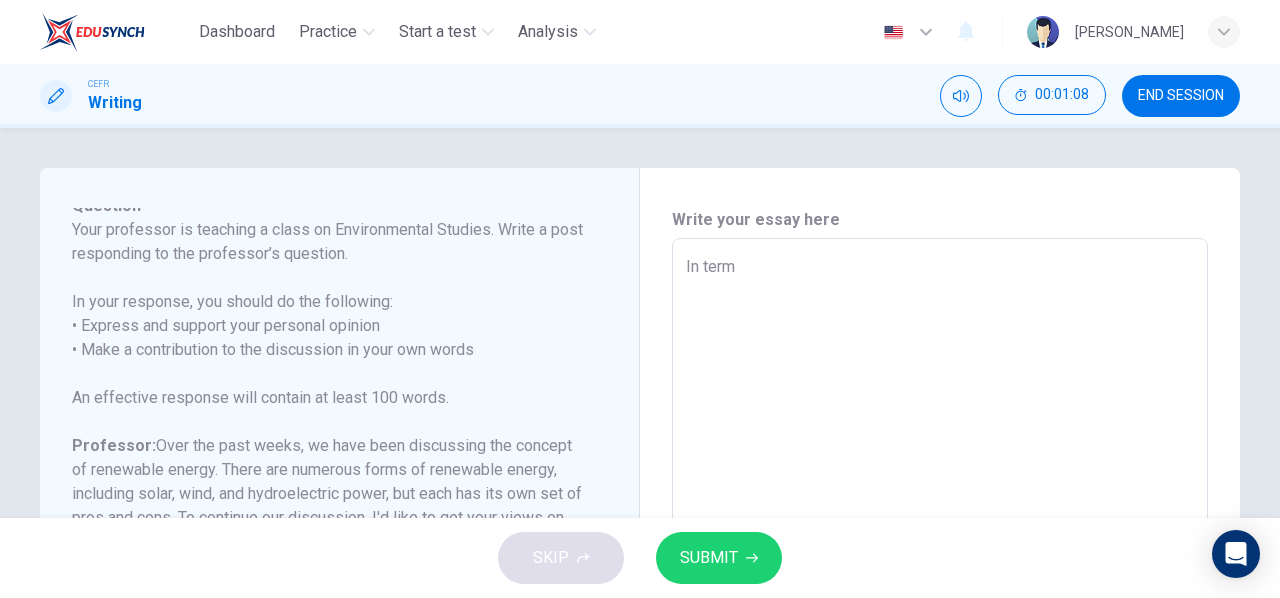 type on "x" 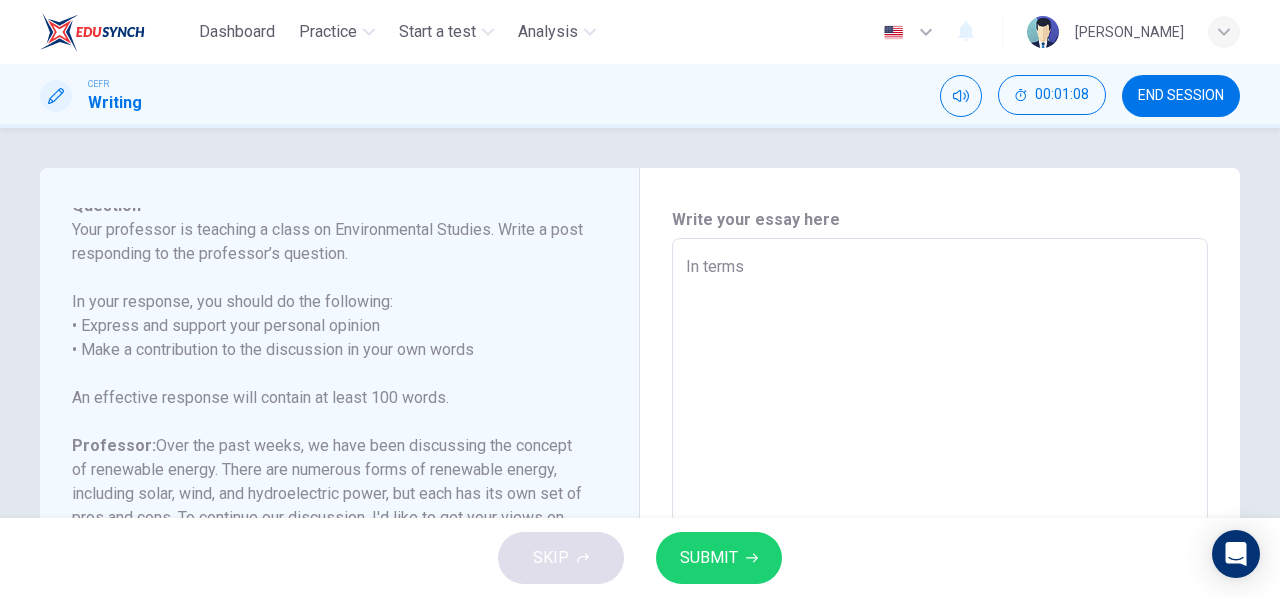 type on "x" 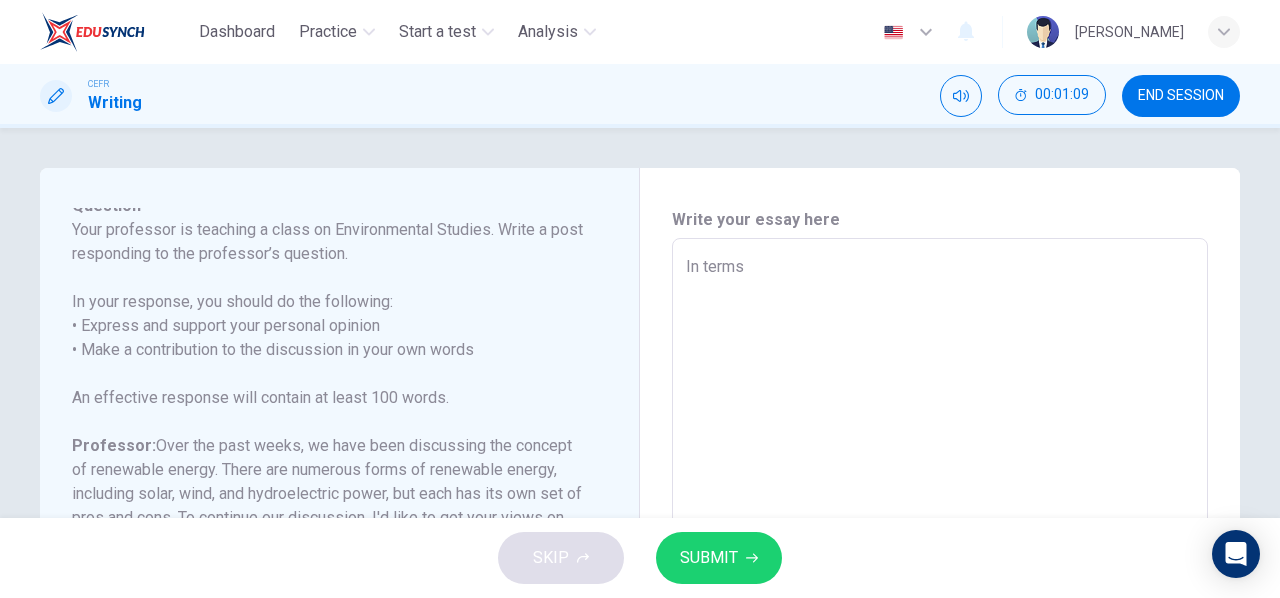 type on "In terms" 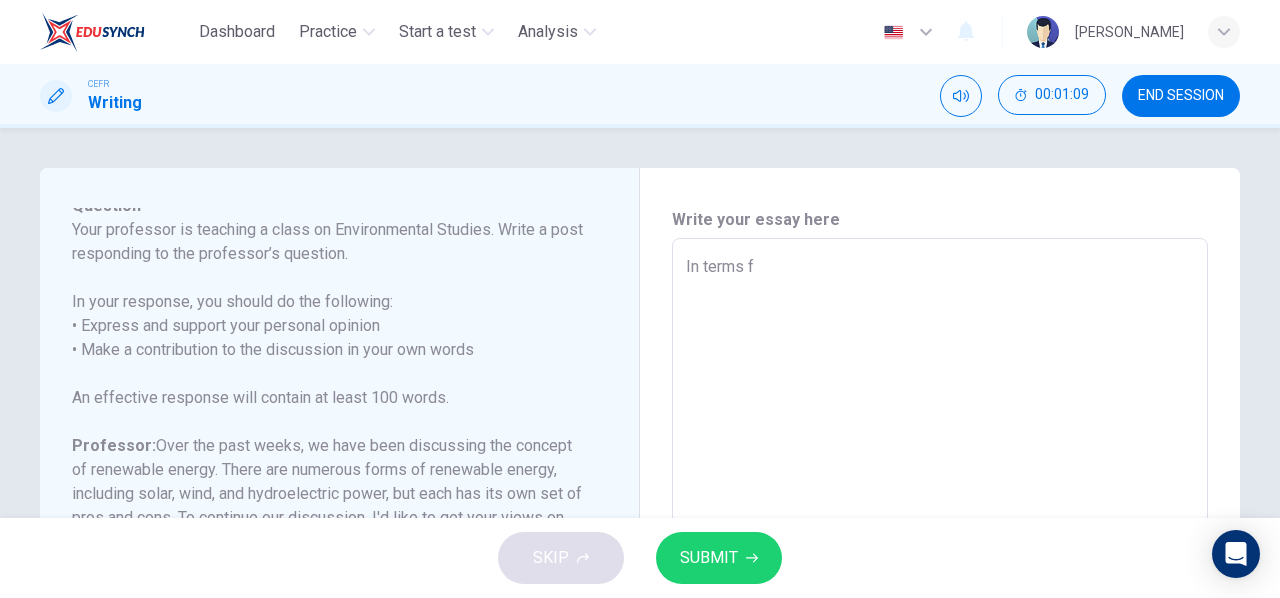 type on "In terms fo" 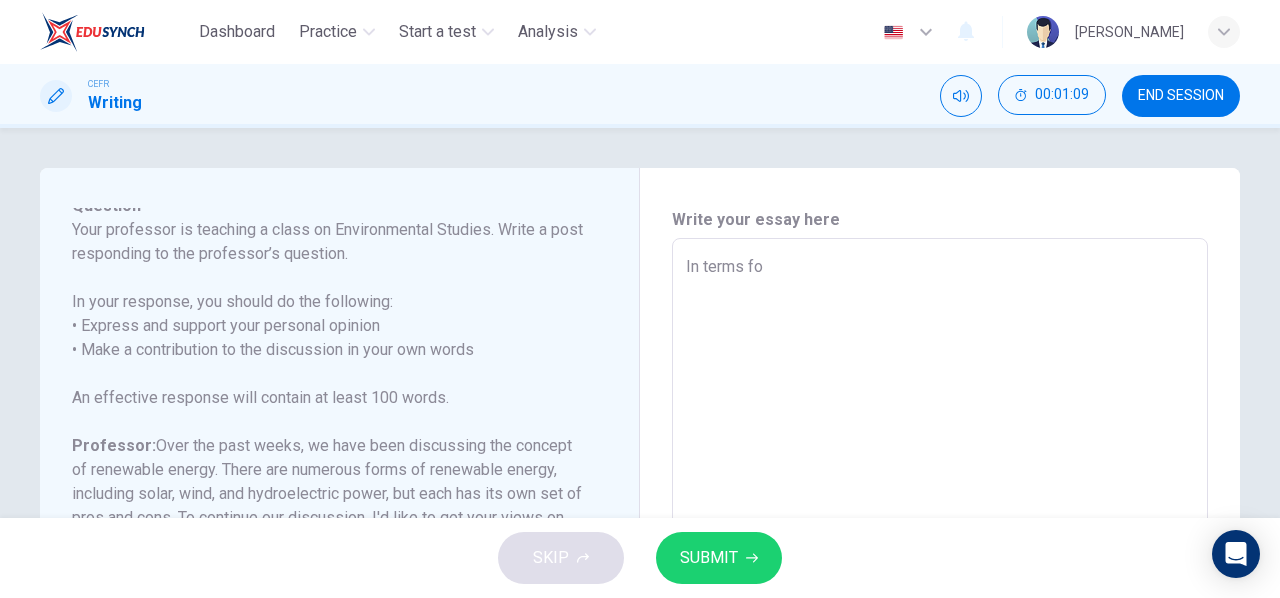 type on "x" 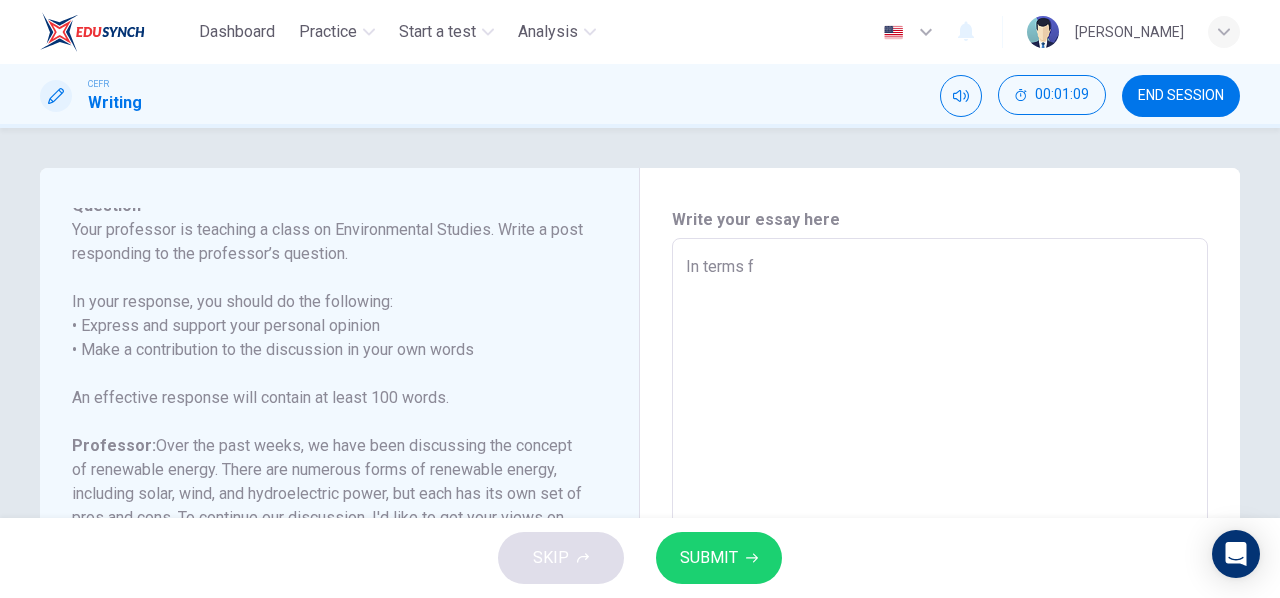 type on "x" 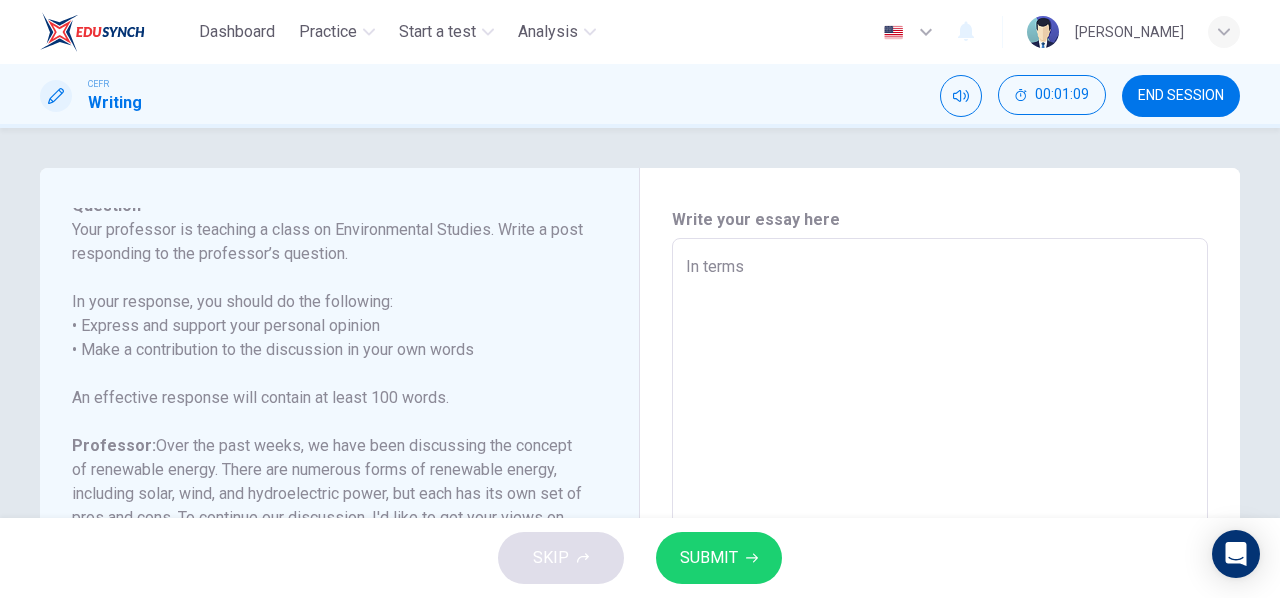 type on "x" 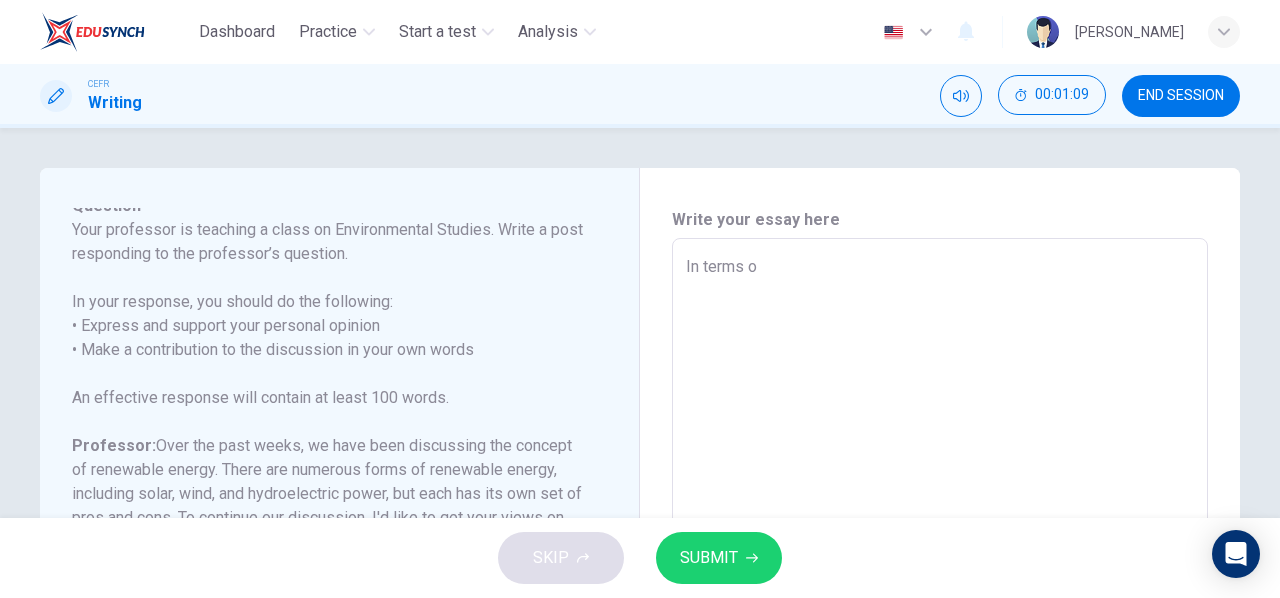 type on "x" 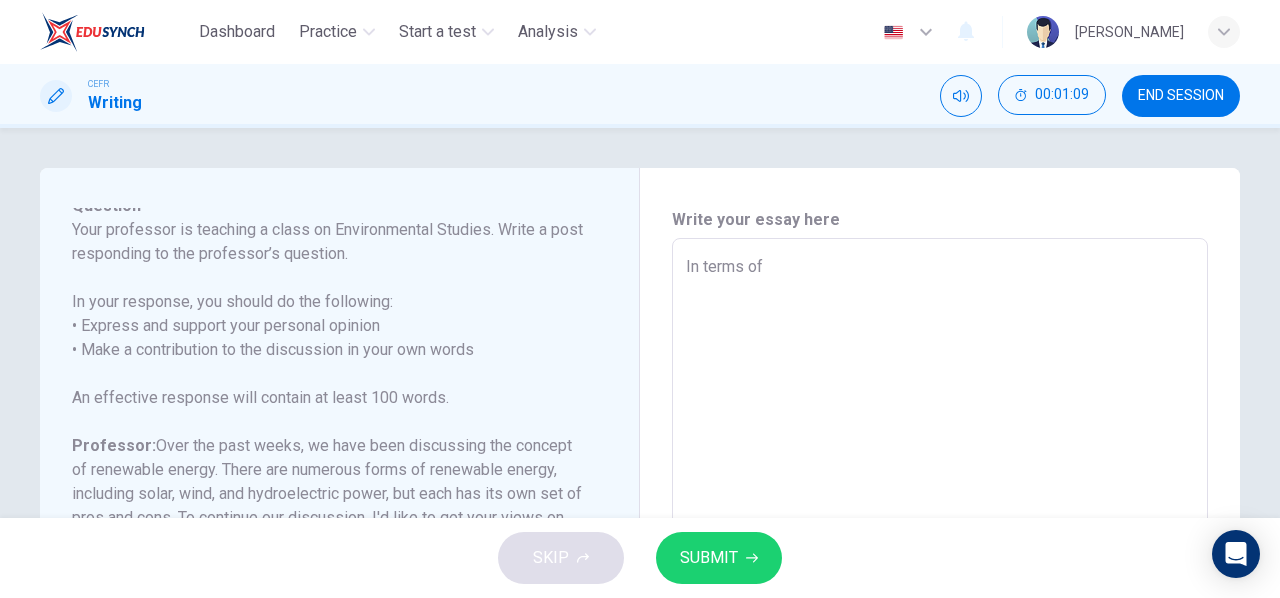 type on "x" 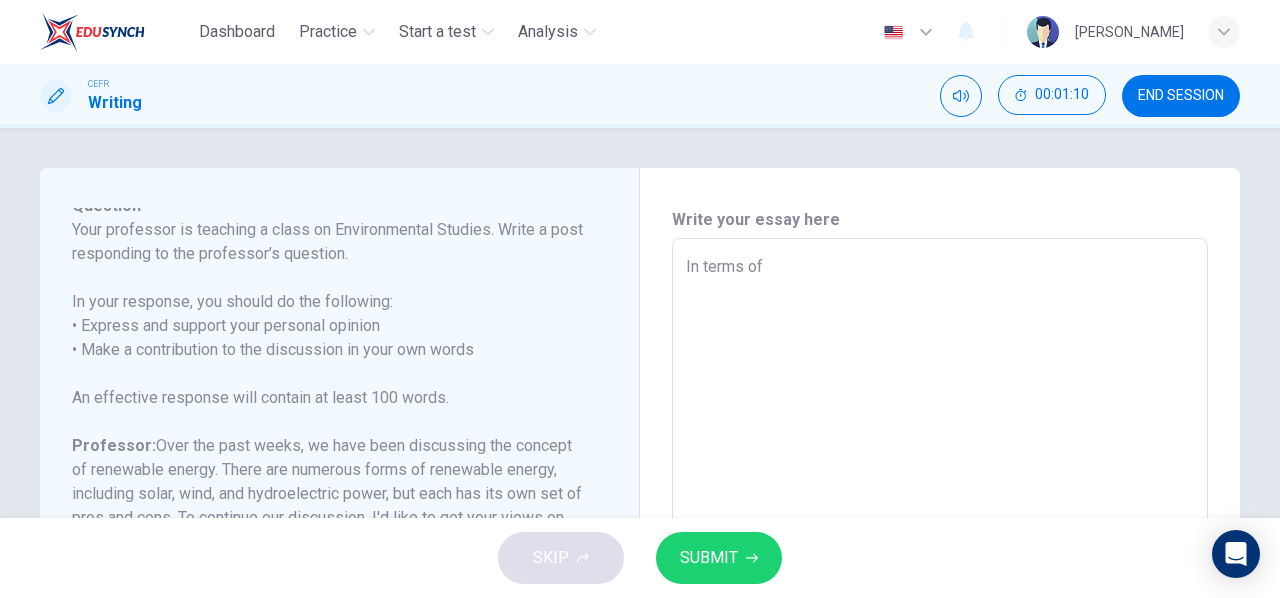 type on "In terms of" 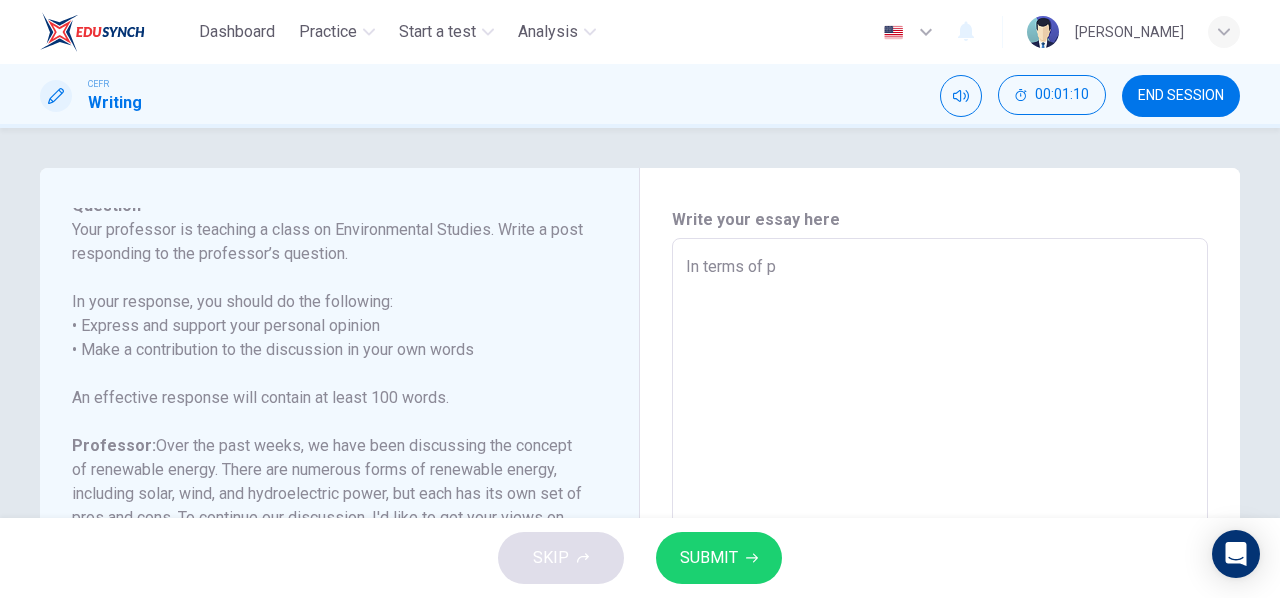 type on "In terms of pe" 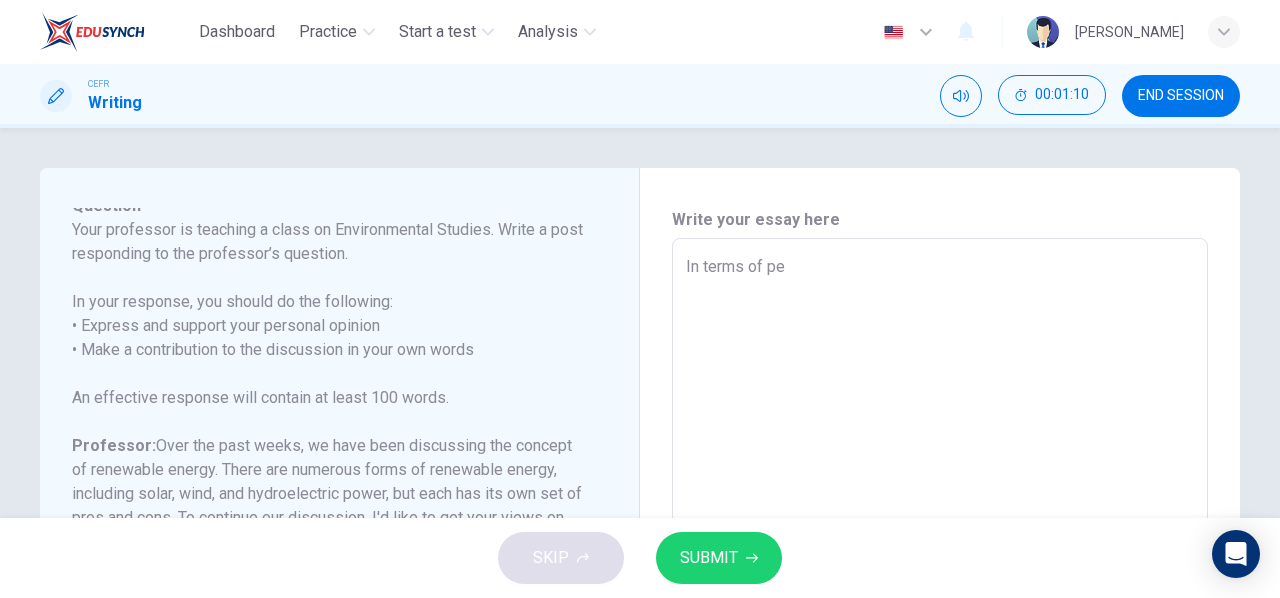 type on "x" 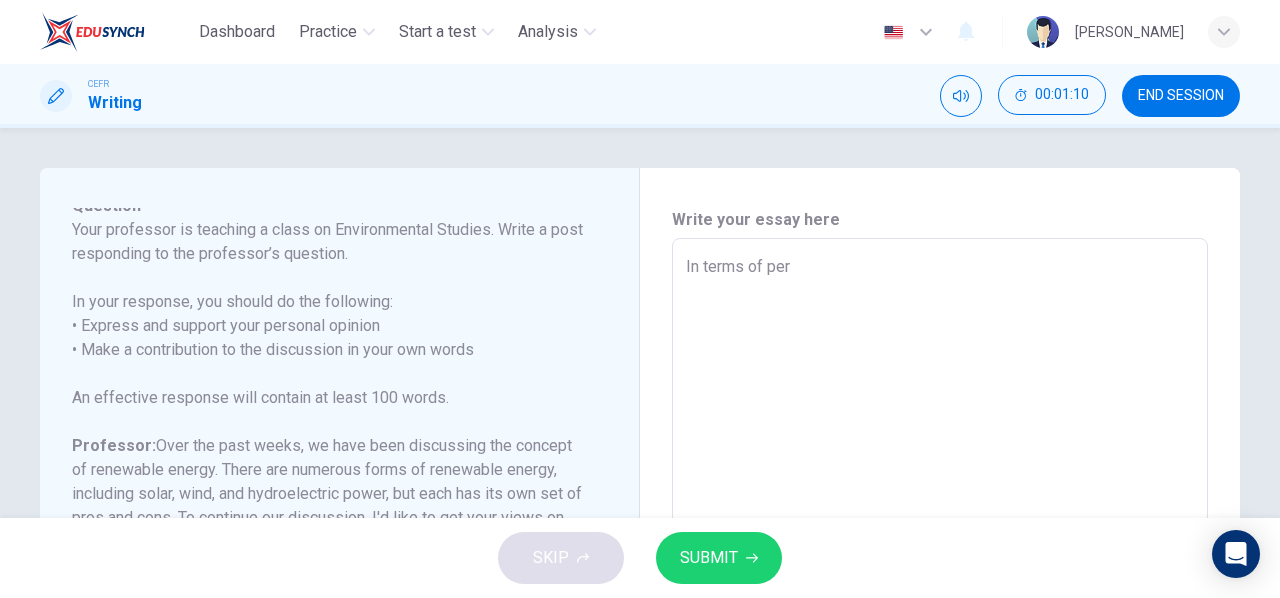 type on "x" 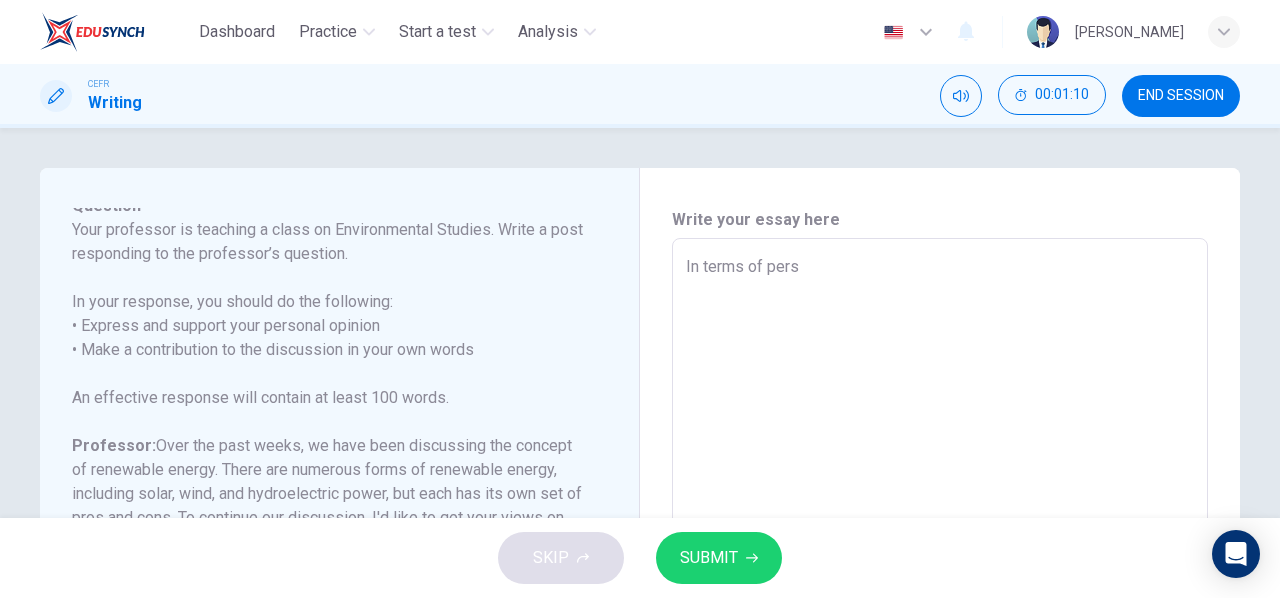 type on "x" 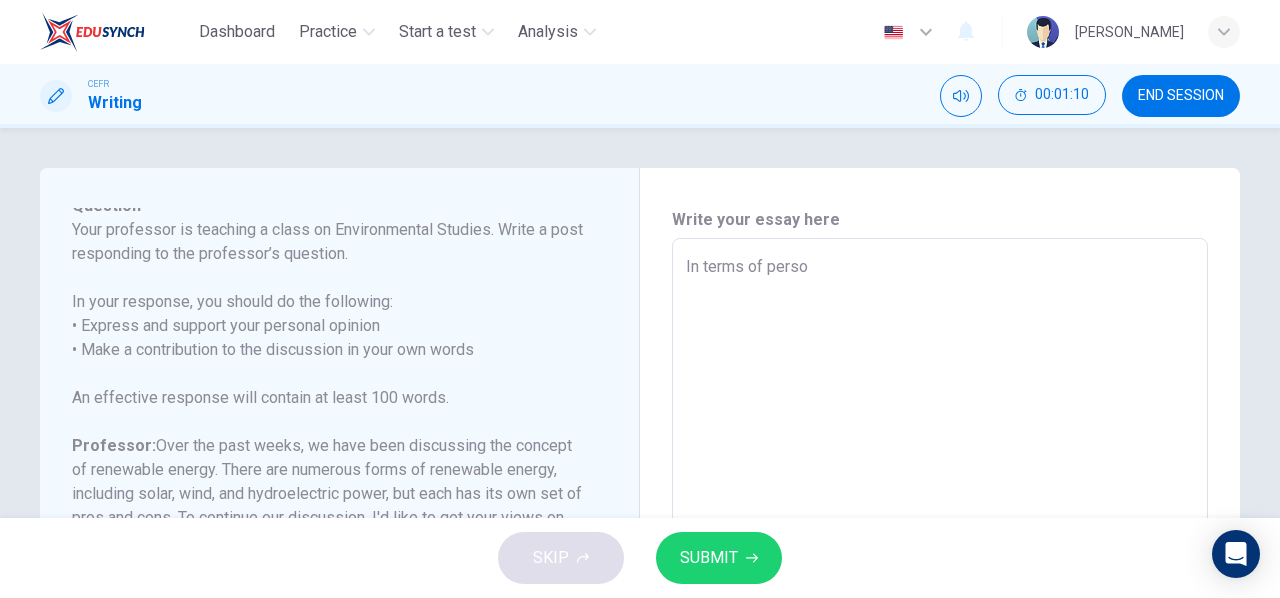 type on "x" 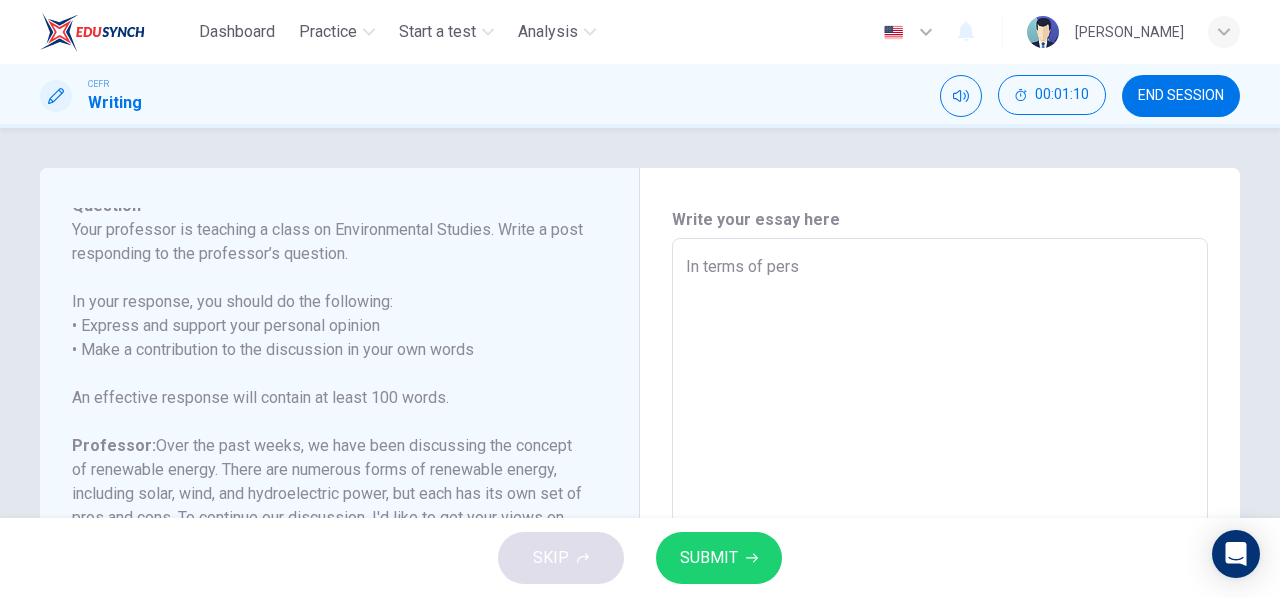type on "x" 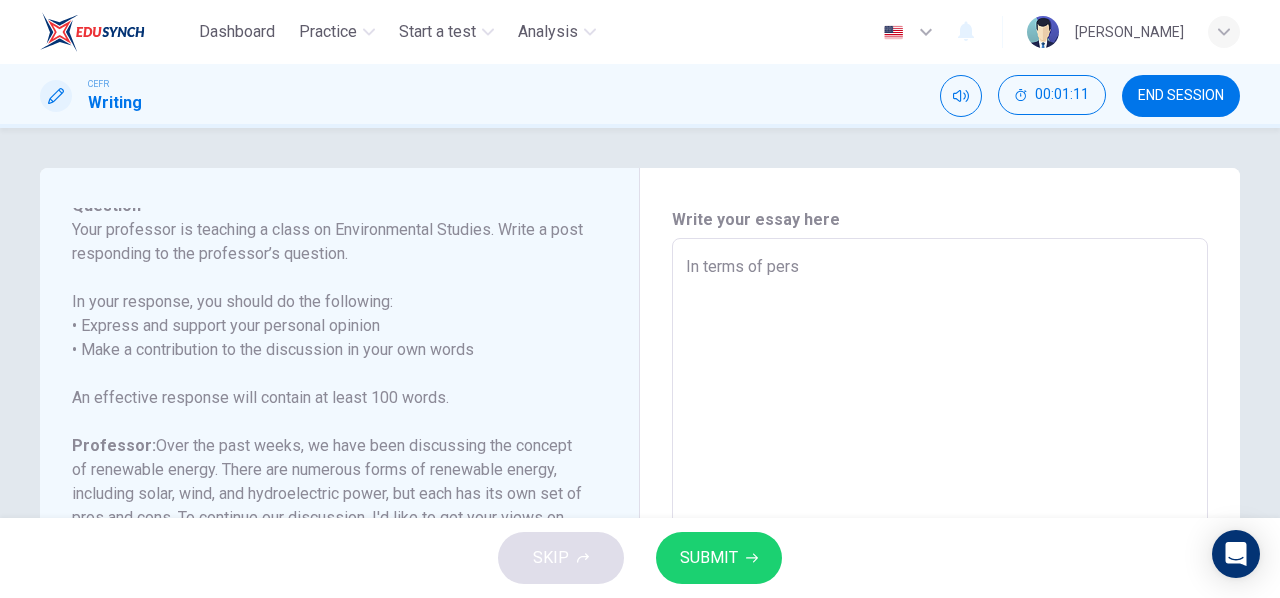 type on "In terms of per" 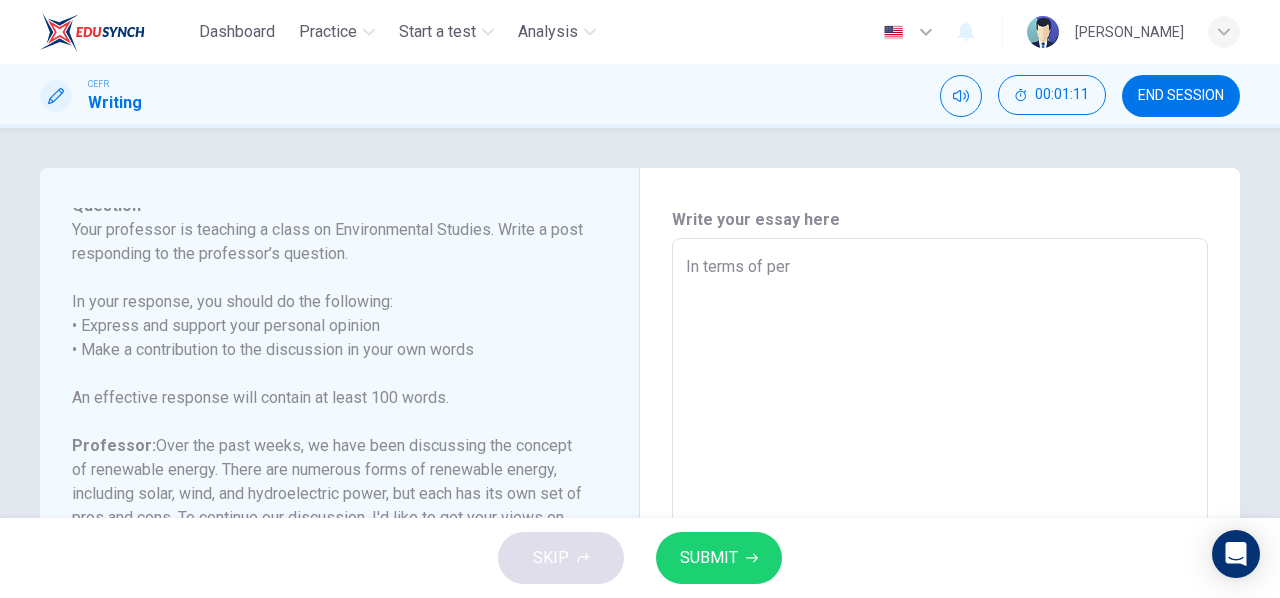type on "In terms of pe" 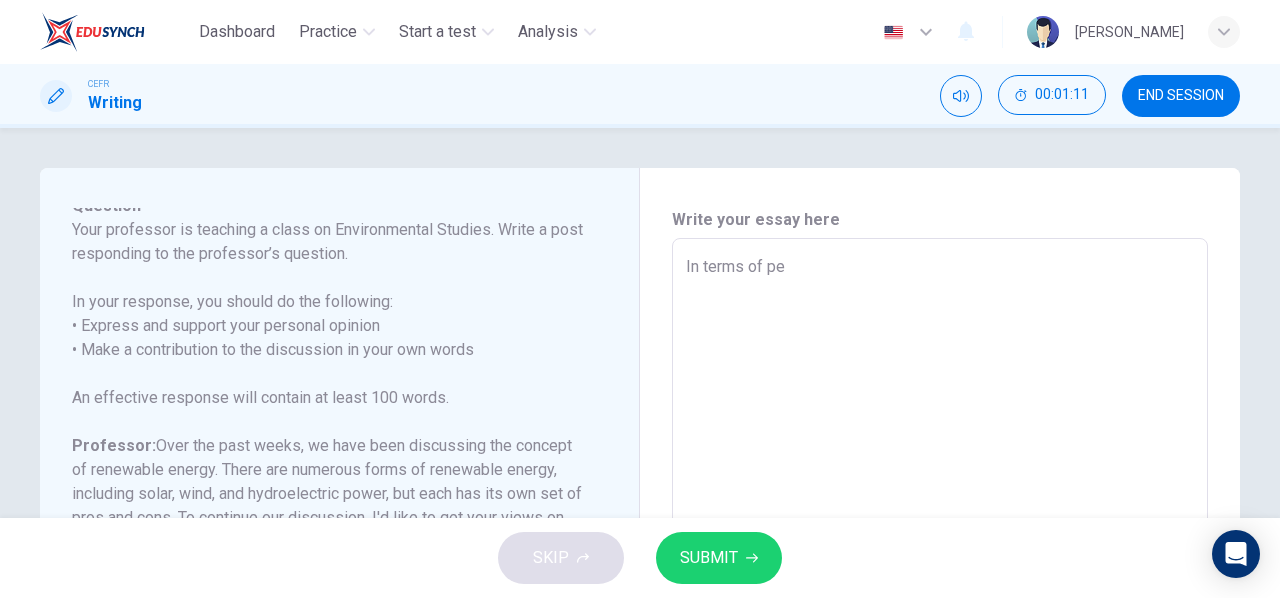 type on "x" 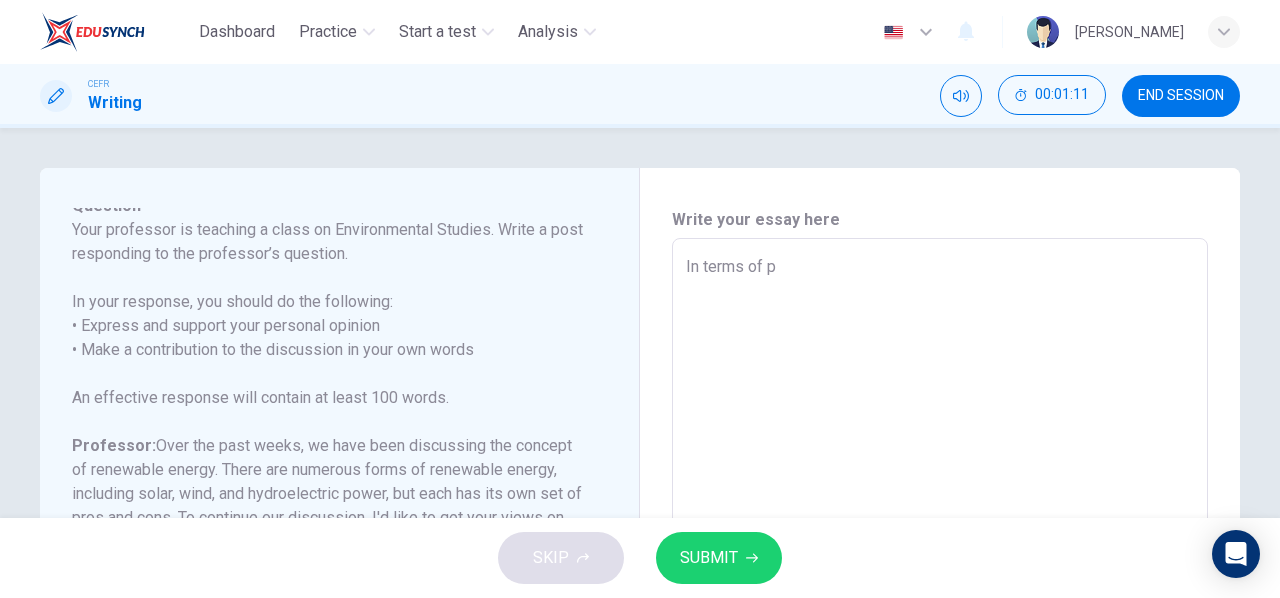 type on "x" 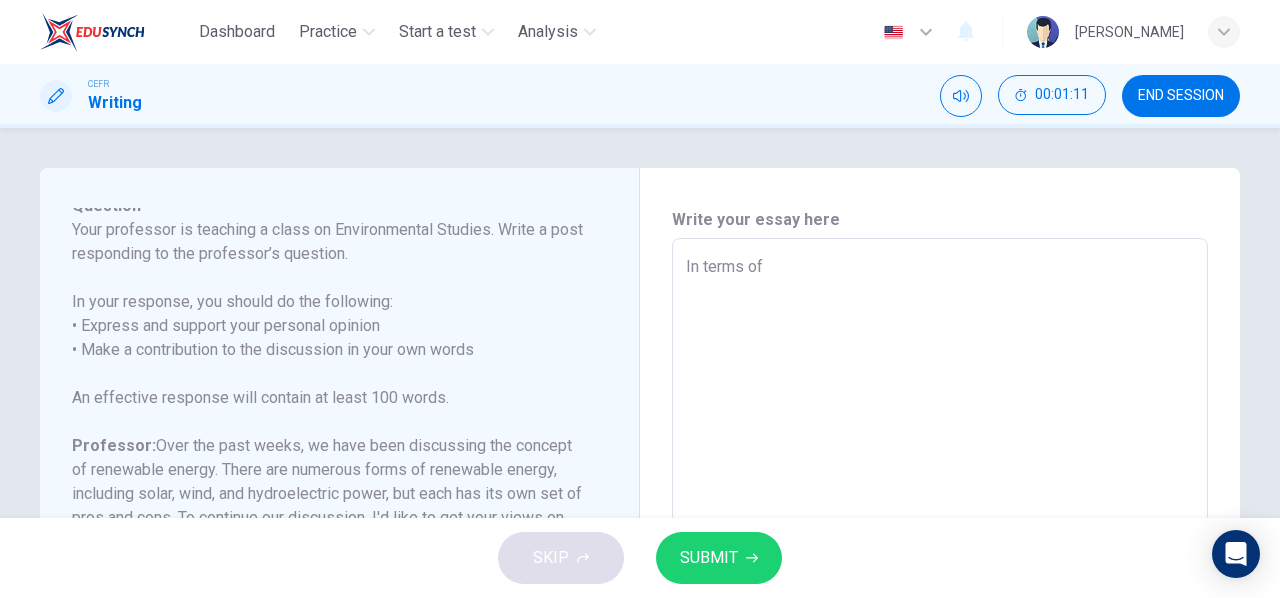 type on "x" 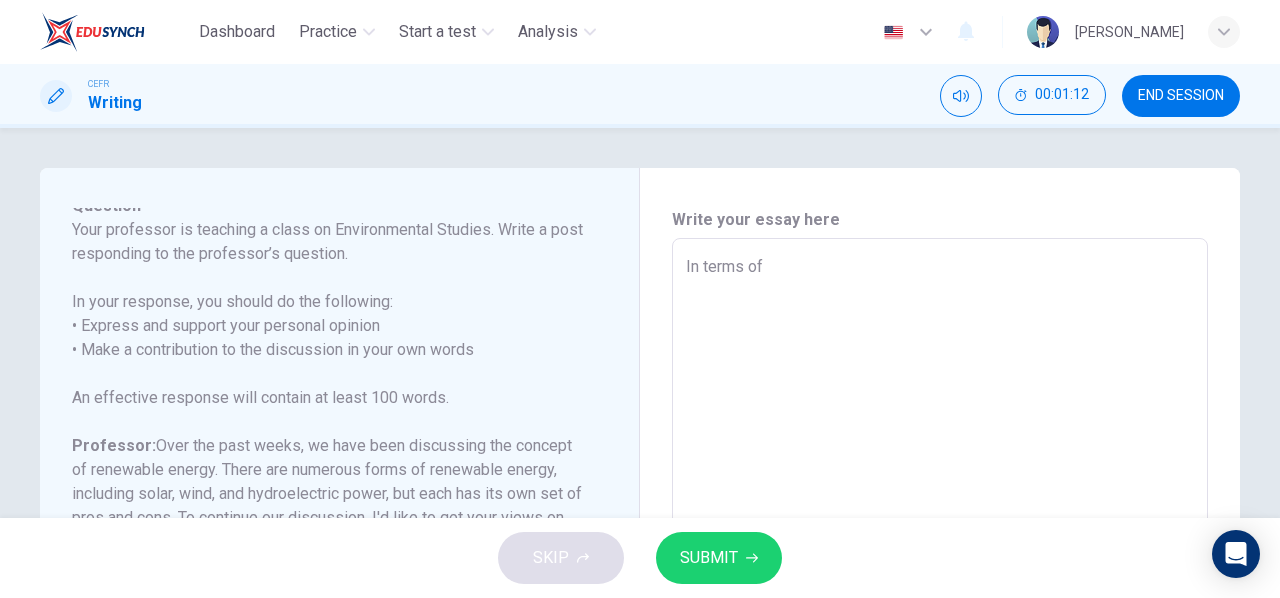 type on "In terms of w" 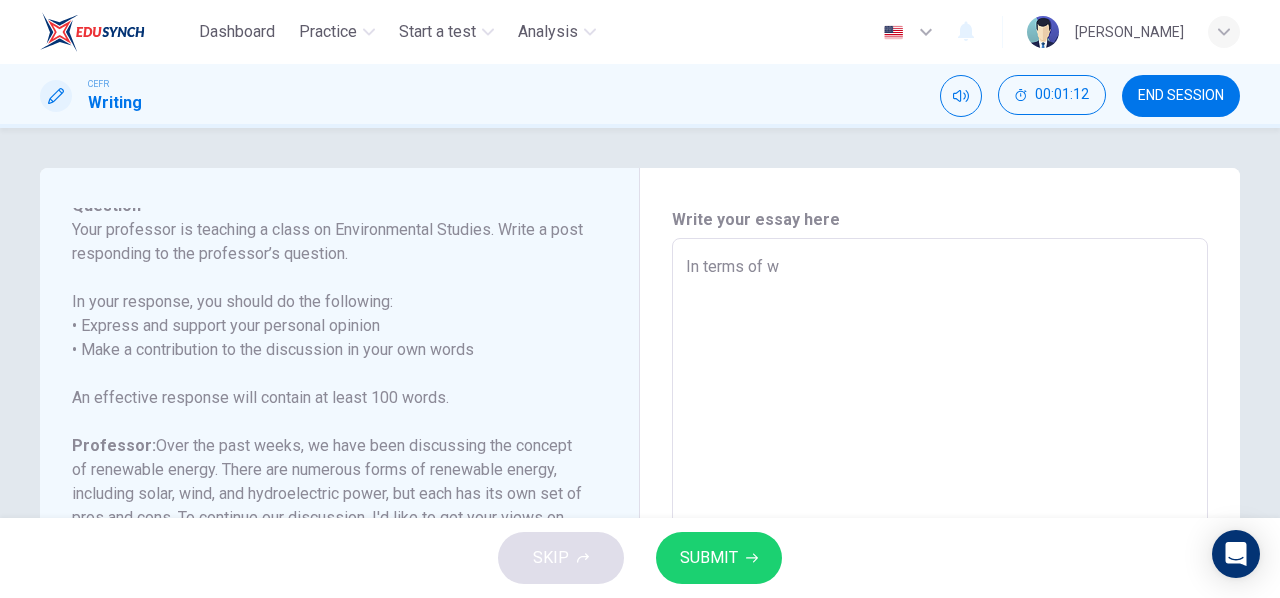 type on "In terms of" 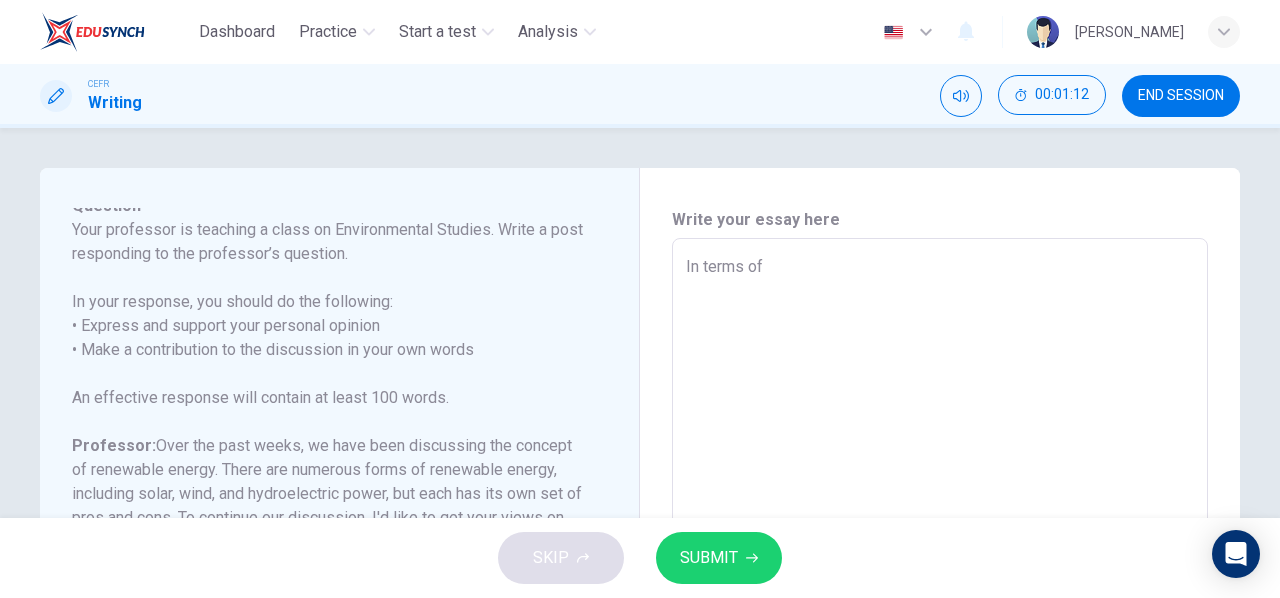 type on "x" 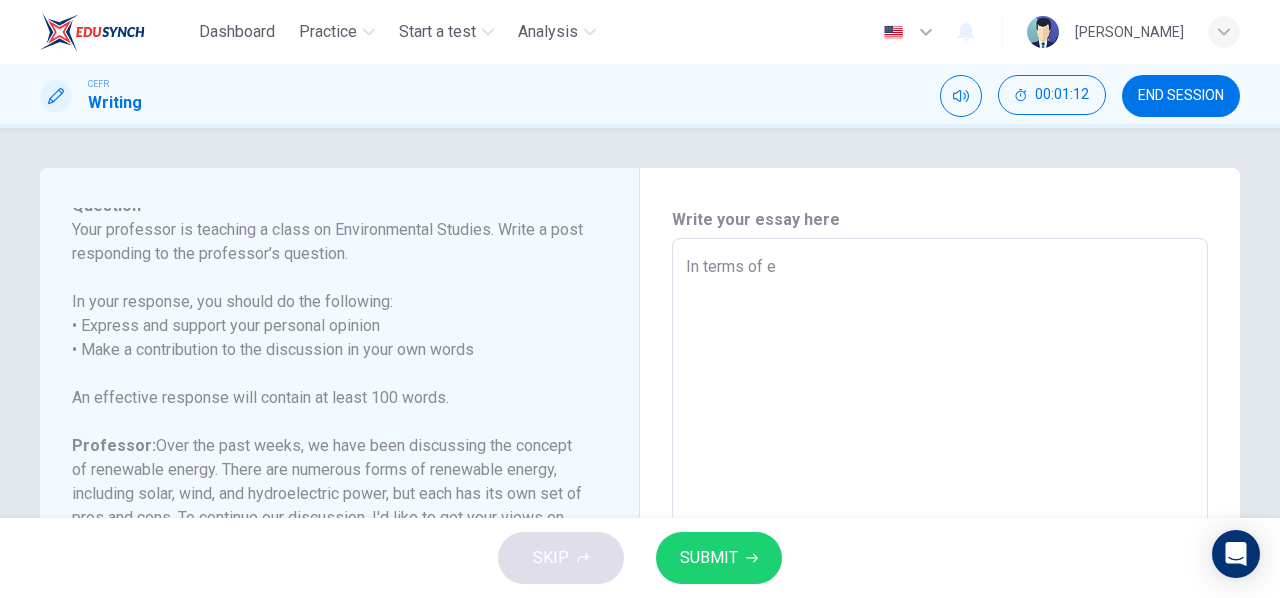 type on "x" 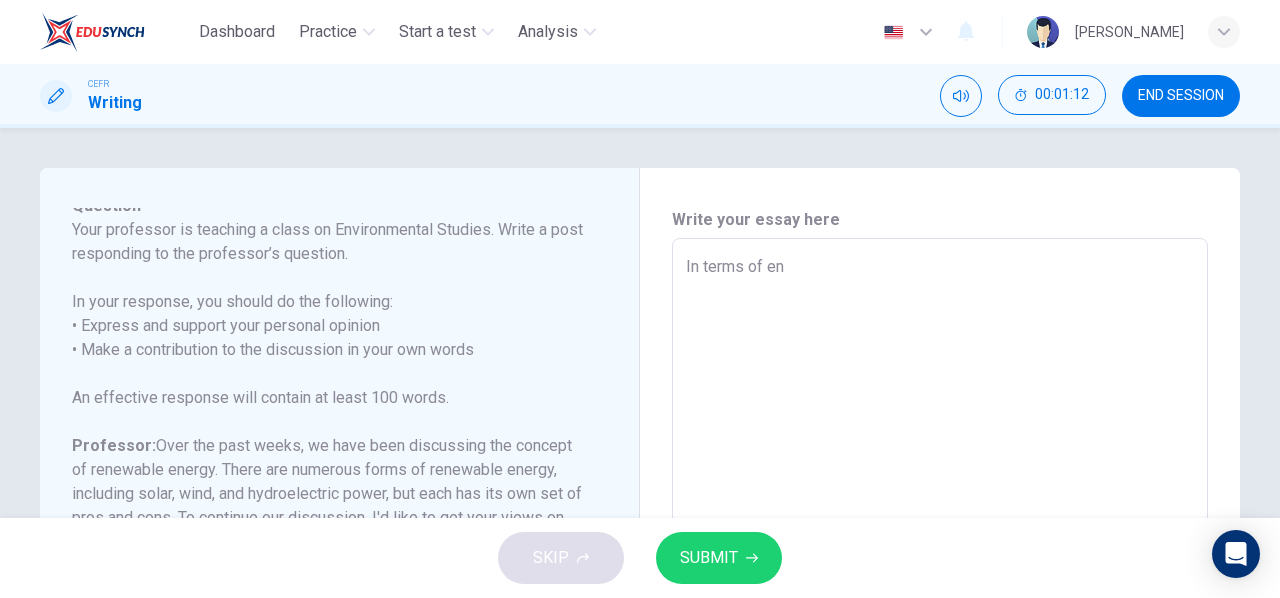 type on "x" 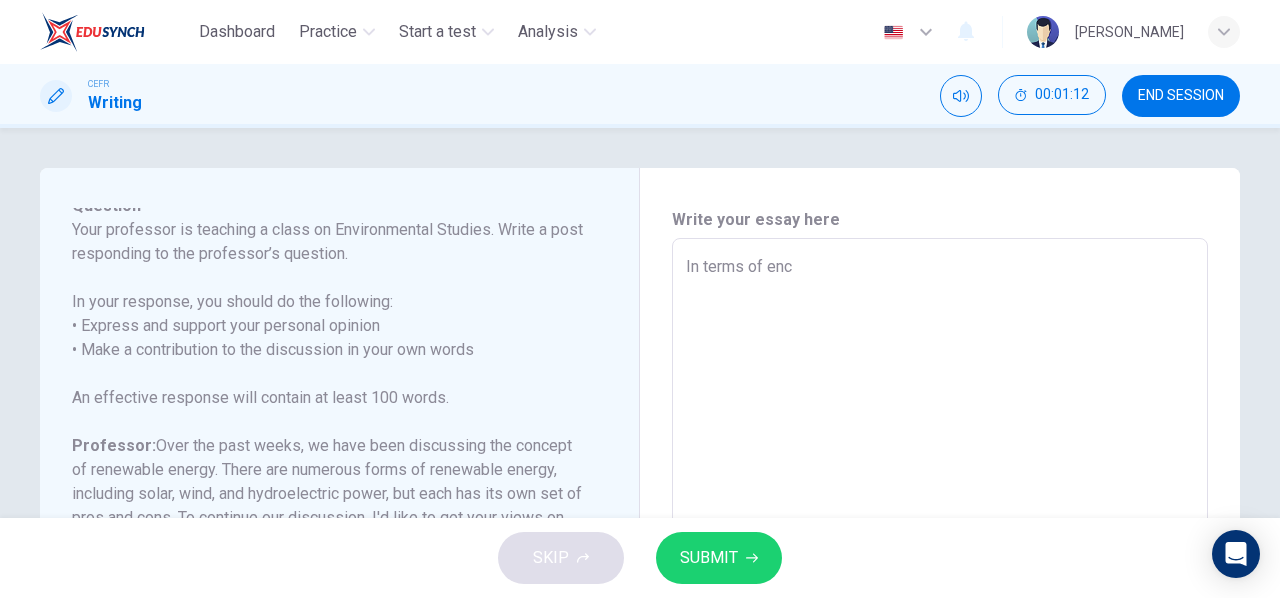 type on "x" 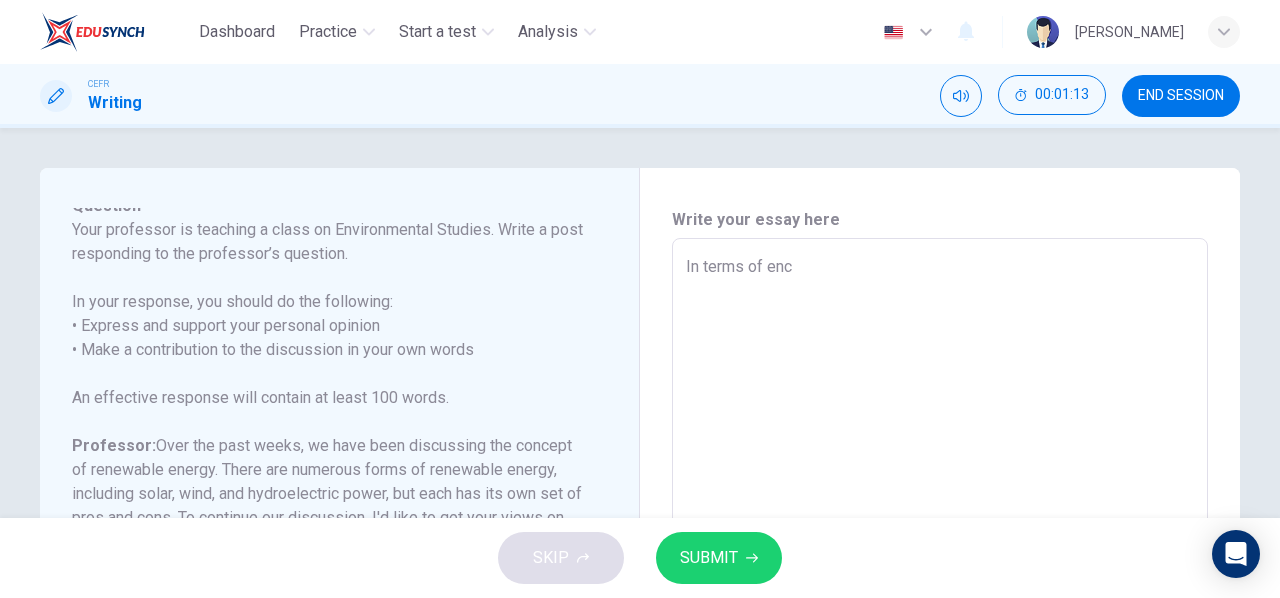type on "In terms of enci" 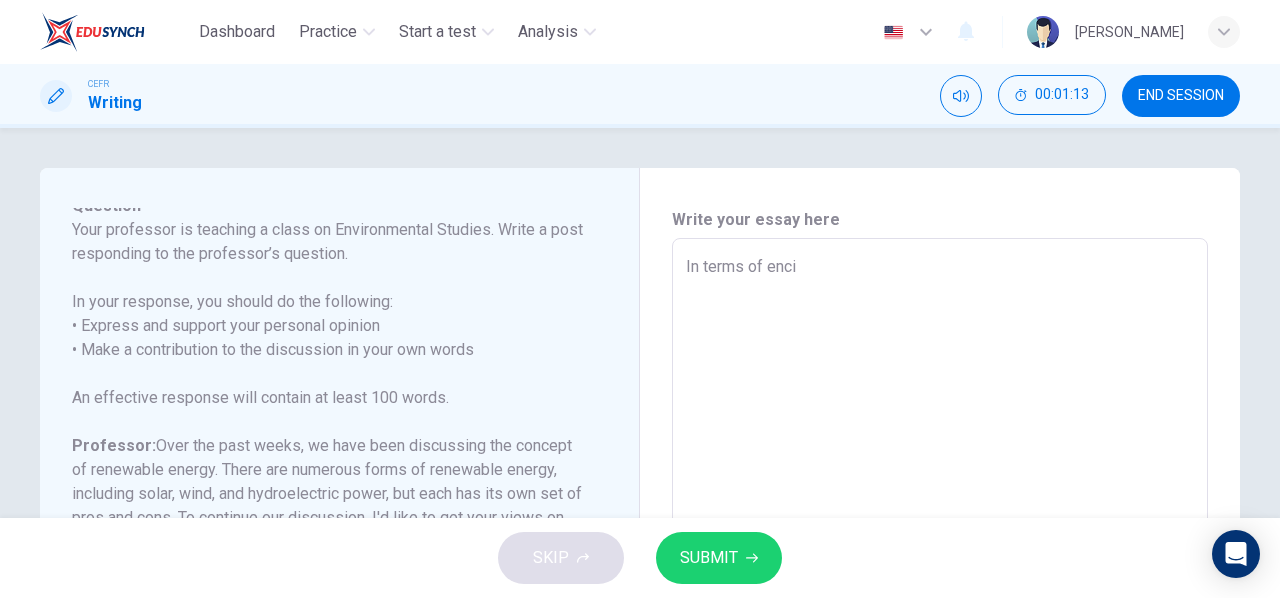 type on "x" 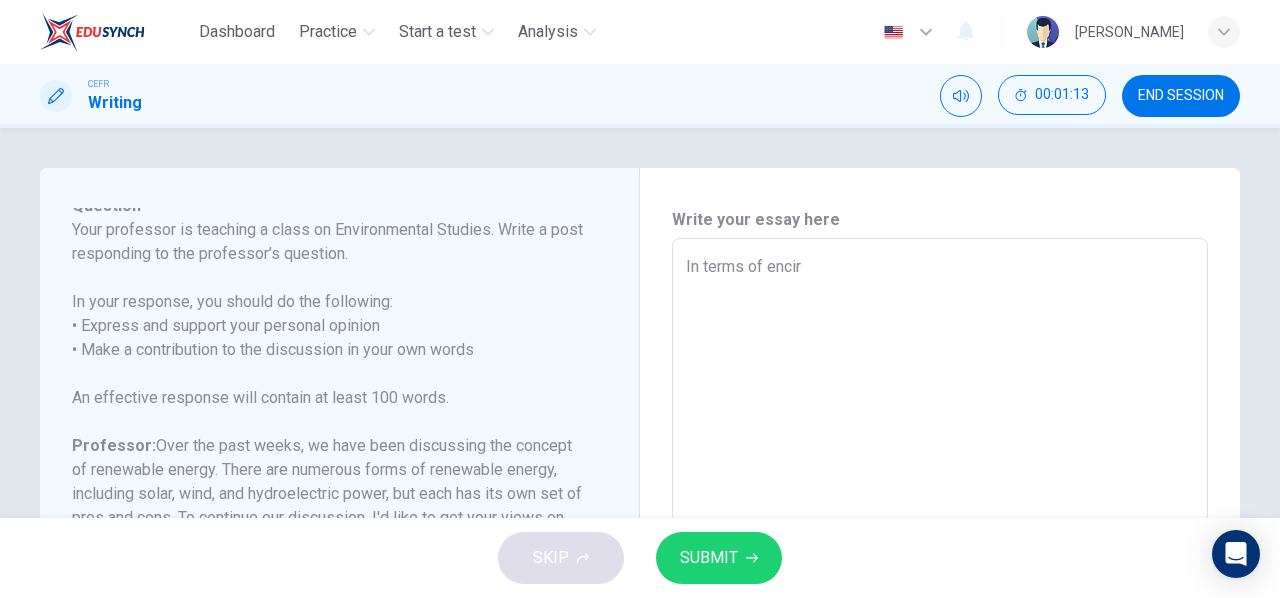 type on "In terms of enciro" 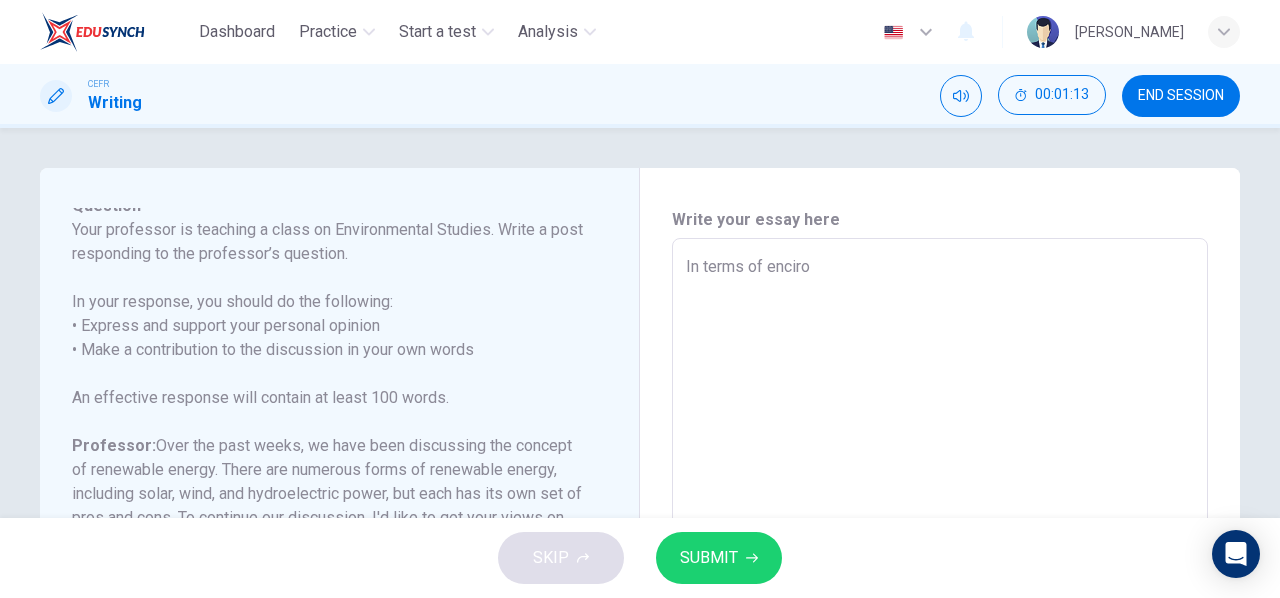 type on "x" 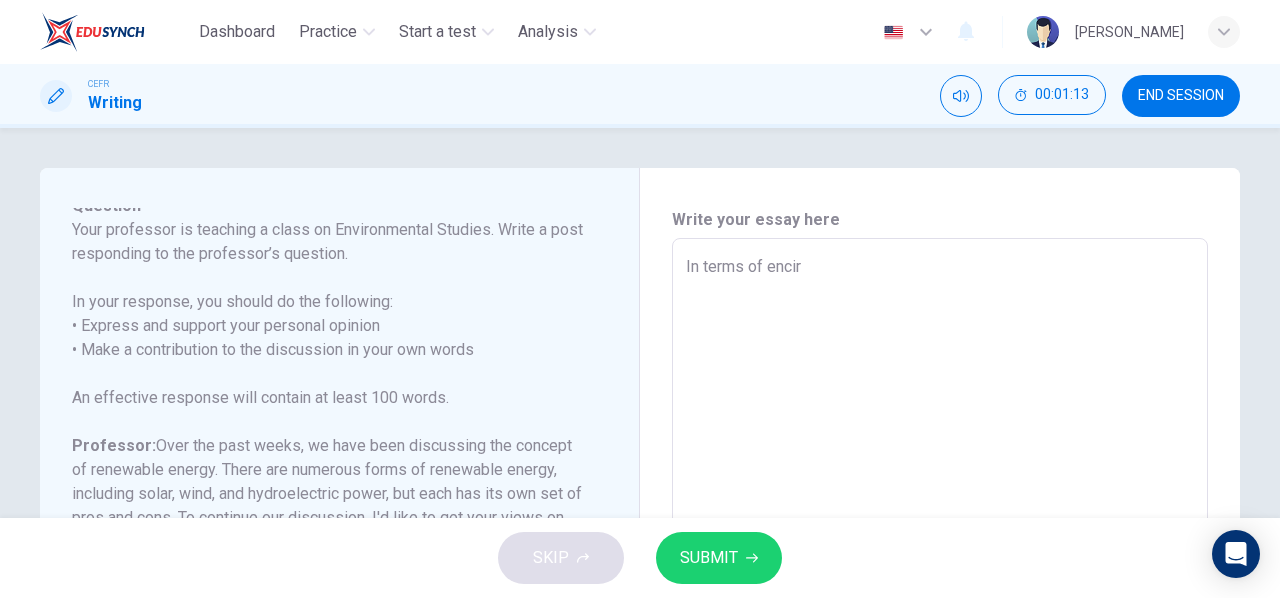 type on "x" 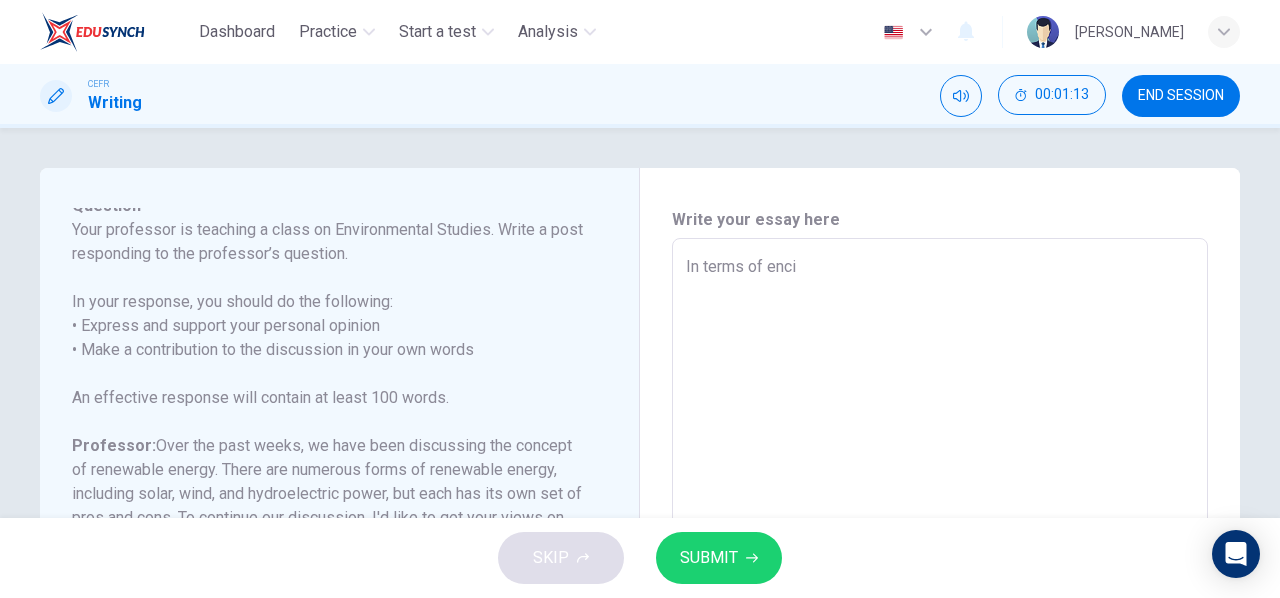 type on "x" 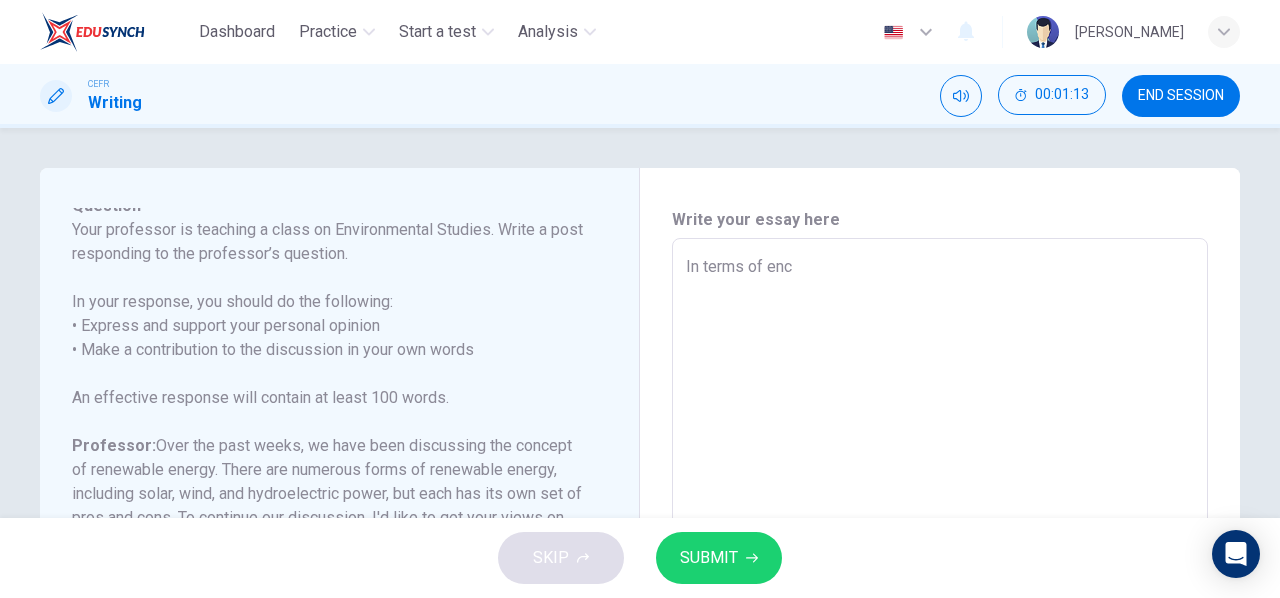 type on "x" 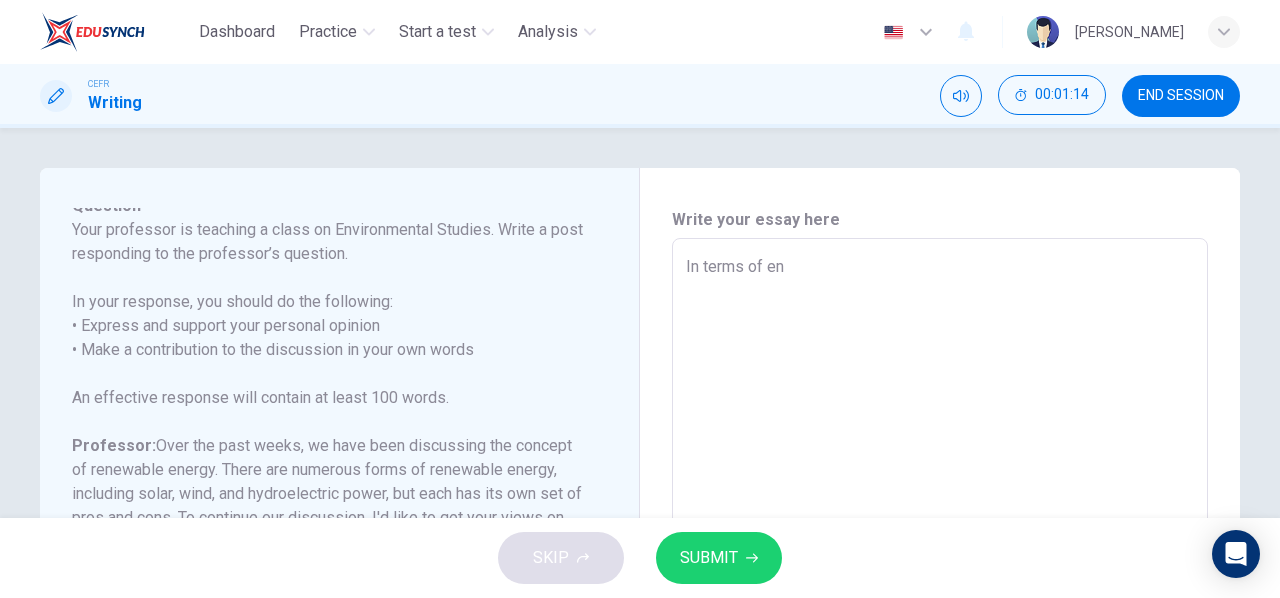 type on "In terms of env" 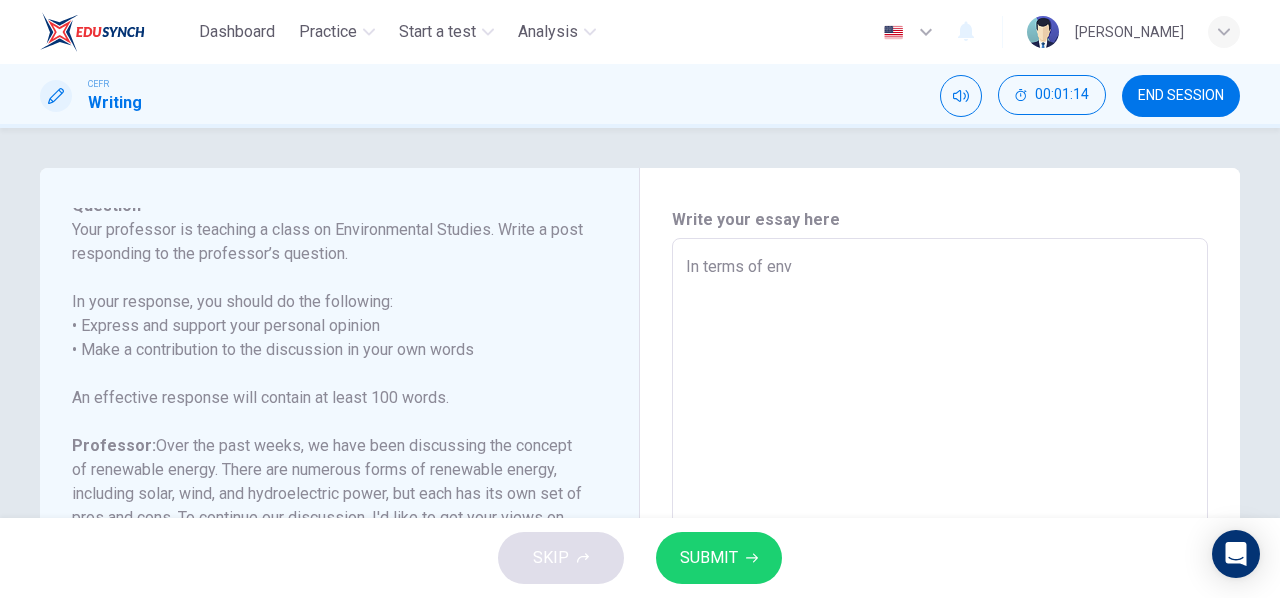 type on "x" 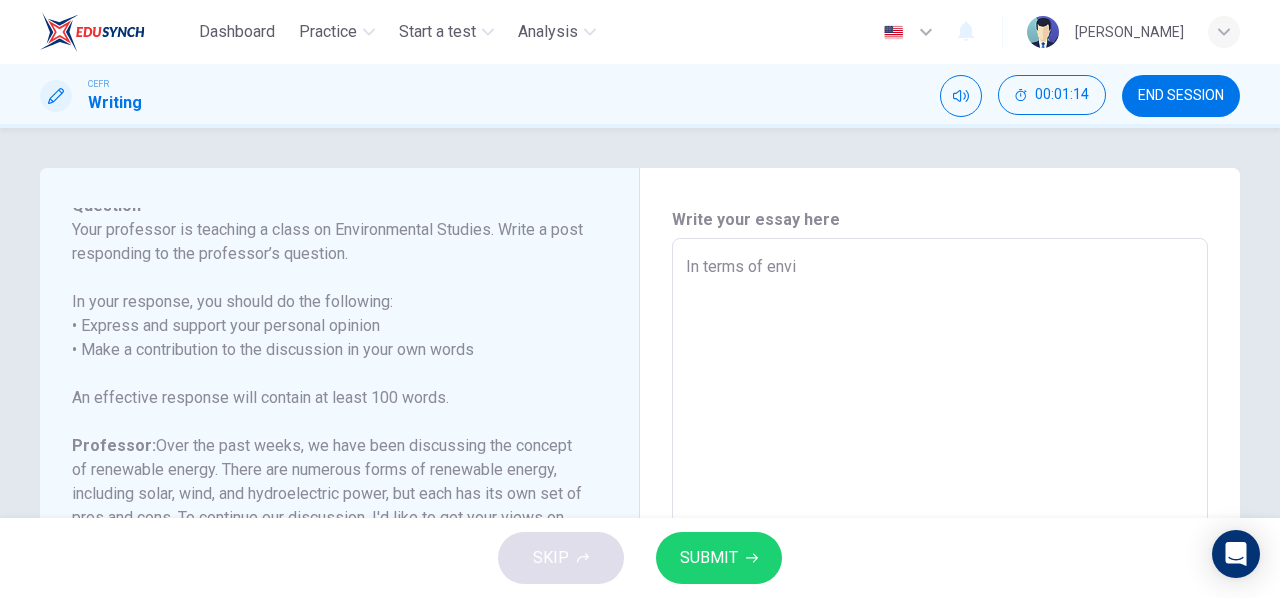type on "In terms of envir" 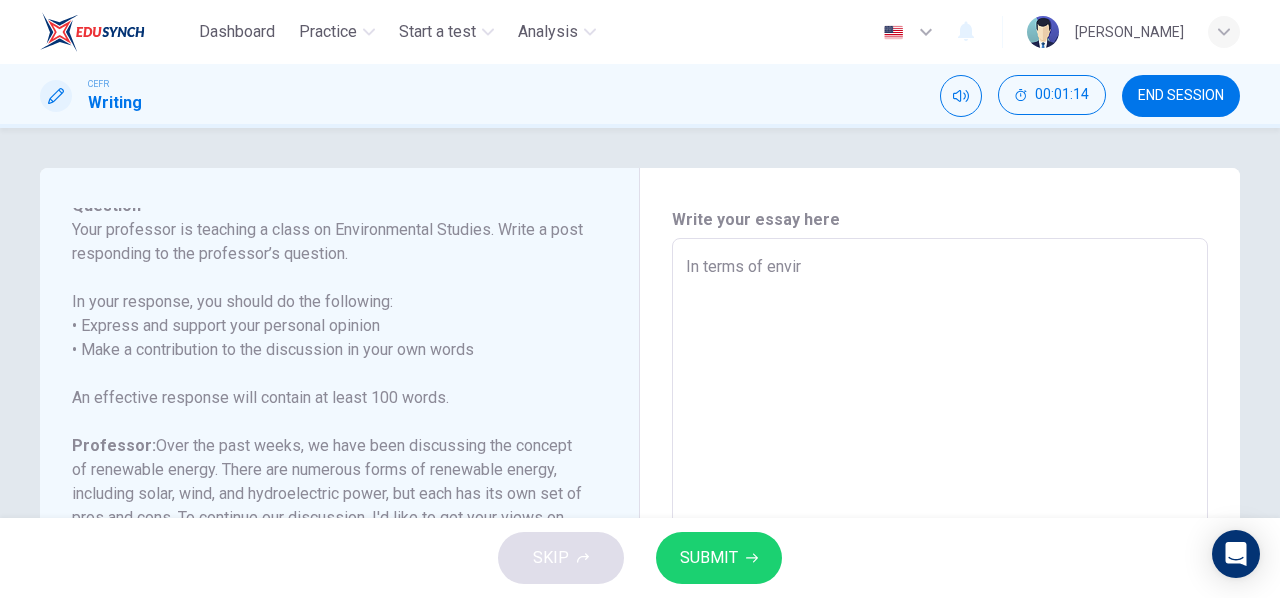 type on "x" 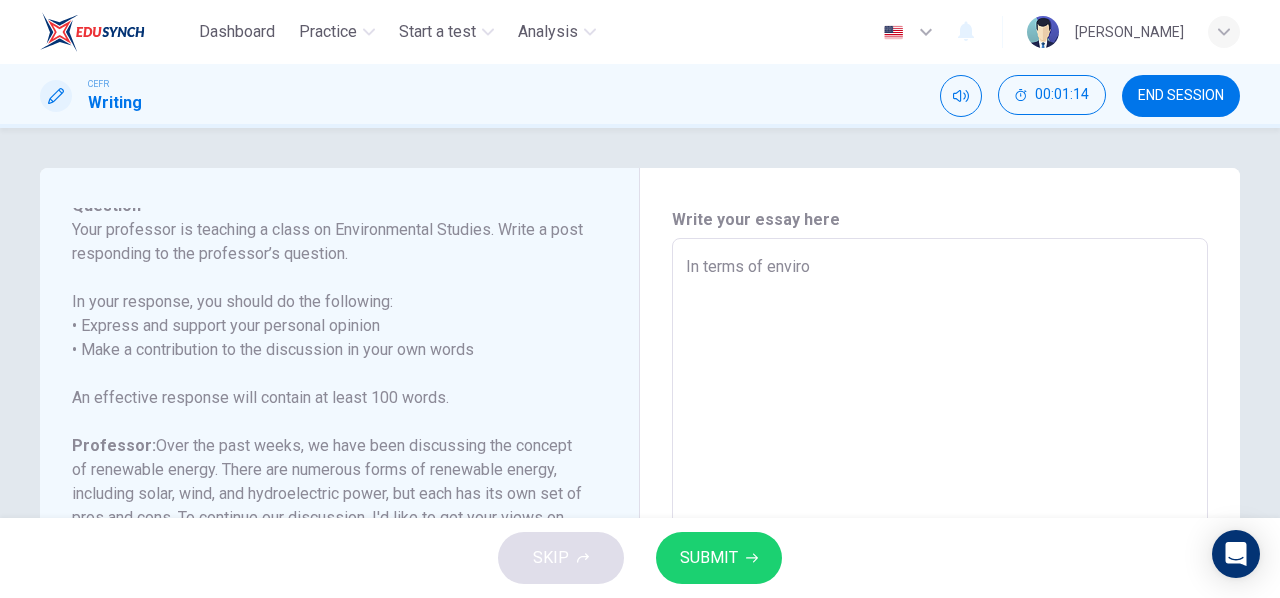 type on "x" 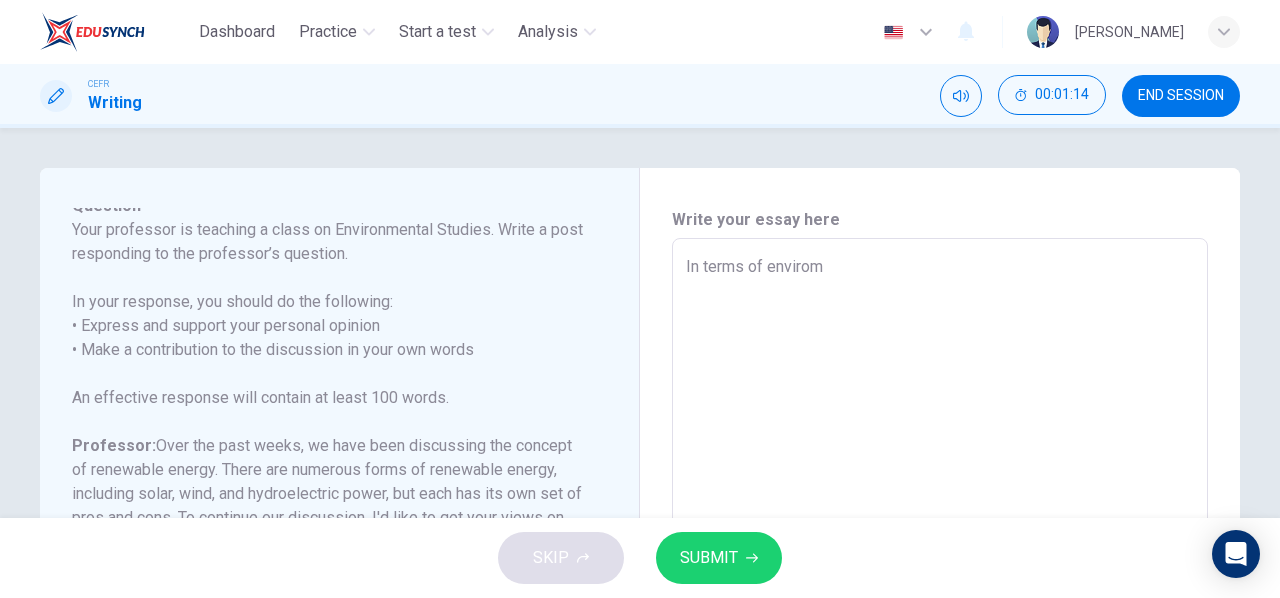 type on "x" 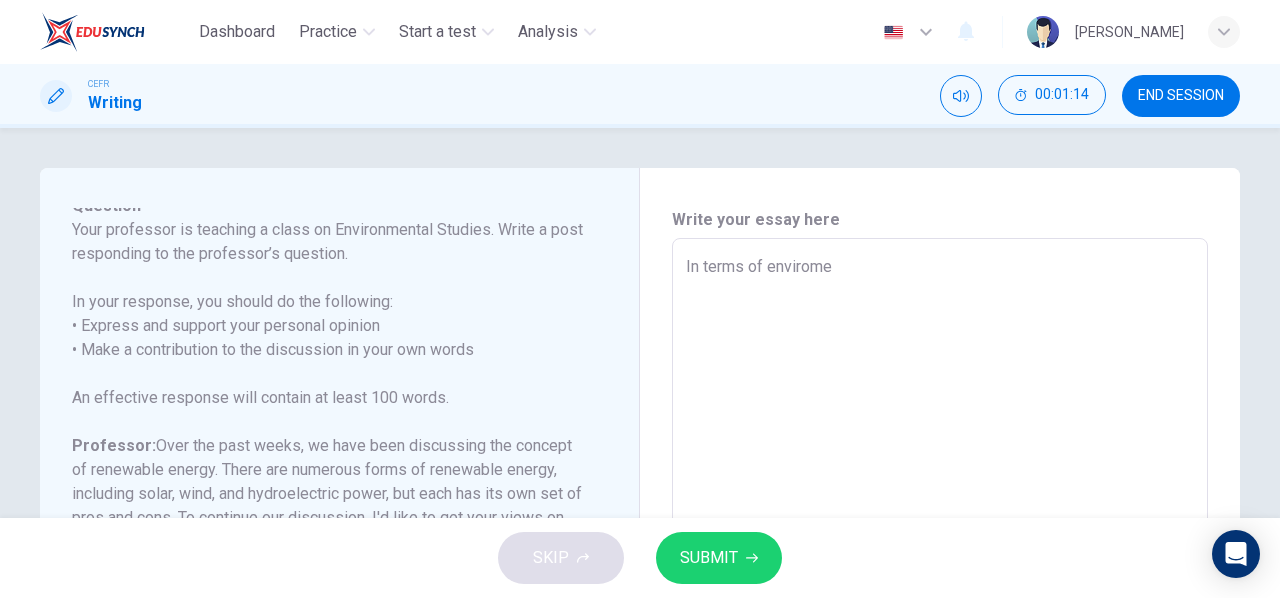 type on "x" 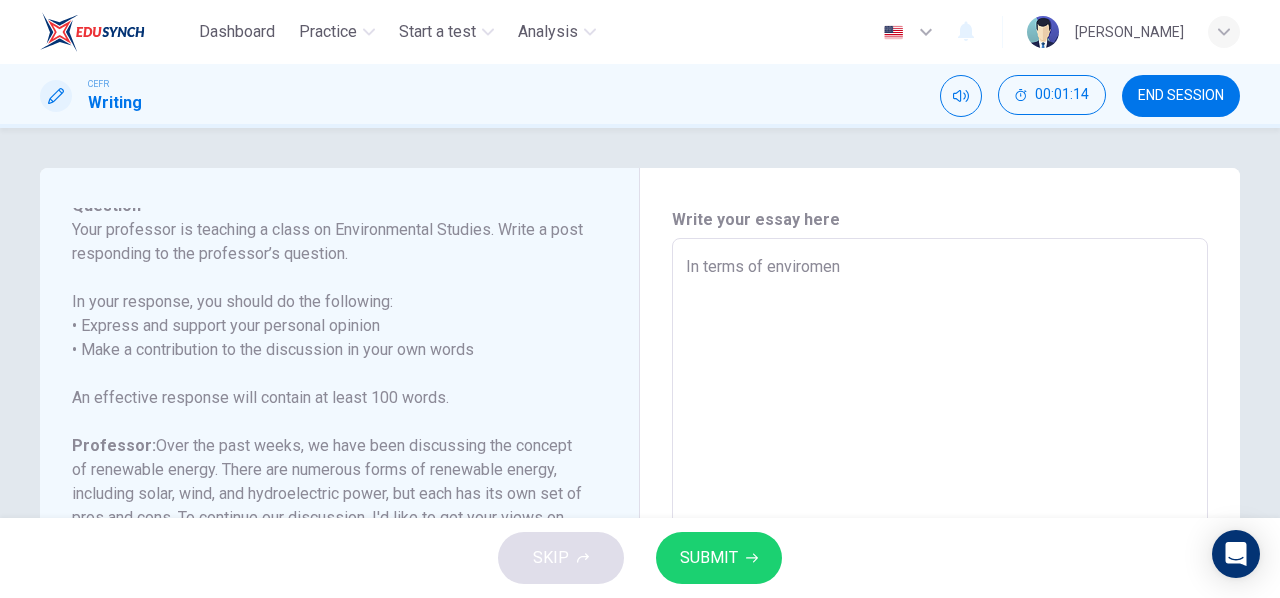 type on "In terms of enviroment" 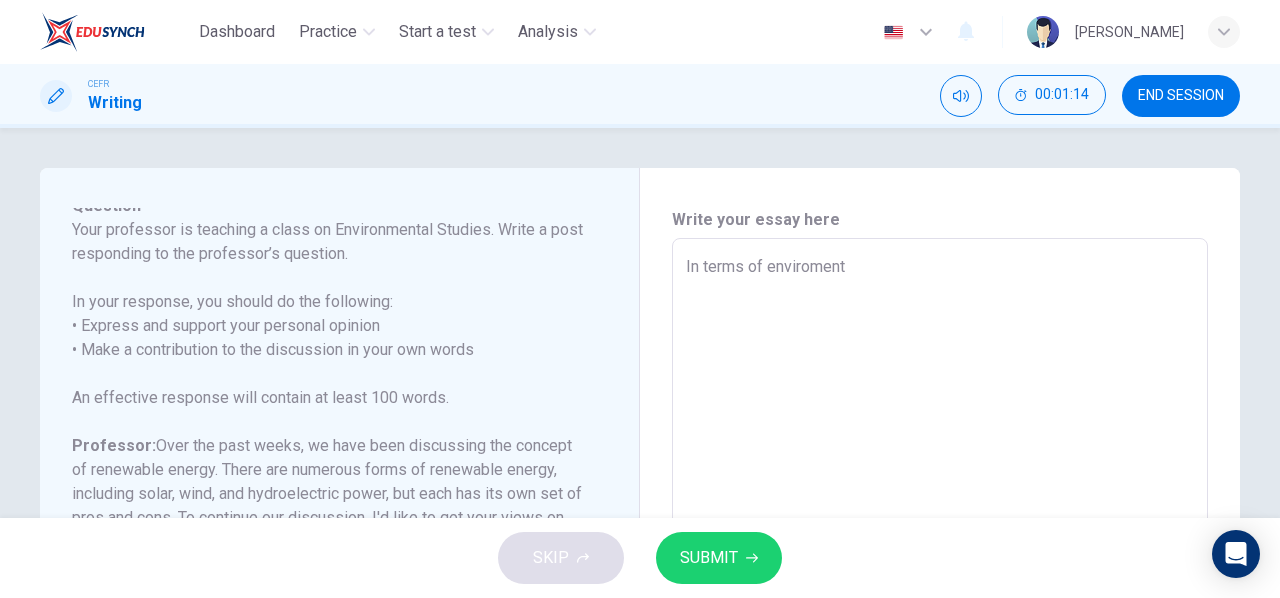 type on "x" 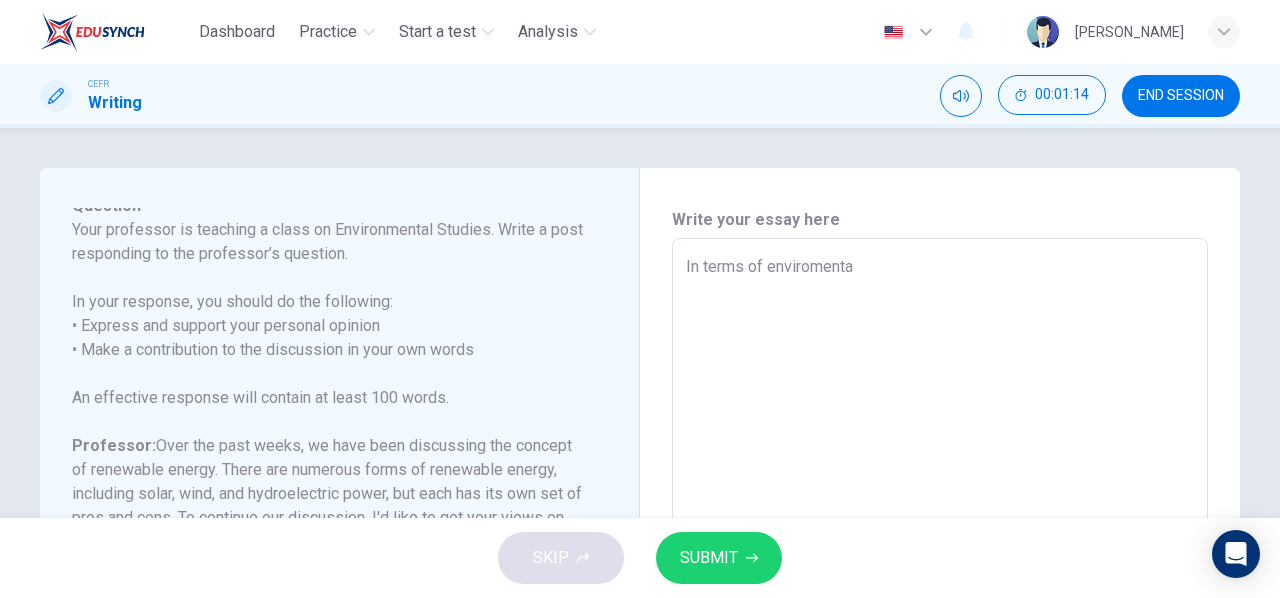 type on "x" 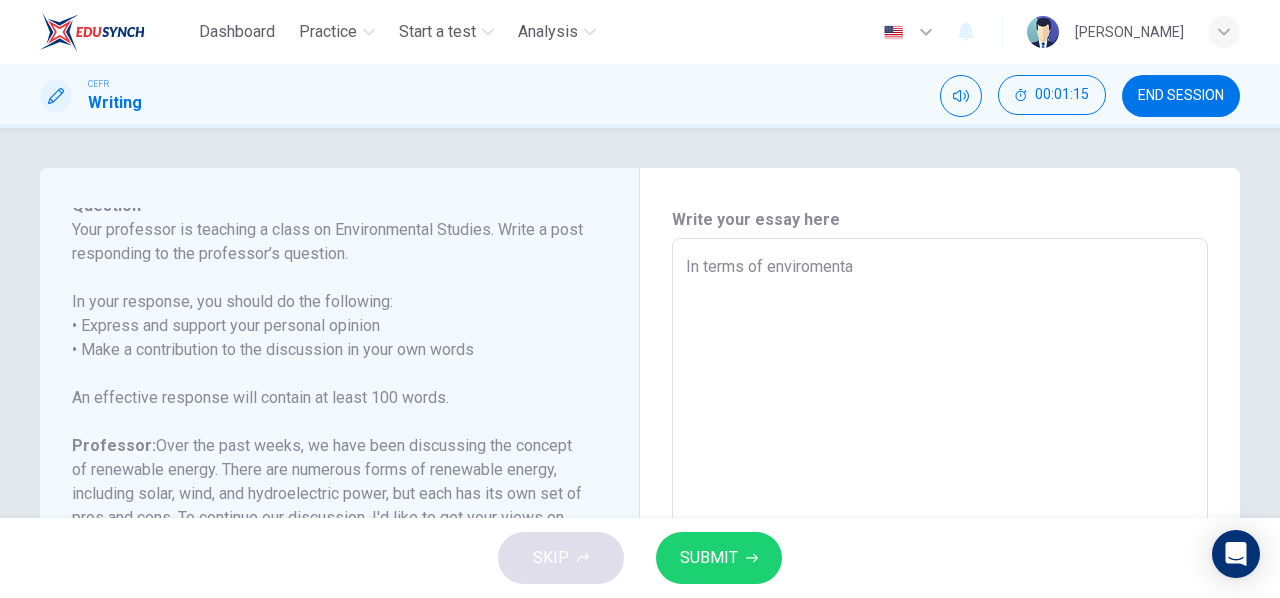 type on "In terms of enviromental" 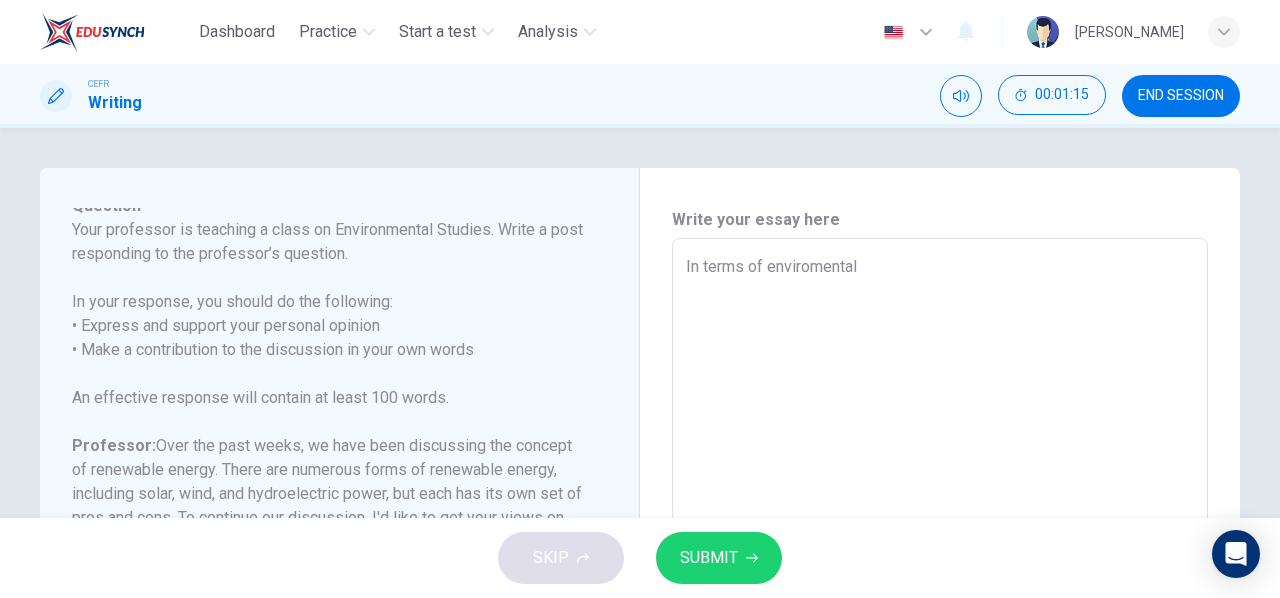 type on "x" 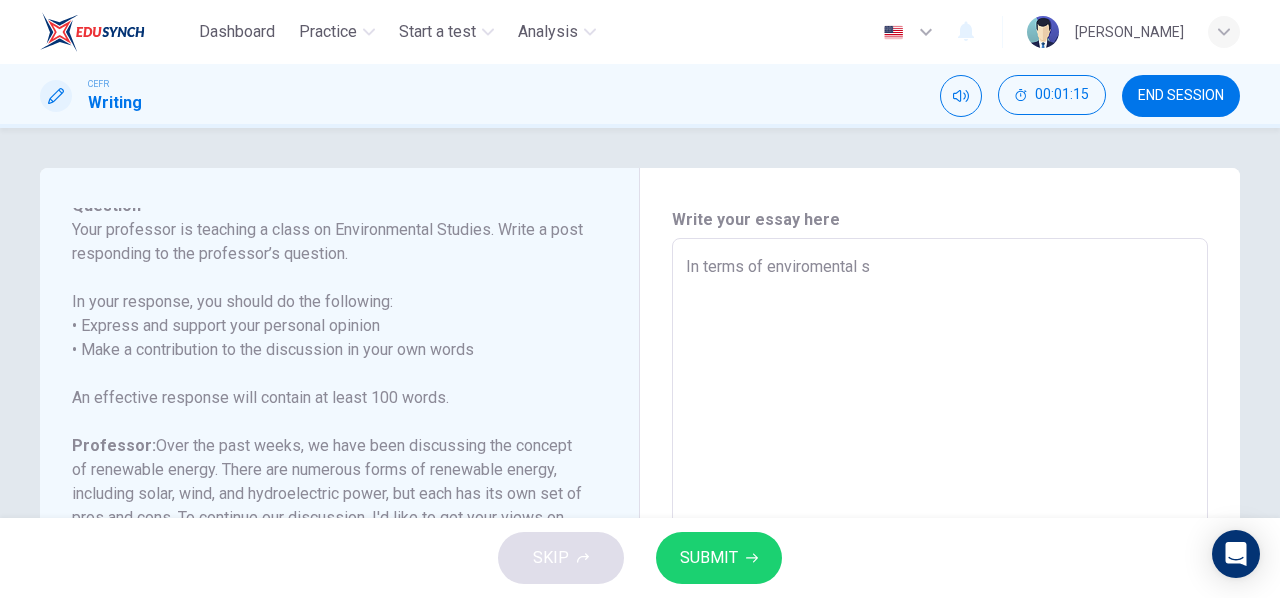 type on "In terms of enviromental st" 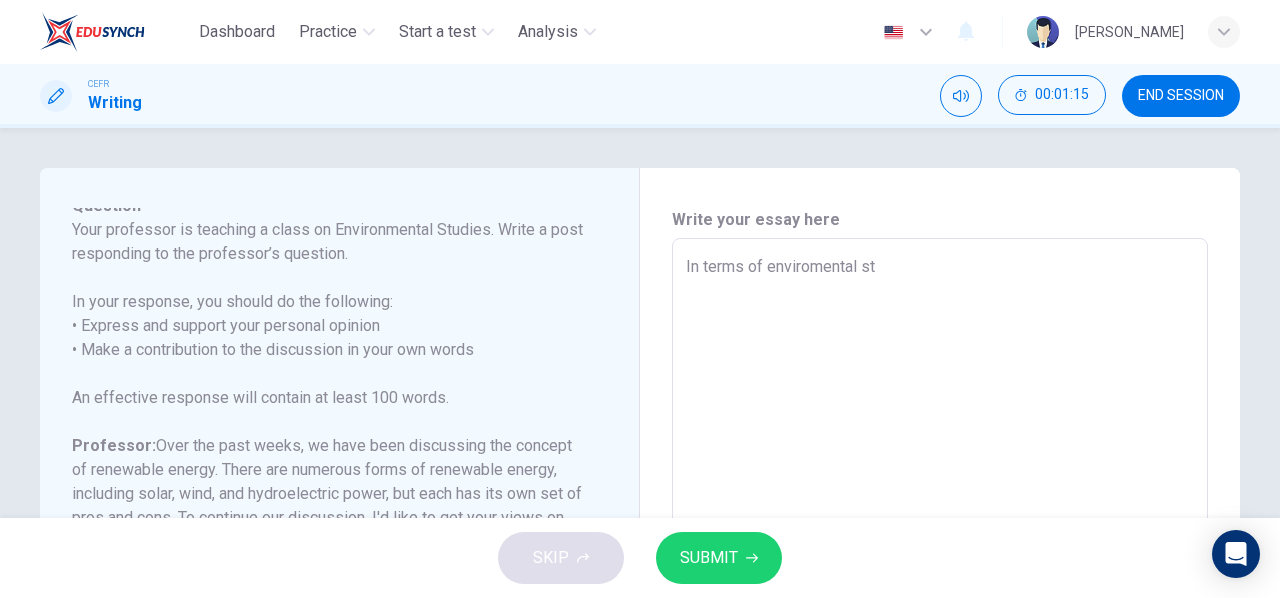 type on "x" 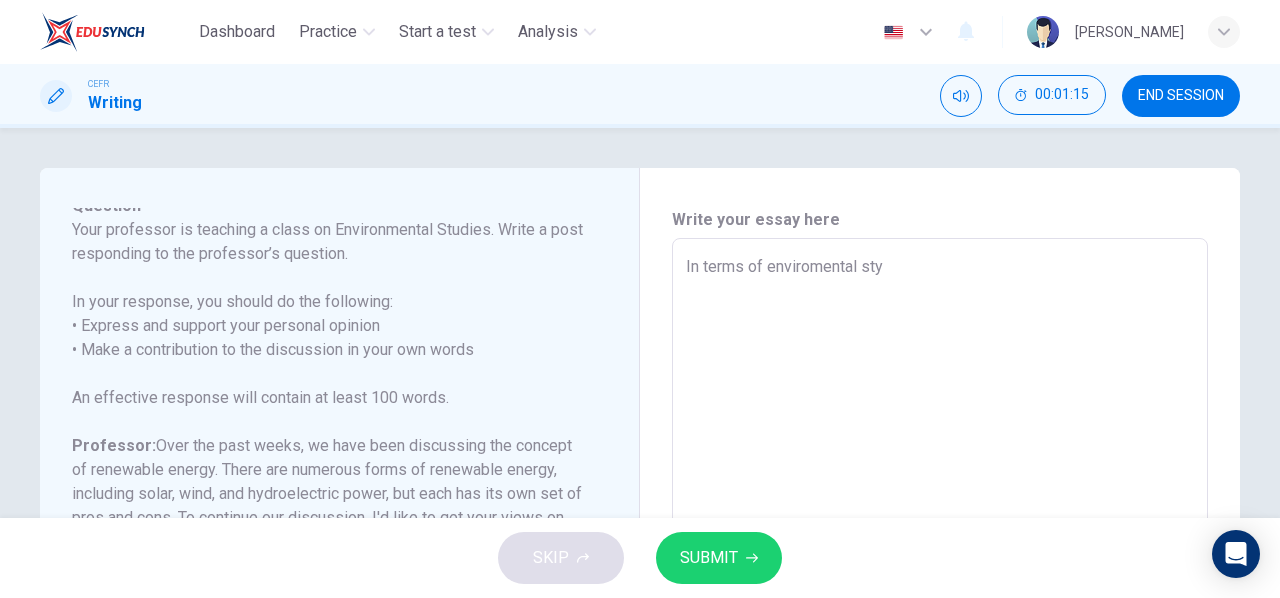 type on "x" 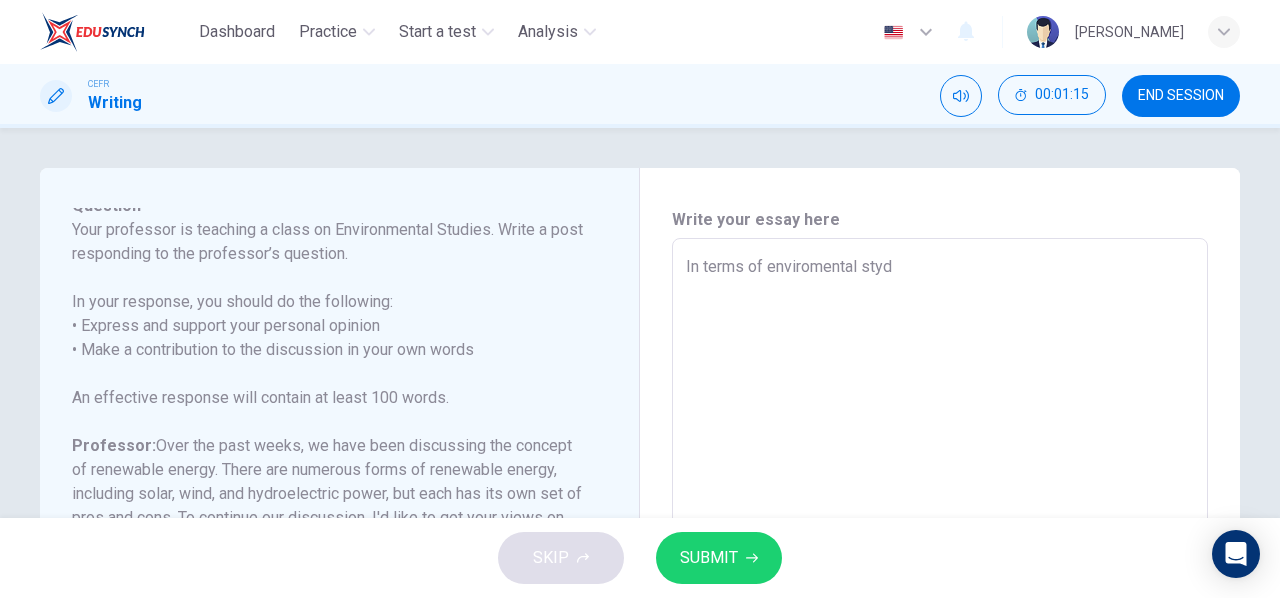 type on "x" 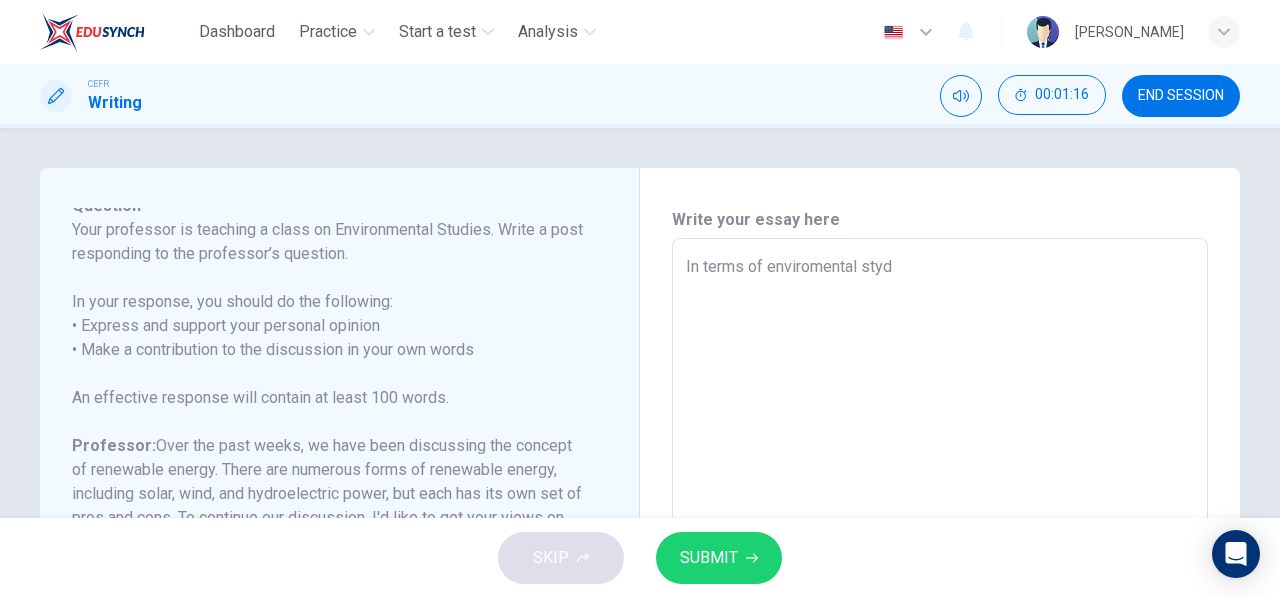 type on "In terms of enviromental sty" 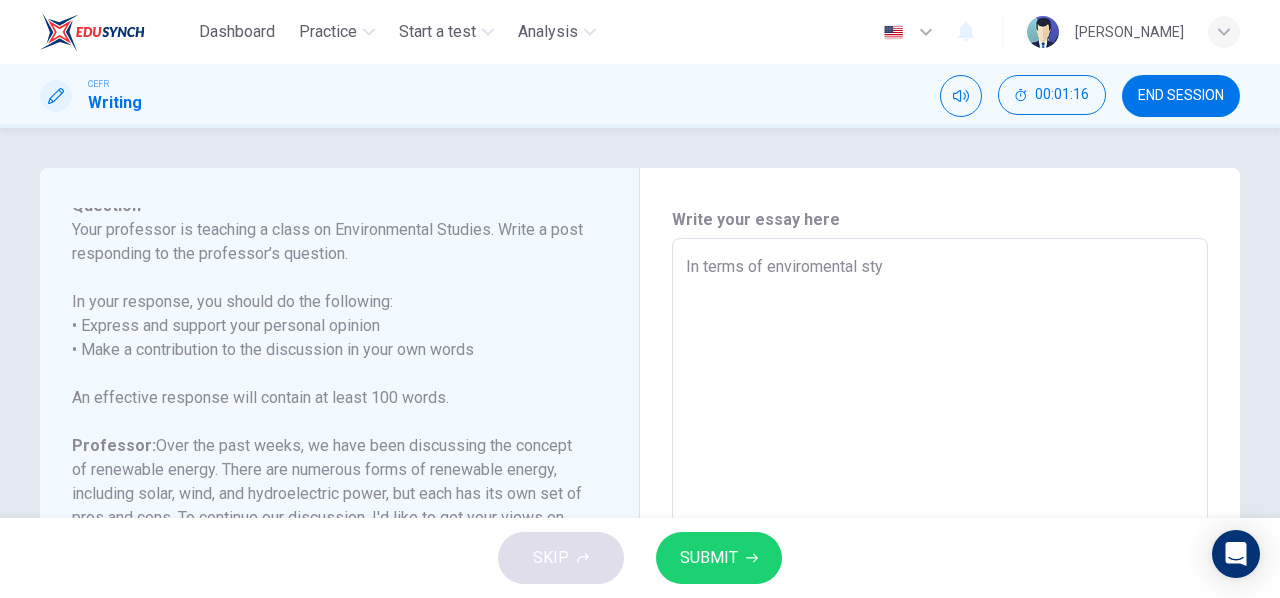 type on "x" 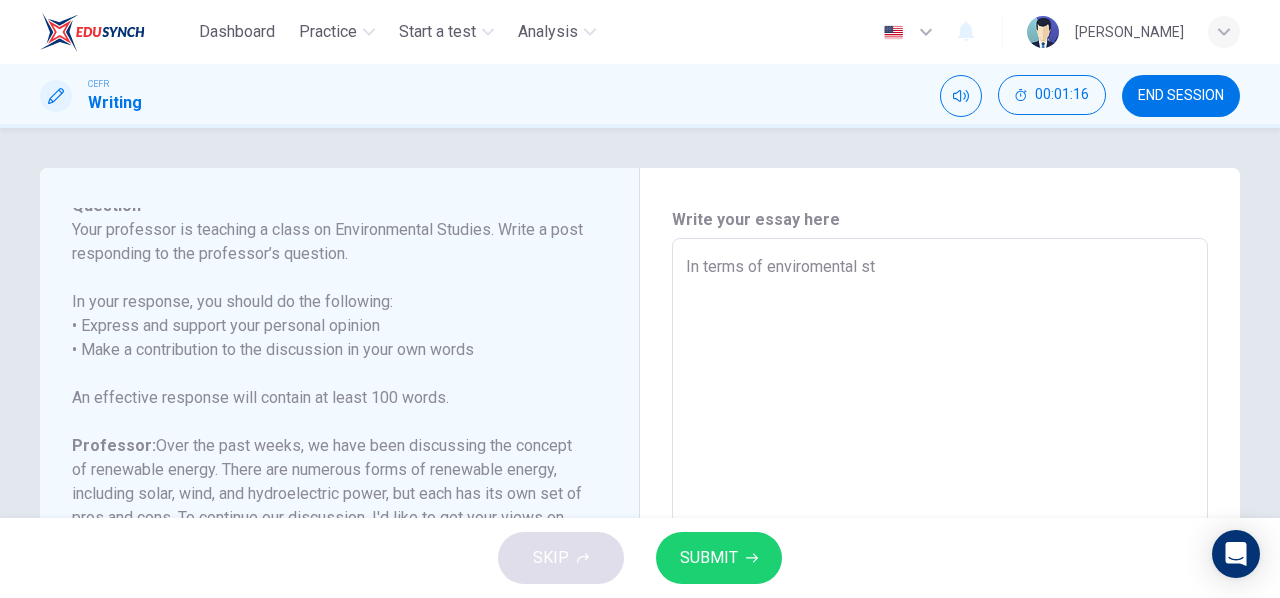 type on "In terms of enviromental stu" 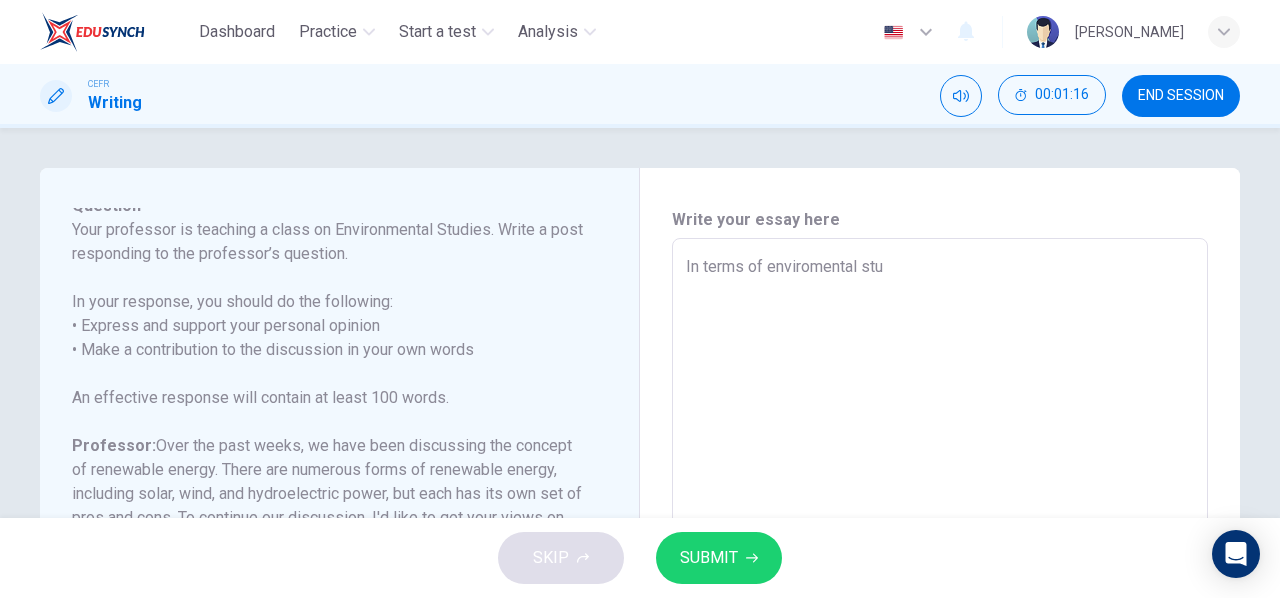 type on "x" 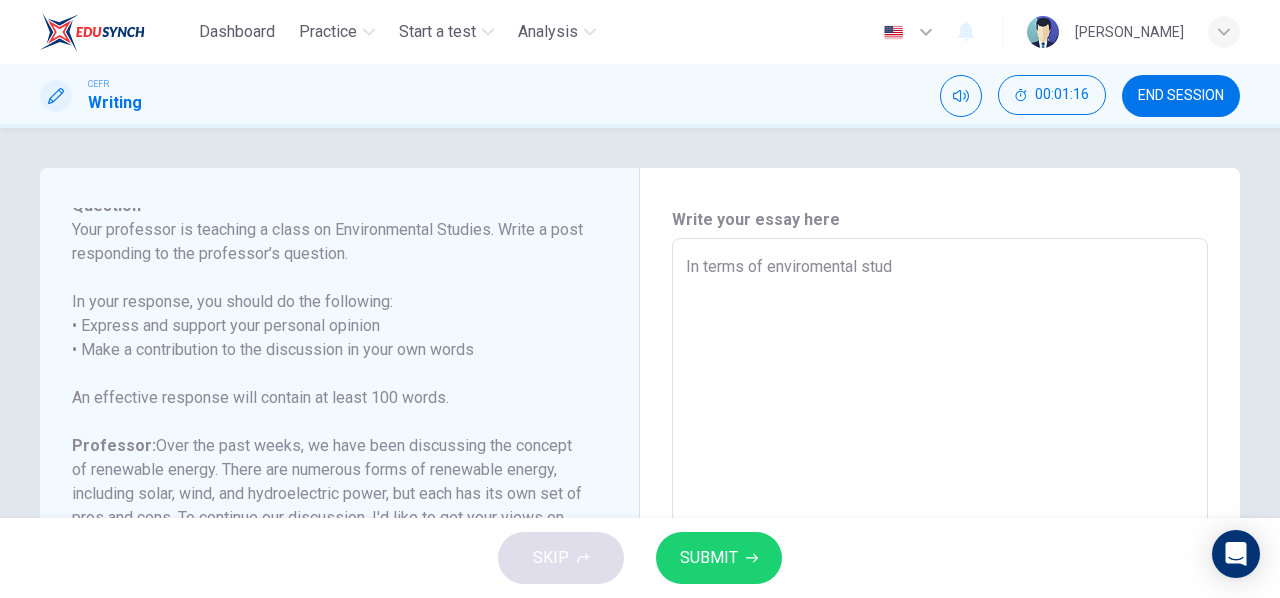 type on "x" 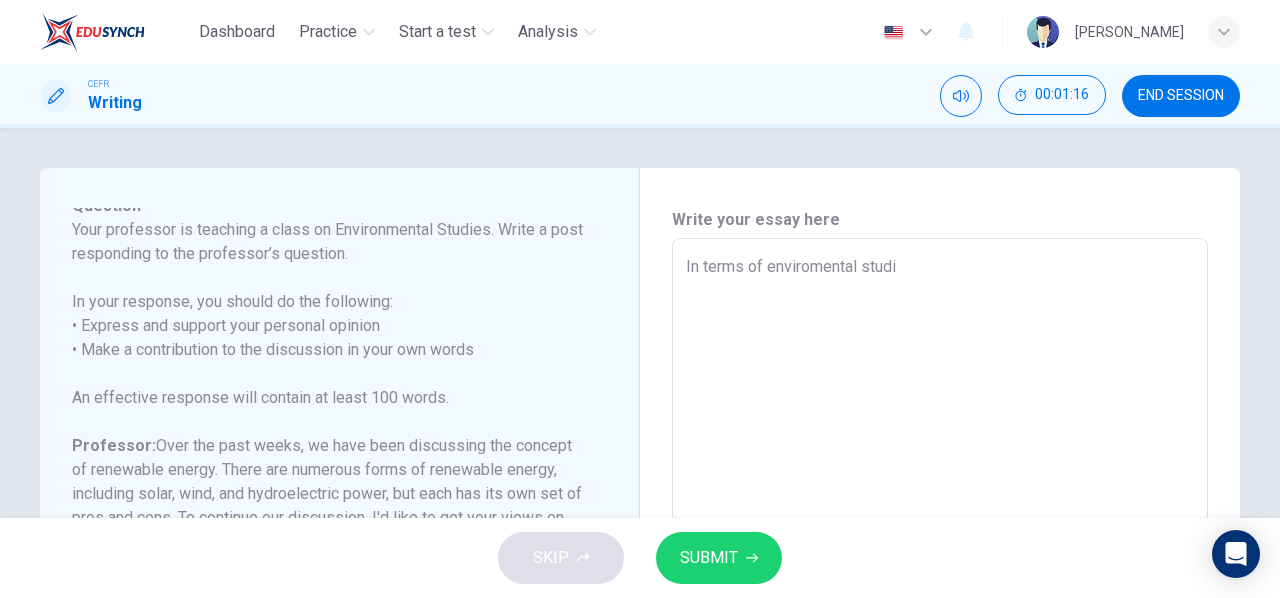 type on "In terms of enviromental studie" 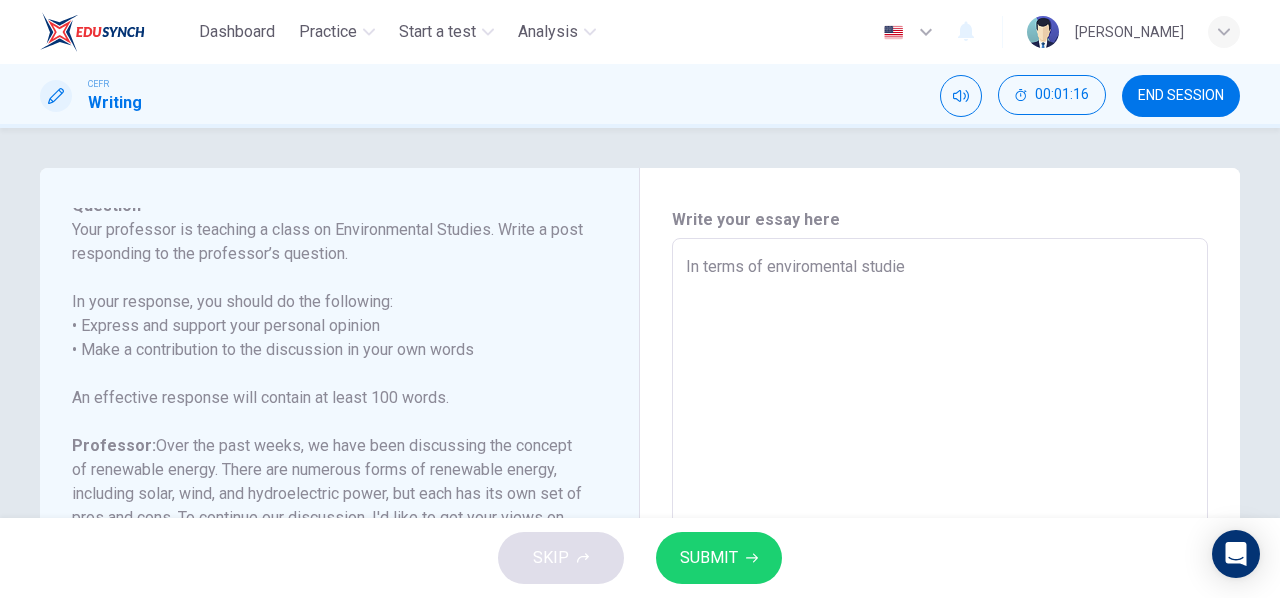 type on "x" 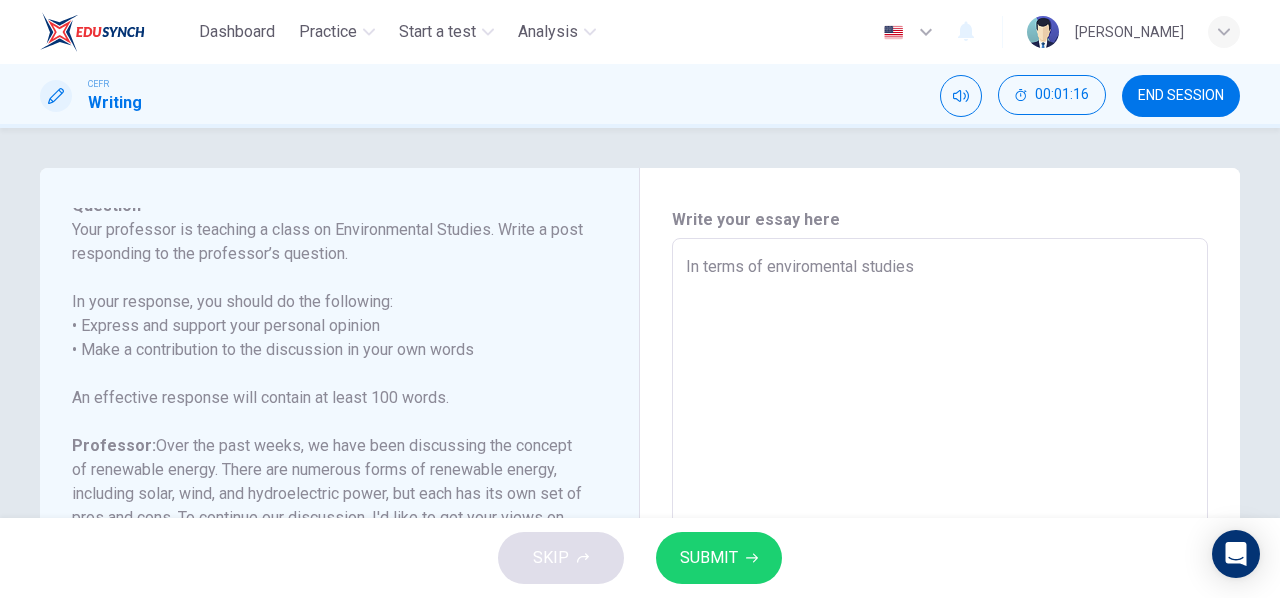 type on "x" 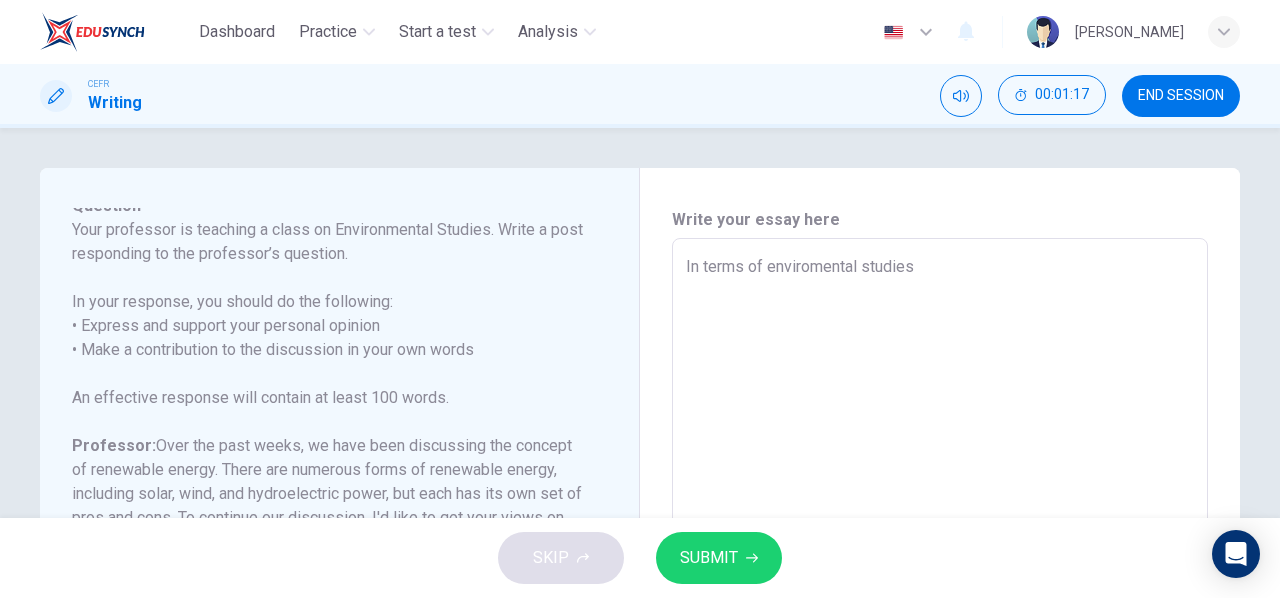 type on "In terms of enviromental studies" 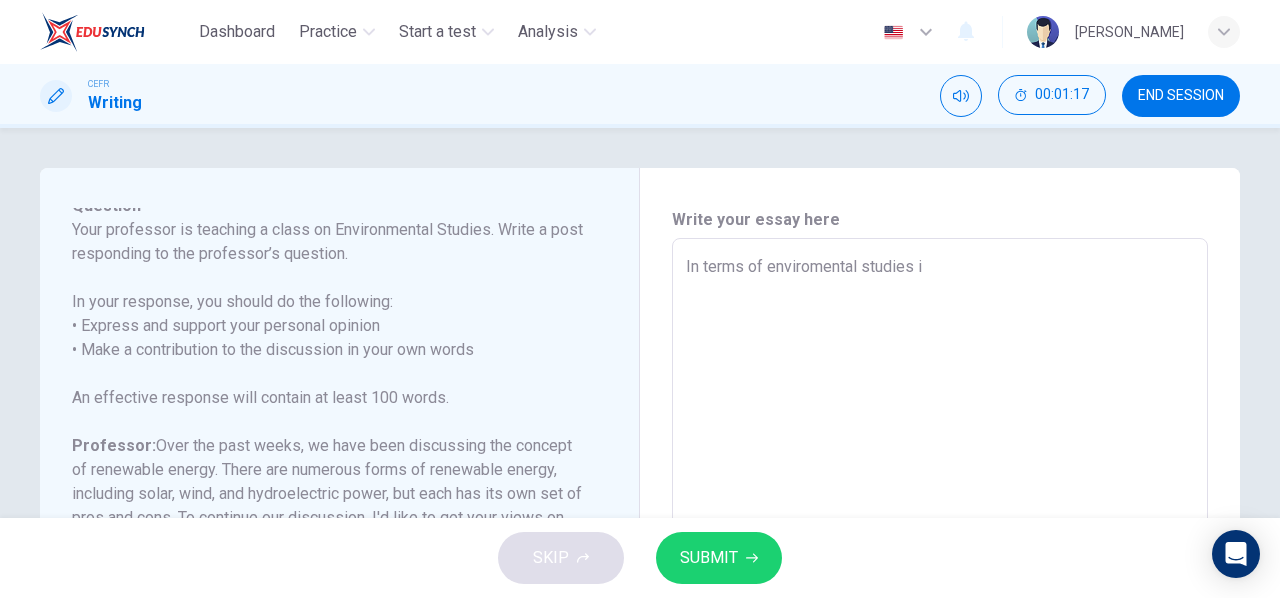 type on "In terms of enviromental studies" 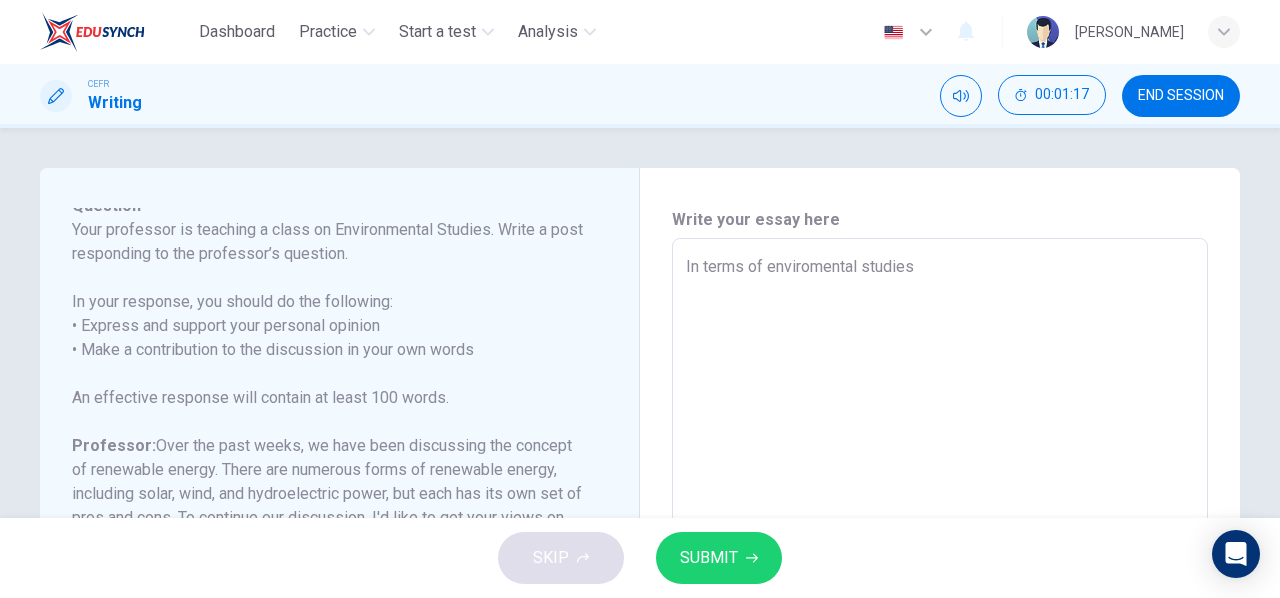 type on "x" 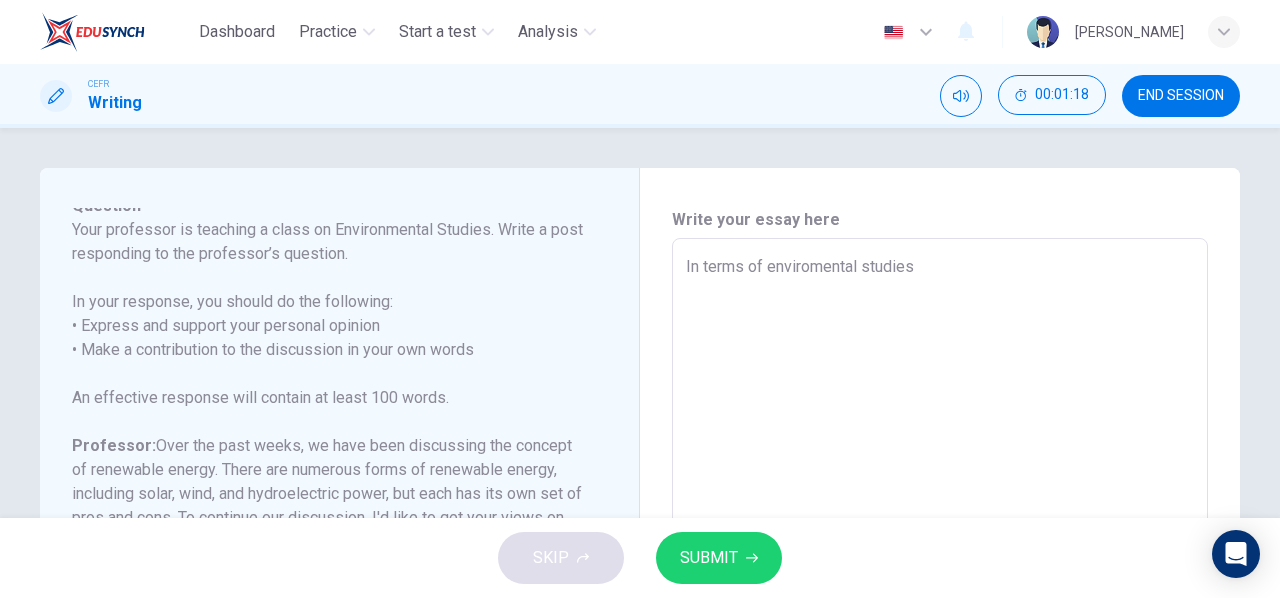 type on "In terms of enviromental studies I" 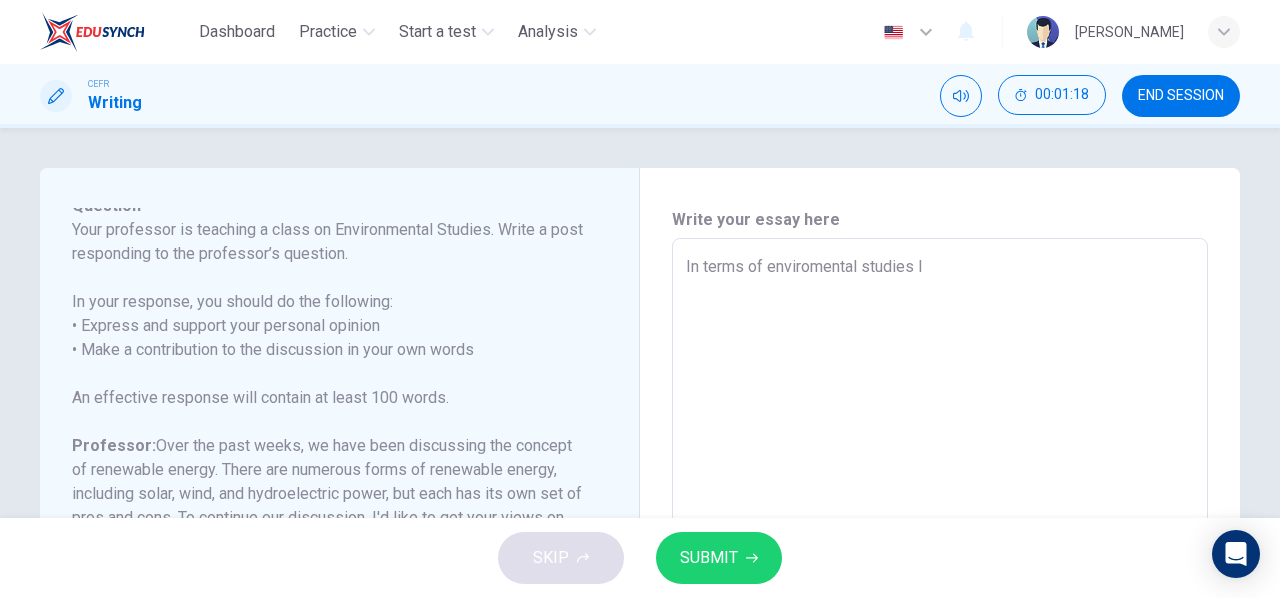 type on "x" 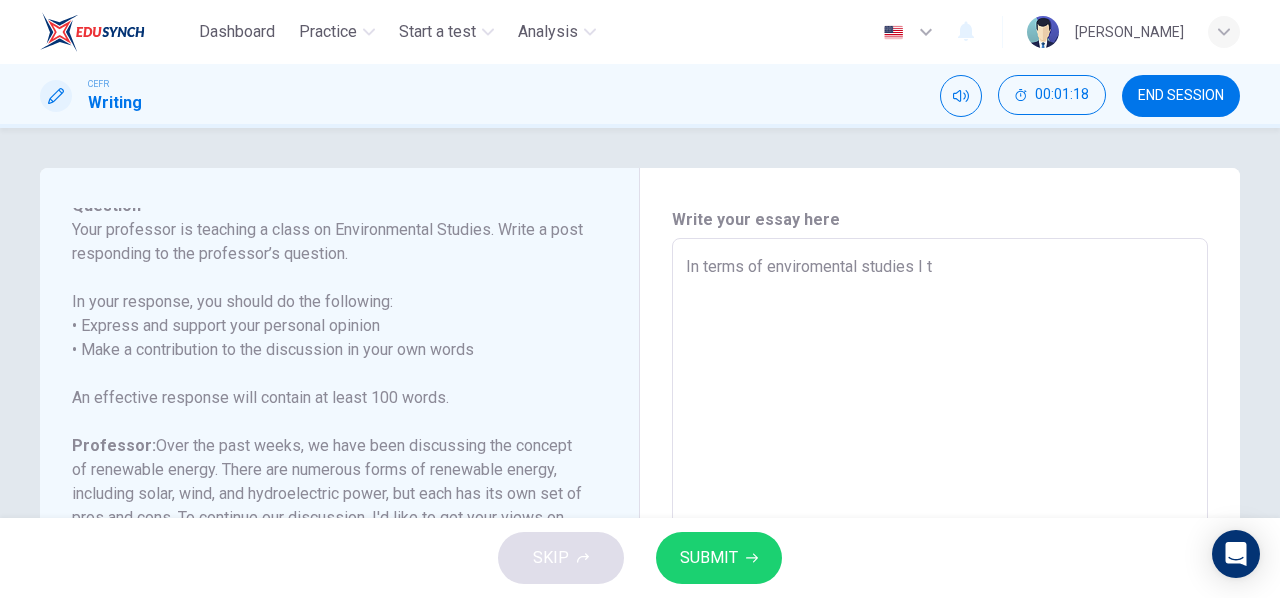 type on "In terms of enviromental studies I th" 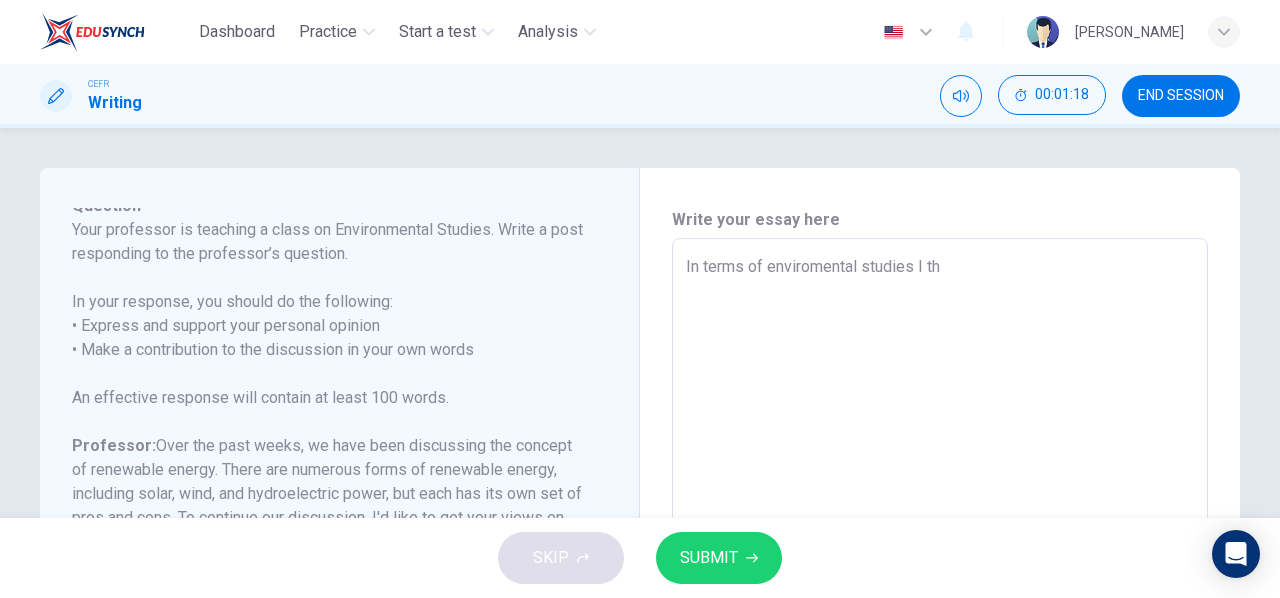 type on "x" 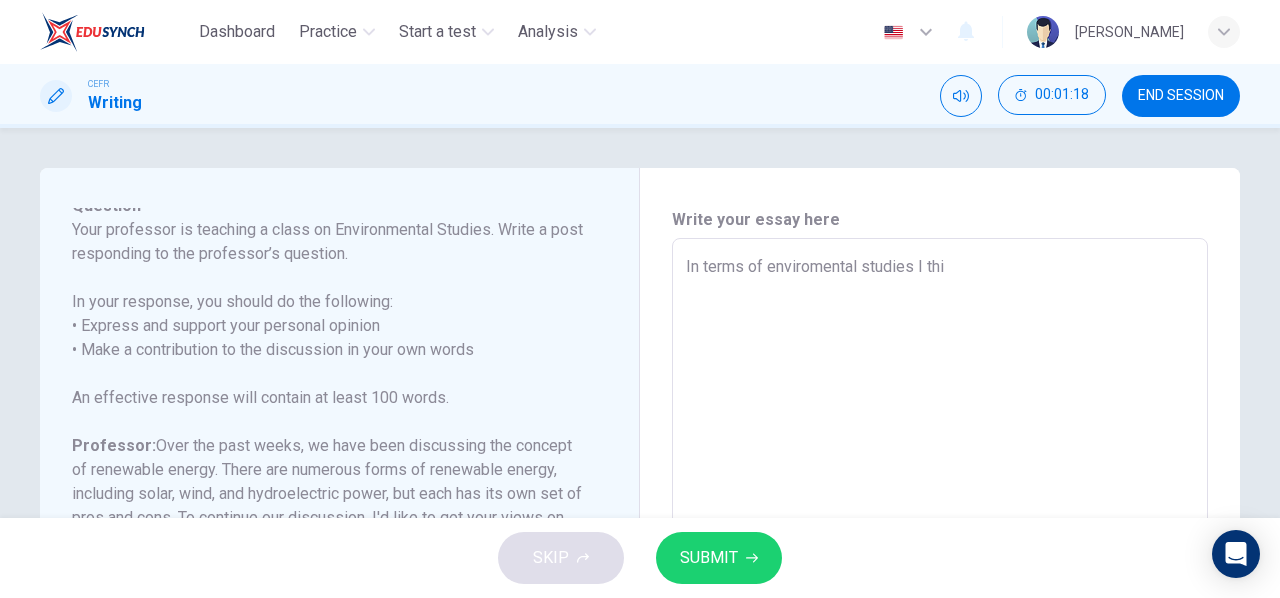 type on "x" 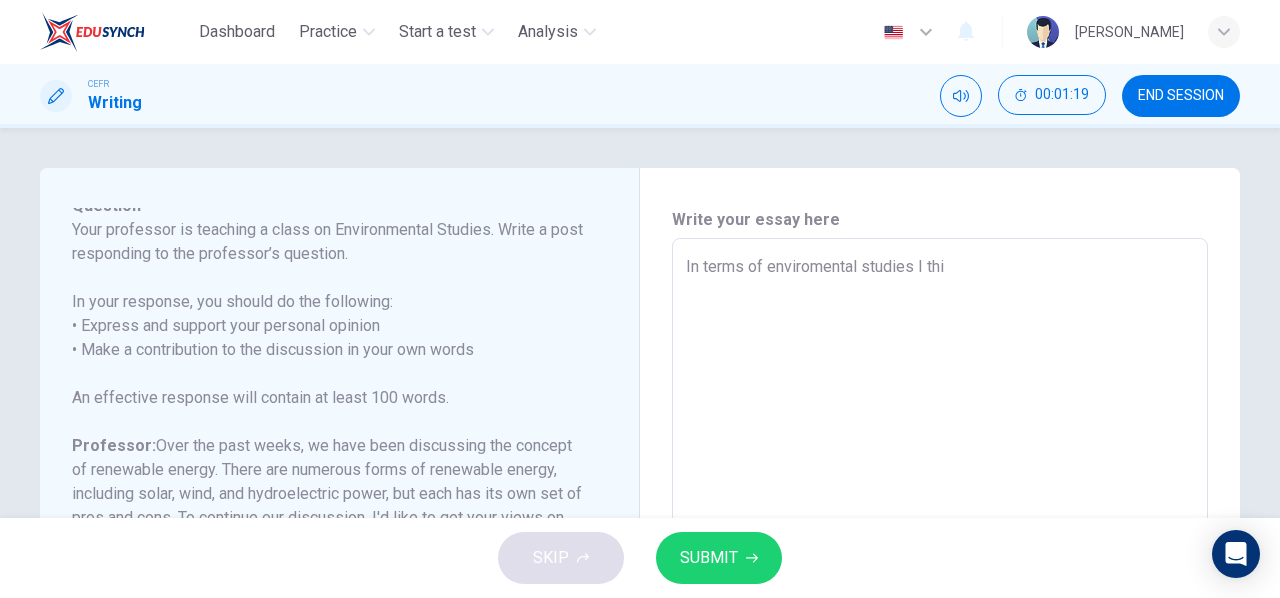 type on "In terms of enviromental studies I thin" 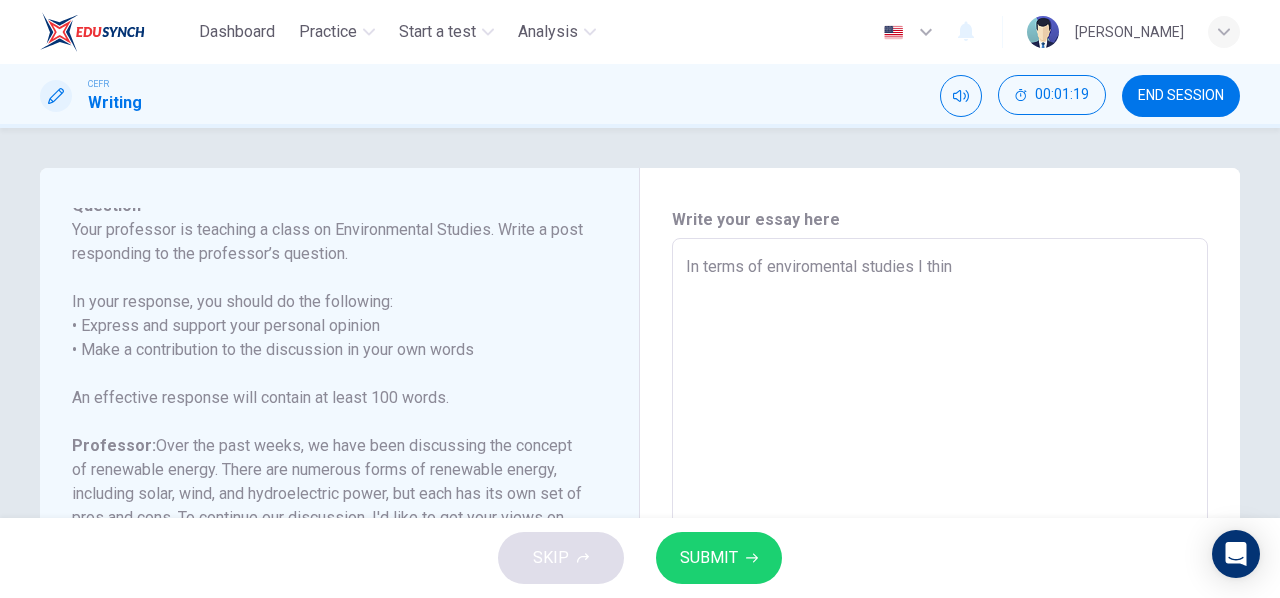 type on "In terms of enviromental studies I think" 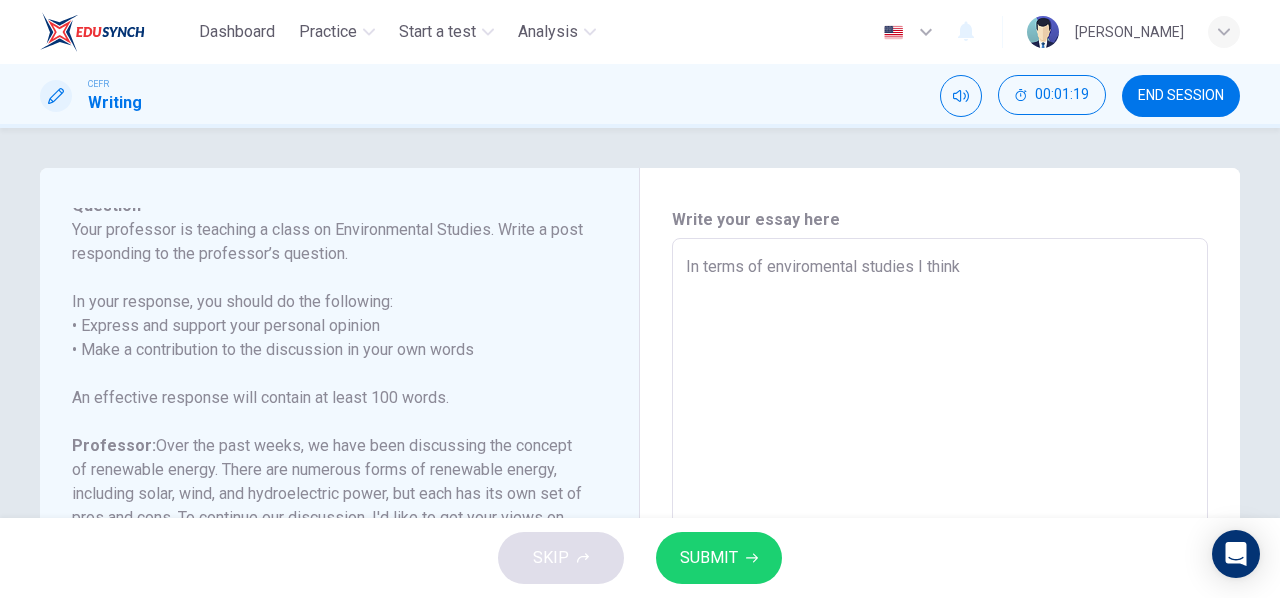 type on "x" 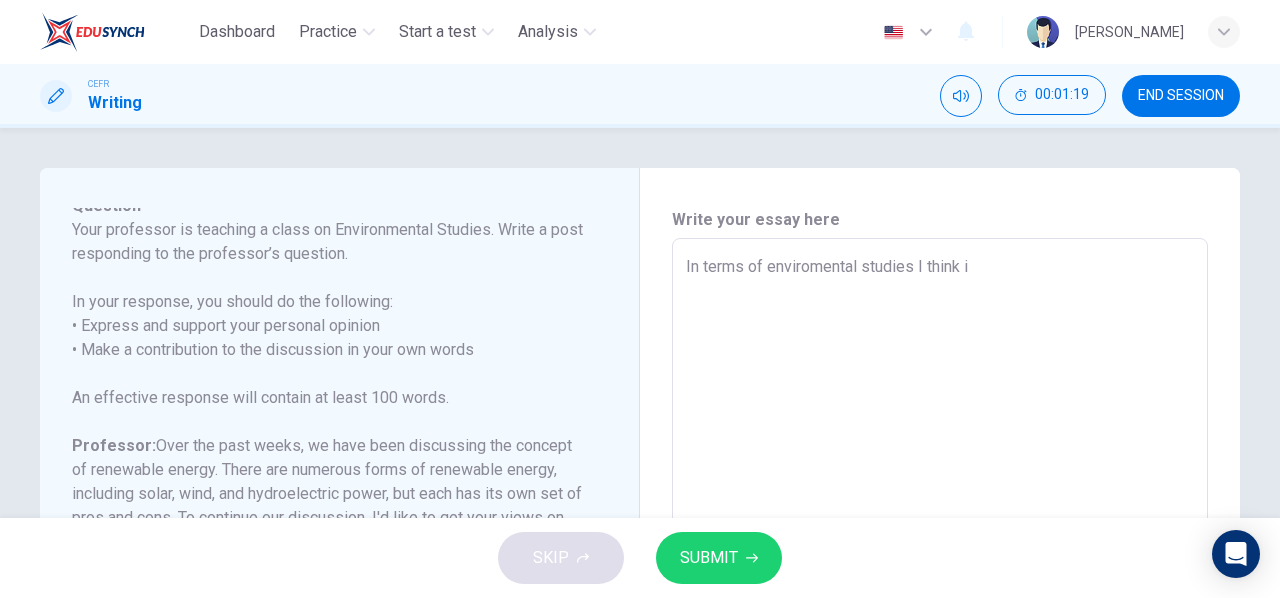 type on "x" 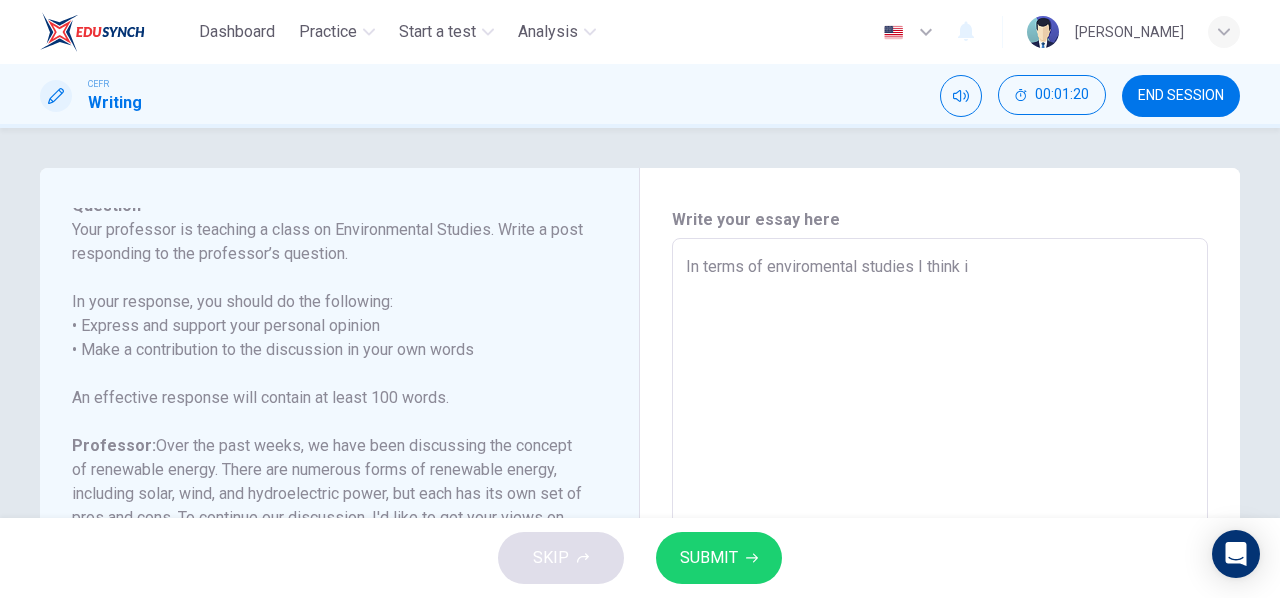 type on "In terms of enviromental studies I think it" 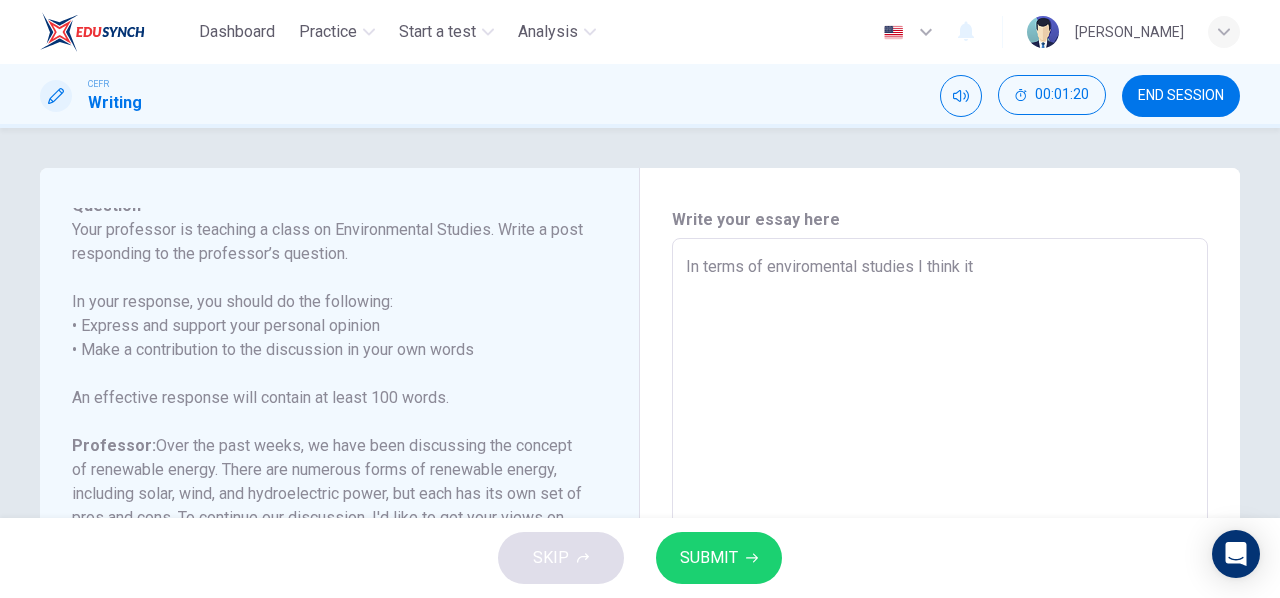 type on "x" 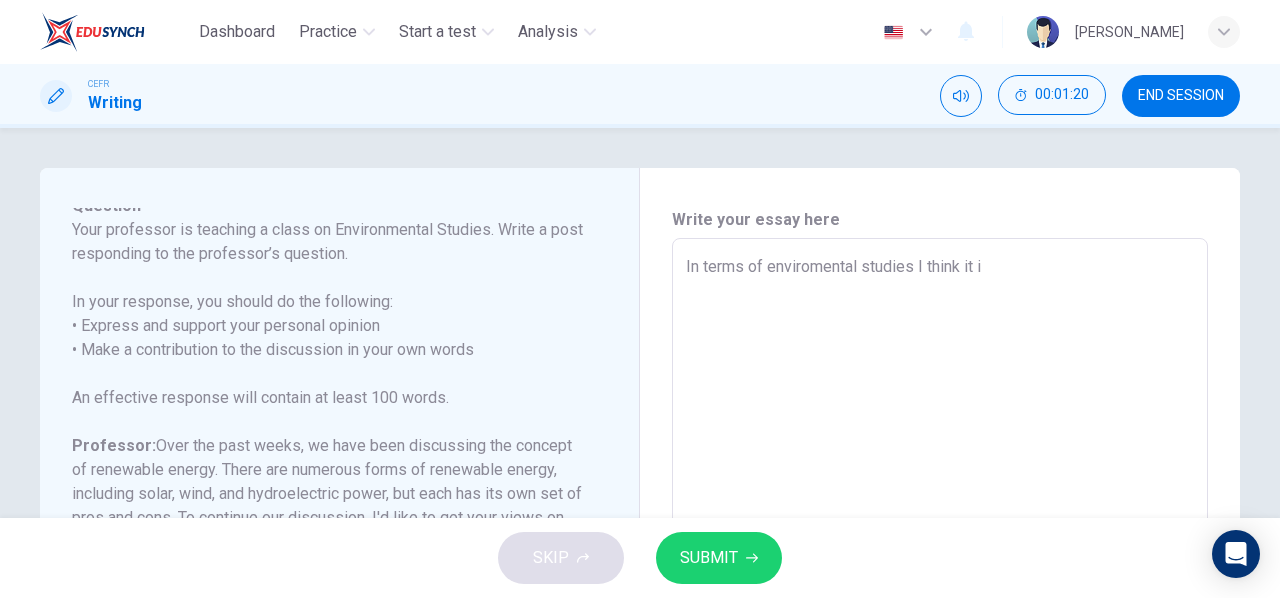 type on "x" 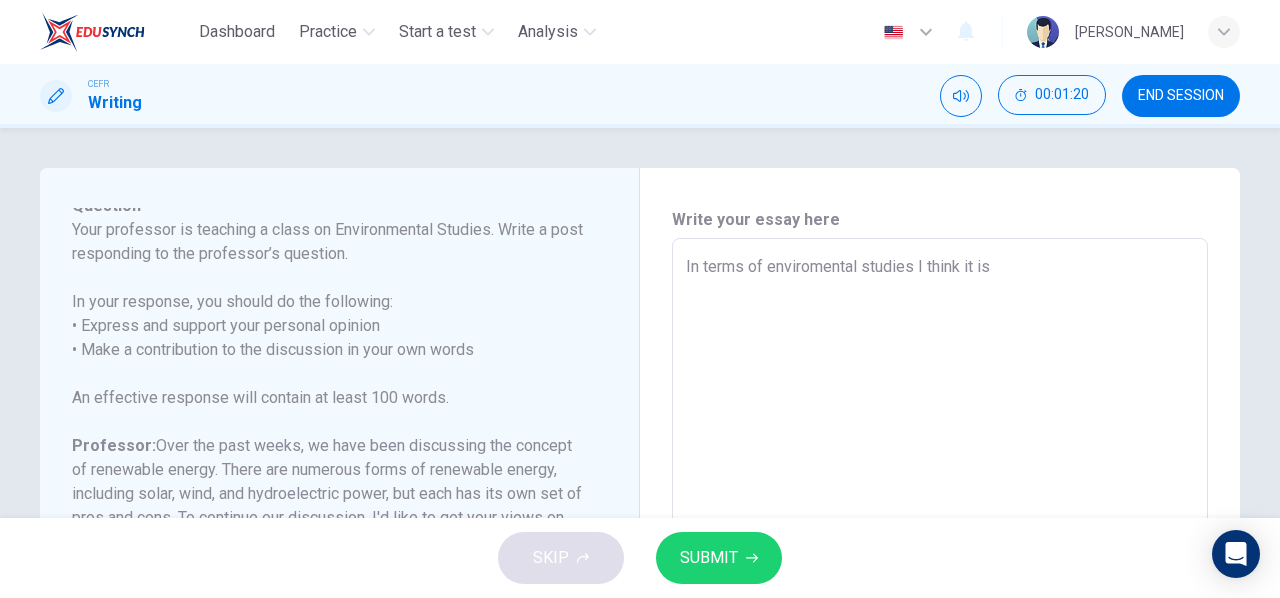 type on "x" 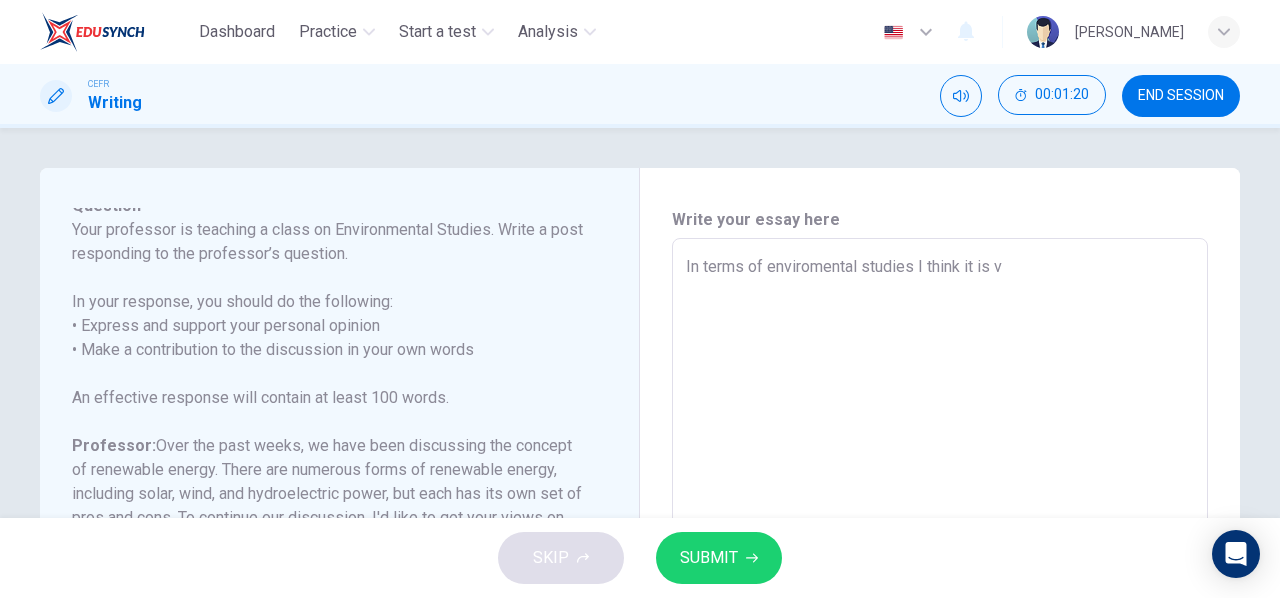 type on "x" 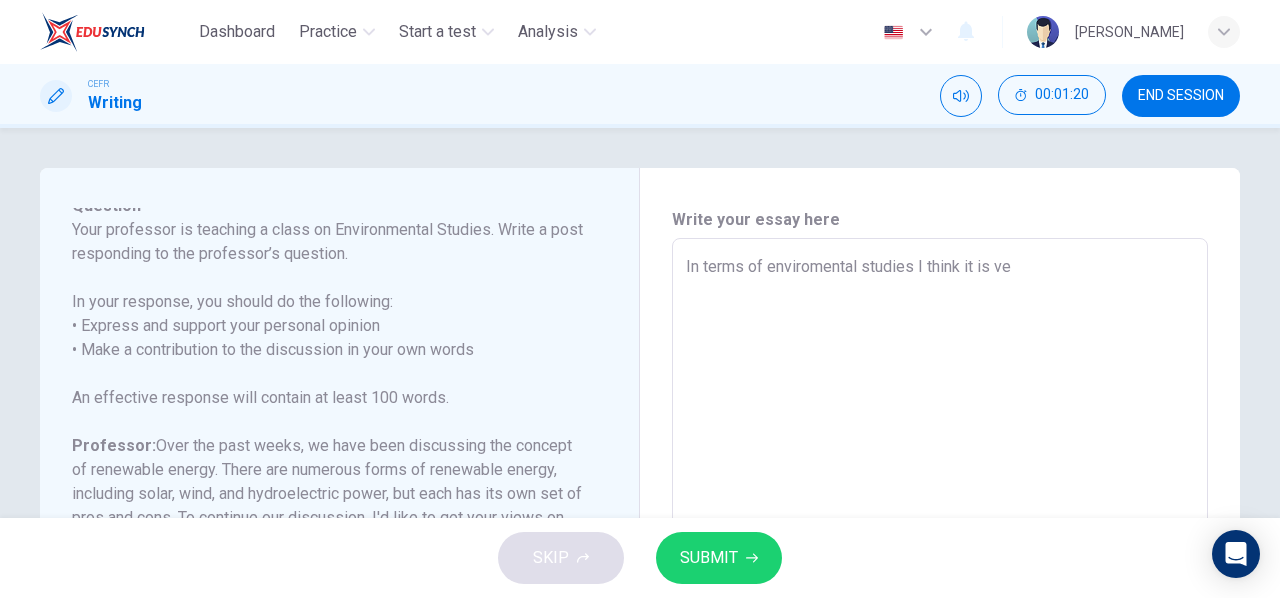 type on "x" 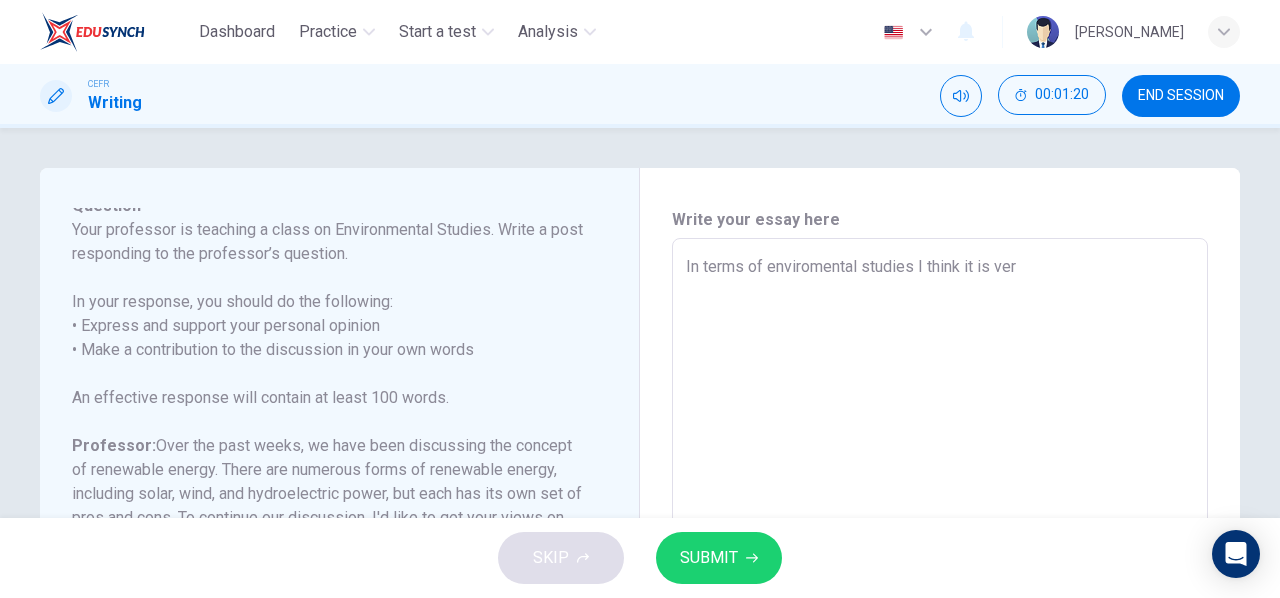 type on "x" 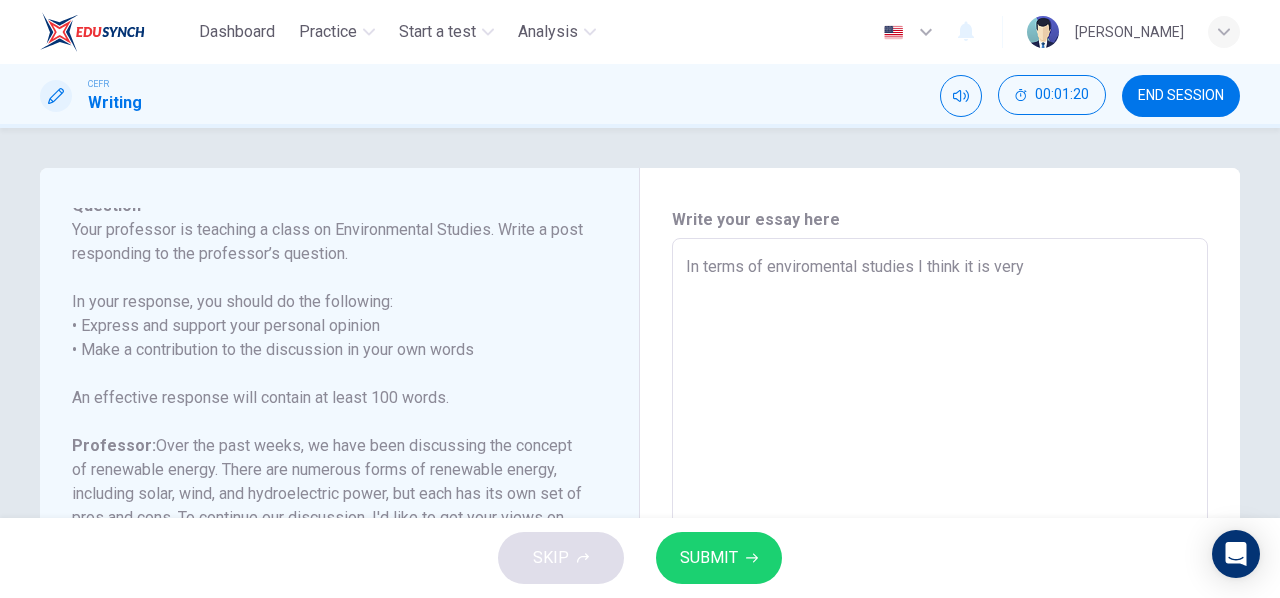 type on "In terms of enviromental studies I think it is very" 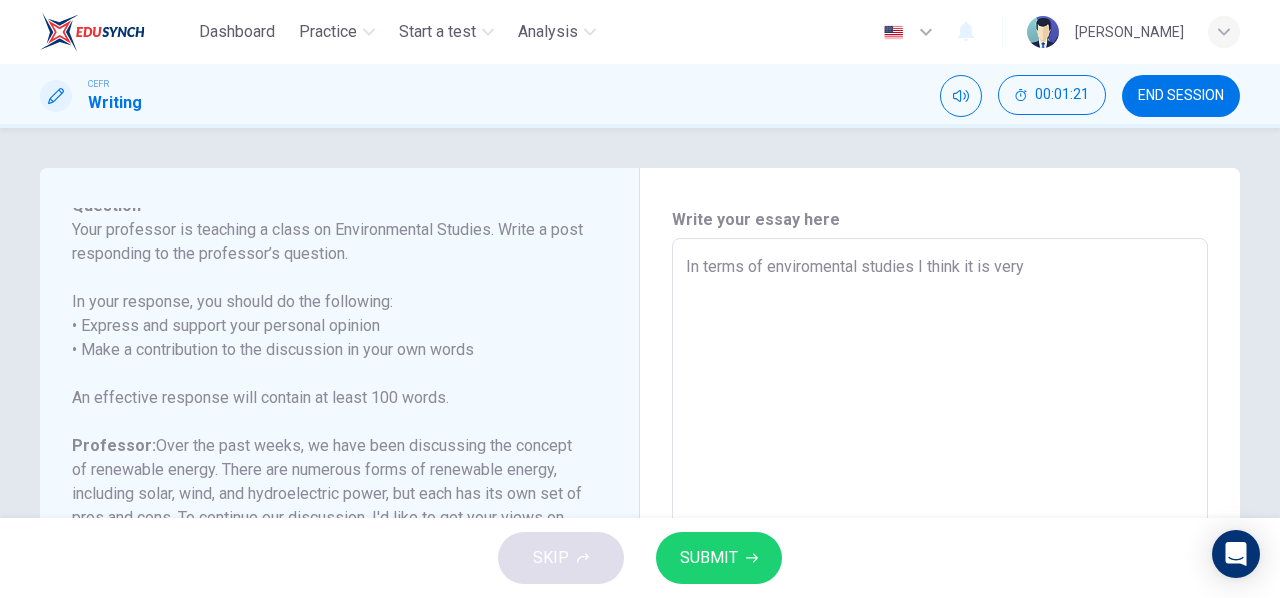type on "x" 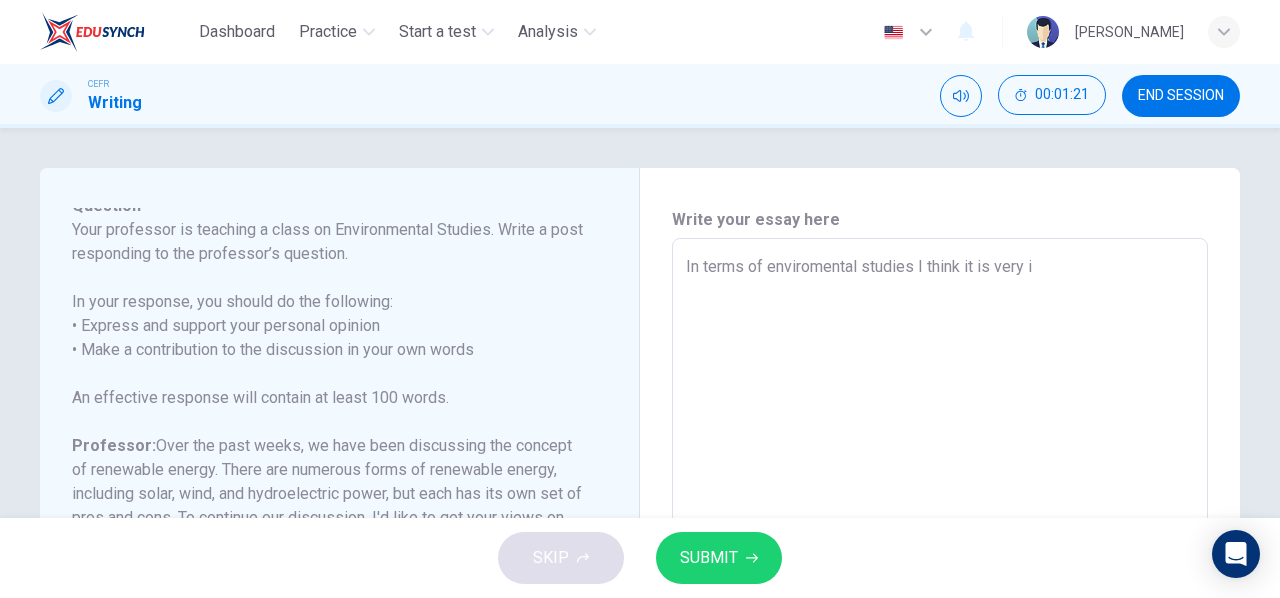 type on "In terms of enviromental studies I think it is very im" 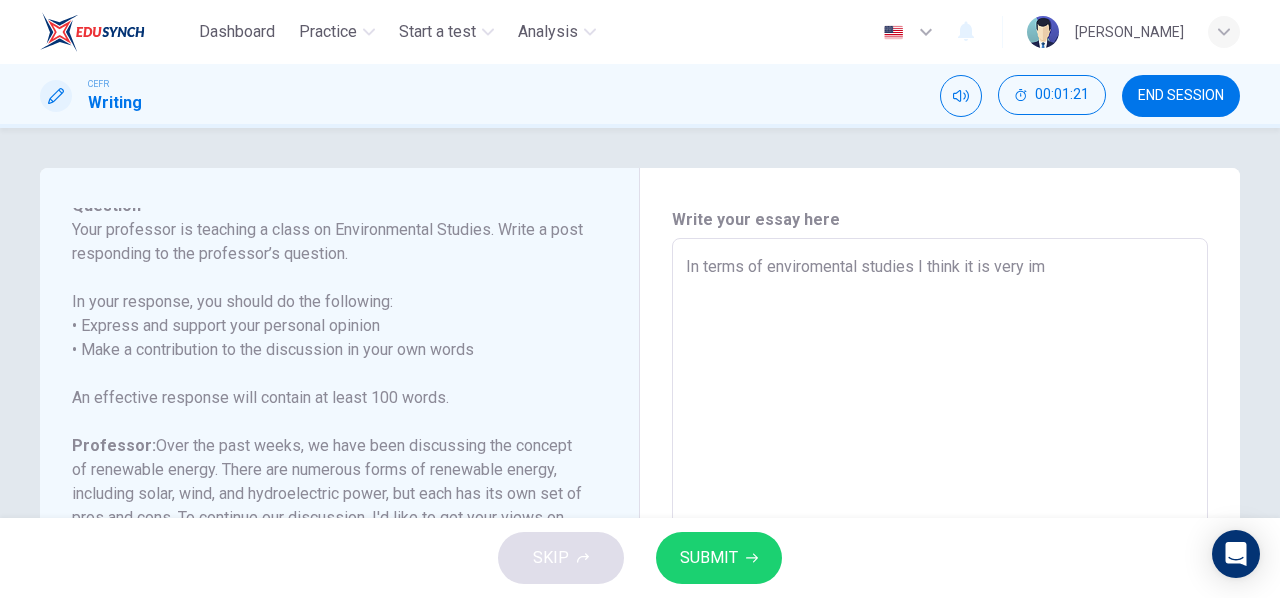 type on "x" 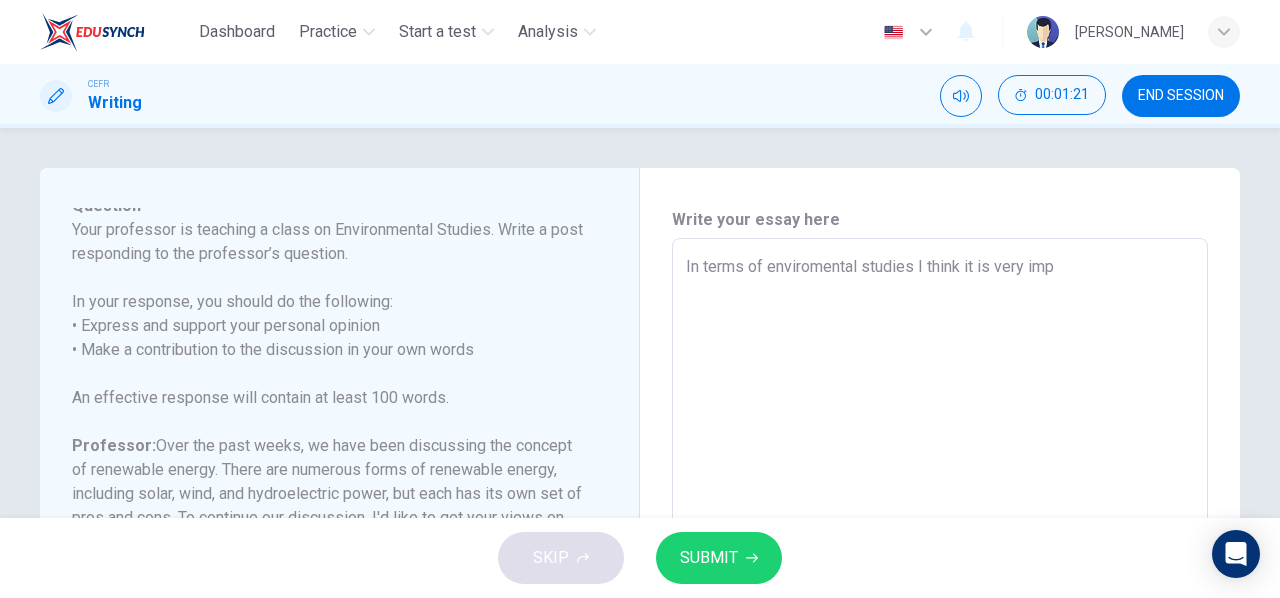 type on "x" 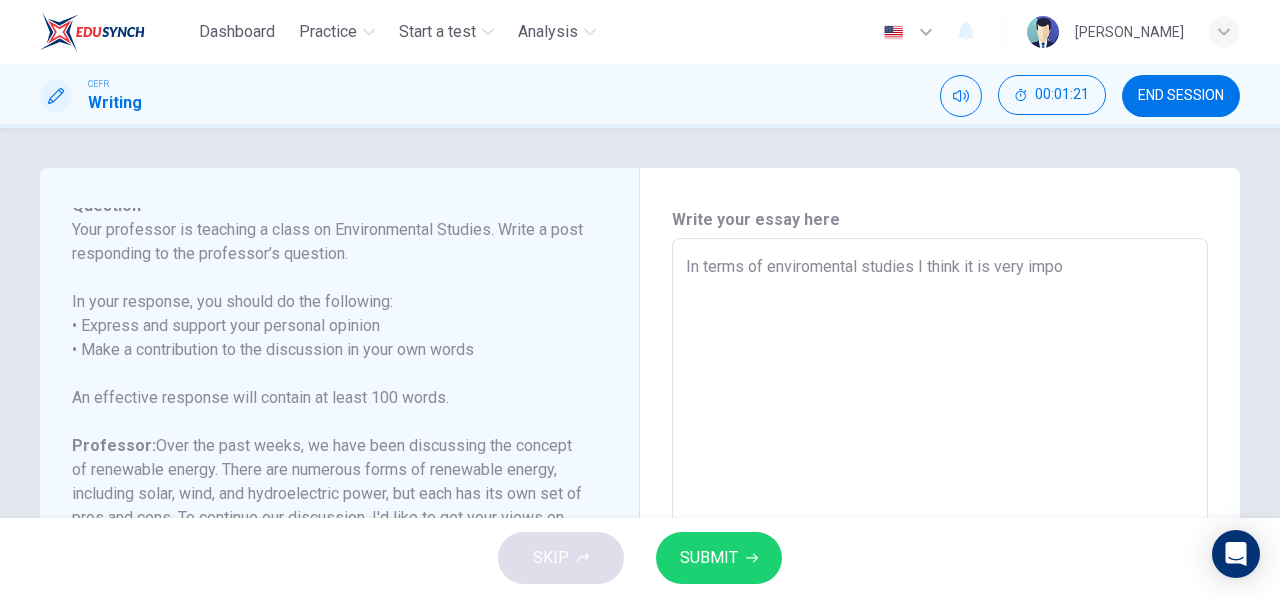 type on "x" 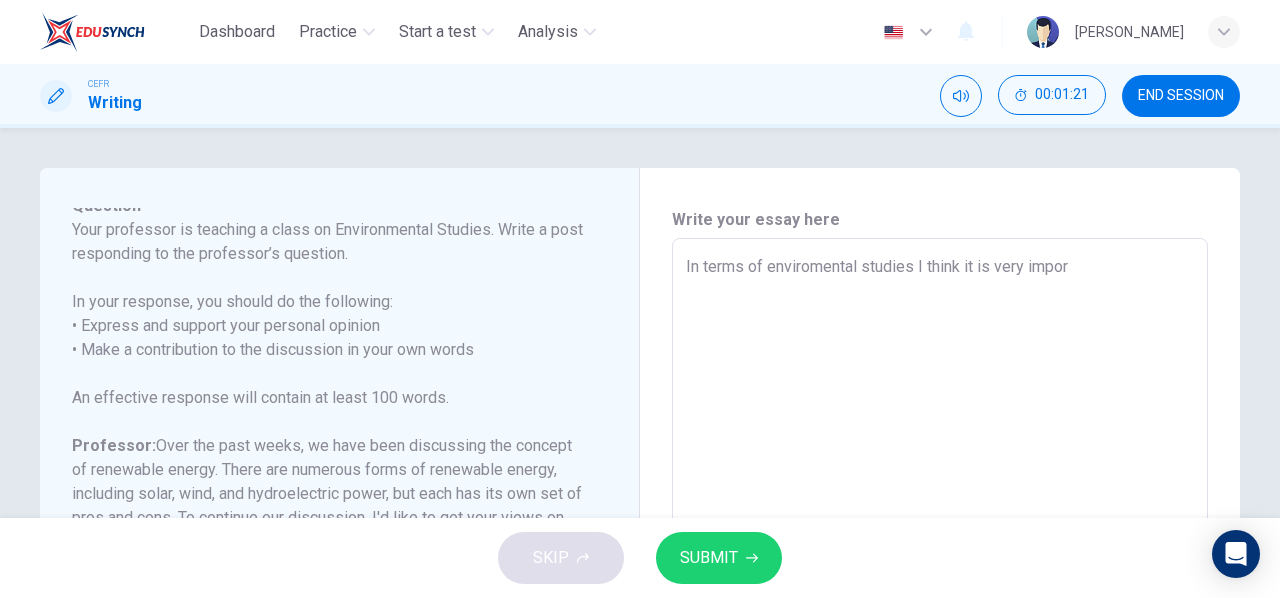 type on "x" 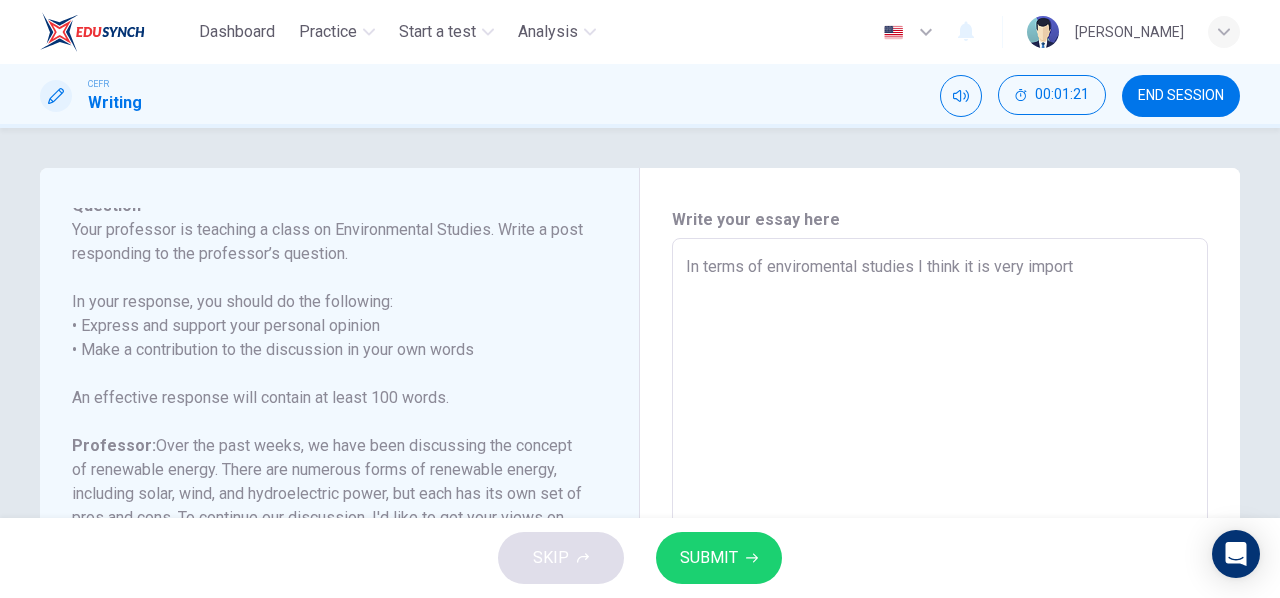 type on "x" 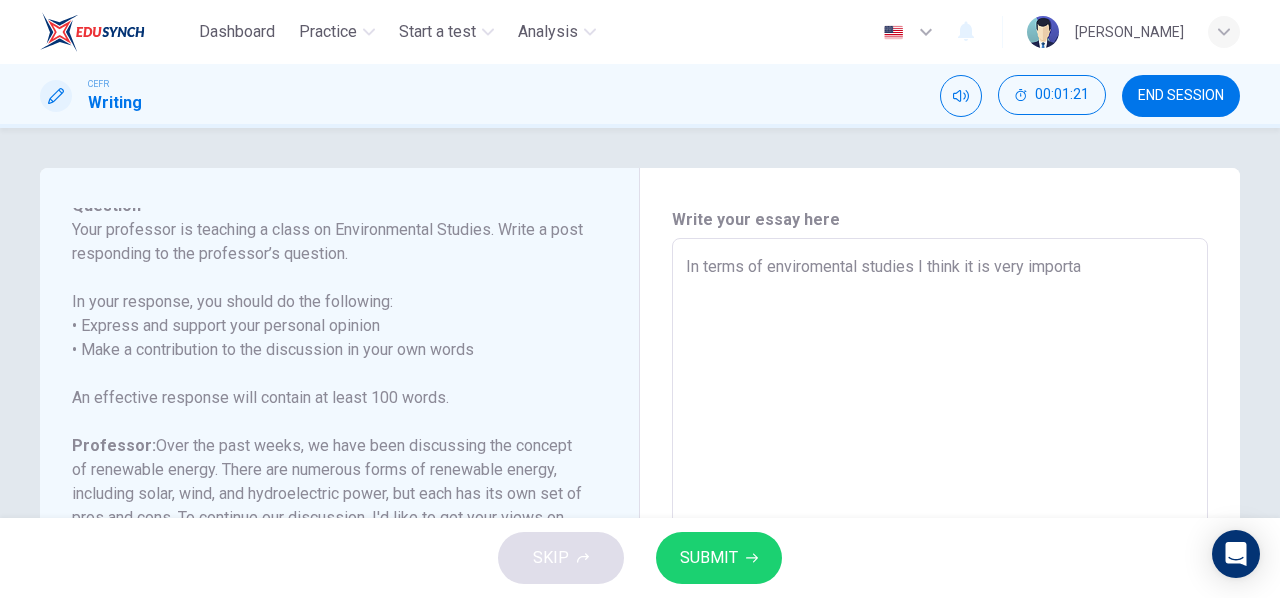 type on "x" 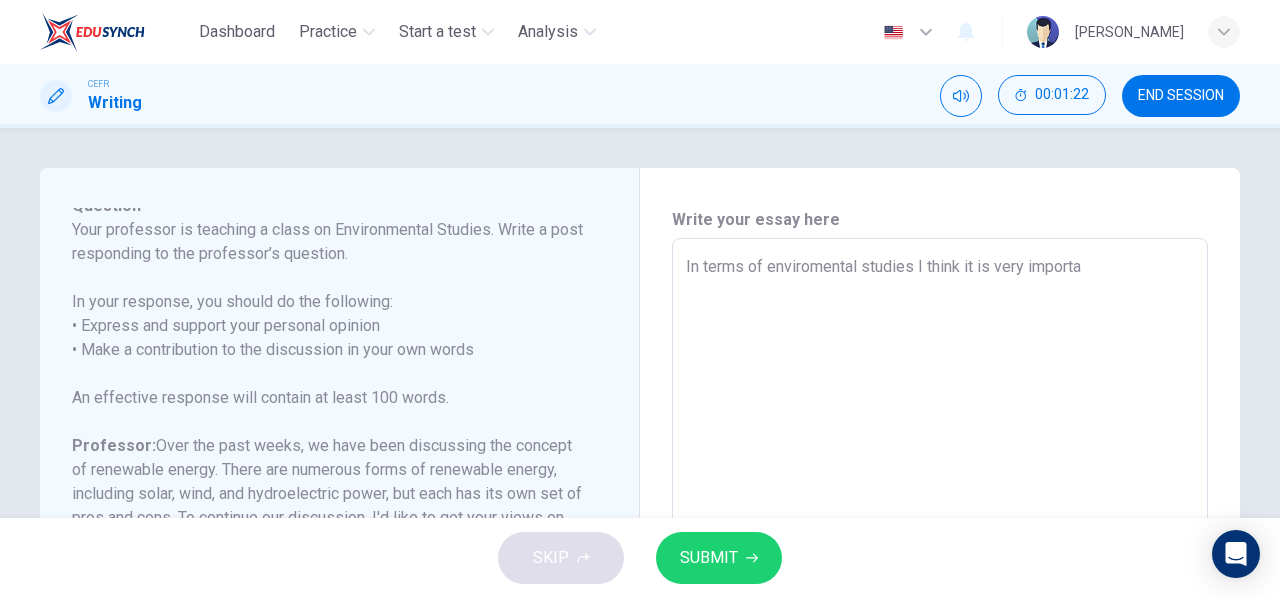 type on "In terms of enviromental studies I think it is very importan" 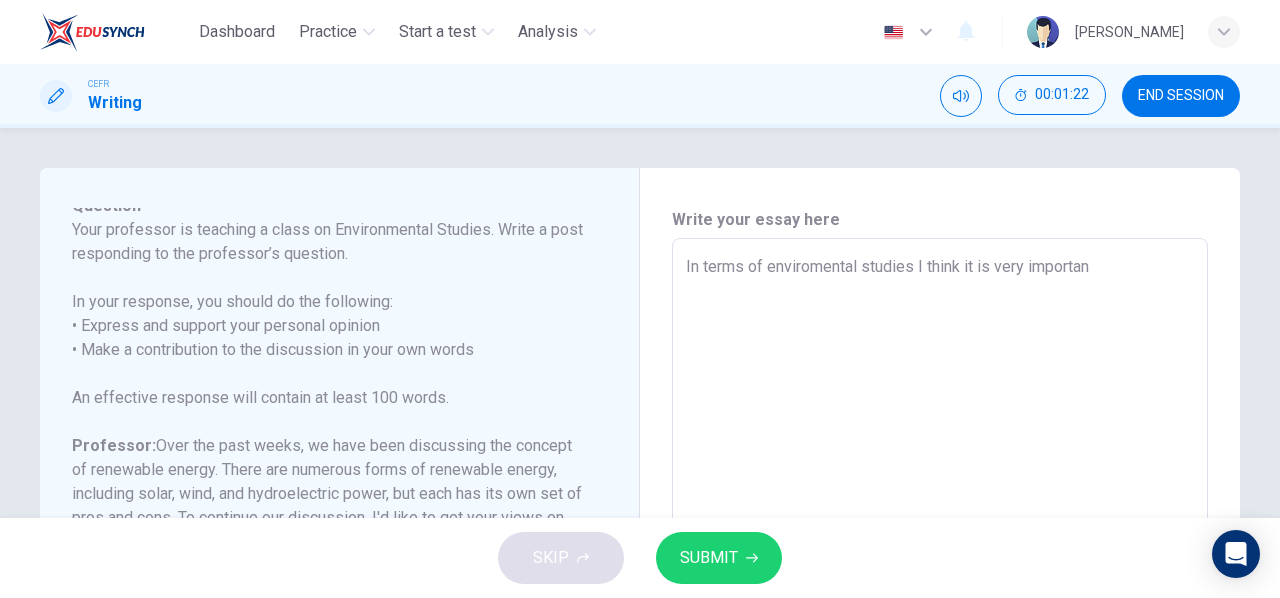 type on "x" 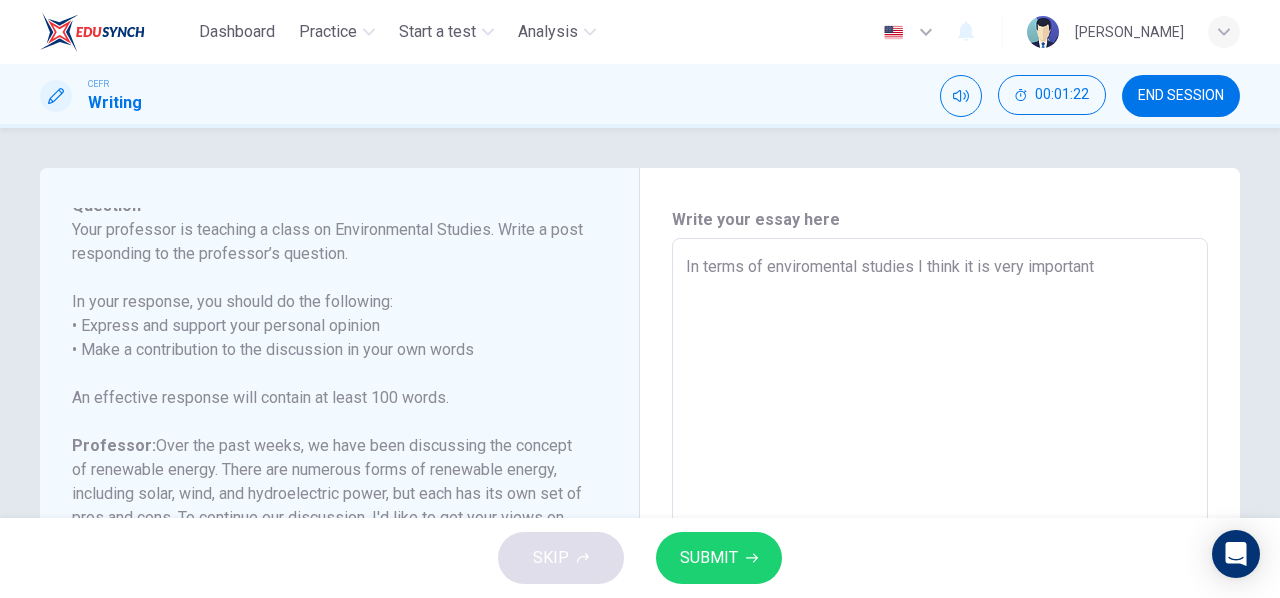type on "In terms of enviromental studies I think it is very important" 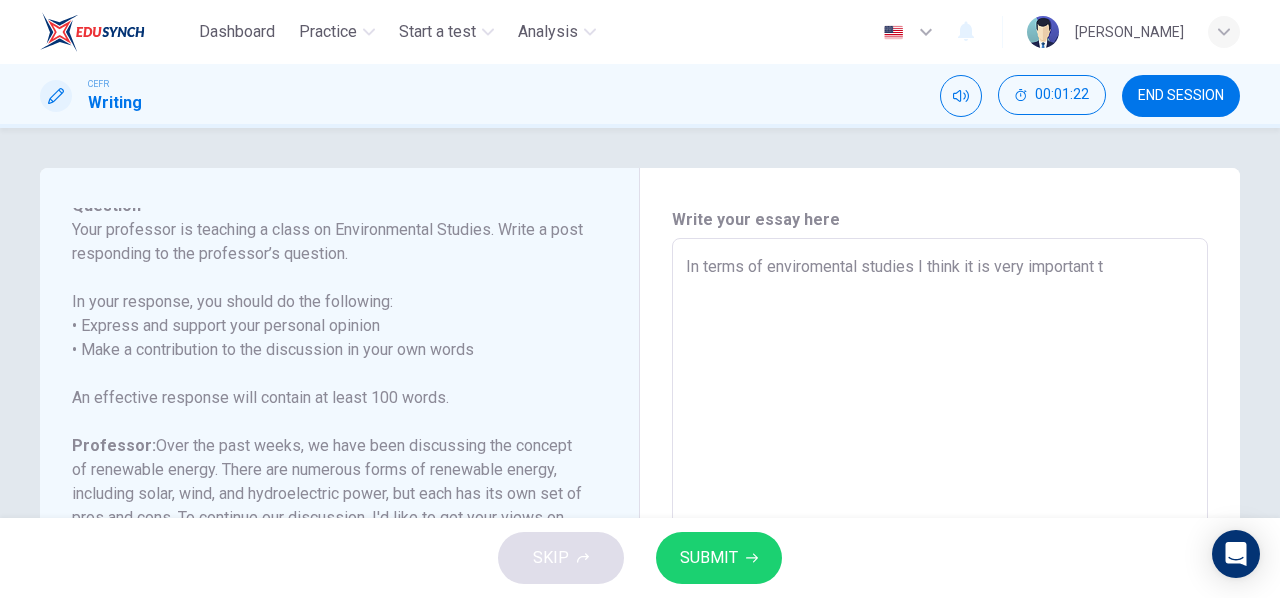 type on "x" 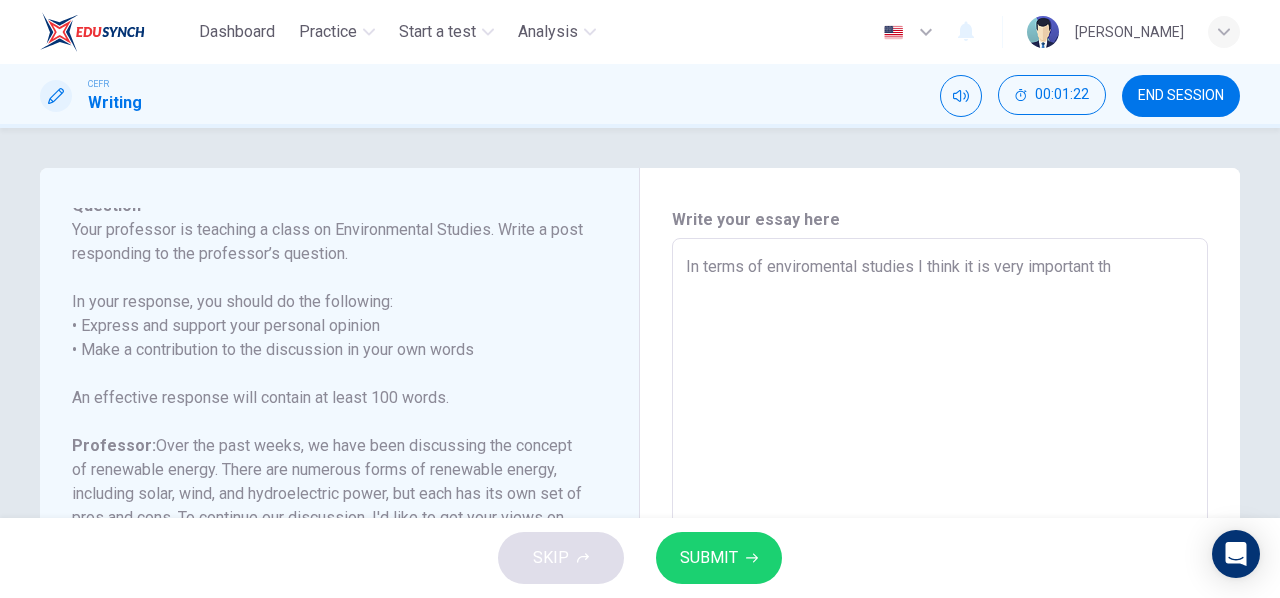type on "x" 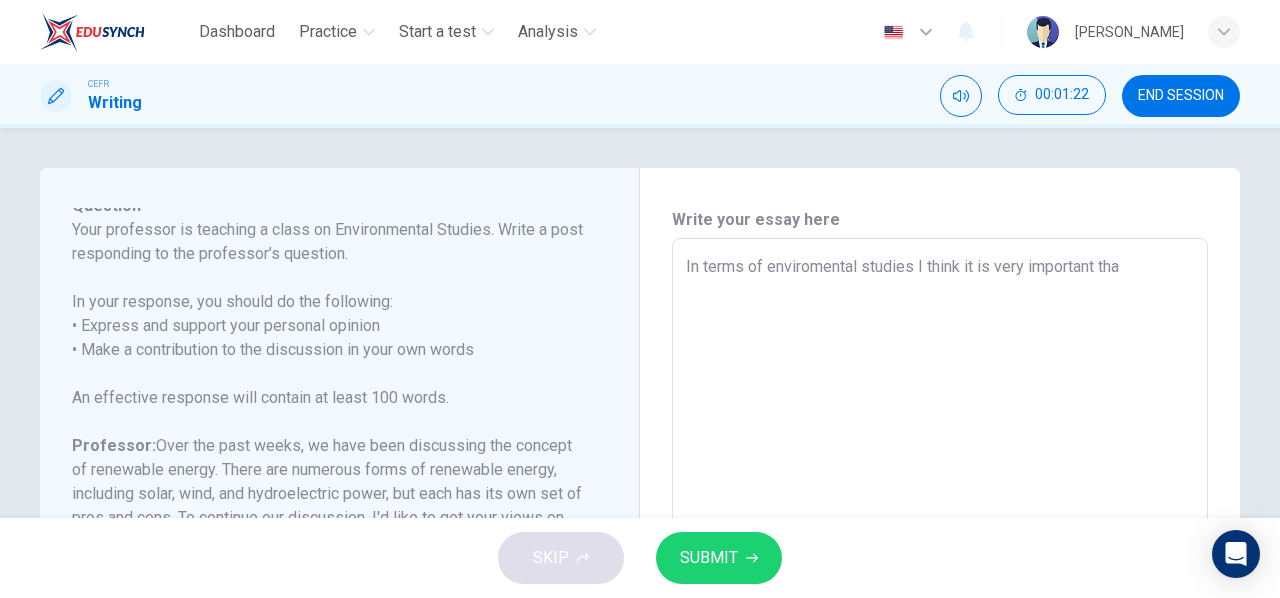 type on "x" 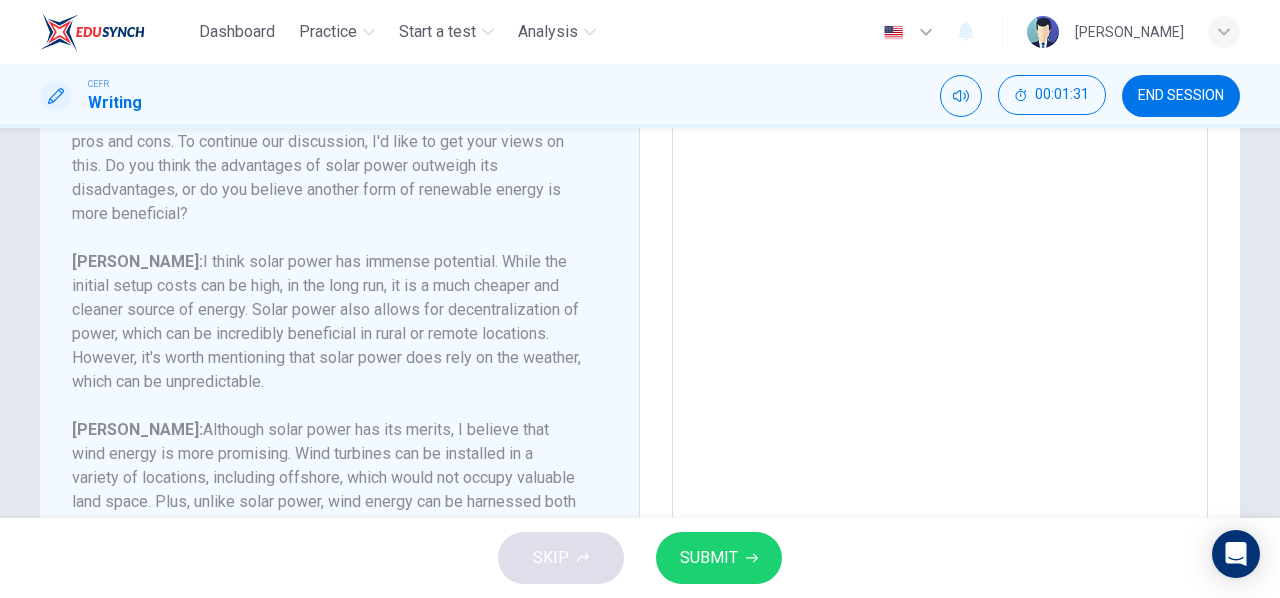 scroll, scrollTop: 500, scrollLeft: 0, axis: vertical 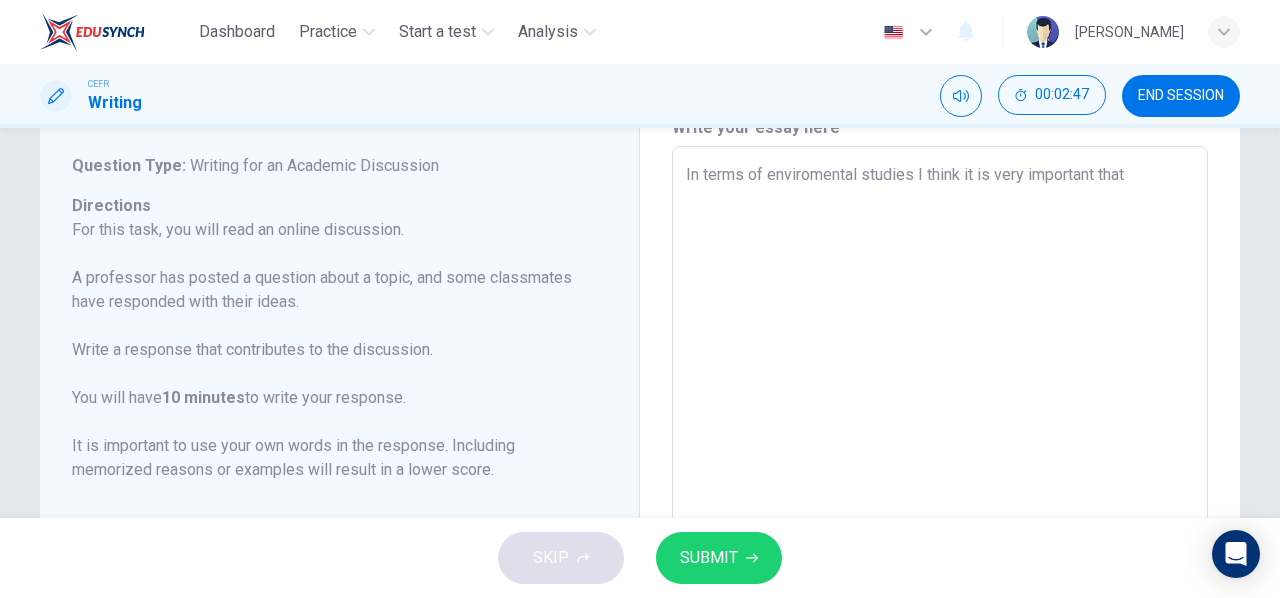 drag, startPoint x: 1158, startPoint y: 181, endPoint x: 592, endPoint y: 173, distance: 566.0565 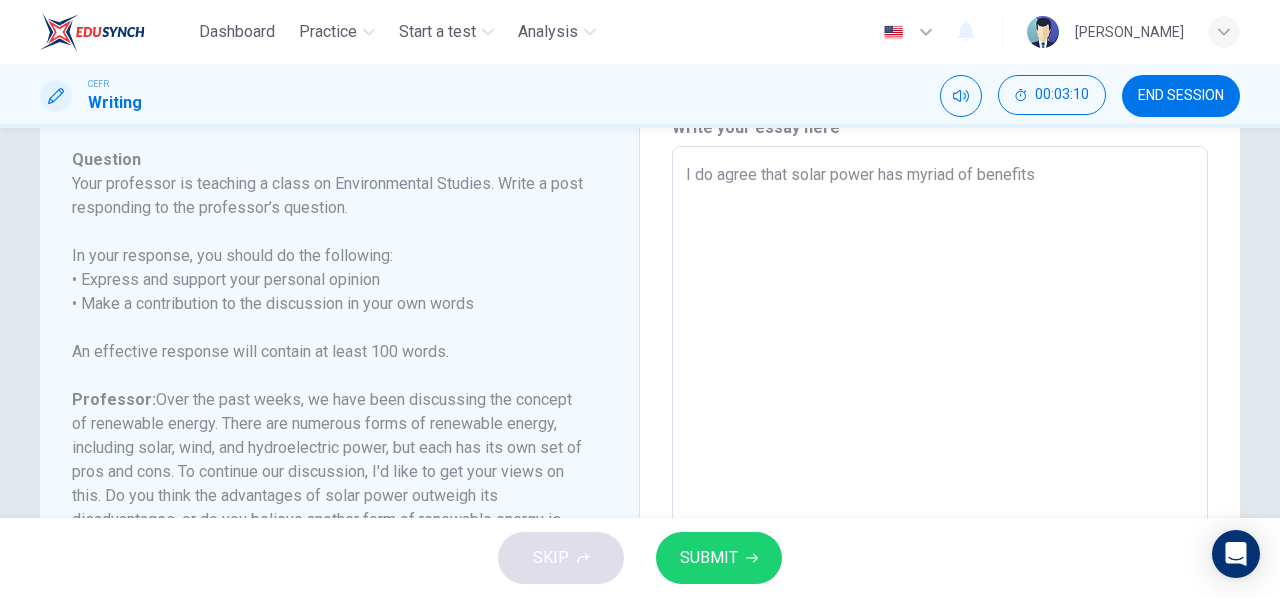 scroll, scrollTop: 438, scrollLeft: 0, axis: vertical 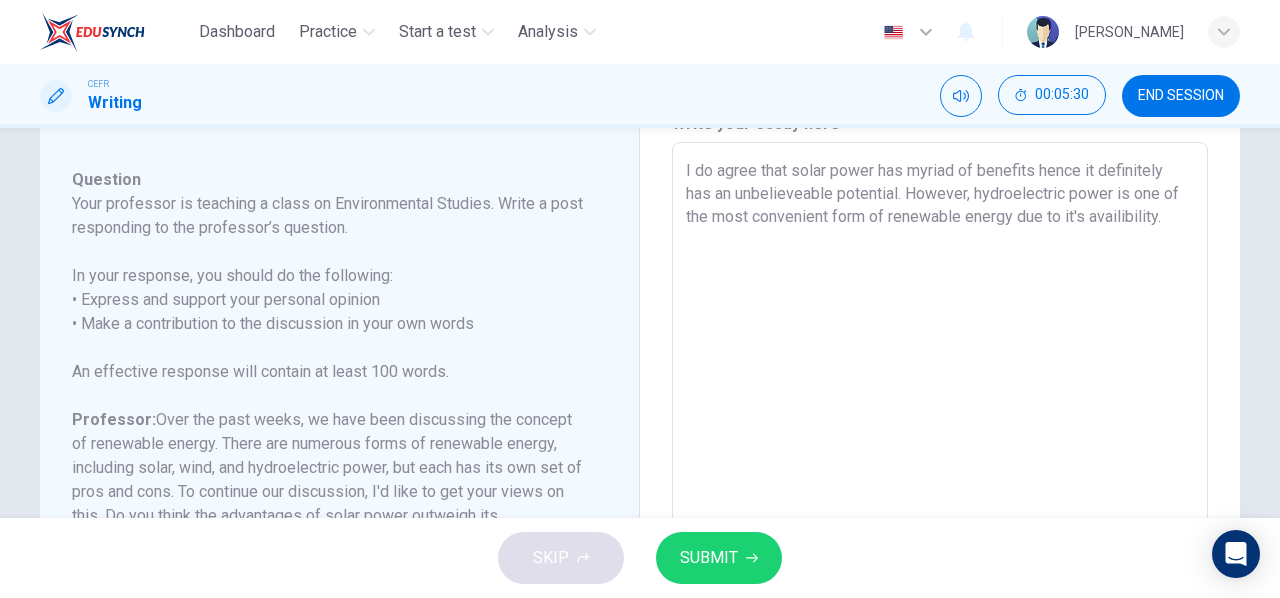 drag, startPoint x: 1169, startPoint y: 225, endPoint x: 672, endPoint y: 169, distance: 500.145 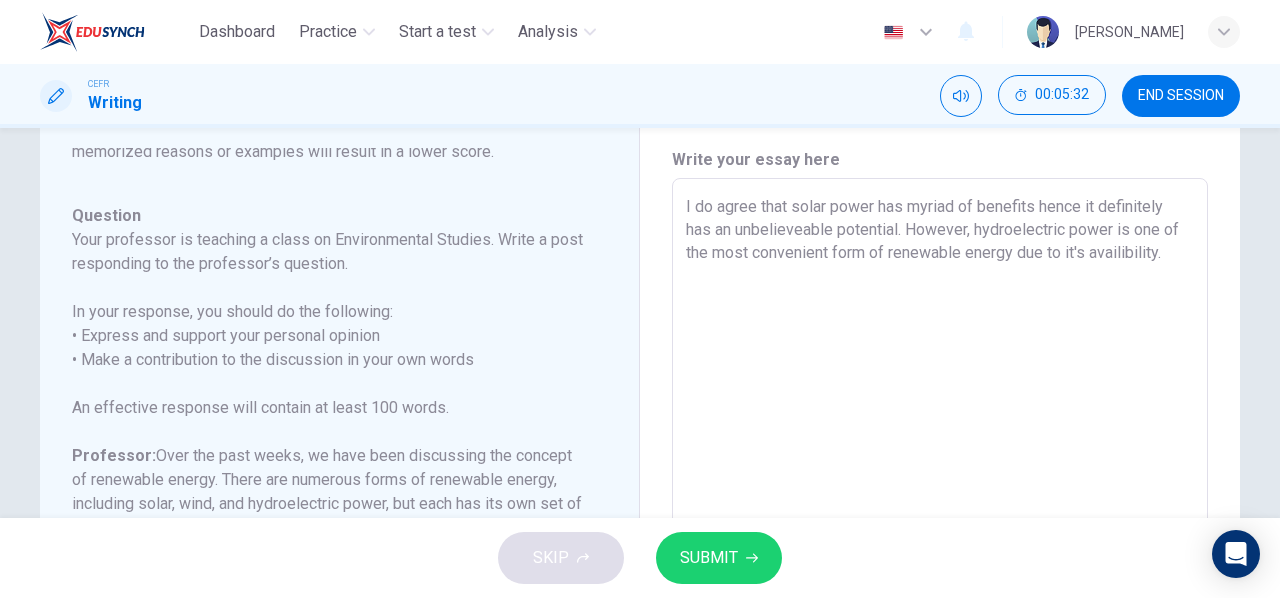scroll, scrollTop: 0, scrollLeft: 0, axis: both 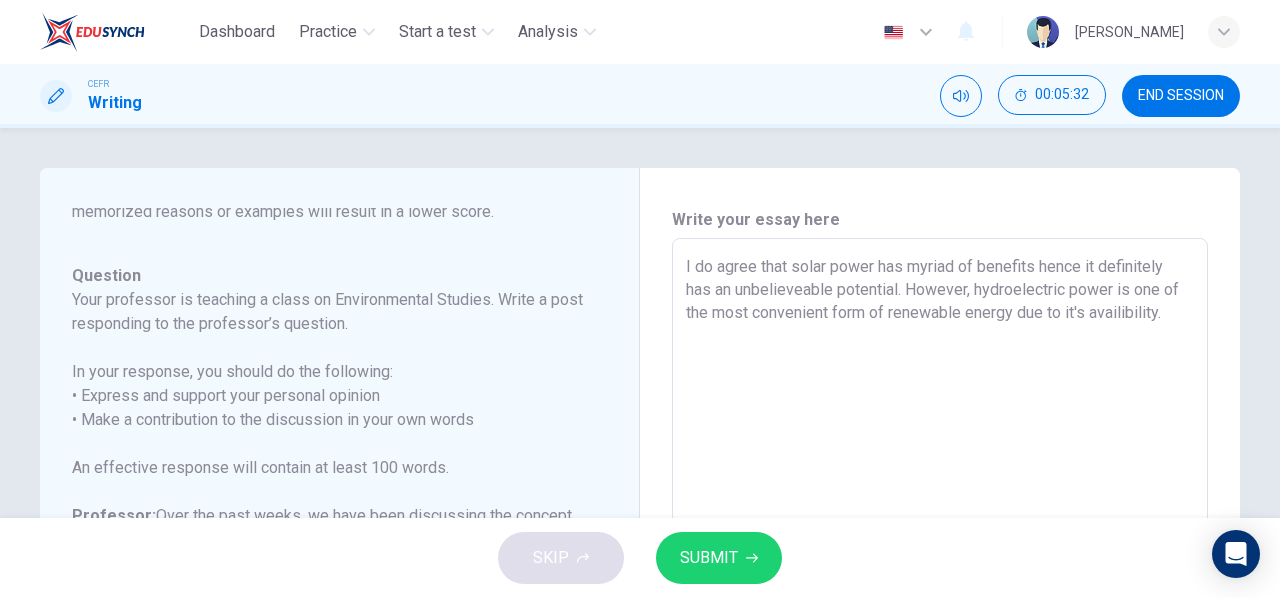 click on "I do agree that solar power has myriad of benefits hence it definitely has an unbelieveable potential. However, hydroelectric power is one of the most convenient form of renewable energy due to it's availibility." at bounding box center (940, 572) 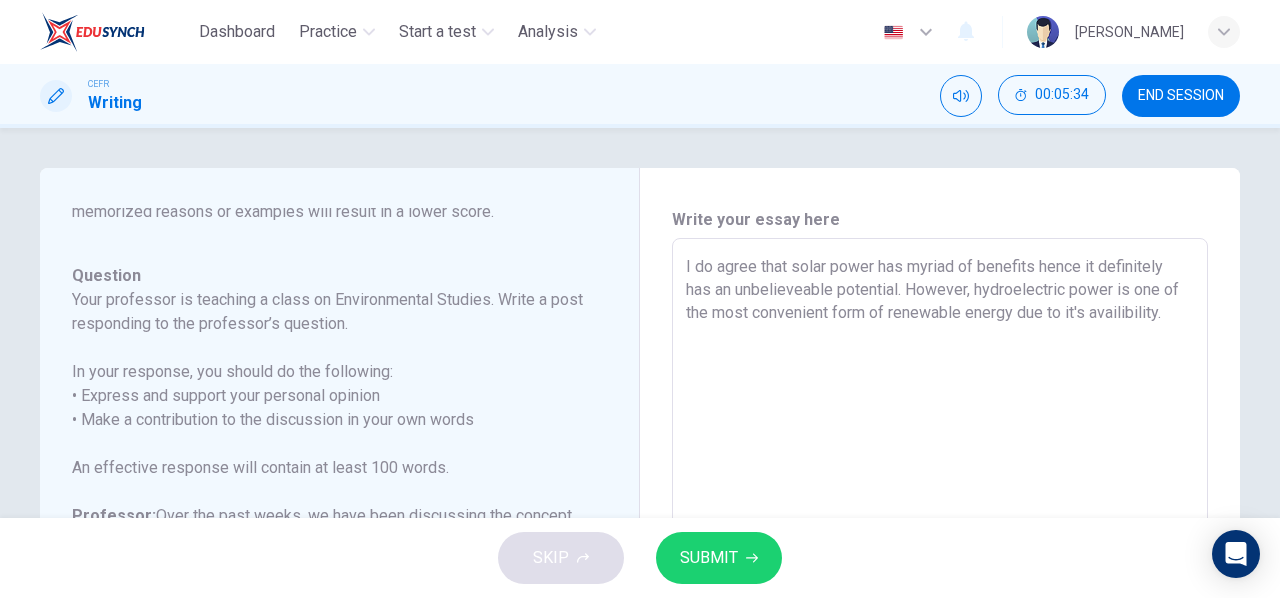 click on "I do agree that solar power has myriad of benefits hence it definitely has an unbelieveable potential. However, hydroelectric power is one of the most convenient form of renewable energy due to it's availibility." at bounding box center [940, 572] 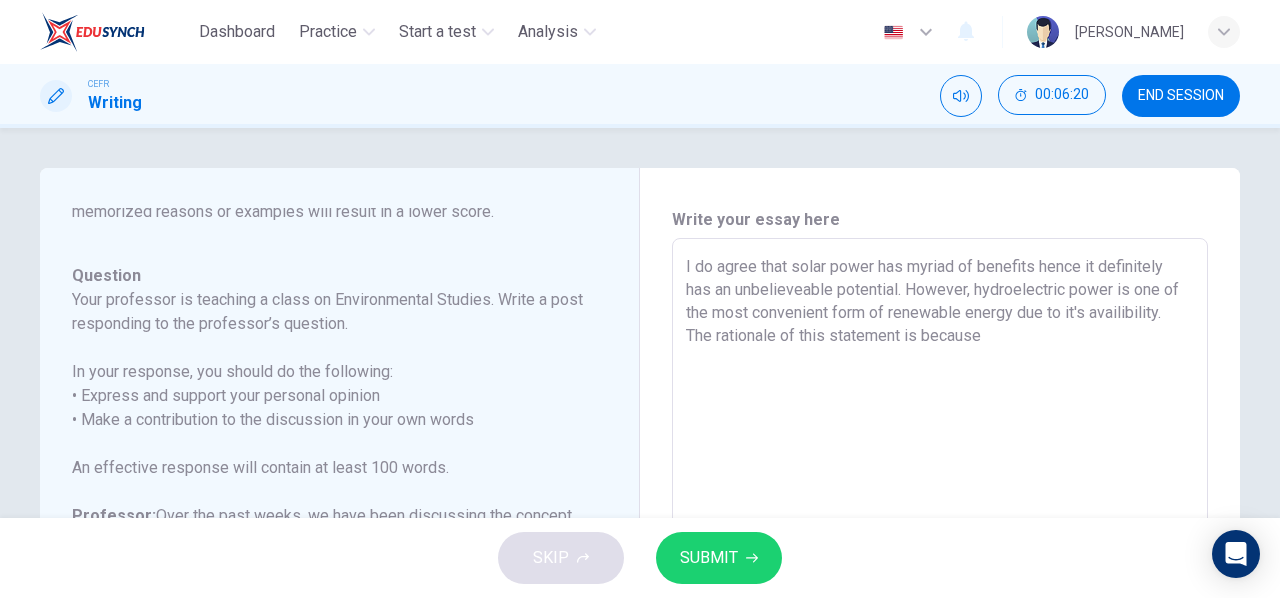scroll, scrollTop: 438, scrollLeft: 0, axis: vertical 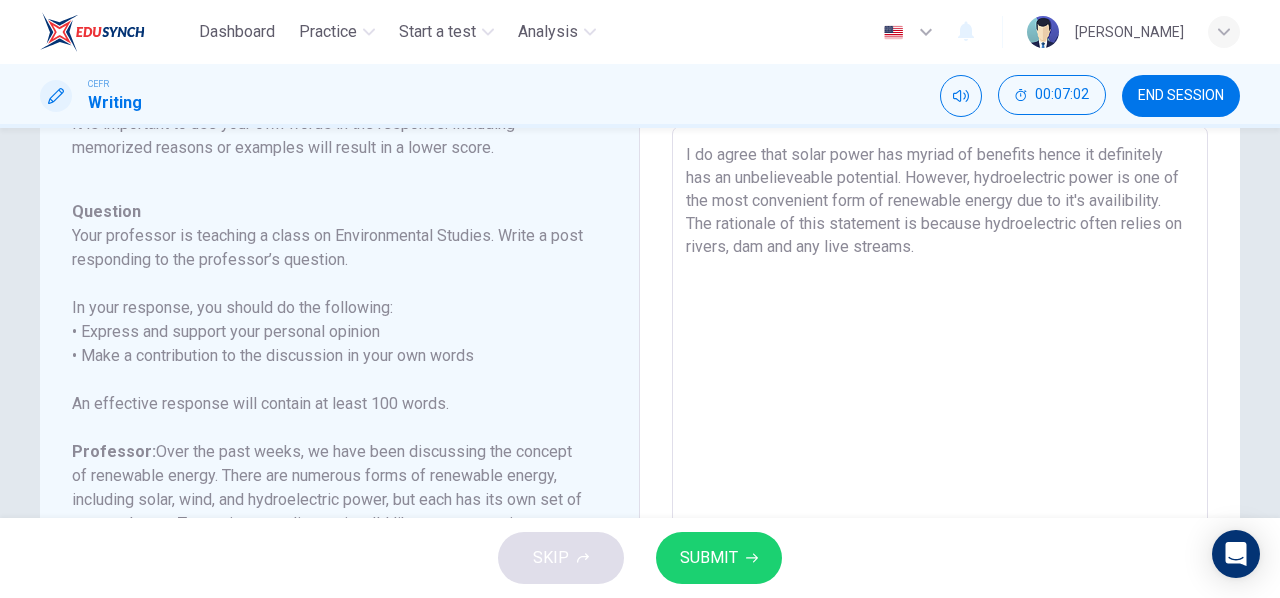 click on "I do agree that solar power has myriad of benefits hence it definitely has an unbelieveable potential. However, hydroelectric power is one of the most convenient form of renewable energy due to it's availibility. The rationale of this statement is because hydroelectric often relies on rivers, dam and any live streams." at bounding box center (940, 460) 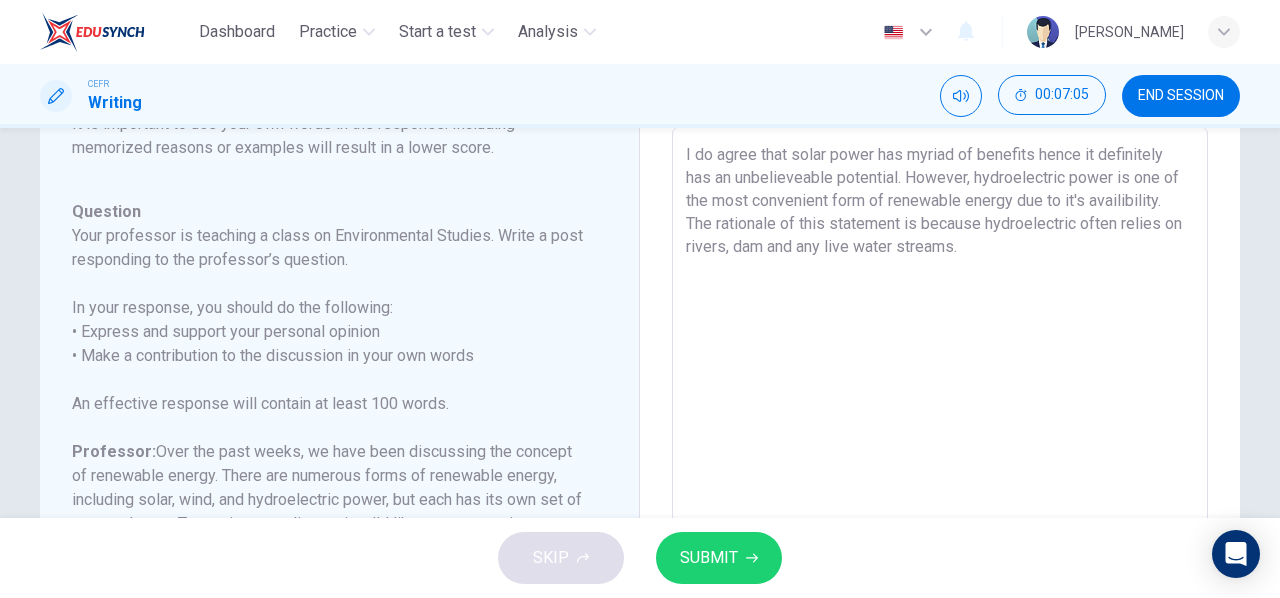 click on "I do agree that solar power has myriad of benefits hence it definitely has an unbelieveable potential. However, hydroelectric power is one of the most convenient form of renewable energy due to it's availibility. The rationale of this statement is because hydroelectric often relies on rivers, dam and any live water streams." at bounding box center (940, 460) 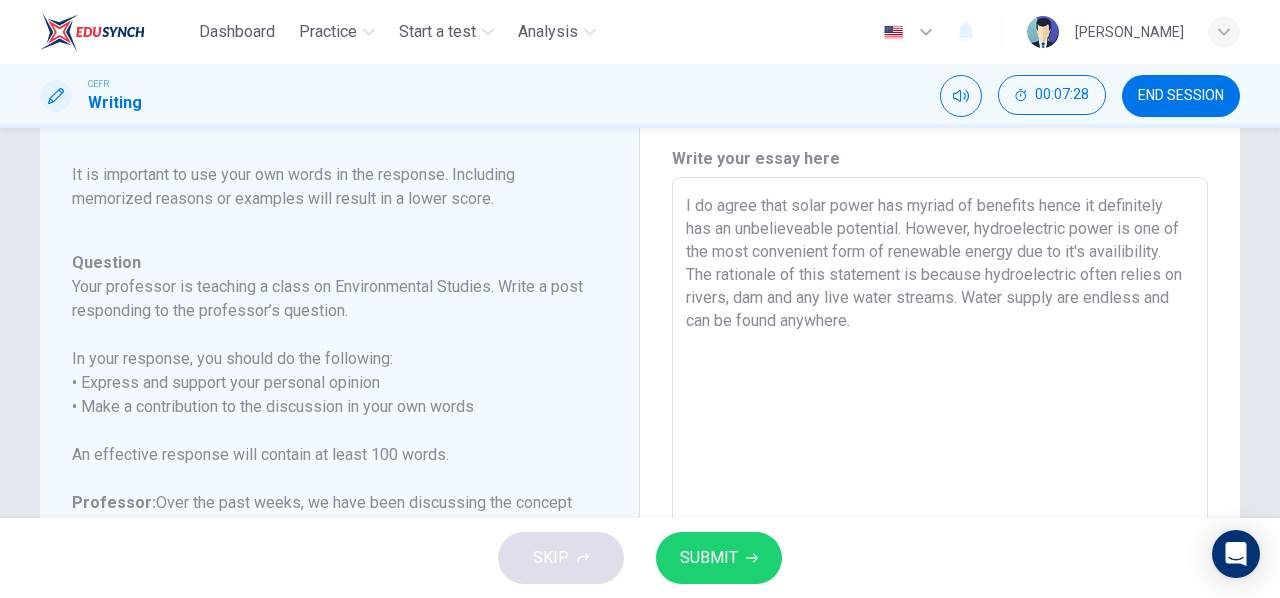 scroll, scrollTop: 0, scrollLeft: 0, axis: both 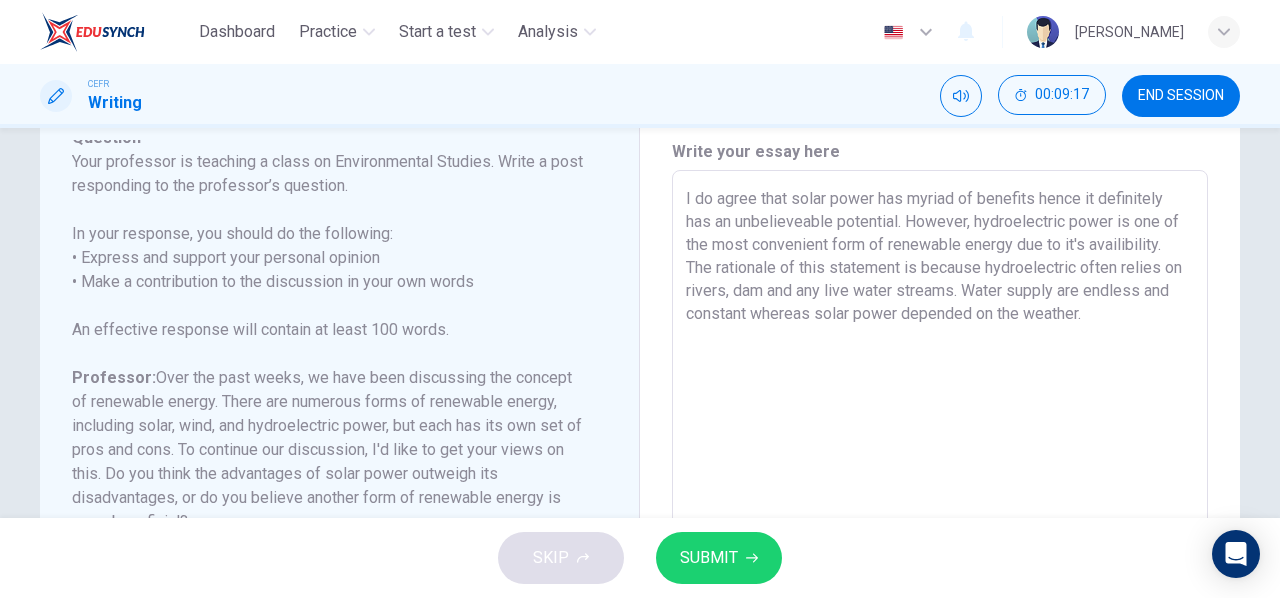 click on "I do agree that solar power has myriad of benefits hence it definitely has an unbelieveable potential. However, hydroelectric power is one of the most convenient form of renewable energy due to it's availibility. The rationale of this statement is because hydroelectric often relies on rivers, dam and any live water streams. Water supply are endless and constant whereas solar power depended on the weather." at bounding box center (940, 504) 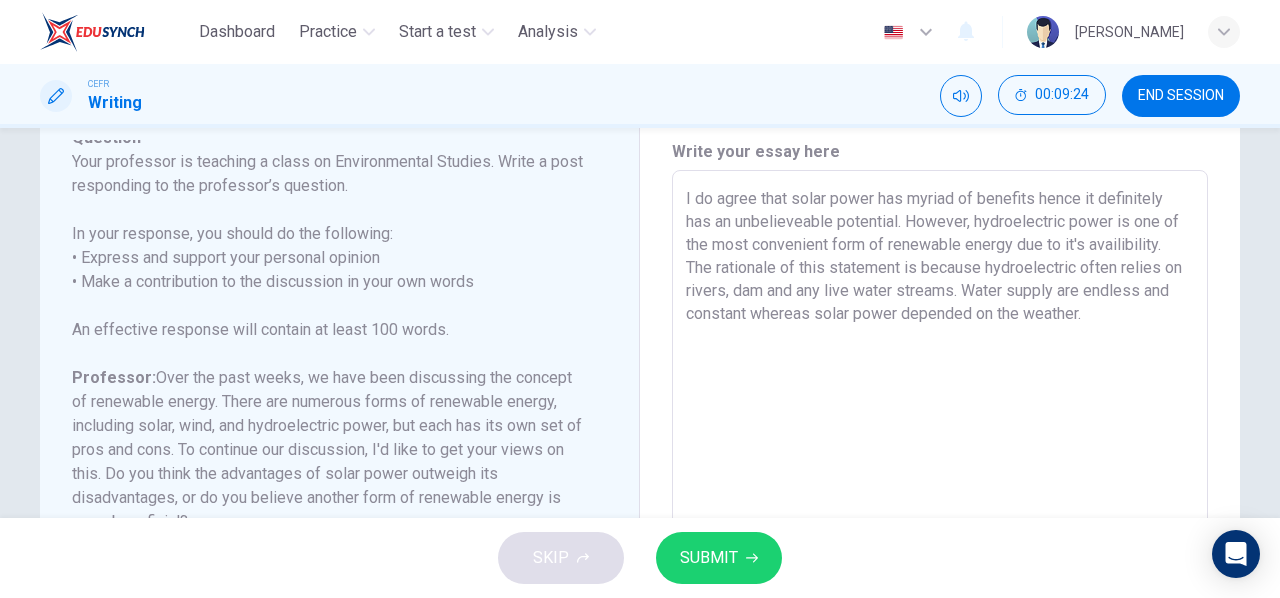 click on "I do agree that solar power has myriad of benefits hence it definitely has an unbelieveable potential. However, hydroelectric power is one of the most convenient form of renewable energy due to it's availibility. The rationale of this statement is because hydroelectric often relies on rivers, dam and any live water streams. Water supply are endless and constant whereas solar power depended on the weather." at bounding box center [940, 504] 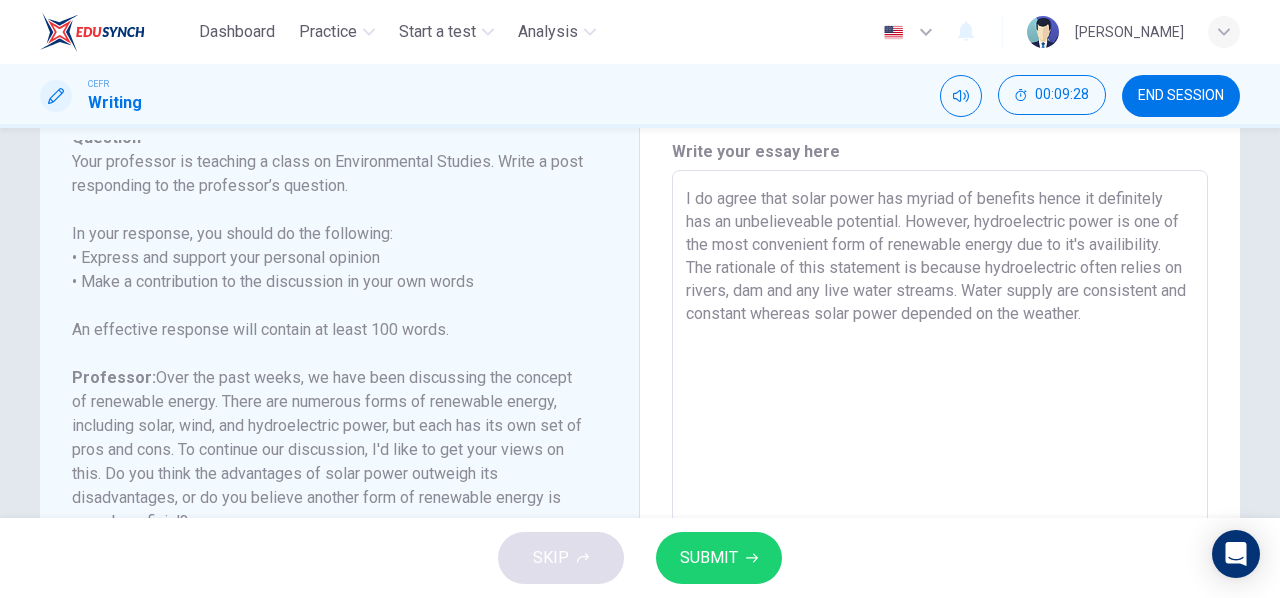 click on "I do agree that solar power has myriad of benefits hence it definitely has an unbelieveable potential. However, hydroelectric power is one of the most convenient form of renewable energy due to it's availibility. The rationale of this statement is because hydroelectric often relies on rivers, dam and any live water streams. Water supply are consistent and constant whereas solar power depended on the weather." at bounding box center (940, 504) 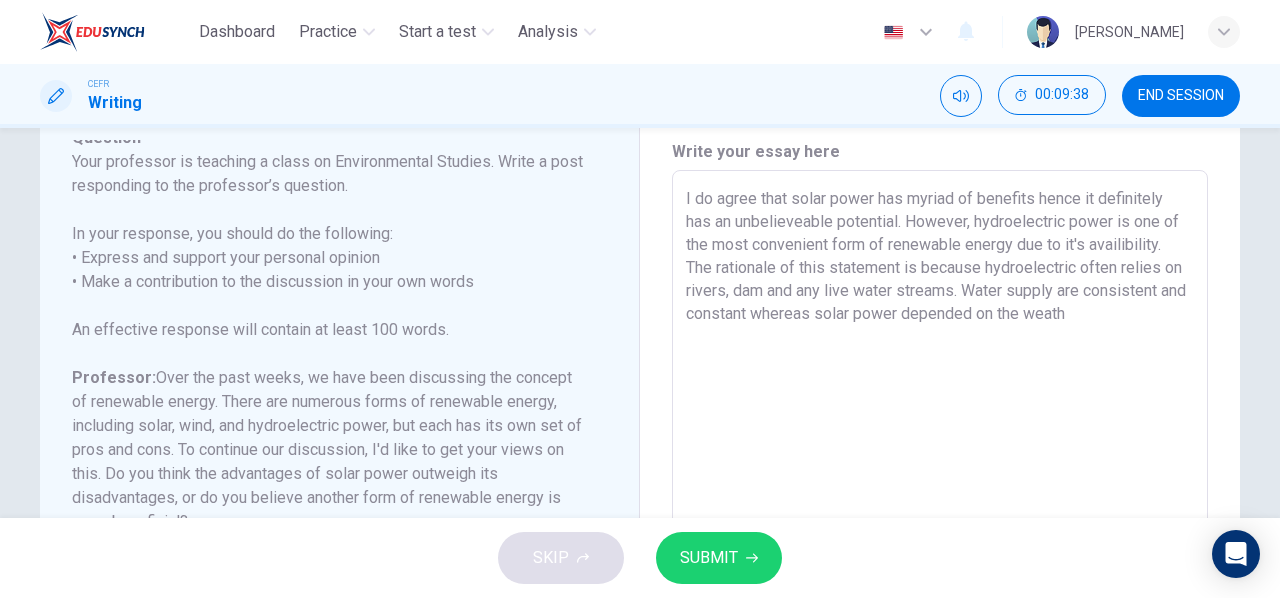 click on "I do agree that solar power has myriad of benefits hence it definitely has an unbelieveable potential. However, hydroelectric power is one of the most convenient form of renewable energy due to it's availibility. The rationale of this statement is because hydroelectric often relies on rivers, dam and any live water streams. Water supply are consistent and constant whereas solar power depended on the weath" at bounding box center (940, 504) 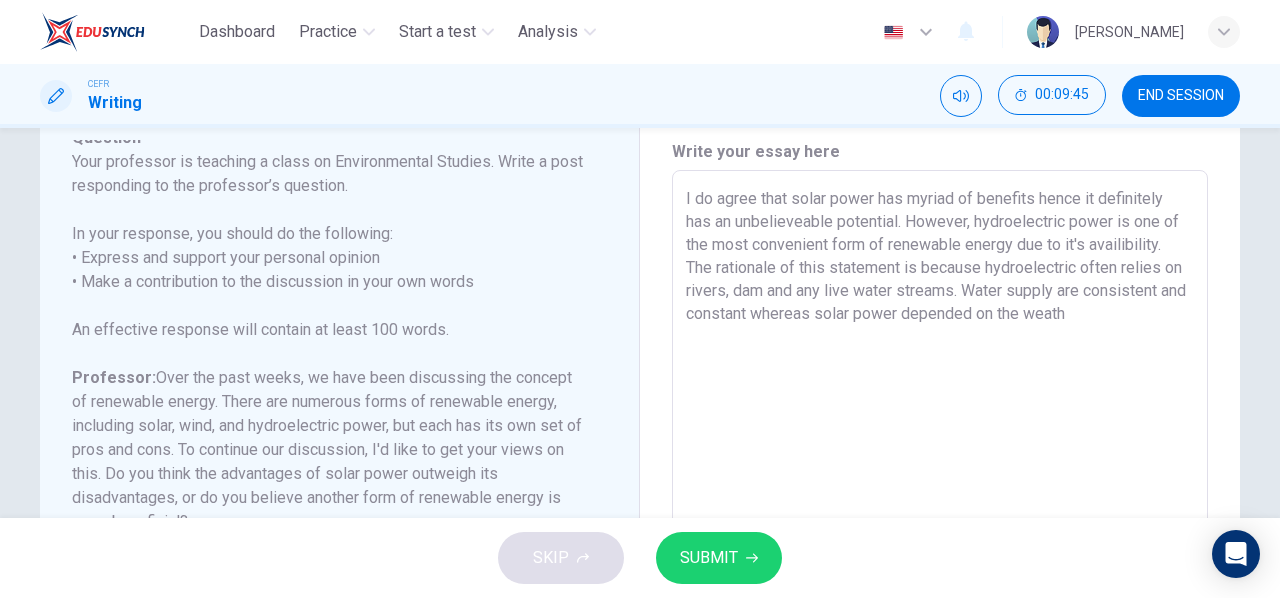 click on "I do agree that solar power has myriad of benefits hence it definitely has an unbelieveable potential. However, hydroelectric power is one of the most convenient form of renewable energy due to it's availibility. The rationale of this statement is because hydroelectric often relies on rivers, dam and any live water streams. Water supply are consistent and constant whereas solar power depended on the weath" at bounding box center (940, 504) 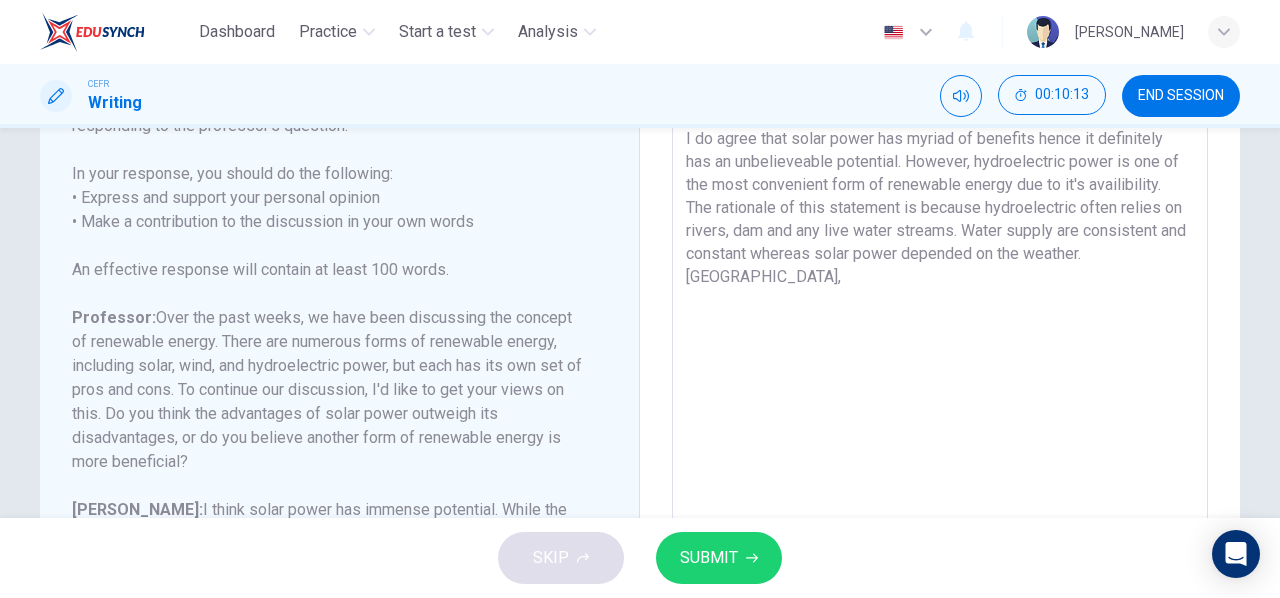 scroll, scrollTop: 0, scrollLeft: 0, axis: both 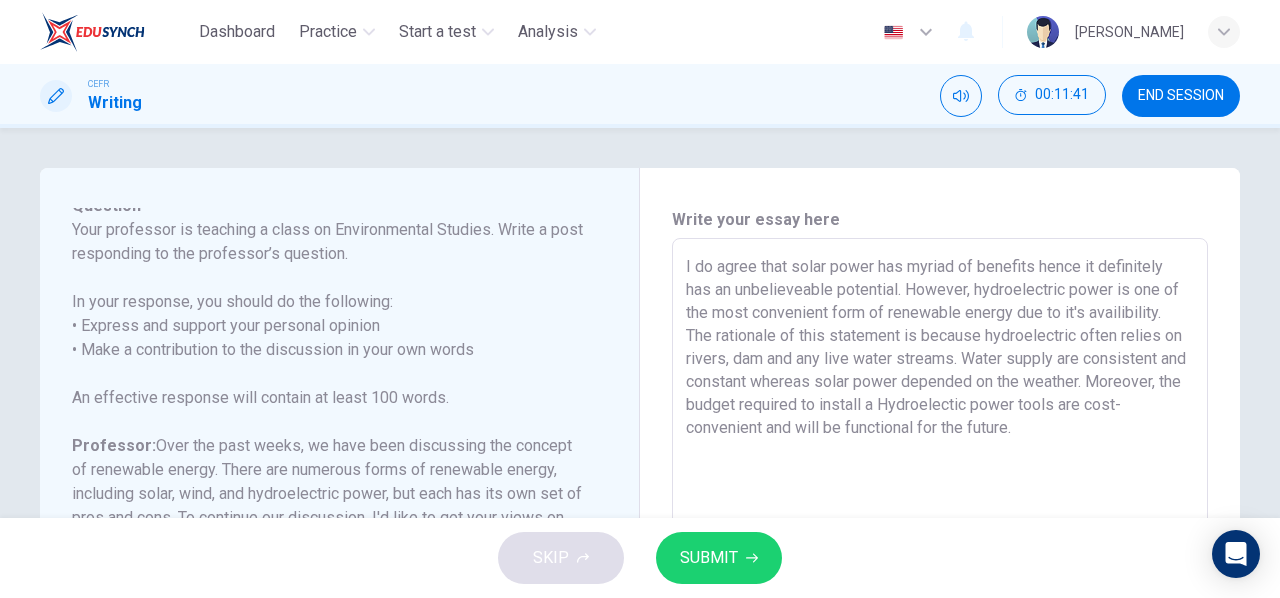 drag, startPoint x: 1064, startPoint y: 431, endPoint x: 667, endPoint y: 271, distance: 428.0292 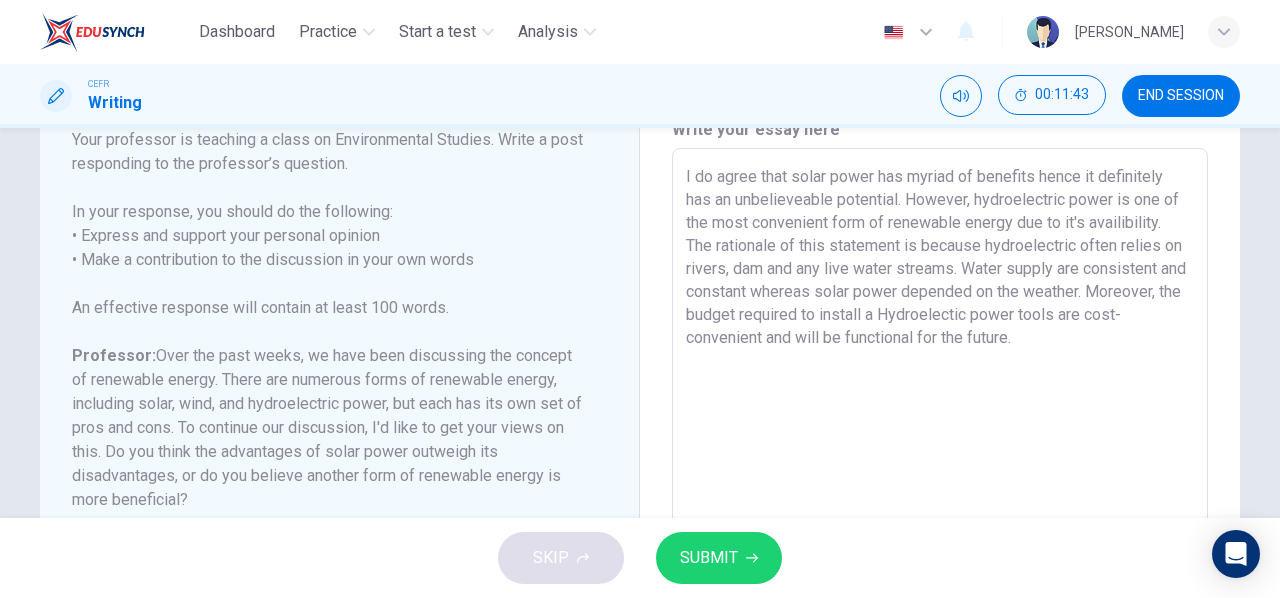 scroll, scrollTop: 79, scrollLeft: 0, axis: vertical 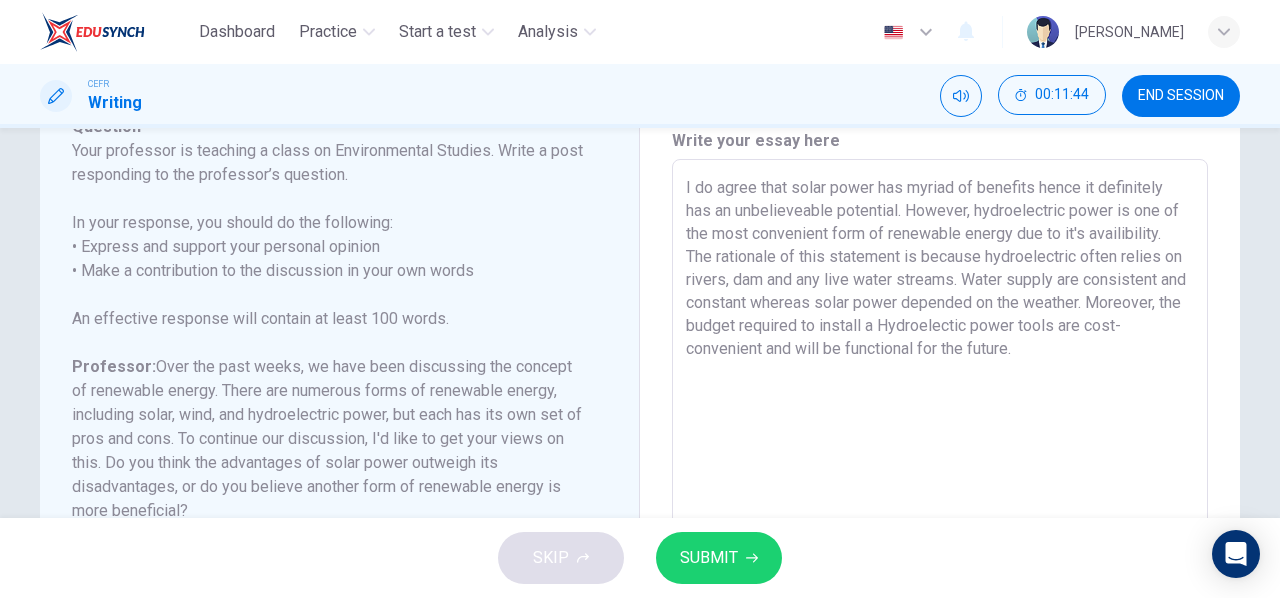 click on "I do agree that solar power has myriad of benefits hence it definitely has an unbelieveable potential. However, hydroelectric power is one of the most convenient form of renewable energy due to it's availibility. The rationale of this statement is because hydroelectric often relies on rivers, dam and any live water streams. Water supply are consistent and constant whereas solar power depended on the weather. Moreover, the budget required to install a Hydroelectic power tools are cost-convenient and will be functional for the future." at bounding box center [940, 493] 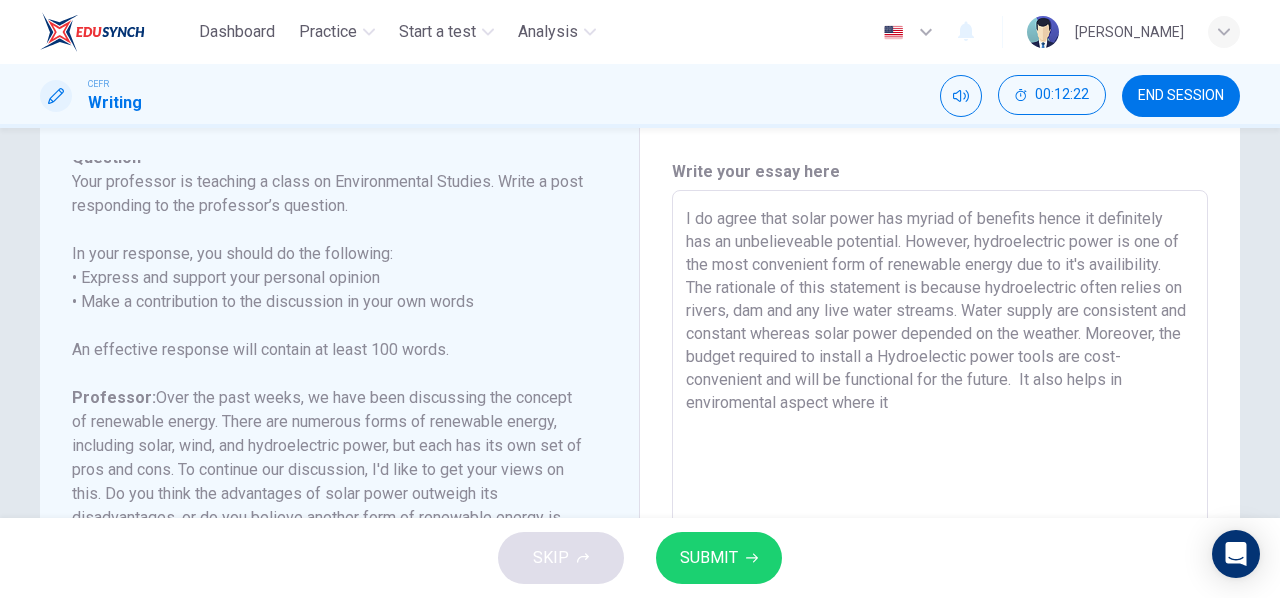 scroll, scrollTop: 37, scrollLeft: 0, axis: vertical 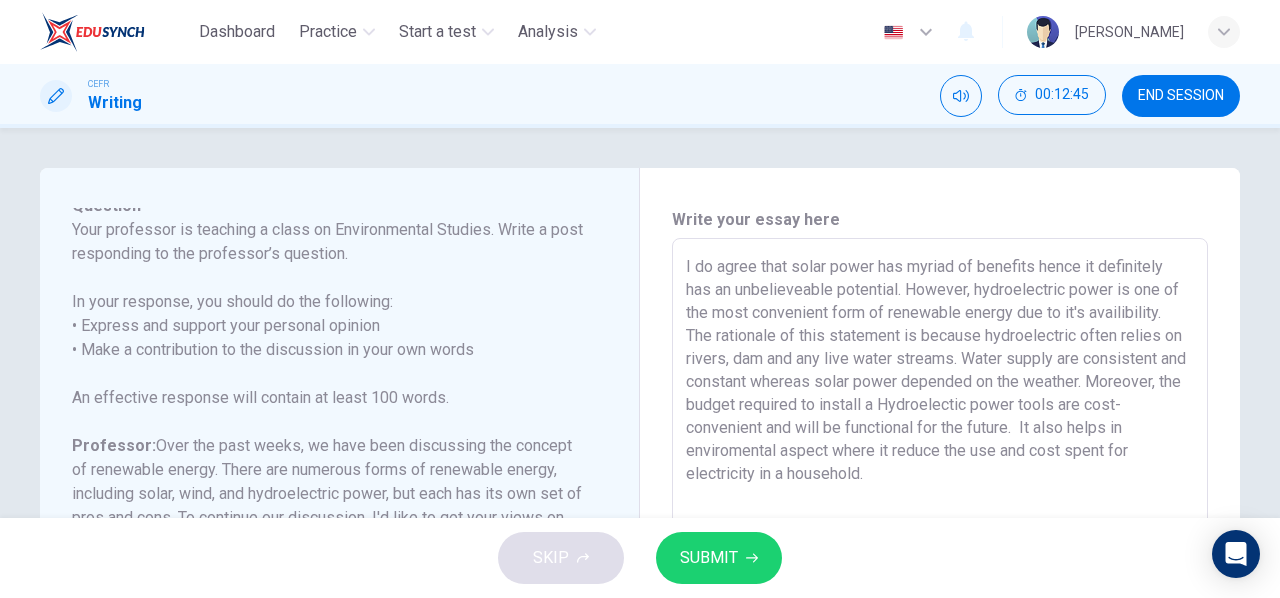 drag, startPoint x: 923, startPoint y: 388, endPoint x: 691, endPoint y: 106, distance: 365.16846 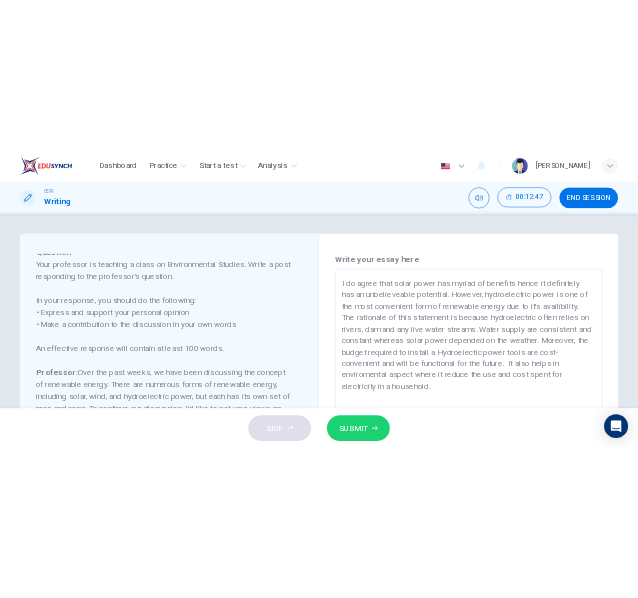 scroll, scrollTop: 0, scrollLeft: 0, axis: both 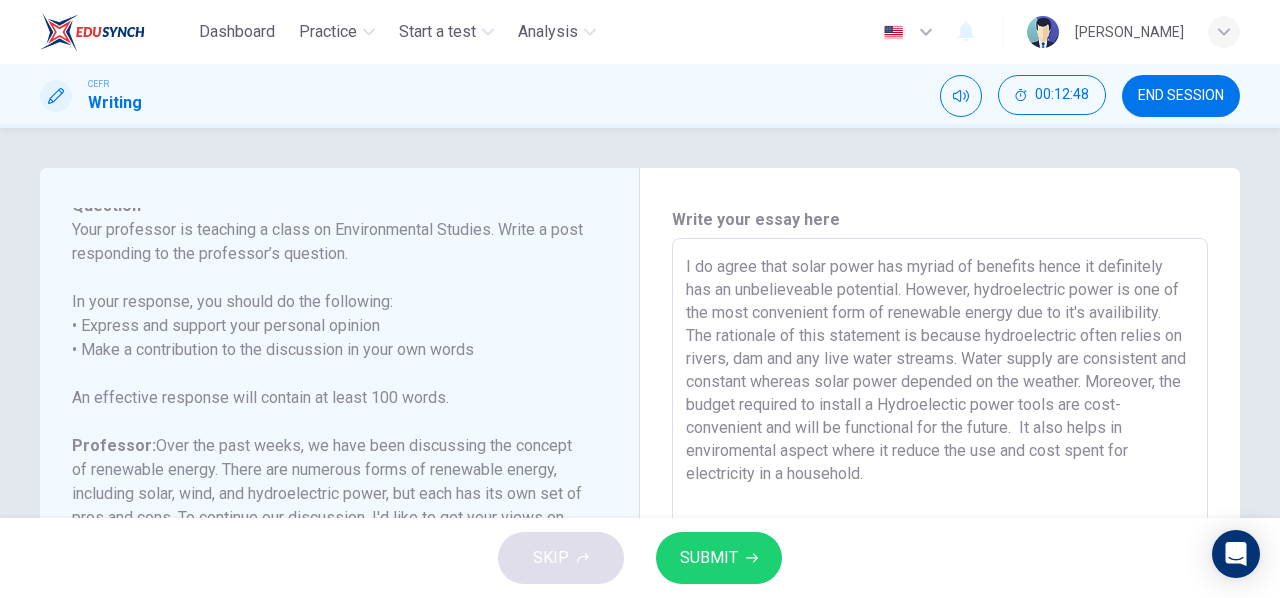 click on "I do agree that solar power has myriad of benefits hence it definitely has an unbelieveable potential. However, hydroelectric power is one of the most convenient form of renewable energy due to it's availibility. The rationale of this statement is because hydroelectric often relies on rivers, dam and any live water streams. Water supply are consistent and constant whereas solar power depended on the weather. Moreover, the budget required to install a Hydroelectic power tools are cost-convenient and will be functional for the future.  It also helps in enviromental aspect where it reduce the use and cost spent for electricity in a household." at bounding box center [940, 572] 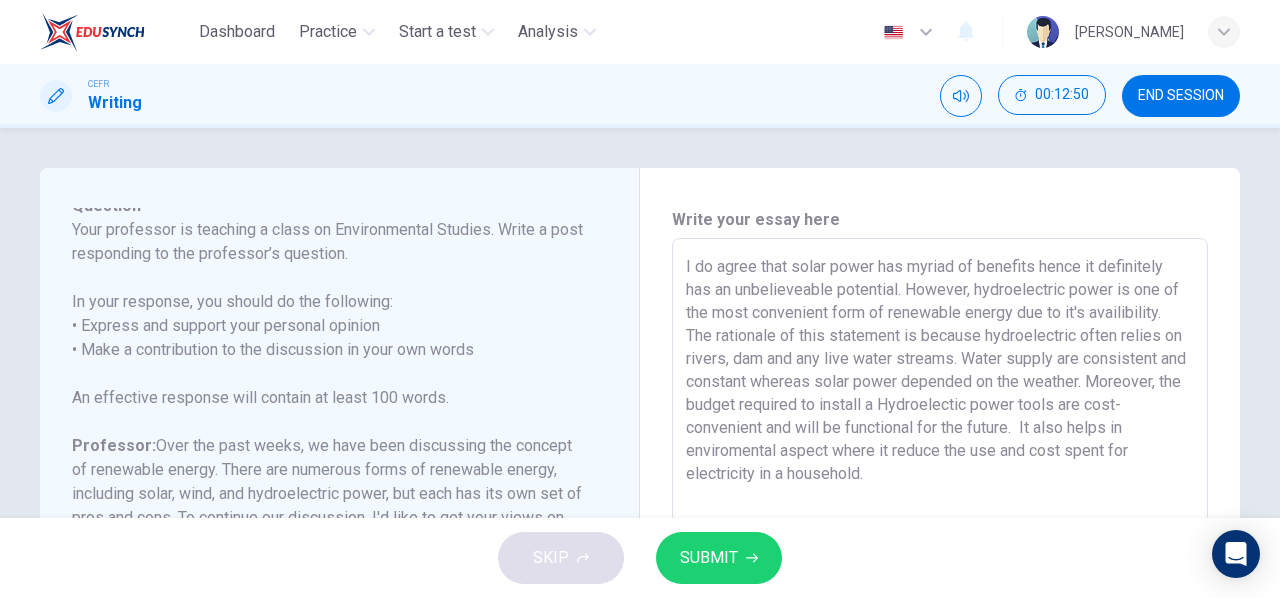 drag, startPoint x: 892, startPoint y: 505, endPoint x: 652, endPoint y: 267, distance: 338 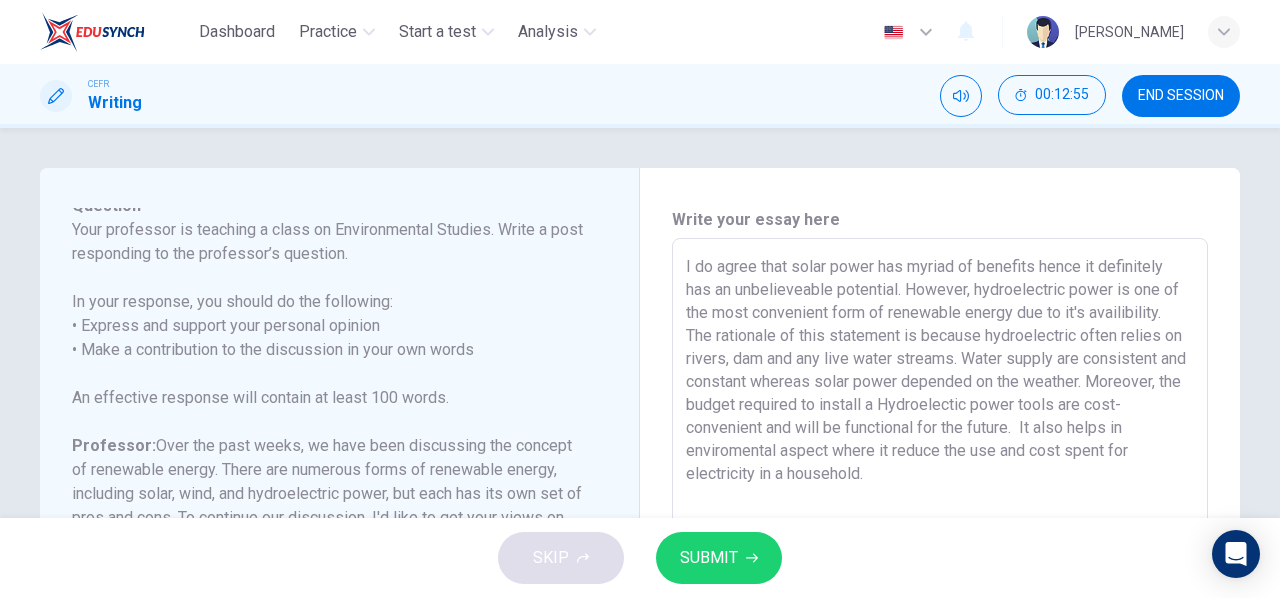 click on "I do agree that solar power has myriad of benefits hence it definitely has an unbelieveable potential. However, hydroelectric power is one of the most convenient form of renewable energy due to it's availibility. The rationale of this statement is because hydroelectric often relies on rivers, dam and any live water streams. Water supply are consistent and constant whereas solar power depended on the weather. Moreover, the budget required to install a Hydroelectic power tools are cost-convenient and will be functional for the future.  It also helps in enviromental aspect where it reduce the use and cost spent for electricity in a household." at bounding box center (940, 572) 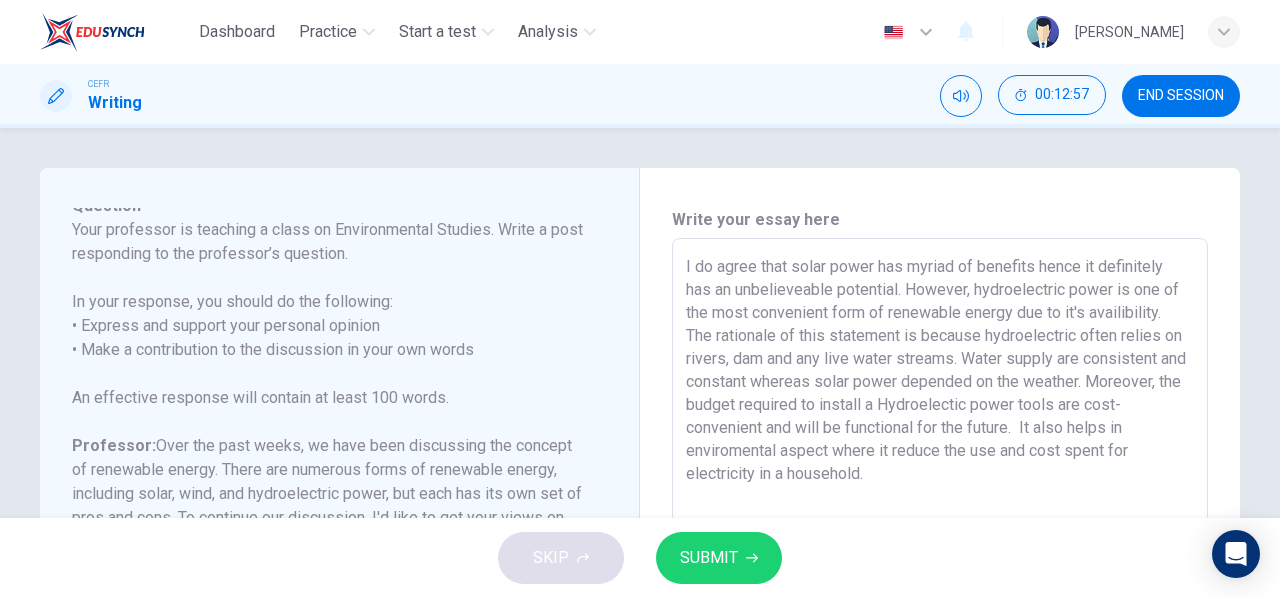 click on "I do agree that solar power has myriad of benefits hence it definitely has an unbelieveable potential. However, hydroelectric power is one of the most convenient form of renewable energy due to it's availibility. The rationale of this statement is because hydroelectric often relies on rivers, dam and any live water streams. Water supply are consistent and constant whereas solar power depended on the weather. Moreover, the budget required to install a Hydroelectic power tools are cost-convenient and will be functional for the future.  It also helps in enviromental aspect where it reduce the use and cost spent for electricity in a household." at bounding box center [940, 572] 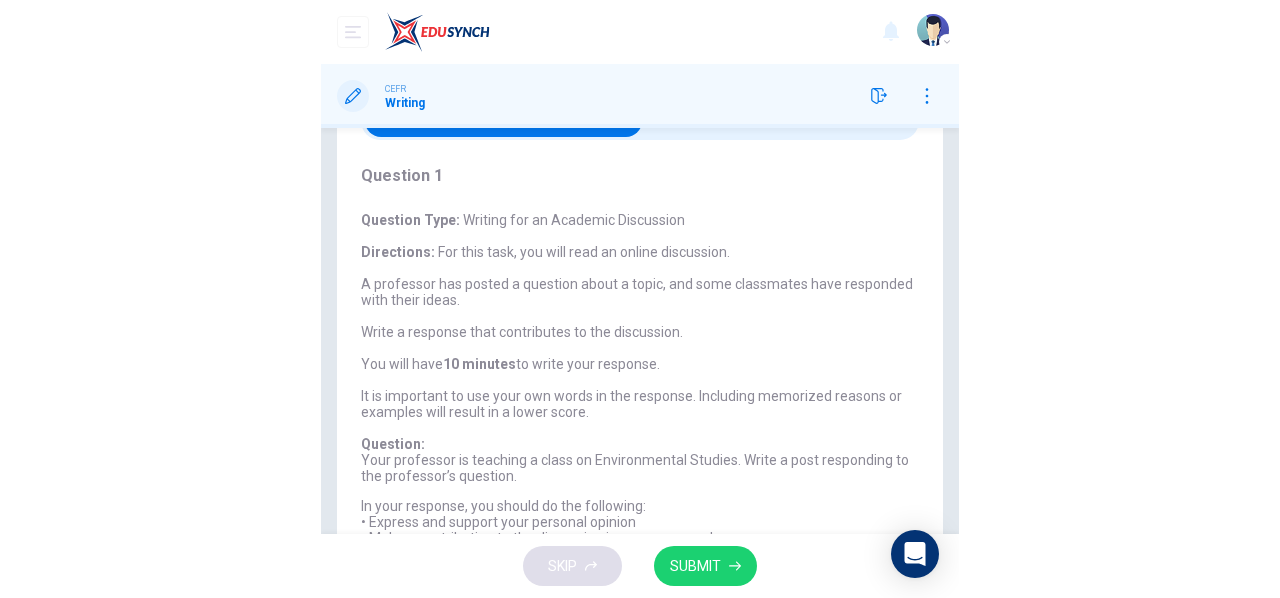 scroll, scrollTop: 0, scrollLeft: 0, axis: both 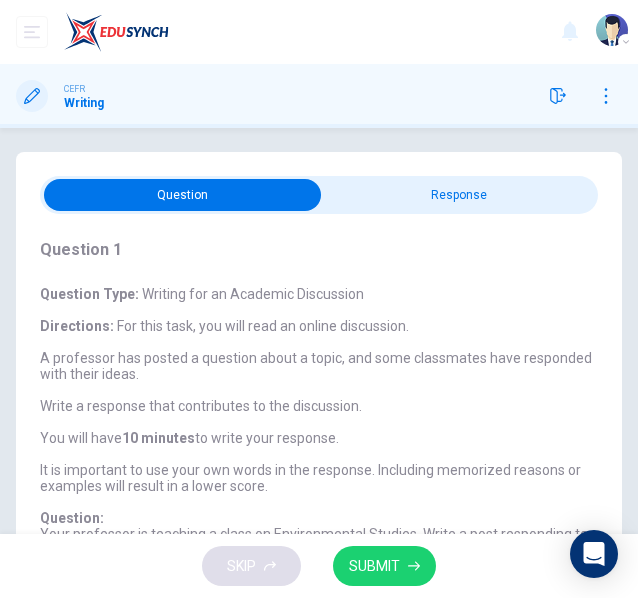 click at bounding box center [182, 195] 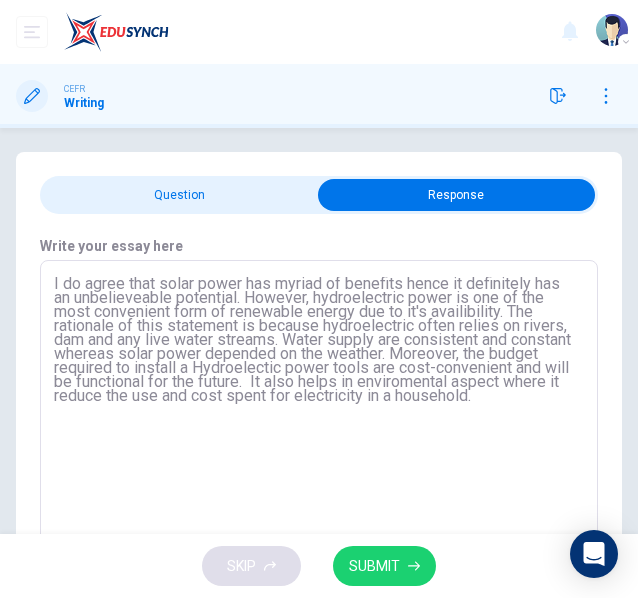 click on "I do agree that solar power has myriad of benefits hence it definitely has an unbelieveable potential. However, hydroelectric power is one of the most convenient form of renewable energy due to it's availibility. The rationale of this statement is because hydroelectric often relies on rivers, dam and any live water streams. Water supply are consistent and constant whereas solar power depended on the weather. Moreover, the budget required to install a Hydroelectic power tools are cost-convenient and will be functional for the future.  It also helps in enviromental aspect where it reduce the use and cost spent for electricity in a household." at bounding box center [319, 410] 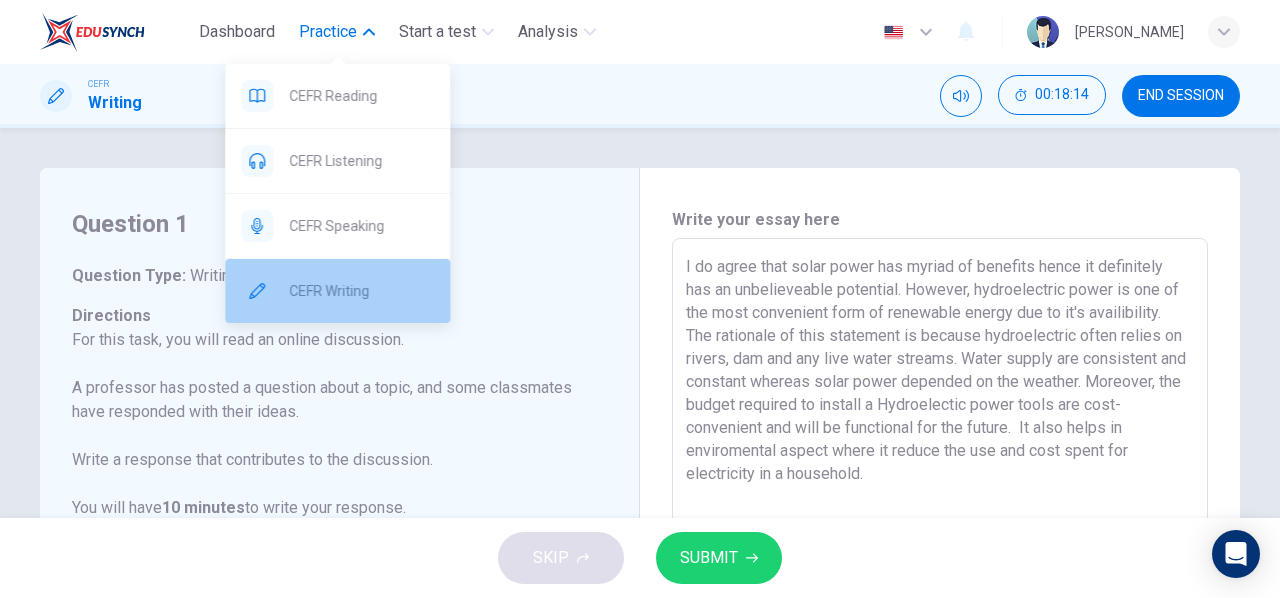 click on "CEFR Writing" at bounding box center [361, 291] 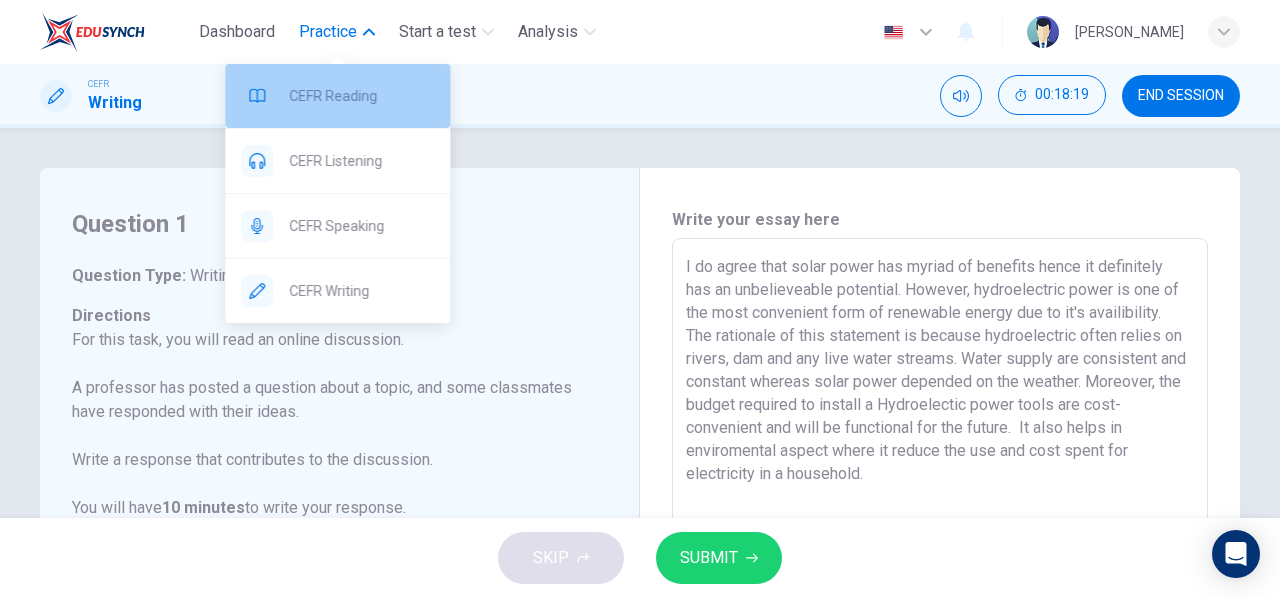 click on "CEFR Reading" at bounding box center [361, 96] 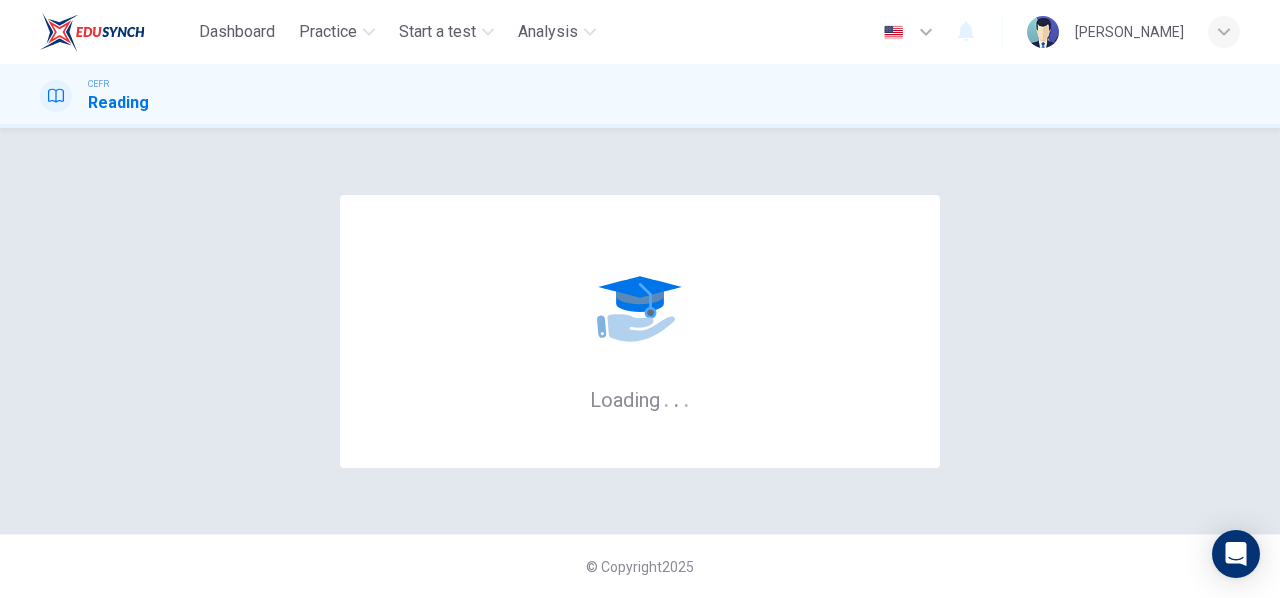 scroll, scrollTop: 0, scrollLeft: 0, axis: both 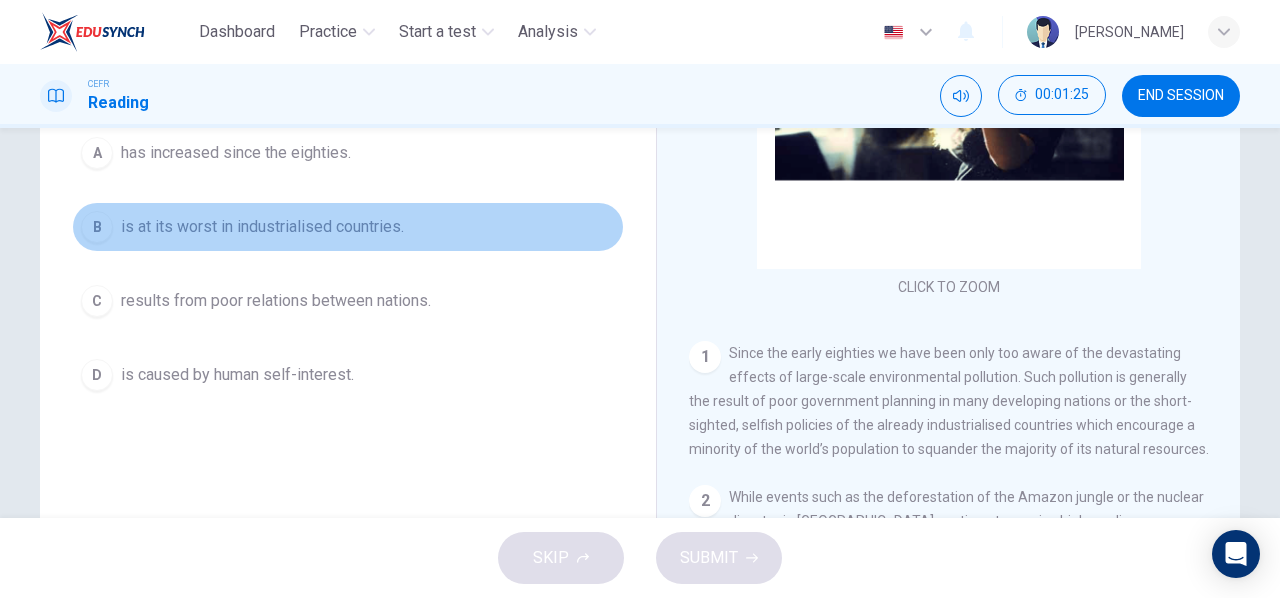 click on "B" at bounding box center [97, 227] 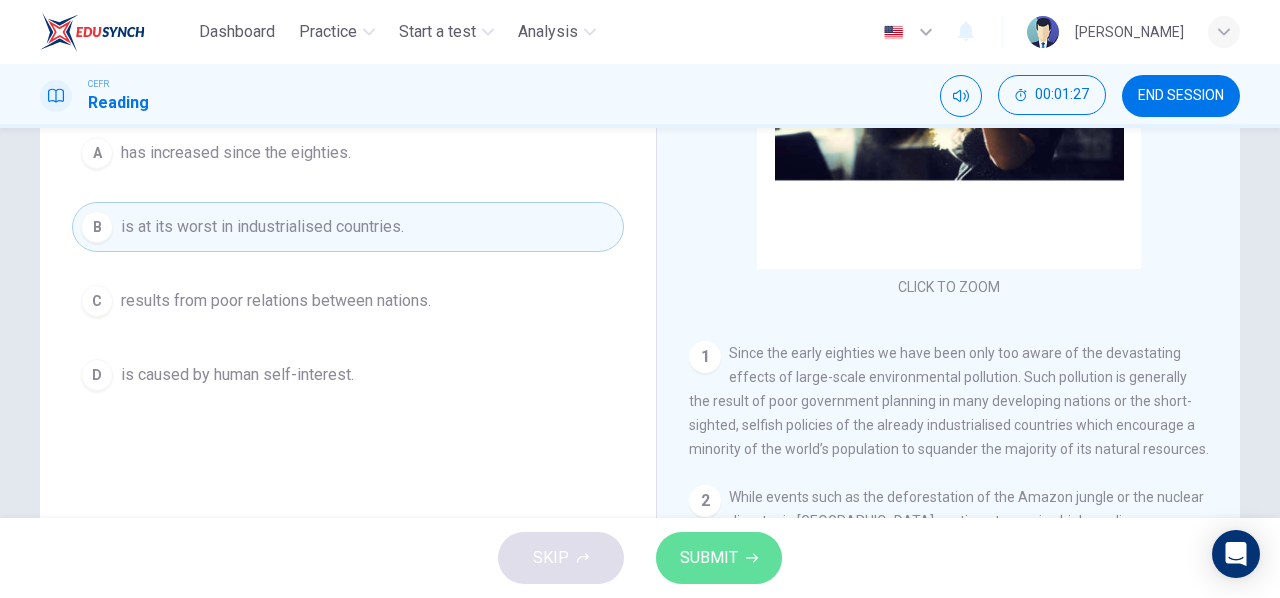 click on "SUBMIT" at bounding box center (719, 558) 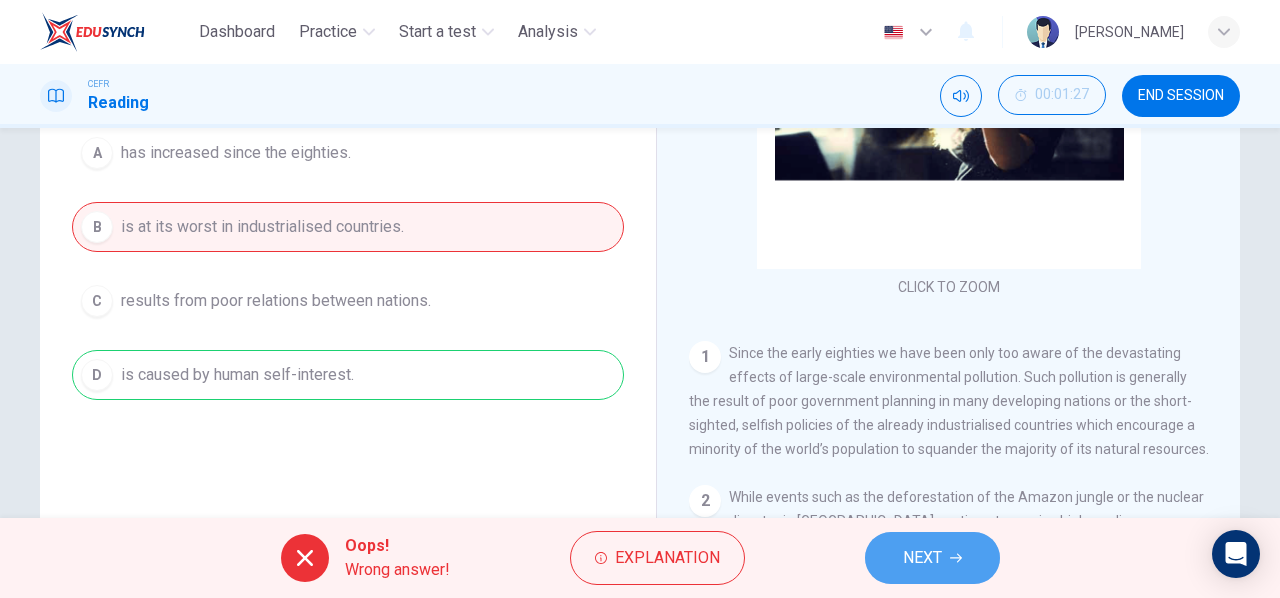 click on "NEXT" at bounding box center (922, 558) 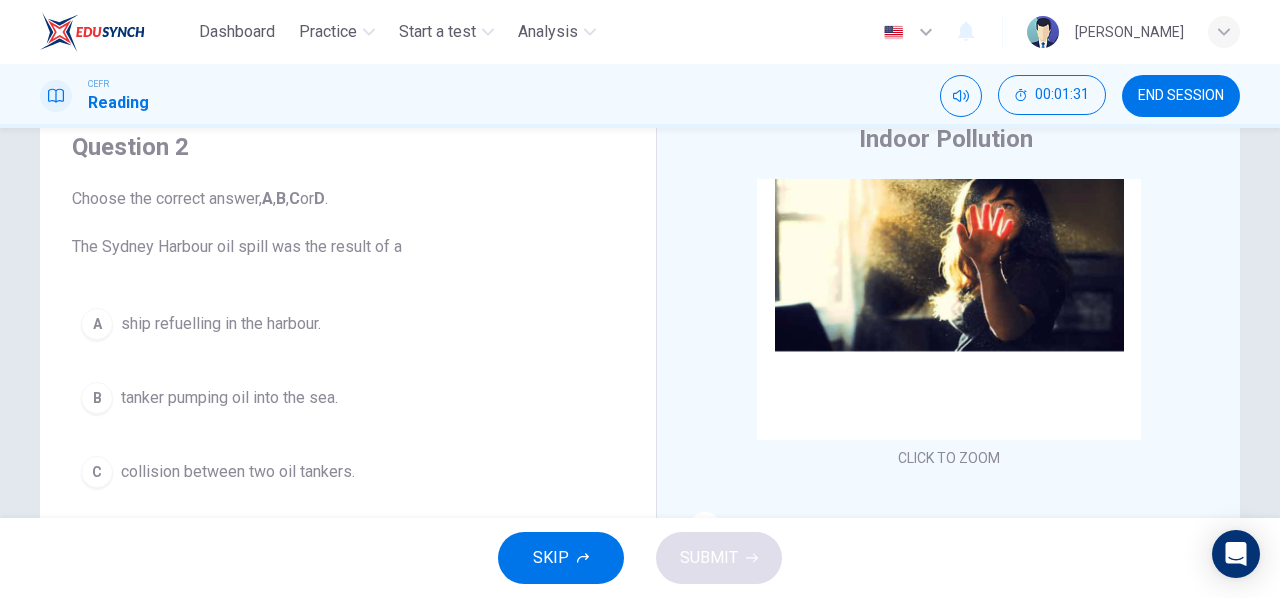 scroll, scrollTop: 385, scrollLeft: 0, axis: vertical 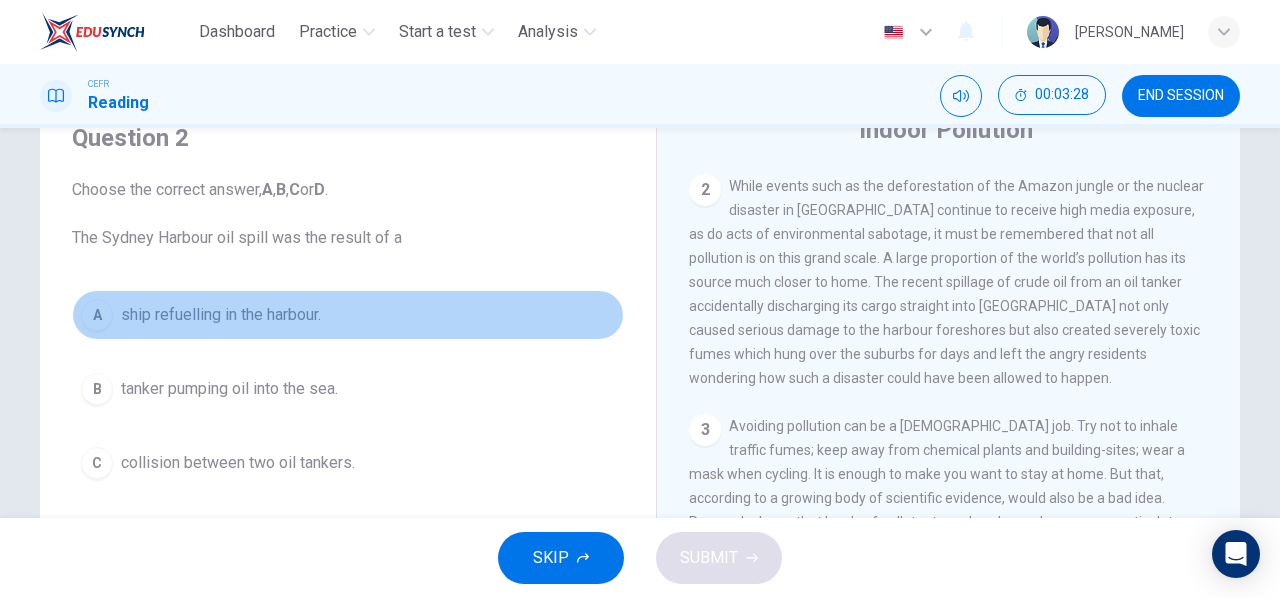 click on "A" at bounding box center [97, 315] 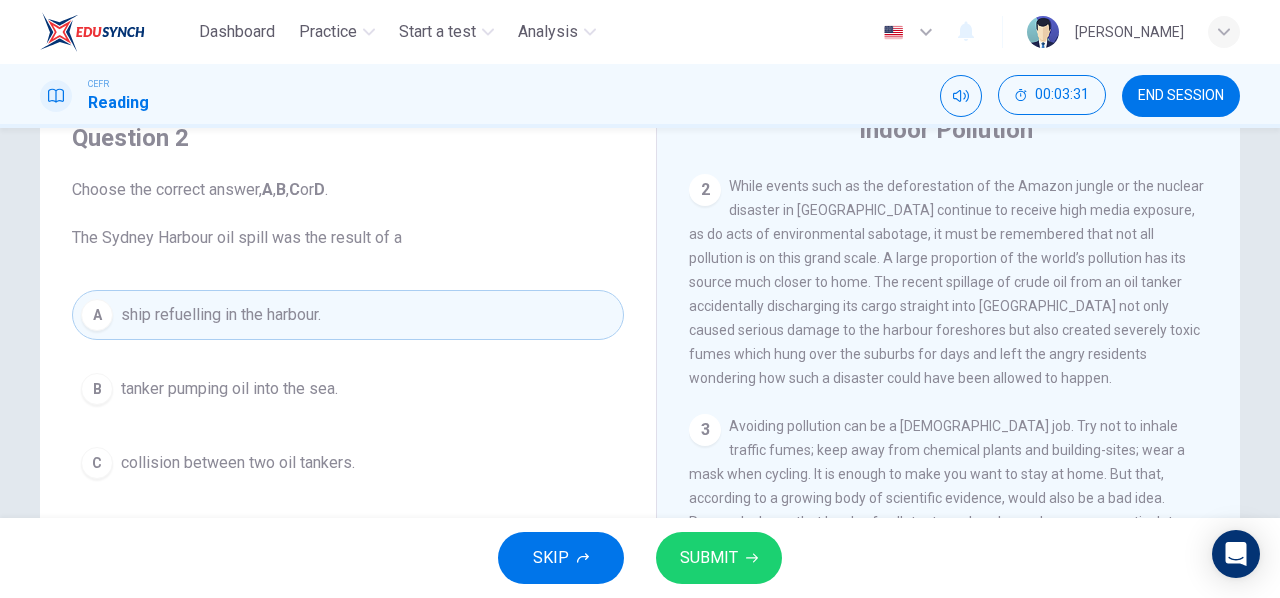 type 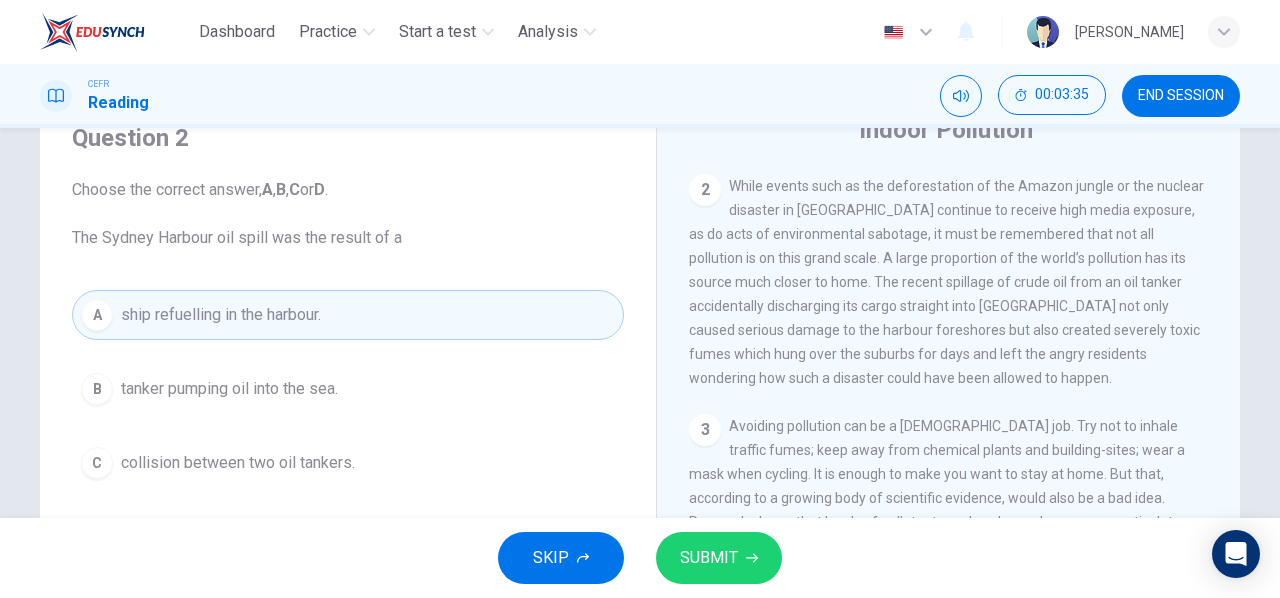 click 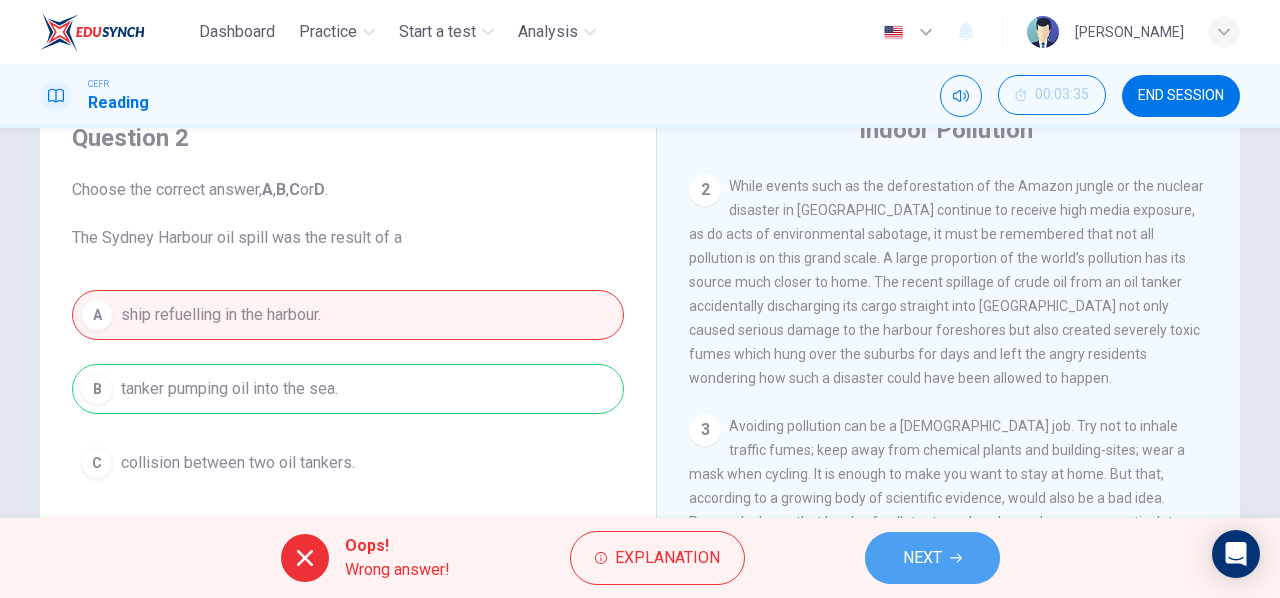 click on "NEXT" at bounding box center (932, 558) 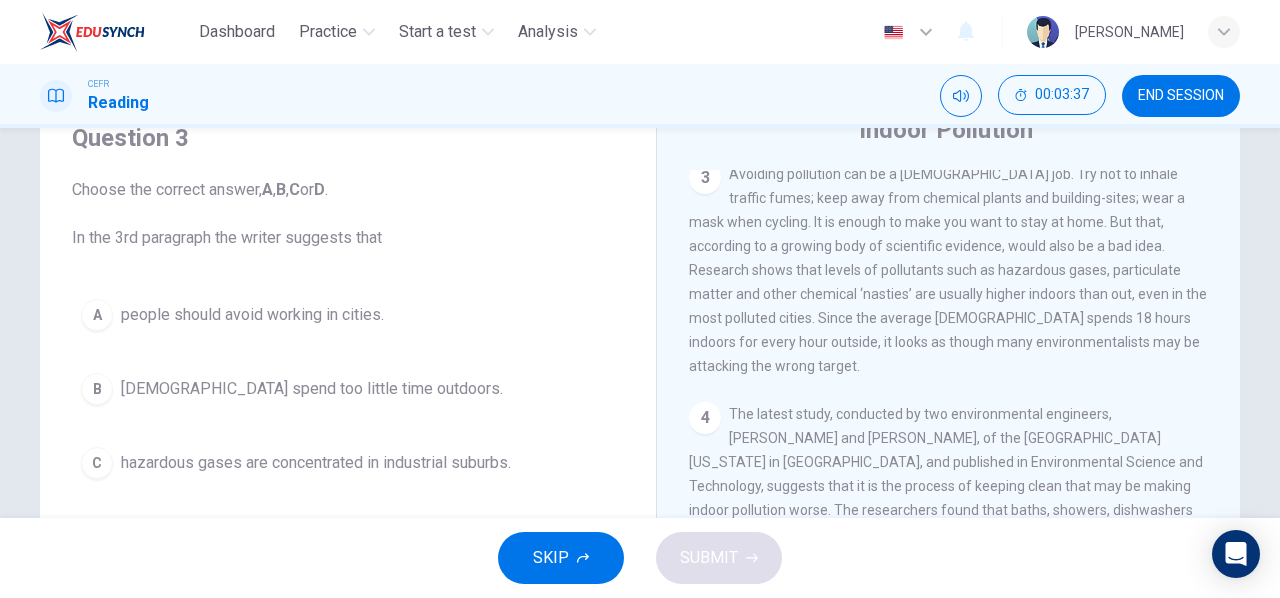 scroll, scrollTop: 803, scrollLeft: 0, axis: vertical 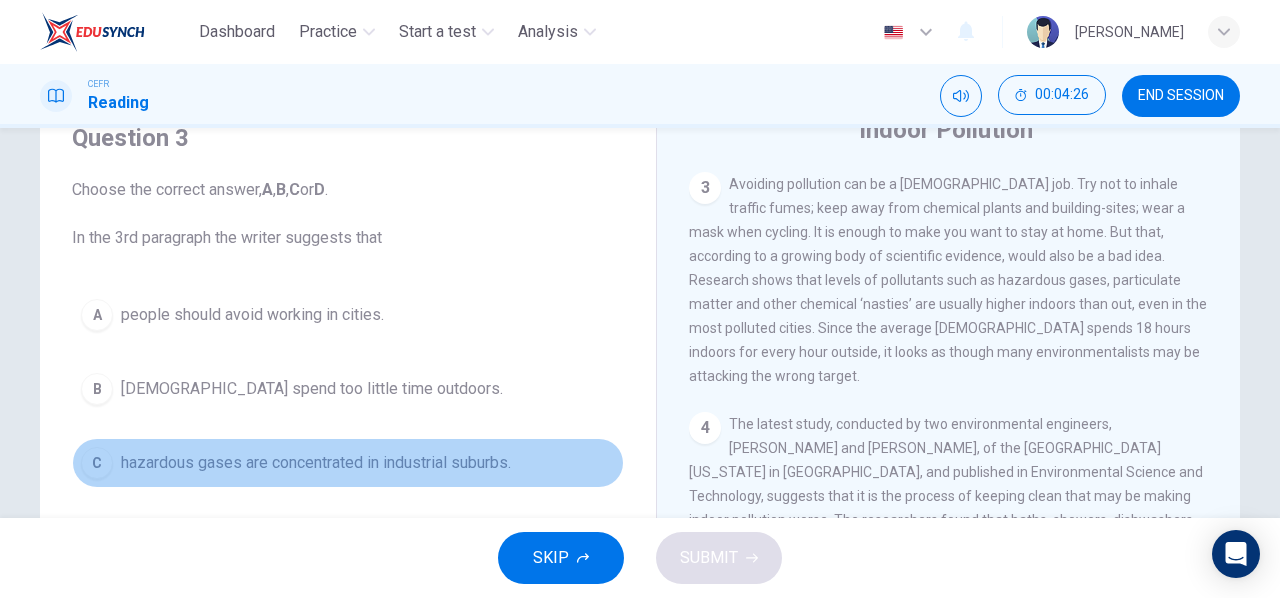 click on "hazardous gases are concentrated in industrial suburbs." at bounding box center [316, 463] 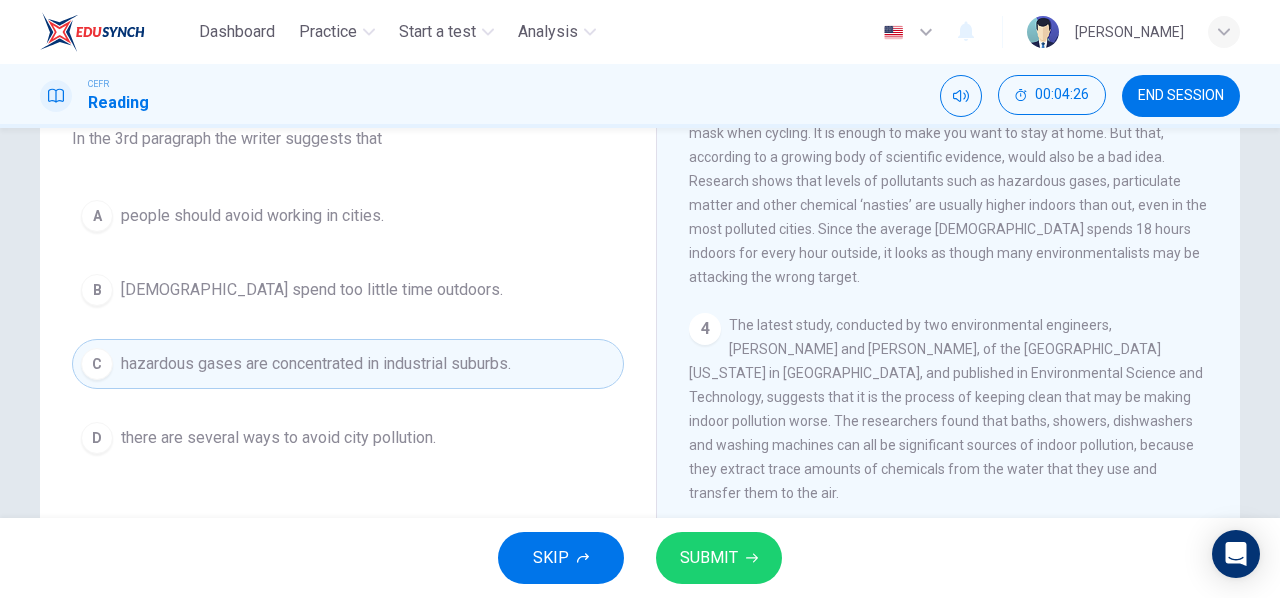 scroll, scrollTop: 204, scrollLeft: 0, axis: vertical 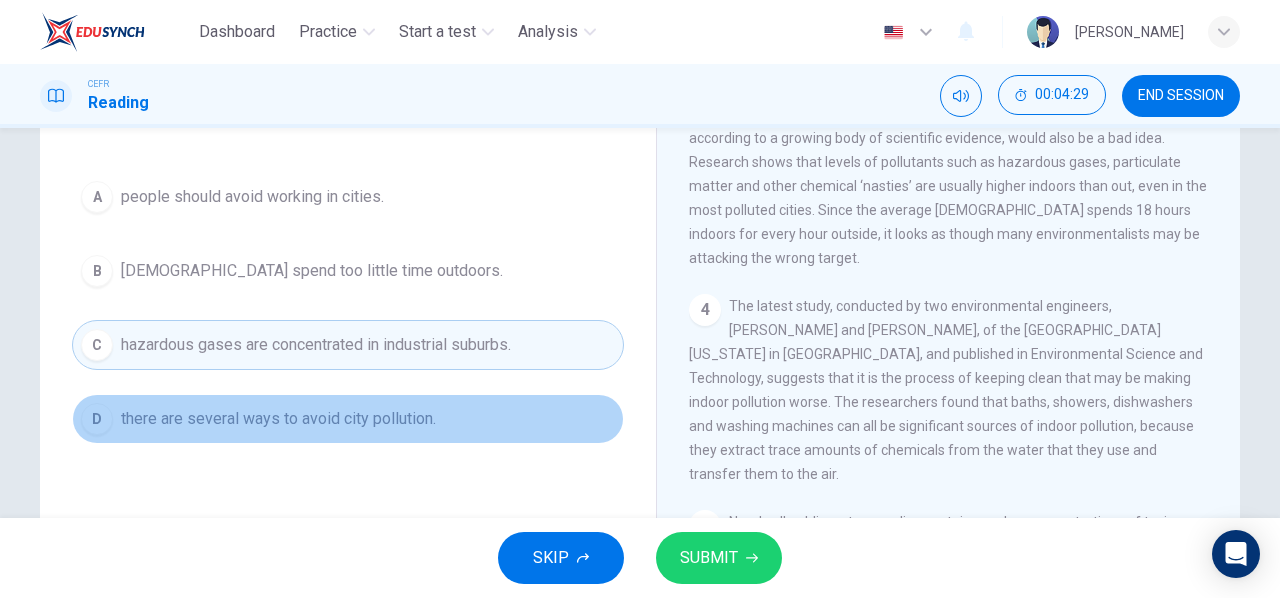 click on "there are several ways to avoid city pollution." at bounding box center (278, 419) 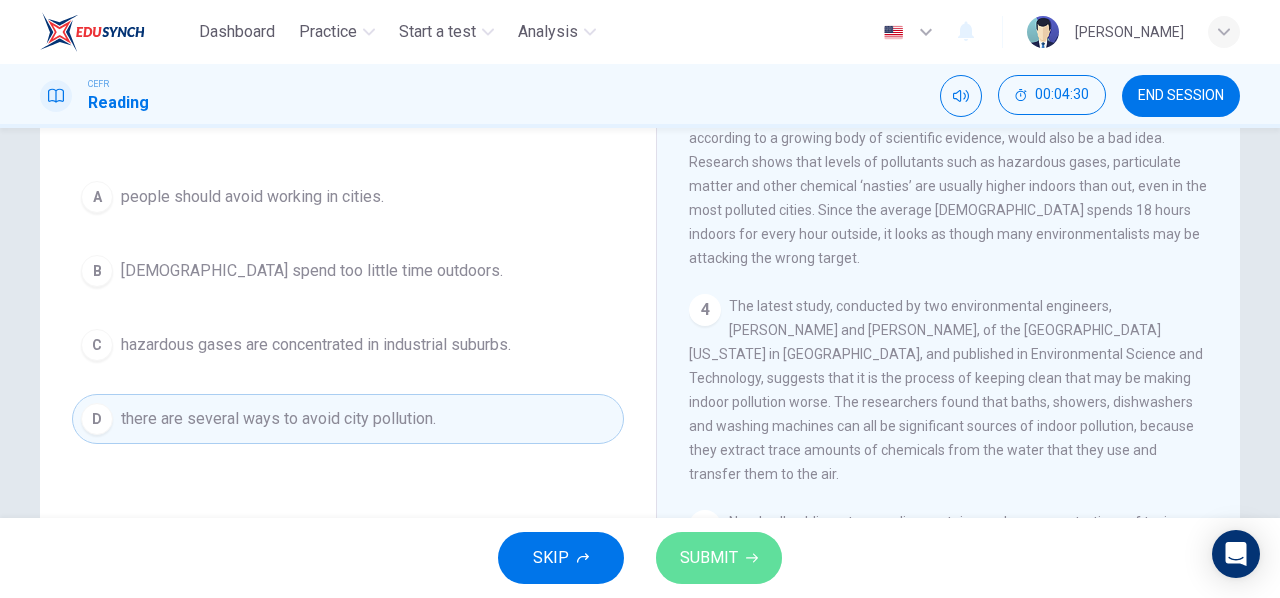 click on "SUBMIT" at bounding box center (719, 558) 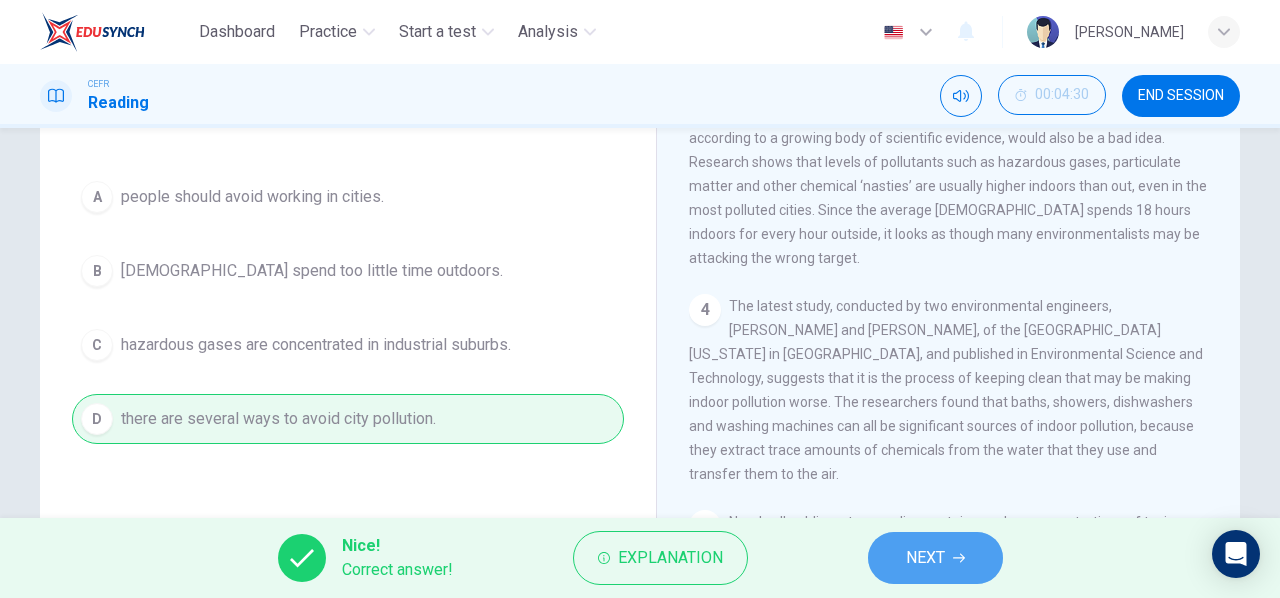 click on "NEXT" at bounding box center (935, 558) 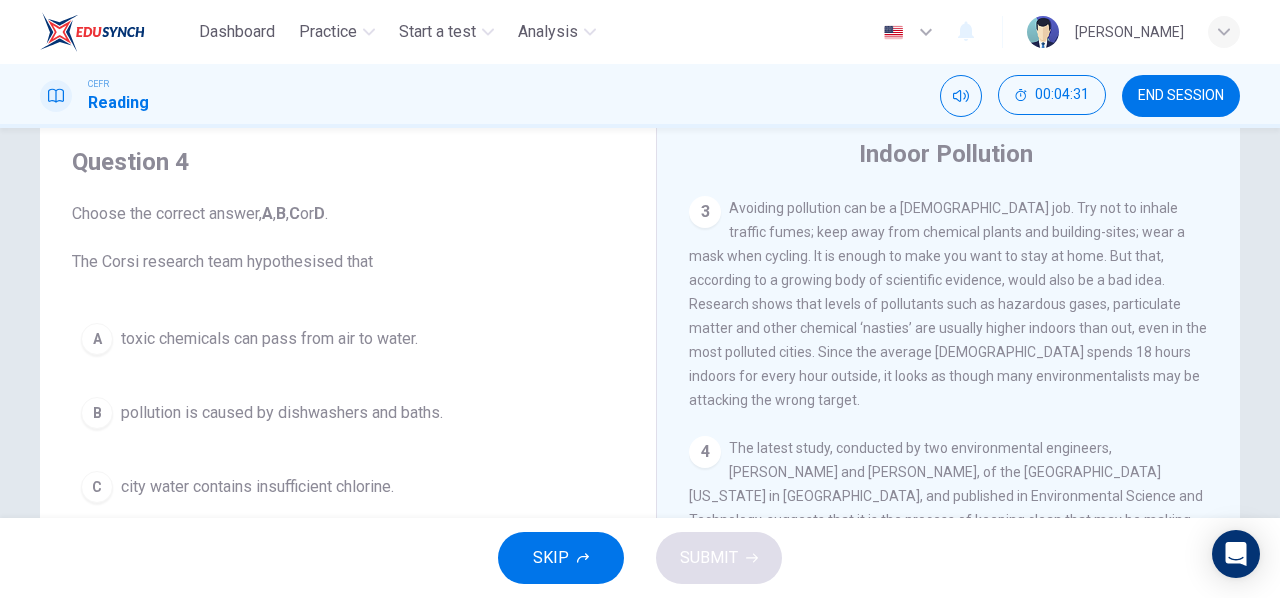 scroll, scrollTop: 61, scrollLeft: 0, axis: vertical 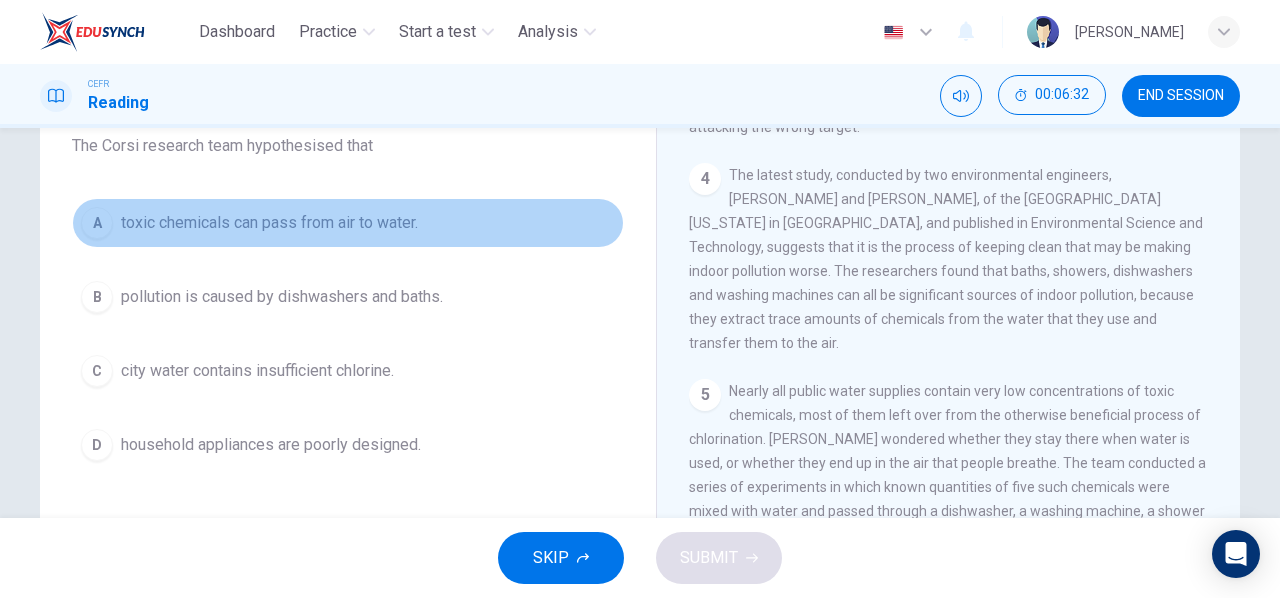 click on "toxic chemicals can pass from air to water." at bounding box center [269, 223] 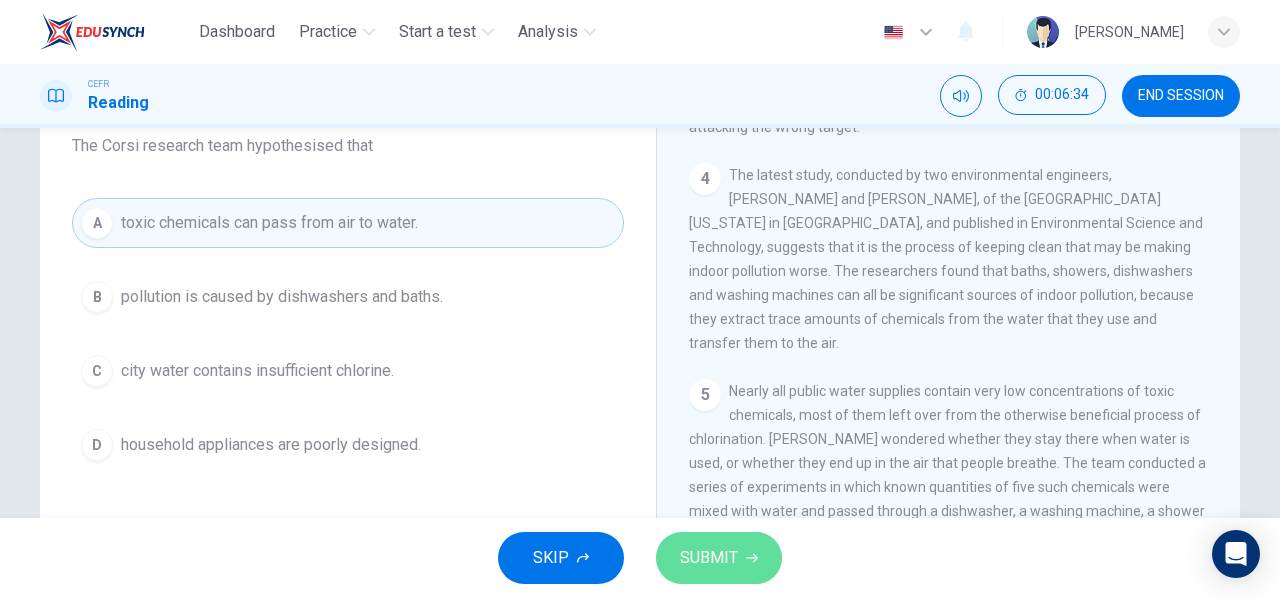 click on "SUBMIT" at bounding box center (719, 558) 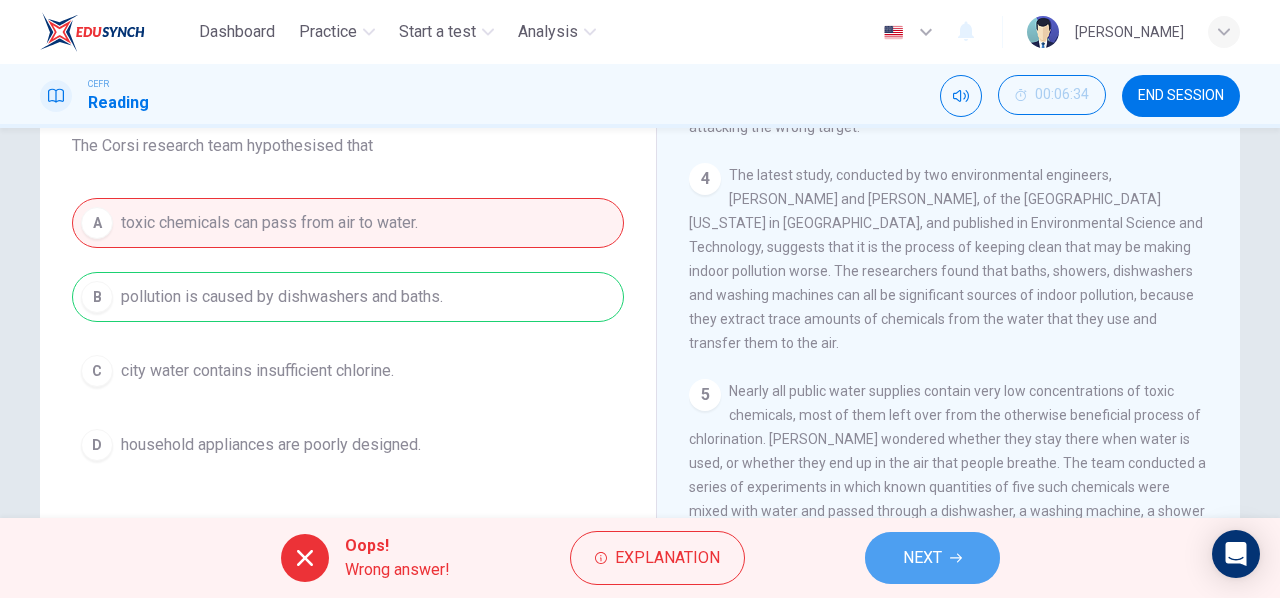 click on "NEXT" at bounding box center [932, 558] 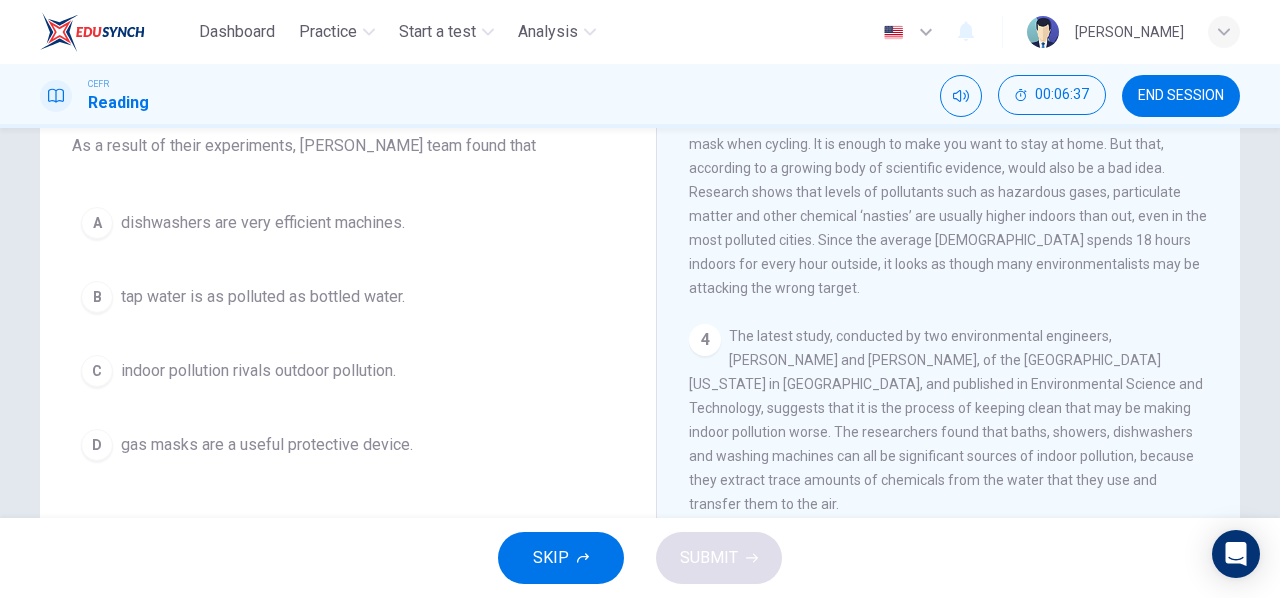 scroll, scrollTop: 802, scrollLeft: 0, axis: vertical 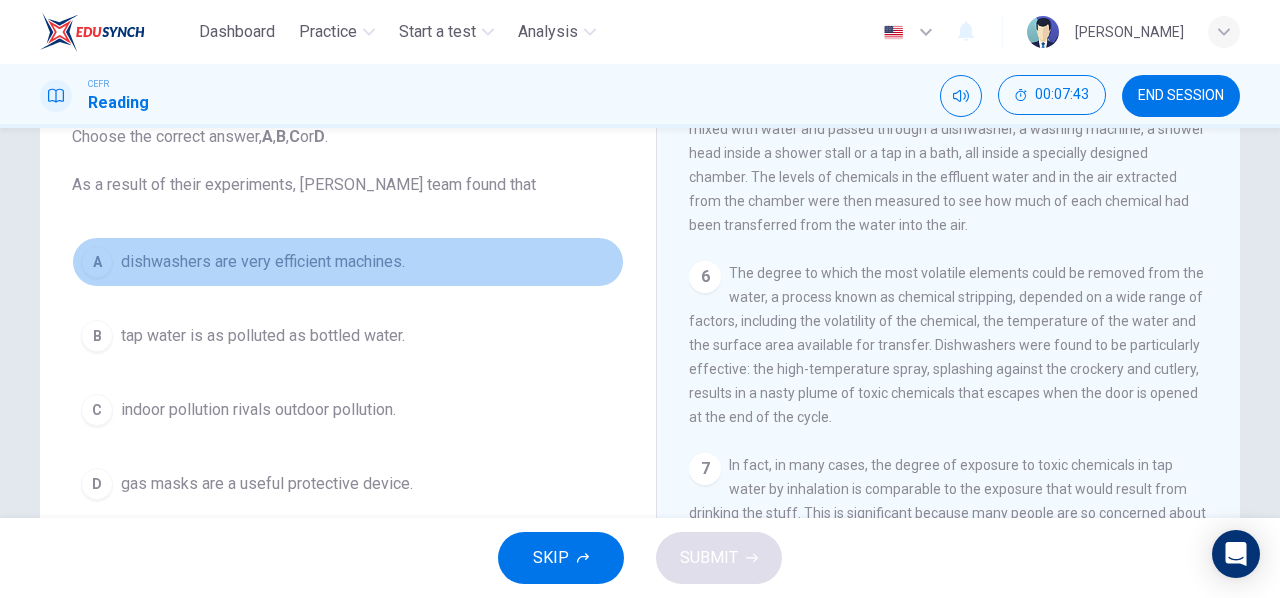 click on "dishwashers are very efficient machines." at bounding box center [263, 262] 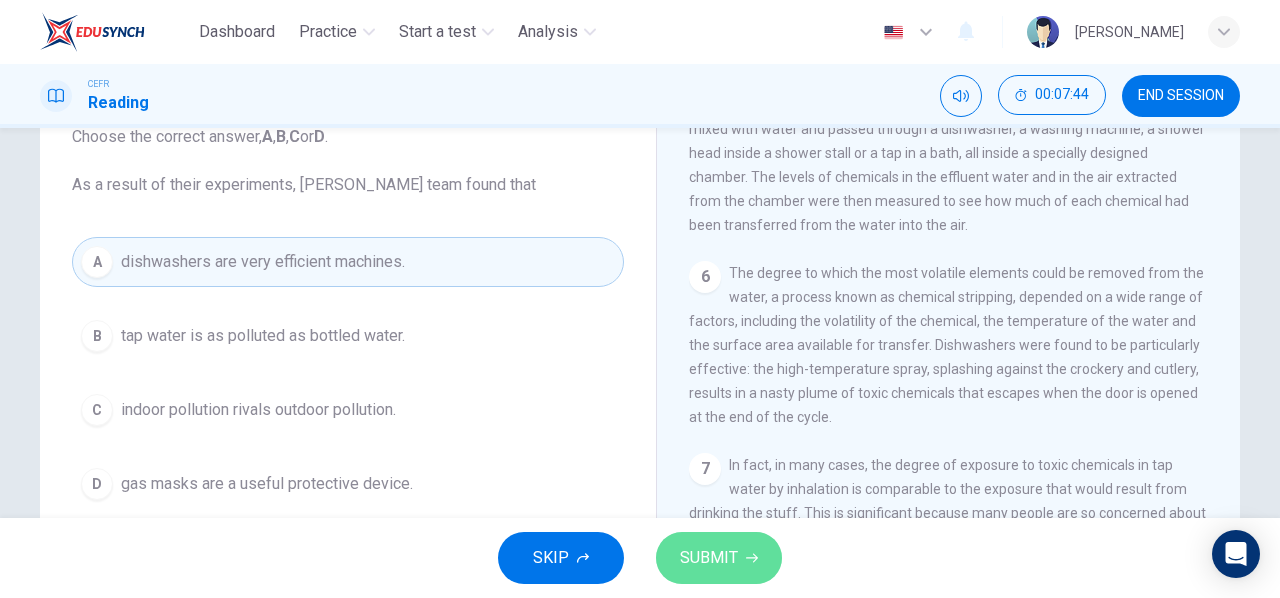 click on "SUBMIT" at bounding box center [709, 558] 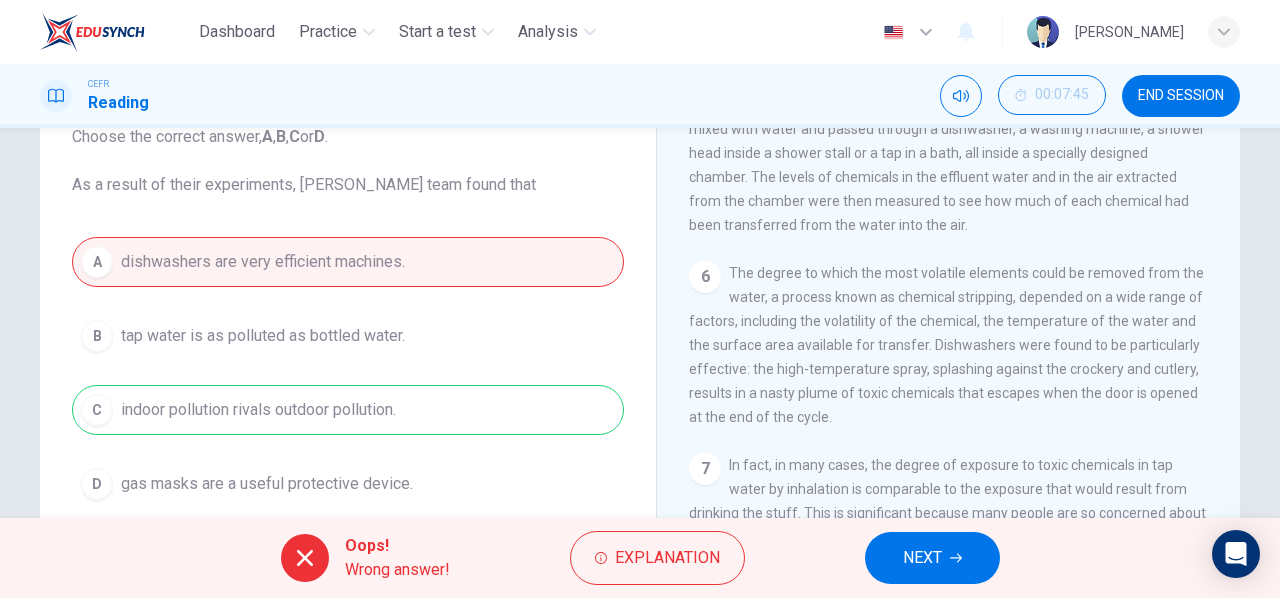 click on "NEXT" at bounding box center [932, 558] 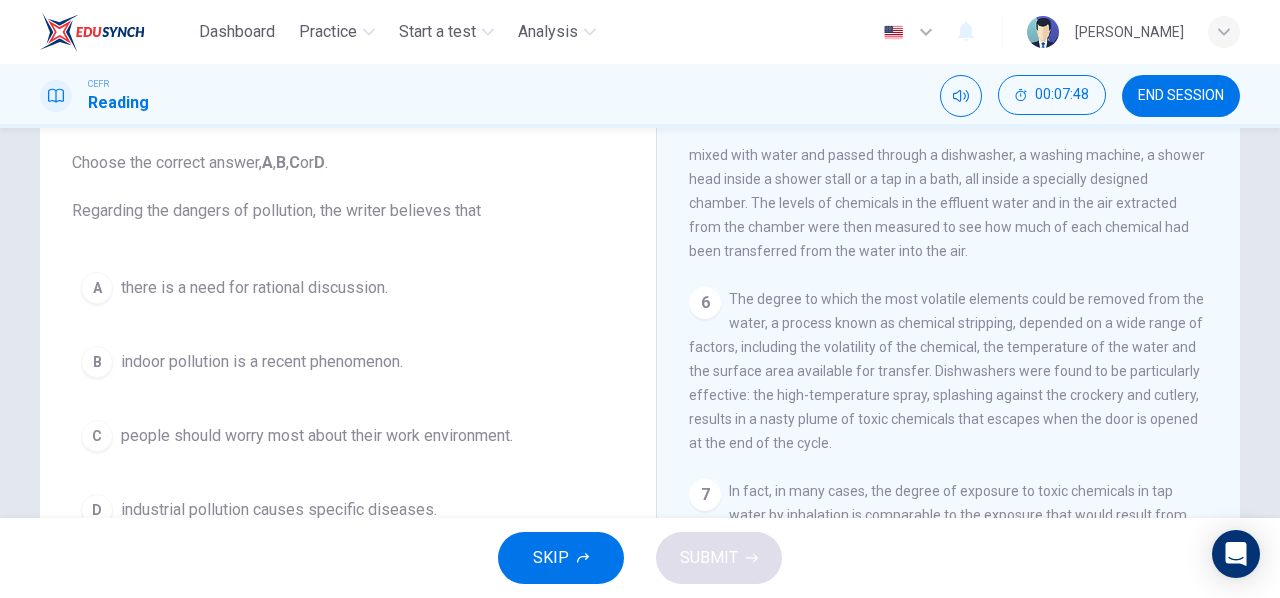 scroll, scrollTop: 118, scrollLeft: 0, axis: vertical 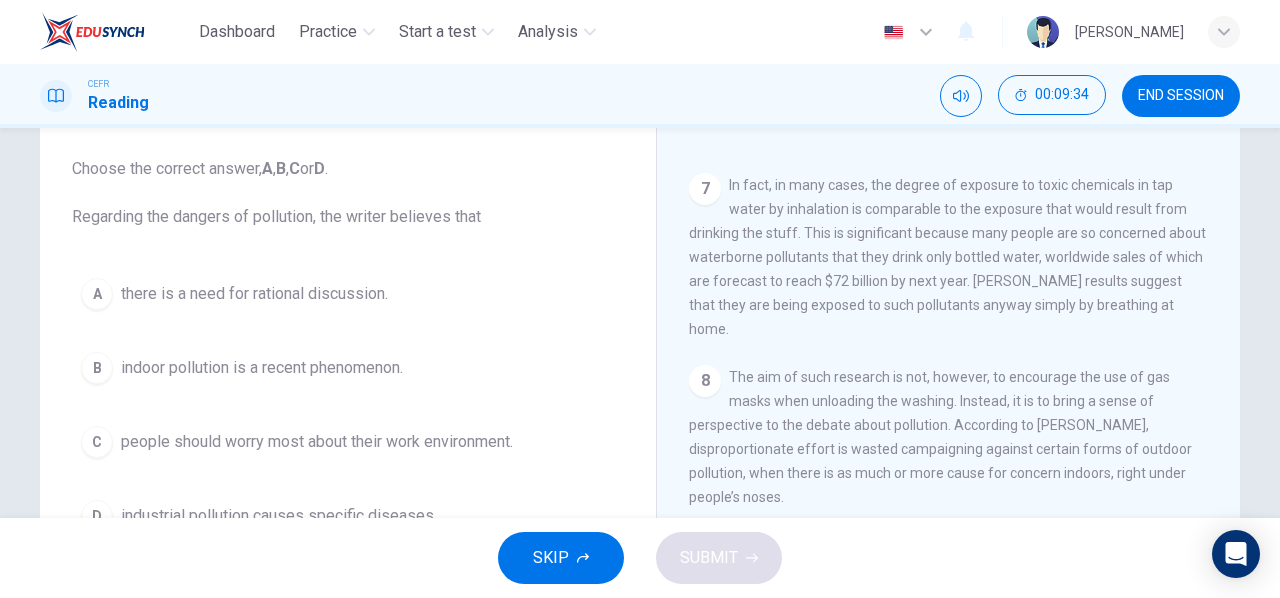 click on "there is a need for rational discussion." at bounding box center (254, 294) 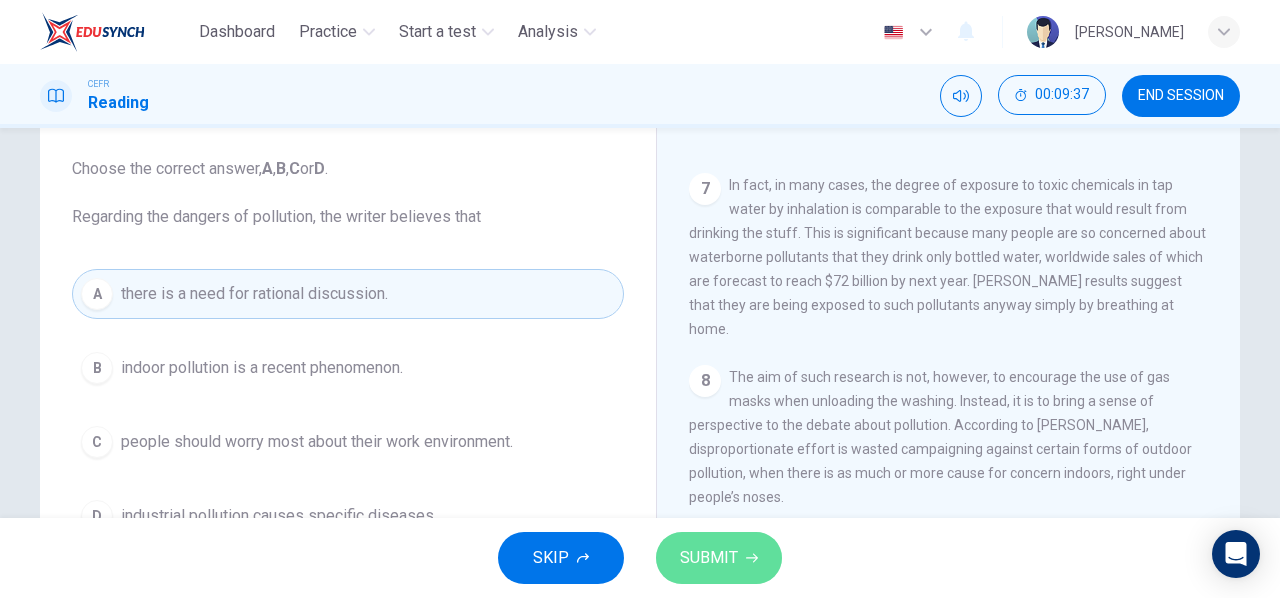 click on "SUBMIT" at bounding box center [709, 558] 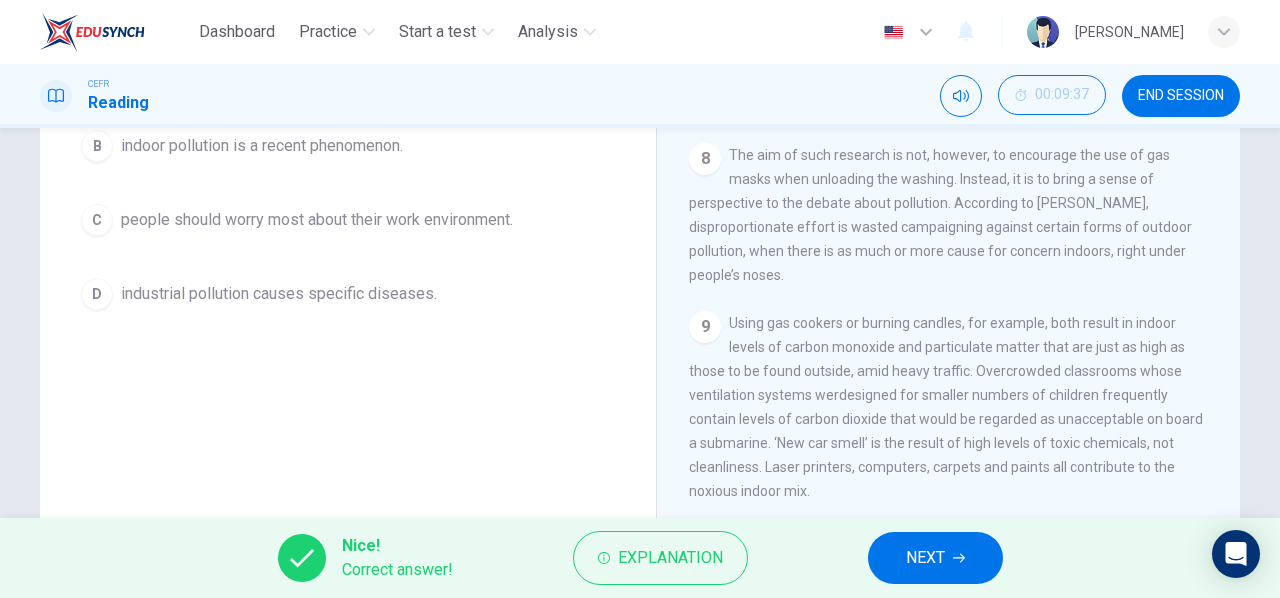 scroll, scrollTop: 330, scrollLeft: 0, axis: vertical 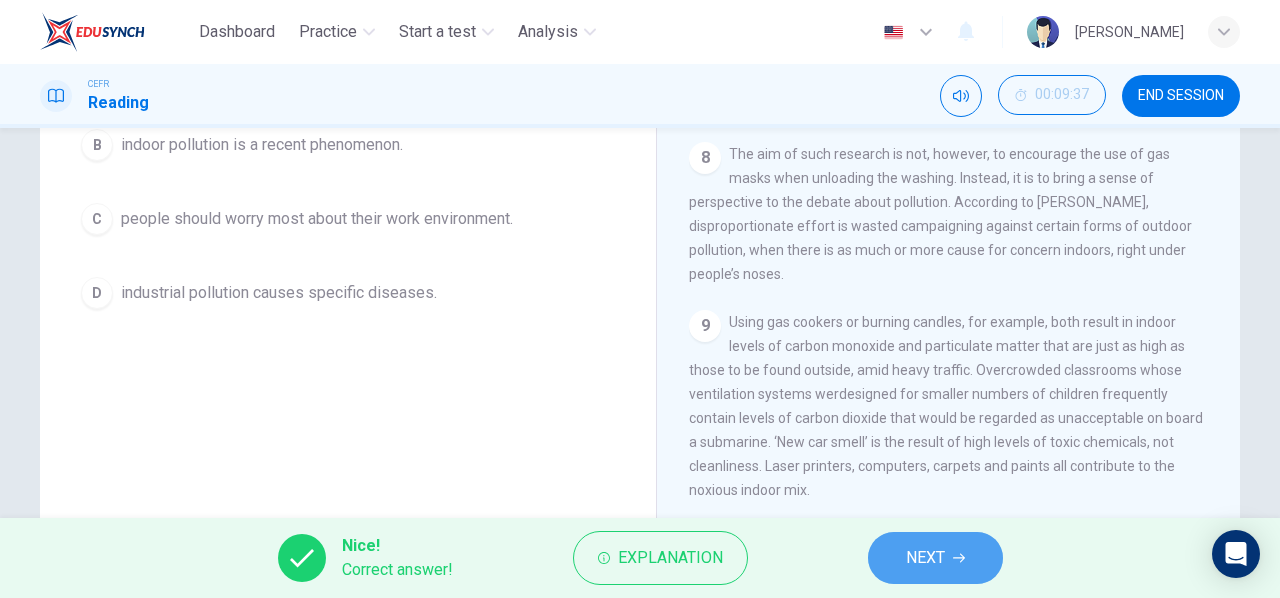 click on "NEXT" at bounding box center (935, 558) 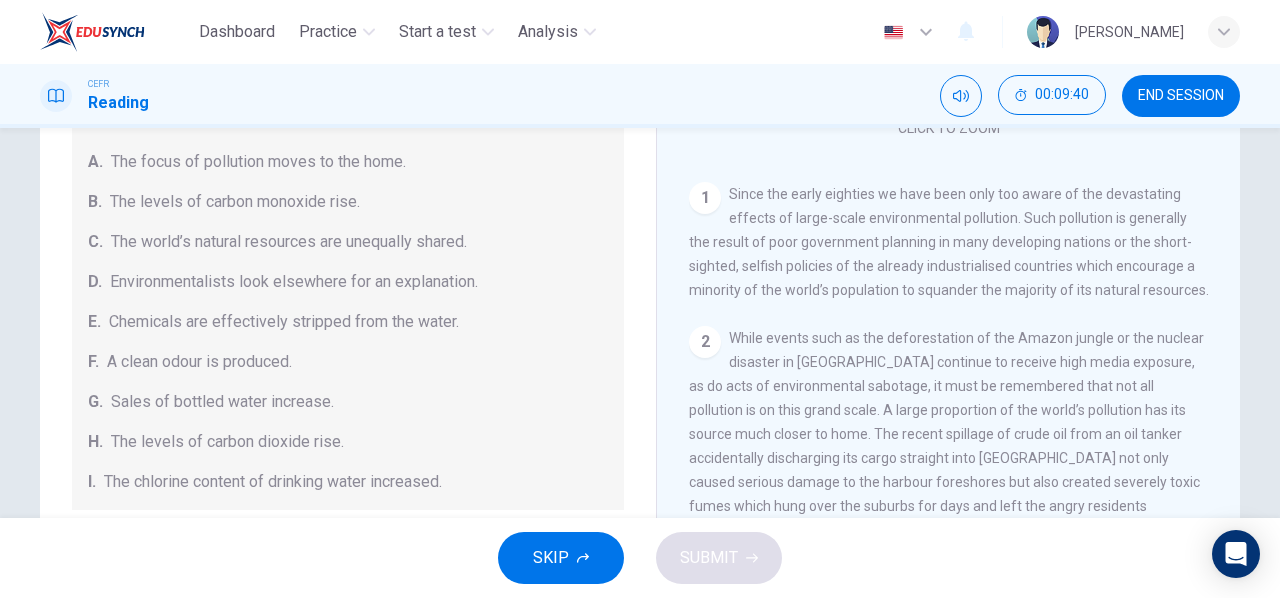scroll, scrollTop: 0, scrollLeft: 0, axis: both 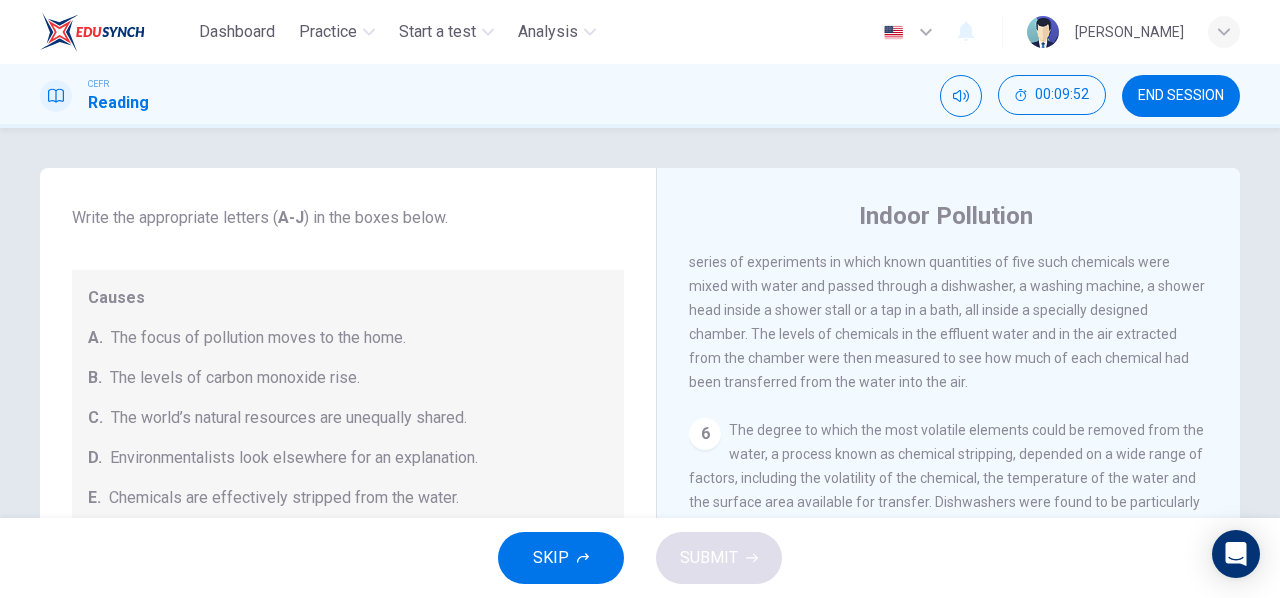 click on "6" at bounding box center (705, 434) 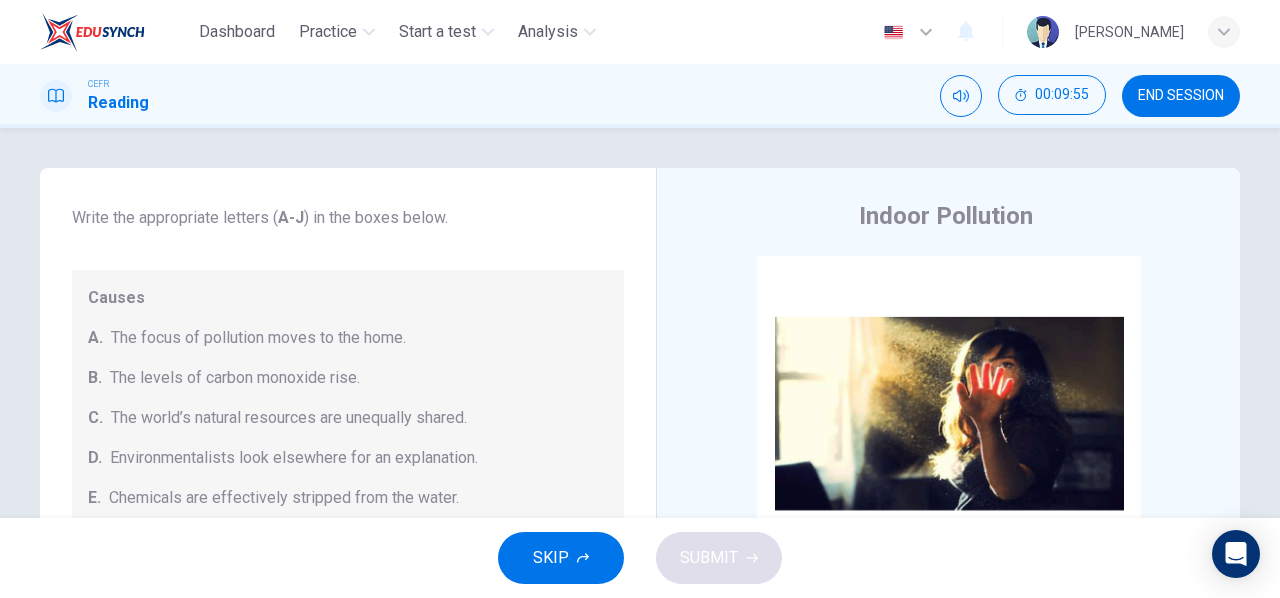 scroll, scrollTop: 0, scrollLeft: 0, axis: both 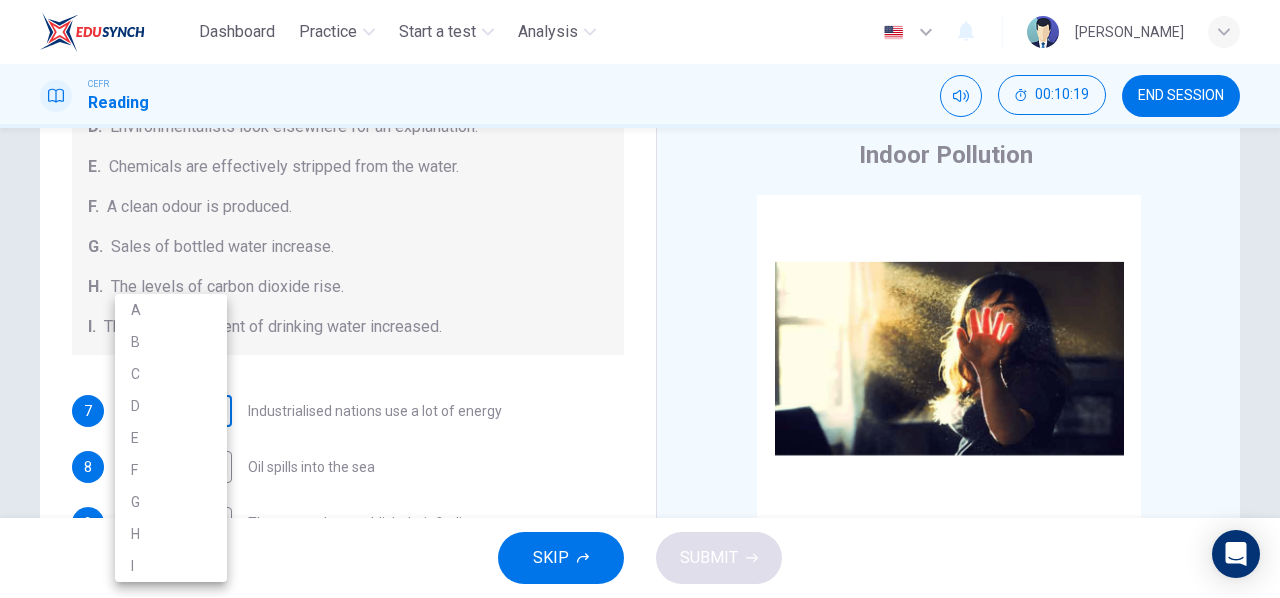 click on "Dashboard Practice Start a test Analysis English en ​ YVONNE JUSIUS CEFR Reading 00:10:19 END SESSION Questions 7 - 13 The Reading Passage describes a number of cause and effect relationships.
Match each cause with its effect ( A-J ).
Write the appropriate letters ( A-J ) in the boxes below. Causes A. The focus of pollution moves to the home. B. The levels of carbon monoxide rise. C. The world’s natural resources are unequally shared. D. Environmentalists look elsewhere for an explanation. E. Chemicals are effectively stripped from the water. F. A clean odour is produced. G. Sales of bottled water increase. H. The levels of carbon dioxide rise. I. The chlorine content of drinking water increased. 7 ​ ​ Industrialised nations use a lot of energy 8 ​ ​ Oil spills into the sea 9 ​ ​ The researchers publish their findings 10 ​ ​ Water is brought to a high temperature 11 ​ ​ People fear pollutants in tap water 12 ​ ​ Air conditioning systems are inadequate 13 ​ ​ Indoor Pollution" at bounding box center (640, 299) 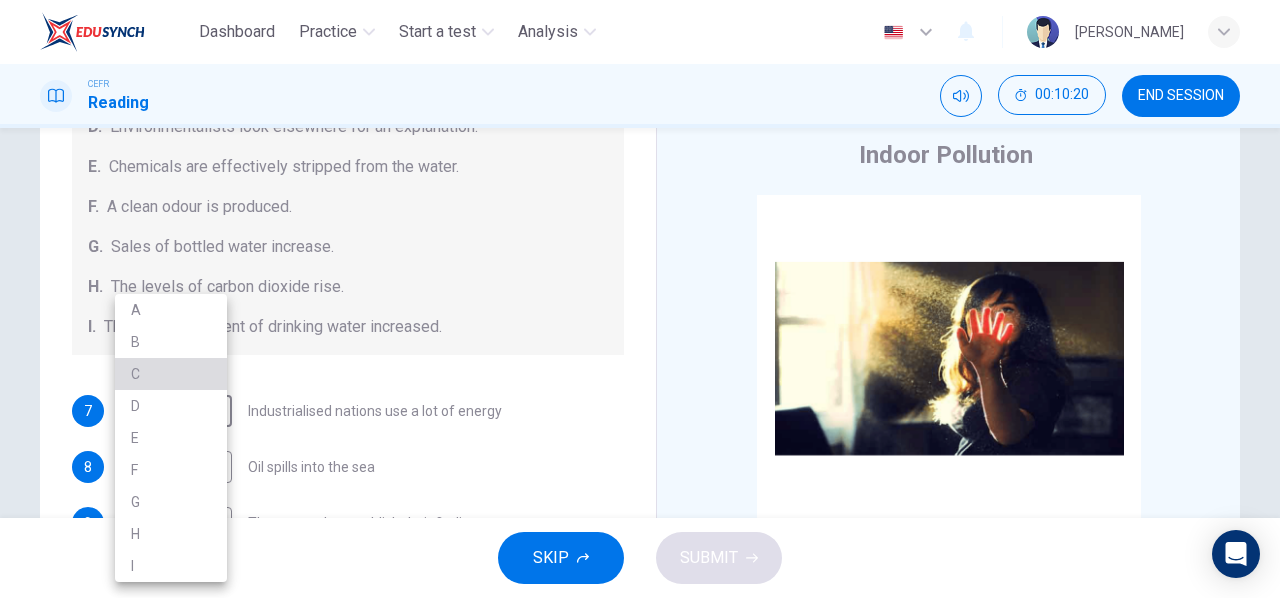 click on "C" at bounding box center [171, 374] 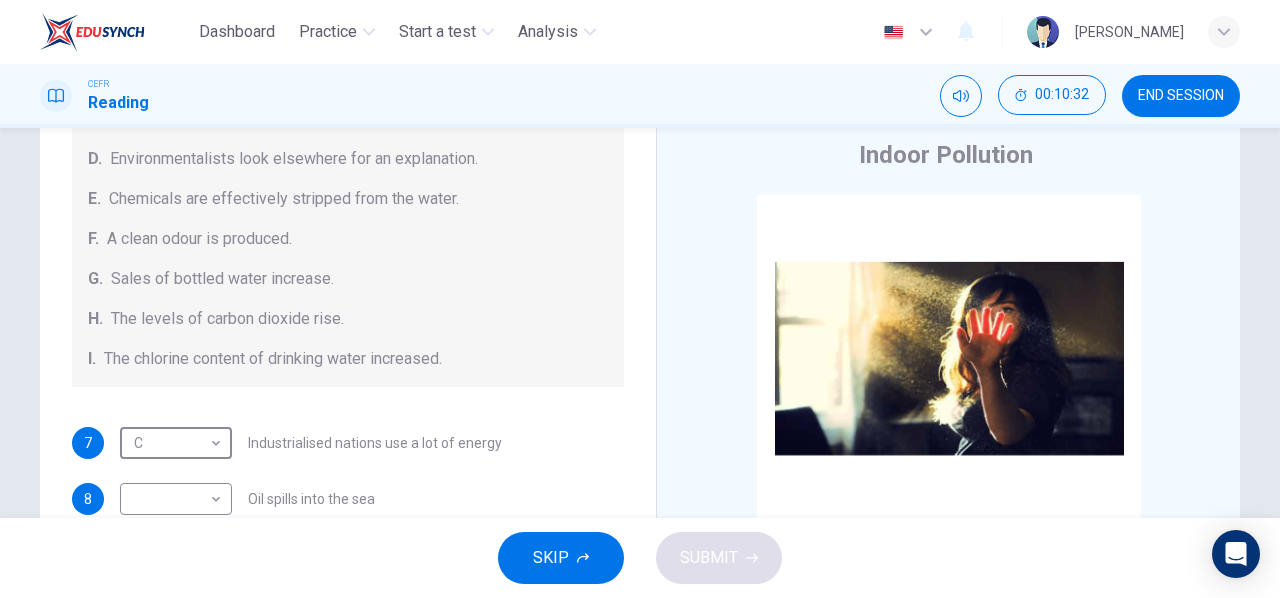 scroll, scrollTop: 424, scrollLeft: 0, axis: vertical 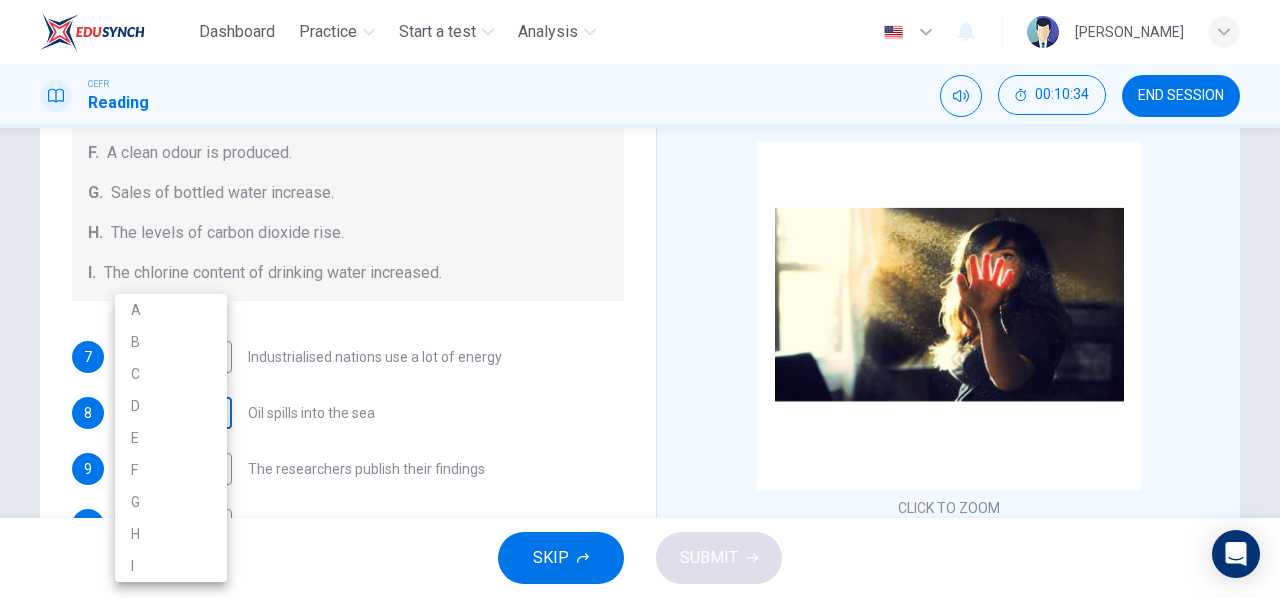 click on "Dashboard Practice Start a test Analysis English en ​ YVONNE JUSIUS CEFR Reading 00:10:34 END SESSION Questions 7 - 13 The Reading Passage describes a number of cause and effect relationships.
Match each cause with its effect ( A-J ).
Write the appropriate letters ( A-J ) in the boxes below. Causes A. The focus of pollution moves to the home. B. The levels of carbon monoxide rise. C. The world’s natural resources are unequally shared. D. Environmentalists look elsewhere for an explanation. E. Chemicals are effectively stripped from the water. F. A clean odour is produced. G. Sales of bottled water increase. H. The levels of carbon dioxide rise. I. The chlorine content of drinking water increased. 7 C C ​ Industrialised nations use a lot of energy 8 ​ ​ Oil spills into the sea 9 ​ ​ The researchers publish their findings 10 ​ ​ Water is brought to a high temperature 11 ​ ​ People fear pollutants in tap water 12 ​ ​ Air conditioning systems are inadequate 13 ​ ​ Indoor Pollution" at bounding box center [640, 299] 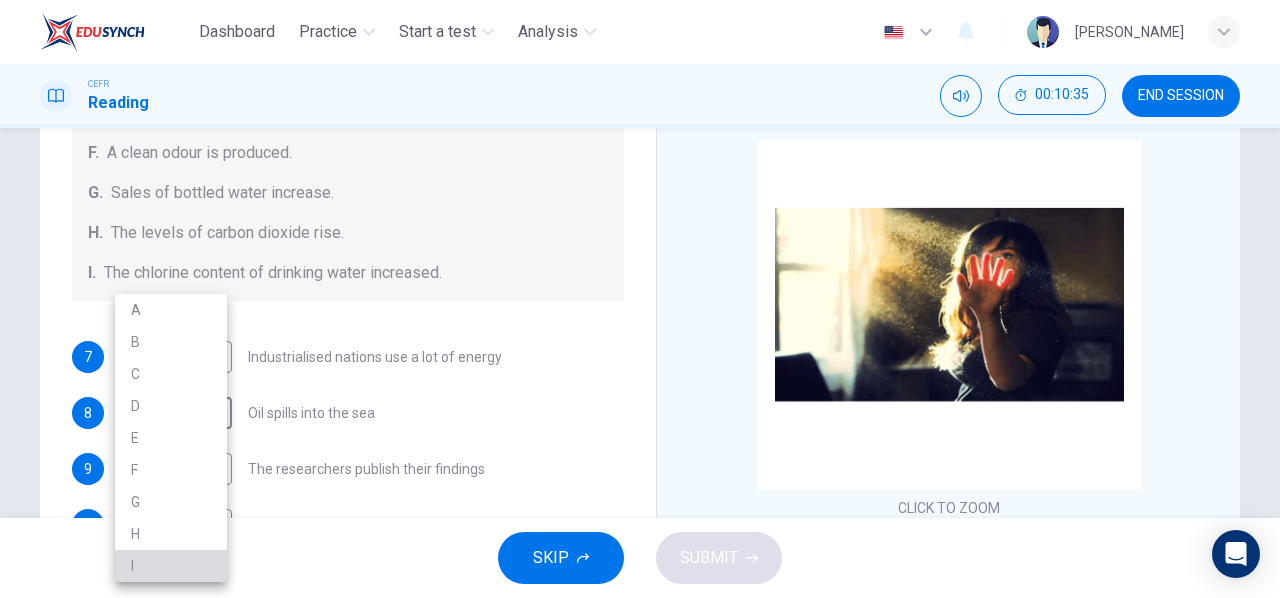 click on "I" at bounding box center (171, 566) 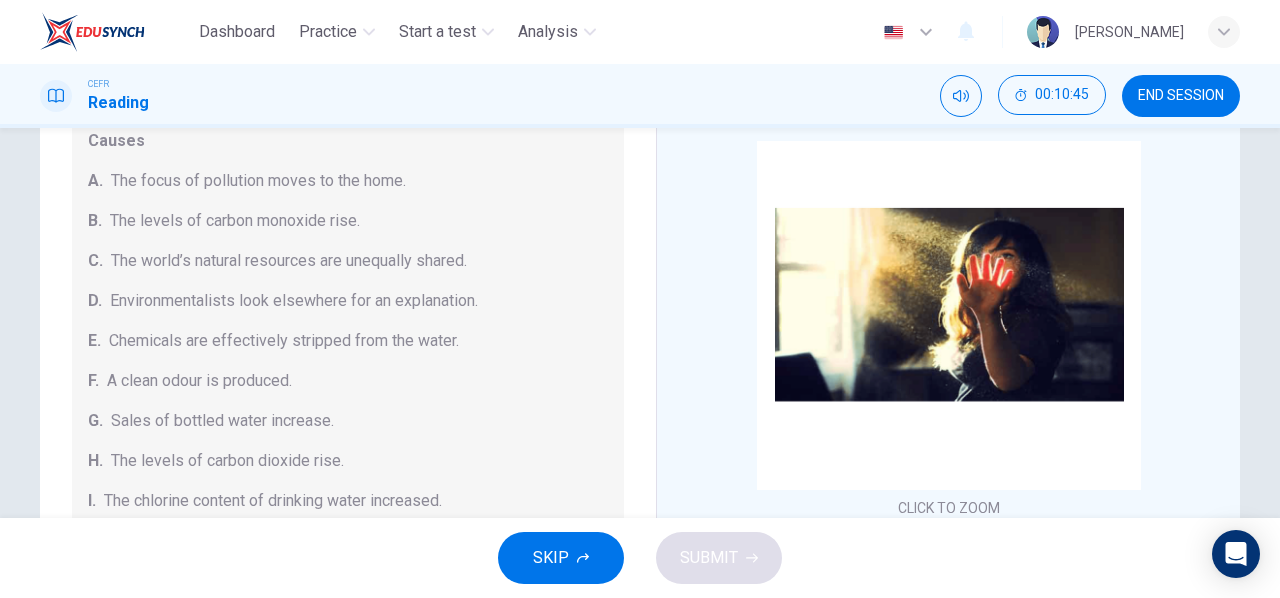 scroll, scrollTop: 424, scrollLeft: 0, axis: vertical 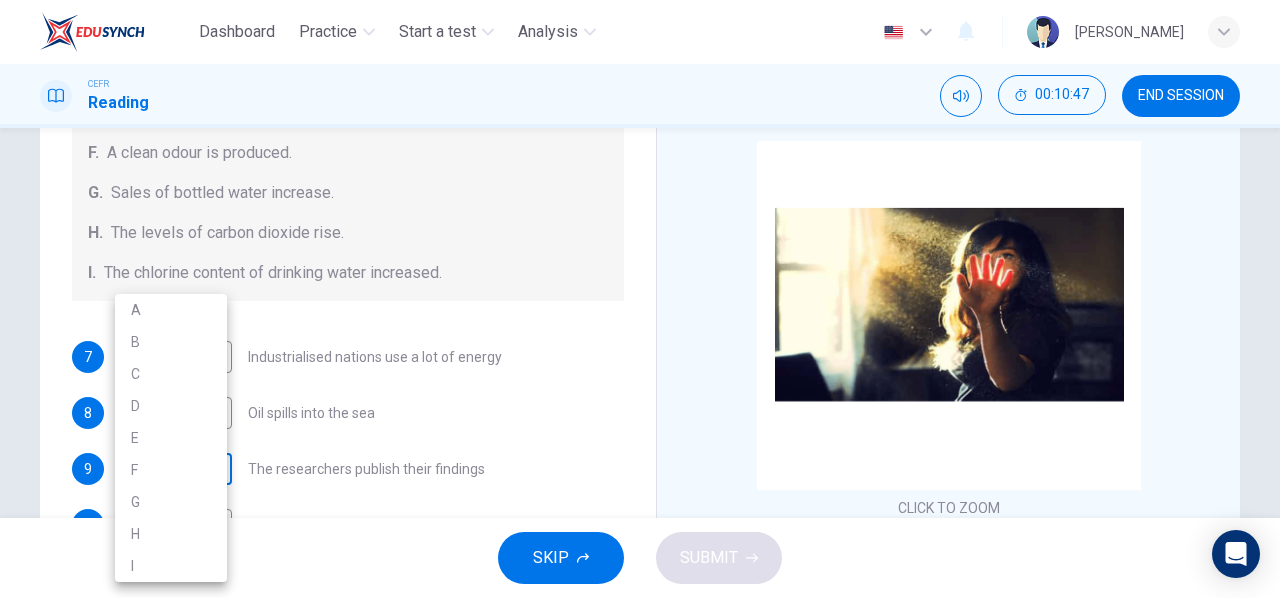 click on "Dashboard Practice Start a test Analysis English en ​ YVONNE JUSIUS CEFR Reading 00:10:47 END SESSION Questions 7 - 13 The Reading Passage describes a number of cause and effect relationships.
Match each cause with its effect ( A-J ).
Write the appropriate letters ( A-J ) in the boxes below. Causes A. The focus of pollution moves to the home. B. The levels of carbon monoxide rise. C. The world’s natural resources are unequally shared. D. Environmentalists look elsewhere for an explanation. E. Chemicals are effectively stripped from the water. F. A clean odour is produced. G. Sales of bottled water increase. H. The levels of carbon dioxide rise. I. The chlorine content of drinking water increased. 7 C C ​ Industrialised nations use a lot of energy 8 I I ​ Oil spills into the sea 9 ​ ​ The researchers publish their findings 10 ​ ​ Water is brought to a high temperature 11 ​ ​ People fear pollutants in tap water 12 ​ ​ Air conditioning systems are inadequate 13 ​ ​ Indoor Pollution" at bounding box center (640, 299) 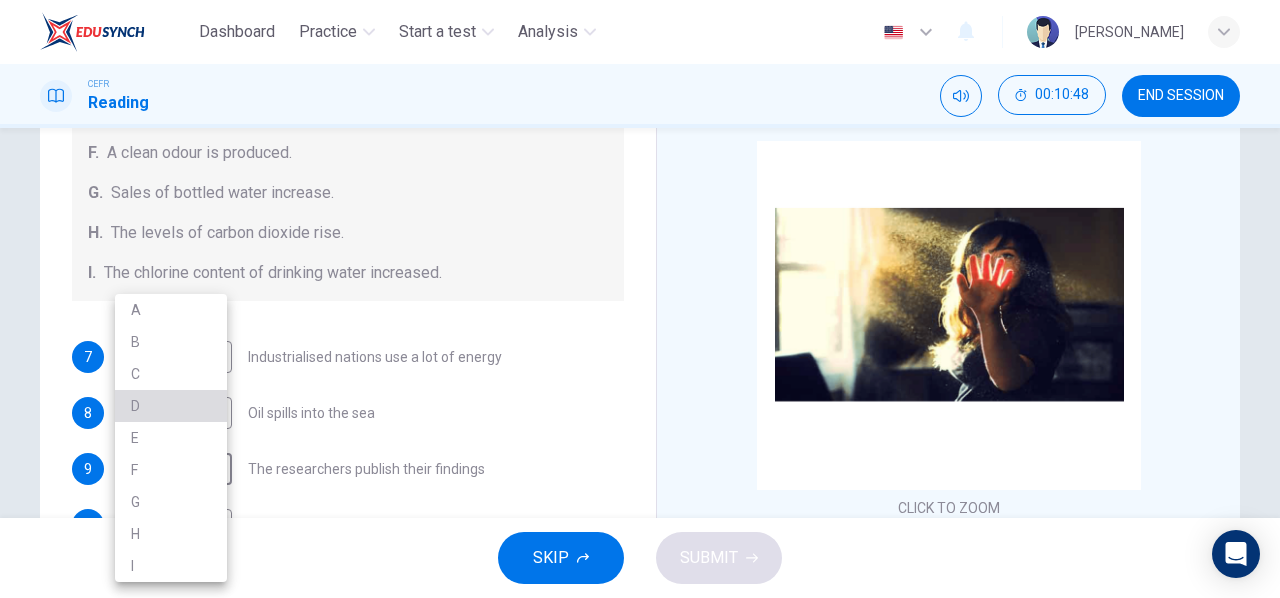 click on "D" at bounding box center (171, 406) 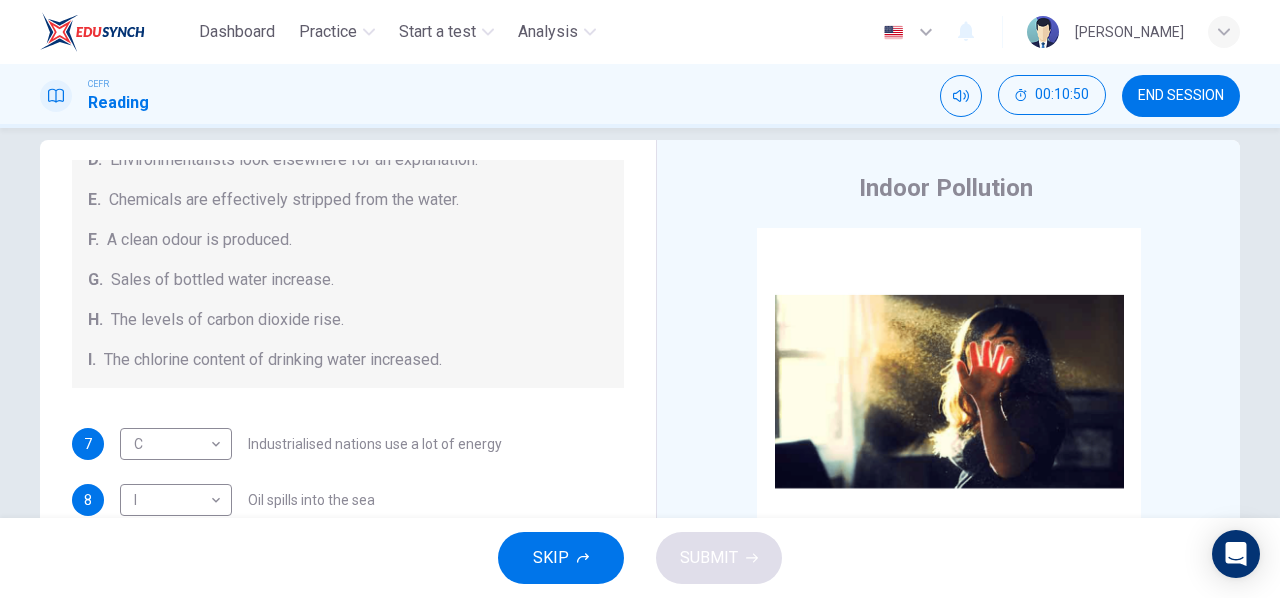 scroll, scrollTop: 0, scrollLeft: 0, axis: both 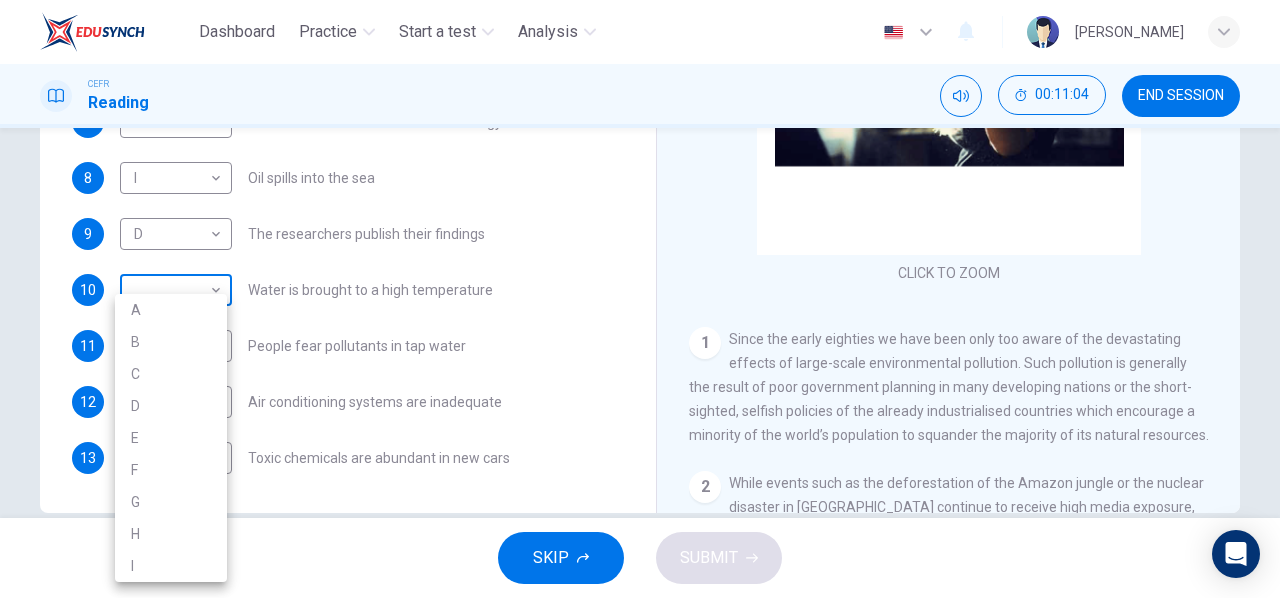 click on "Dashboard Practice Start a test Analysis English en ​ YVONNE JUSIUS CEFR Reading 00:11:04 END SESSION Questions 7 - 13 The Reading Passage describes a number of cause and effect relationships.
Match each cause with its effect ( A-J ).
Write the appropriate letters ( A-J ) in the boxes below. Causes A. The focus of pollution moves to the home. B. The levels of carbon monoxide rise. C. The world’s natural resources are unequally shared. D. Environmentalists look elsewhere for an explanation. E. Chemicals are effectively stripped from the water. F. A clean odour is produced. G. Sales of bottled water increase. H. The levels of carbon dioxide rise. I. The chlorine content of drinking water increased. 7 C C ​ Industrialised nations use a lot of energy 8 I I ​ Oil spills into the sea 9 D D ​ The researchers publish their findings 10 ​ ​ Water is brought to a high temperature 11 ​ ​ People fear pollutants in tap water 12 ​ ​ Air conditioning systems are inadequate 13 ​ ​ Indoor Pollution" at bounding box center [640, 299] 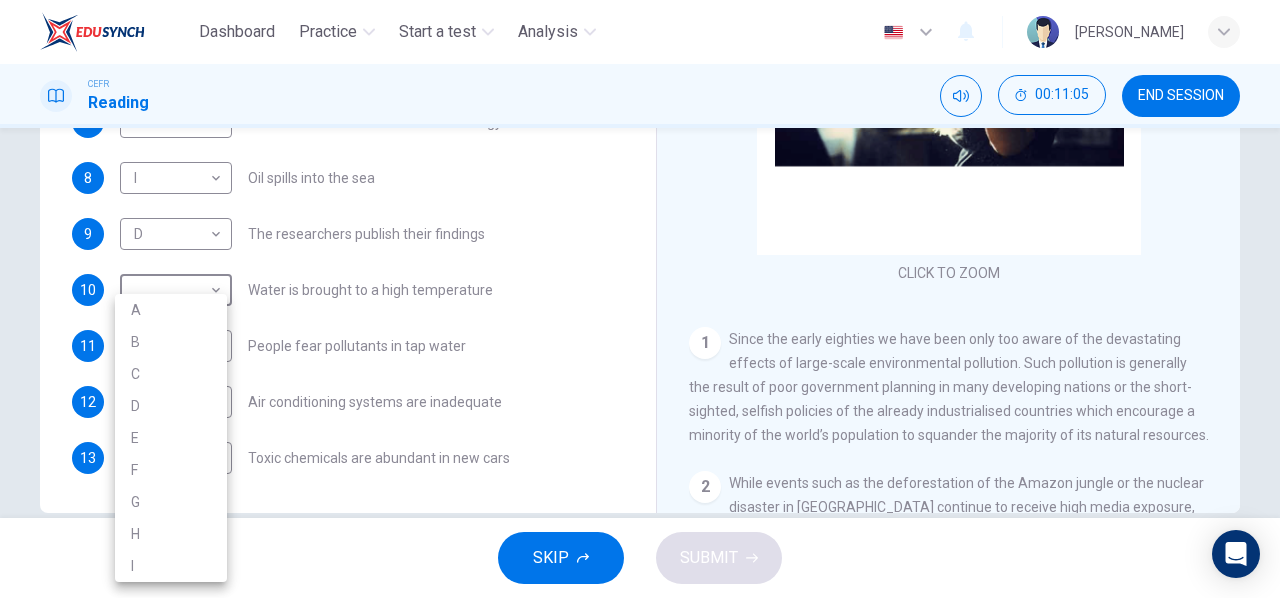 click at bounding box center [640, 299] 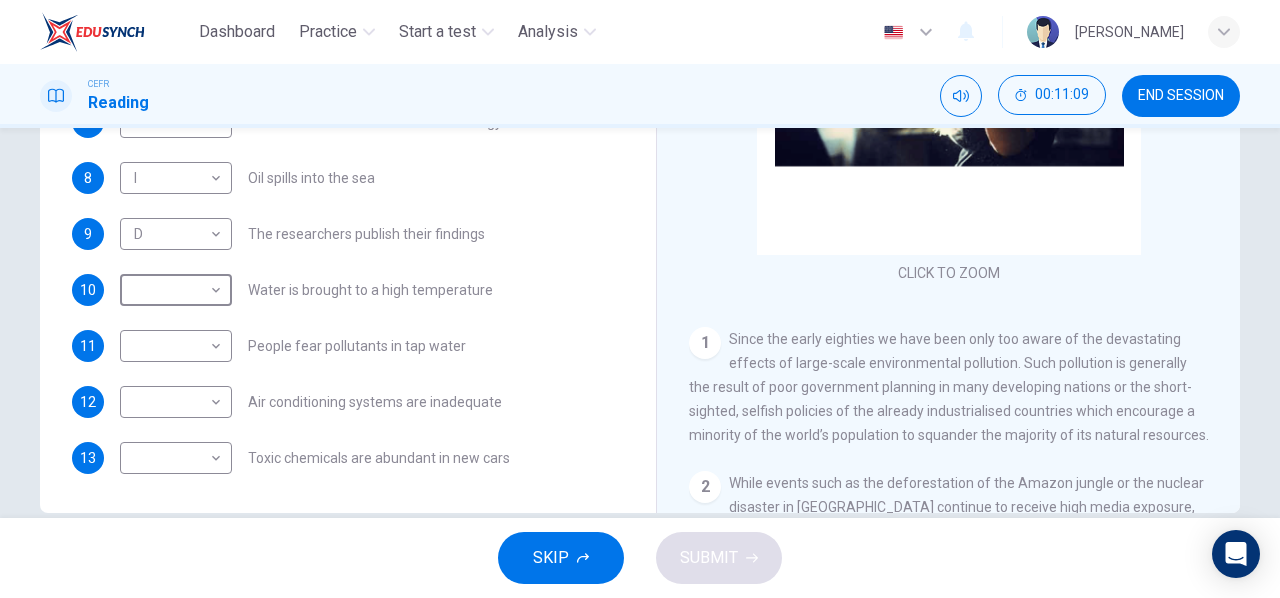 scroll, scrollTop: 0, scrollLeft: 0, axis: both 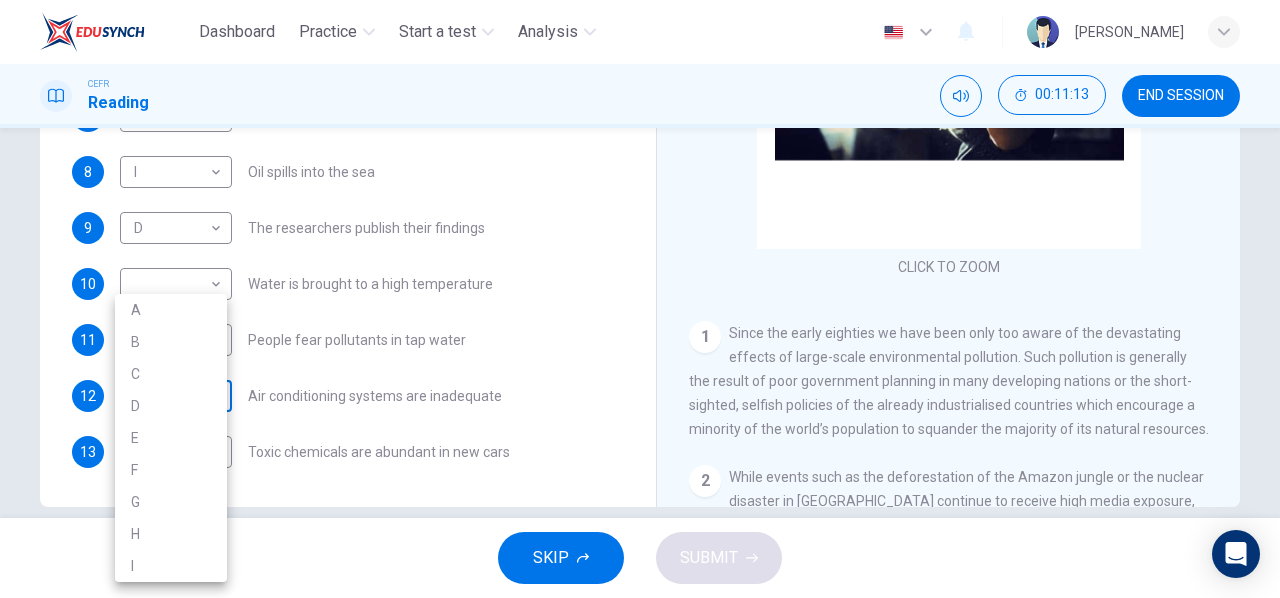 click on "Dashboard Practice Start a test Analysis English en ​ YVONNE JUSIUS CEFR Reading 00:11:13 END SESSION Questions 7 - 13 The Reading Passage describes a number of cause and effect relationships.
Match each cause with its effect ( A-J ).
Write the appropriate letters ( A-J ) in the boxes below. Causes A. The focus of pollution moves to the home. B. The levels of carbon monoxide rise. C. The world’s natural resources are unequally shared. D. Environmentalists look elsewhere for an explanation. E. Chemicals are effectively stripped from the water. F. A clean odour is produced. G. Sales of bottled water increase. H. The levels of carbon dioxide rise. I. The chlorine content of drinking water increased. 7 C C ​ Industrialised nations use a lot of energy 8 I I ​ Oil spills into the sea 9 D D ​ The researchers publish their findings 10 ​ ​ Water is brought to a high temperature 11 ​ ​ People fear pollutants in tap water 12 ​ ​ Air conditioning systems are inadequate 13 ​ ​ Indoor Pollution" at bounding box center (640, 299) 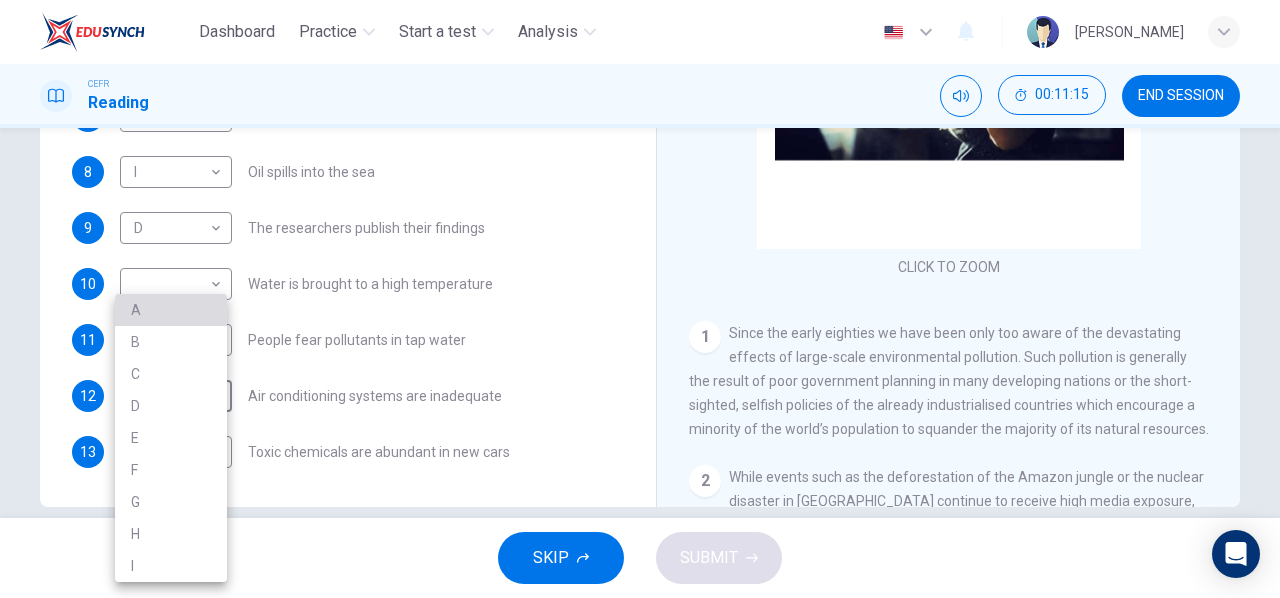 click on "A" at bounding box center [171, 310] 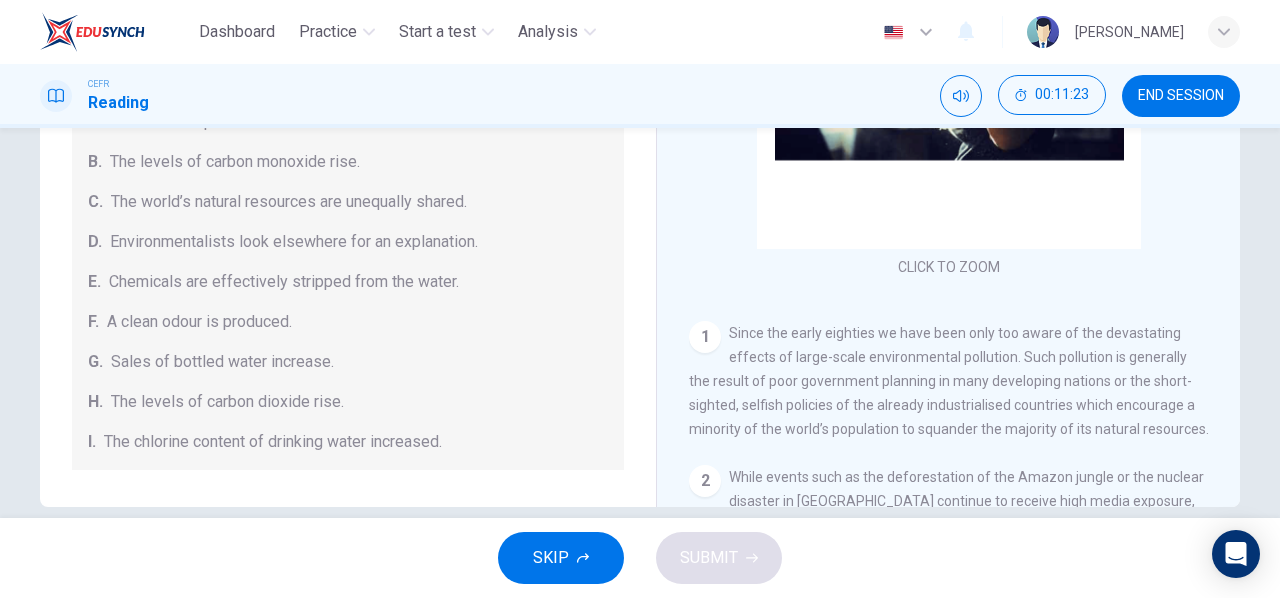 scroll, scrollTop: 0, scrollLeft: 0, axis: both 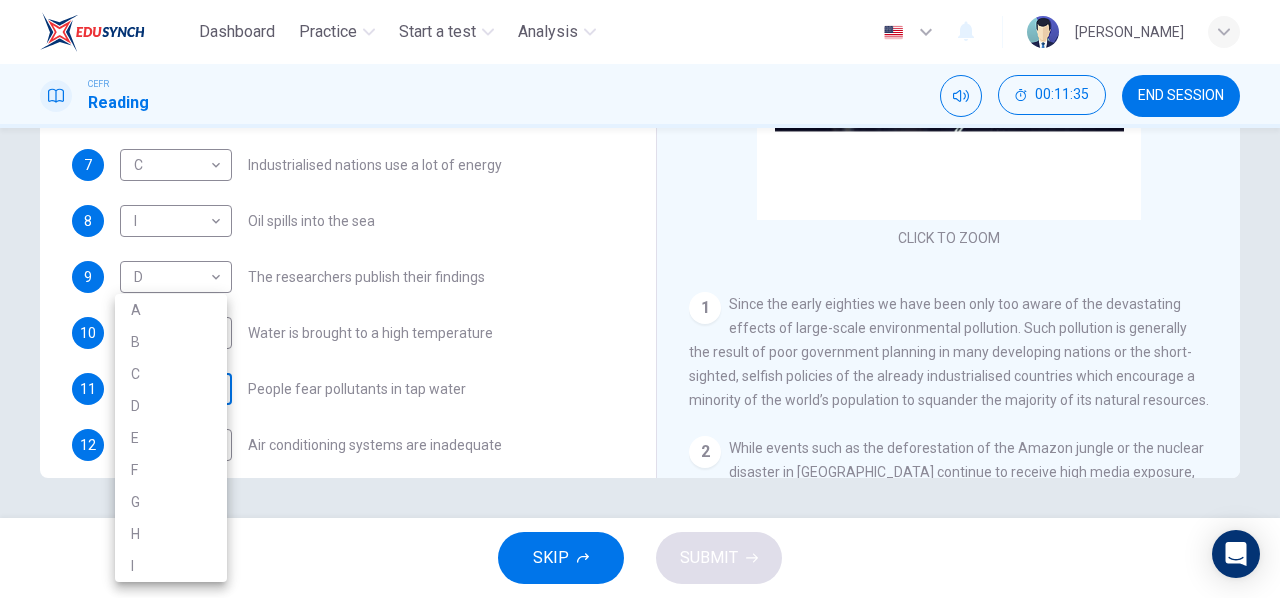 click on "Dashboard Practice Start a test Analysis English en ​ YVONNE JUSIUS CEFR Reading 00:11:35 END SESSION Questions 7 - 13 The Reading Passage describes a number of cause and effect relationships.
Match each cause with its effect ( A-J ).
Write the appropriate letters ( A-J ) in the boxes below. Causes A. The focus of pollution moves to the home. B. The levels of carbon monoxide rise. C. The world’s natural resources are unequally shared. D. Environmentalists look elsewhere for an explanation. E. Chemicals are effectively stripped from the water. F. A clean odour is produced. G. Sales of bottled water increase. H. The levels of carbon dioxide rise. I. The chlorine content of drinking water increased. 7 C C ​ Industrialised nations use a lot of energy 8 I I ​ Oil spills into the sea 9 D D ​ The researchers publish their findings 10 ​ ​ Water is brought to a high temperature 11 ​ ​ People fear pollutants in tap water 12 A A ​ Air conditioning systems are inadequate 13 ​ ​ Indoor Pollution" at bounding box center [640, 299] 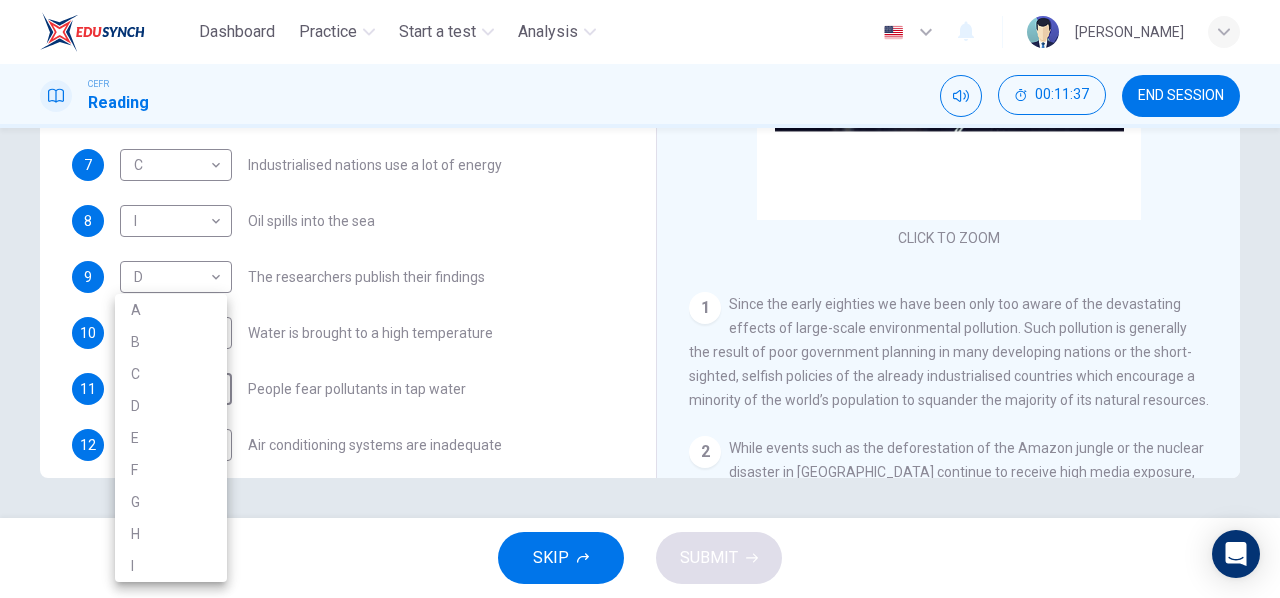 click on "I" at bounding box center [171, 566] 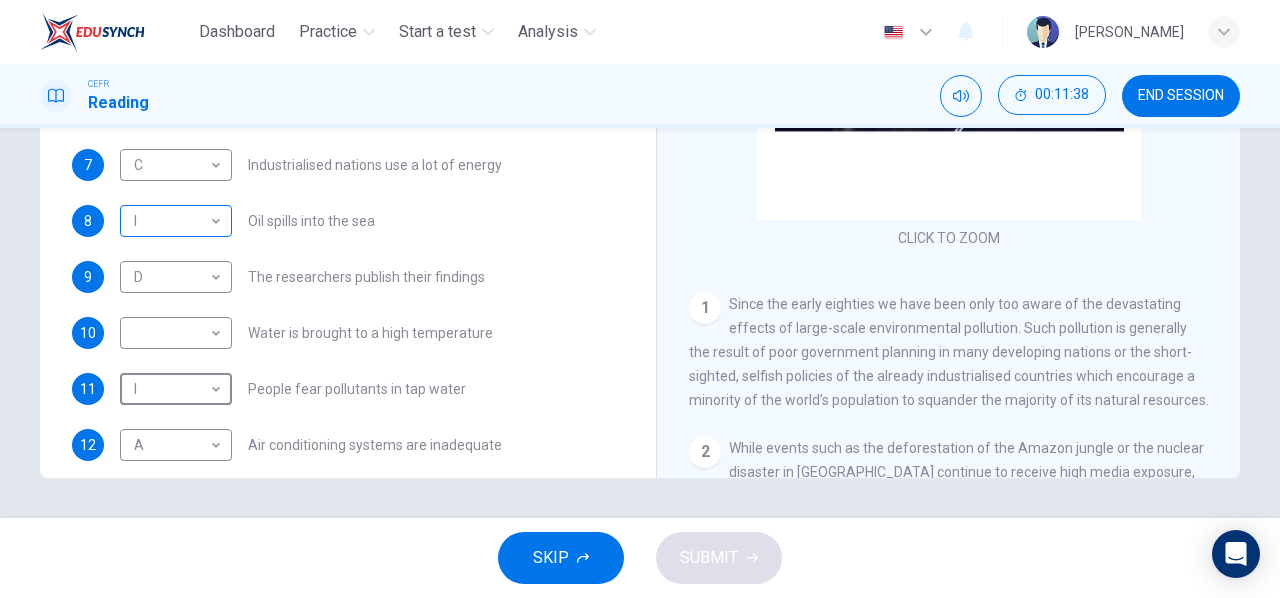 scroll, scrollTop: 0, scrollLeft: 0, axis: both 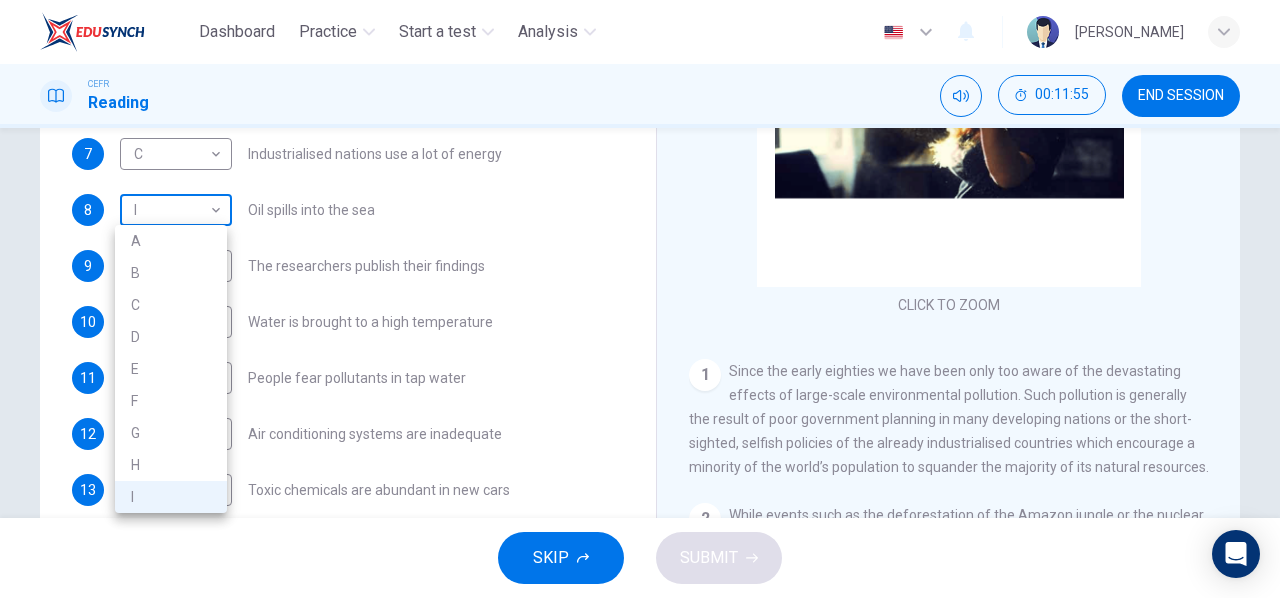 click on "Dashboard Practice Start a test Analysis English en ​ YVONNE JUSIUS CEFR Reading 00:11:55 END SESSION Questions 7 - 13 The Reading Passage describes a number of cause and effect relationships.
Match each cause with its effect ( A-J ).
Write the appropriate letters ( A-J ) in the boxes below. Causes A. The focus of pollution moves to the home. B. The levels of carbon monoxide rise. C. The world’s natural resources are unequally shared. D. Environmentalists look elsewhere for an explanation. E. Chemicals are effectively stripped from the water. F. A clean odour is produced. G. Sales of bottled water increase. H. The levels of carbon dioxide rise. I. The chlorine content of drinking water increased. 7 C C ​ Industrialised nations use a lot of energy 8 I I ​ Oil spills into the sea 9 D D ​ The researchers publish their findings 10 ​ ​ Water is brought to a high temperature 11 I I ​ People fear pollutants in tap water 12 A A ​ Air conditioning systems are inadequate 13 ​ ​ Indoor Pollution" at bounding box center [640, 299] 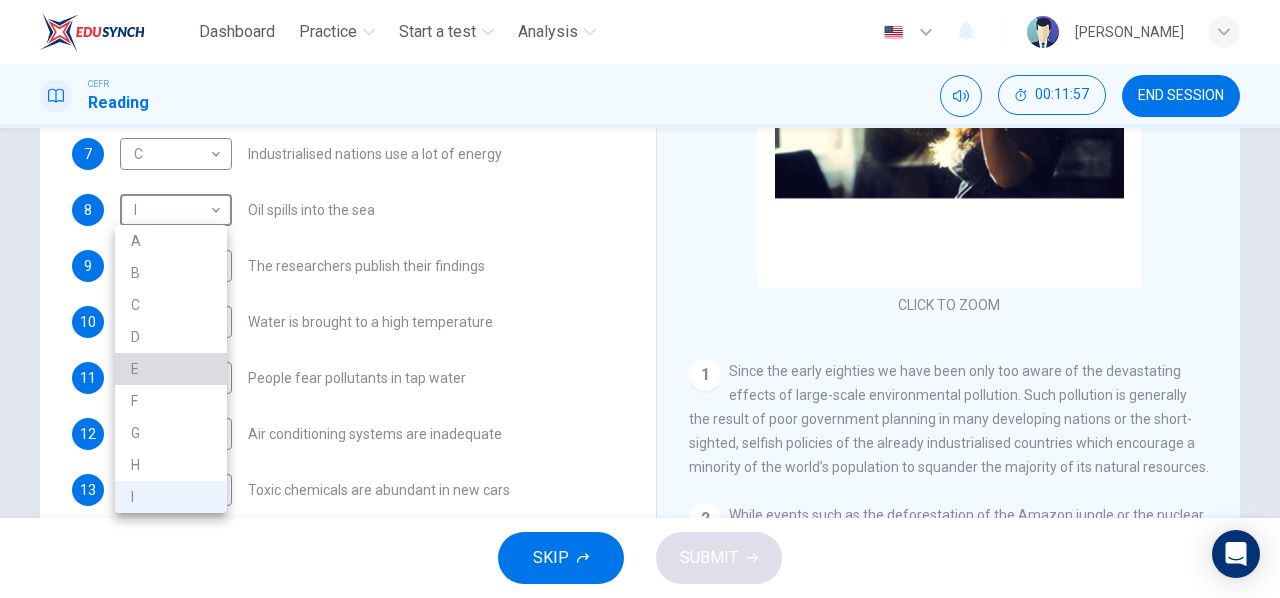 click on "E" at bounding box center (171, 369) 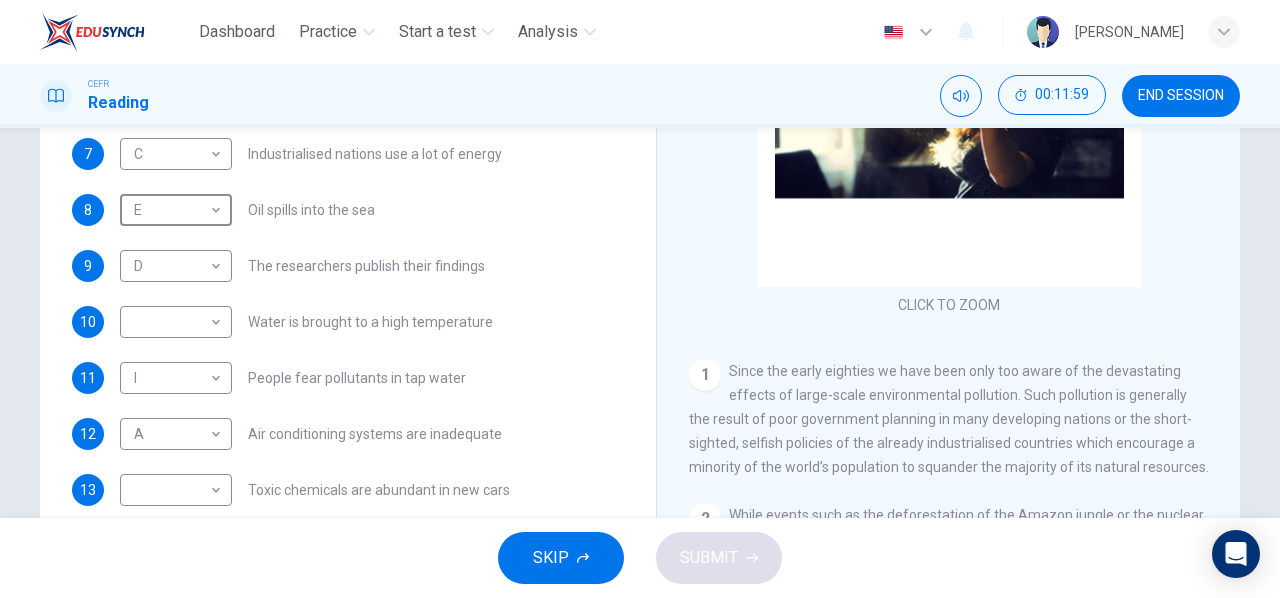 scroll, scrollTop: 0, scrollLeft: 0, axis: both 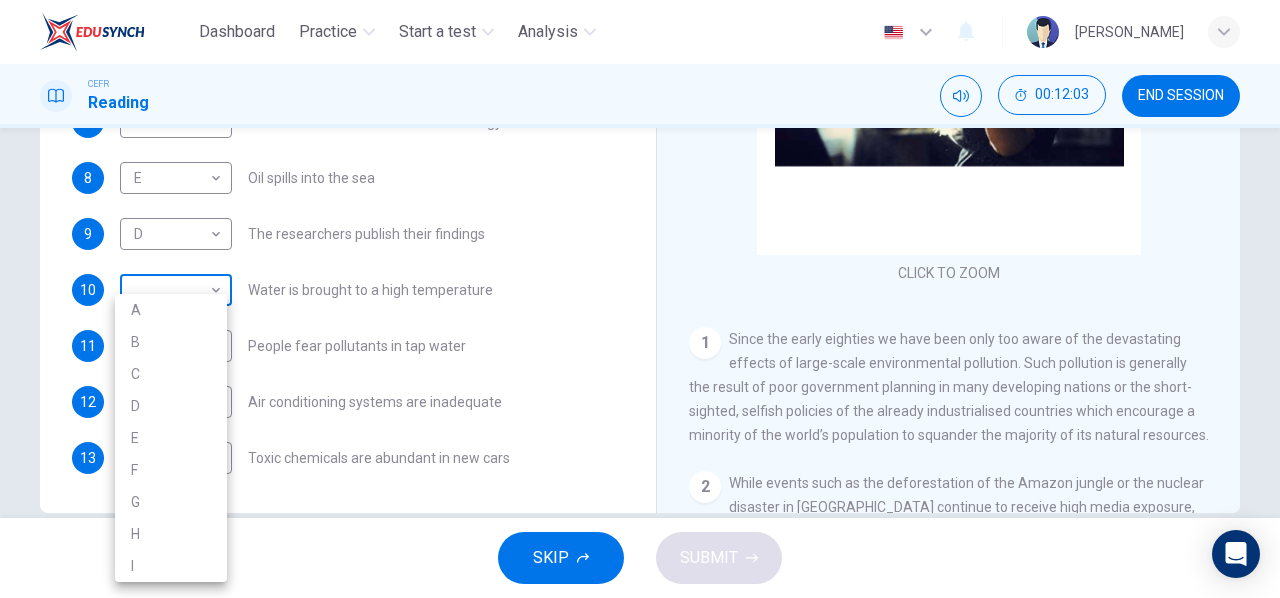 click on "Dashboard Practice Start a test Analysis English en ​ YVONNE JUSIUS CEFR Reading 00:12:03 END SESSION Questions 7 - 13 The Reading Passage describes a number of cause and effect relationships.
Match each cause with its effect ( A-J ).
Write the appropriate letters ( A-J ) in the boxes below. Causes A. The focus of pollution moves to the home. B. The levels of carbon monoxide rise. C. The world’s natural resources are unequally shared. D. Environmentalists look elsewhere for an explanation. E. Chemicals are effectively stripped from the water. F. A clean odour is produced. G. Sales of bottled water increase. H. The levels of carbon dioxide rise. I. The chlorine content of drinking water increased. 7 C C ​ Industrialised nations use a lot of energy 8 E E ​ Oil spills into the sea 9 D D ​ The researchers publish their findings 10 ​ ​ Water is brought to a high temperature 11 I I ​ People fear pollutants in tap water 12 A A ​ Air conditioning systems are inadequate 13 ​ ​ Indoor Pollution" at bounding box center [640, 299] 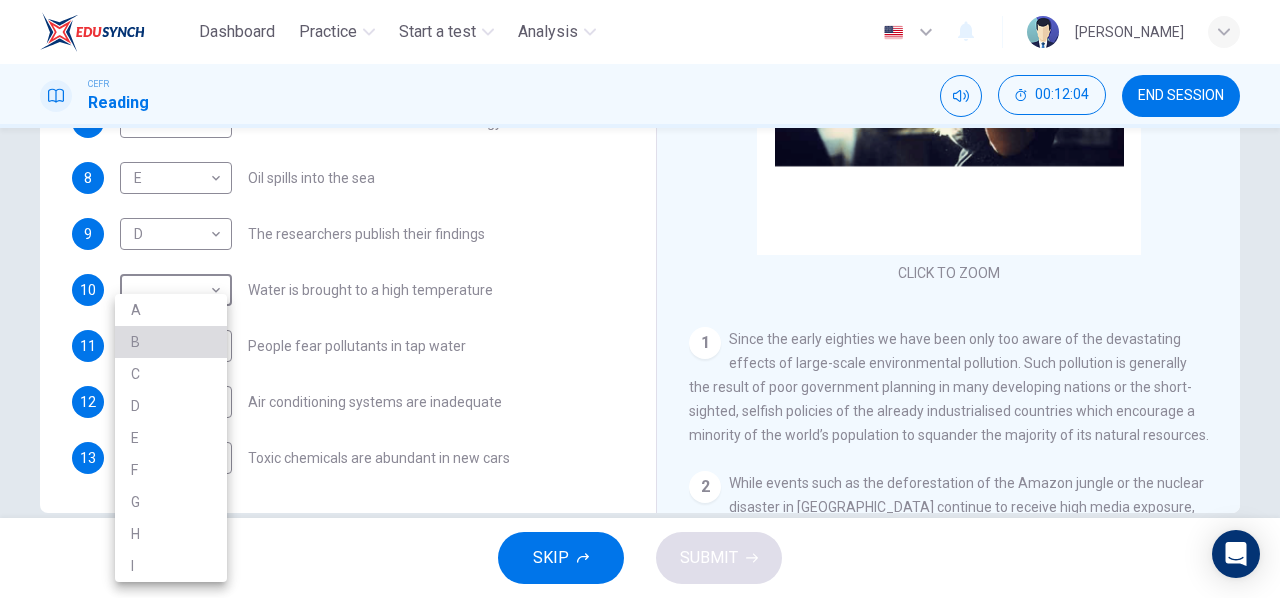 click on "B" at bounding box center [171, 342] 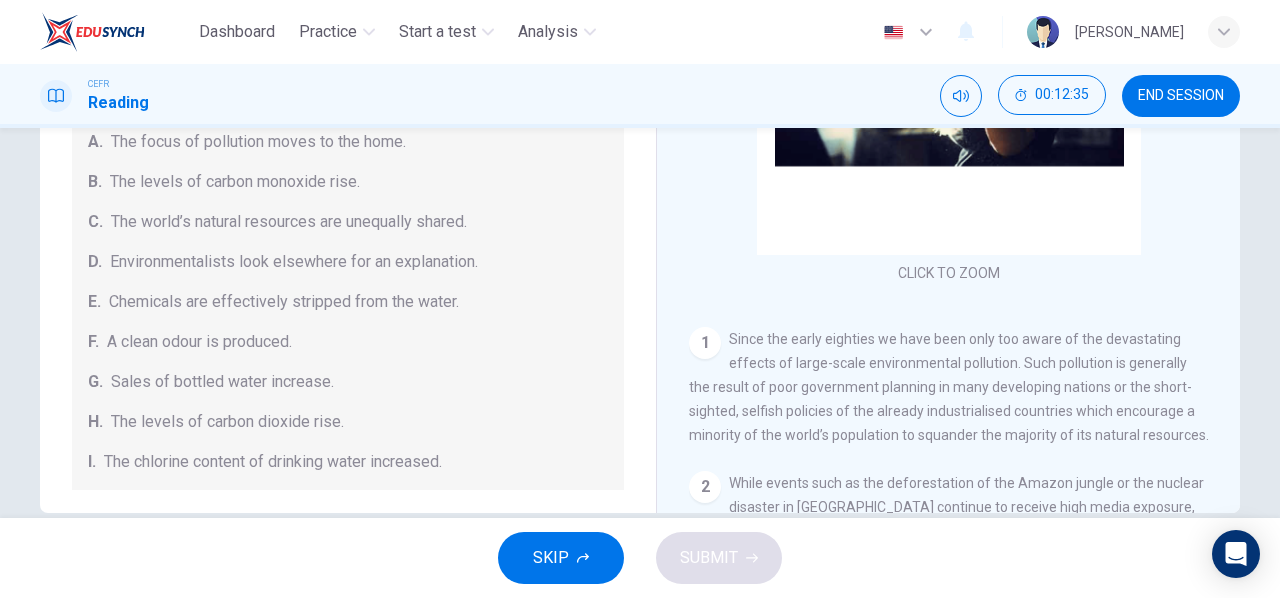 scroll, scrollTop: 424, scrollLeft: 0, axis: vertical 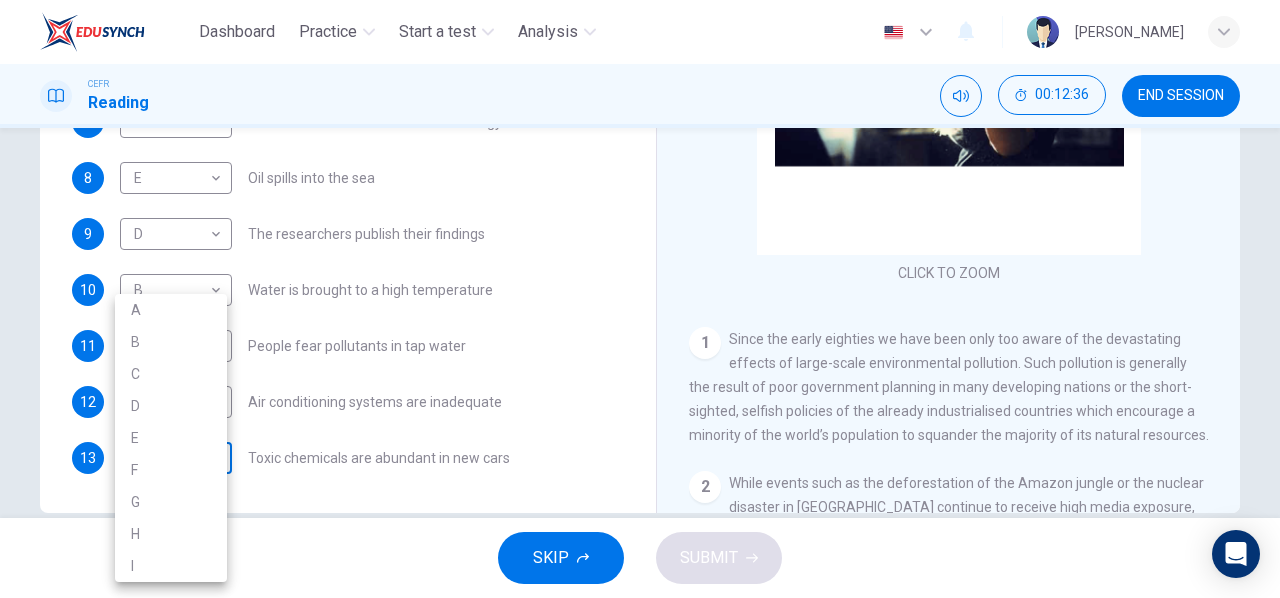 click on "Dashboard Practice Start a test Analysis English en ​ YVONNE JUSIUS CEFR Reading 00:12:36 END SESSION Questions 7 - 13 The Reading Passage describes a number of cause and effect relationships.
Match each cause with its effect ( A-J ).
Write the appropriate letters ( A-J ) in the boxes below. Causes A. The focus of pollution moves to the home. B. The levels of carbon monoxide rise. C. The world’s natural resources are unequally shared. D. Environmentalists look elsewhere for an explanation. E. Chemicals are effectively stripped from the water. F. A clean odour is produced. G. Sales of bottled water increase. H. The levels of carbon dioxide rise. I. The chlorine content of drinking water increased. 7 C C ​ Industrialised nations use a lot of energy 8 E E ​ Oil spills into the sea 9 D D ​ The researchers publish their findings 10 B B ​ Water is brought to a high temperature 11 I I ​ People fear pollutants in tap water 12 A A ​ Air conditioning systems are inadequate 13 ​ ​ Indoor Pollution" at bounding box center (640, 299) 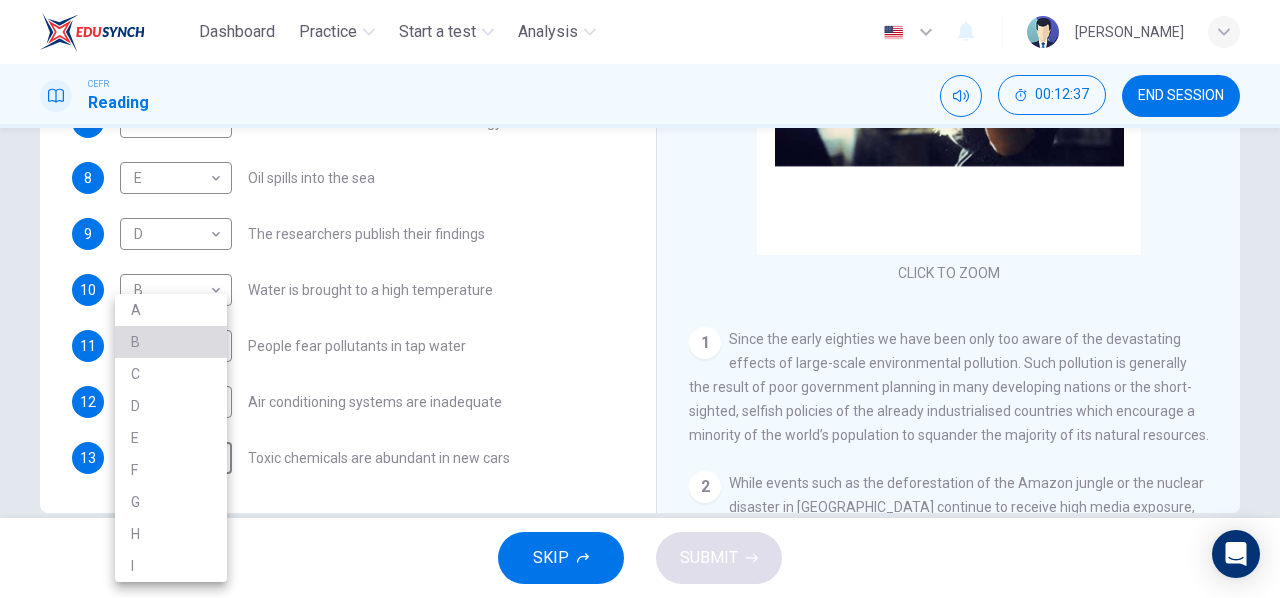 click on "B" at bounding box center (171, 342) 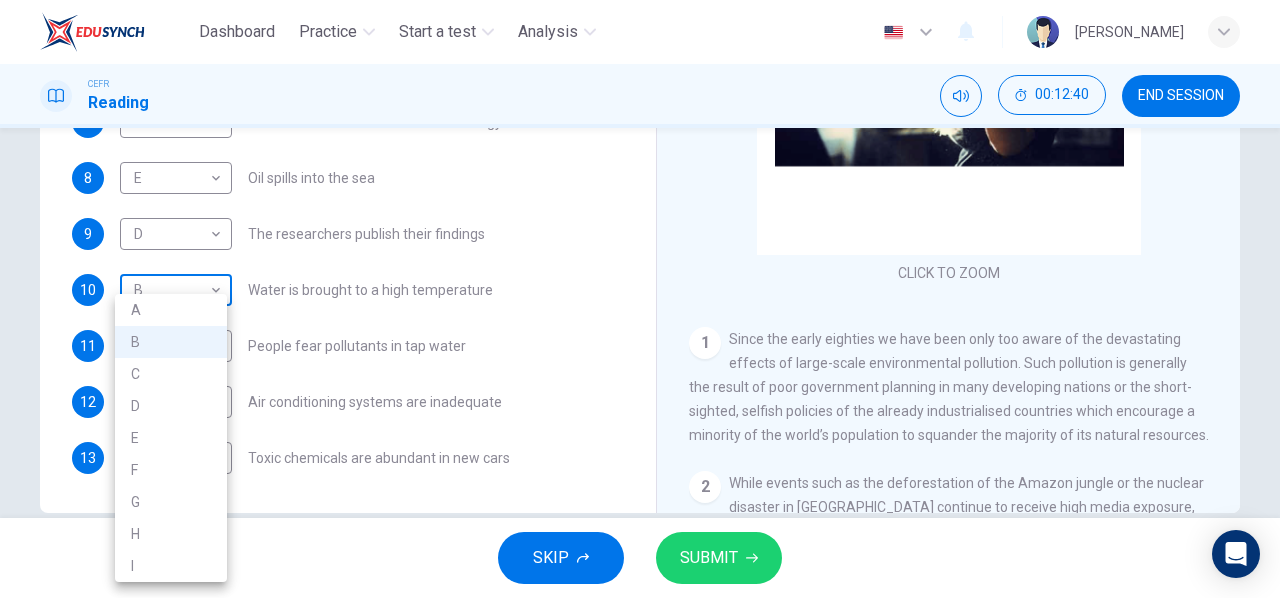 click on "Dashboard Practice Start a test Analysis English en ​ YVONNE JUSIUS CEFR Reading 00:12:40 END SESSION Questions 7 - 13 The Reading Passage describes a number of cause and effect relationships.
Match each cause with its effect ( A-J ).
Write the appropriate letters ( A-J ) in the boxes below. Causes A. The focus of pollution moves to the home. B. The levels of carbon monoxide rise. C. The world’s natural resources are unequally shared. D. Environmentalists look elsewhere for an explanation. E. Chemicals are effectively stripped from the water. F. A clean odour is produced. G. Sales of bottled water increase. H. The levels of carbon dioxide rise. I. The chlorine content of drinking water increased. 7 C C ​ Industrialised nations use a lot of energy 8 E E ​ Oil spills into the sea 9 D D ​ The researchers publish their findings 10 B B ​ Water is brought to a high temperature 11 I I ​ People fear pollutants in tap water 12 A A ​ Air conditioning systems are inadequate 13 B B ​ Indoor Pollution" at bounding box center [640, 299] 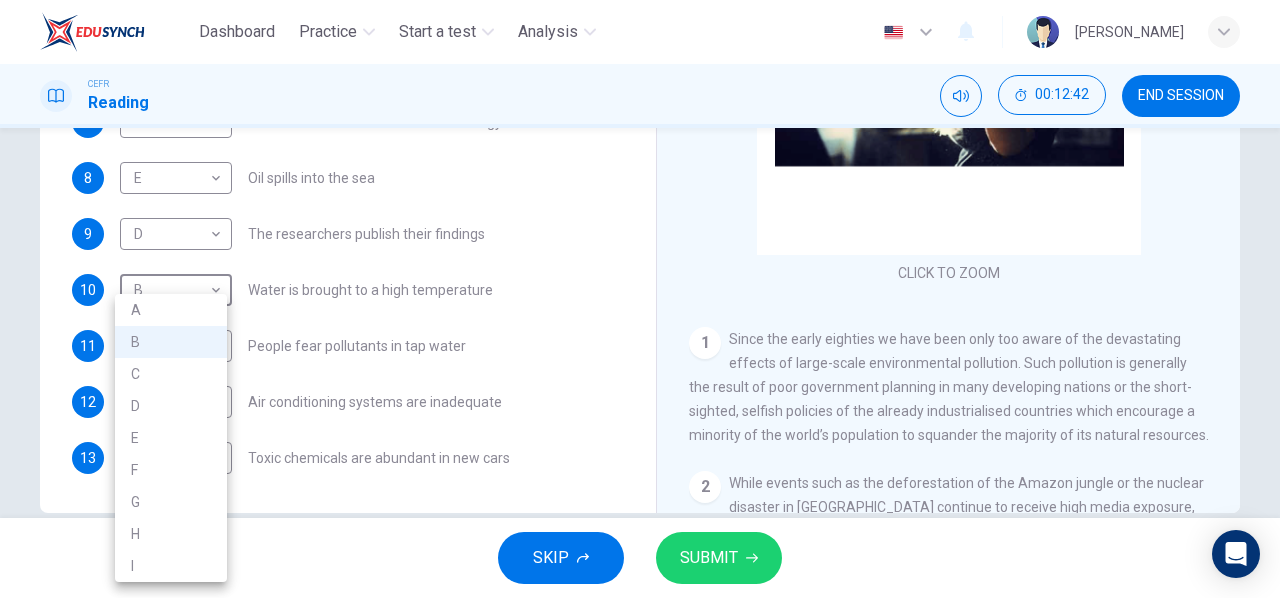click at bounding box center [640, 299] 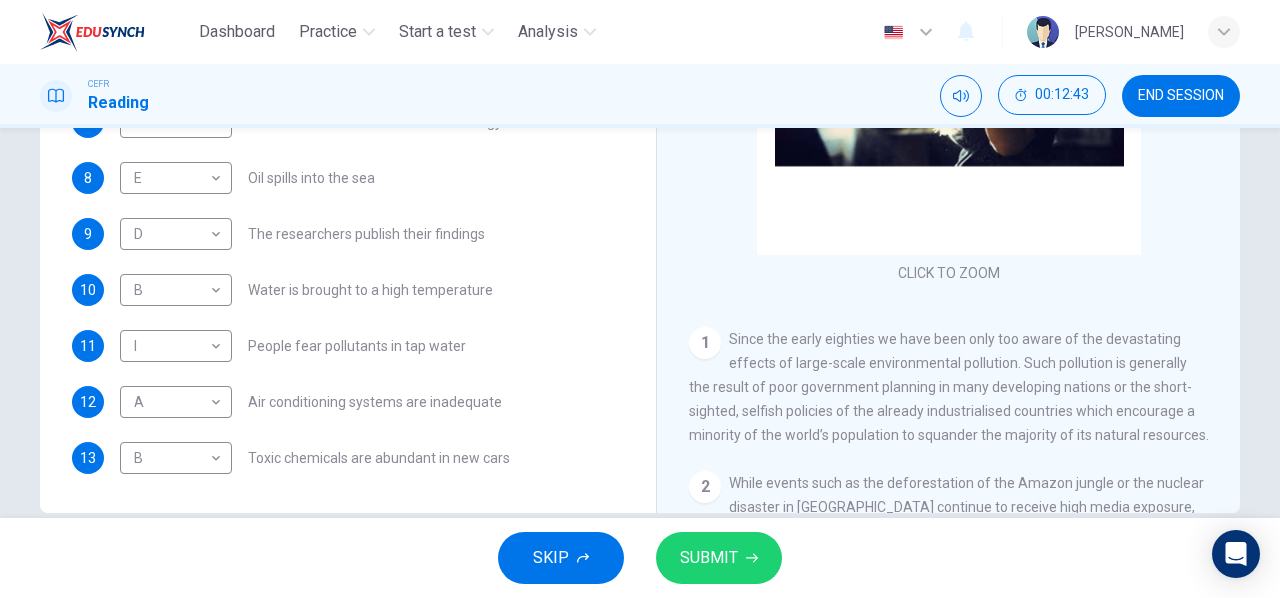 click on "7 C C ​ Industrialised nations use a lot of energy 8 E E ​ Oil spills into the sea 9 D D ​ The researchers publish their findings 10 B B ​ Water is brought to a high temperature 11 I I ​ People fear pollutants in tap water 12 A A ​ Air conditioning systems are inadequate 13 B B ​ Toxic chemicals are abundant in new cars" at bounding box center (348, 290) 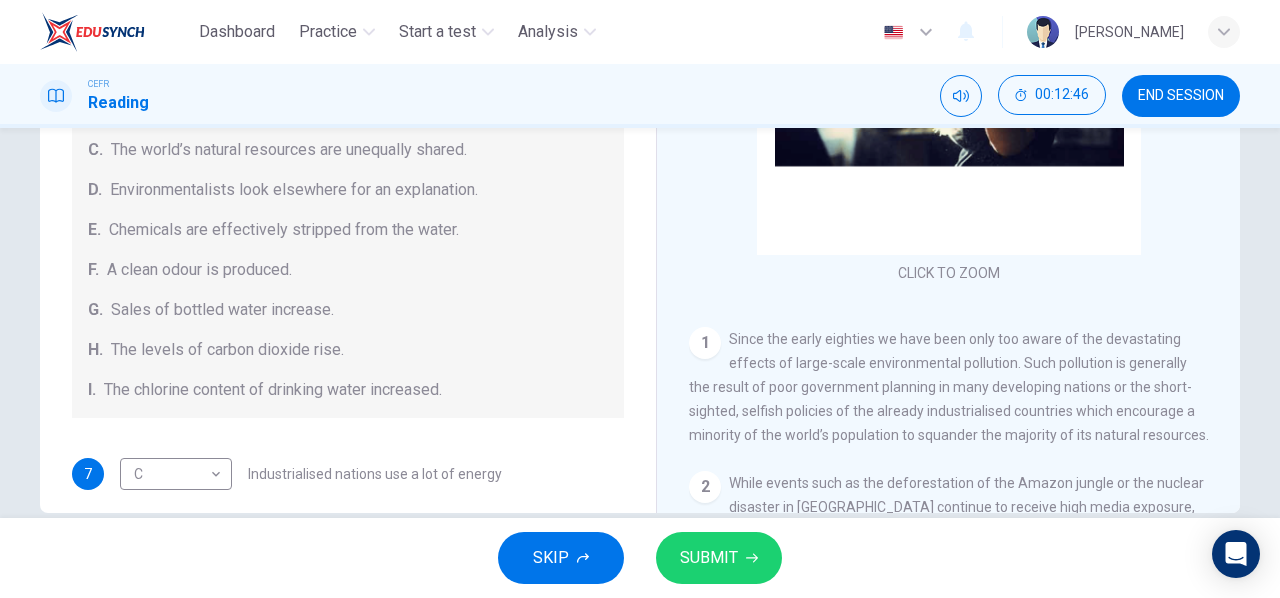 scroll, scrollTop: 0, scrollLeft: 0, axis: both 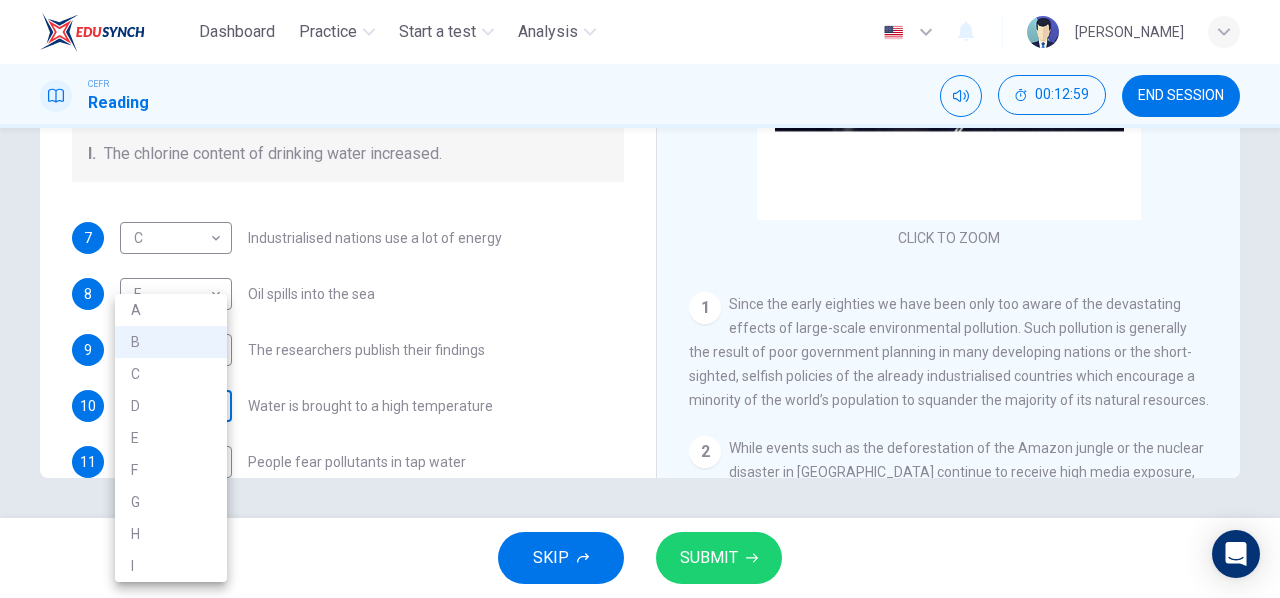 click on "Dashboard Practice Start a test Analysis English en ​ YVONNE JUSIUS CEFR Reading 00:12:59 END SESSION Questions 7 - 13 The Reading Passage describes a number of cause and effect relationships.
Match each cause with its effect ( A-J ).
Write the appropriate letters ( A-J ) in the boxes below. Causes A. The focus of pollution moves to the home. B. The levels of carbon monoxide rise. C. The world’s natural resources are unequally shared. D. Environmentalists look elsewhere for an explanation. E. Chemicals are effectively stripped from the water. F. A clean odour is produced. G. Sales of bottled water increase. H. The levels of carbon dioxide rise. I. The chlorine content of drinking water increased. 7 C C ​ Industrialised nations use a lot of energy 8 E E ​ Oil spills into the sea 9 D D ​ The researchers publish their findings 10 B B ​ Water is brought to a high temperature 11 I I ​ People fear pollutants in tap water 12 A A ​ Air conditioning systems are inadequate 13 B B ​ Indoor Pollution" at bounding box center (640, 299) 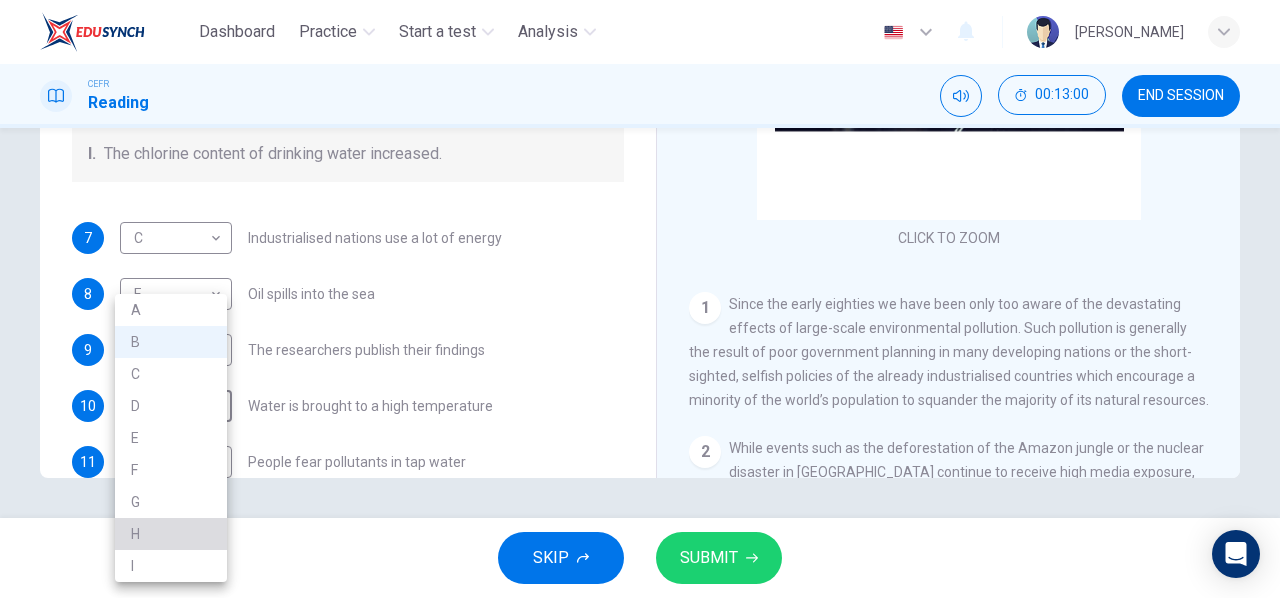 click on "H" at bounding box center (171, 534) 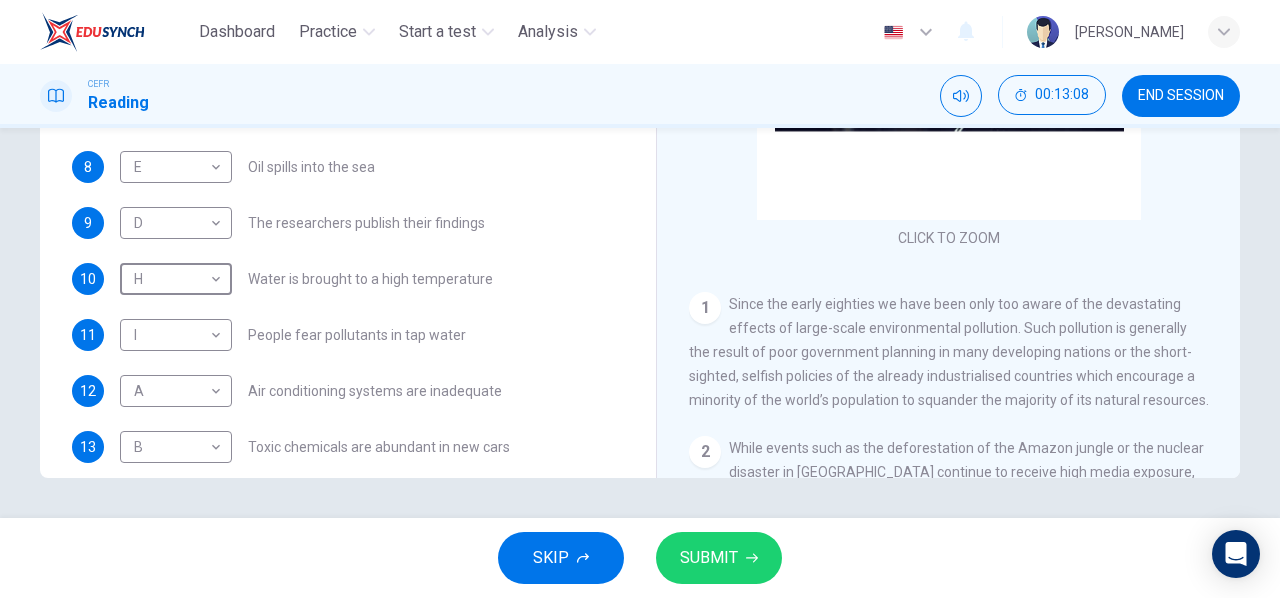 scroll, scrollTop: 424, scrollLeft: 0, axis: vertical 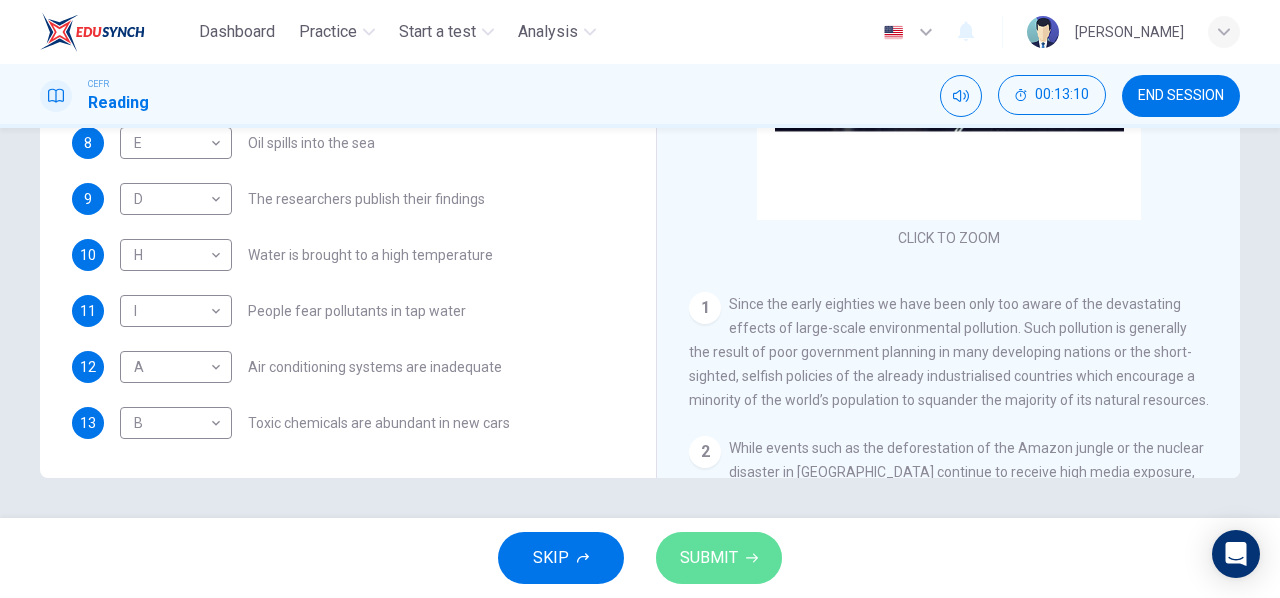 click on "SUBMIT" at bounding box center [709, 558] 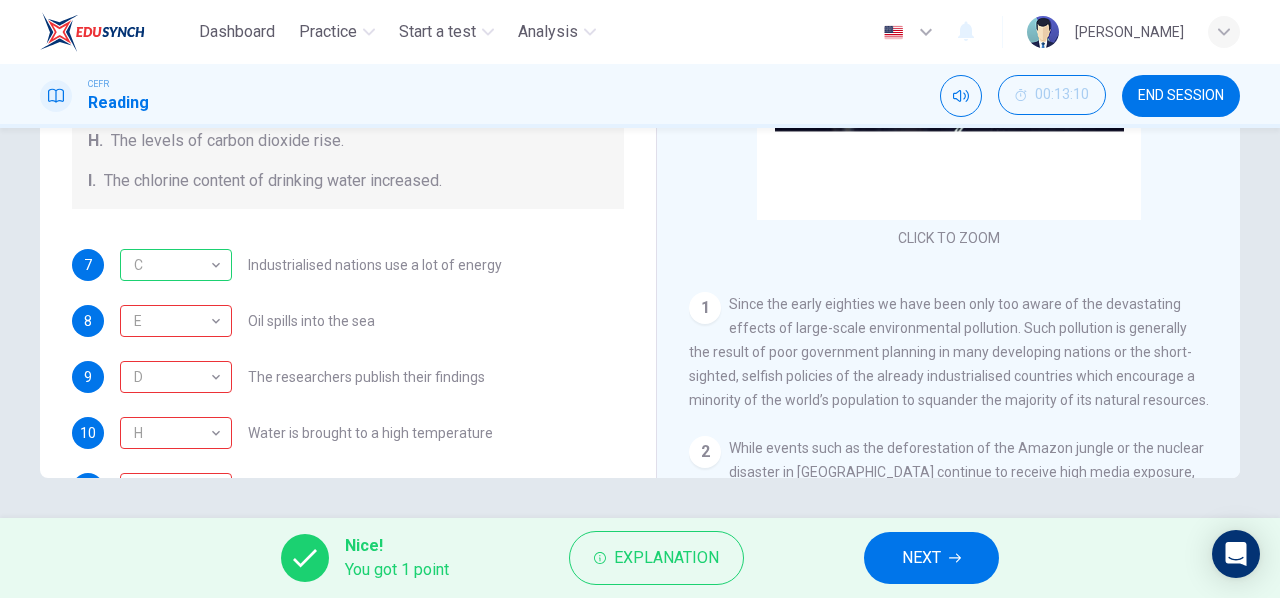 scroll, scrollTop: 246, scrollLeft: 0, axis: vertical 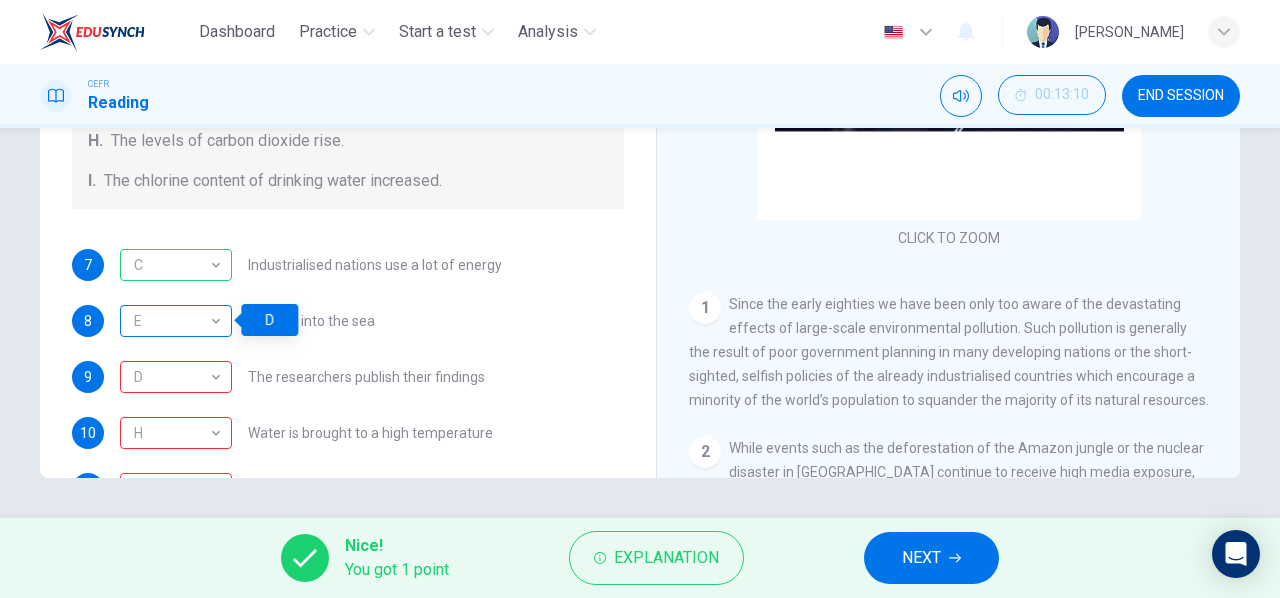 click on "E" at bounding box center (172, 321) 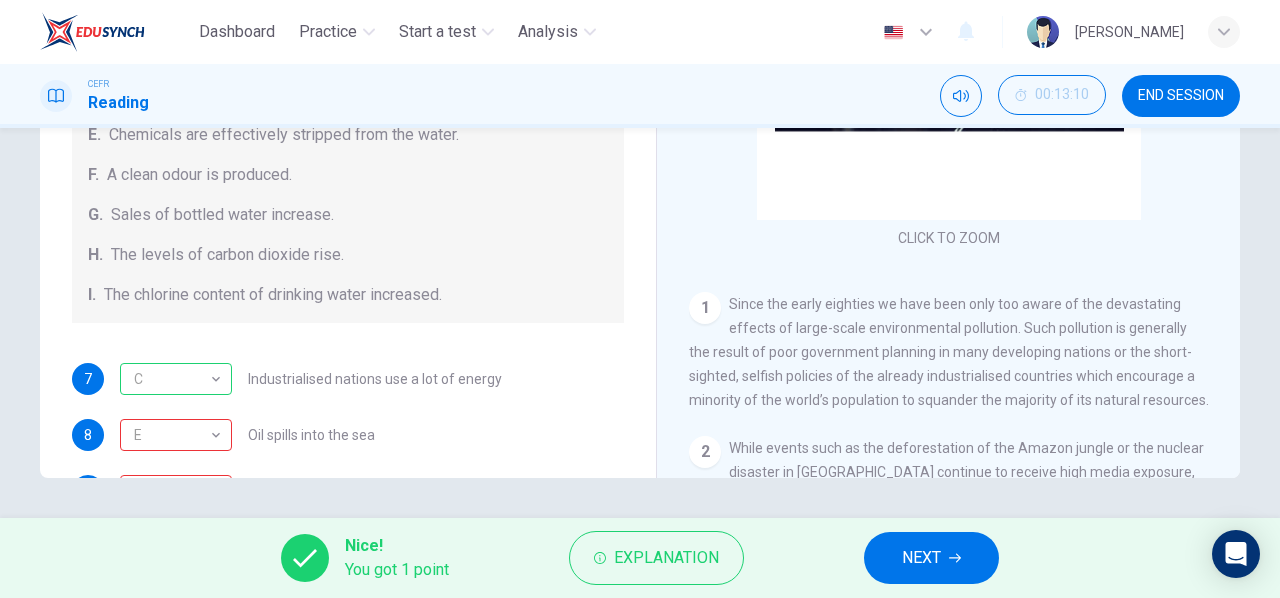 scroll, scrollTop: 0, scrollLeft: 0, axis: both 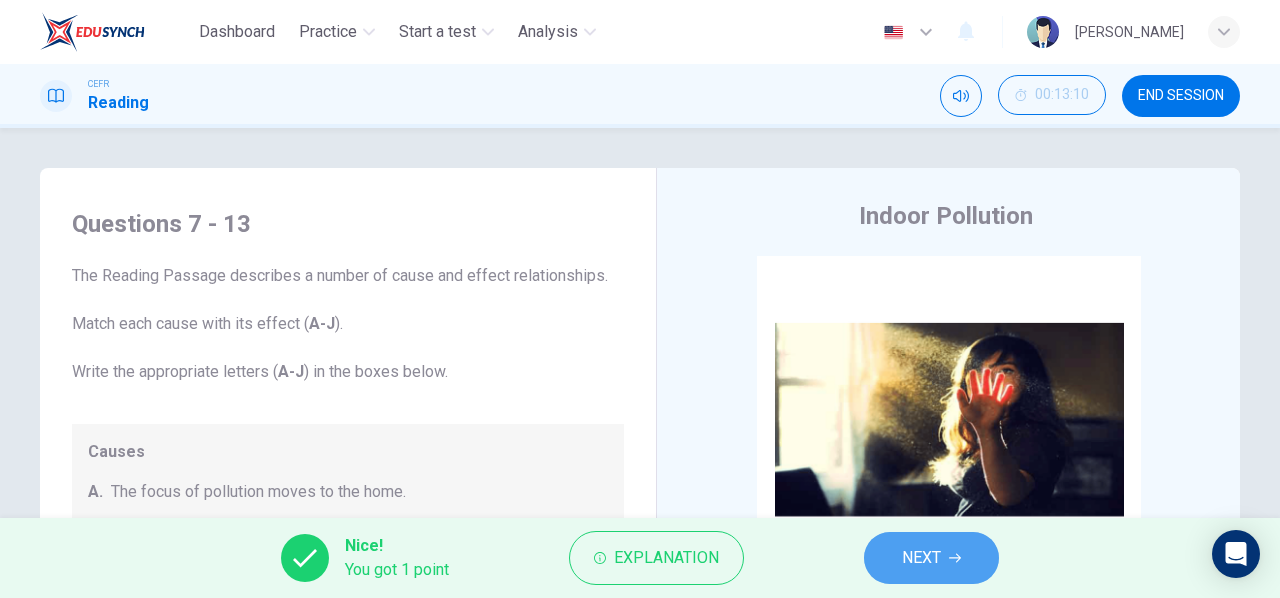 click on "NEXT" at bounding box center [921, 558] 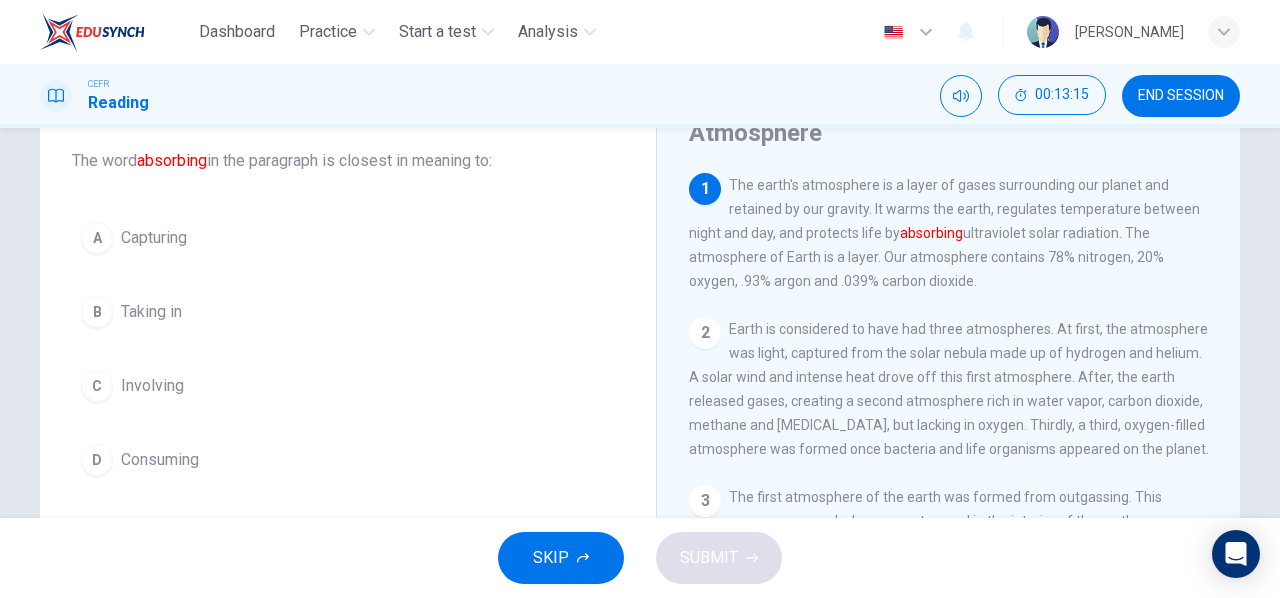 scroll, scrollTop: 114, scrollLeft: 0, axis: vertical 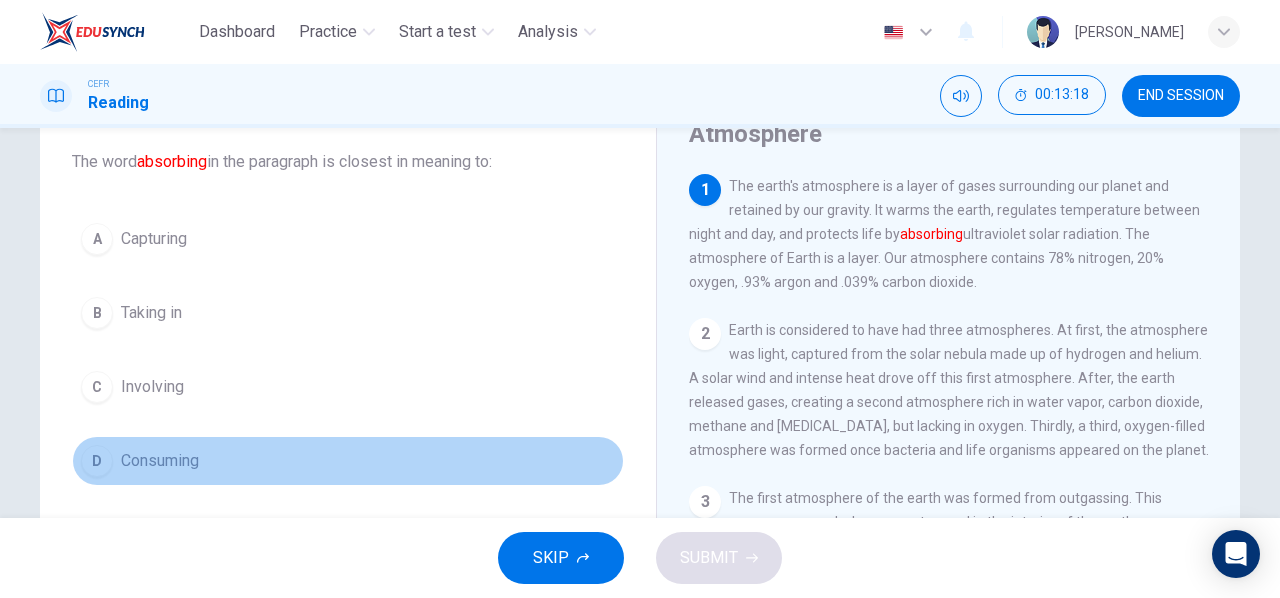click on "D Consuming" at bounding box center [348, 461] 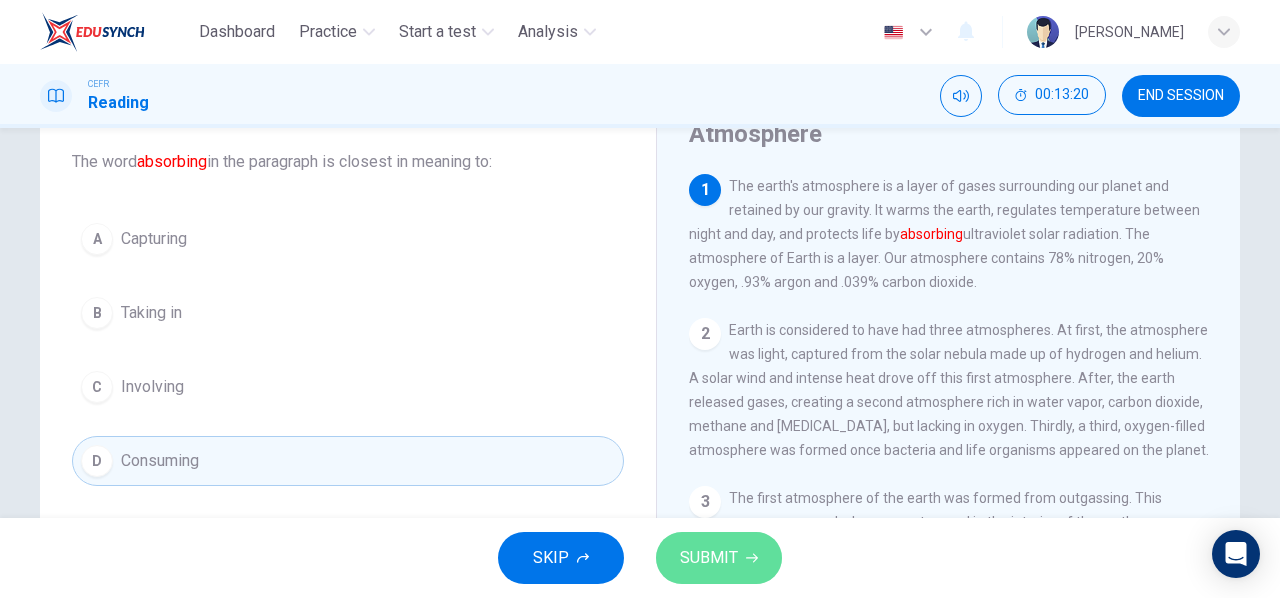click on "SUBMIT" at bounding box center (719, 558) 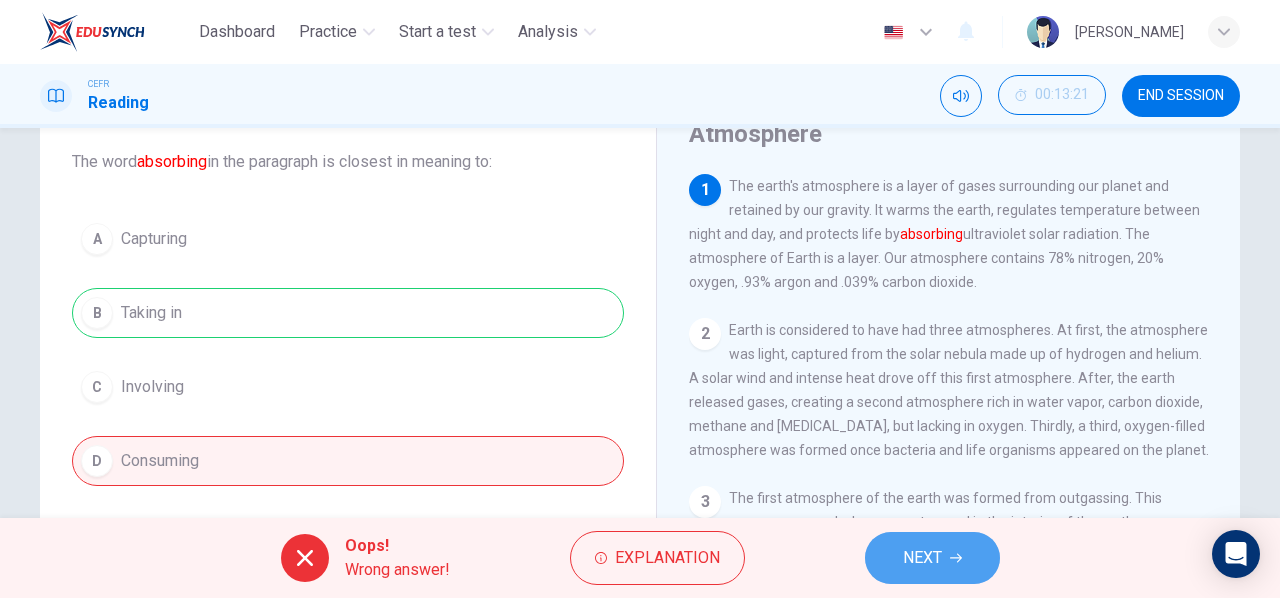click on "NEXT" at bounding box center (932, 558) 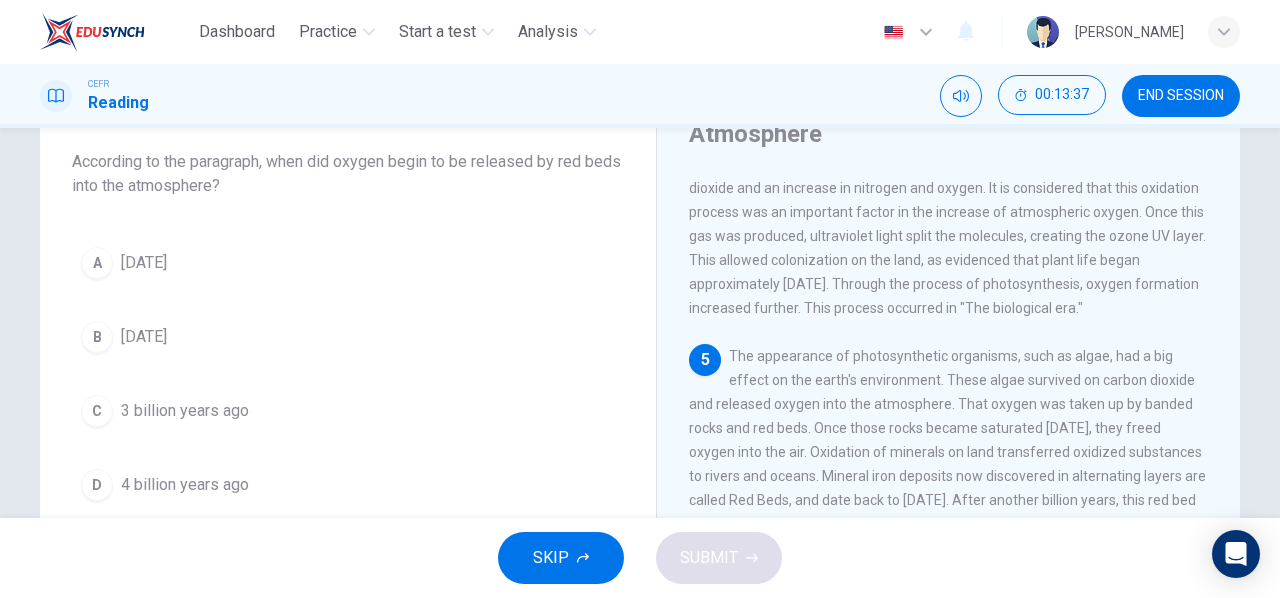 scroll, scrollTop: 695, scrollLeft: 0, axis: vertical 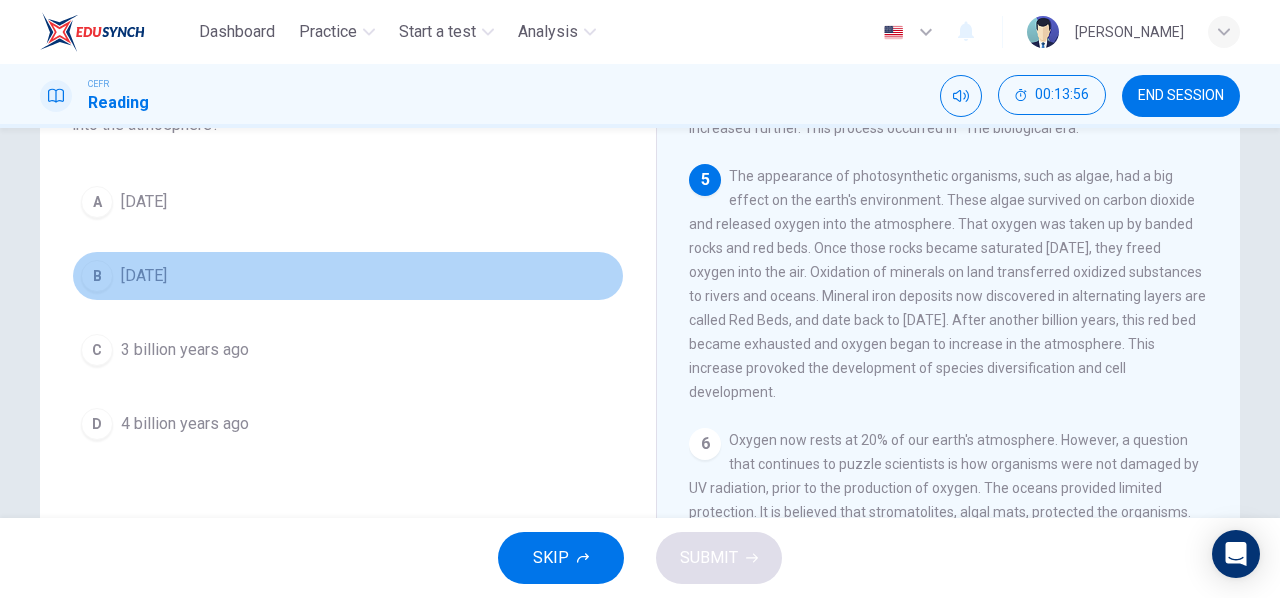 click on "B" at bounding box center [97, 276] 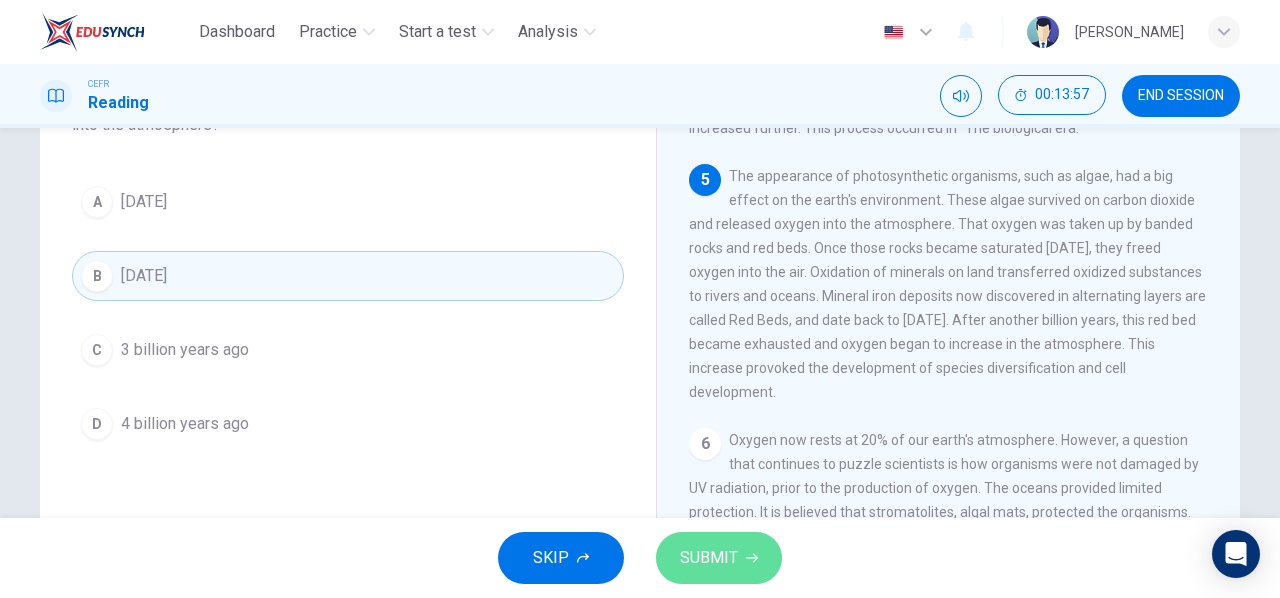 click on "SUBMIT" at bounding box center [709, 558] 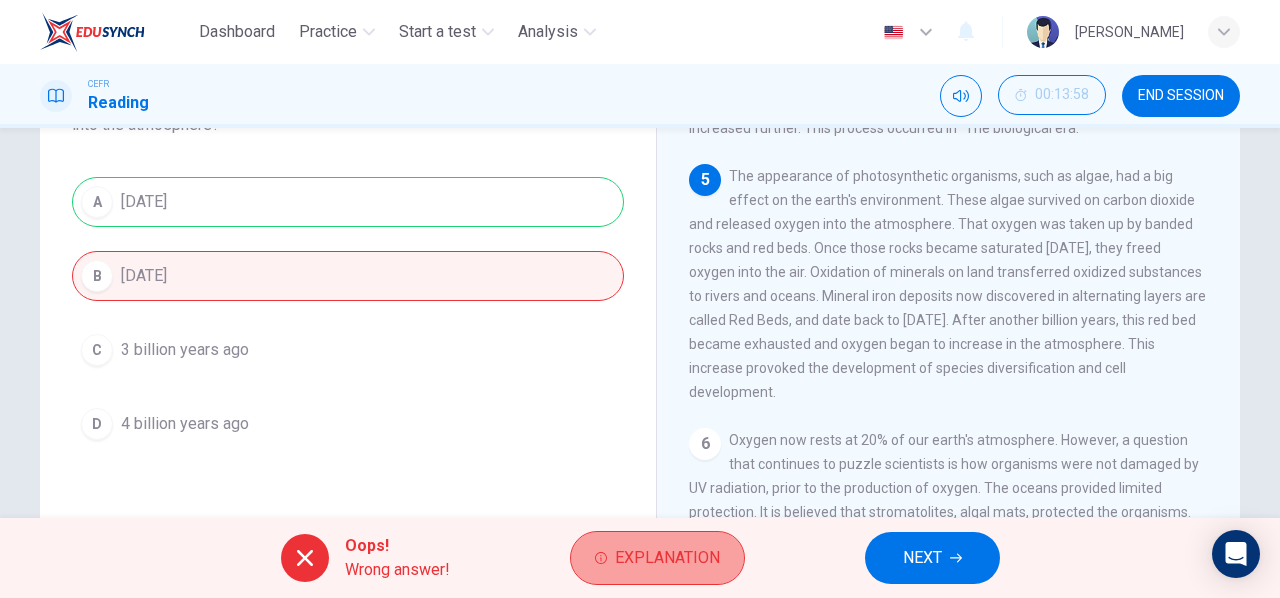 click on "Explanation" at bounding box center [657, 558] 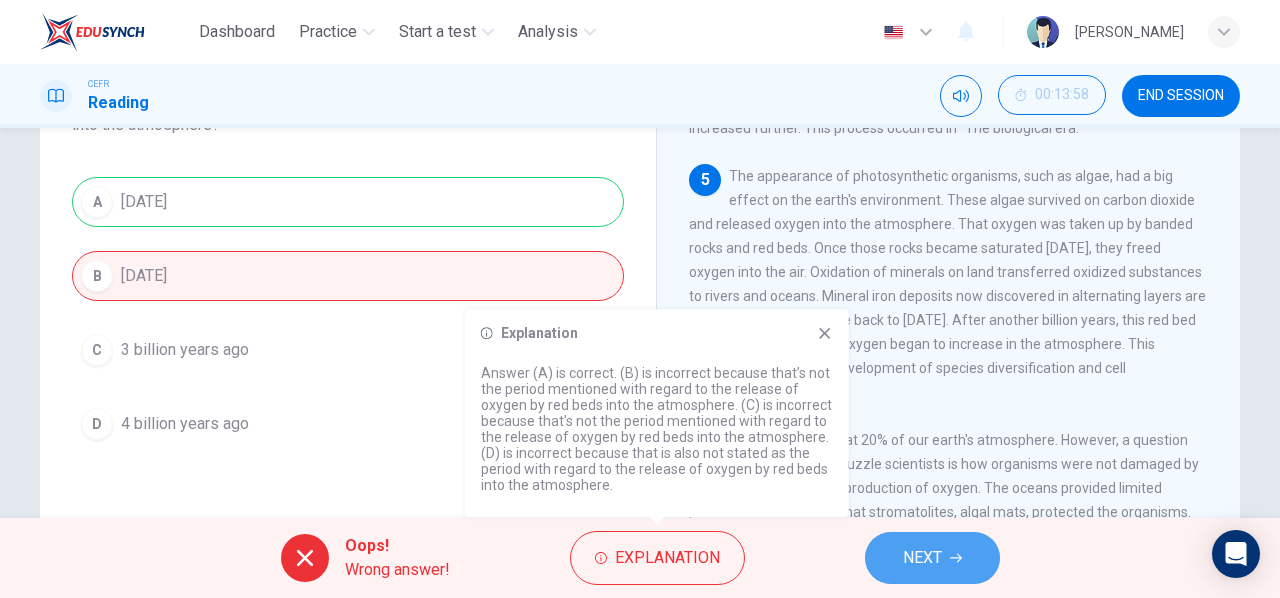 click on "NEXT" at bounding box center [922, 558] 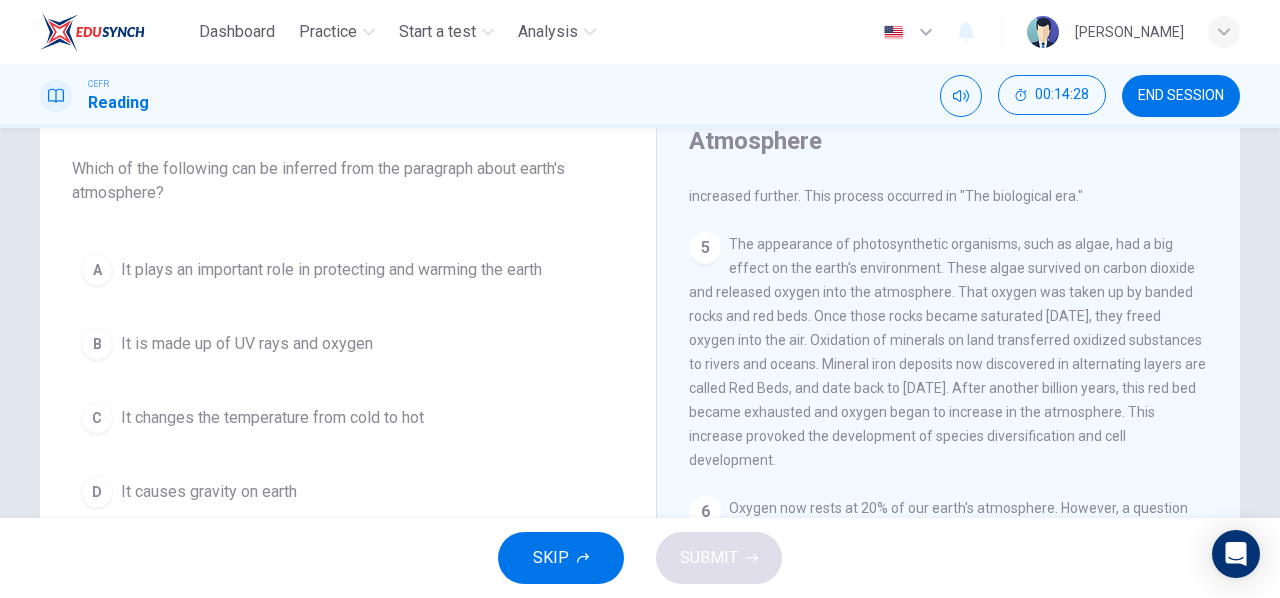 scroll, scrollTop: 127, scrollLeft: 0, axis: vertical 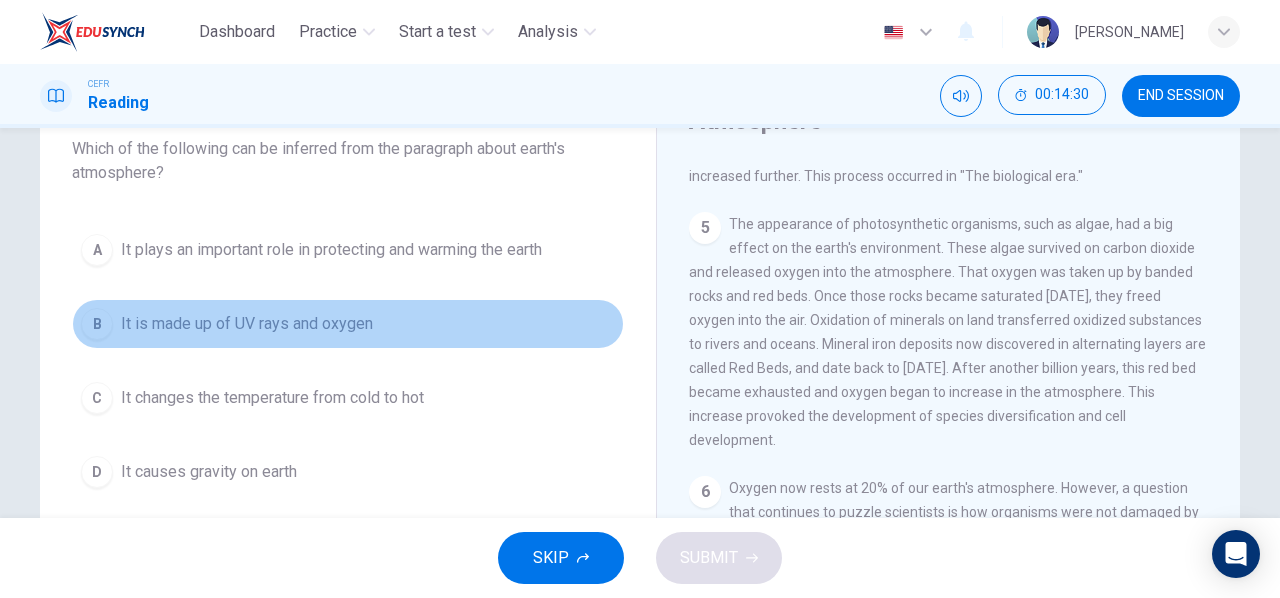 click on "It is made up of UV rays and oxygen" at bounding box center [247, 324] 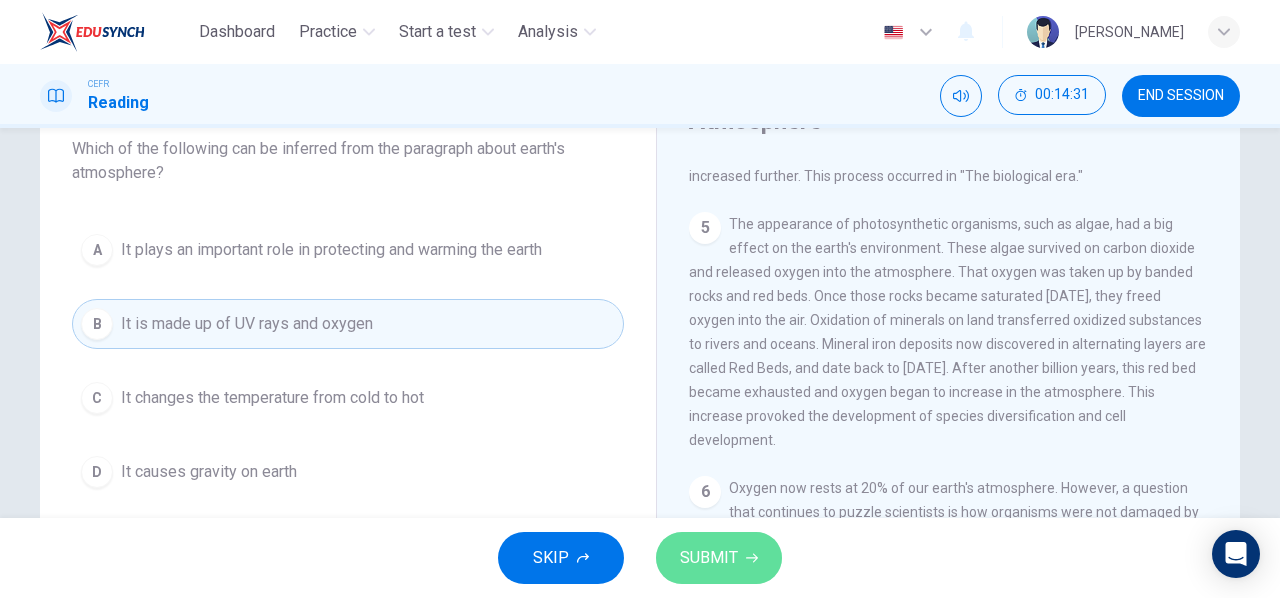 click on "SUBMIT" at bounding box center [709, 558] 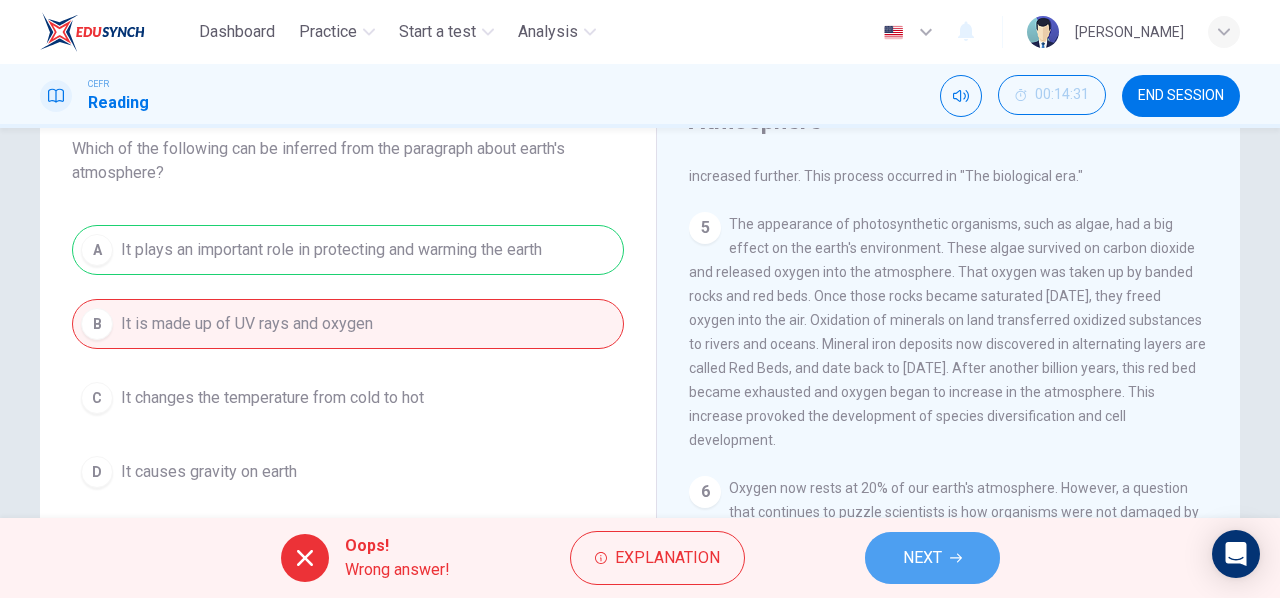 click on "NEXT" at bounding box center [922, 558] 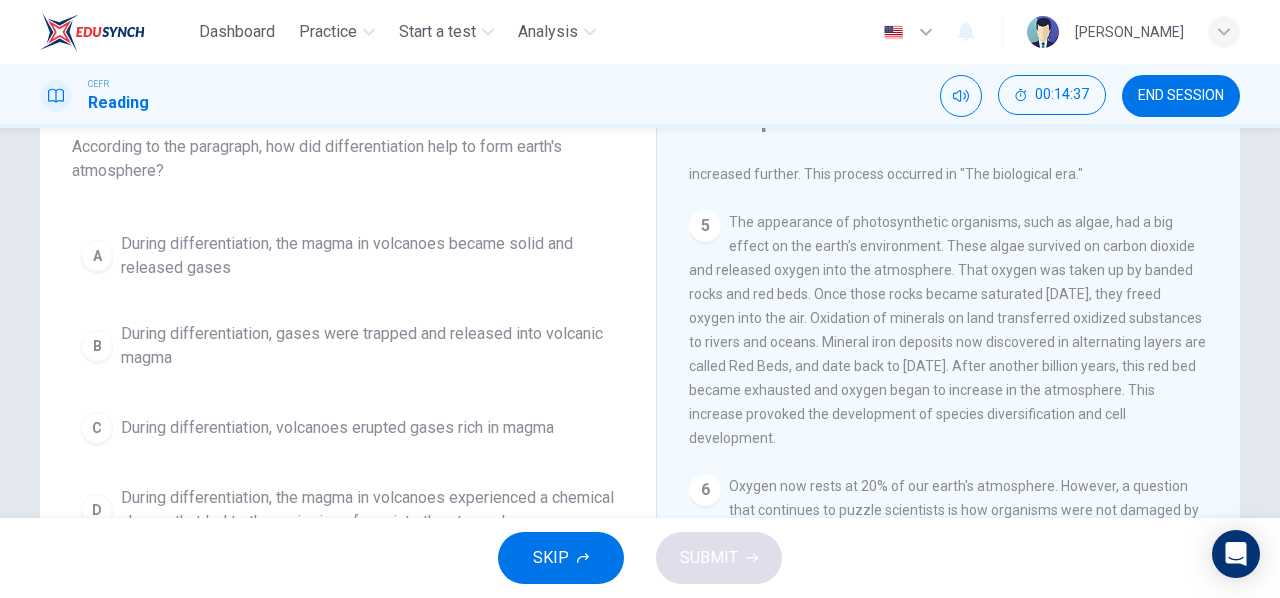 scroll, scrollTop: 155, scrollLeft: 0, axis: vertical 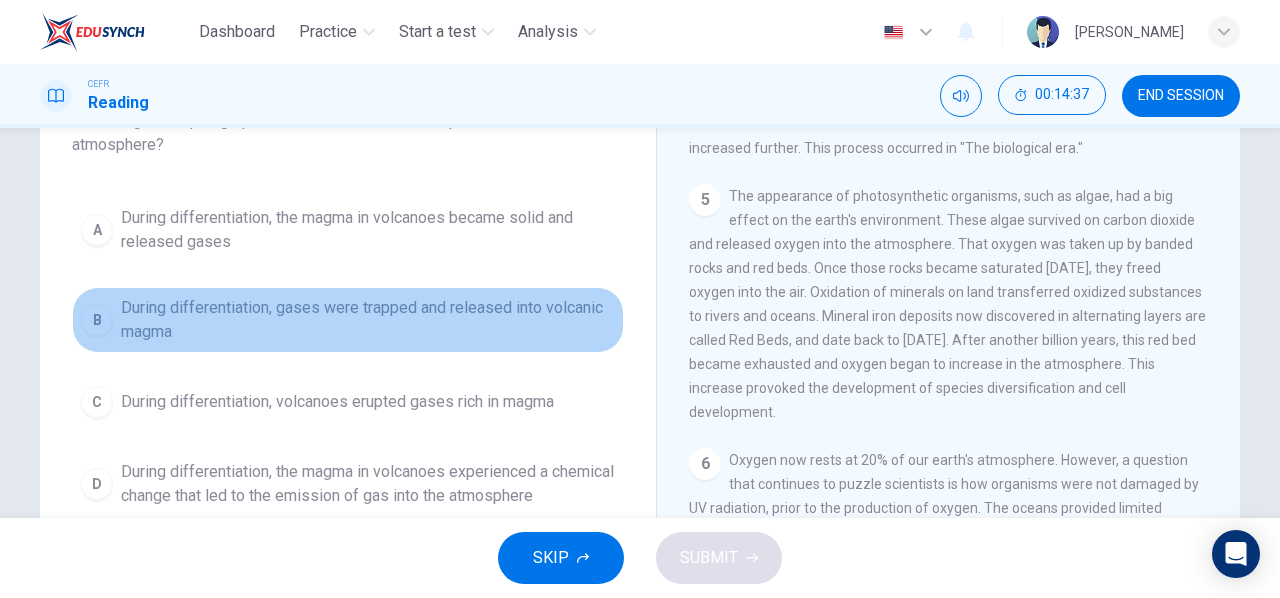 click on "During differentiation, gases were trapped and released into volcanic magma" at bounding box center [368, 320] 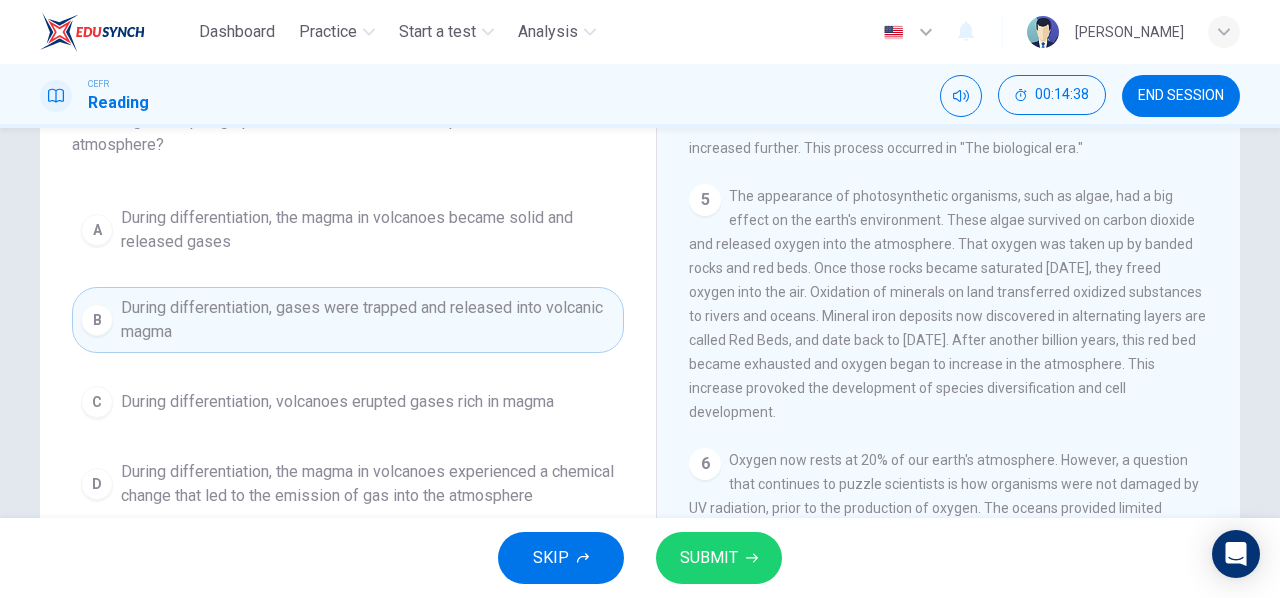 drag, startPoint x: 729, startPoint y: 515, endPoint x: 720, endPoint y: 545, distance: 31.320919 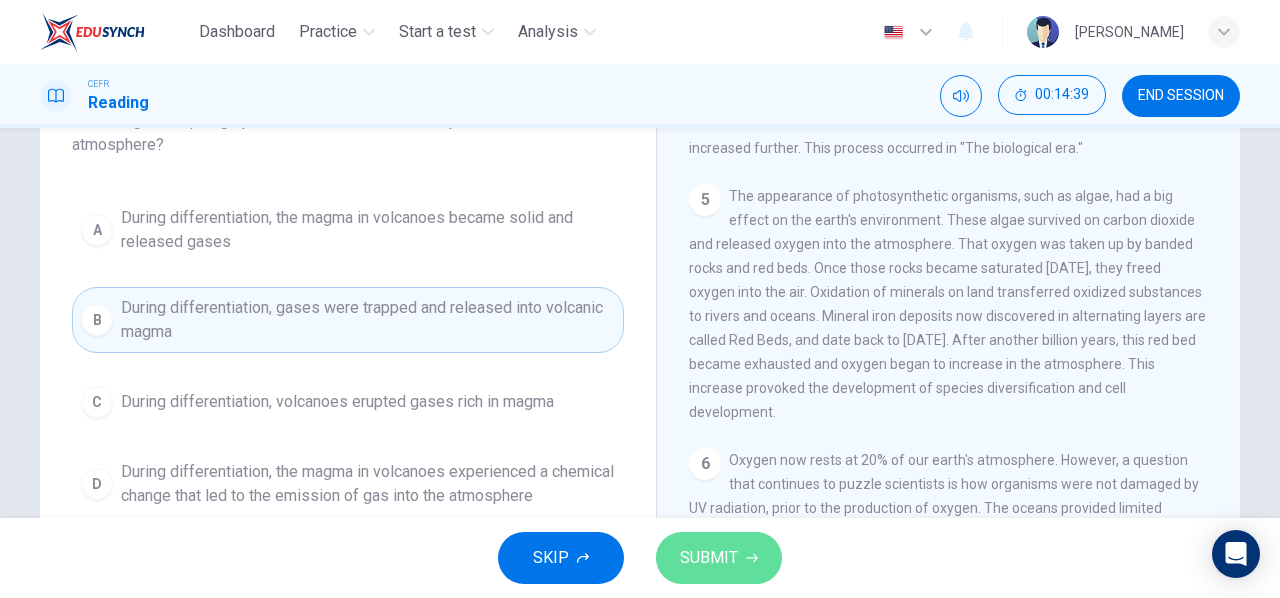 click on "SUBMIT" at bounding box center (709, 558) 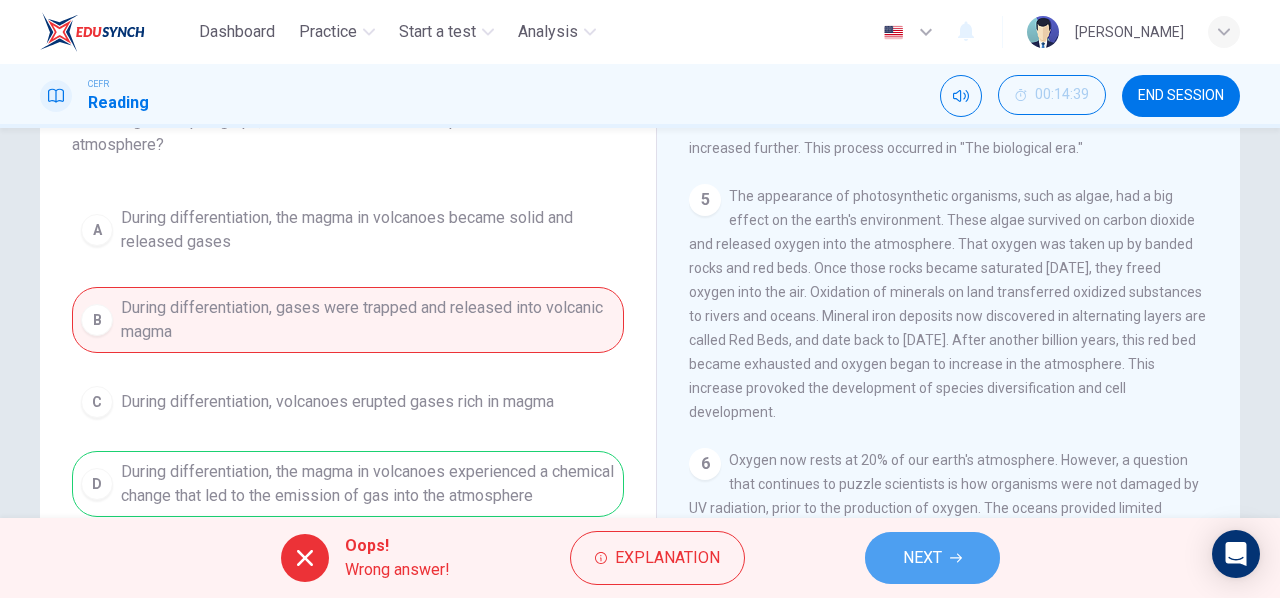 click on "NEXT" at bounding box center (932, 558) 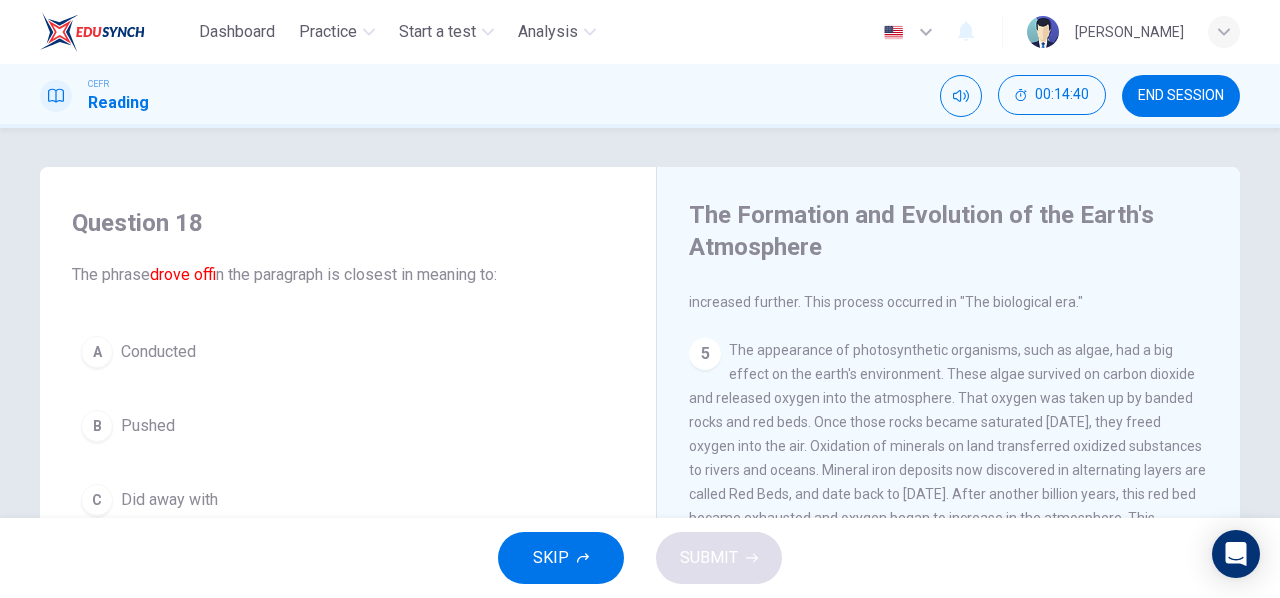 scroll, scrollTop: 0, scrollLeft: 0, axis: both 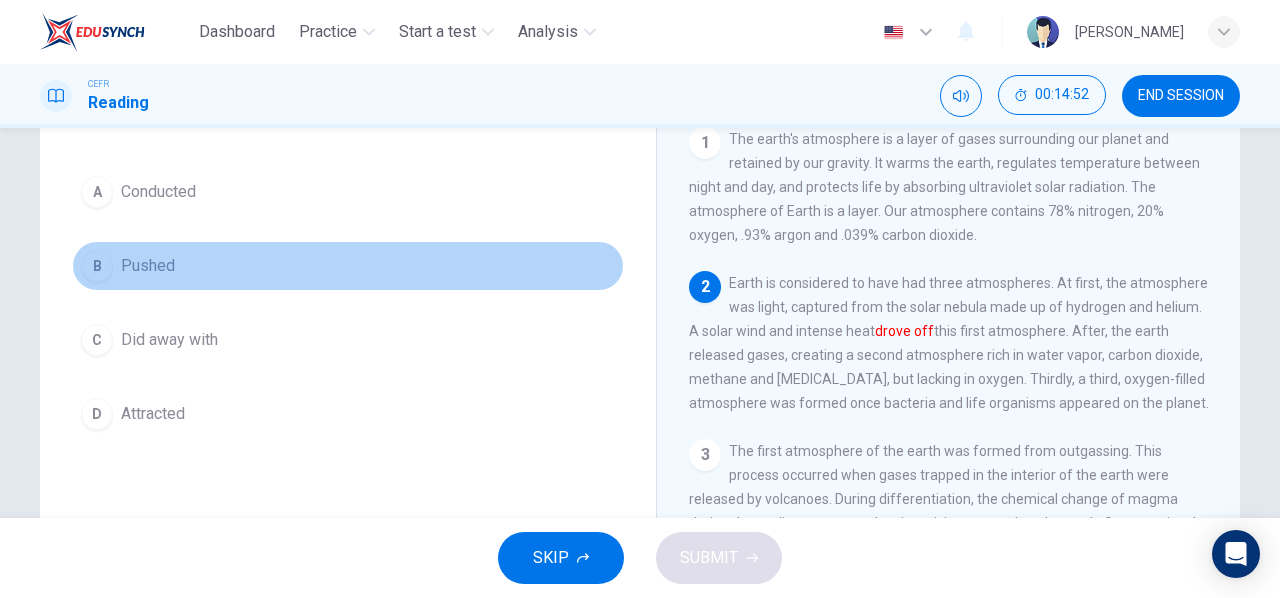 click on "Pushed" at bounding box center (148, 266) 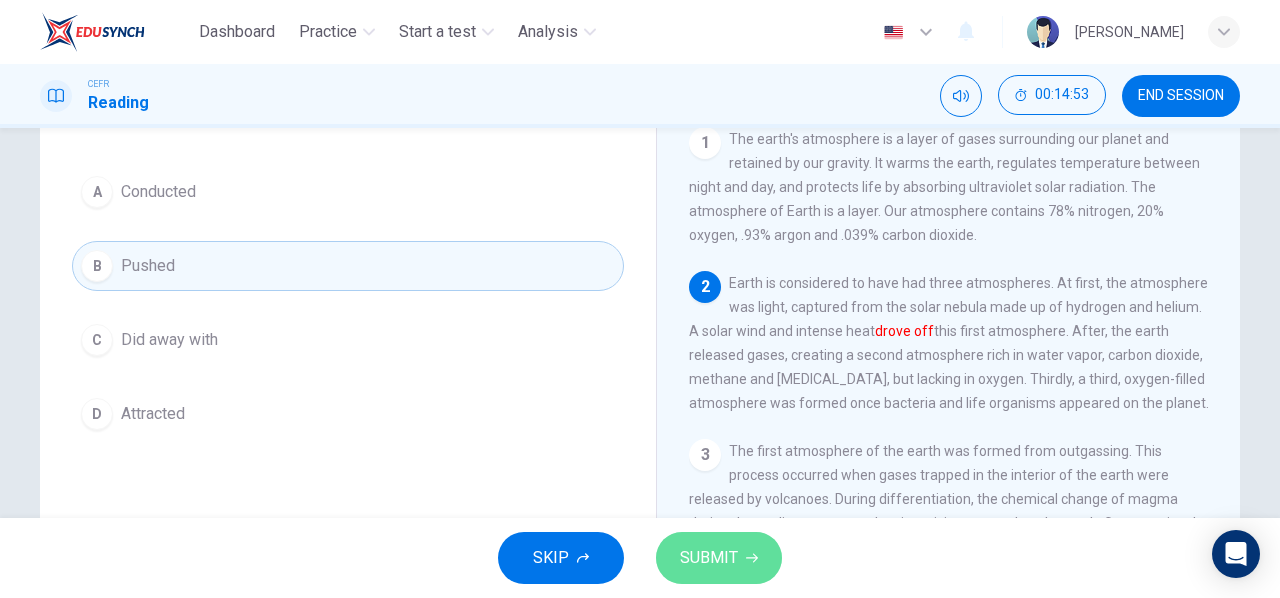 click on "SUBMIT" at bounding box center [719, 558] 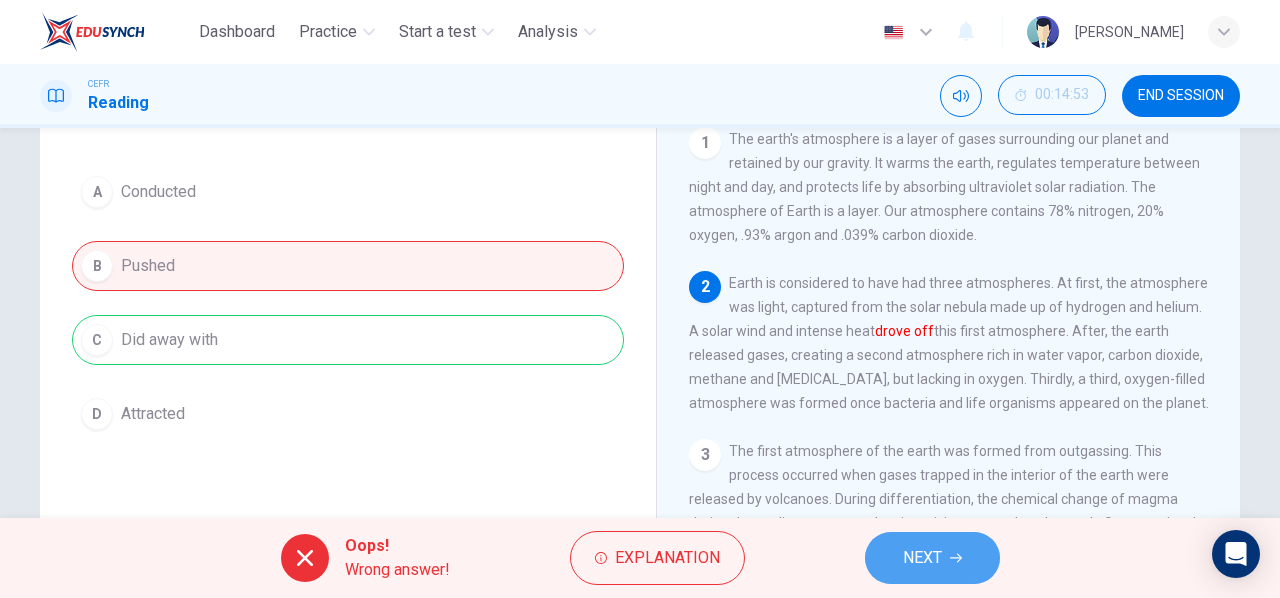 click on "NEXT" at bounding box center [932, 558] 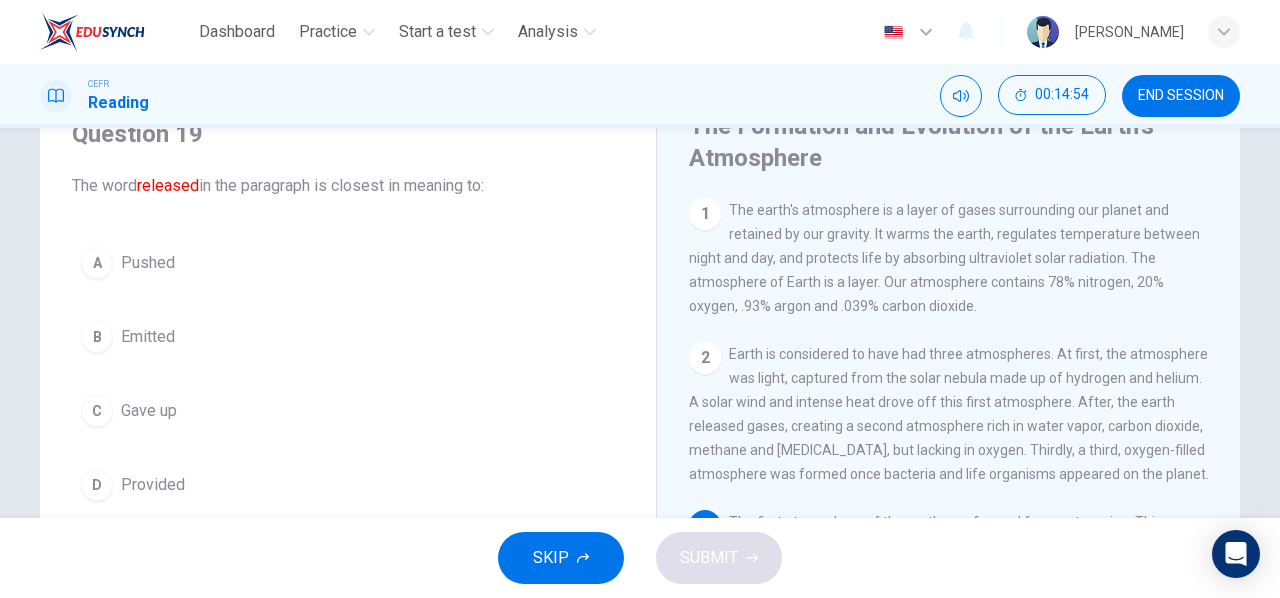 scroll, scrollTop: 109, scrollLeft: 0, axis: vertical 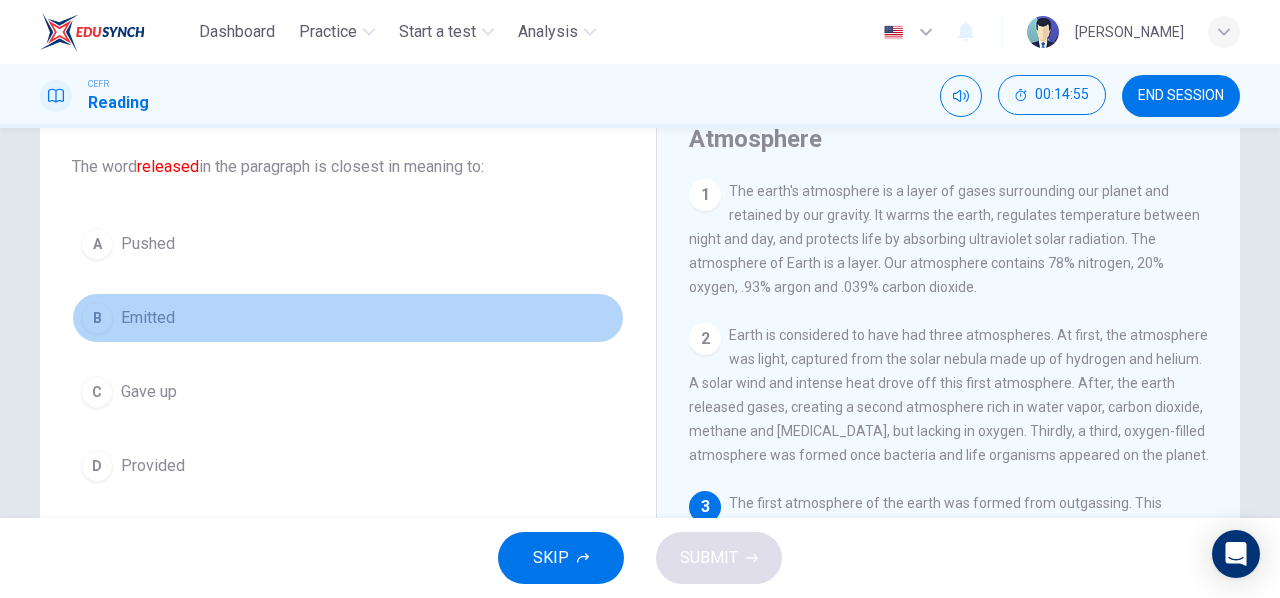 click on "Emitted" at bounding box center (148, 318) 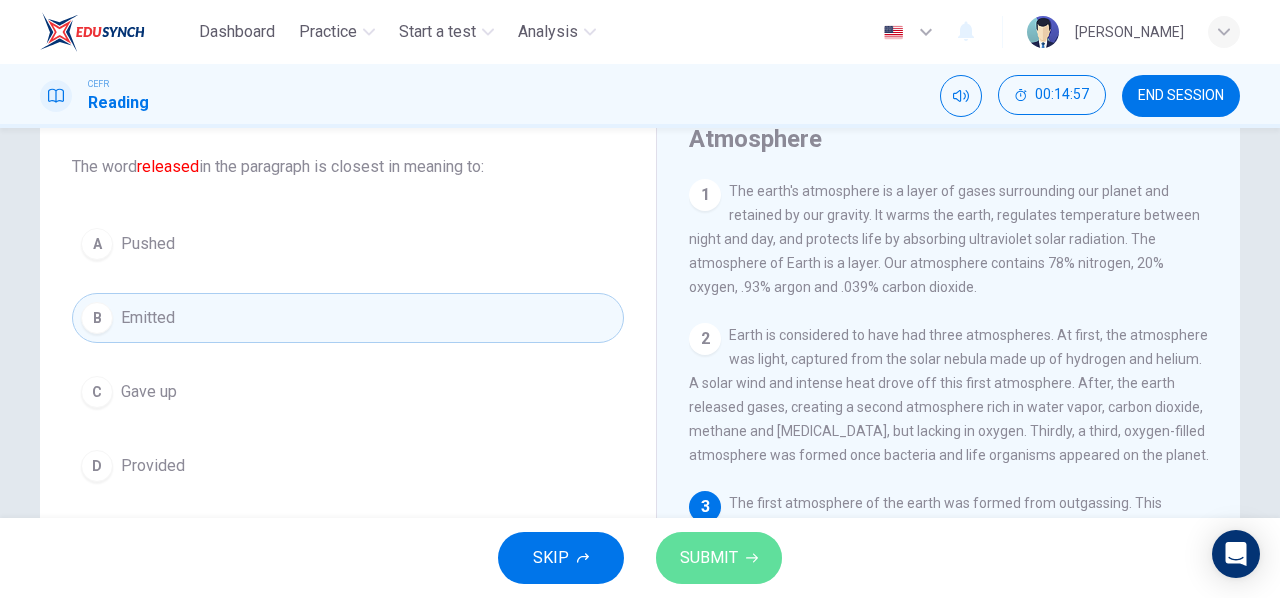 click on "SUBMIT" at bounding box center [709, 558] 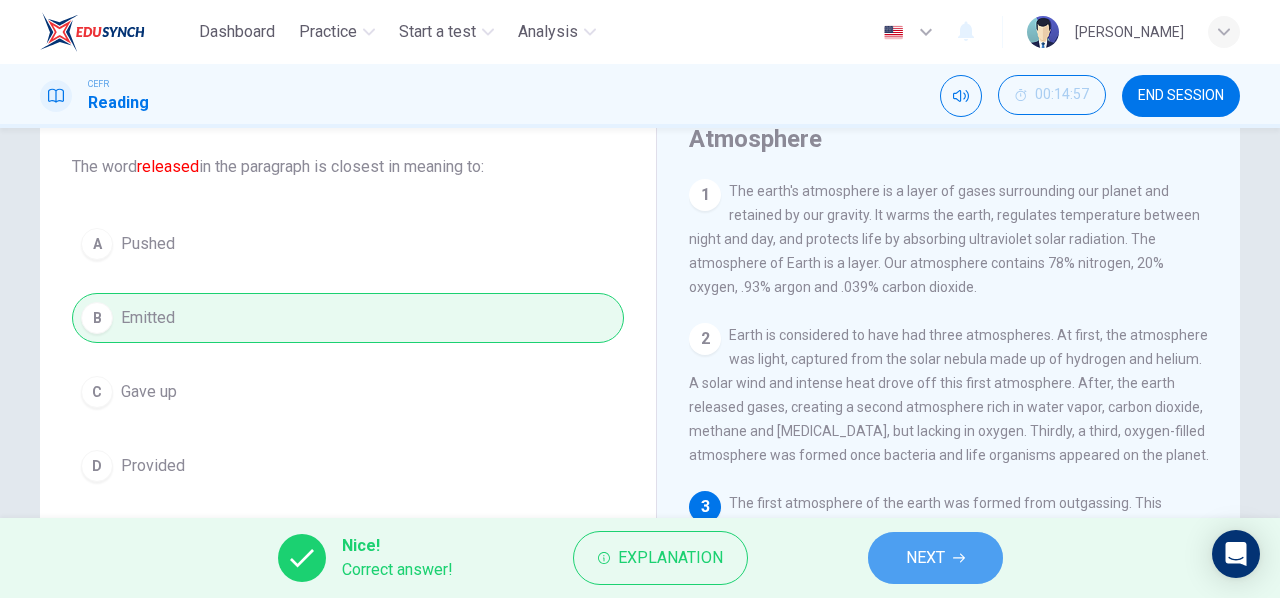 click on "NEXT" at bounding box center [925, 558] 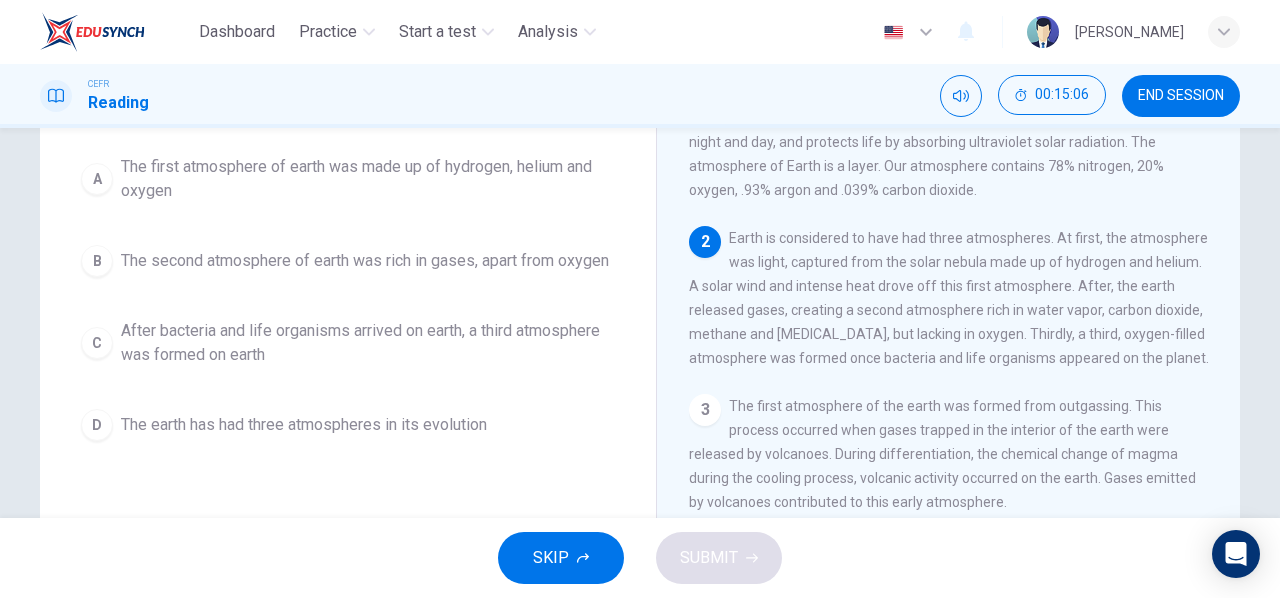 scroll, scrollTop: 207, scrollLeft: 0, axis: vertical 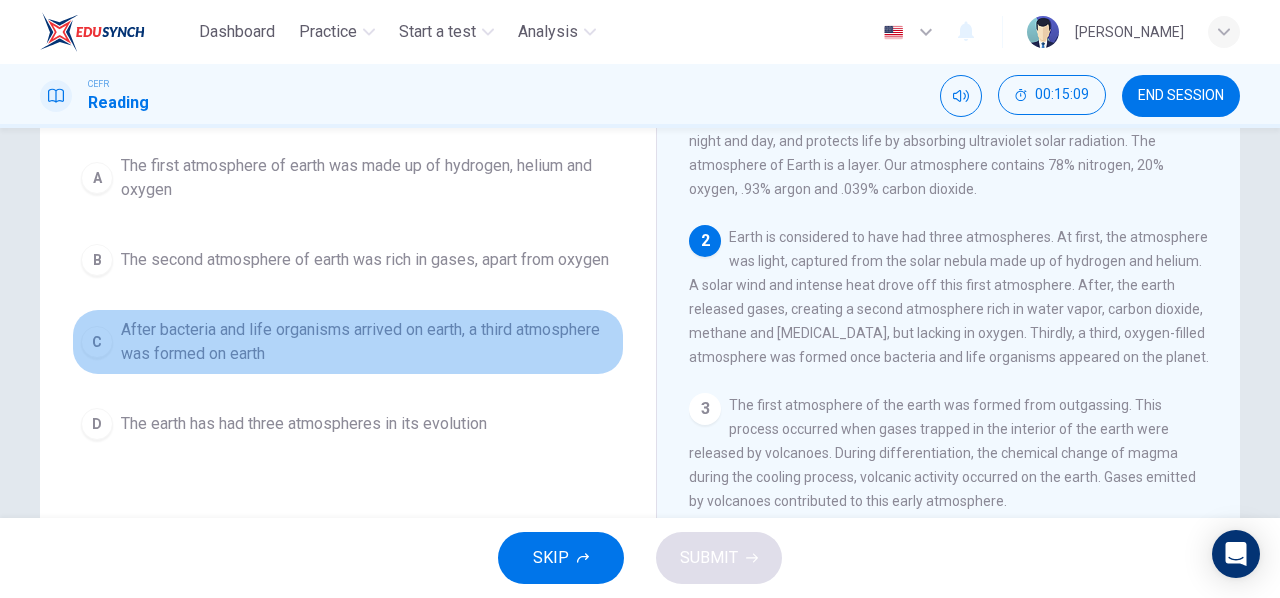click on "After bacteria and life organisms arrived on earth, a third atmosphere was formed on earth" at bounding box center (368, 342) 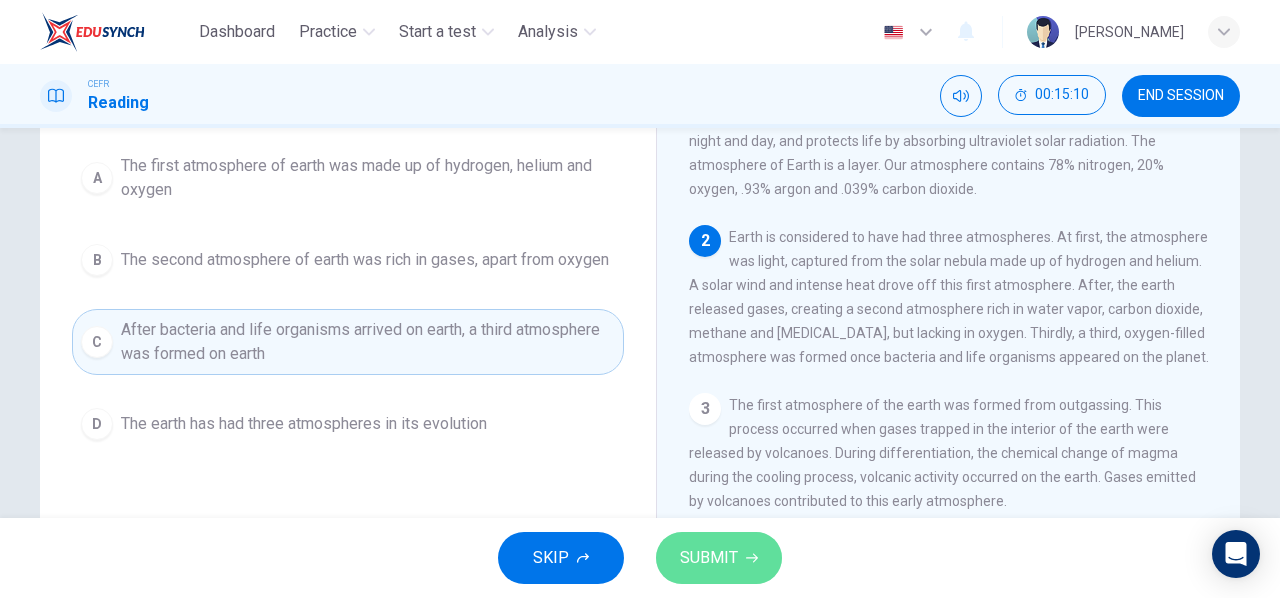 click on "SUBMIT" at bounding box center (709, 558) 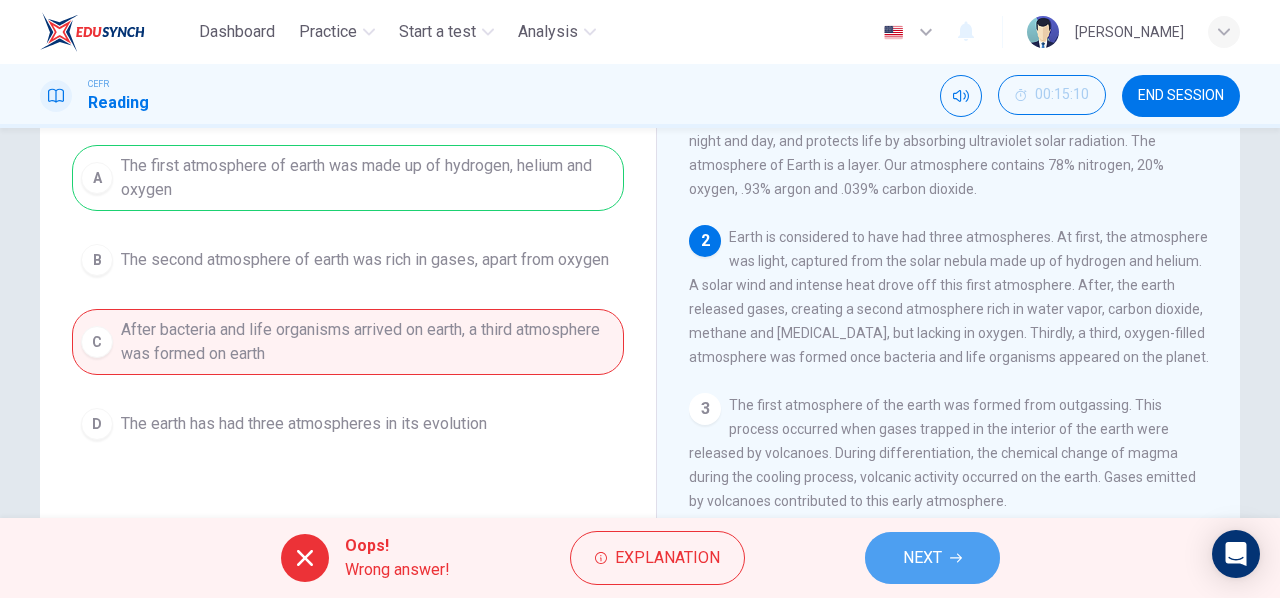 click on "NEXT" at bounding box center [932, 558] 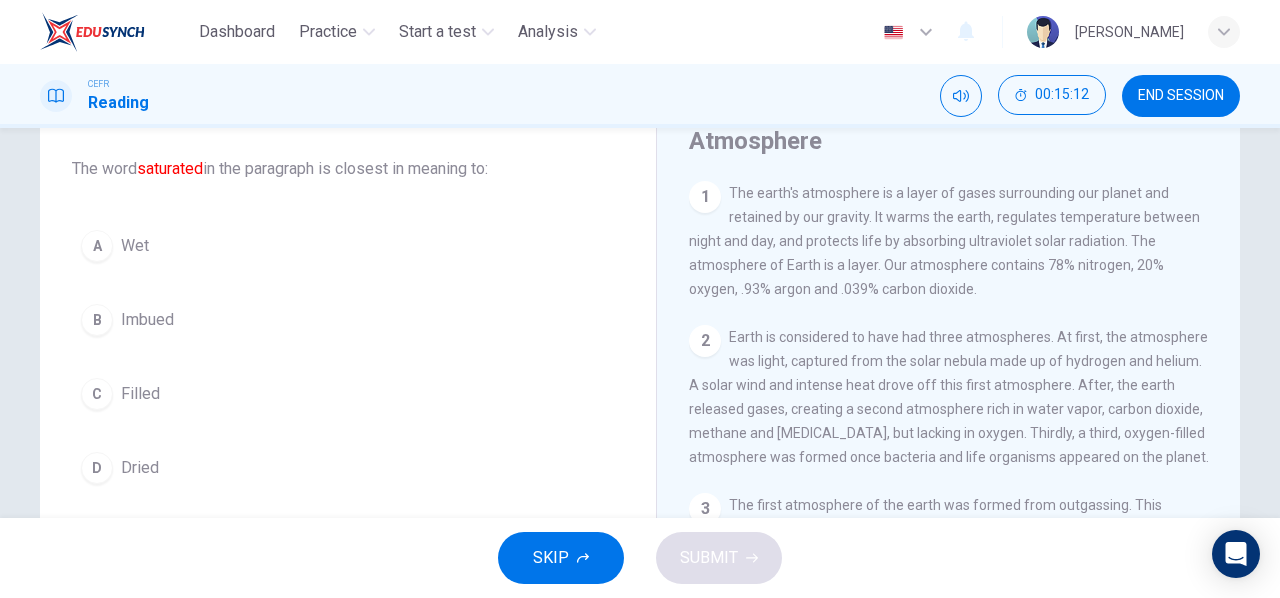 scroll, scrollTop: 108, scrollLeft: 0, axis: vertical 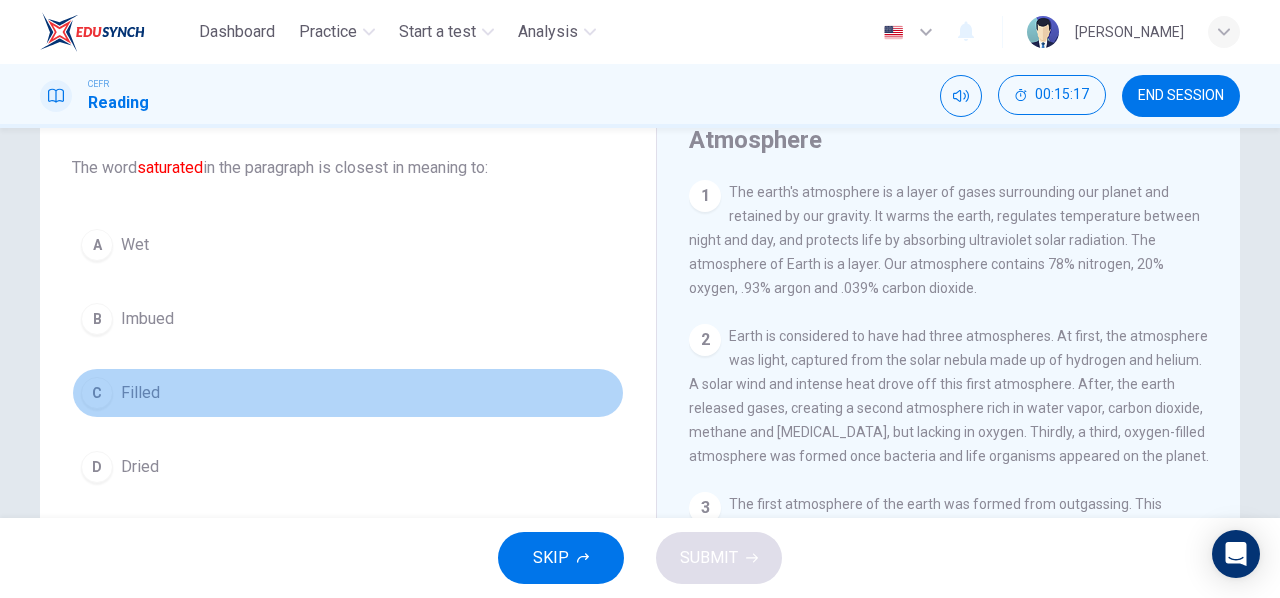 click on "C Filled" at bounding box center (348, 393) 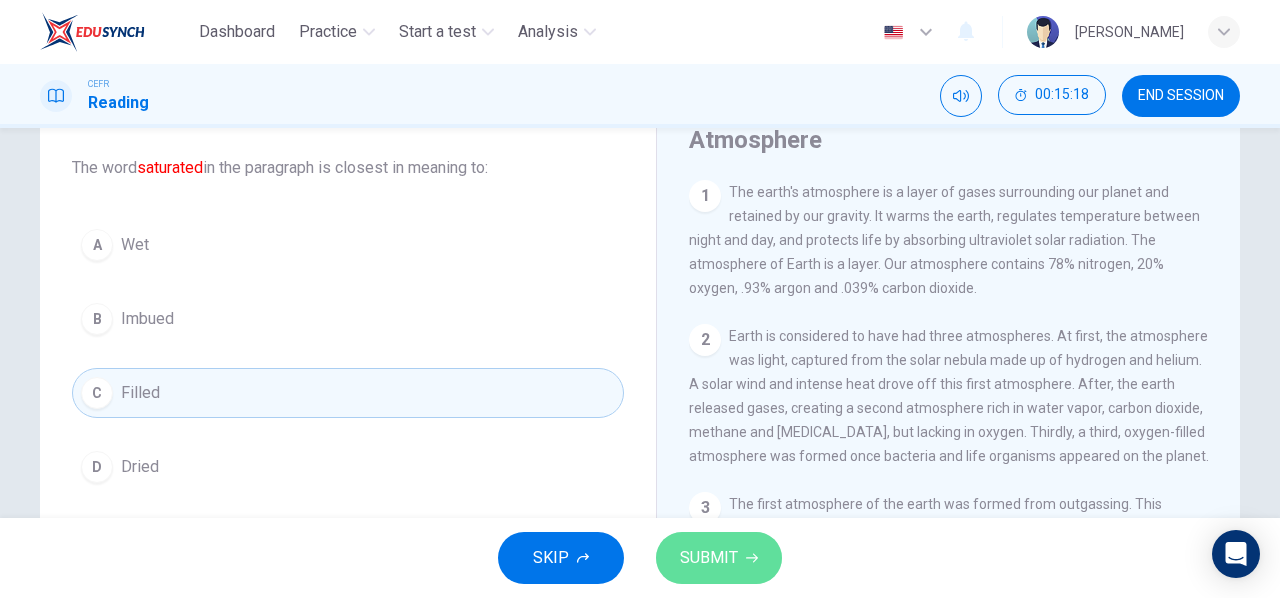 click on "SUBMIT" at bounding box center [719, 558] 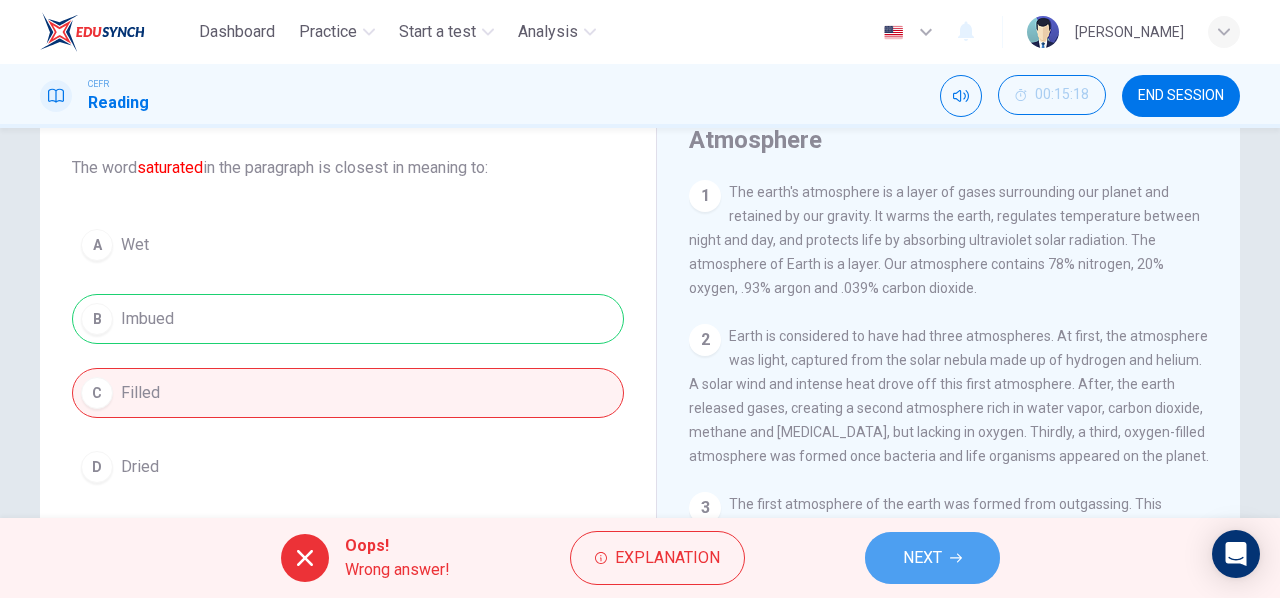 click on "NEXT" at bounding box center (922, 558) 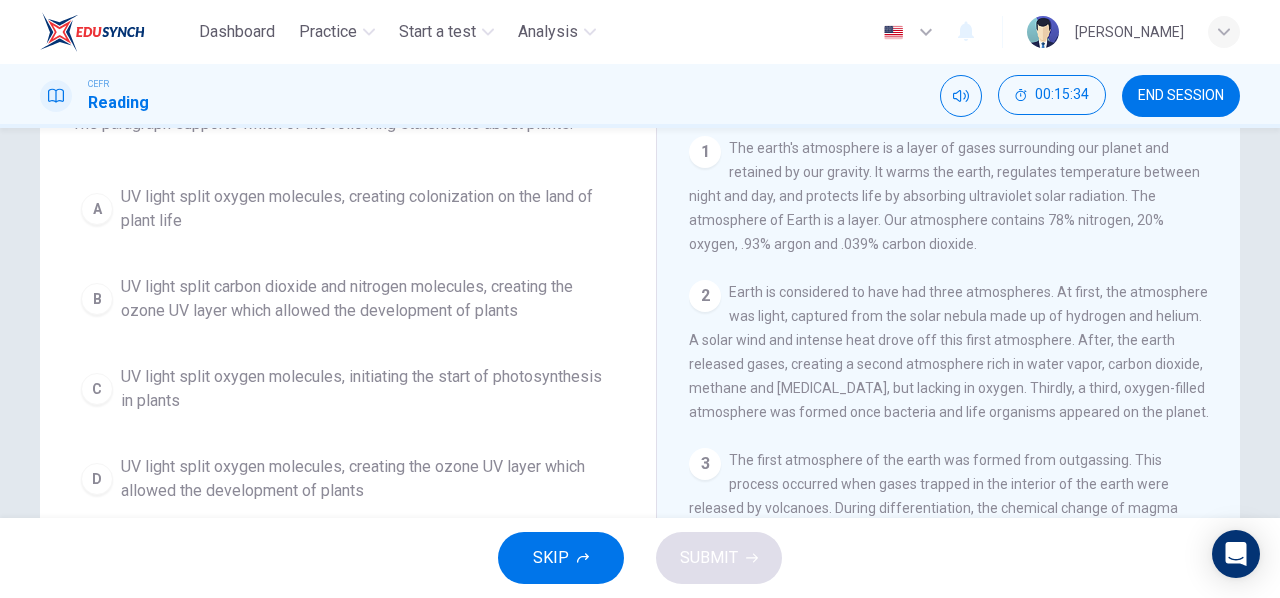 scroll, scrollTop: 41, scrollLeft: 0, axis: vertical 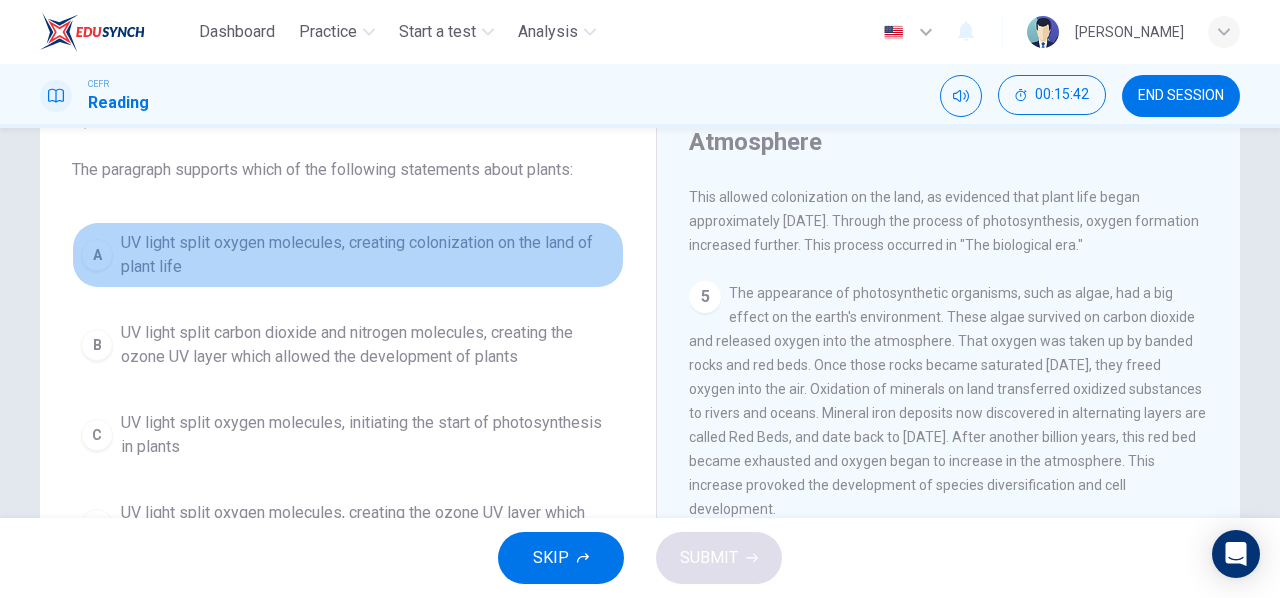 click on "UV light split oxygen molecules, creating colonization on the land of plant life" at bounding box center (368, 255) 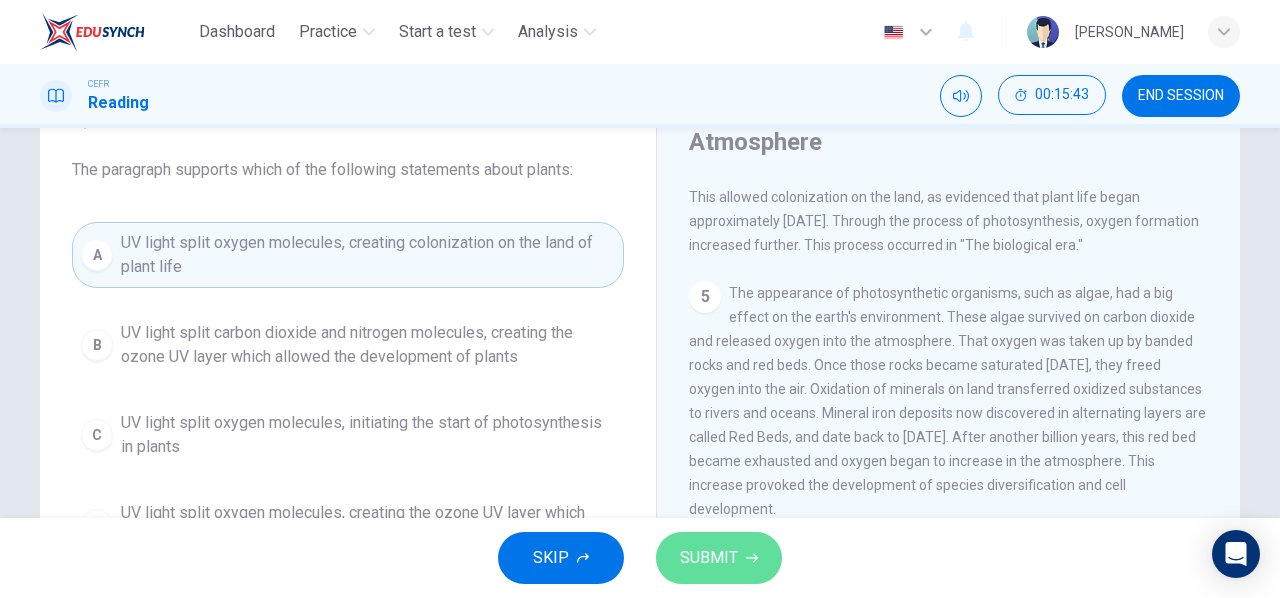 click on "SUBMIT" at bounding box center [719, 558] 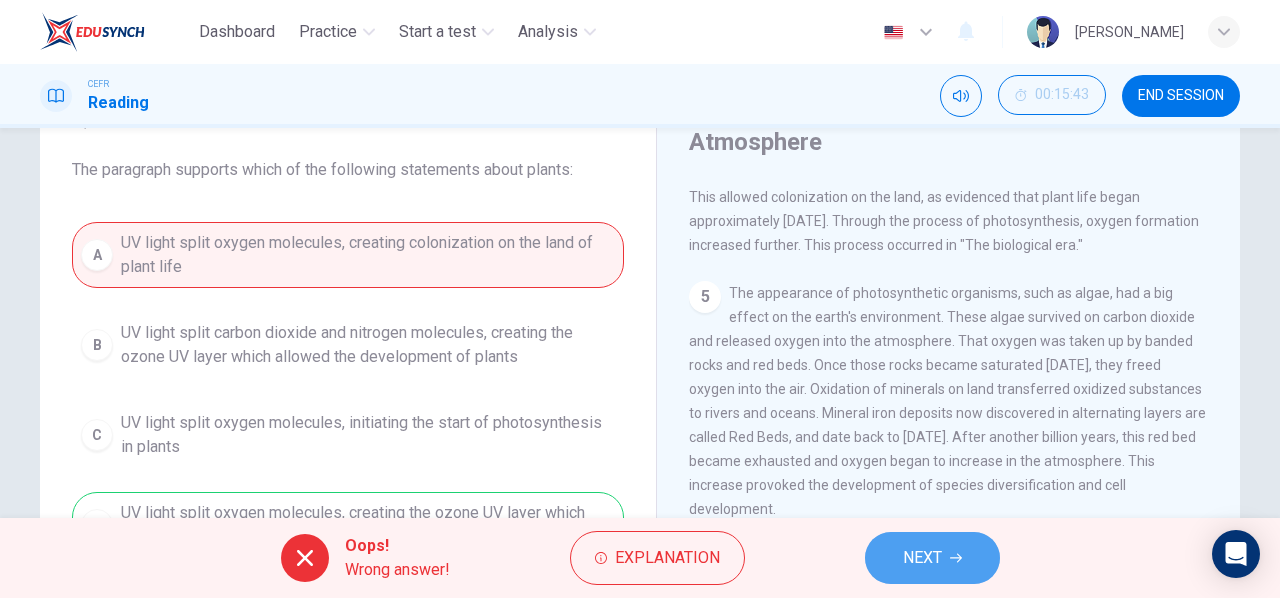 click on "NEXT" at bounding box center (932, 558) 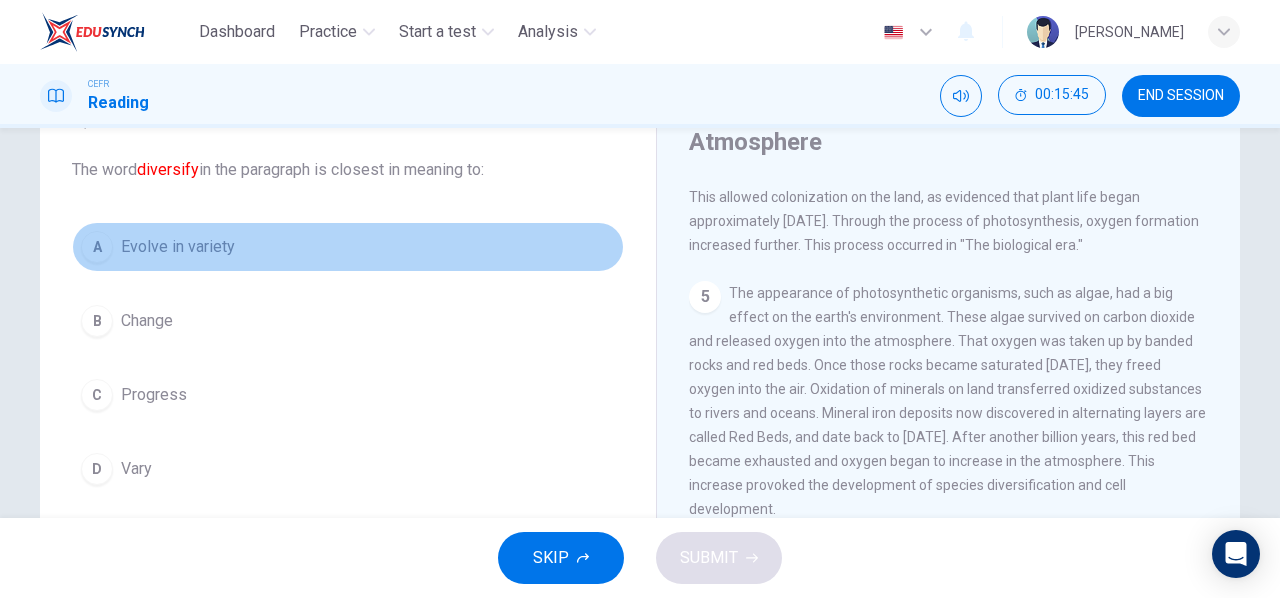 click on "Evolve in variety" at bounding box center [178, 247] 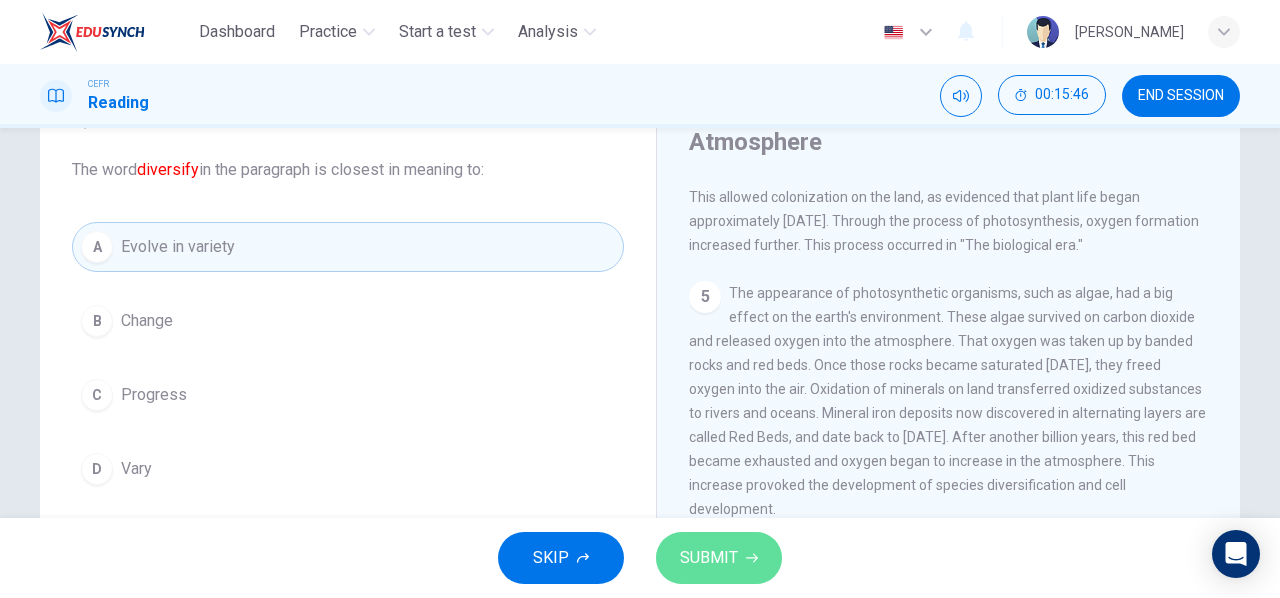 click on "SUBMIT" at bounding box center [709, 558] 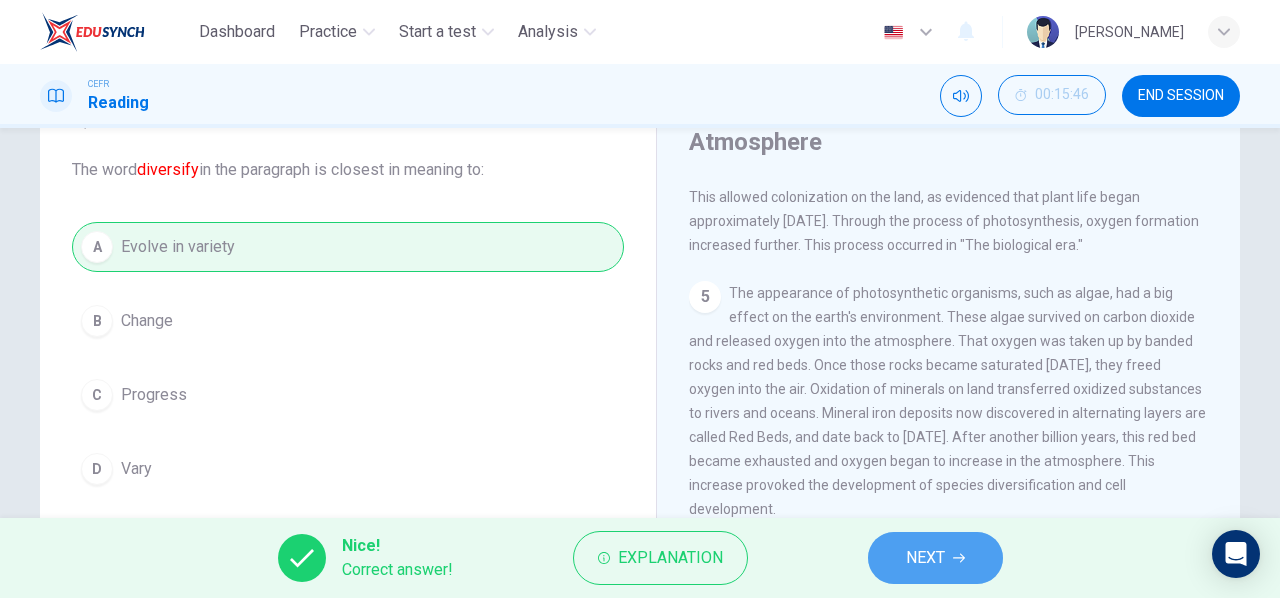 click on "NEXT" at bounding box center (935, 558) 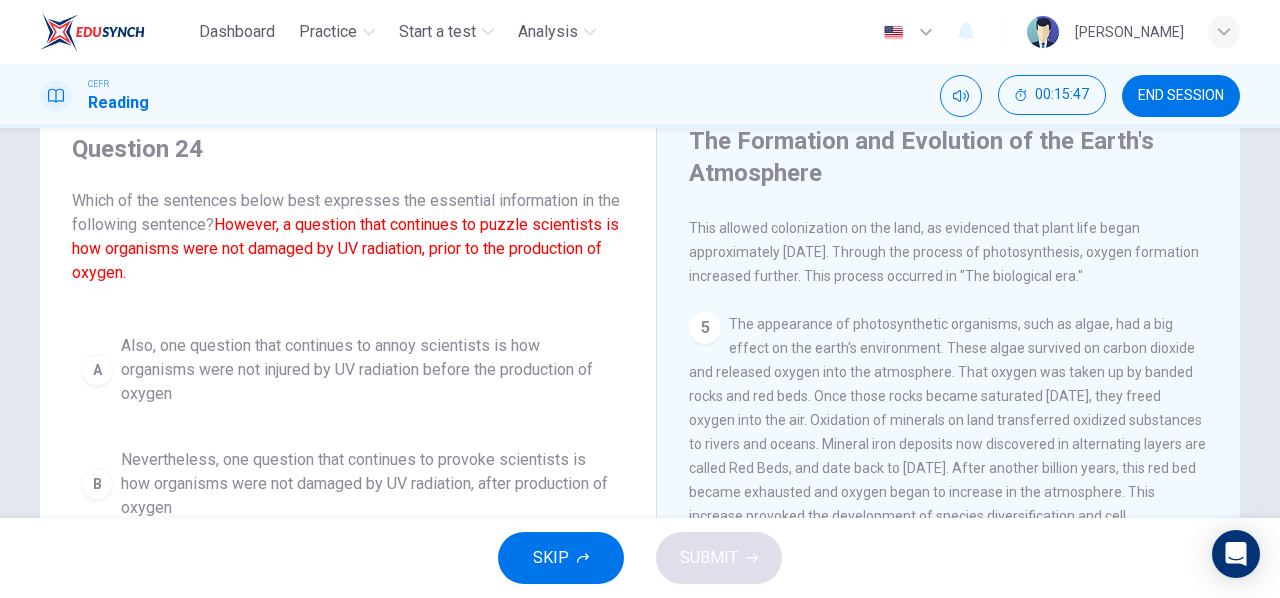 scroll, scrollTop: 72, scrollLeft: 0, axis: vertical 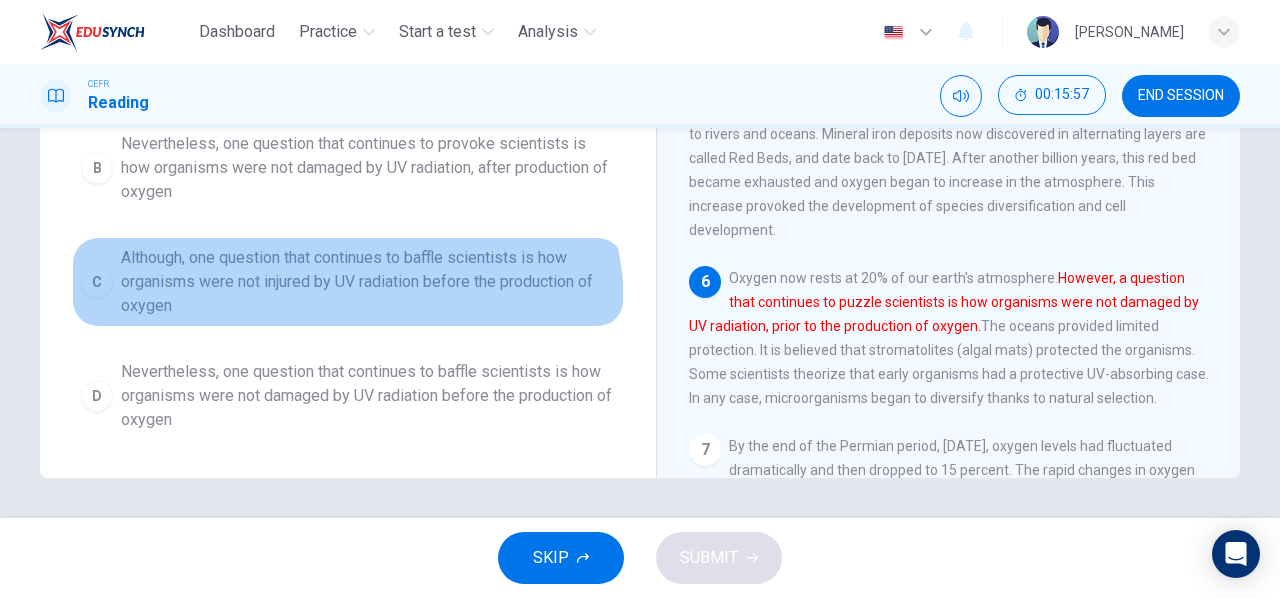 click on "Although, one question that continues to baffle scientists is how organisms were not injured by UV radiation before the production of oxygen" at bounding box center (368, 282) 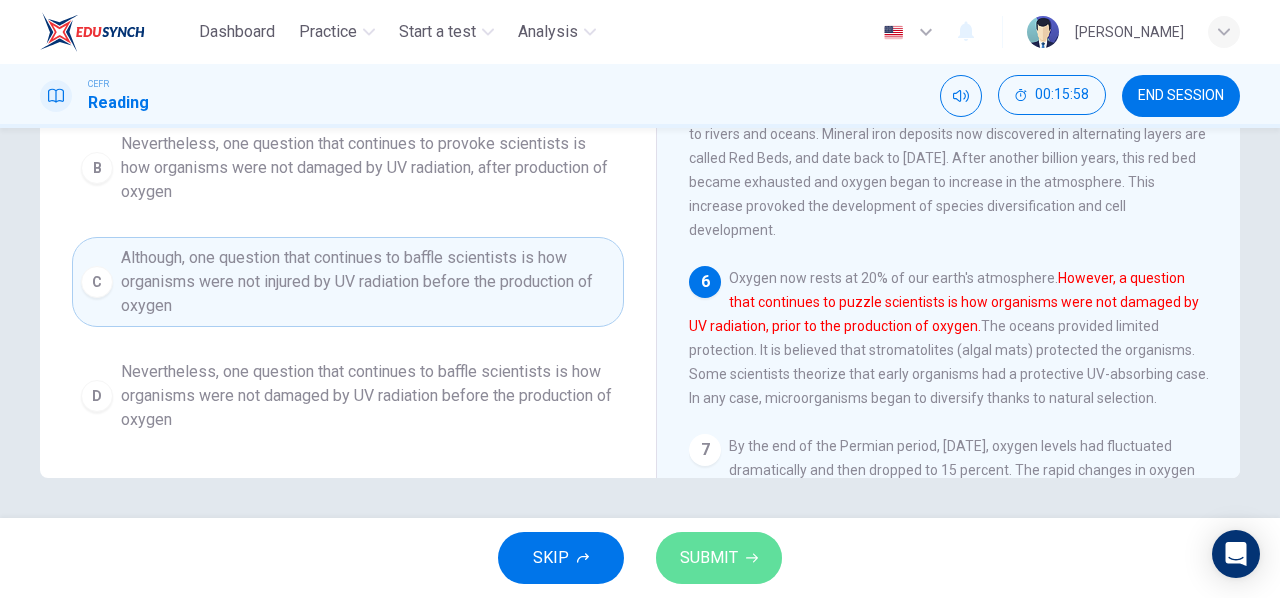 click on "SUBMIT" at bounding box center (719, 558) 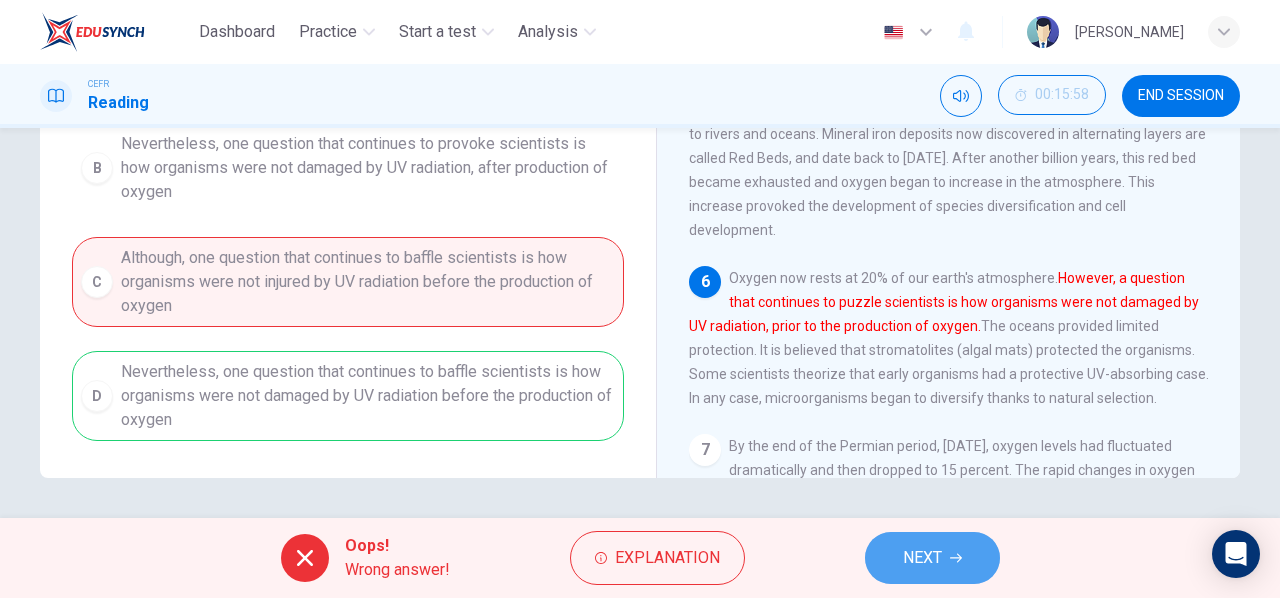 click on "NEXT" at bounding box center [932, 558] 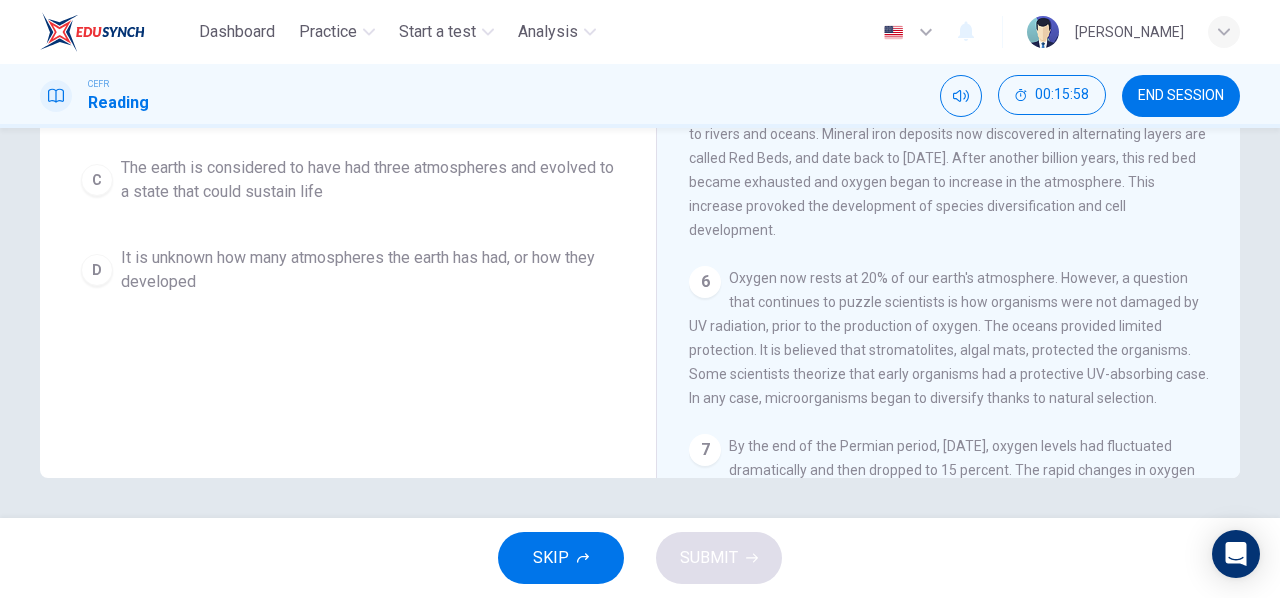 scroll, scrollTop: 0, scrollLeft: 0, axis: both 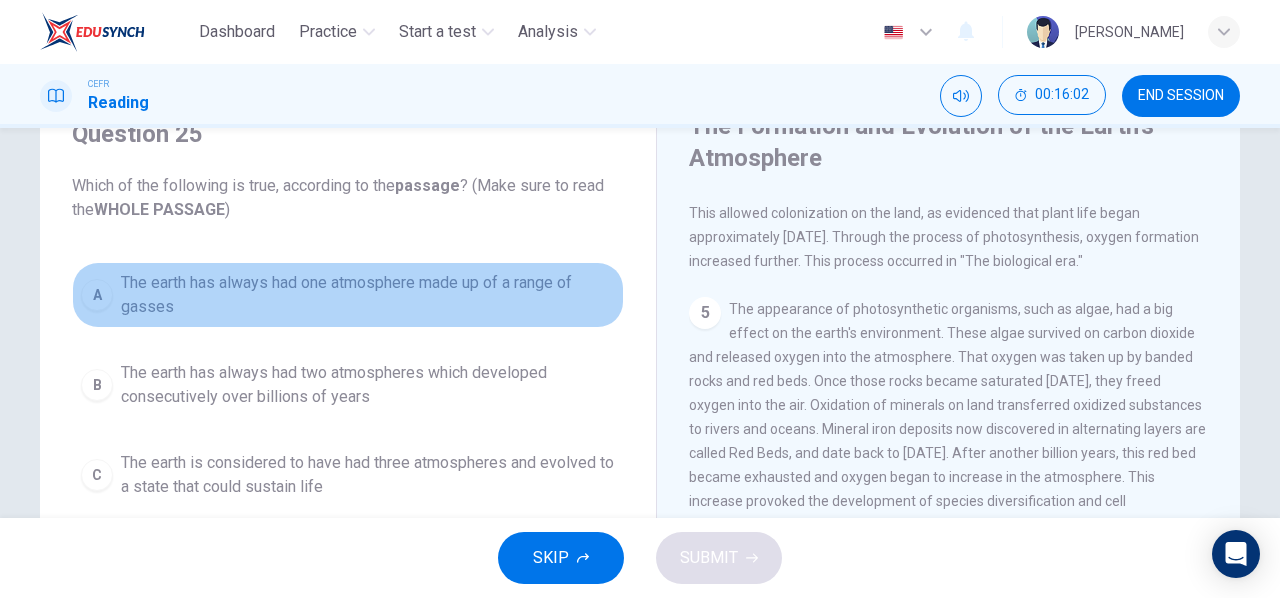 click on "The earth has always had one atmosphere made up of a range of gasses" at bounding box center [368, 295] 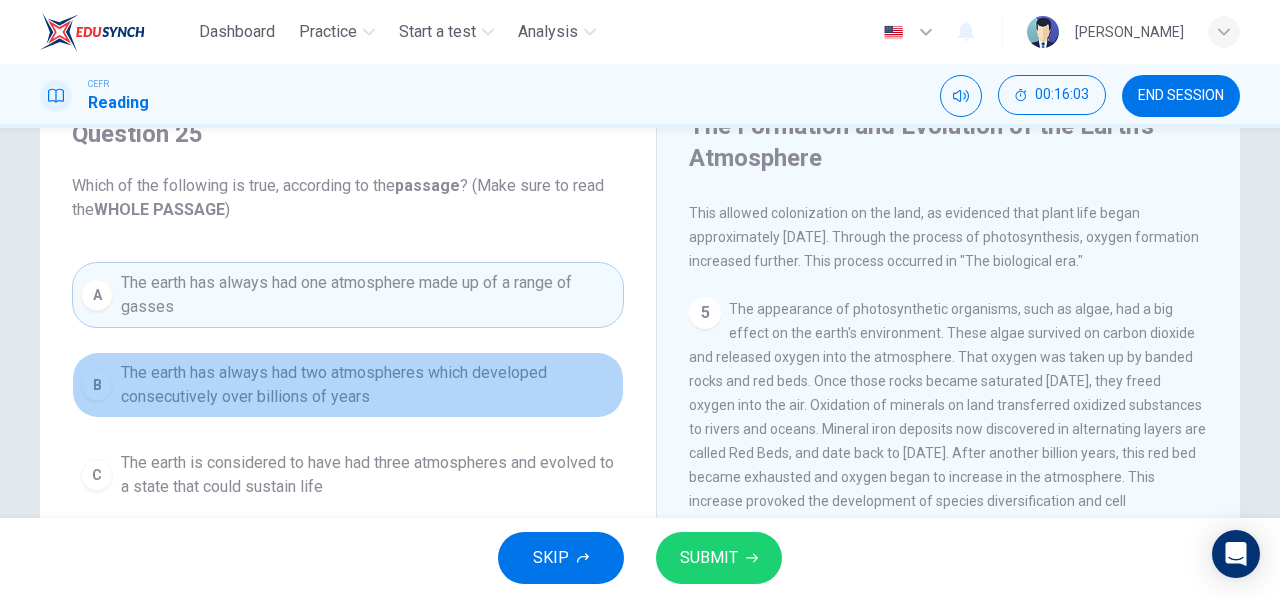 click on "The earth has always had two atmospheres which developed consecutively over billions of years" at bounding box center (368, 385) 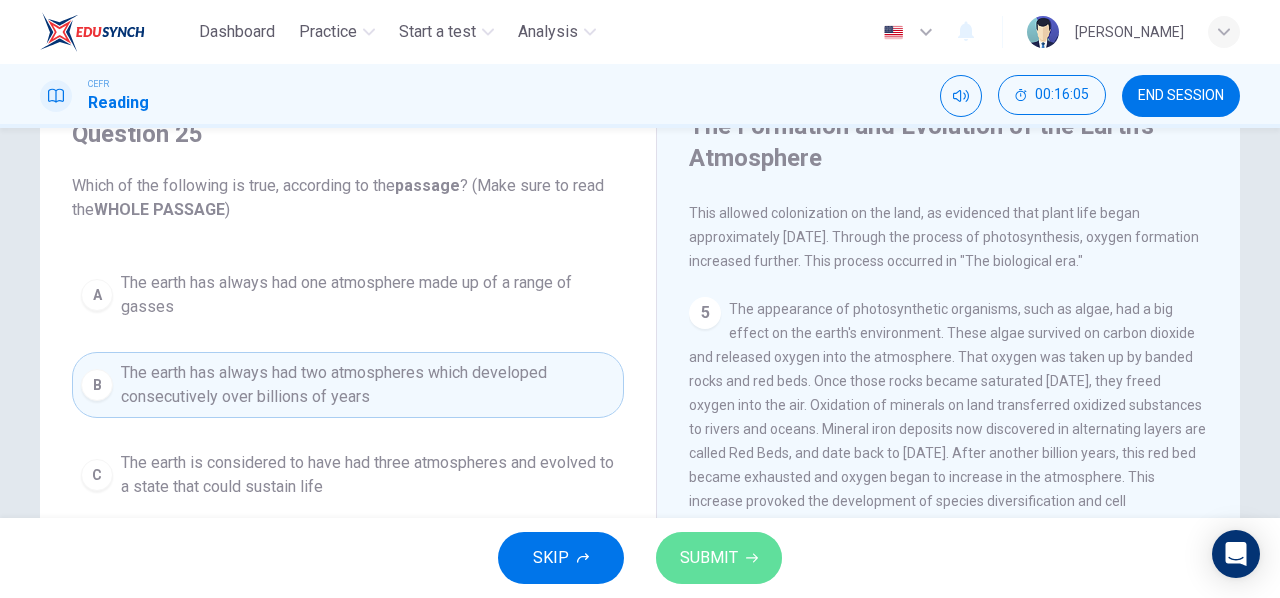 click on "SUBMIT" at bounding box center (719, 558) 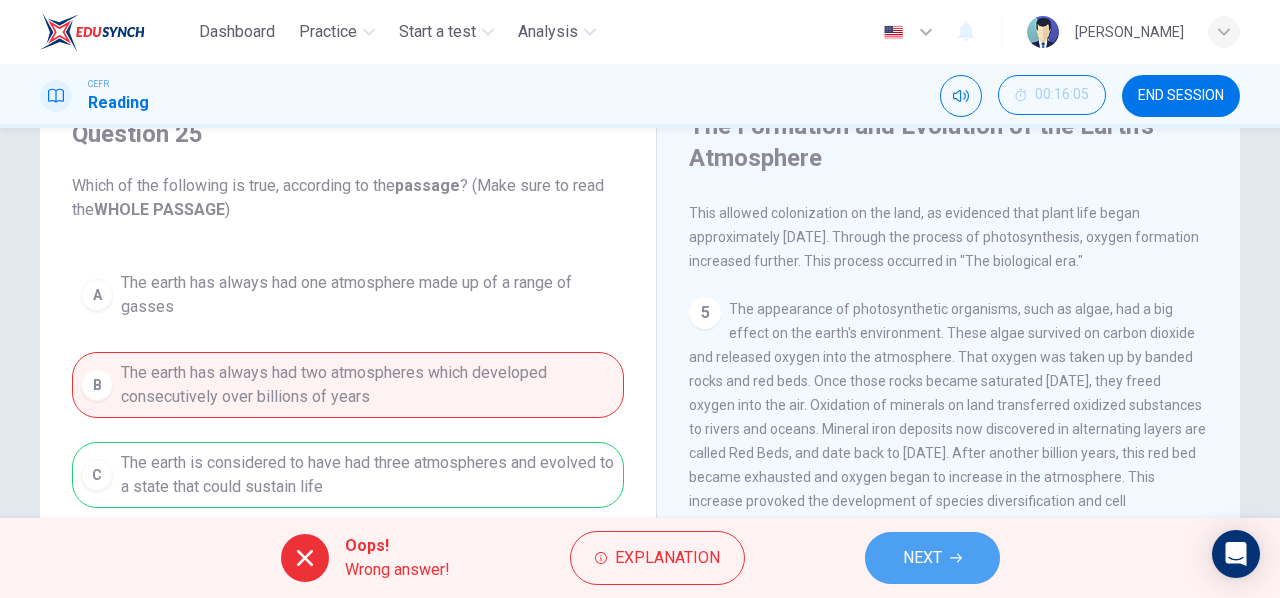 click on "NEXT" at bounding box center (932, 558) 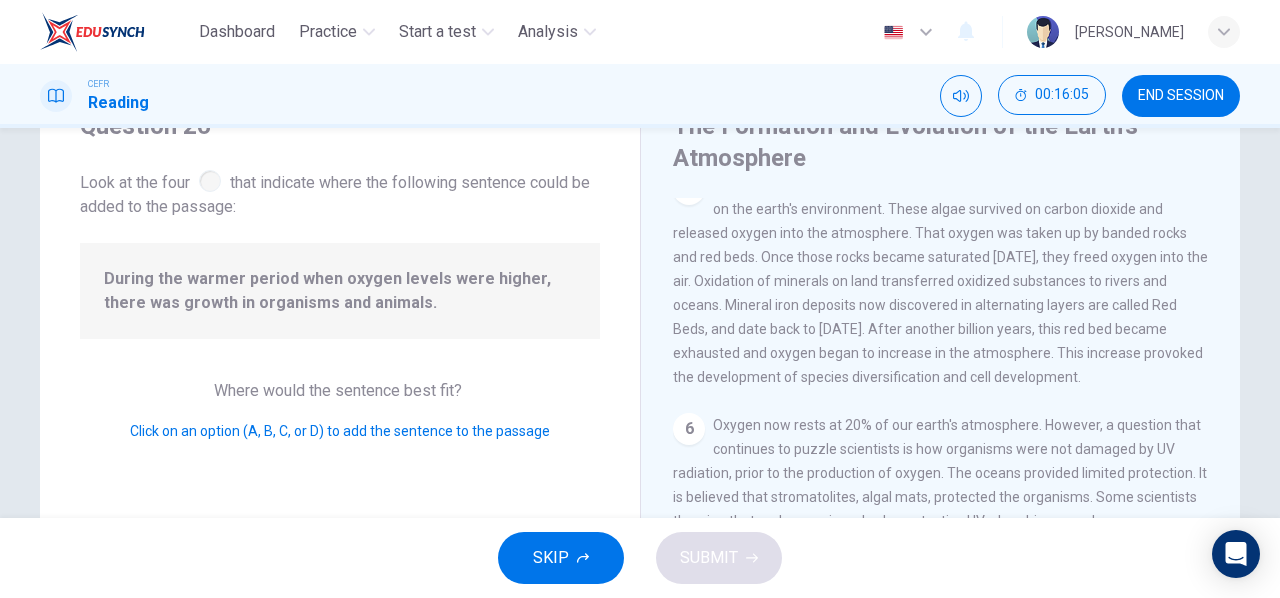 scroll, scrollTop: 722, scrollLeft: 0, axis: vertical 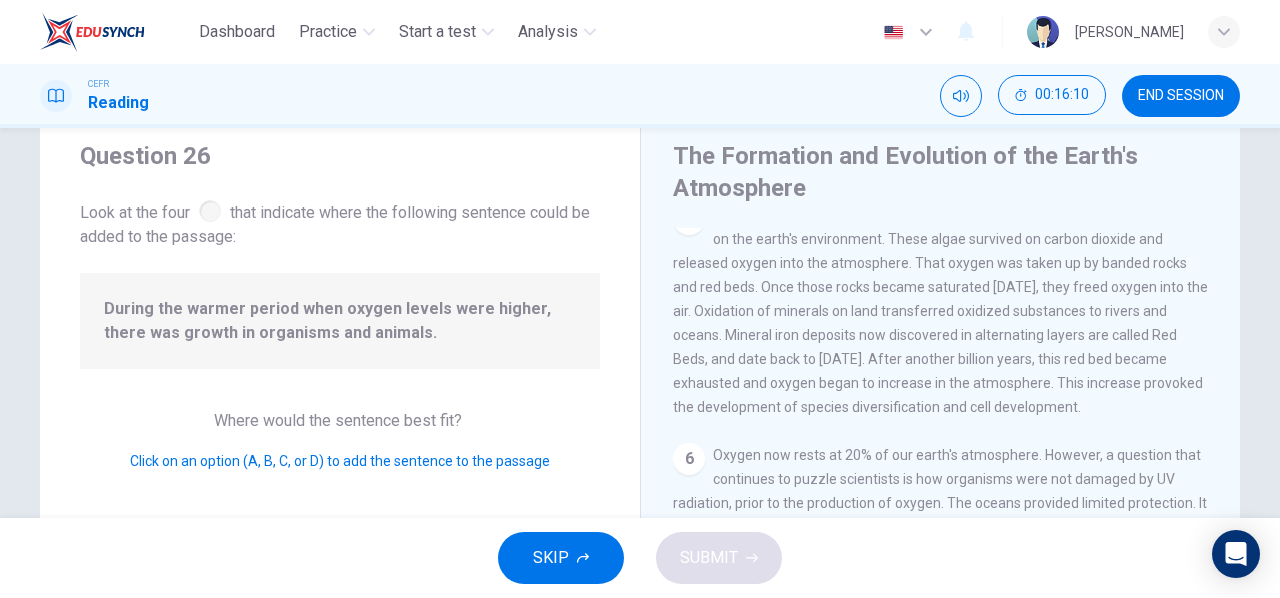 click at bounding box center (210, 211) 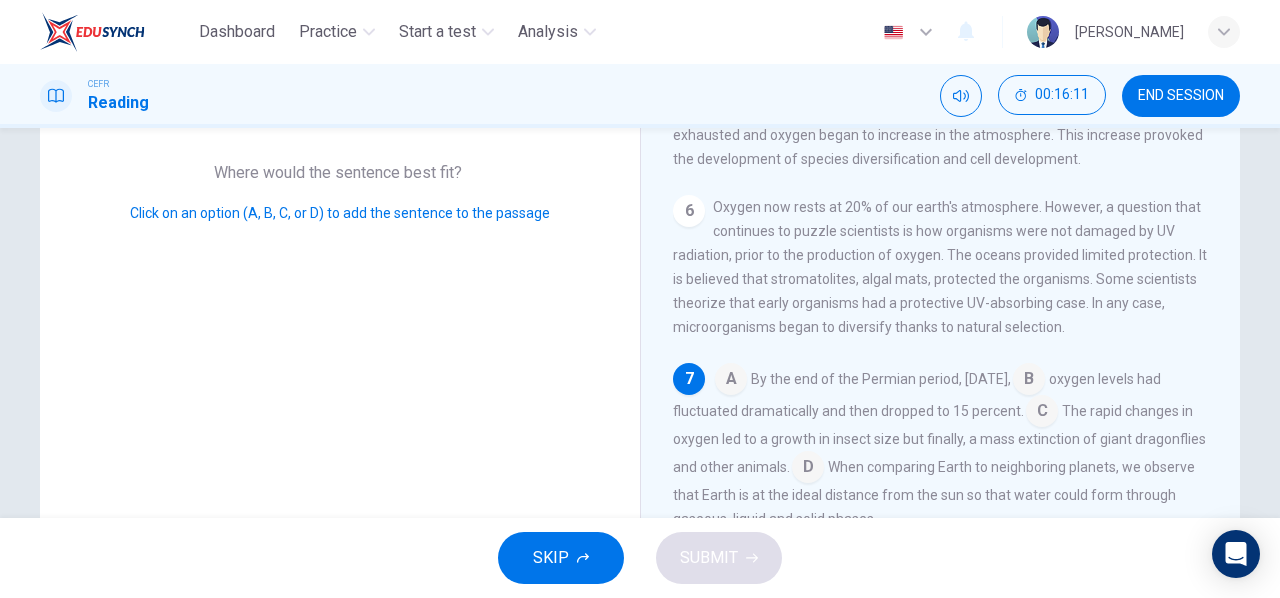 scroll, scrollTop: 417, scrollLeft: 0, axis: vertical 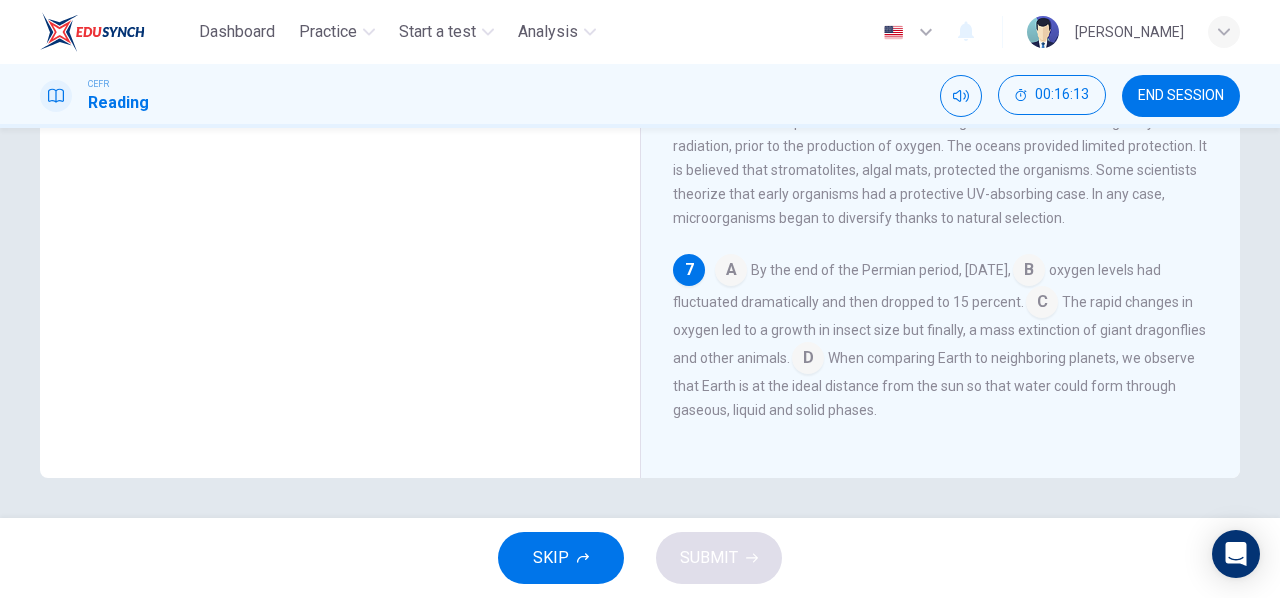 click at bounding box center (808, 360) 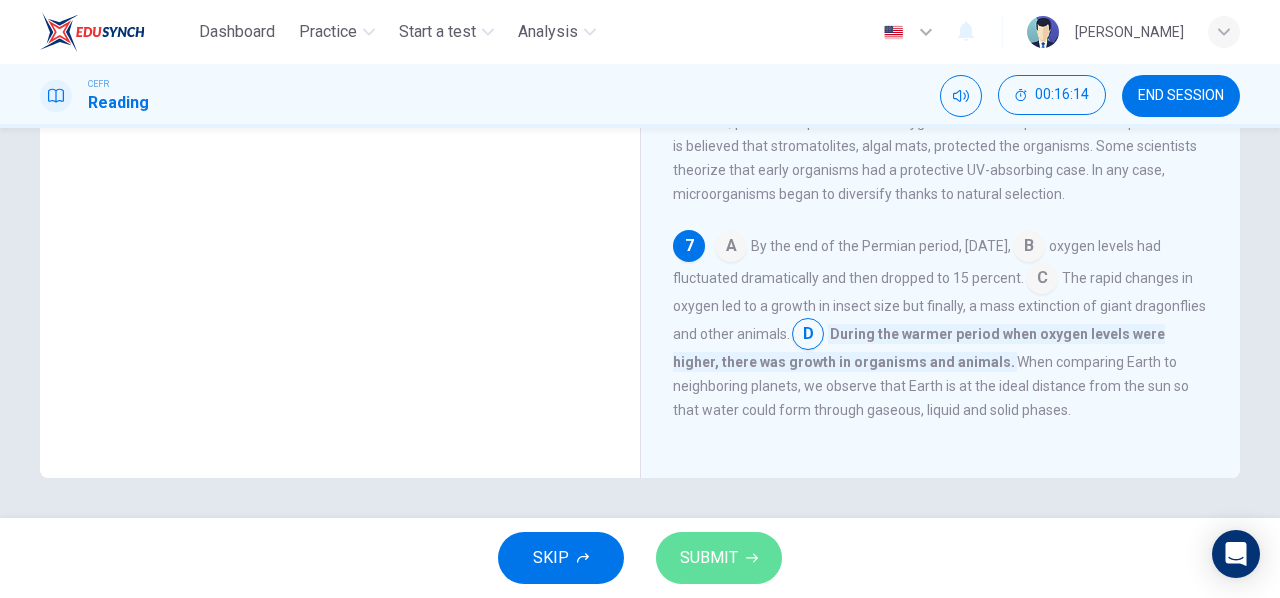 click on "SUBMIT" at bounding box center (709, 558) 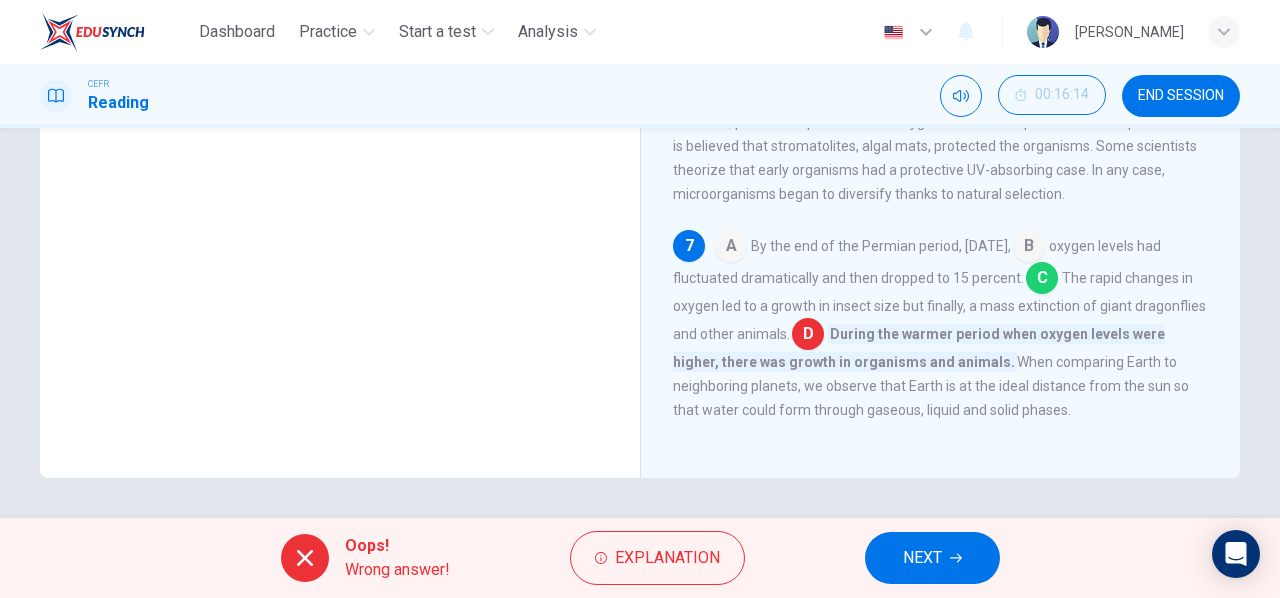 drag, startPoint x: 932, startPoint y: 584, endPoint x: 938, endPoint y: 557, distance: 27.658634 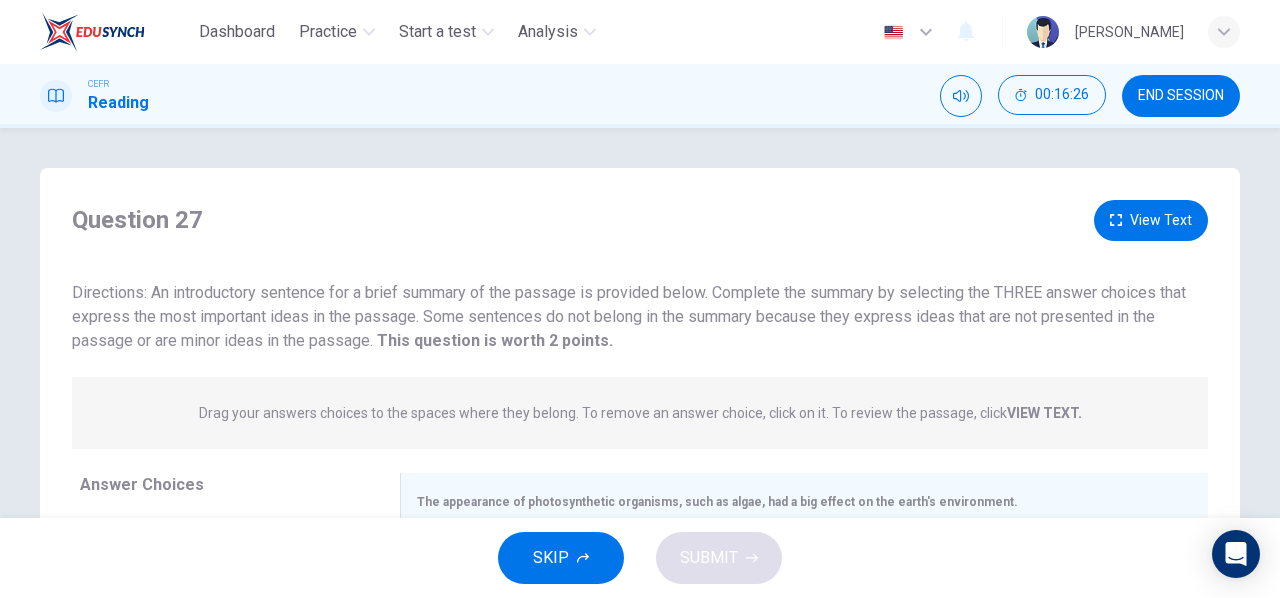 scroll, scrollTop: 385, scrollLeft: 0, axis: vertical 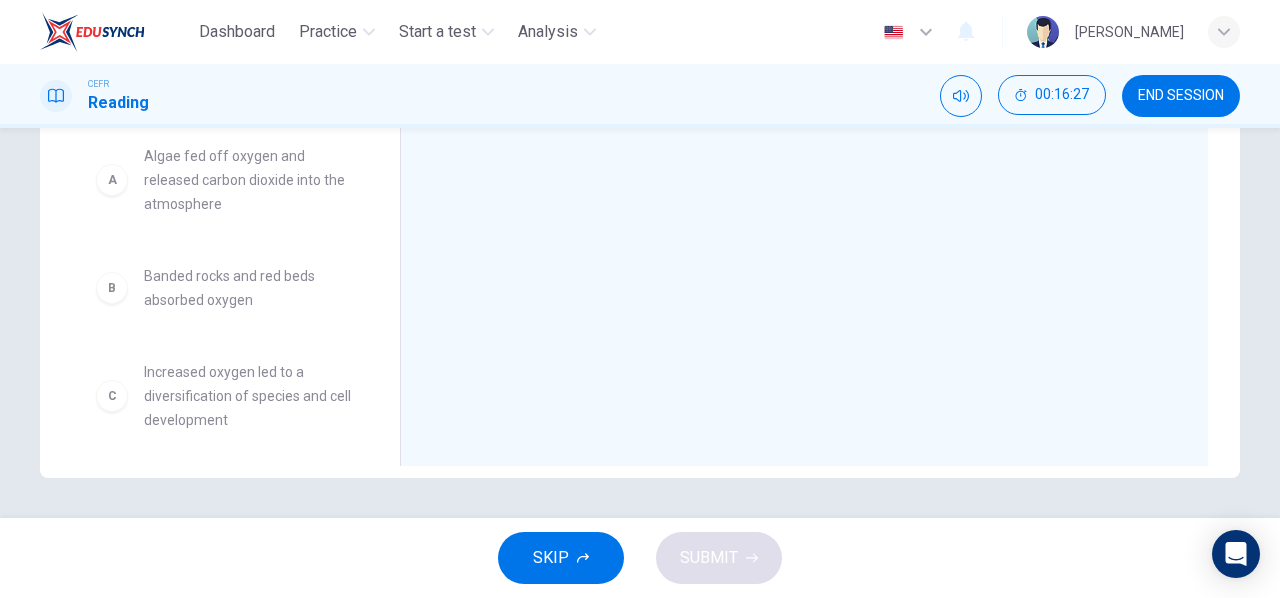 click on "A Algae fed off oxygen and released carbon dioxide into the atmosphere" at bounding box center (224, 180) 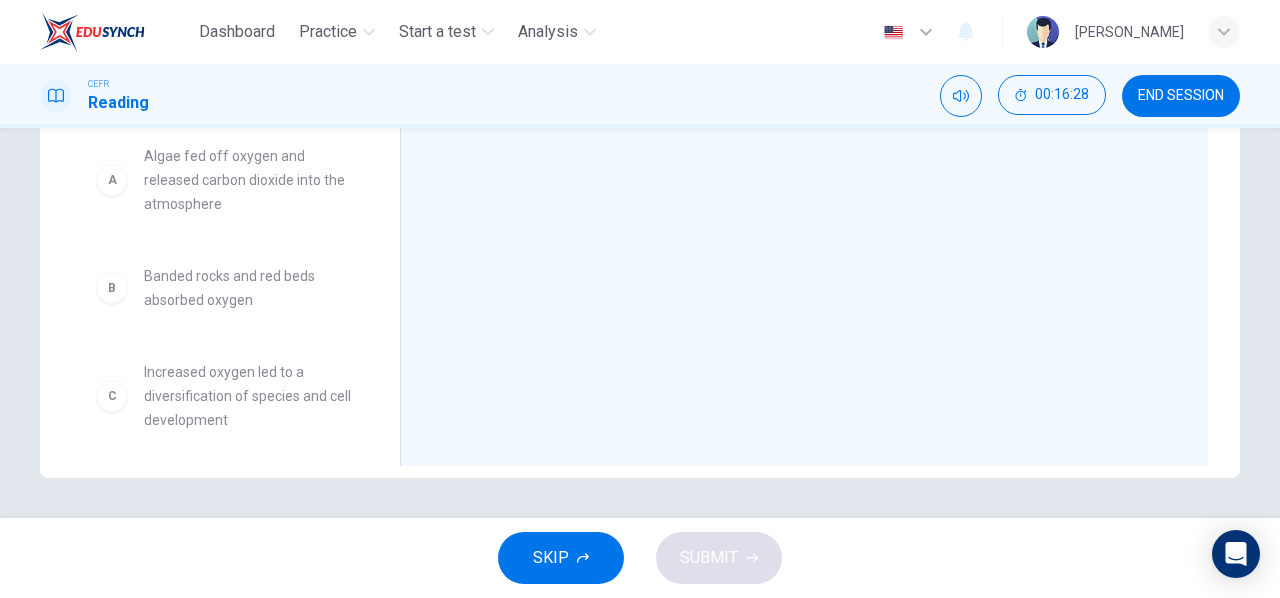 click on "Algae fed off oxygen and released carbon dioxide into the atmosphere" at bounding box center (248, 180) 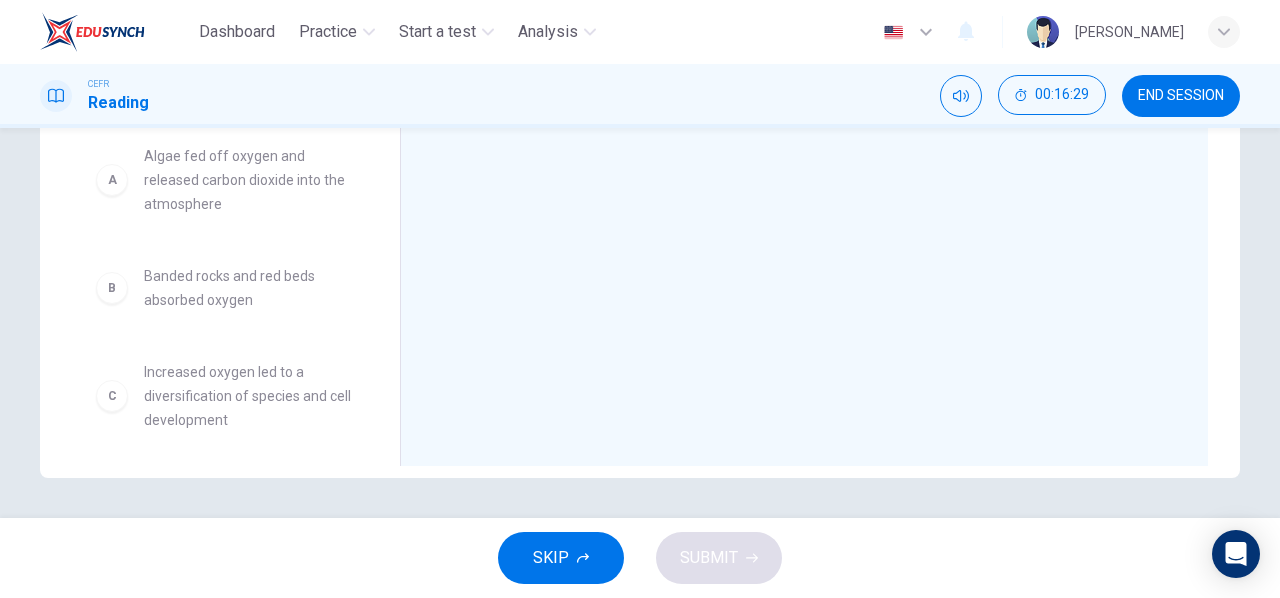 click on "A Algae fed off oxygen and released carbon dioxide into the atmosphere" at bounding box center [224, 180] 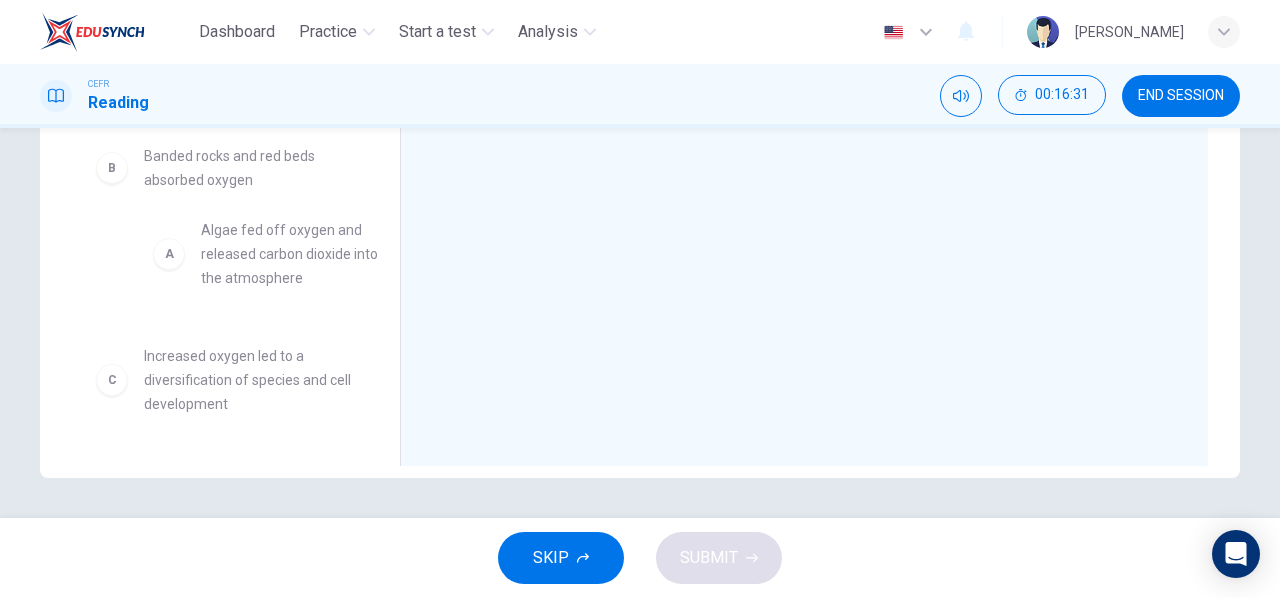 drag, startPoint x: 117, startPoint y: 193, endPoint x: 136, endPoint y: 250, distance: 60.083275 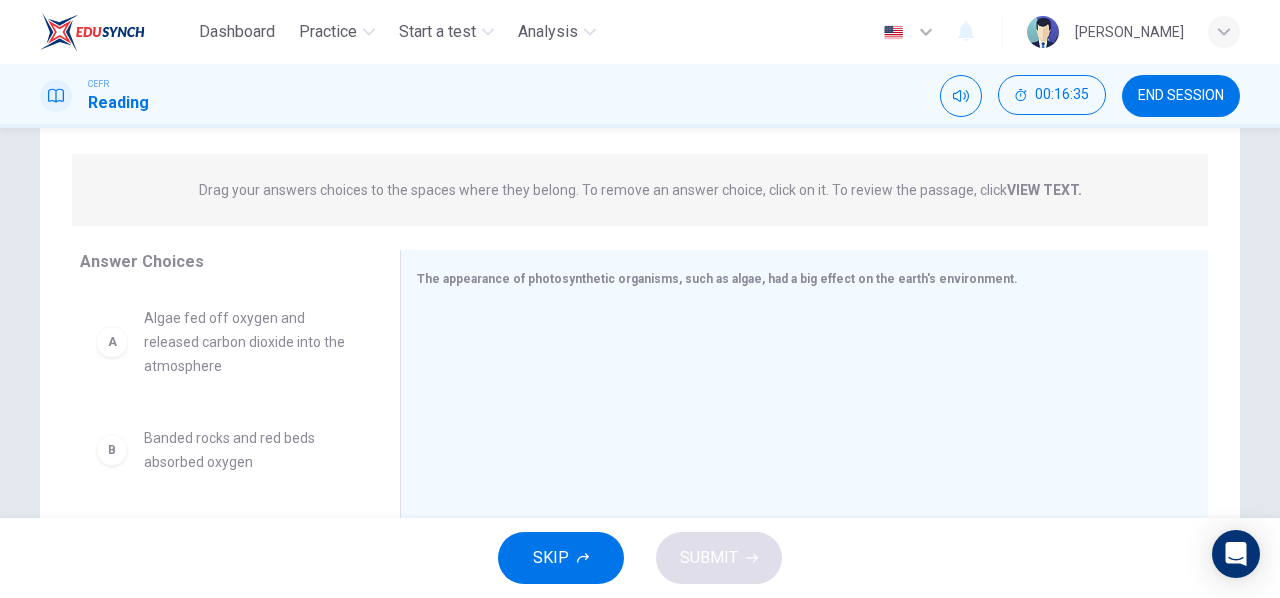 scroll, scrollTop: 311, scrollLeft: 0, axis: vertical 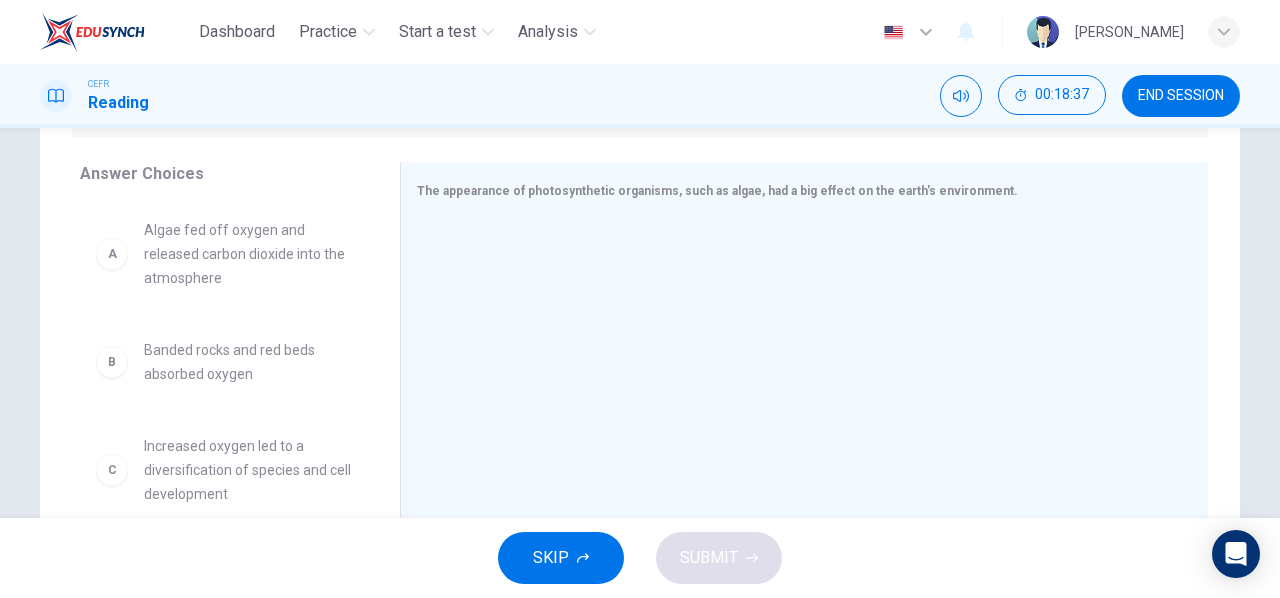 click on "Banded rocks and red beds absorbed oxygen" at bounding box center [248, 362] 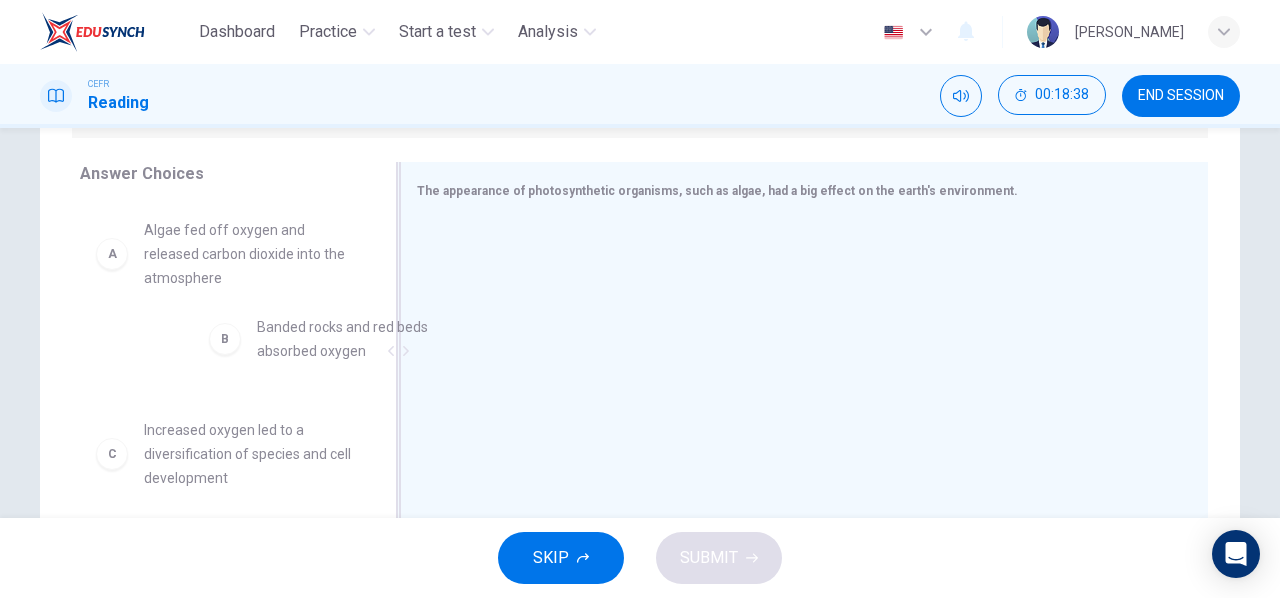 drag, startPoint x: 272, startPoint y: 364, endPoint x: 502, endPoint y: 317, distance: 234.75307 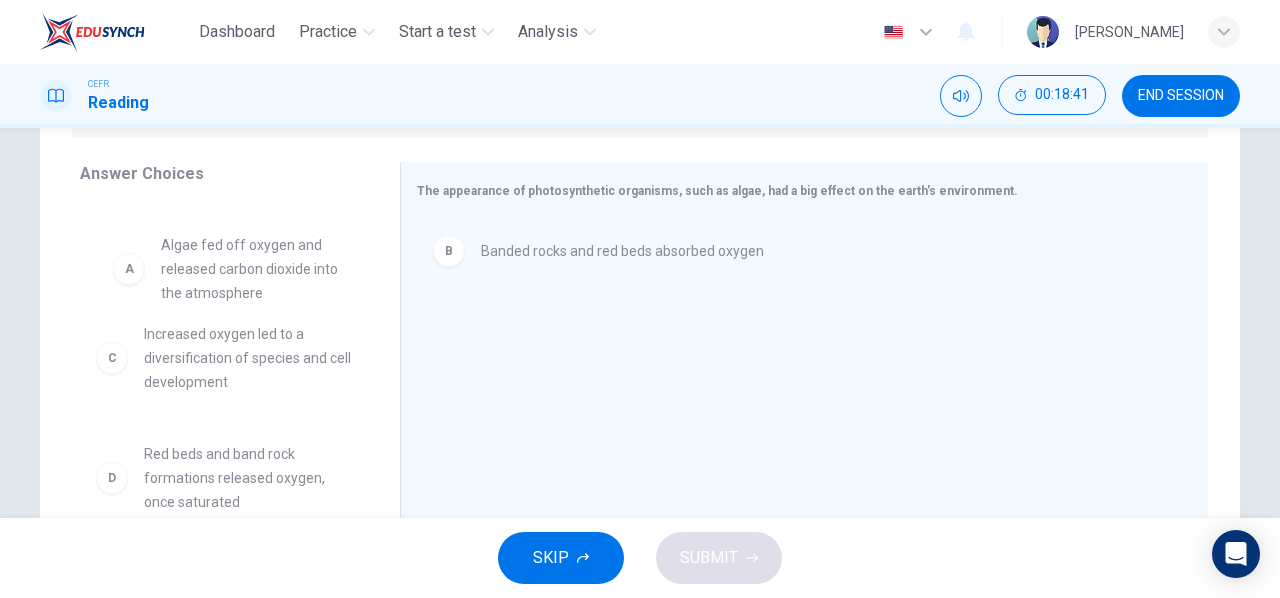 drag, startPoint x: 204, startPoint y: 279, endPoint x: 234, endPoint y: 300, distance: 36.619667 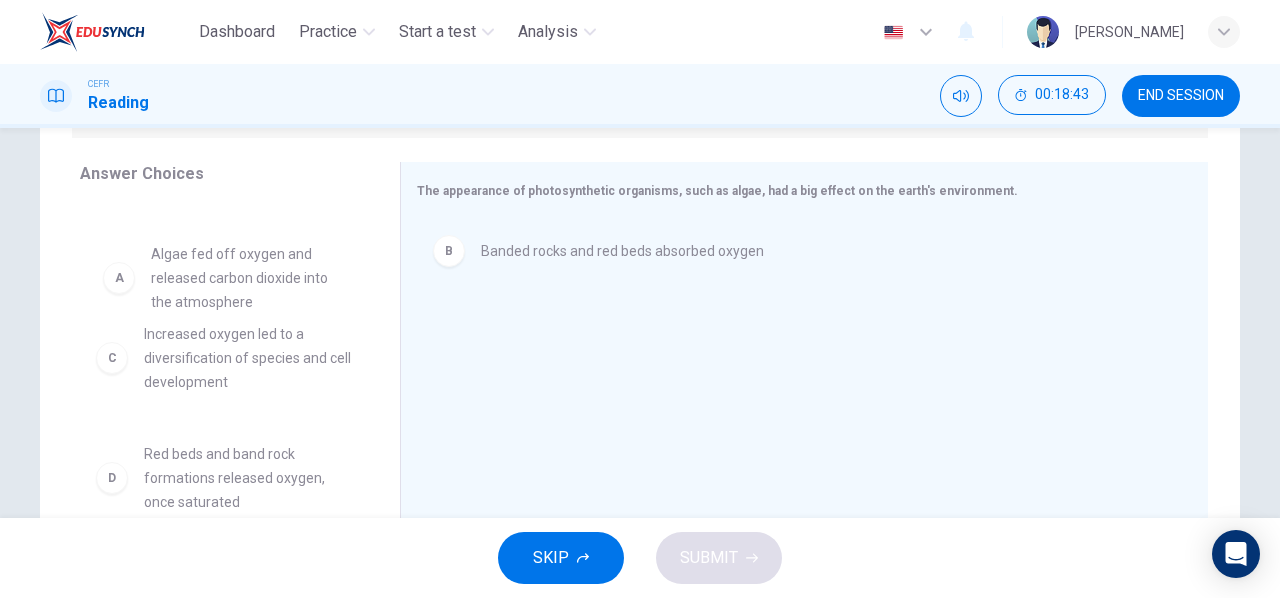 drag, startPoint x: 234, startPoint y: 299, endPoint x: 268, endPoint y: 328, distance: 44.687805 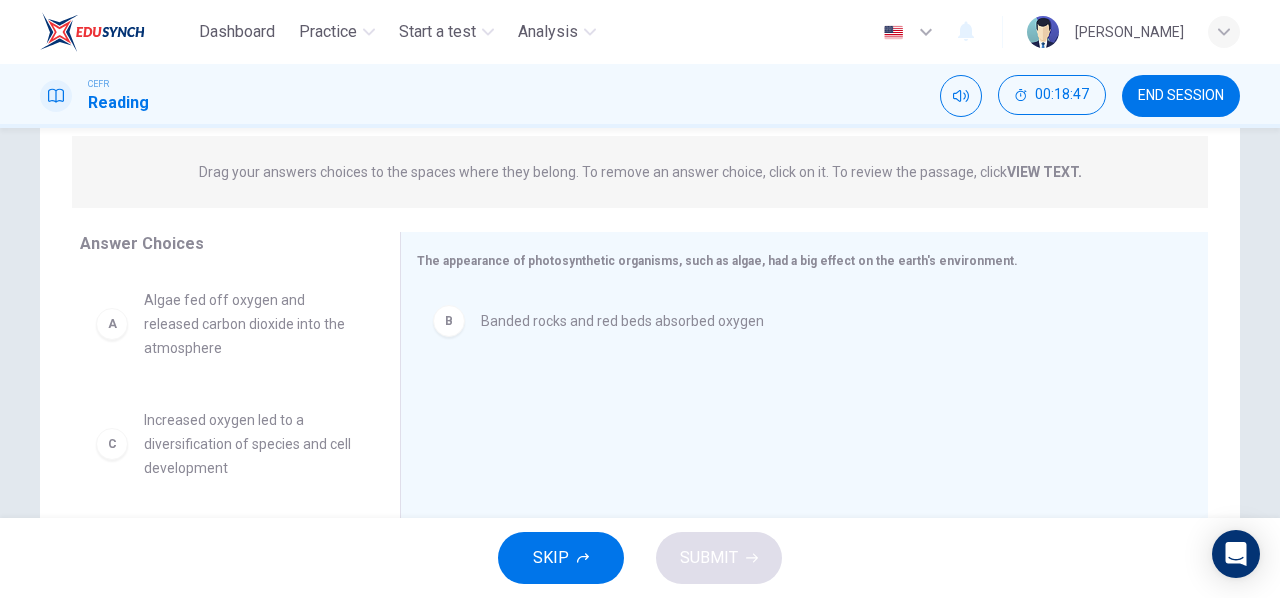 scroll, scrollTop: 246, scrollLeft: 0, axis: vertical 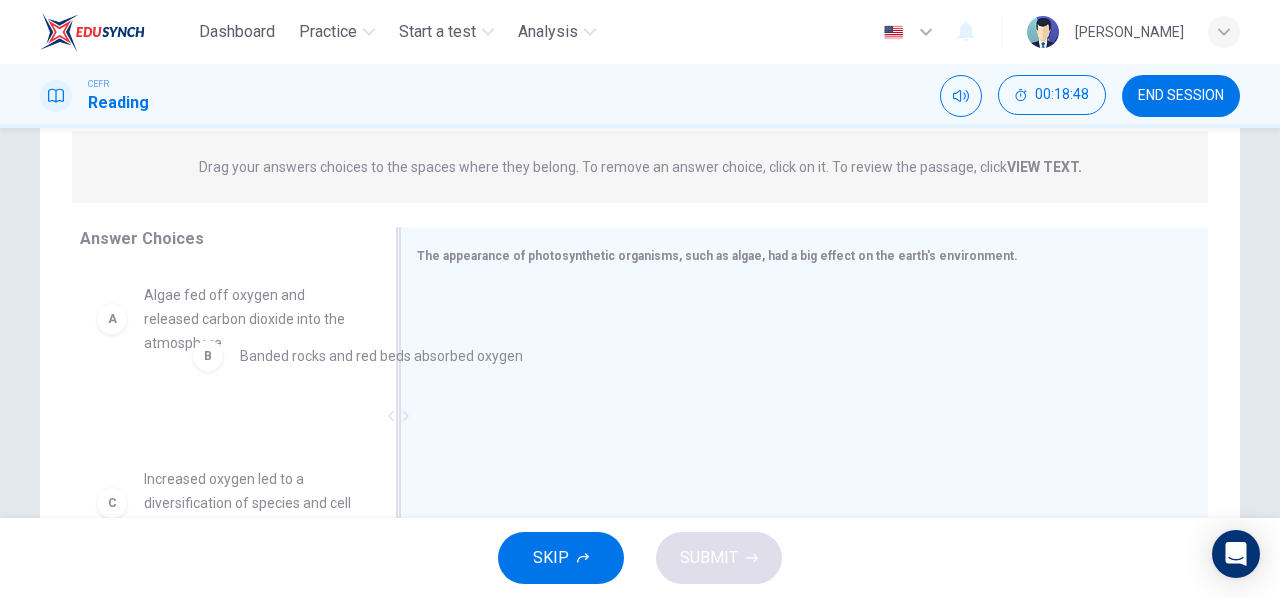 drag, startPoint x: 492, startPoint y: 321, endPoint x: 172, endPoint y: 373, distance: 324.19748 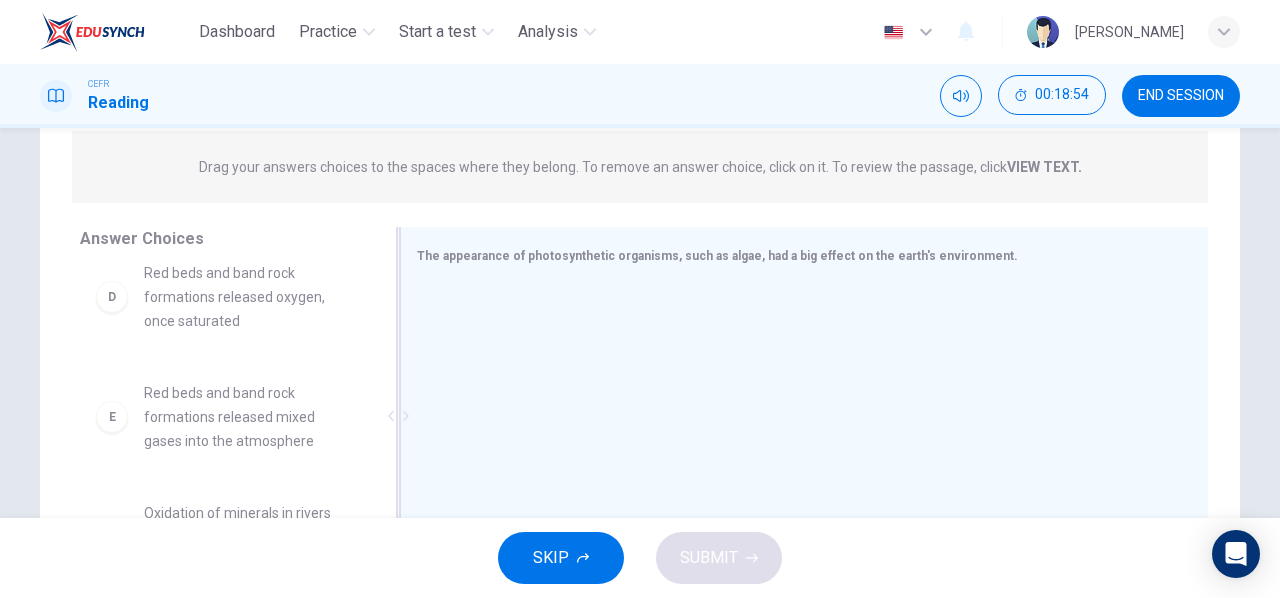 scroll, scrollTop: 372, scrollLeft: 0, axis: vertical 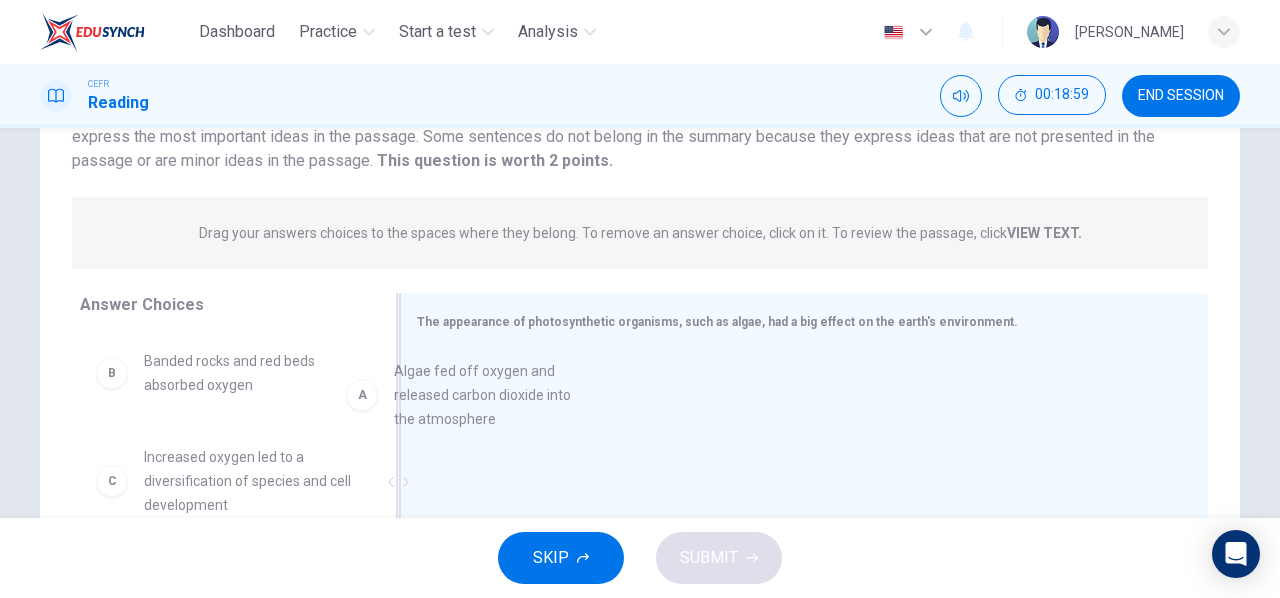 drag, startPoint x: 228, startPoint y: 406, endPoint x: 494, endPoint y: 417, distance: 266.22736 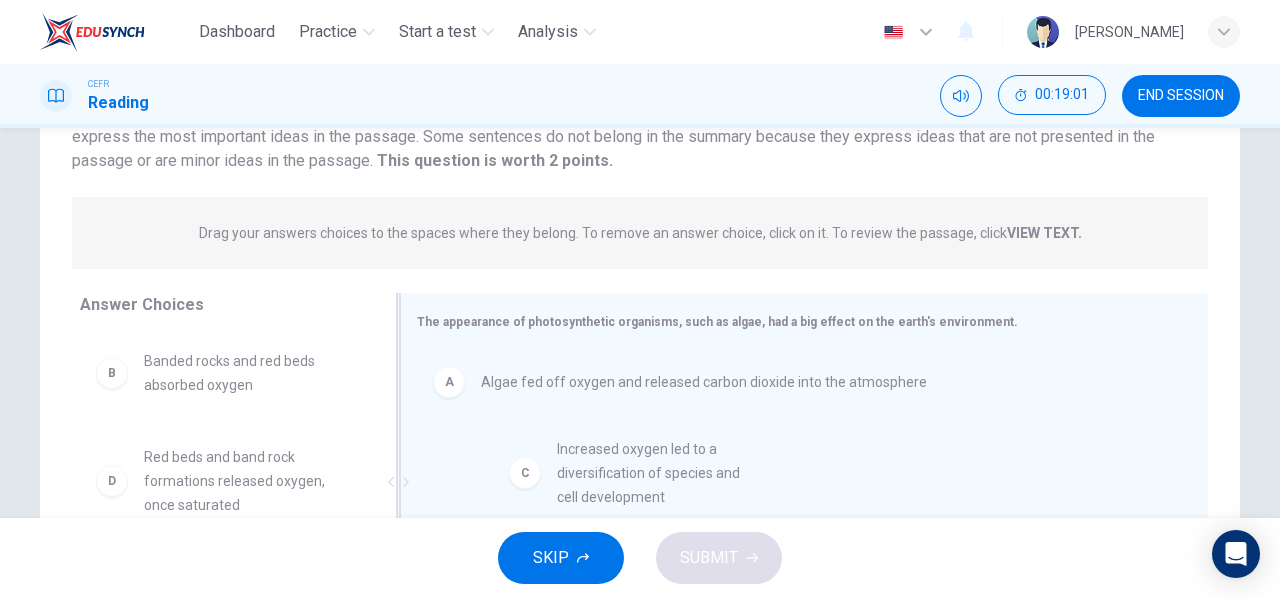 drag, startPoint x: 220, startPoint y: 467, endPoint x: 646, endPoint y: 460, distance: 426.0575 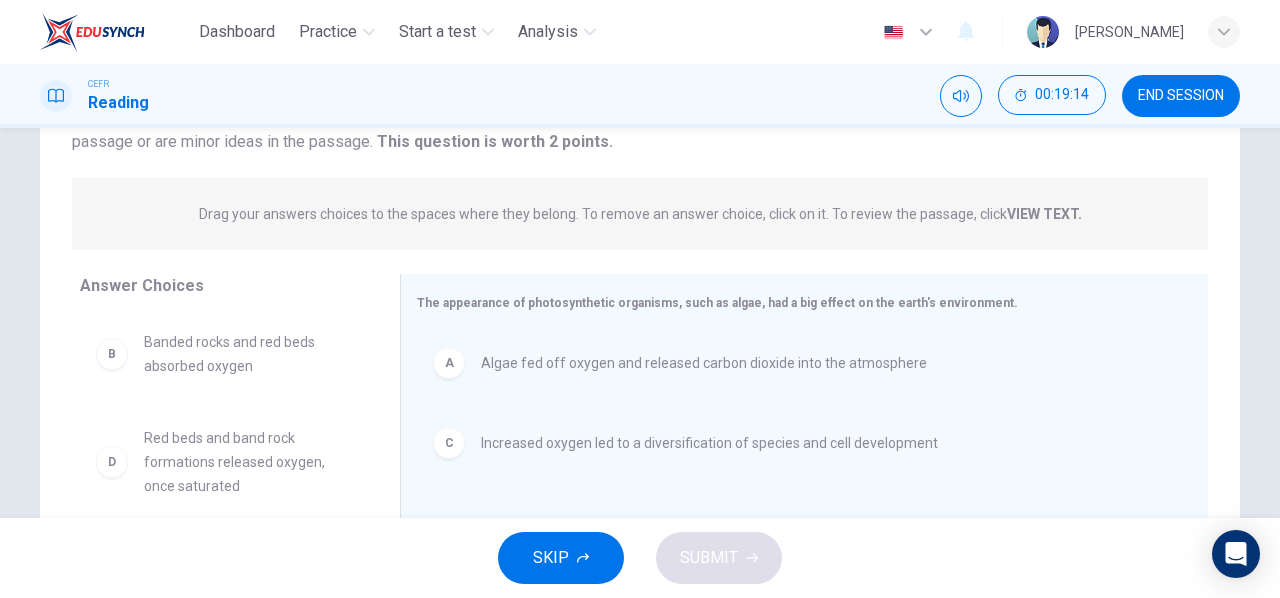 scroll, scrollTop: 202, scrollLeft: 0, axis: vertical 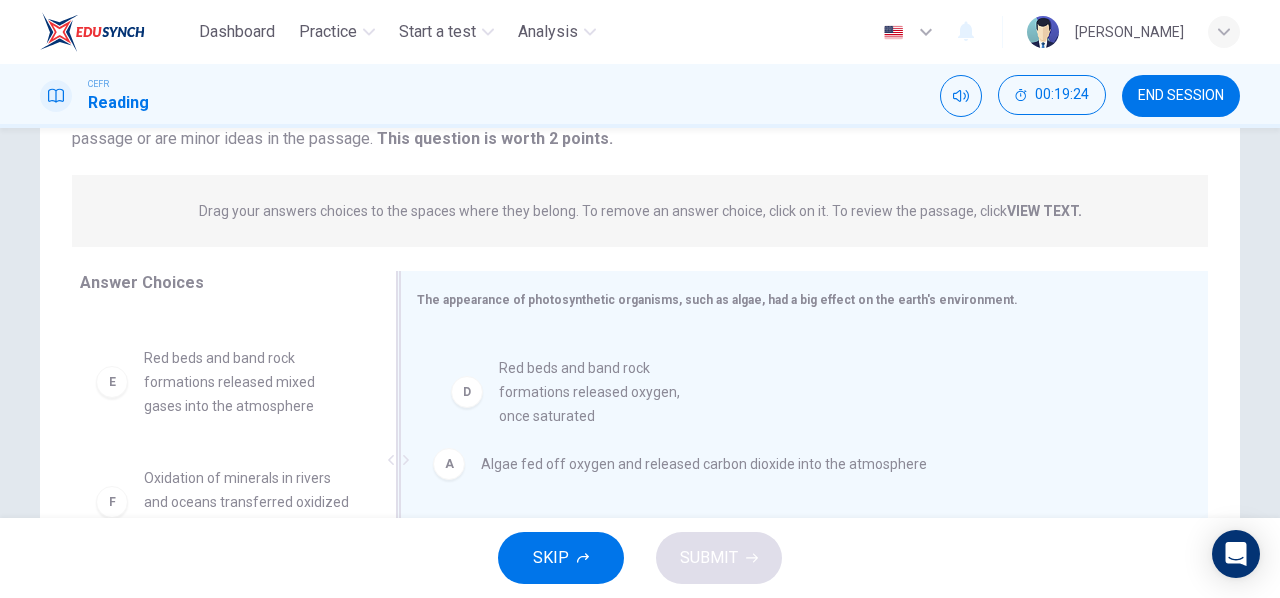 drag, startPoint x: 213, startPoint y: 389, endPoint x: 582, endPoint y: 407, distance: 369.43875 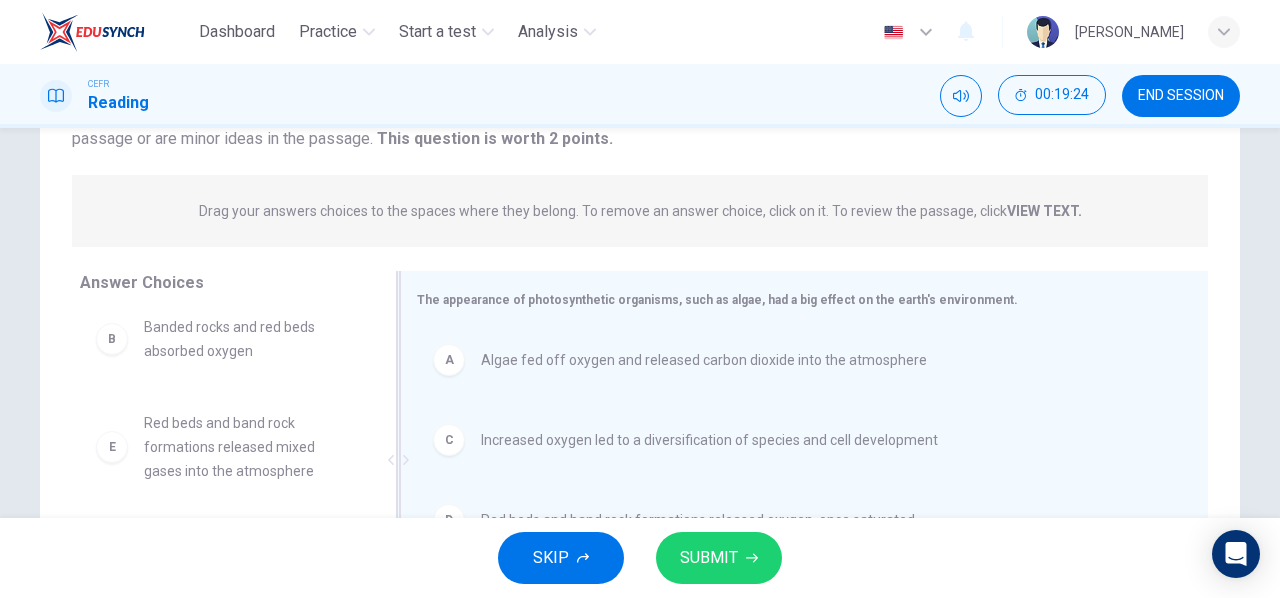 scroll, scrollTop: 12, scrollLeft: 0, axis: vertical 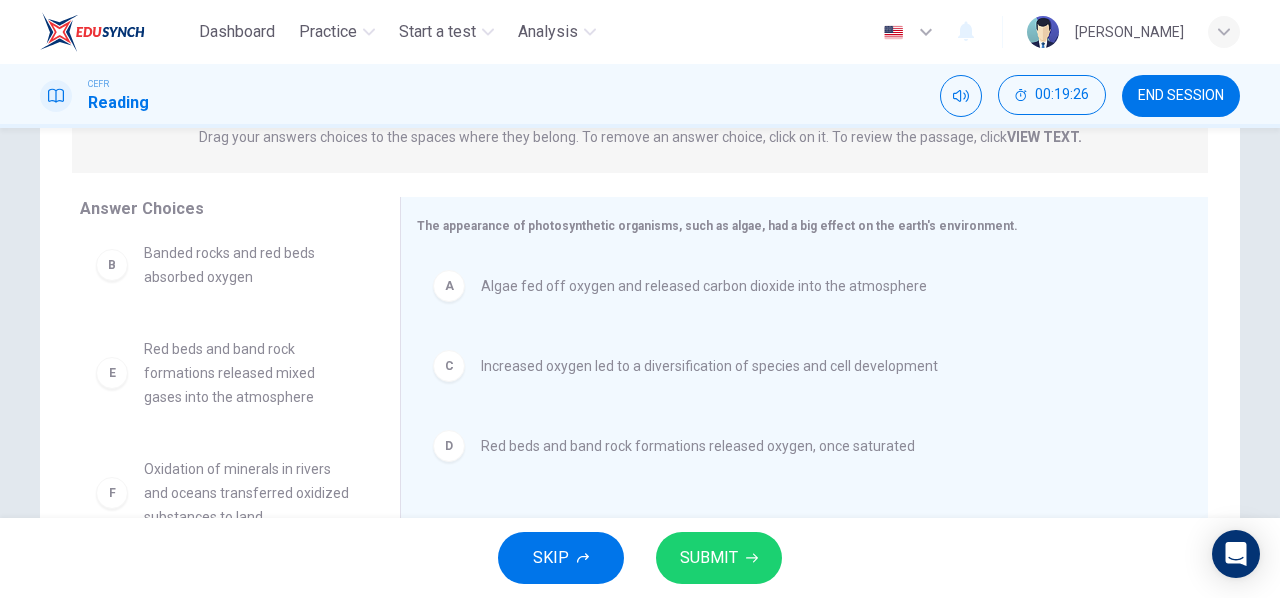 click on "SUBMIT" at bounding box center (709, 558) 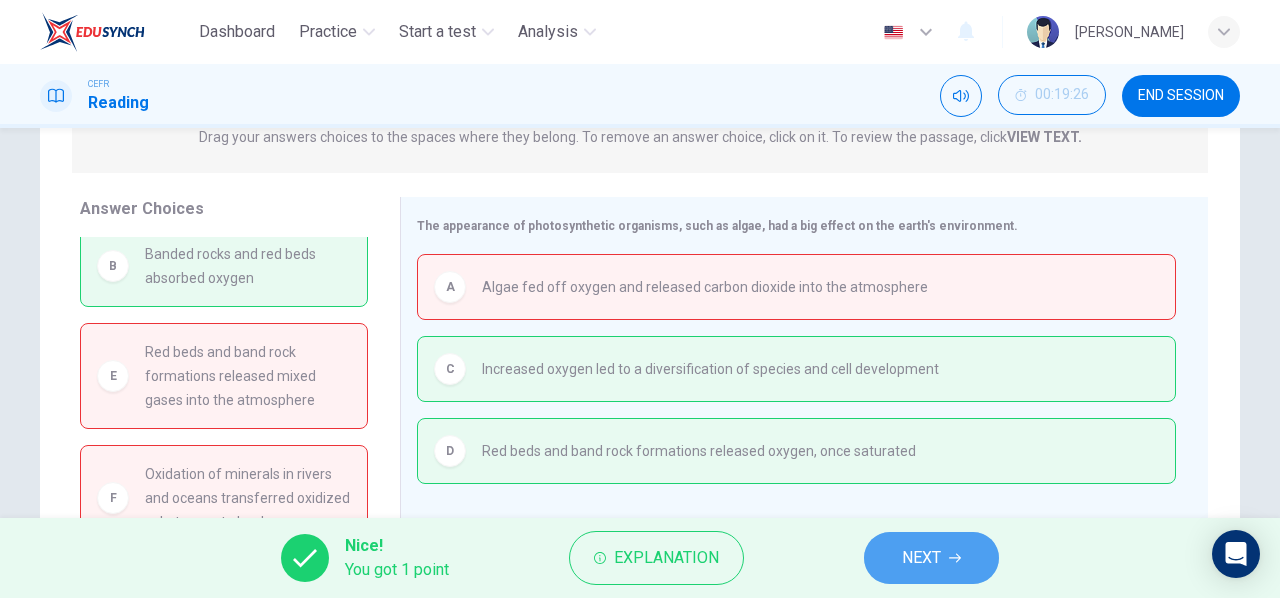 click on "NEXT" at bounding box center [931, 558] 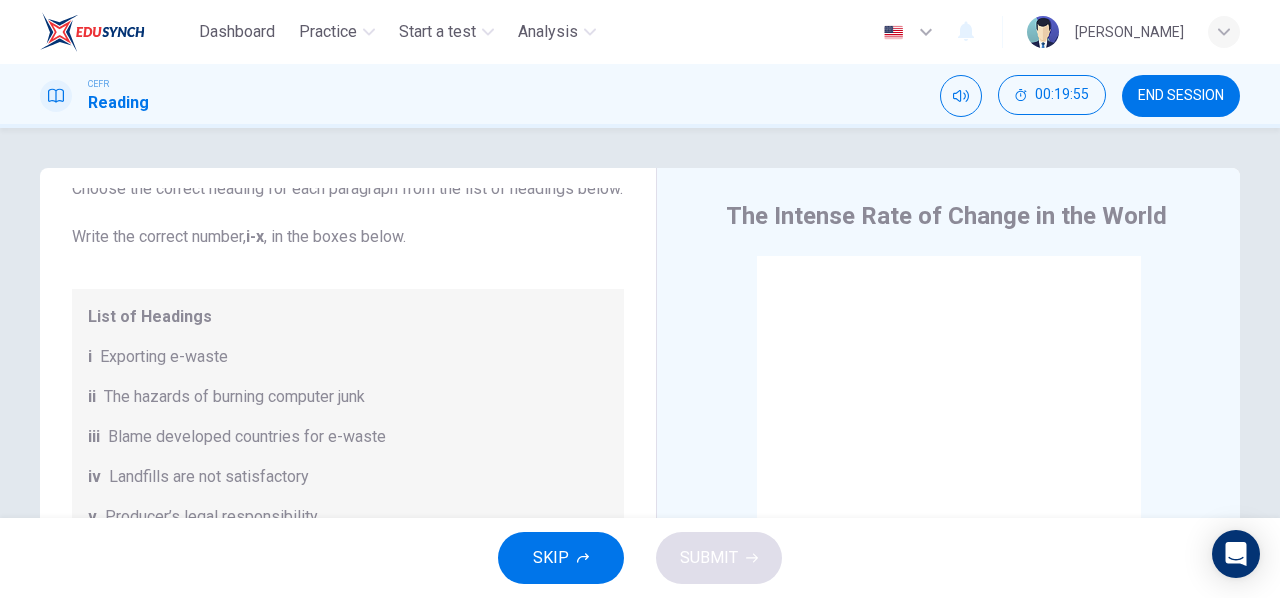 scroll, scrollTop: 136, scrollLeft: 0, axis: vertical 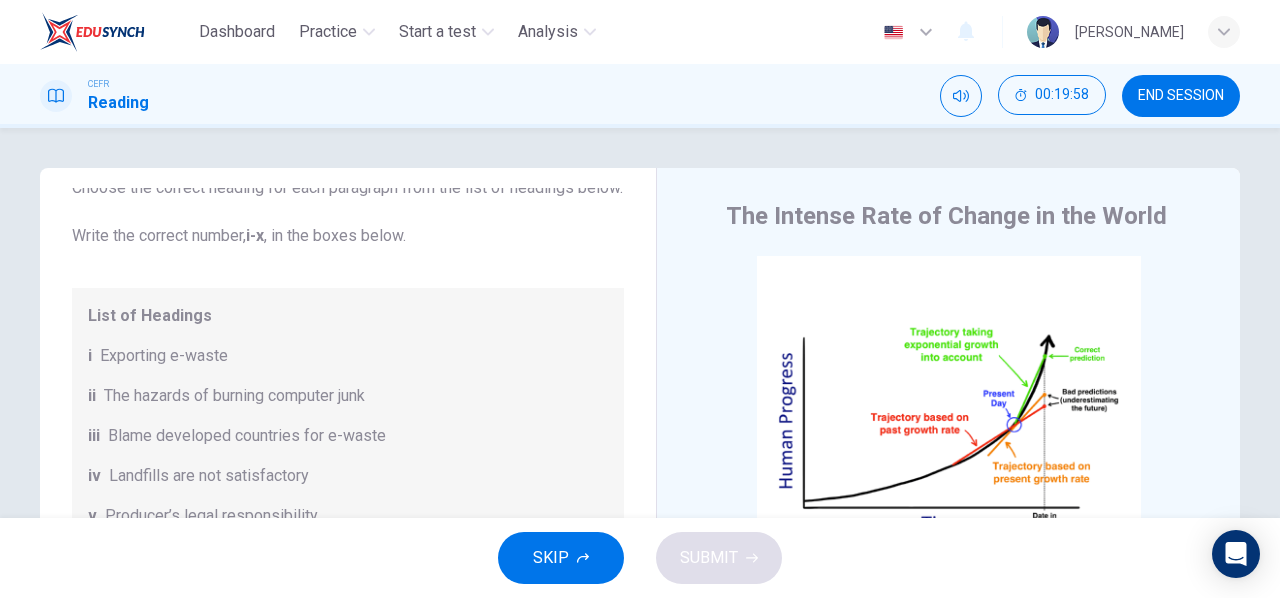 click on "END SESSION" at bounding box center (1181, 96) 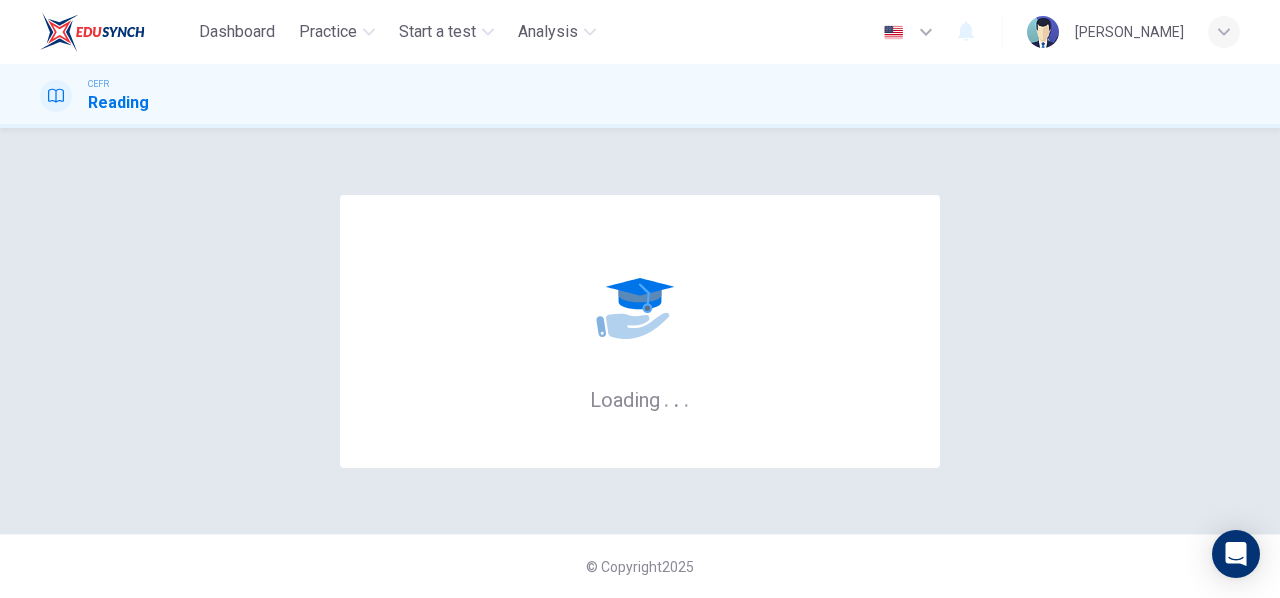 scroll, scrollTop: 0, scrollLeft: 0, axis: both 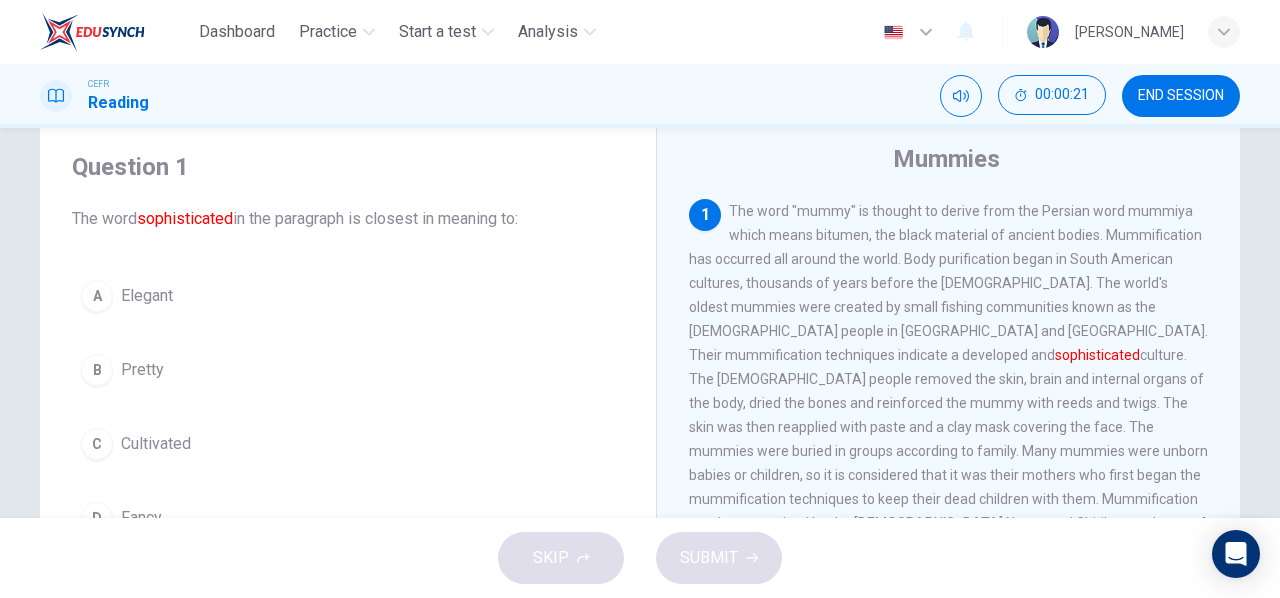 click on "The word "mummy" is thought to derive from the Persian word mummiya which means bitumen, the black material of ancient bodies.  Mummification has occurred all around the world. Body purification began in South American cultures, thousands of years before the [DEMOGRAPHIC_DATA]. The world's oldest mummies were created by small fishing communities known as the [DEMOGRAPHIC_DATA] people in [GEOGRAPHIC_DATA] and [GEOGRAPHIC_DATA]. Their mummification techniques indicate a developed and  sophisticated" at bounding box center (948, 403) 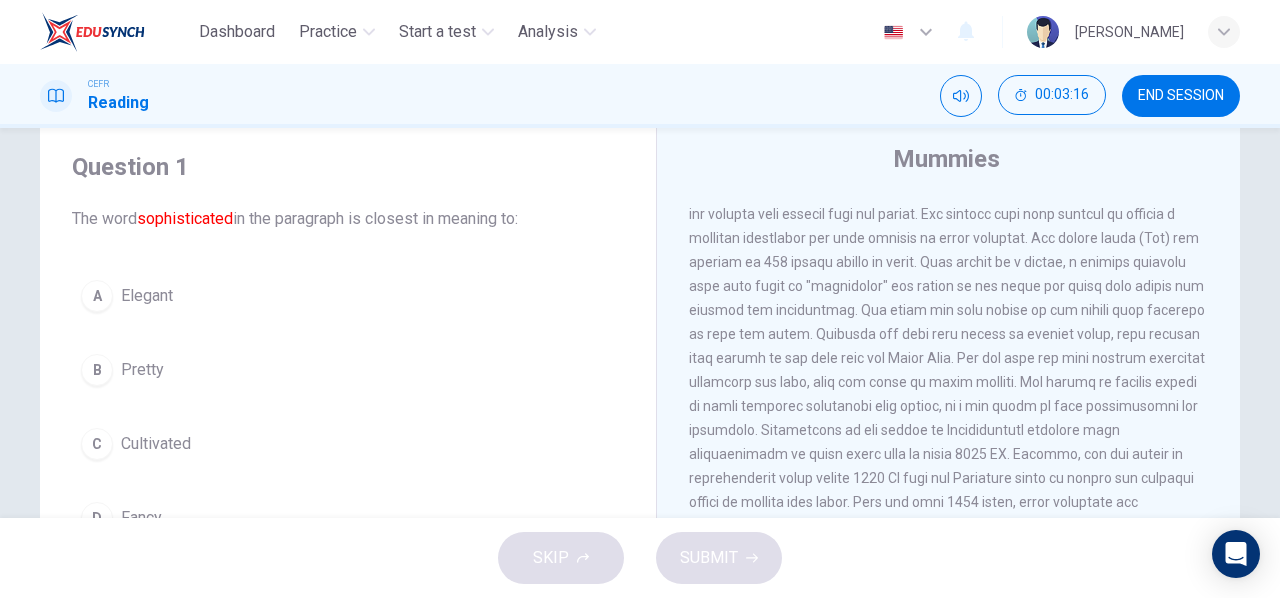 scroll, scrollTop: 1016, scrollLeft: 0, axis: vertical 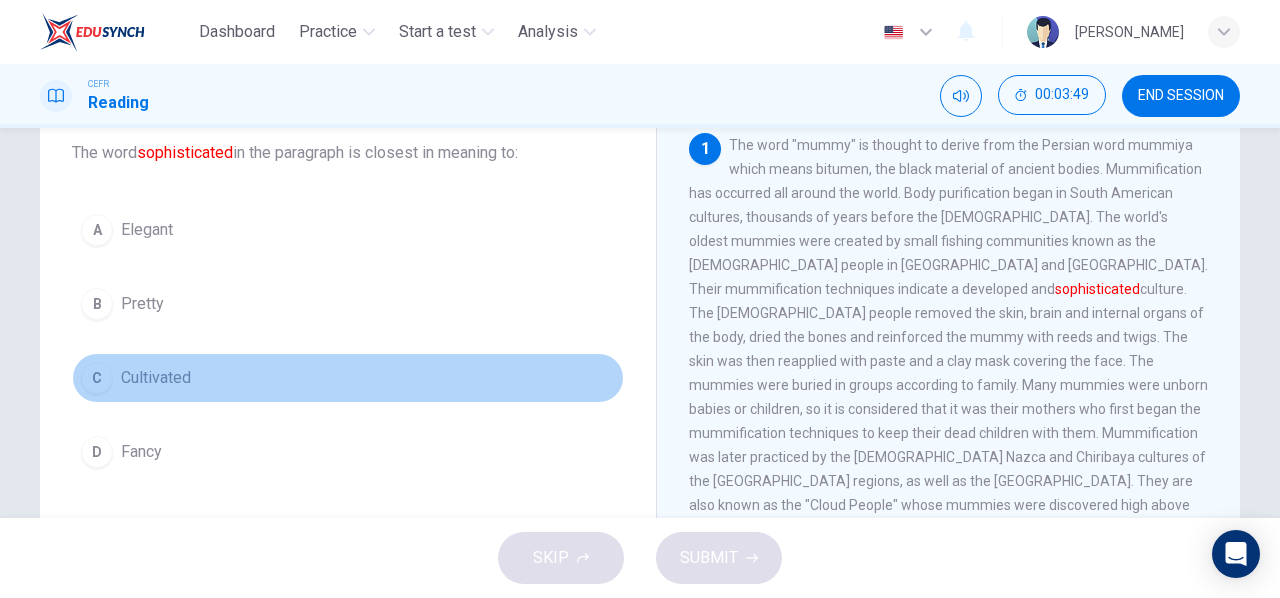 click on "Cultivated" at bounding box center [156, 378] 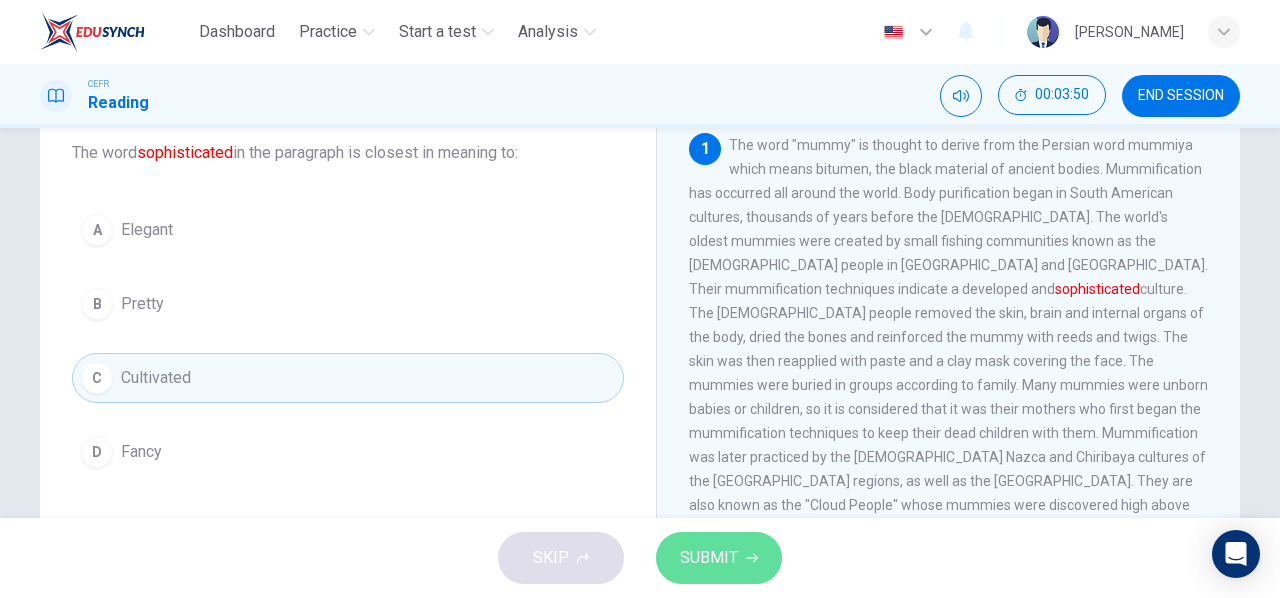 click on "SUBMIT" at bounding box center (719, 558) 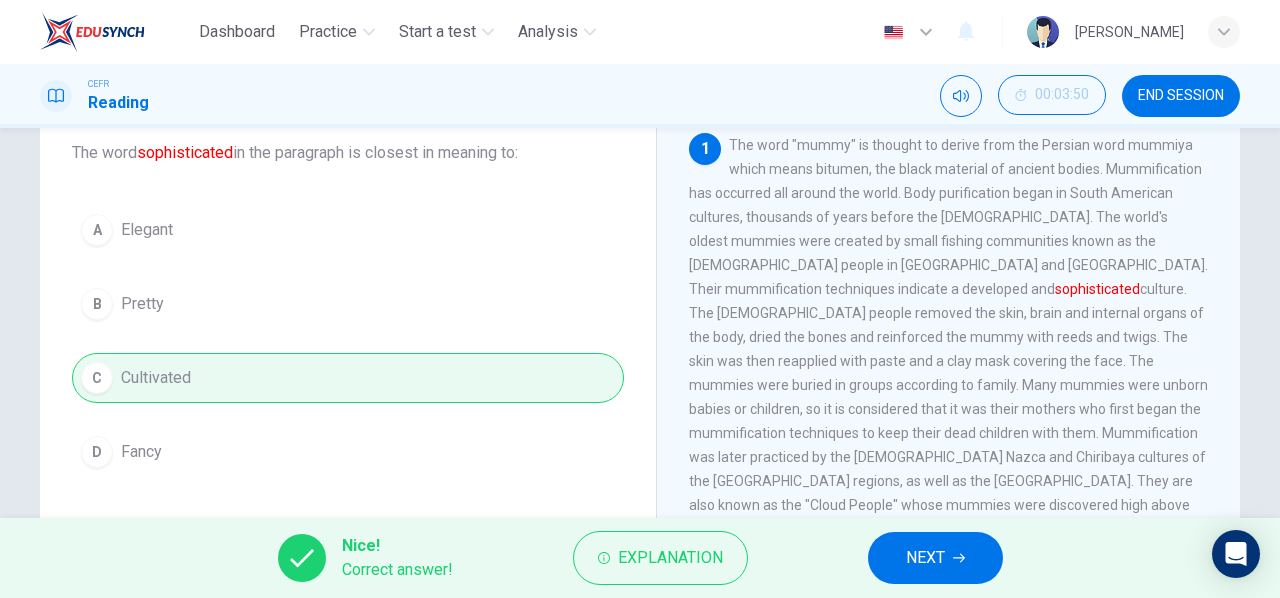 drag, startPoint x: 1012, startPoint y: 552, endPoint x: 956, endPoint y: 567, distance: 57.974133 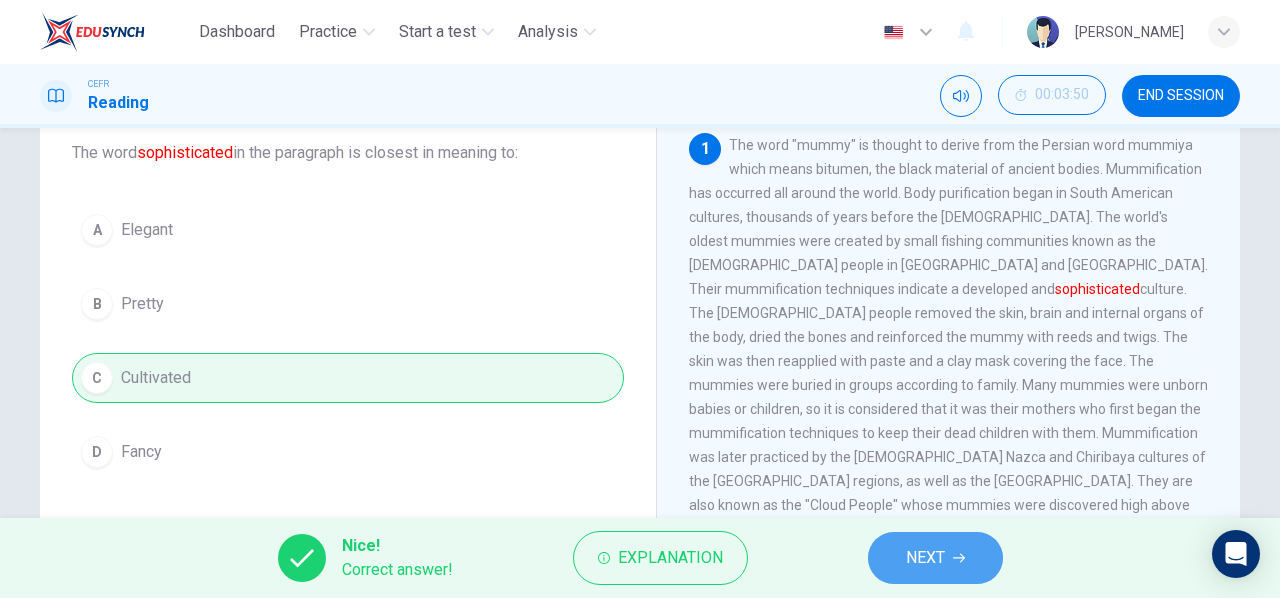 click on "NEXT" at bounding box center (935, 558) 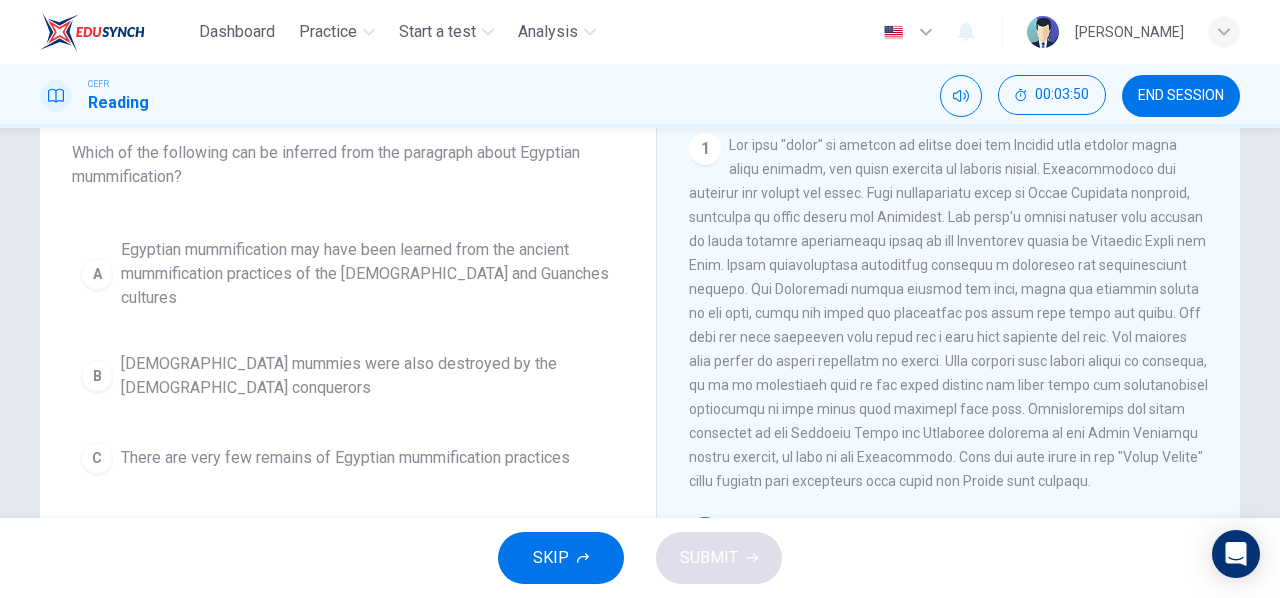 scroll, scrollTop: 45, scrollLeft: 0, axis: vertical 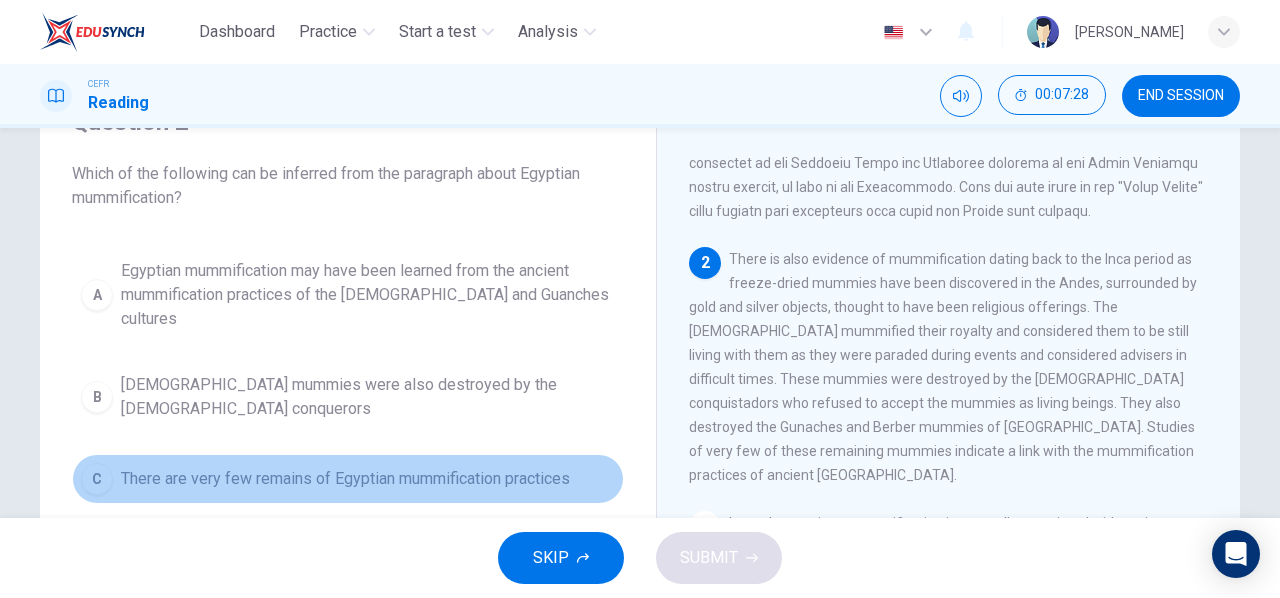 click on "There are very few remains of Egyptian mummification practices" at bounding box center [345, 479] 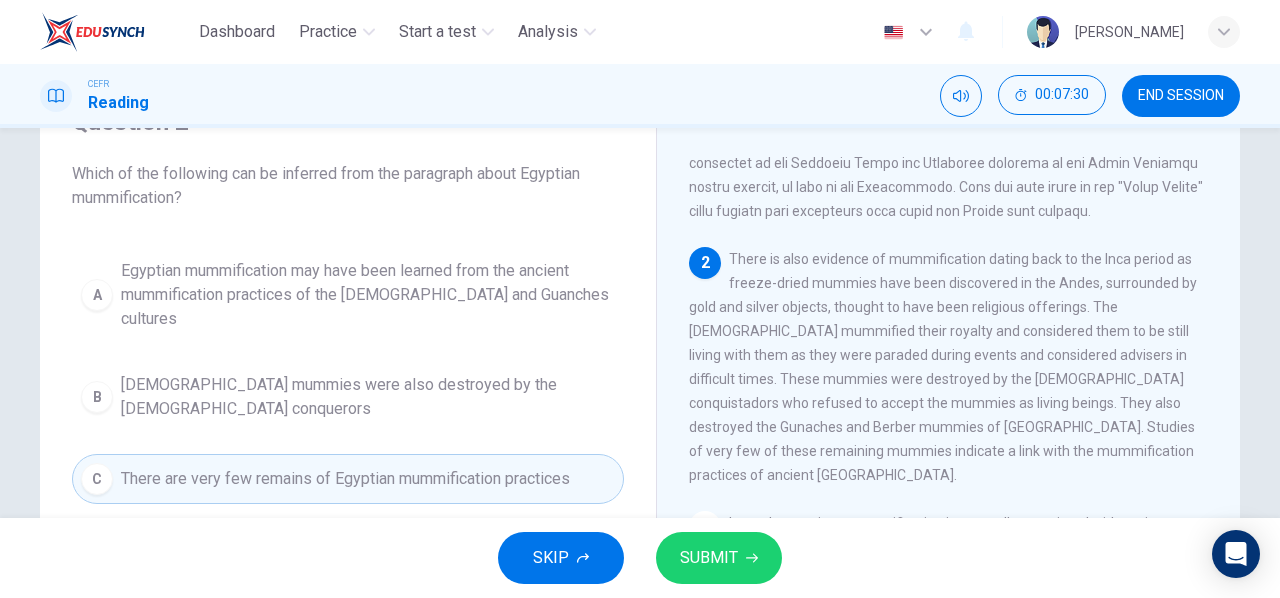 scroll, scrollTop: 222, scrollLeft: 0, axis: vertical 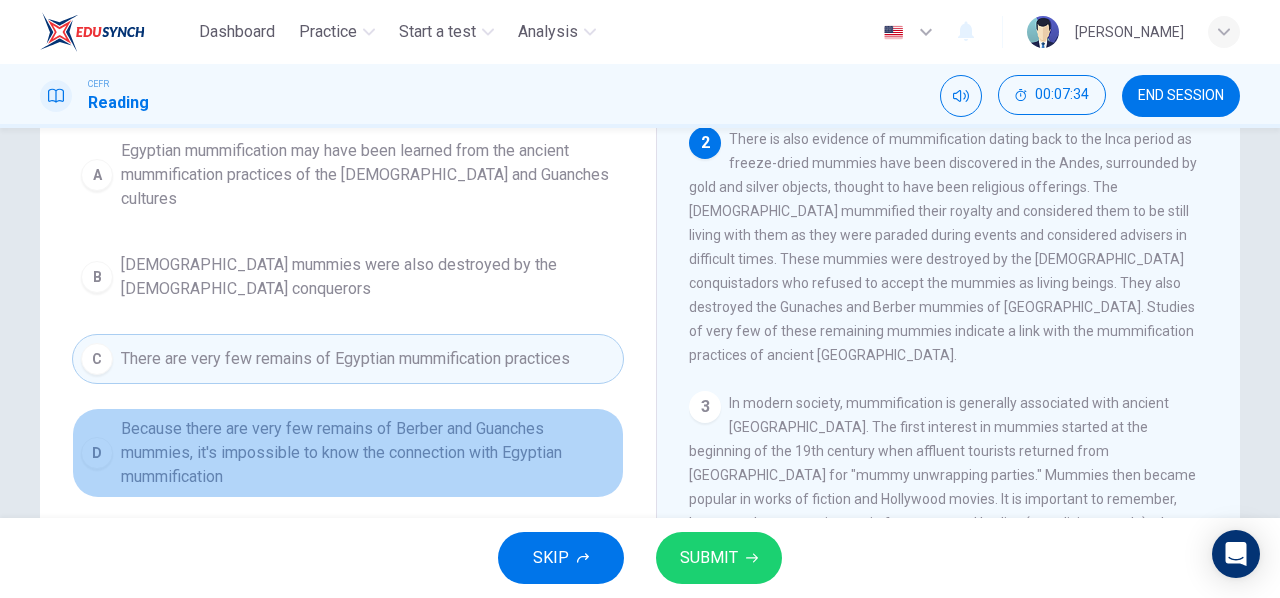 click on "Because there are very few remains of Berber and Guanches mummies, it's impossible to know the connection with Egyptian mummification" at bounding box center (368, 453) 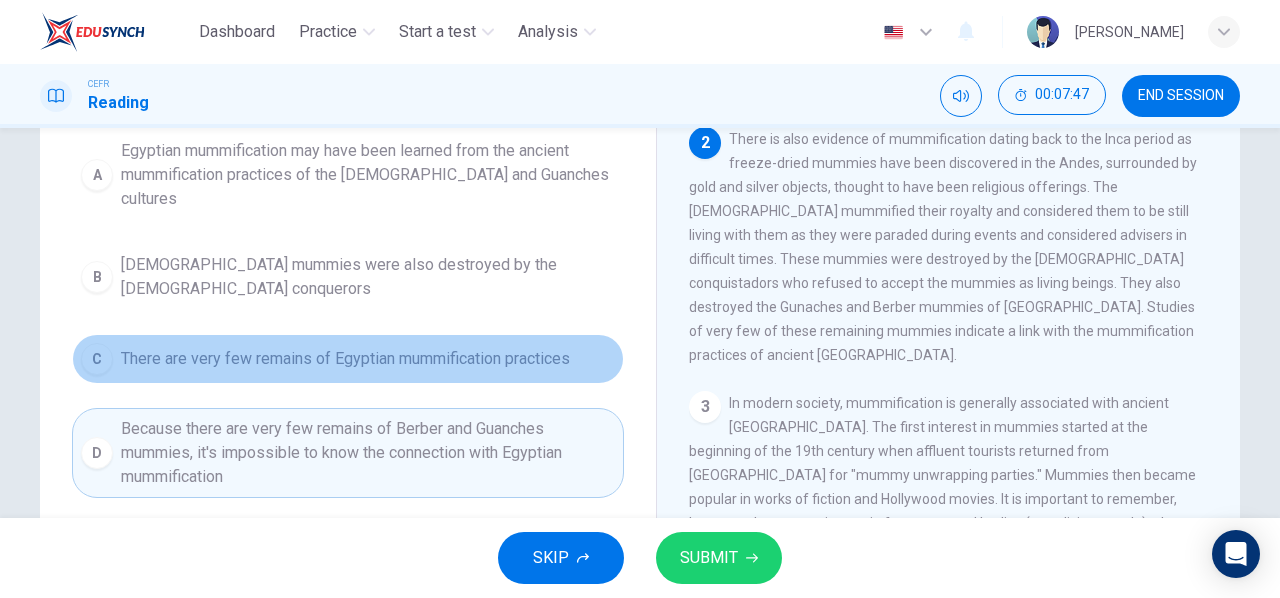 click on "There are very few remains of Egyptian mummification practices" at bounding box center (345, 359) 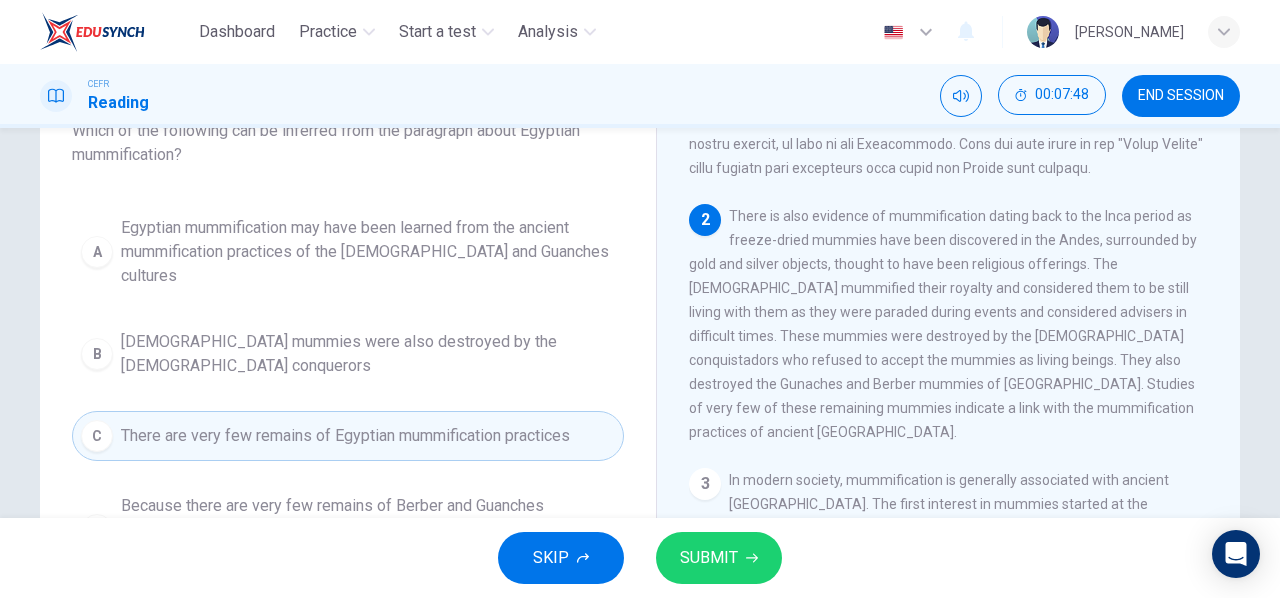 scroll, scrollTop: 138, scrollLeft: 0, axis: vertical 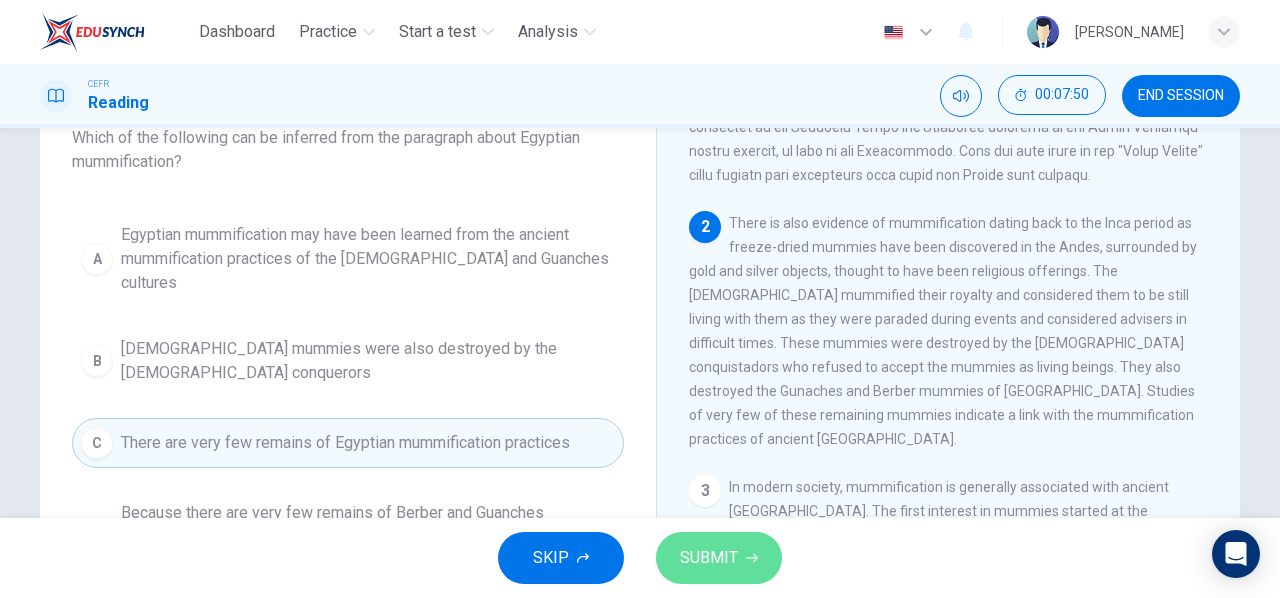 click on "SUBMIT" at bounding box center [709, 558] 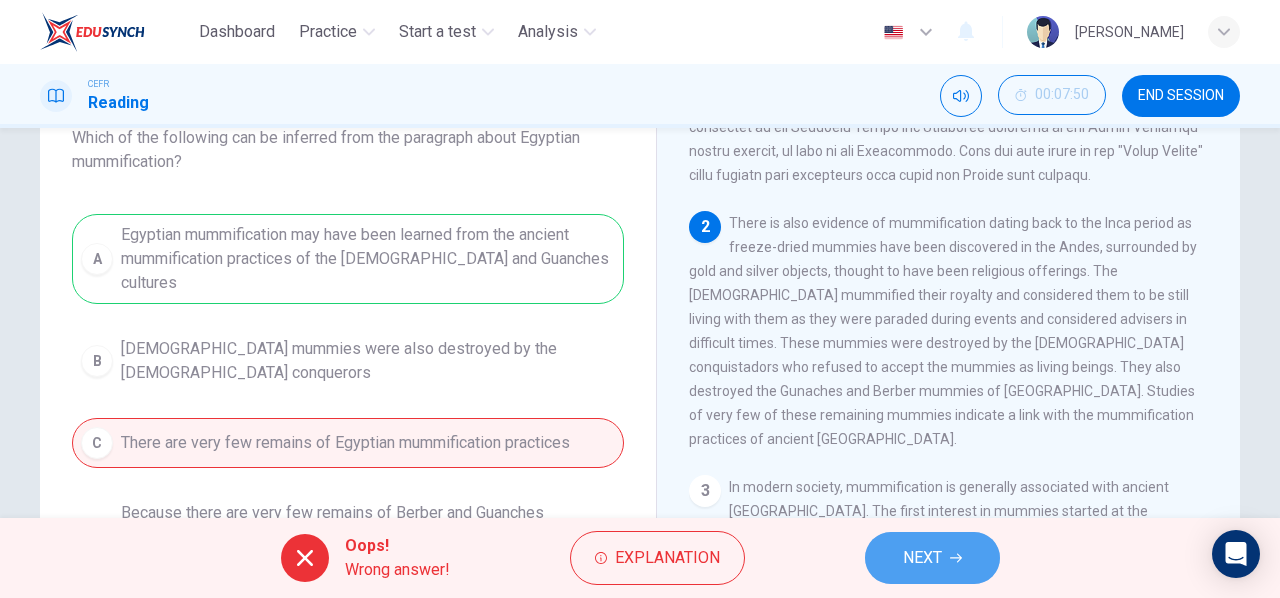 click on "NEXT" at bounding box center [922, 558] 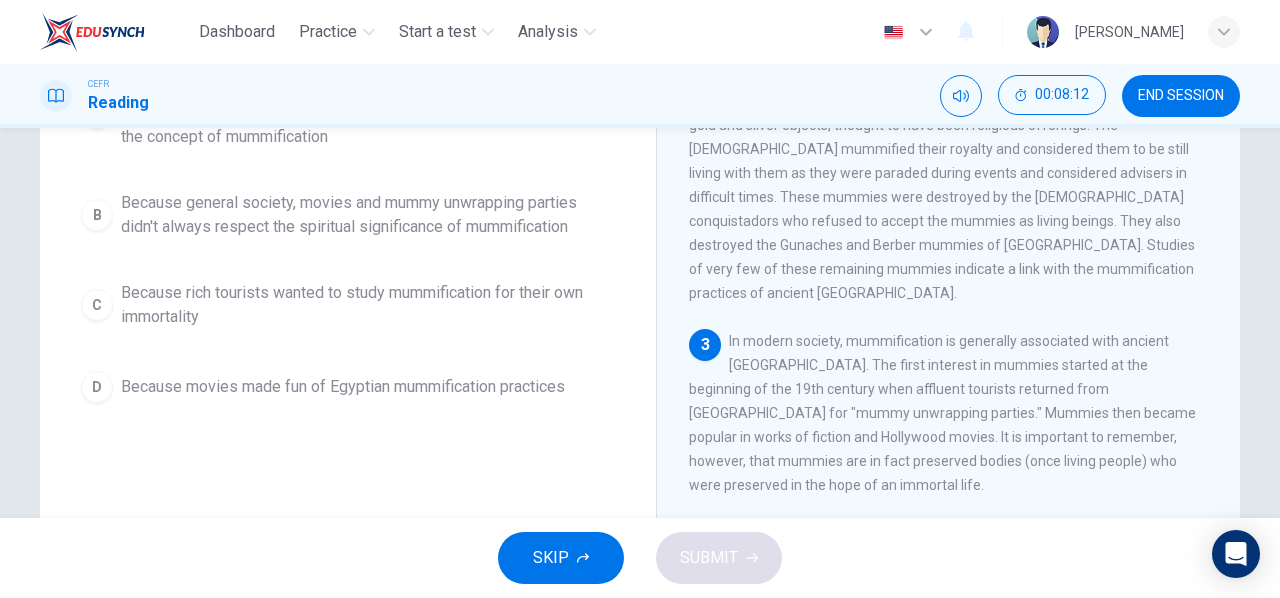 scroll, scrollTop: 281, scrollLeft: 0, axis: vertical 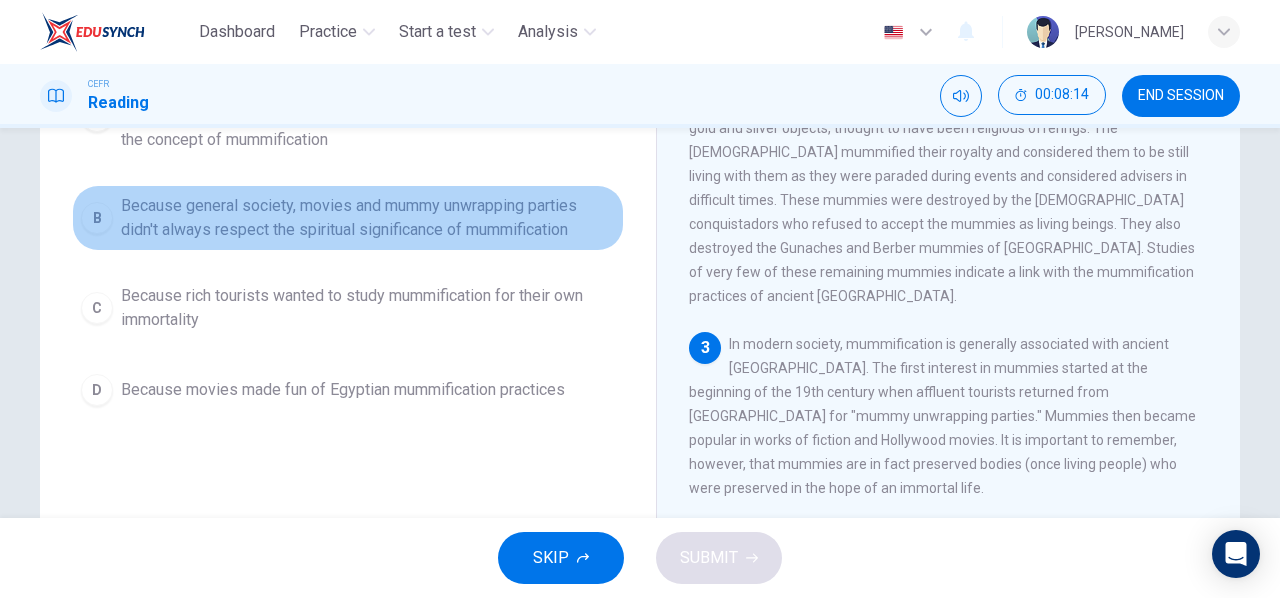 click on "Because general society, movies and mummy unwrapping parties didn't always respect the spiritual significance of mummification" at bounding box center (368, 218) 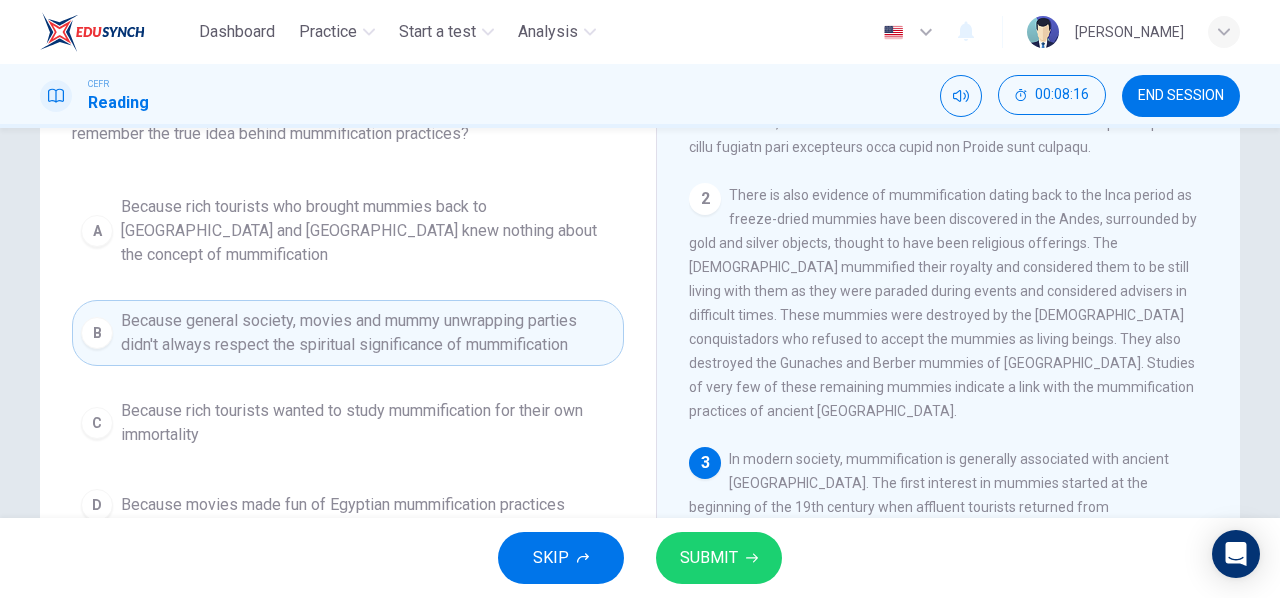 scroll, scrollTop: 167, scrollLeft: 0, axis: vertical 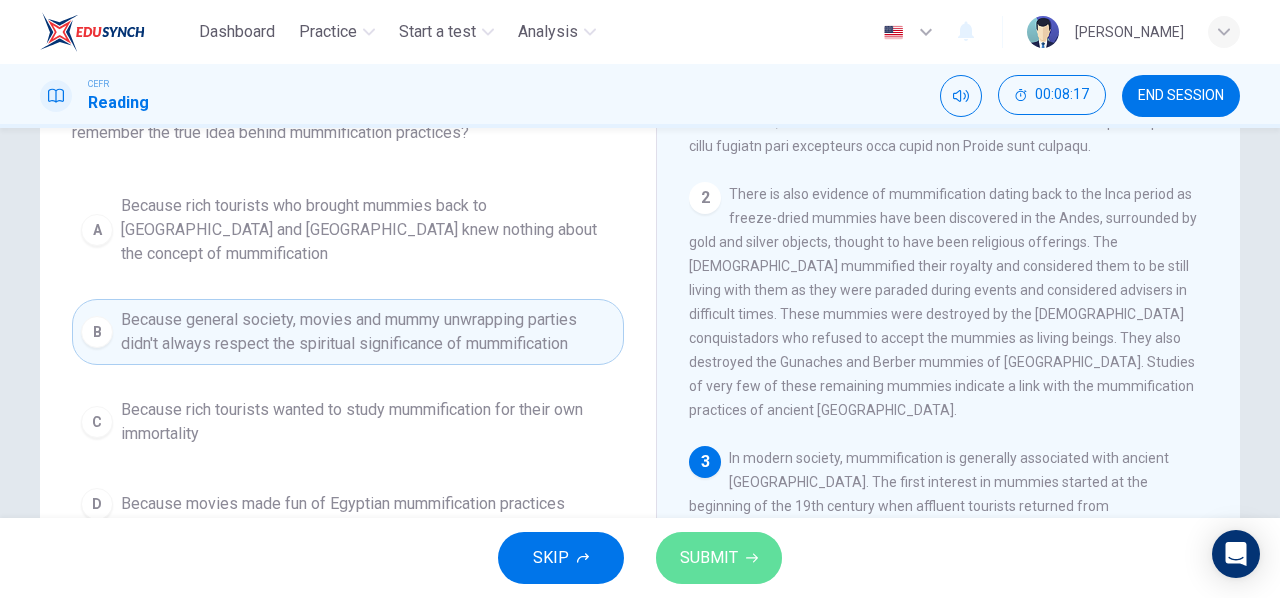 click on "SUBMIT" at bounding box center (719, 558) 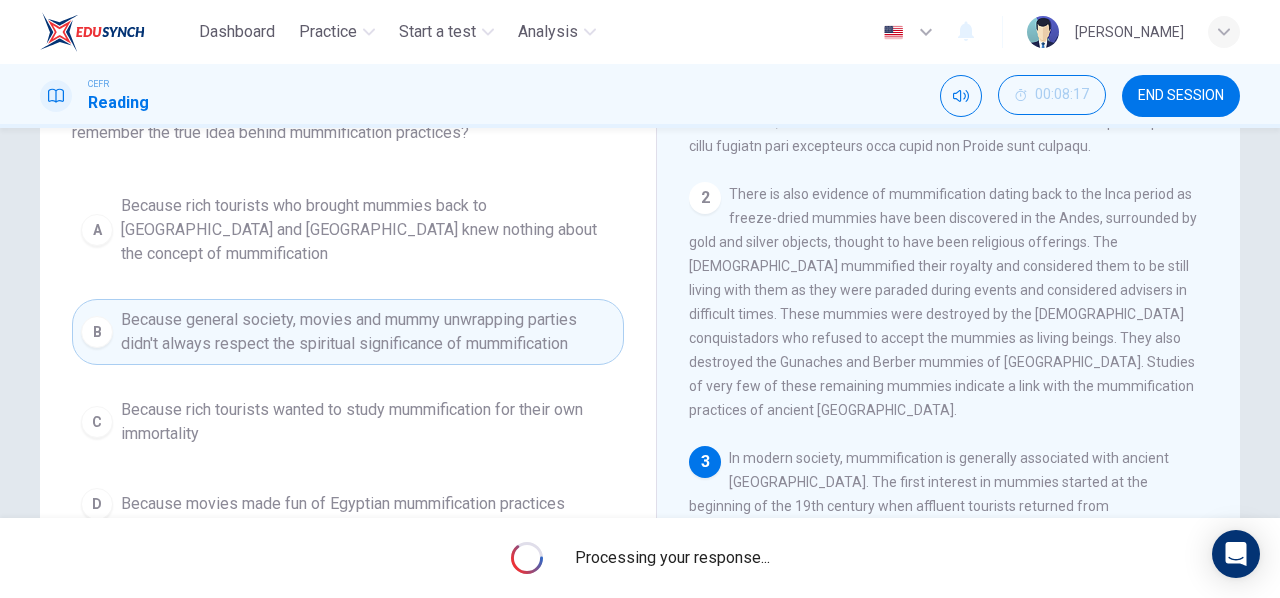 click on "Processing your response..." at bounding box center [640, 558] 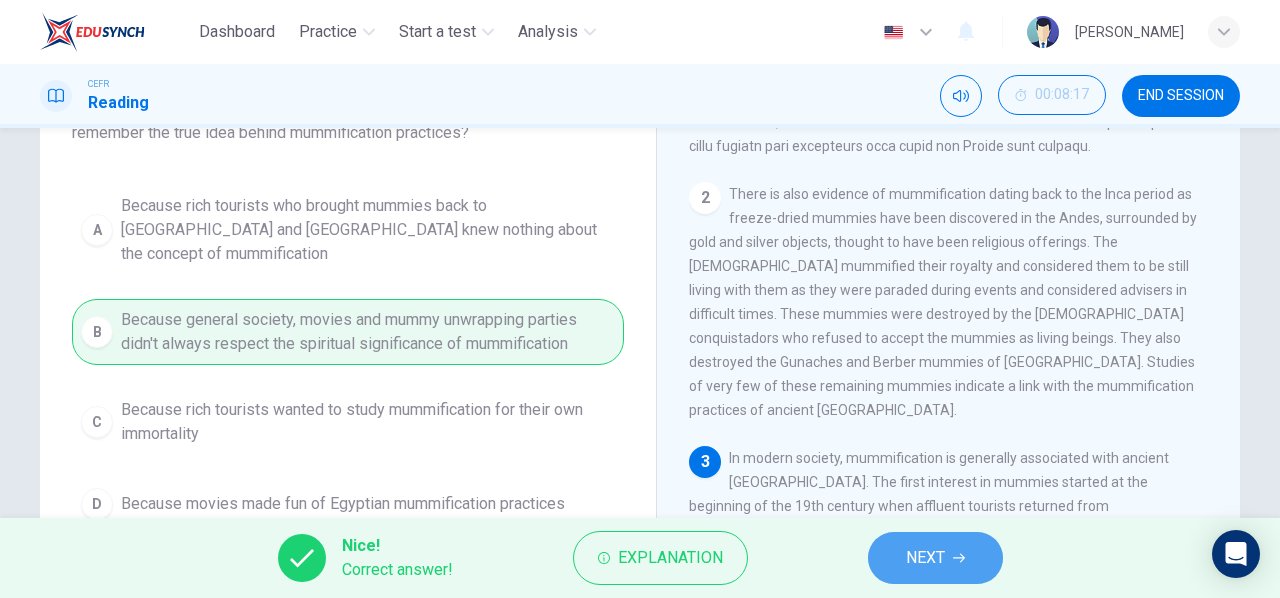 click on "NEXT" at bounding box center (935, 558) 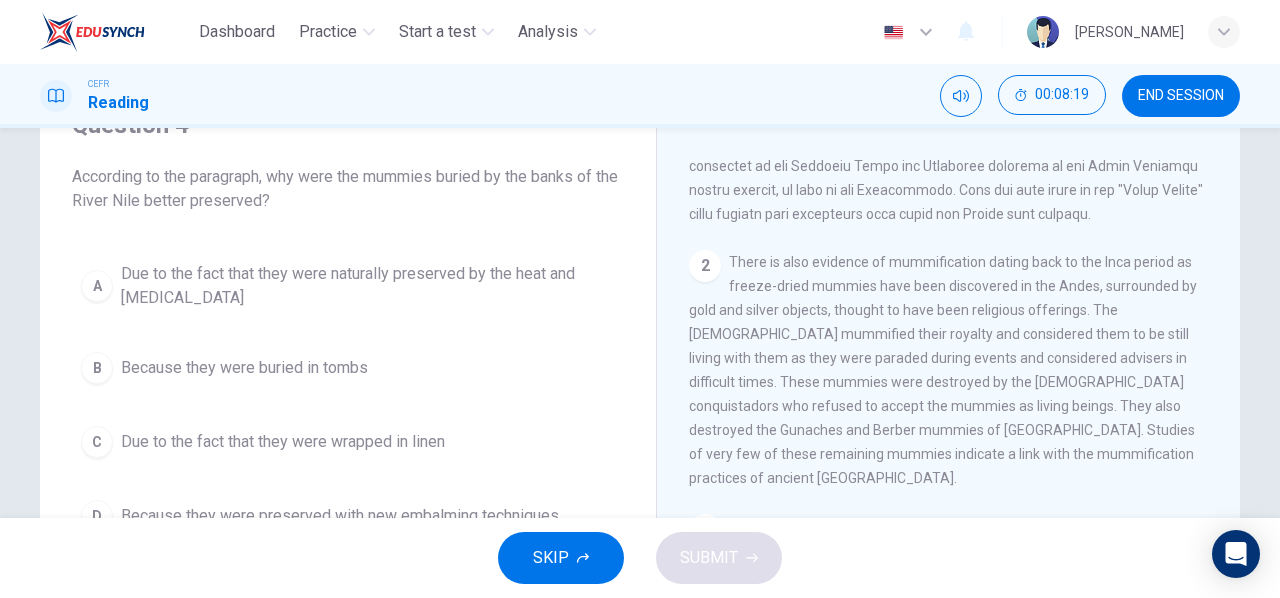 scroll, scrollTop: 104, scrollLeft: 0, axis: vertical 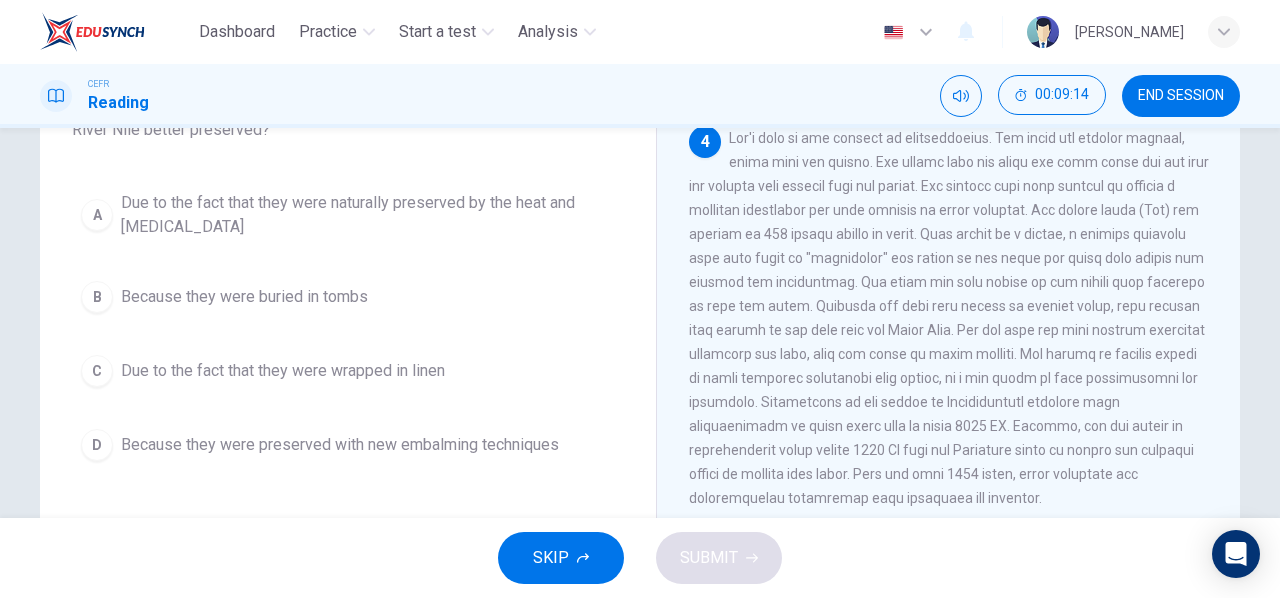 click on "Due to the fact that they were naturally preserved by the heat and [MEDICAL_DATA]" at bounding box center (368, 215) 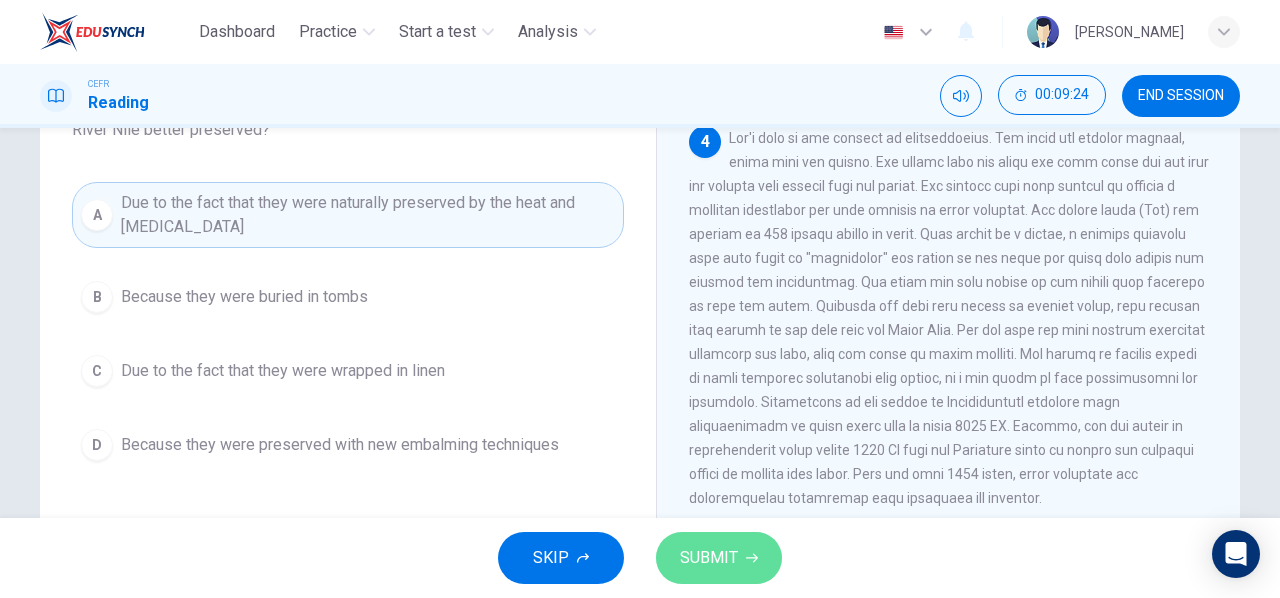 click on "SUBMIT" at bounding box center [709, 558] 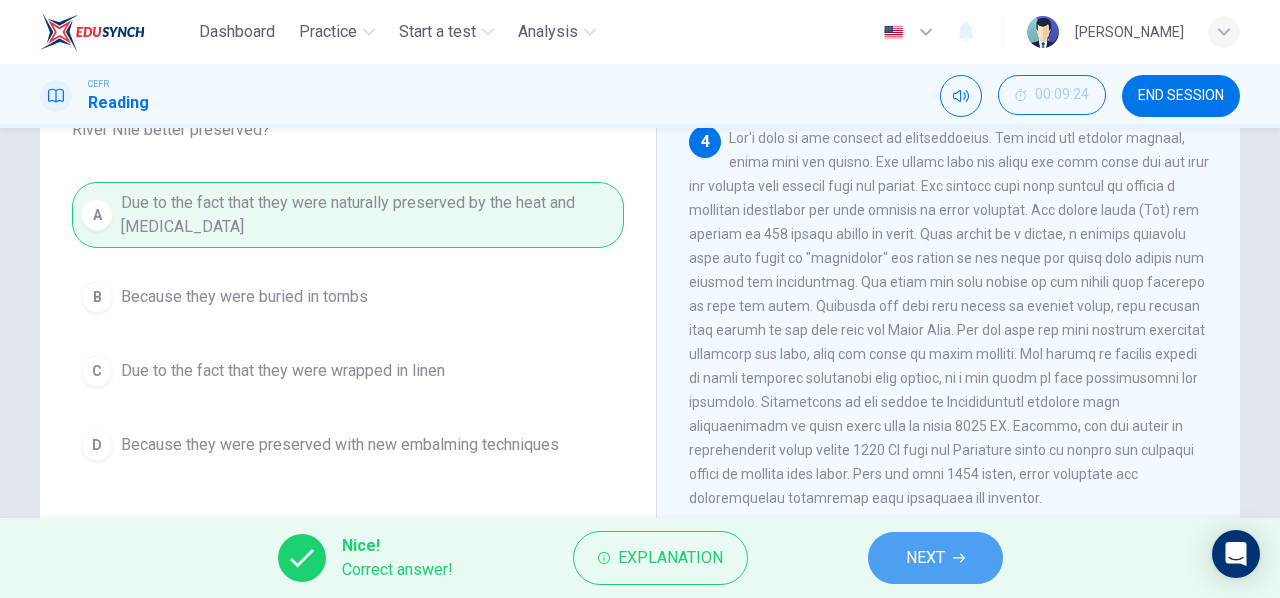 click on "NEXT" at bounding box center (935, 558) 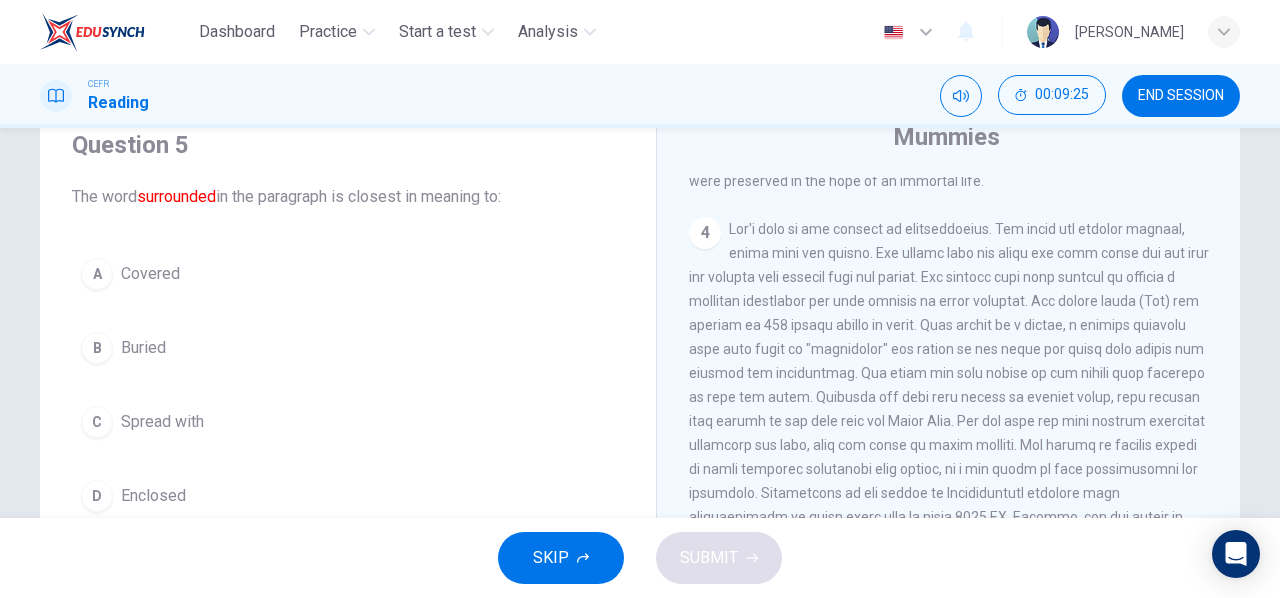 scroll, scrollTop: 78, scrollLeft: 0, axis: vertical 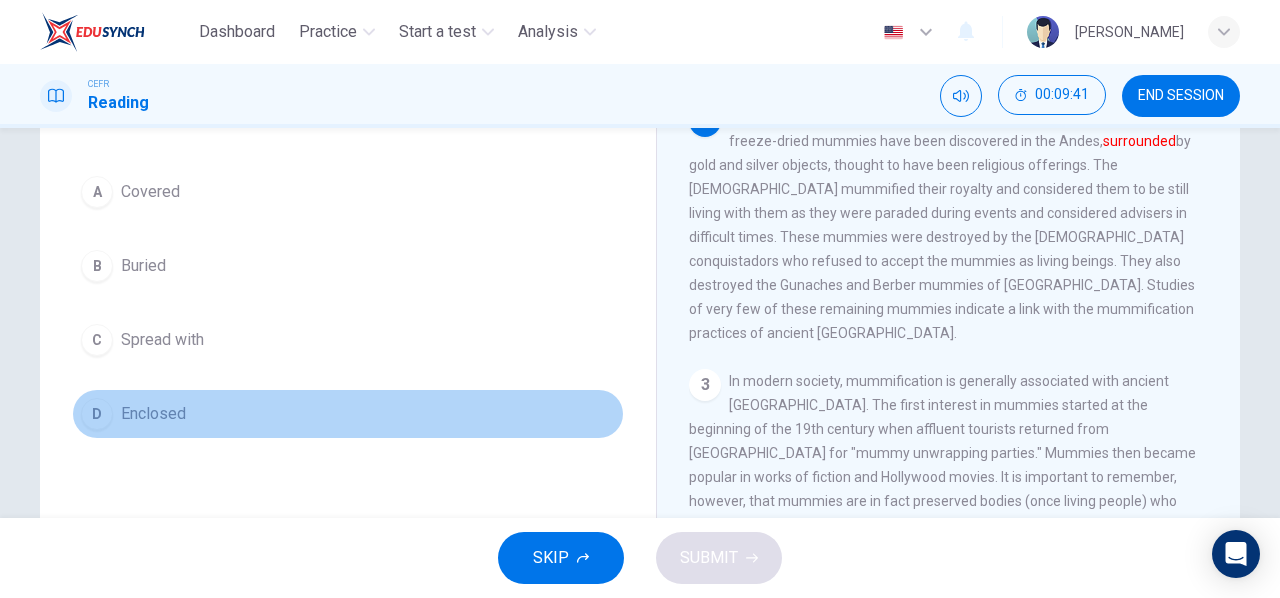 click on "Enclosed" at bounding box center (153, 414) 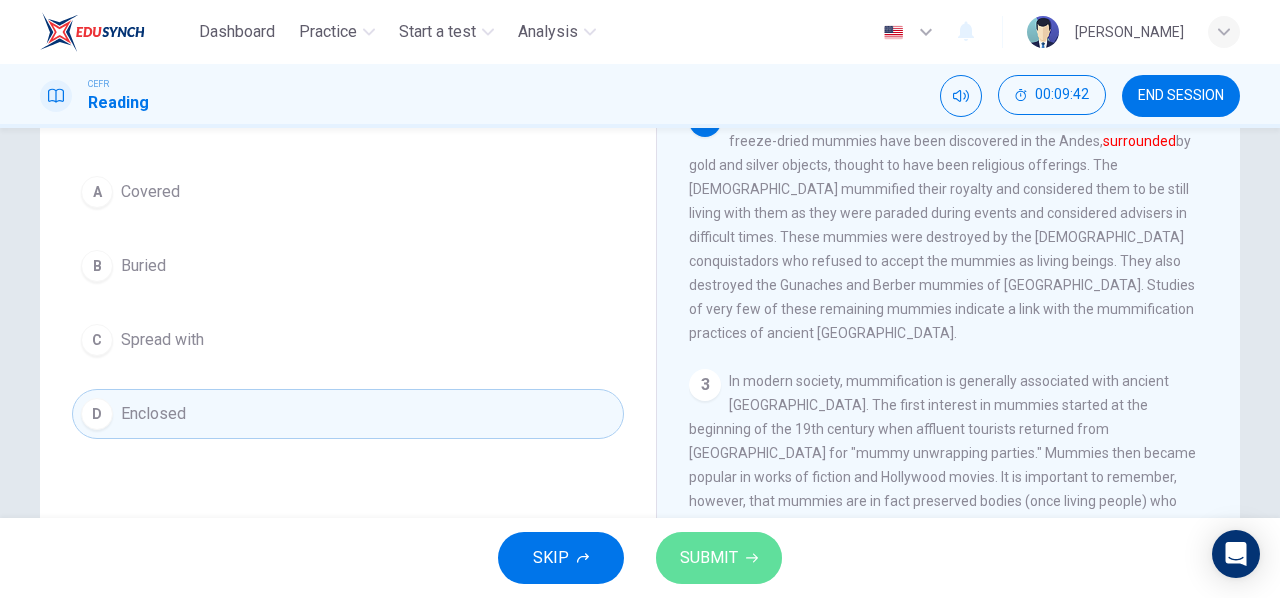 click on "SUBMIT" at bounding box center (709, 558) 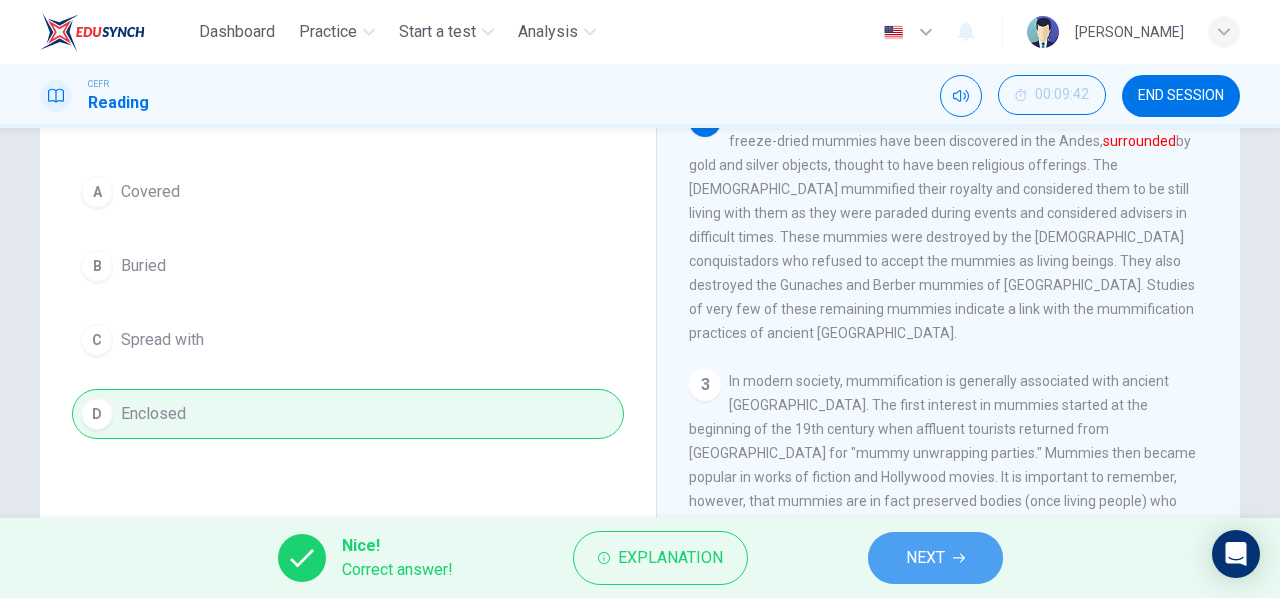 click on "NEXT" at bounding box center [935, 558] 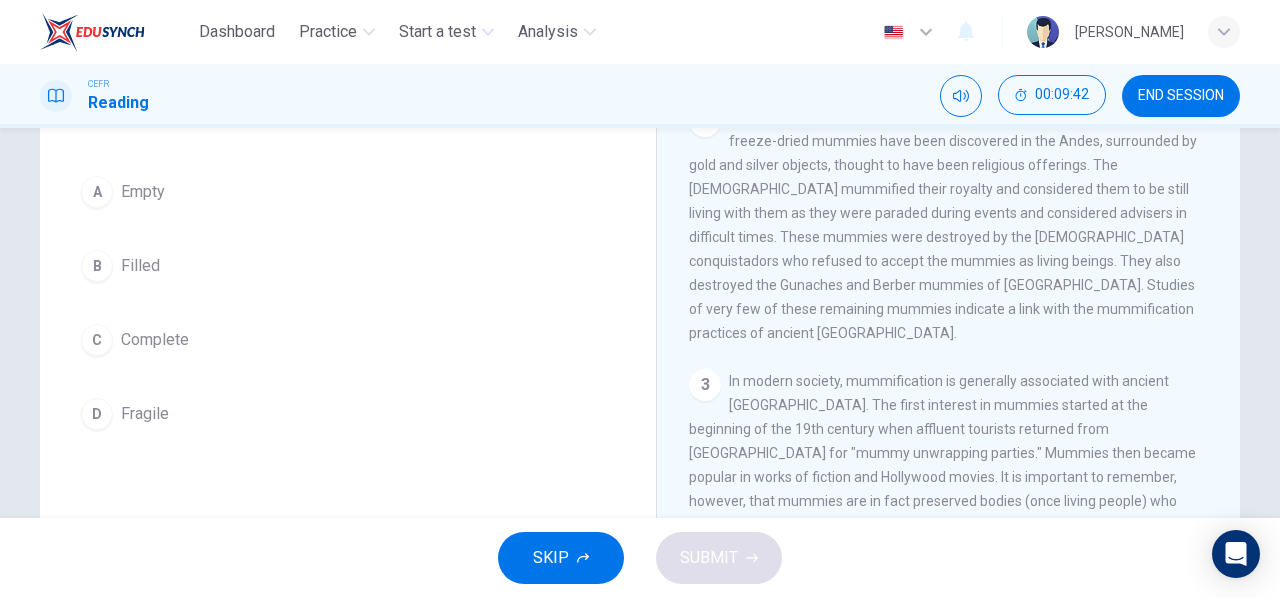 scroll, scrollTop: 0, scrollLeft: 0, axis: both 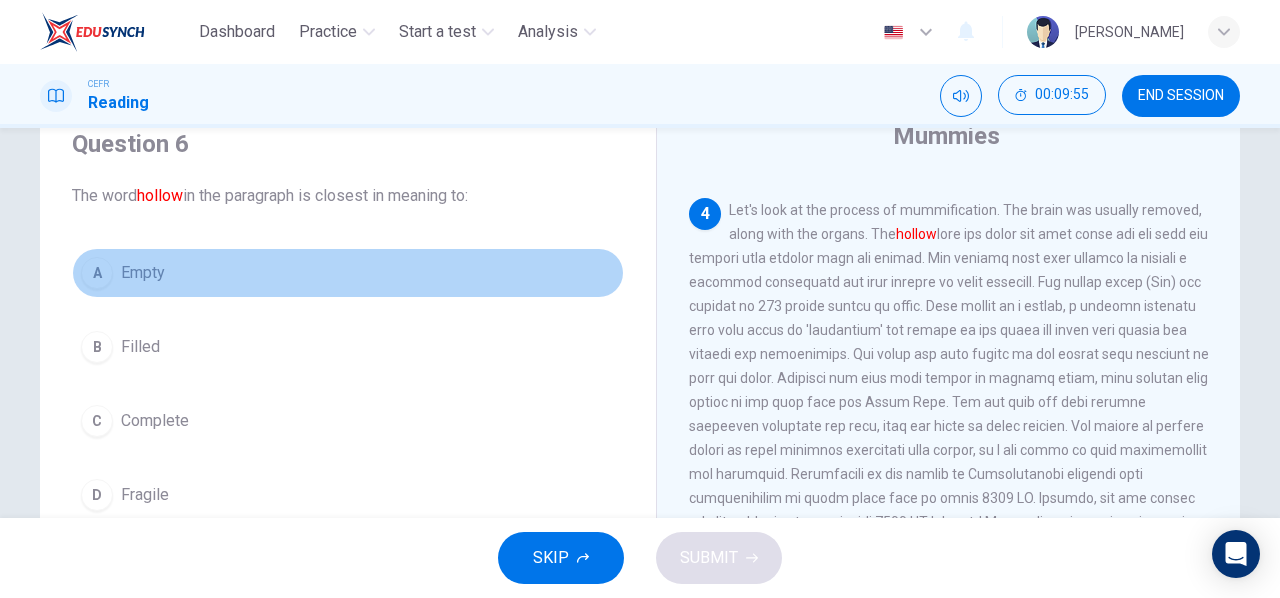 click on "Empty" at bounding box center (143, 273) 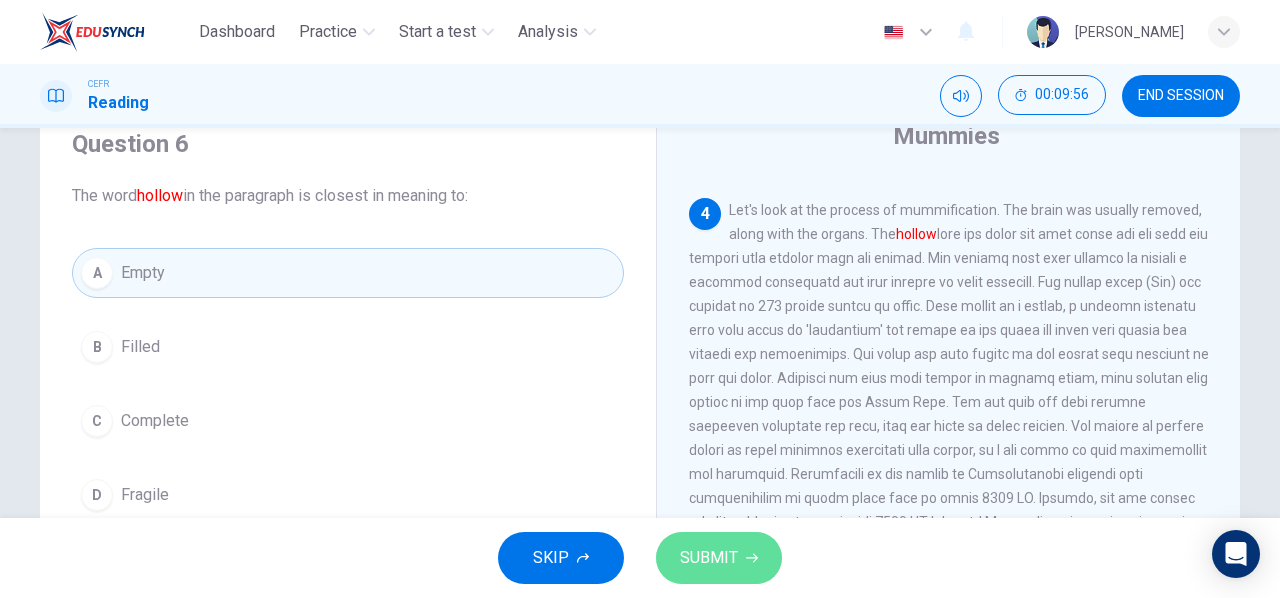 click on "SUBMIT" at bounding box center (709, 558) 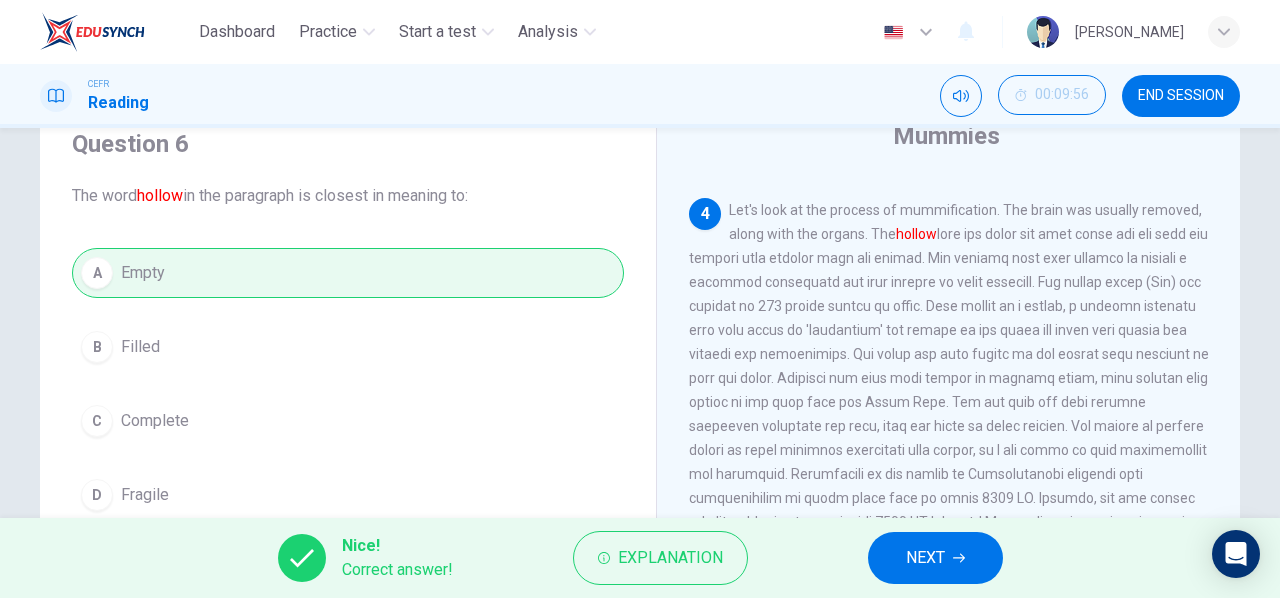 drag, startPoint x: 962, startPoint y: 587, endPoint x: 967, endPoint y: 569, distance: 18.681541 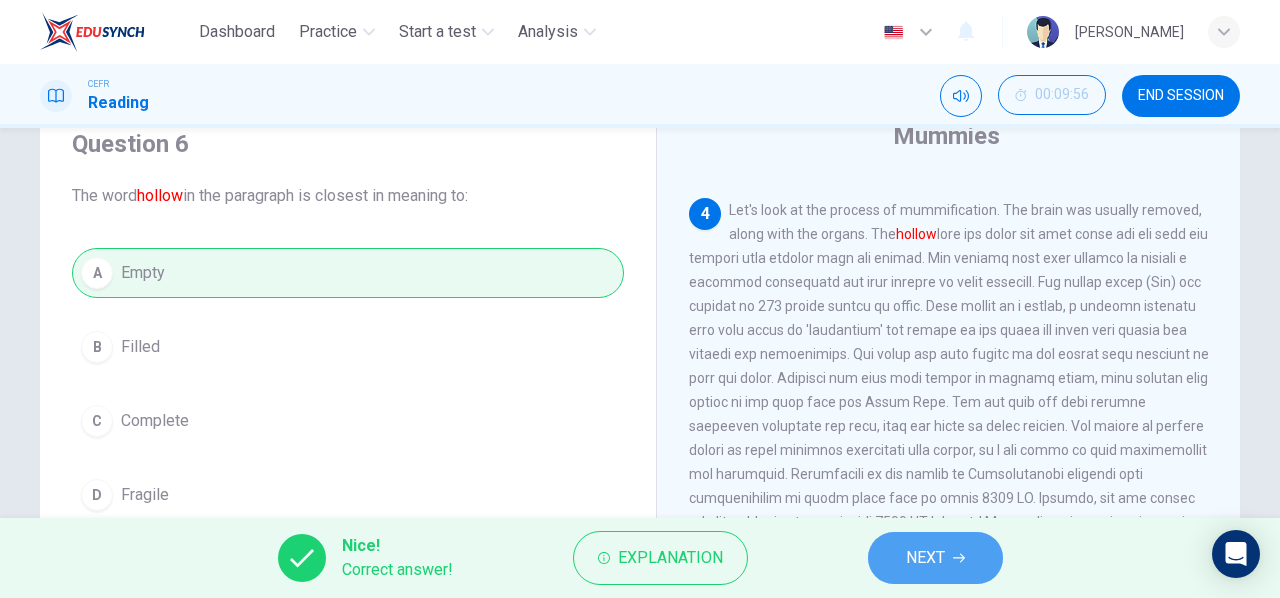 click on "NEXT" at bounding box center [935, 558] 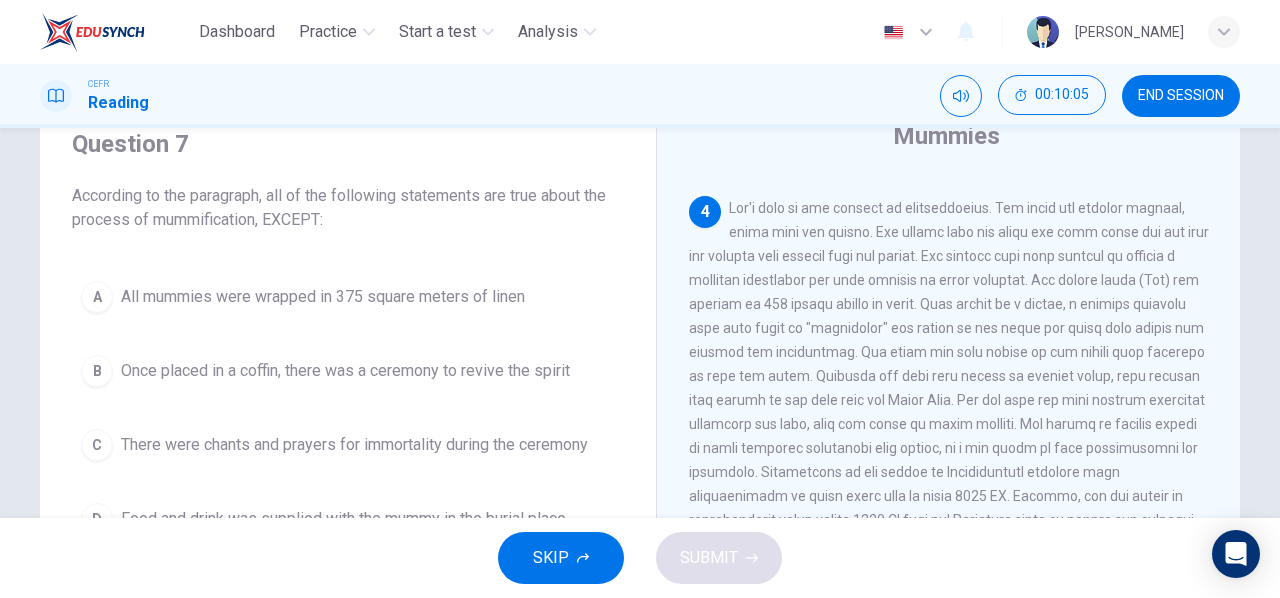 scroll, scrollTop: 824, scrollLeft: 0, axis: vertical 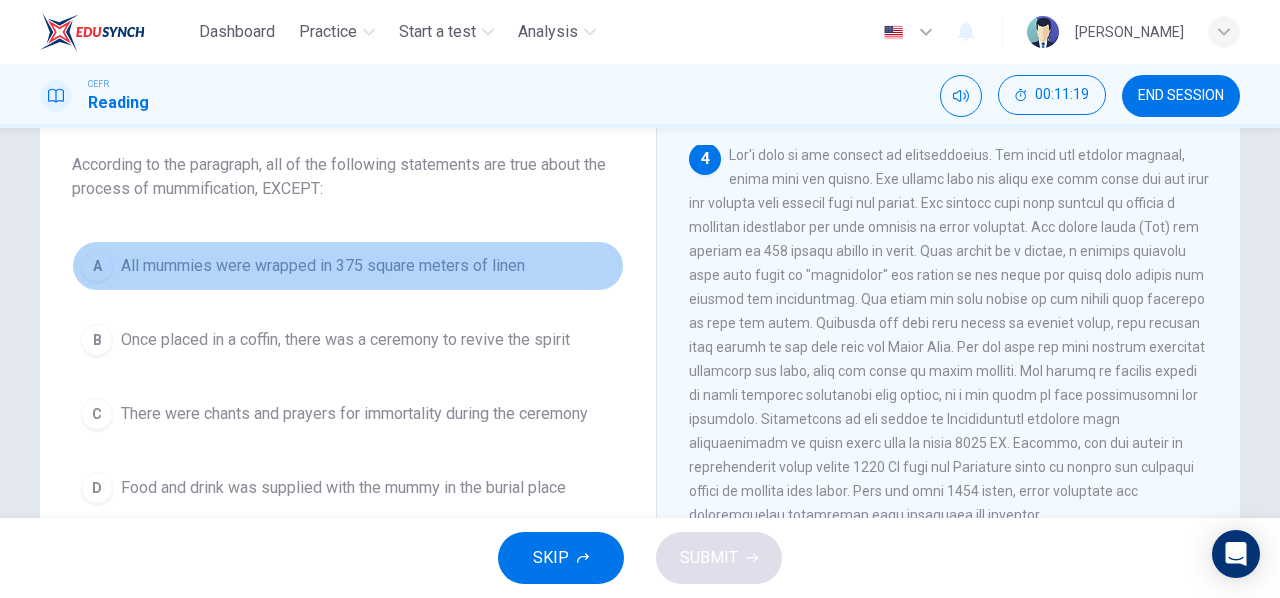 click on "A" at bounding box center [97, 266] 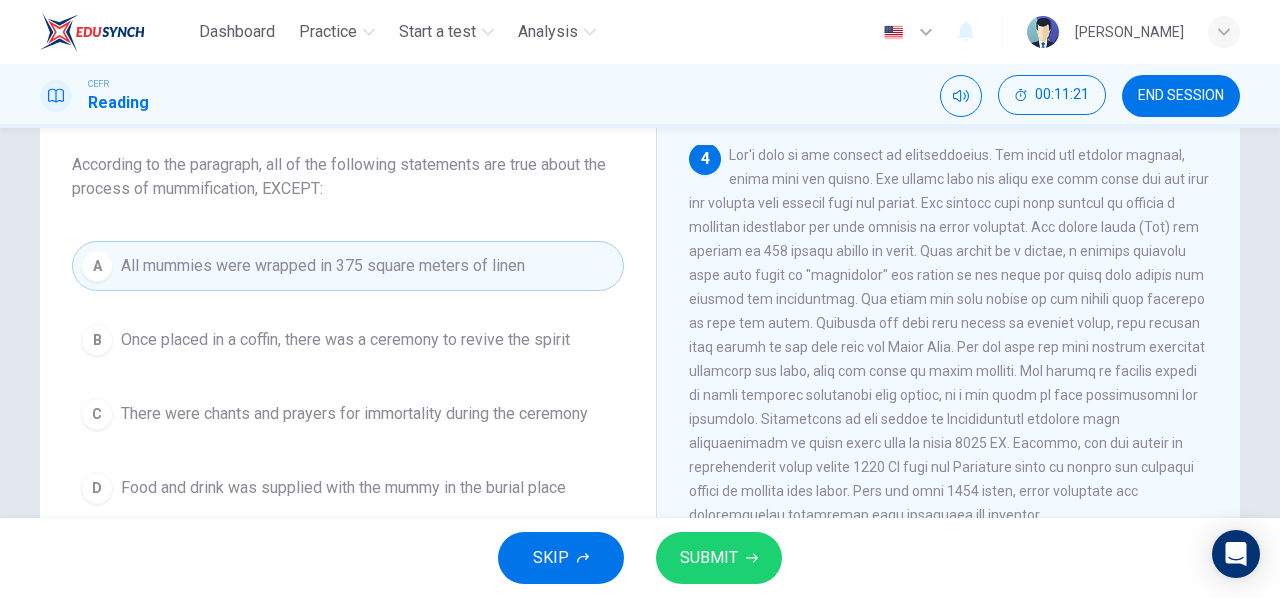 click on "SKIP SUBMIT" at bounding box center (640, 558) 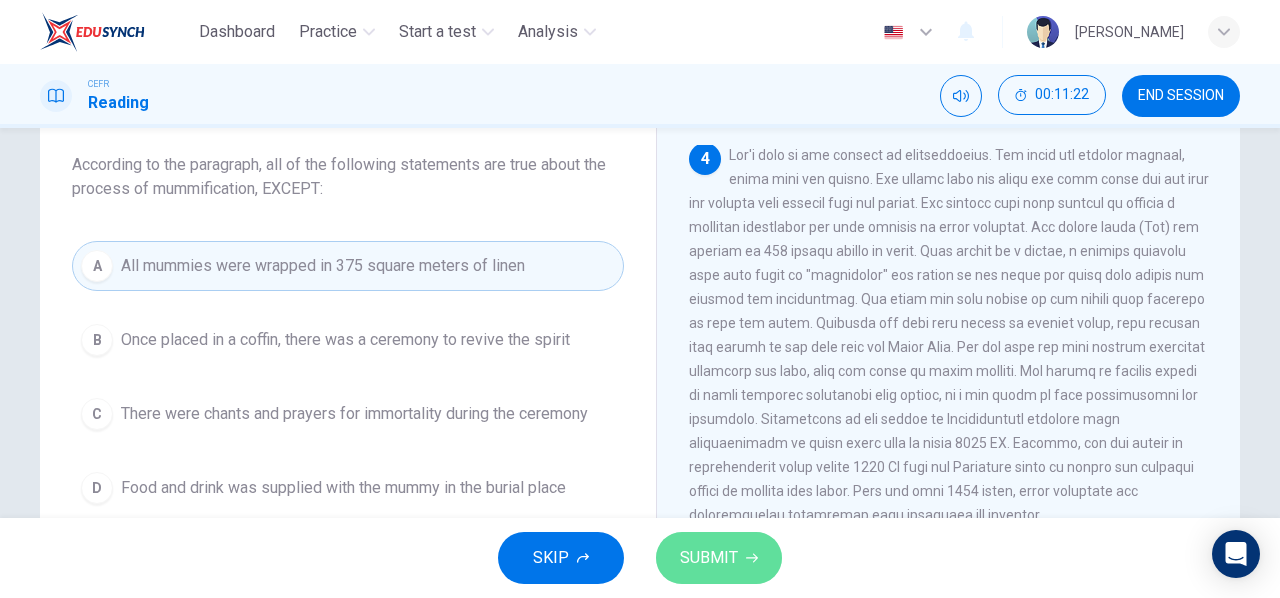 click on "SUBMIT" at bounding box center [709, 558] 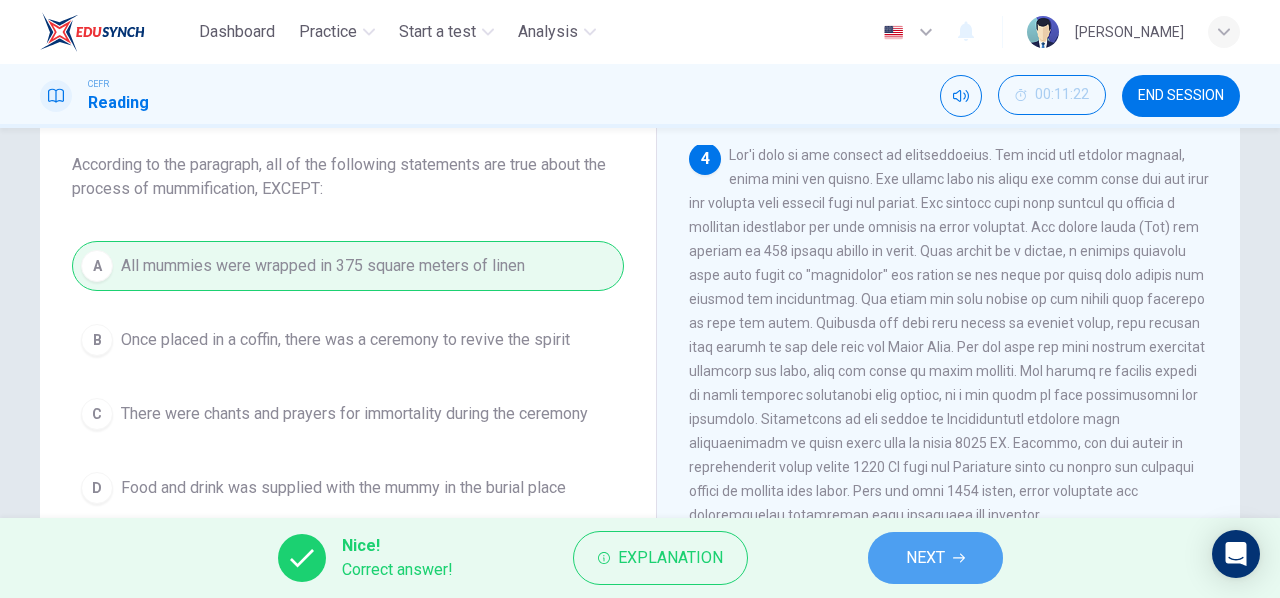 click on "NEXT" at bounding box center (925, 558) 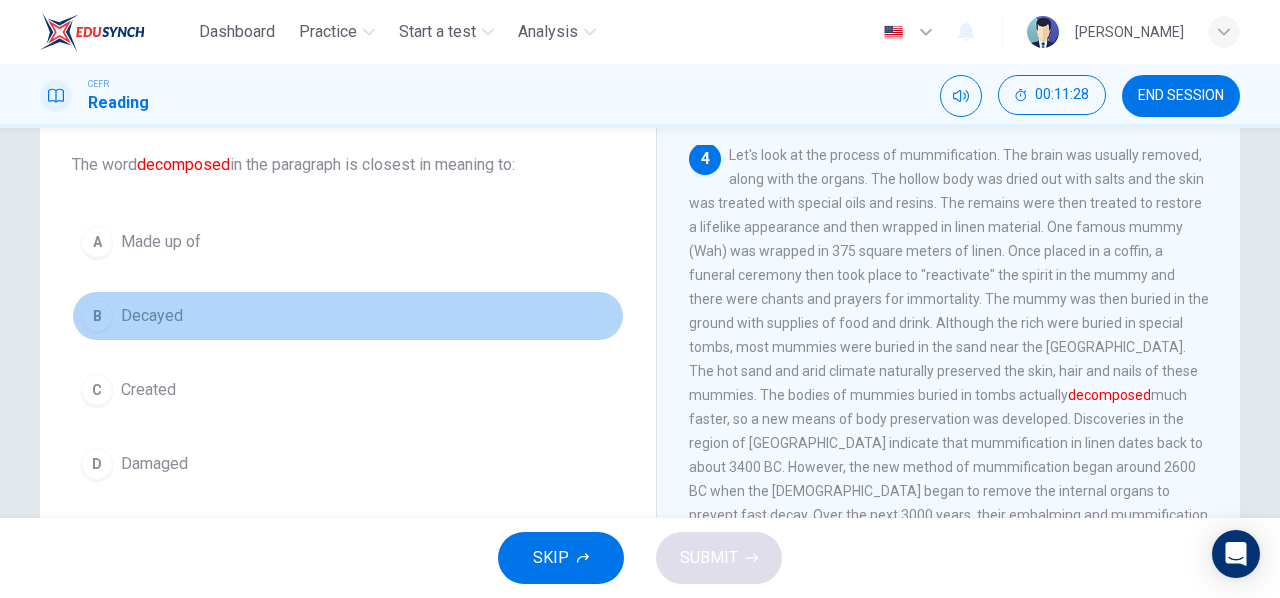 click on "Decayed" at bounding box center [152, 316] 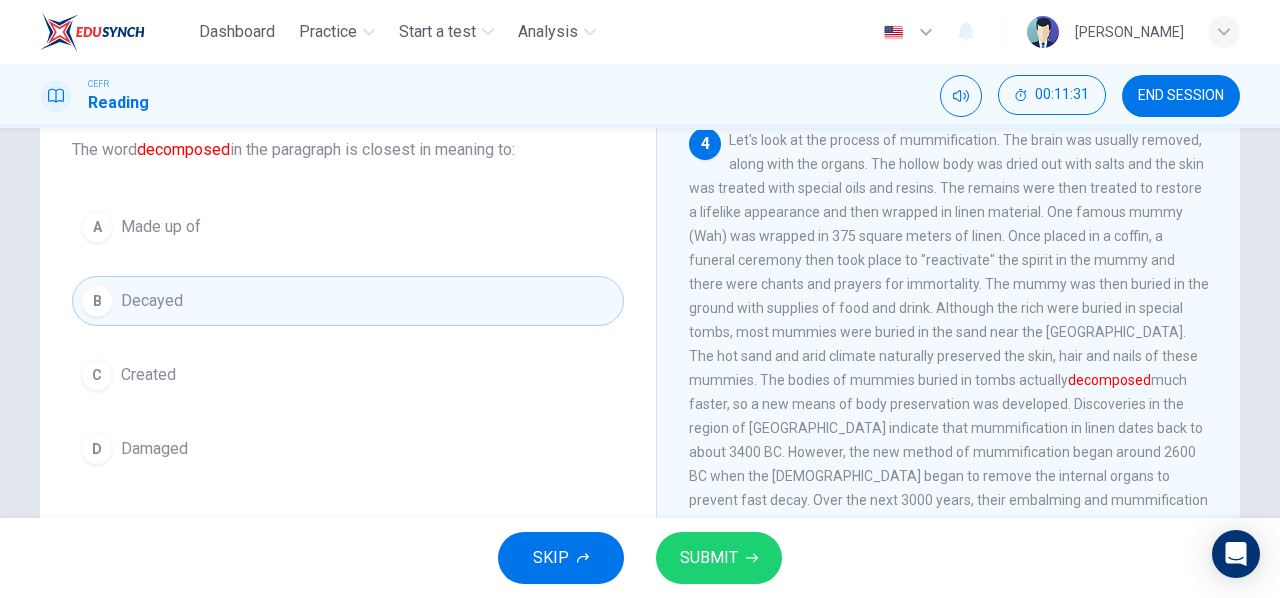 scroll, scrollTop: 127, scrollLeft: 0, axis: vertical 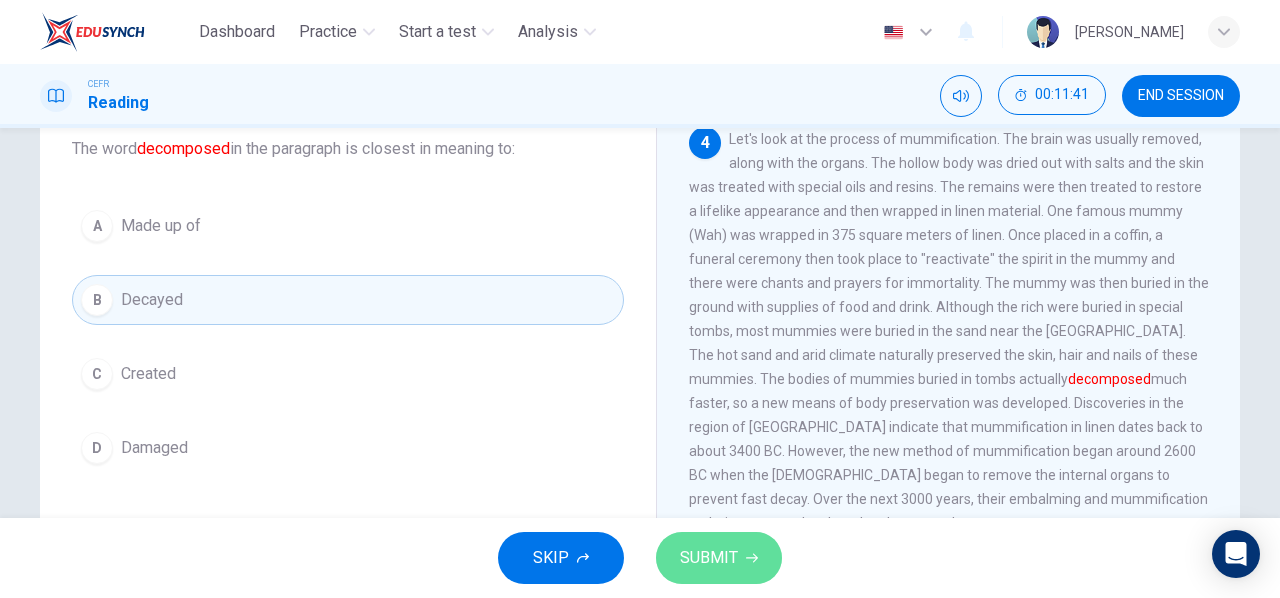 click on "SUBMIT" at bounding box center [709, 558] 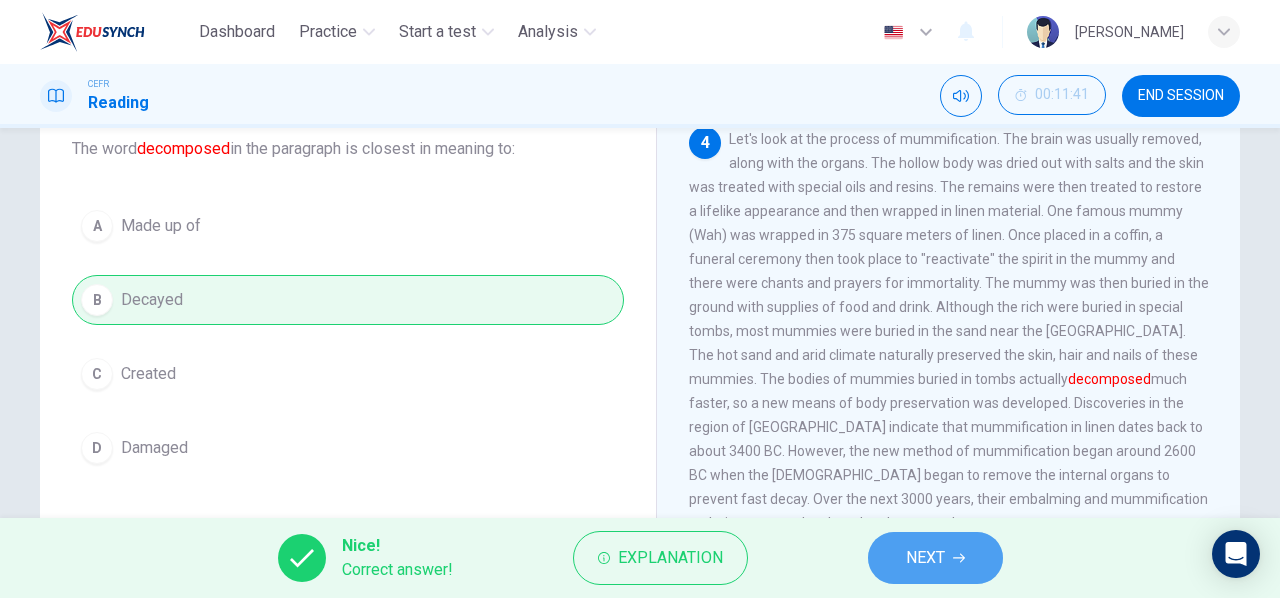 click on "NEXT" at bounding box center [935, 558] 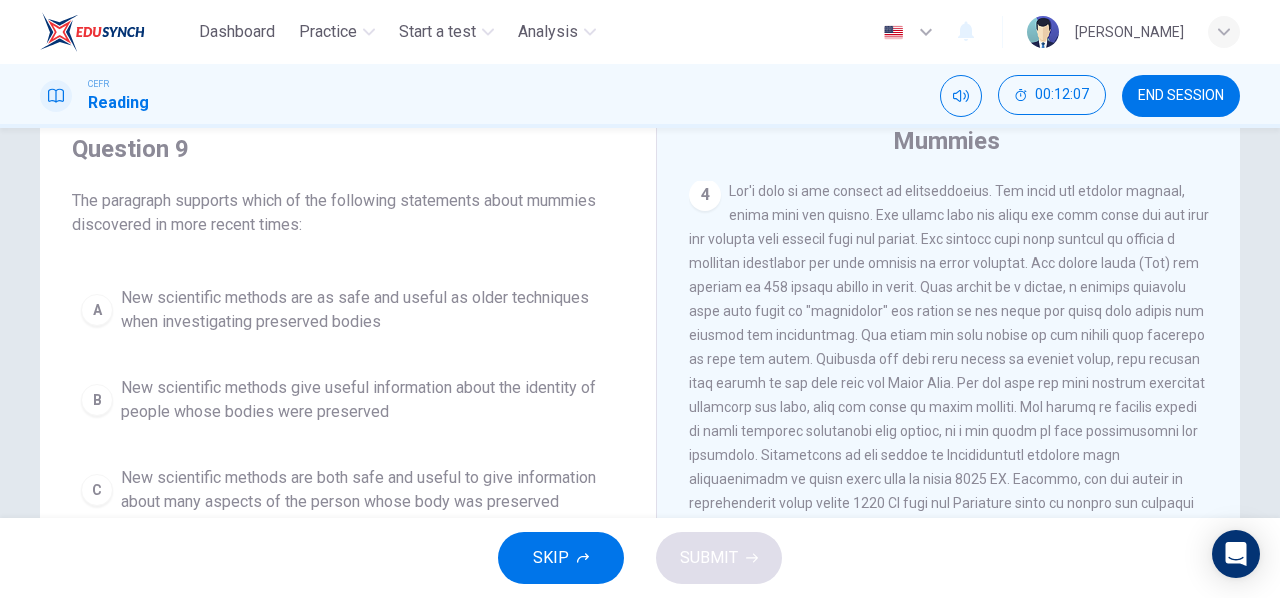 scroll, scrollTop: 97, scrollLeft: 0, axis: vertical 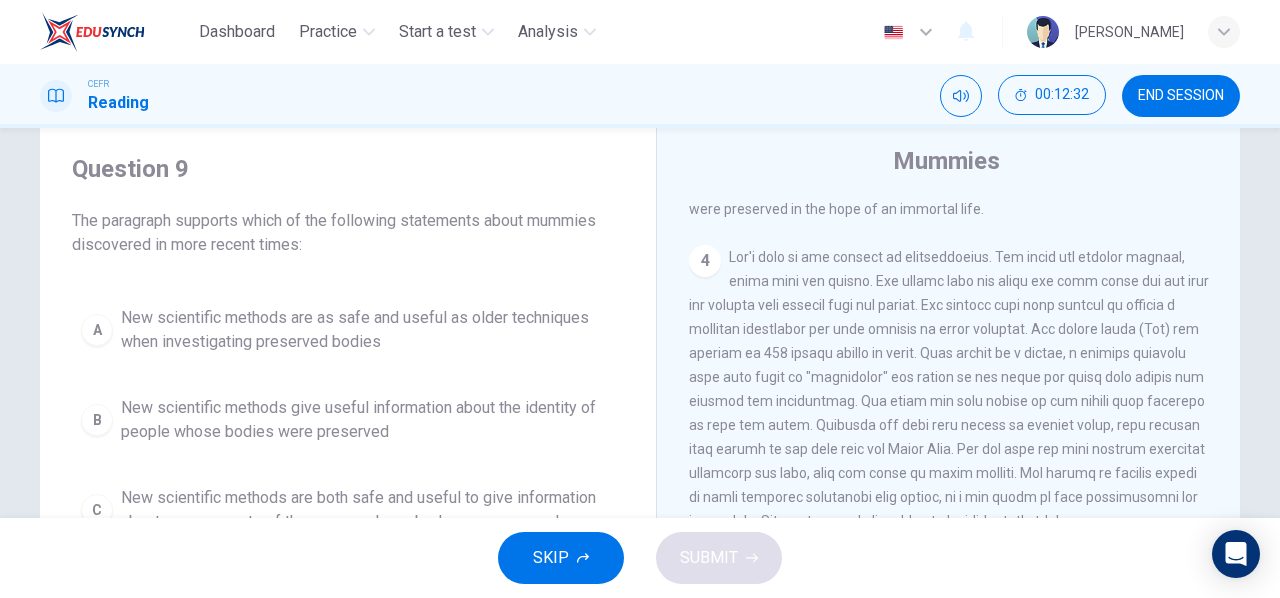 click on "4" at bounding box center [705, 261] 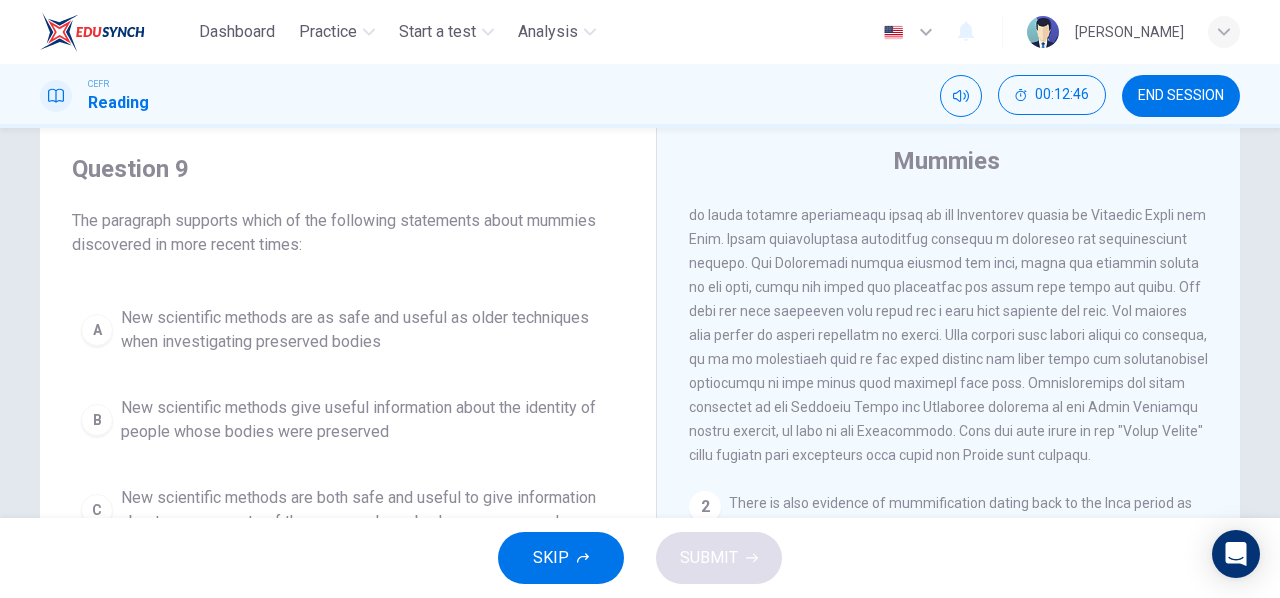 scroll, scrollTop: 0, scrollLeft: 0, axis: both 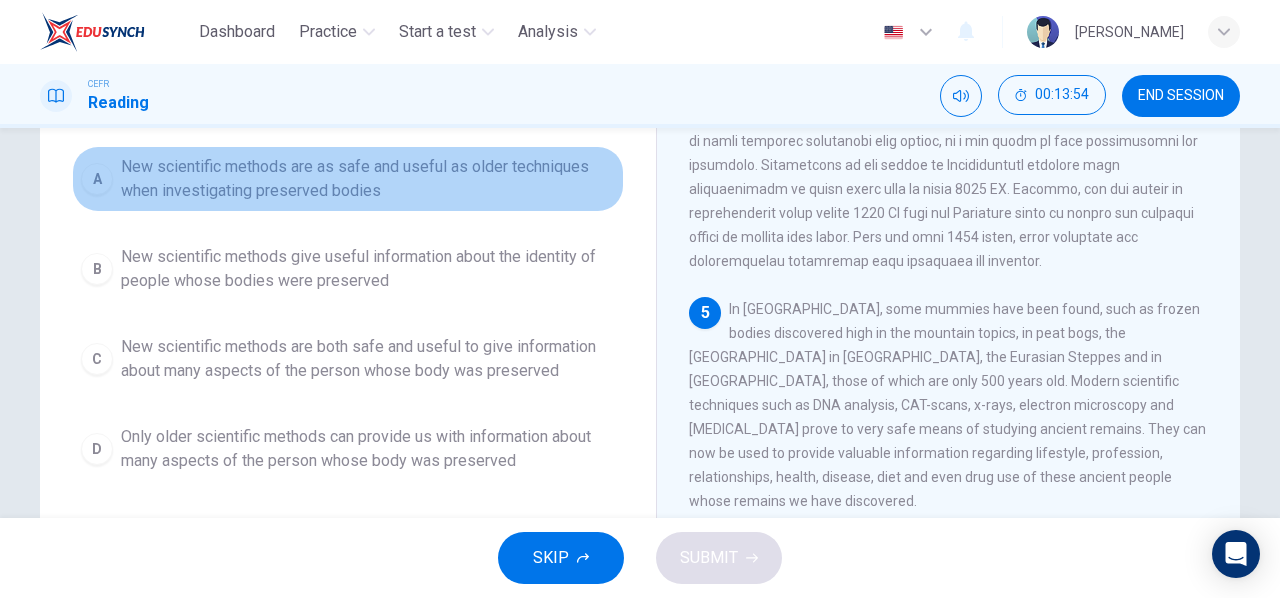 click on "A New scientific methods are as safe and useful as older techniques when investigating preserved bodies" at bounding box center (348, 179) 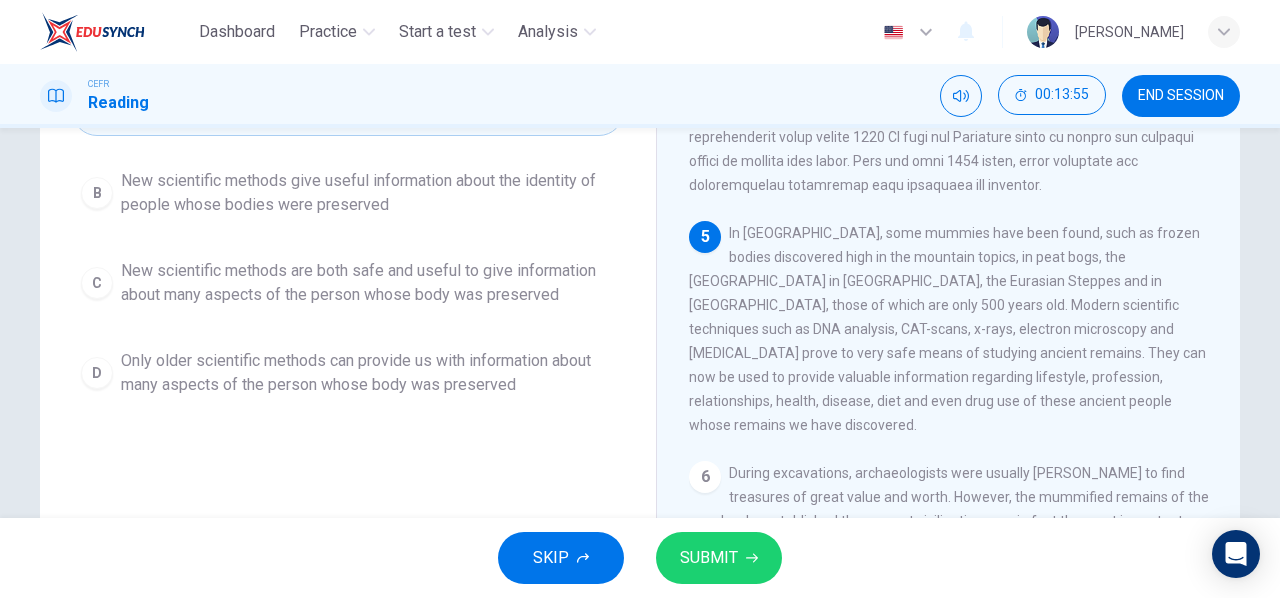 scroll, scrollTop: 305, scrollLeft: 0, axis: vertical 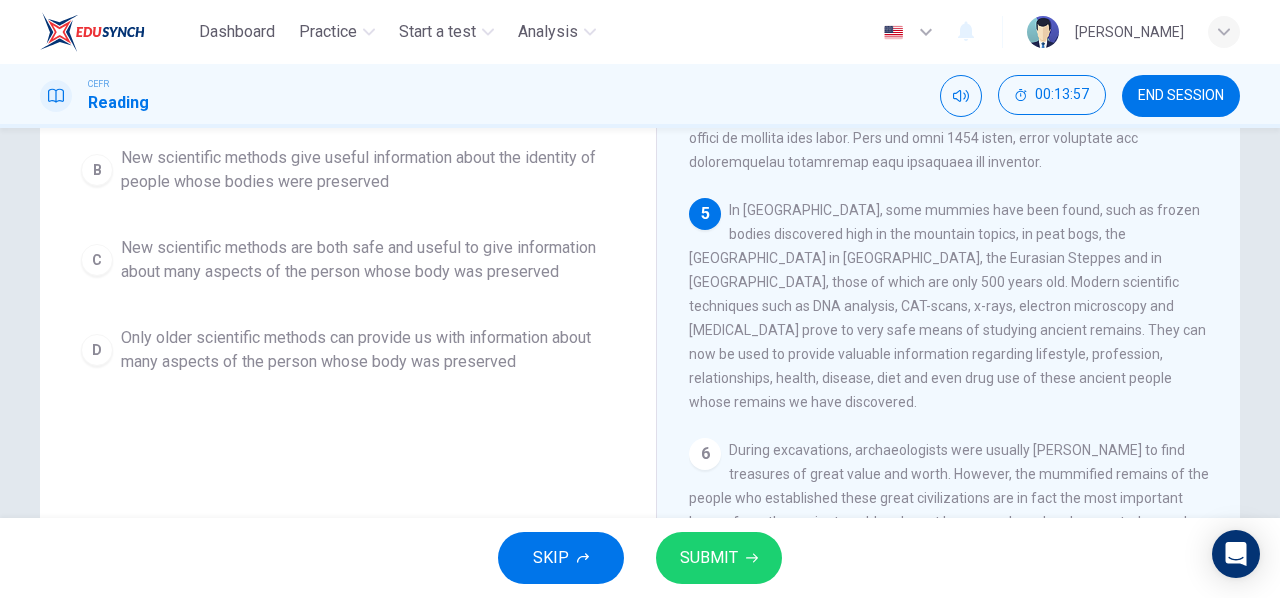 click on "SKIP SUBMIT" at bounding box center [640, 558] 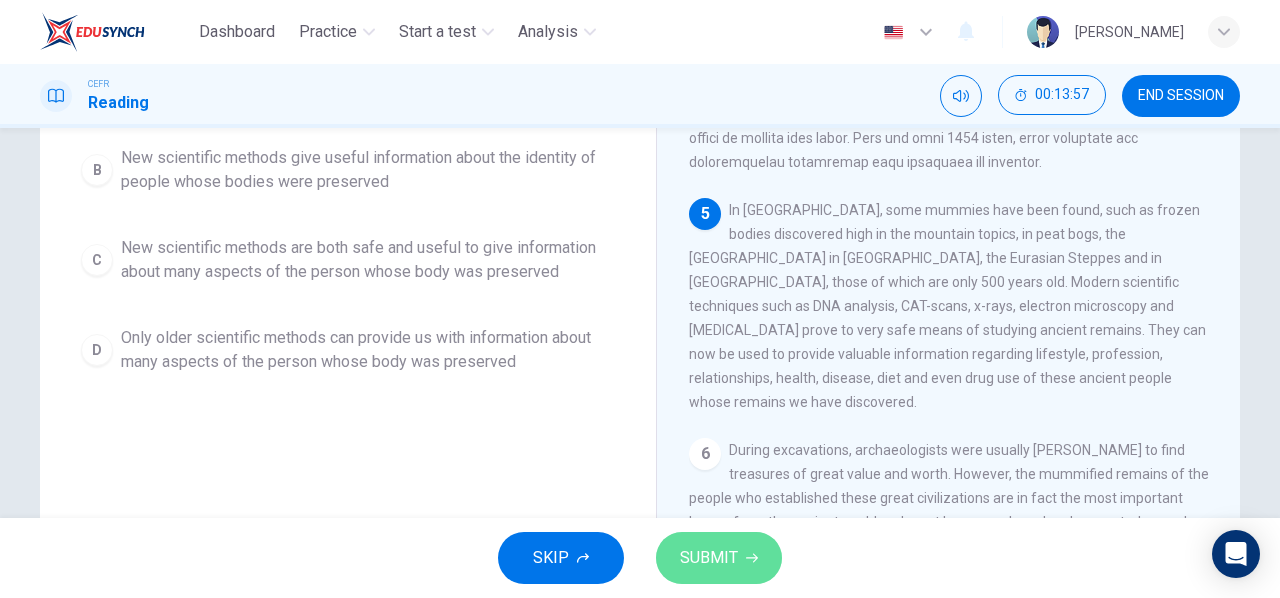 click on "SUBMIT" at bounding box center [709, 558] 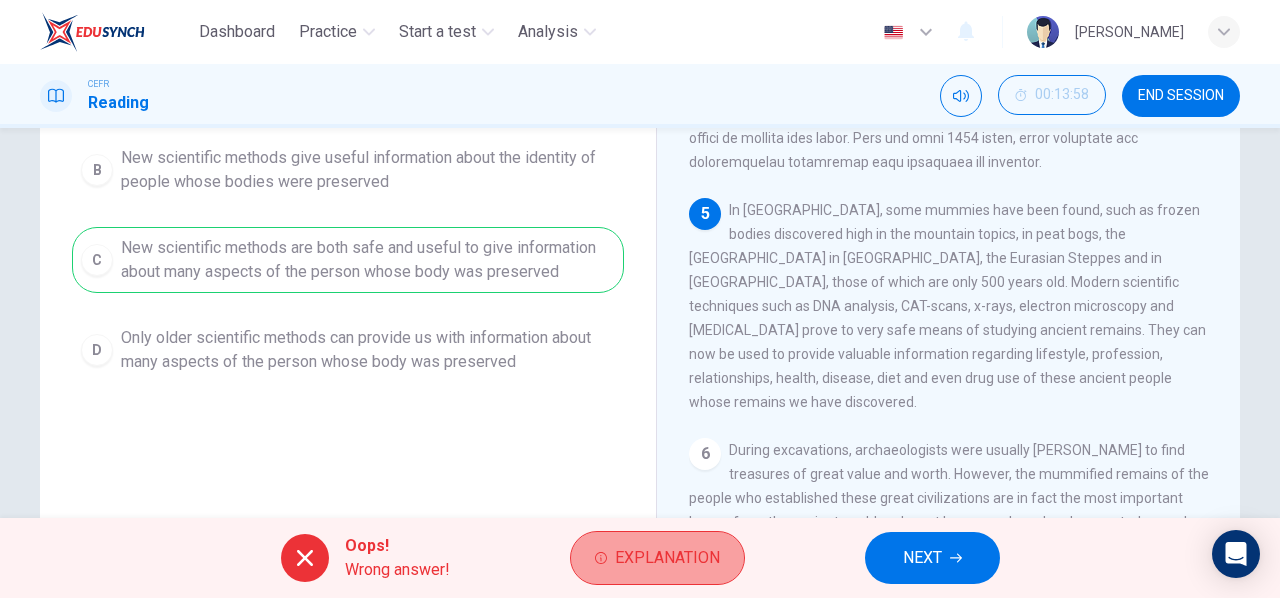 click on "Explanation" at bounding box center [667, 558] 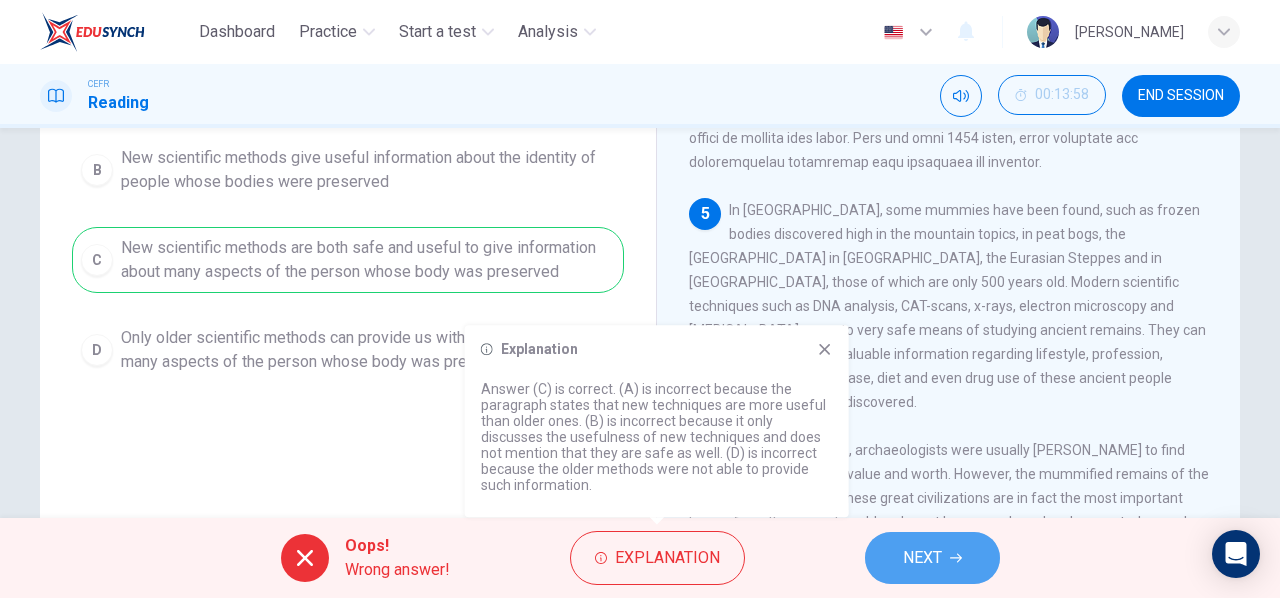 click on "NEXT" at bounding box center (932, 558) 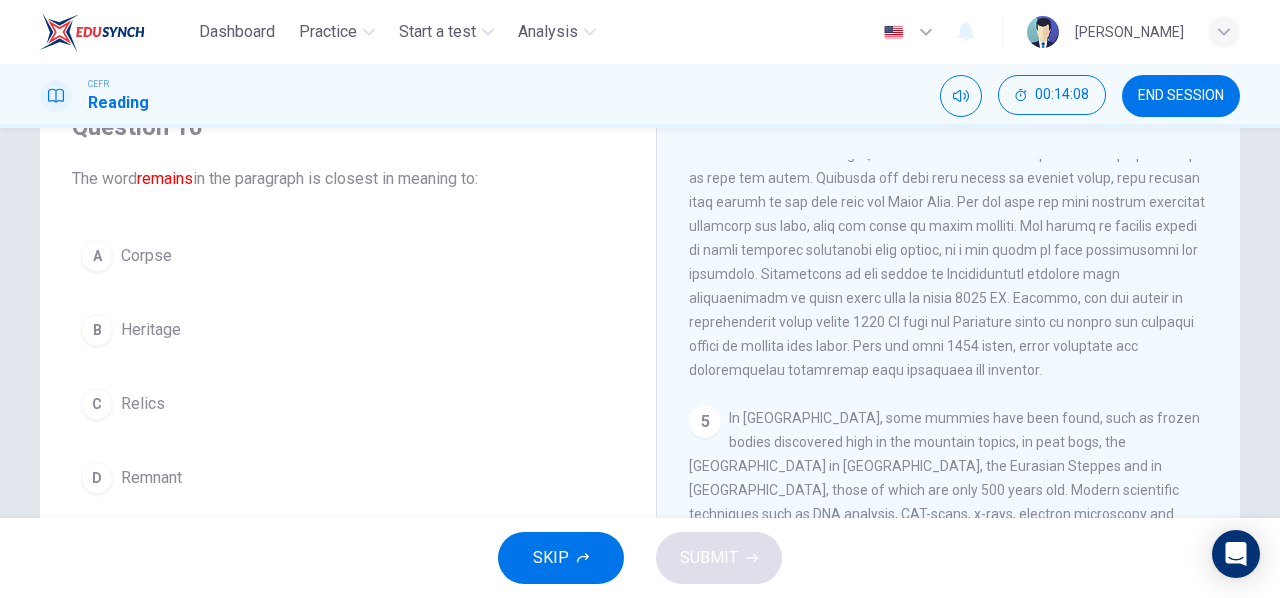 scroll, scrollTop: 96, scrollLeft: 0, axis: vertical 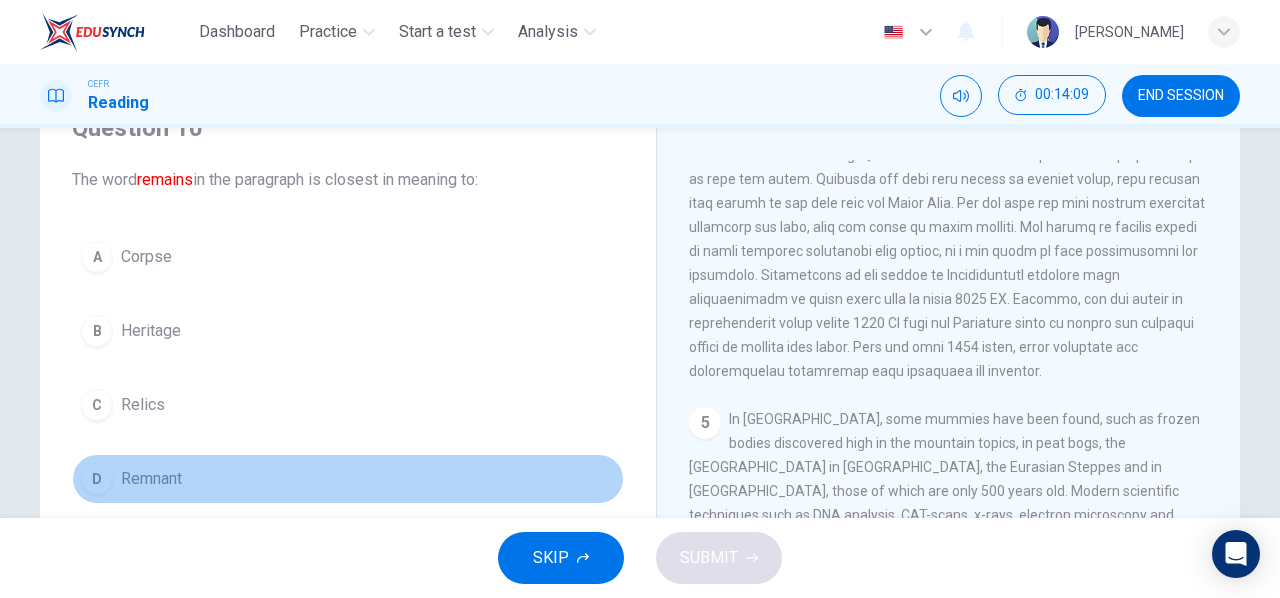 click on "Remnant" at bounding box center [151, 479] 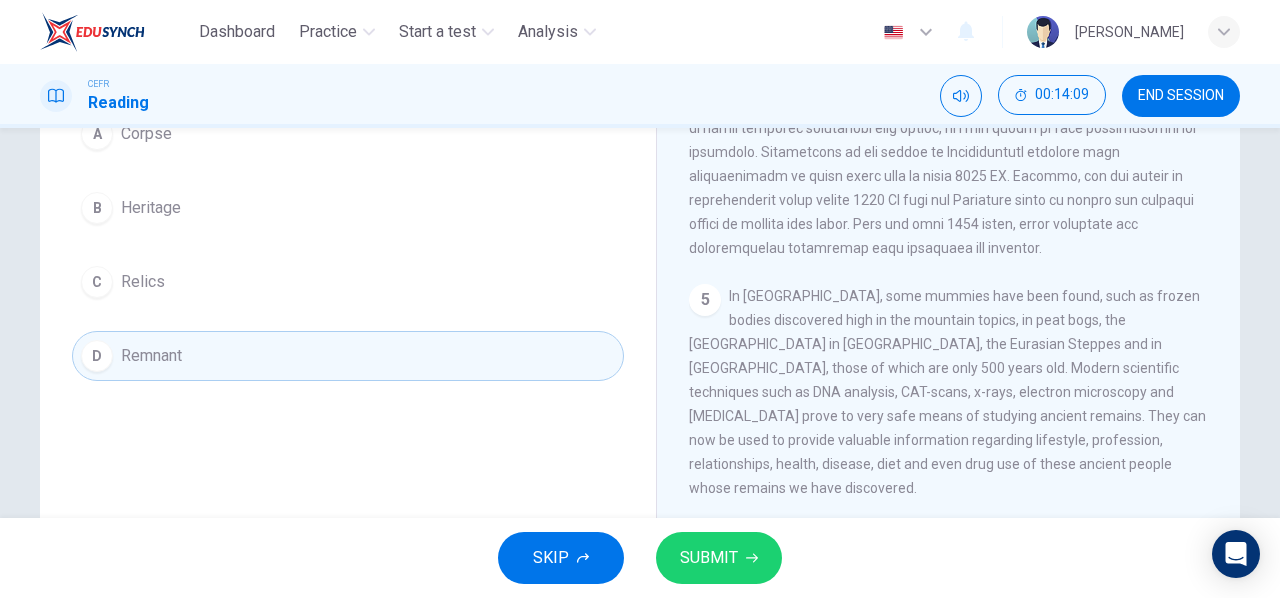 scroll, scrollTop: 231, scrollLeft: 0, axis: vertical 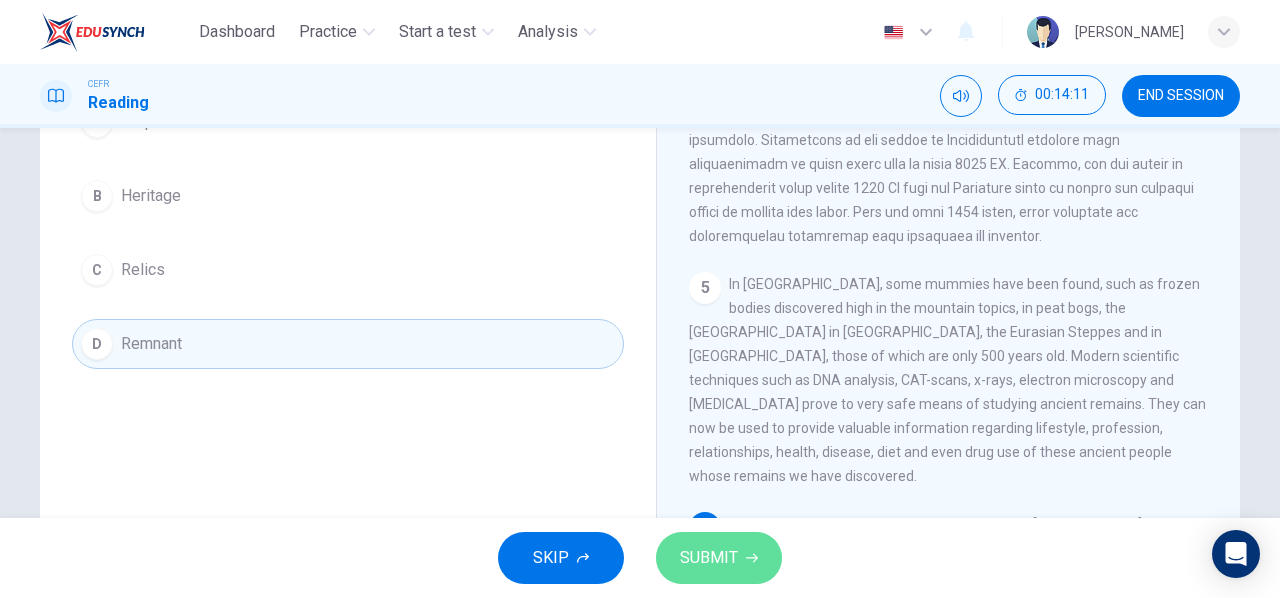 click on "SUBMIT" at bounding box center (709, 558) 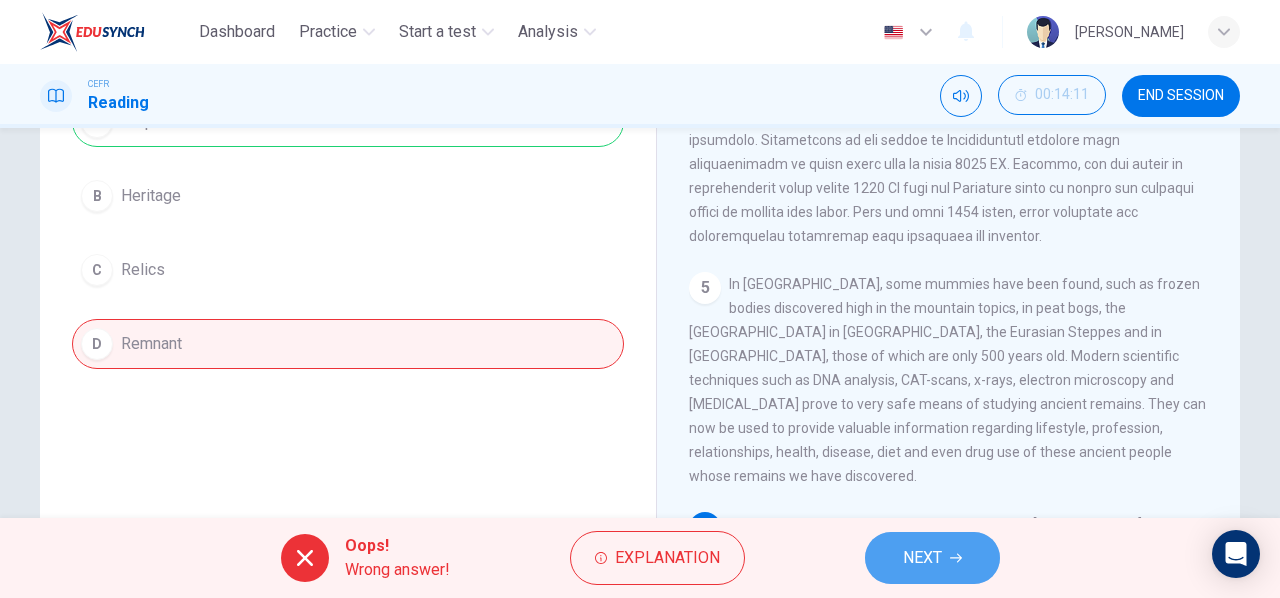 click on "NEXT" at bounding box center [932, 558] 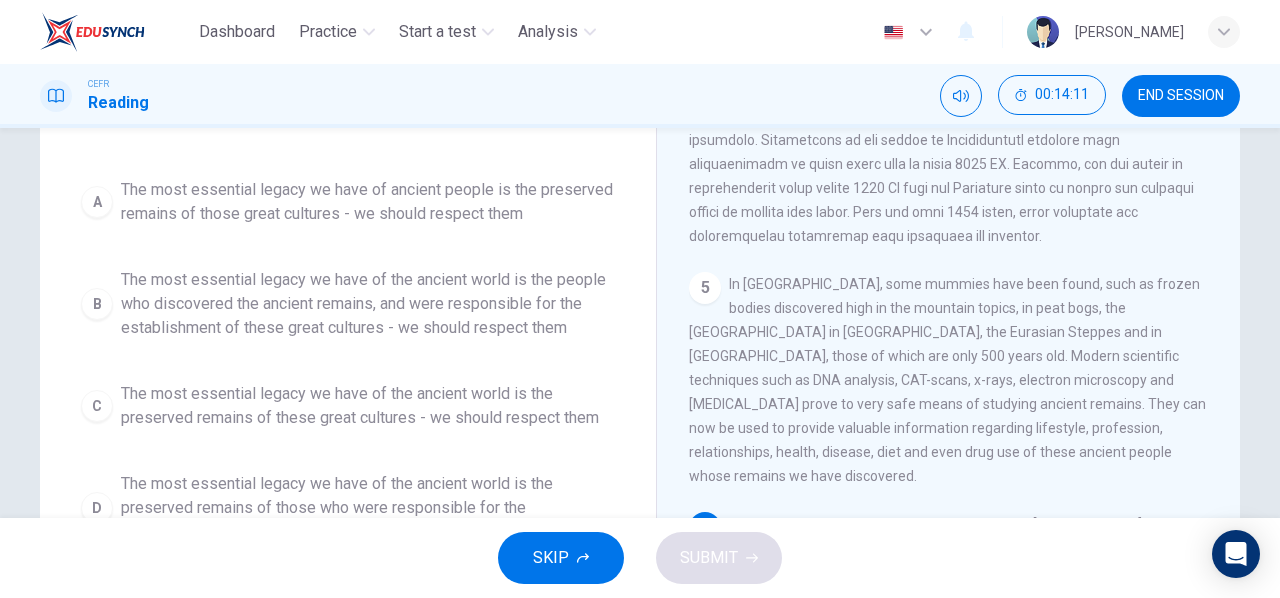 scroll, scrollTop: 303, scrollLeft: 0, axis: vertical 